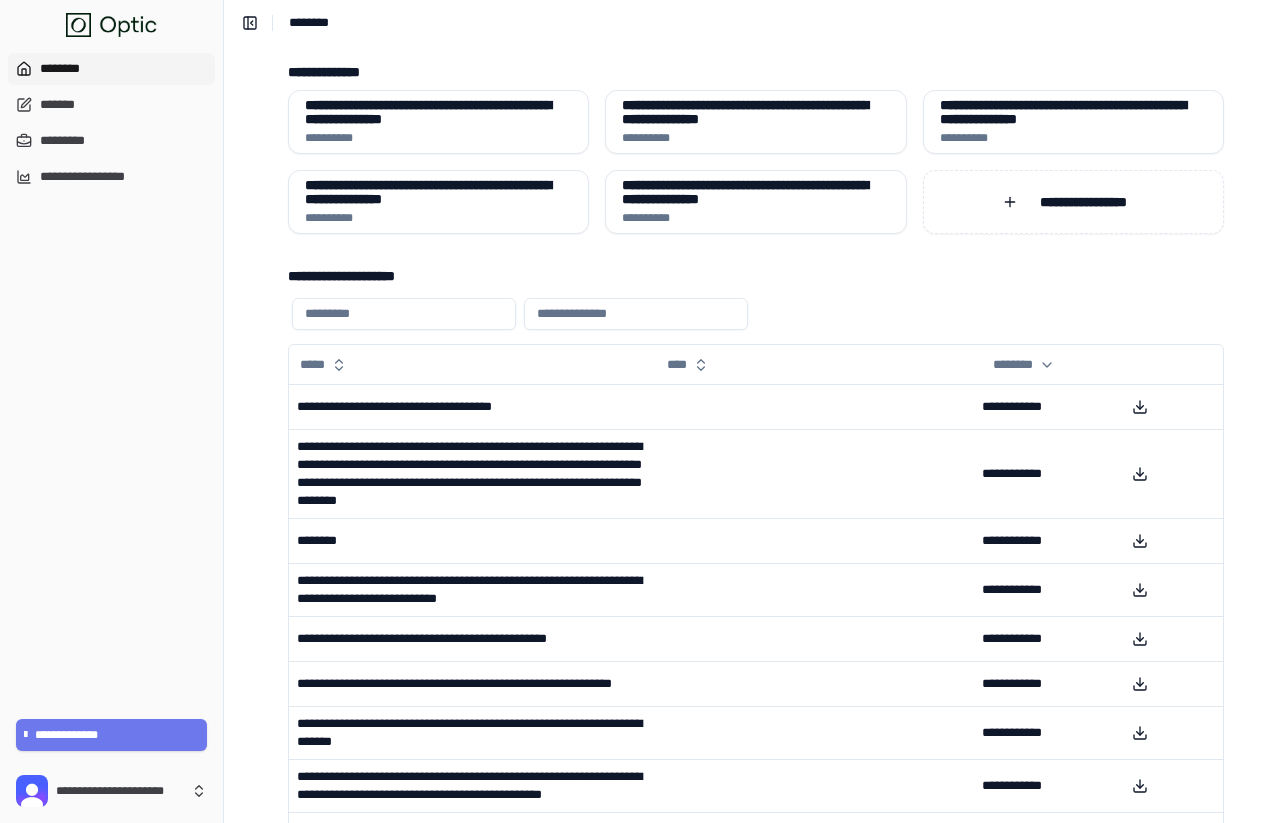 scroll, scrollTop: 0, scrollLeft: 0, axis: both 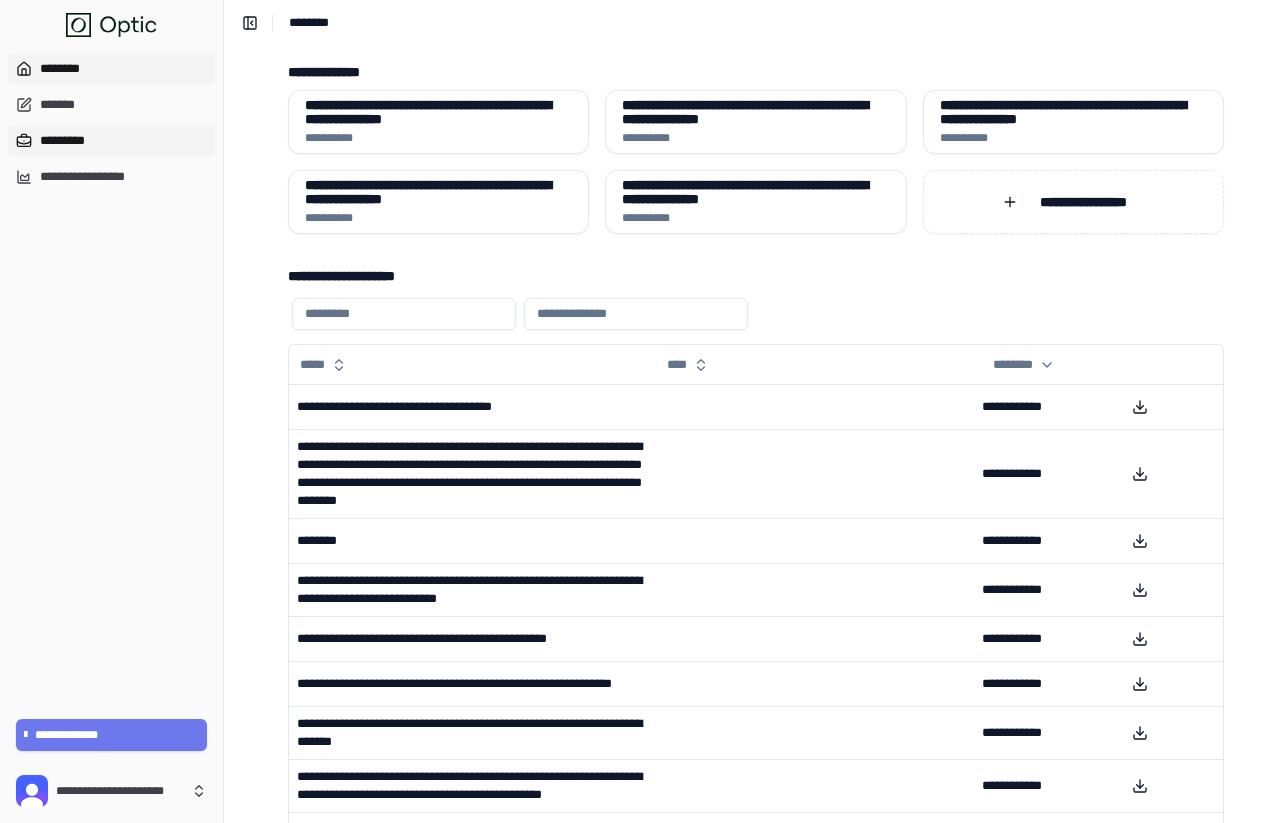 click on "*********" at bounding box center (111, 141) 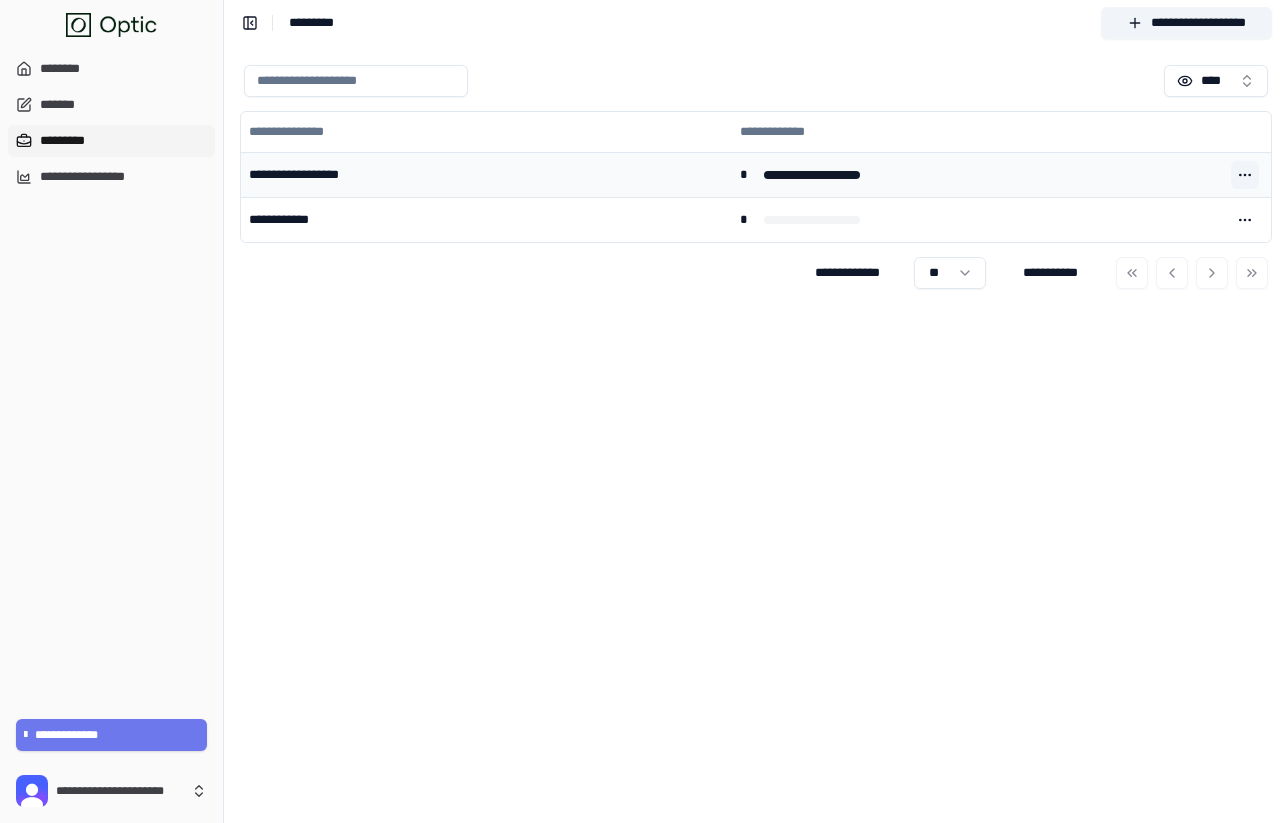 click at bounding box center [1245, 175] 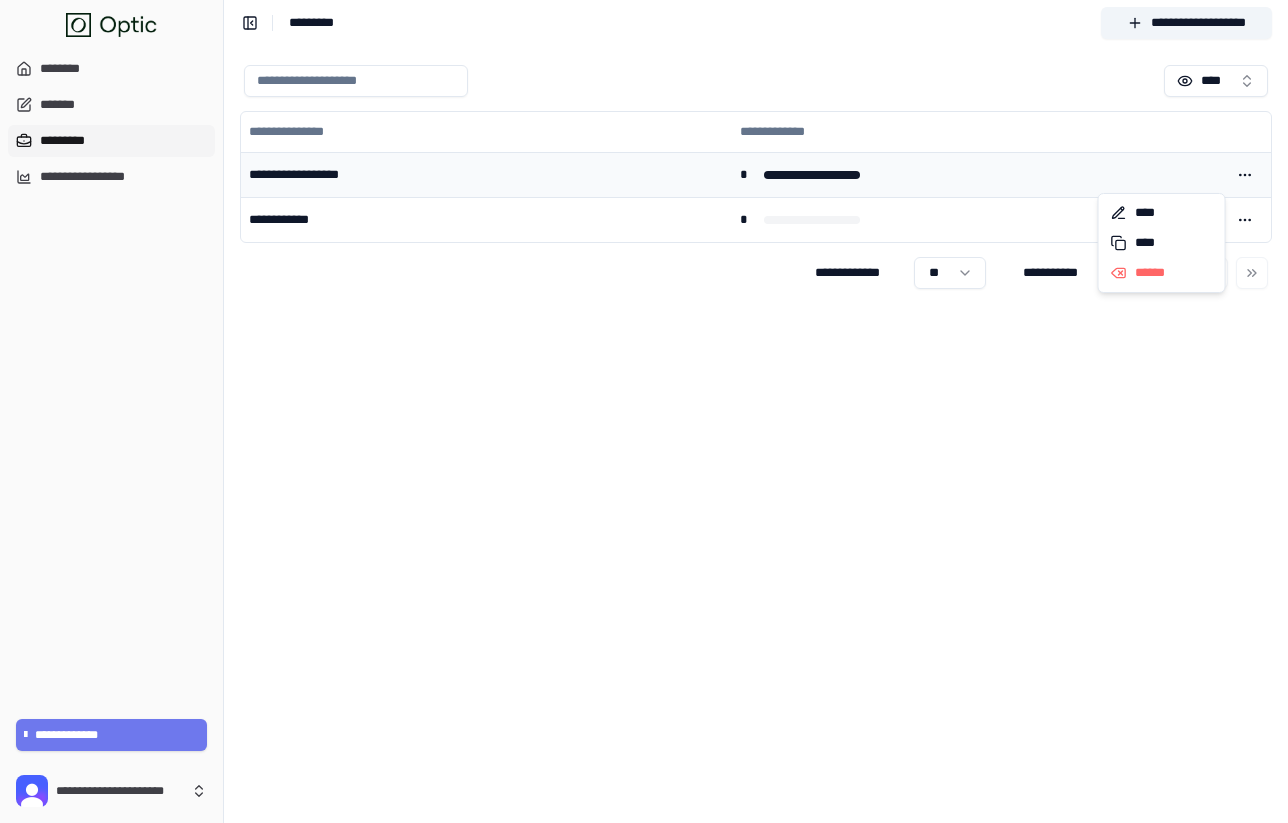click on "**********" at bounding box center [486, 174] 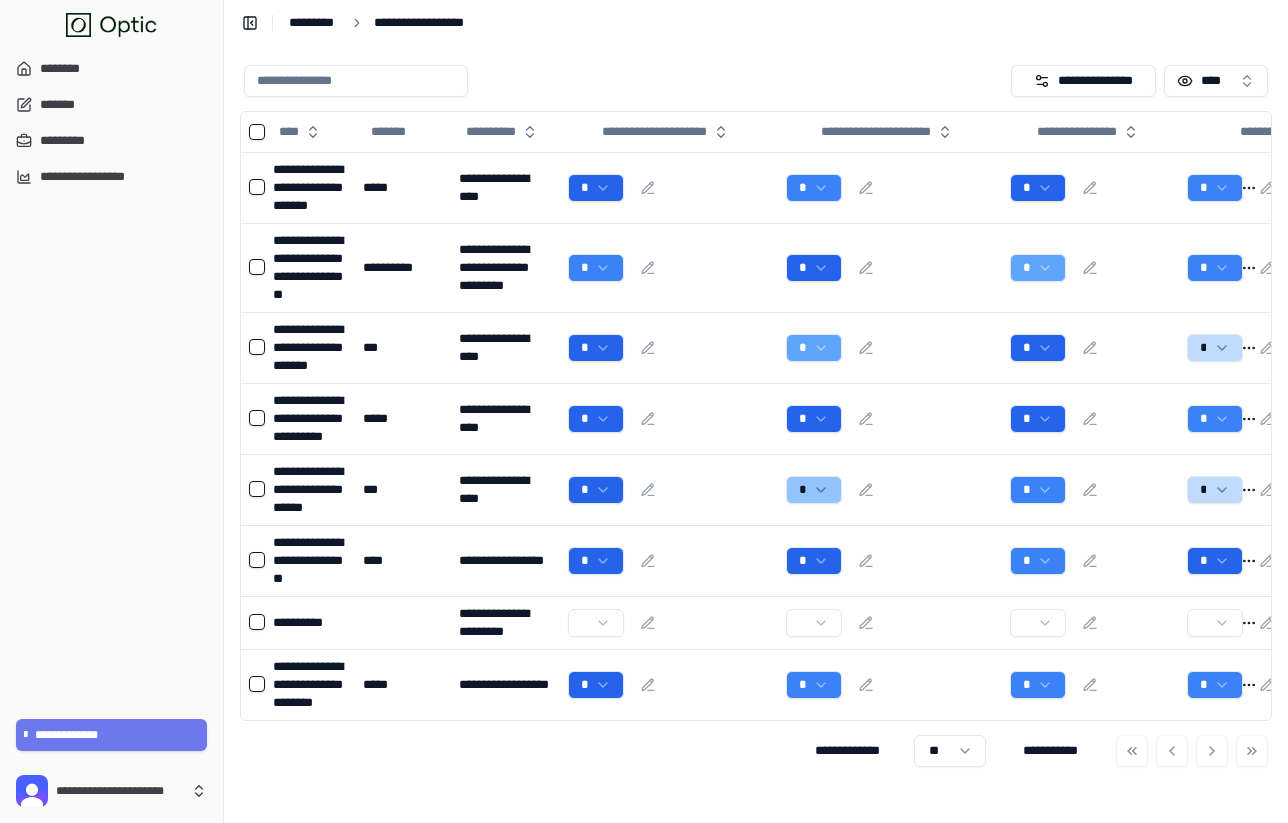 click on "*********" at bounding box center [314, 23] 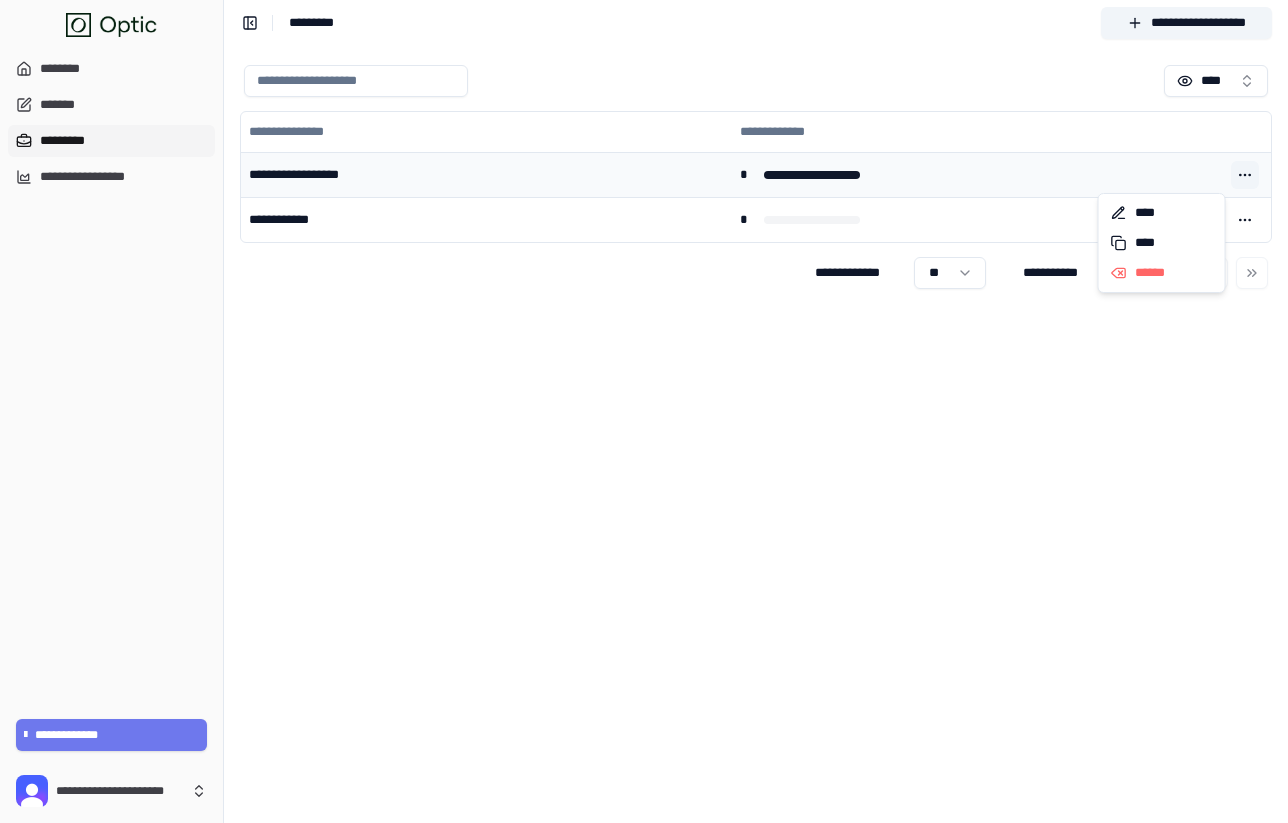 click at bounding box center (1245, 175) 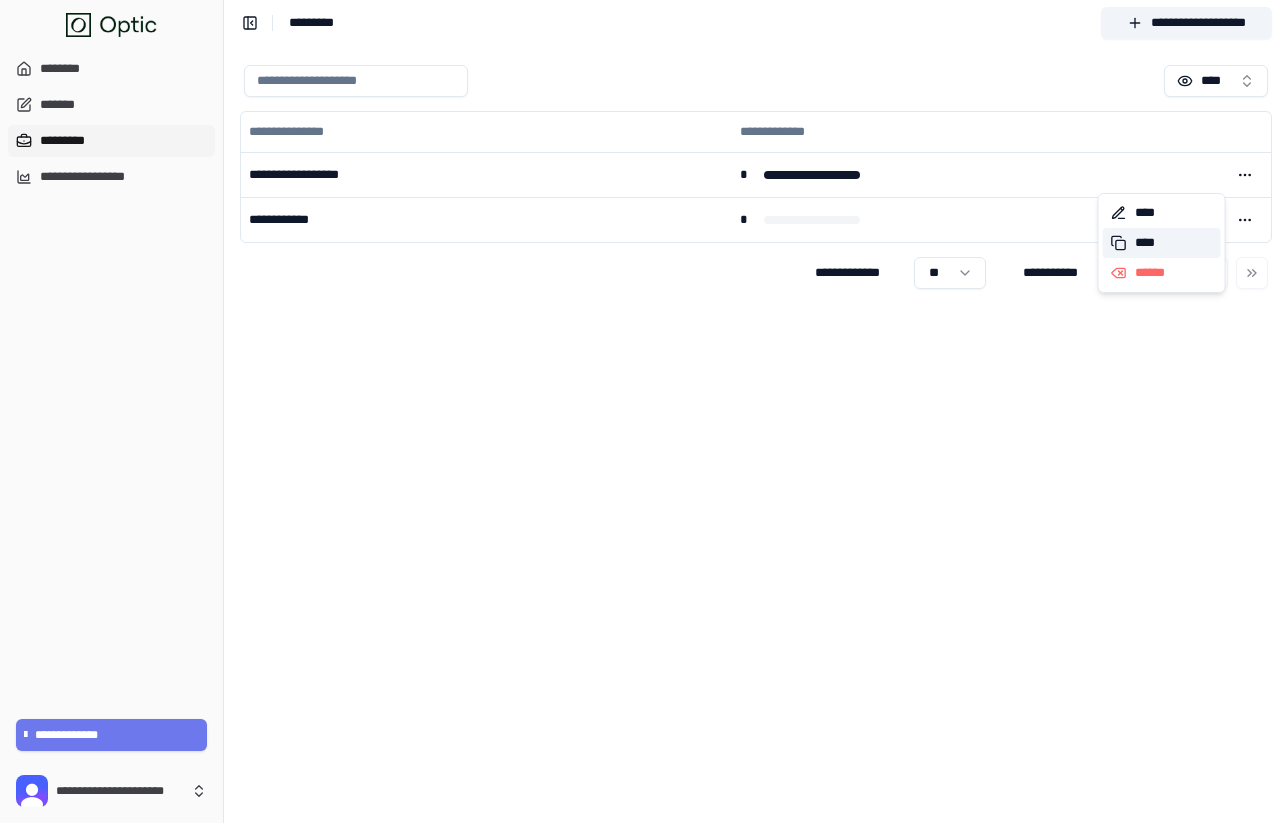 click on "****" at bounding box center [1162, 243] 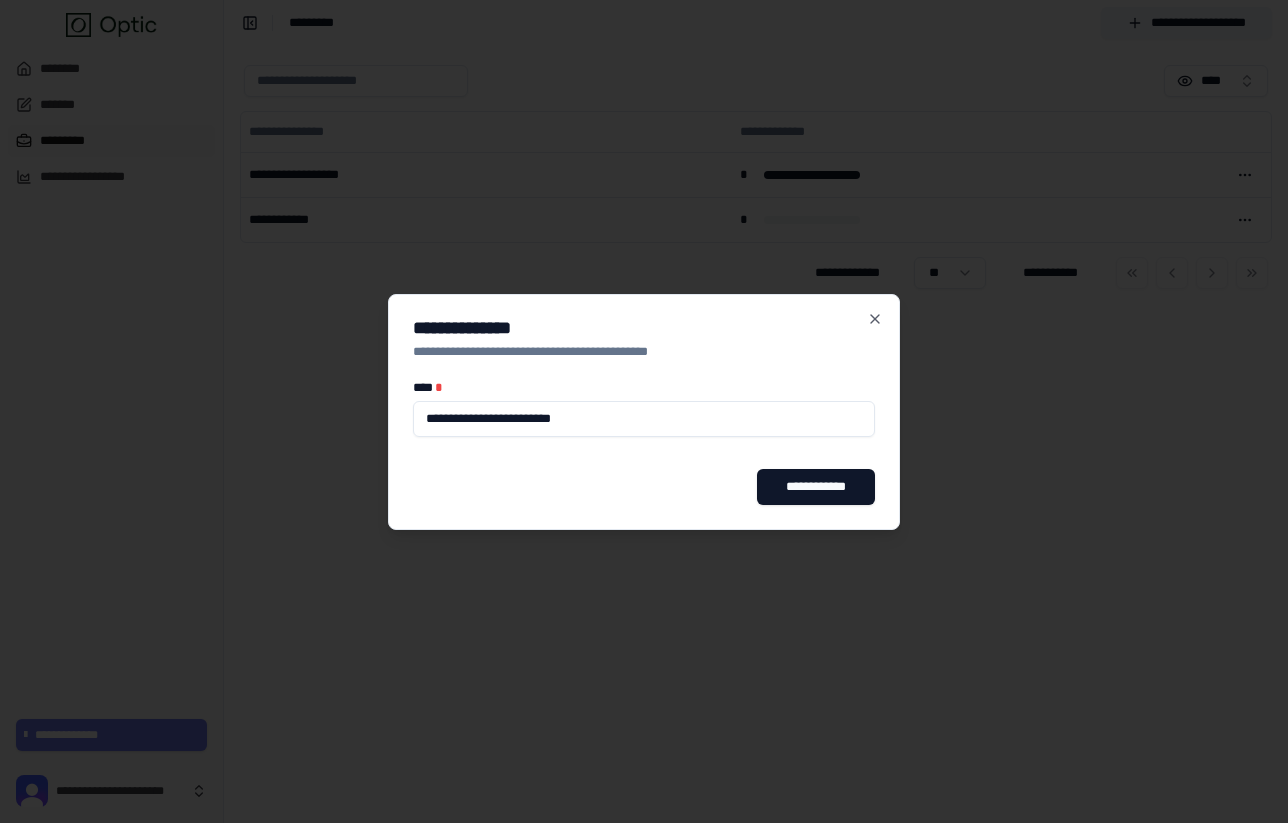 click on "**********" at bounding box center (644, 419) 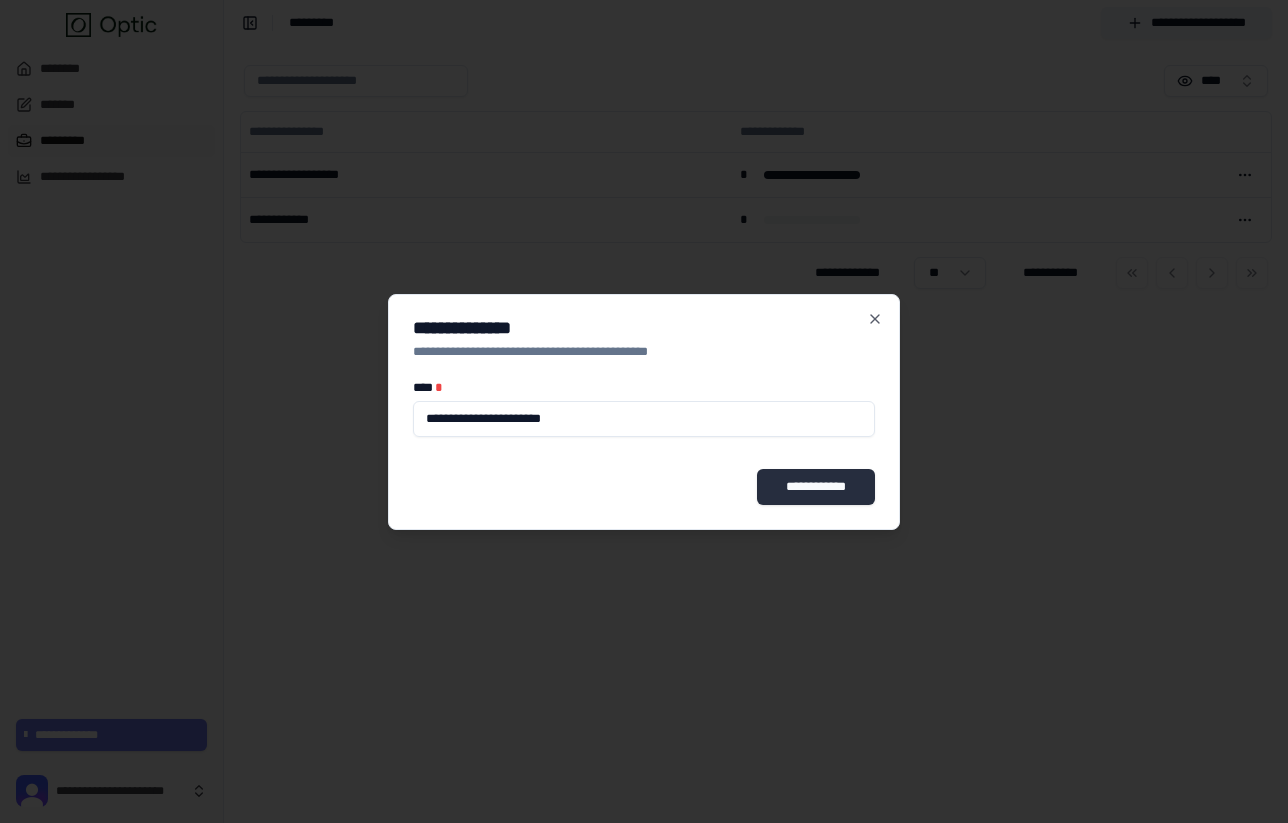 type on "**********" 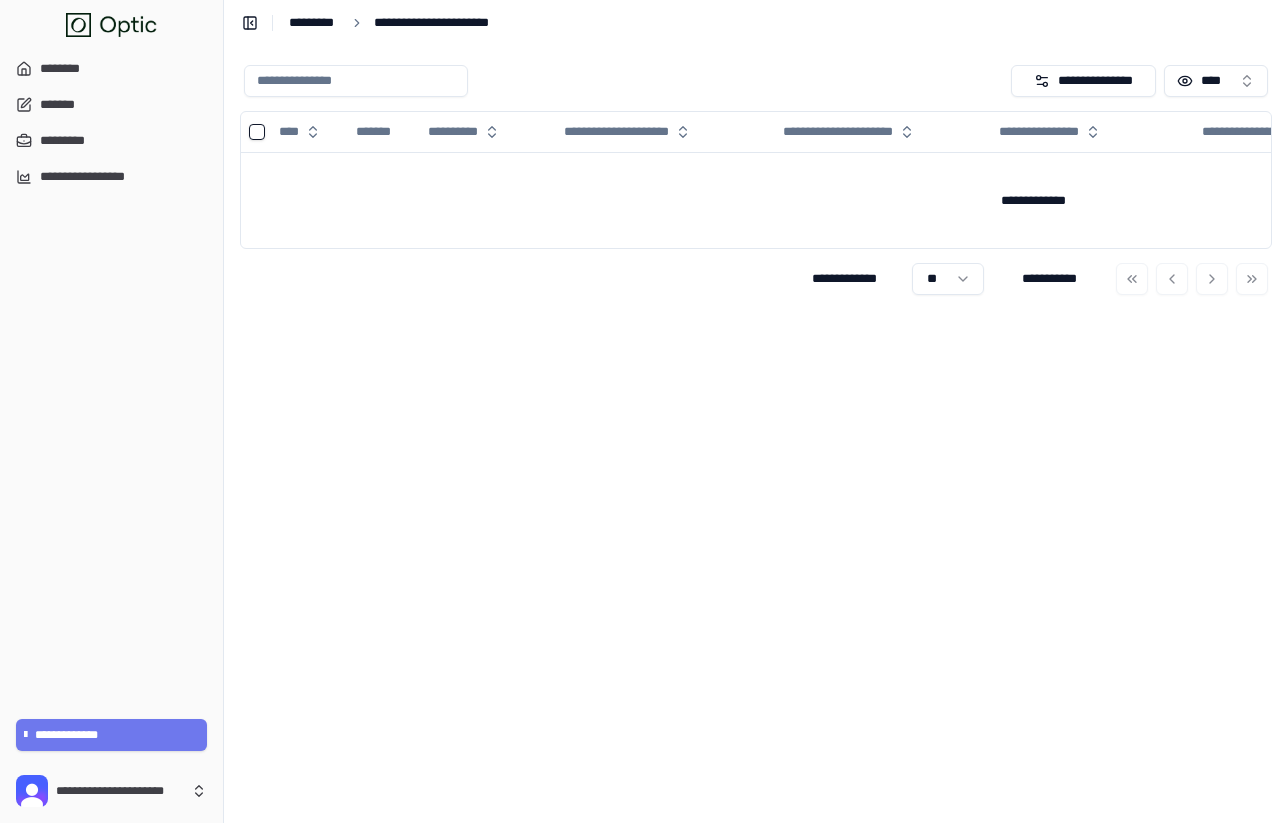 click on "*********" at bounding box center (314, 23) 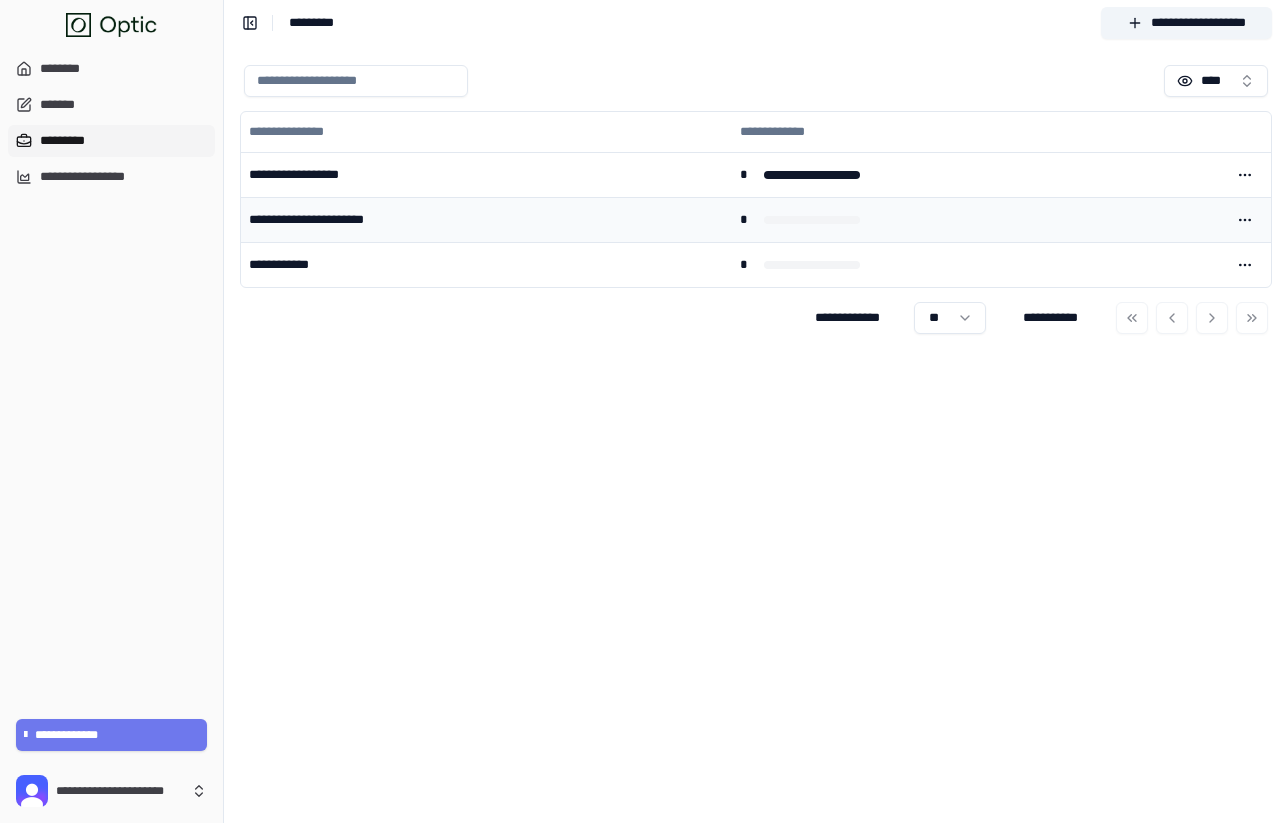 click on "**********" at bounding box center (486, 219) 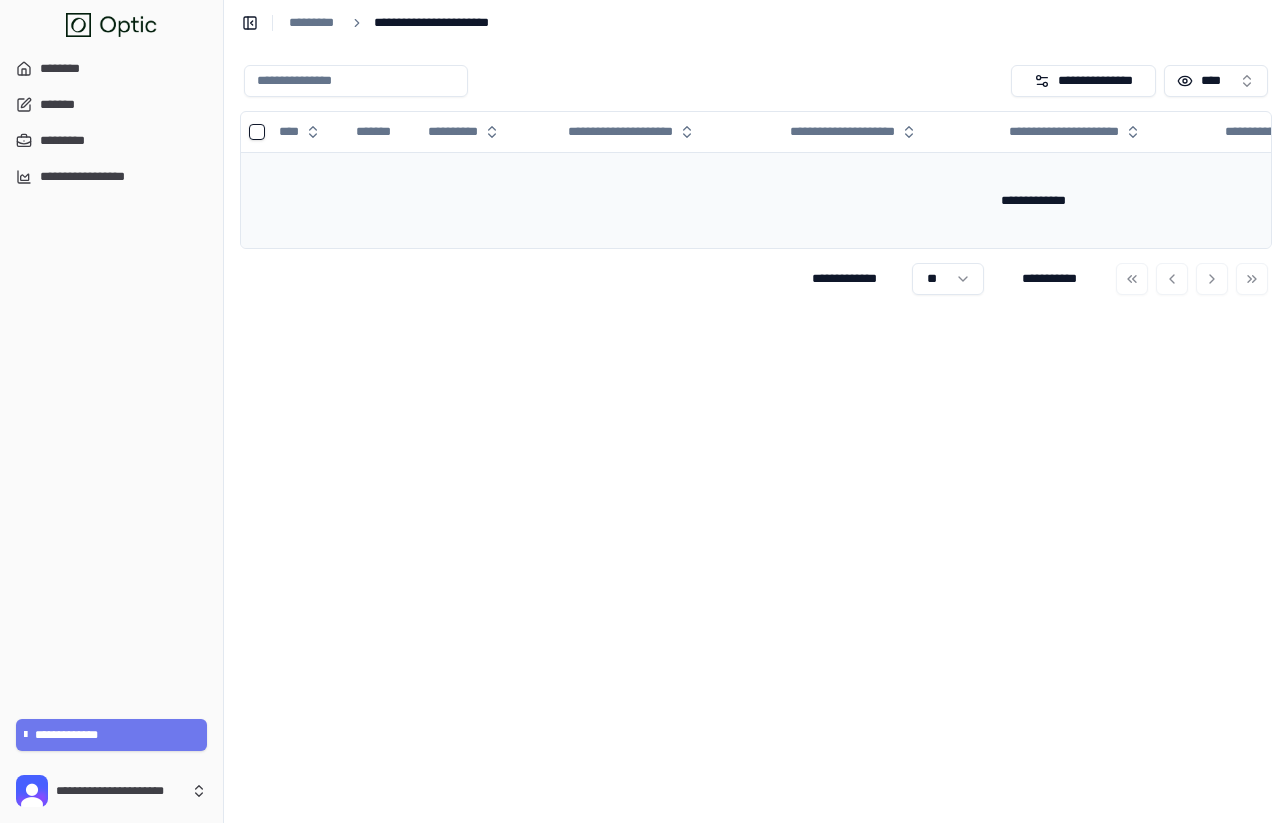 click on "**********" at bounding box center (1033, 200) 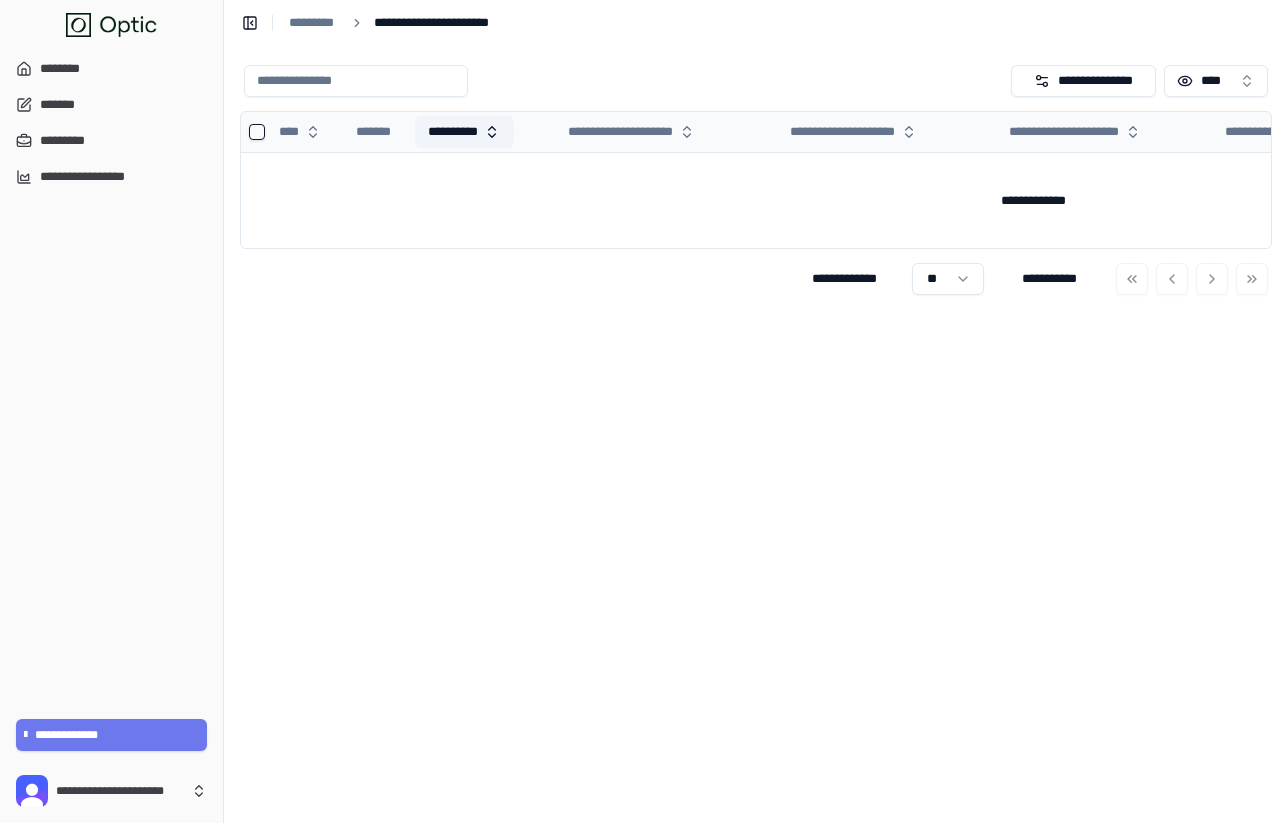 click on "**********" at bounding box center [464, 132] 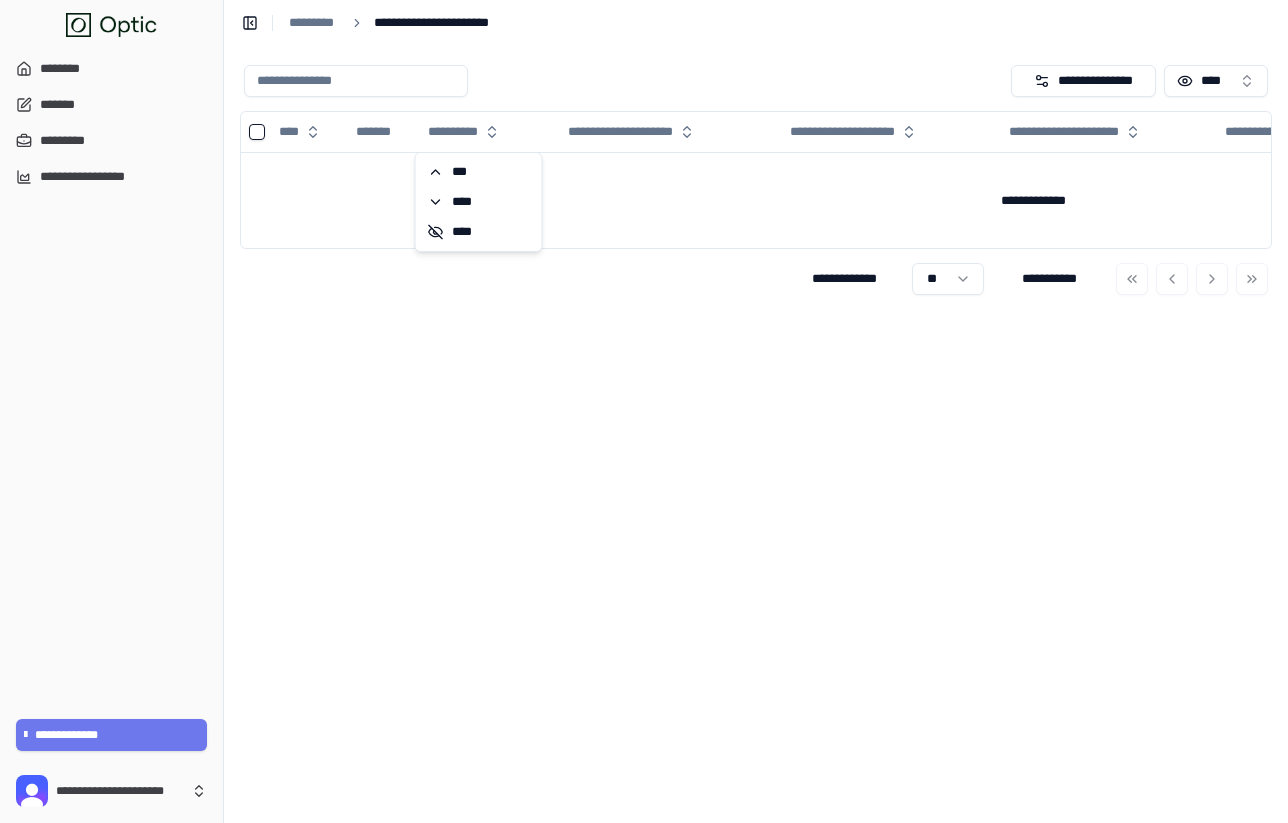 click on "**********" at bounding box center (756, 434) 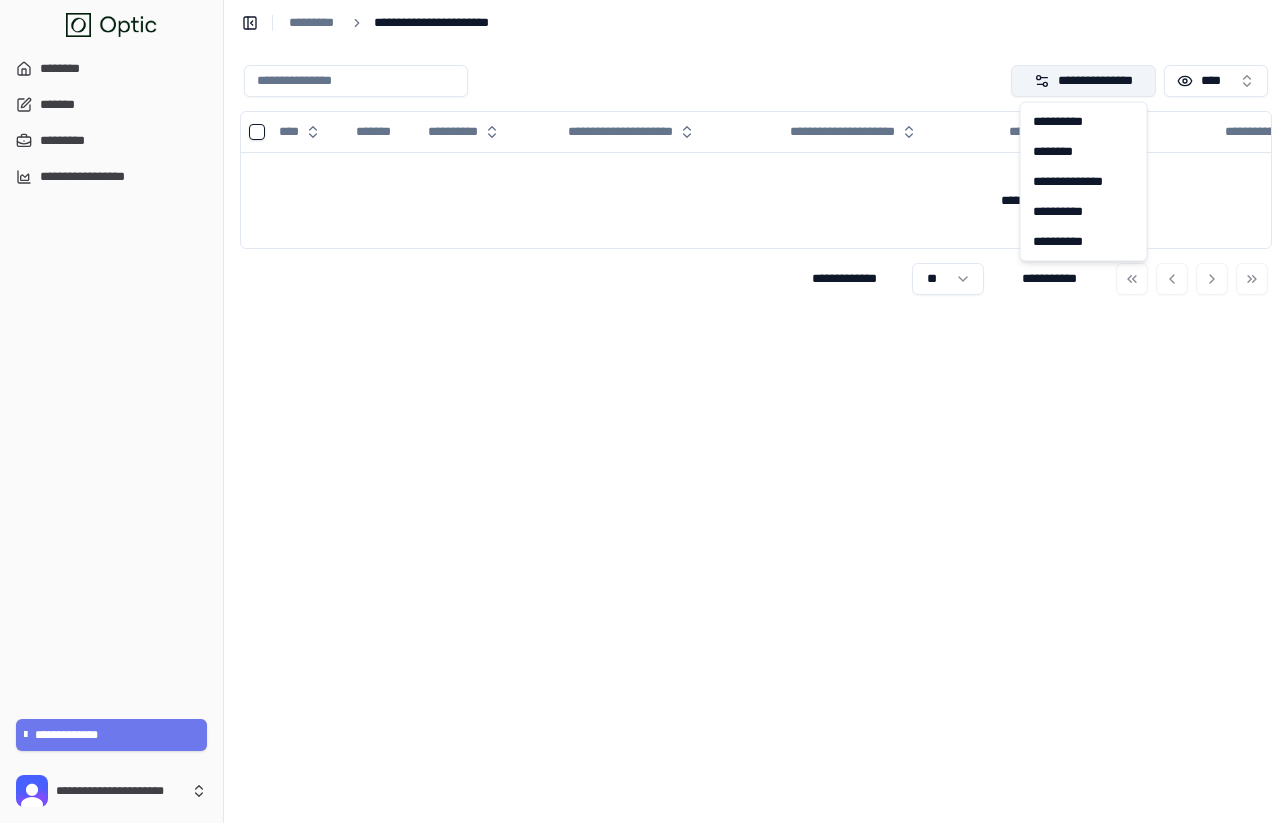click on "**********" at bounding box center [1084, 81] 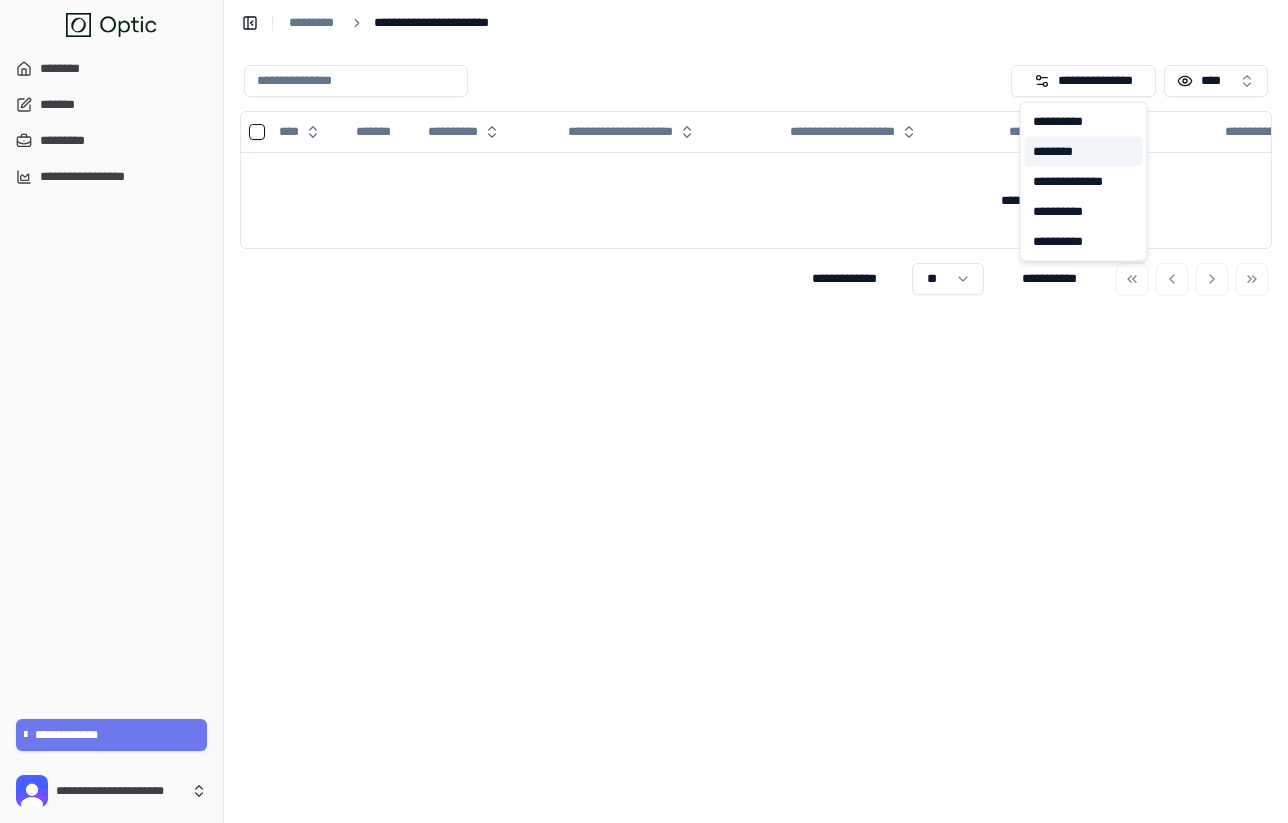 click on "********" at bounding box center [1084, 152] 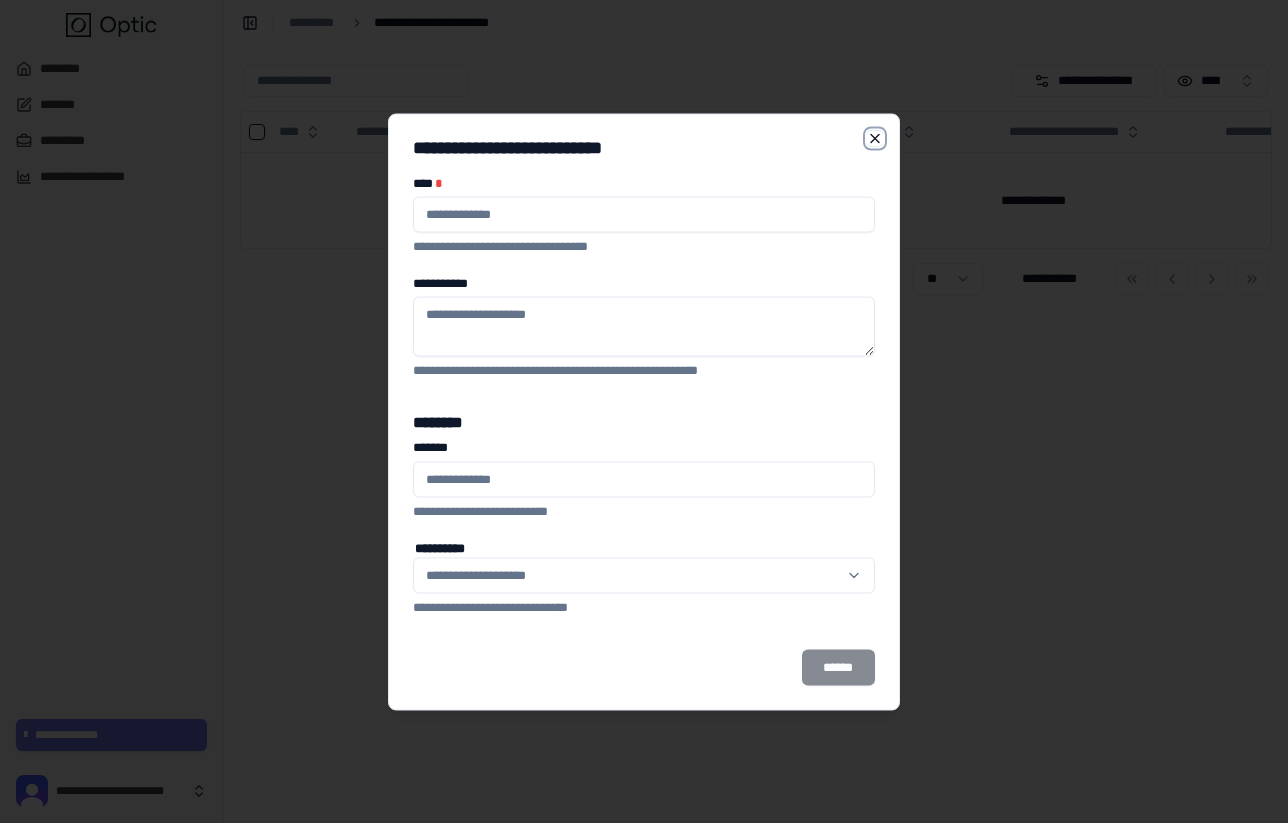 click 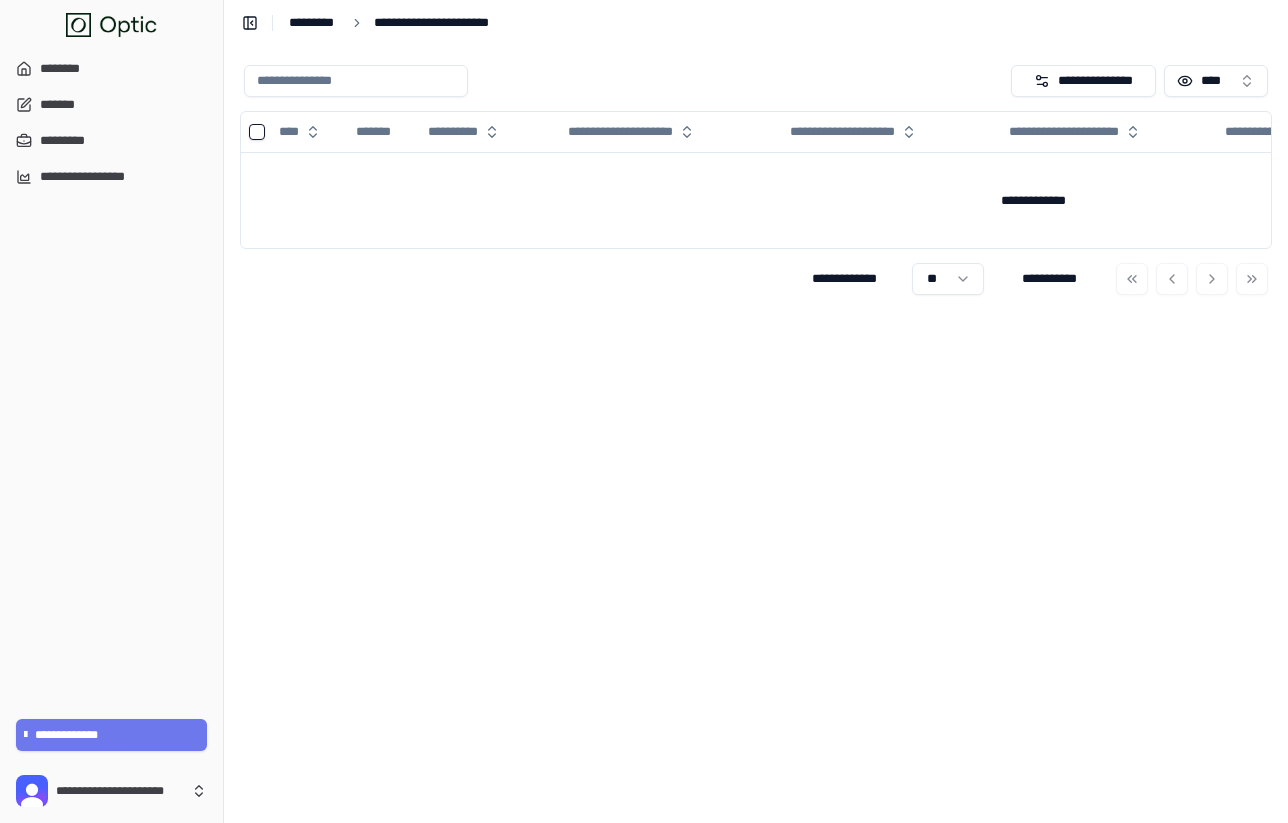 click on "*********" at bounding box center [314, 23] 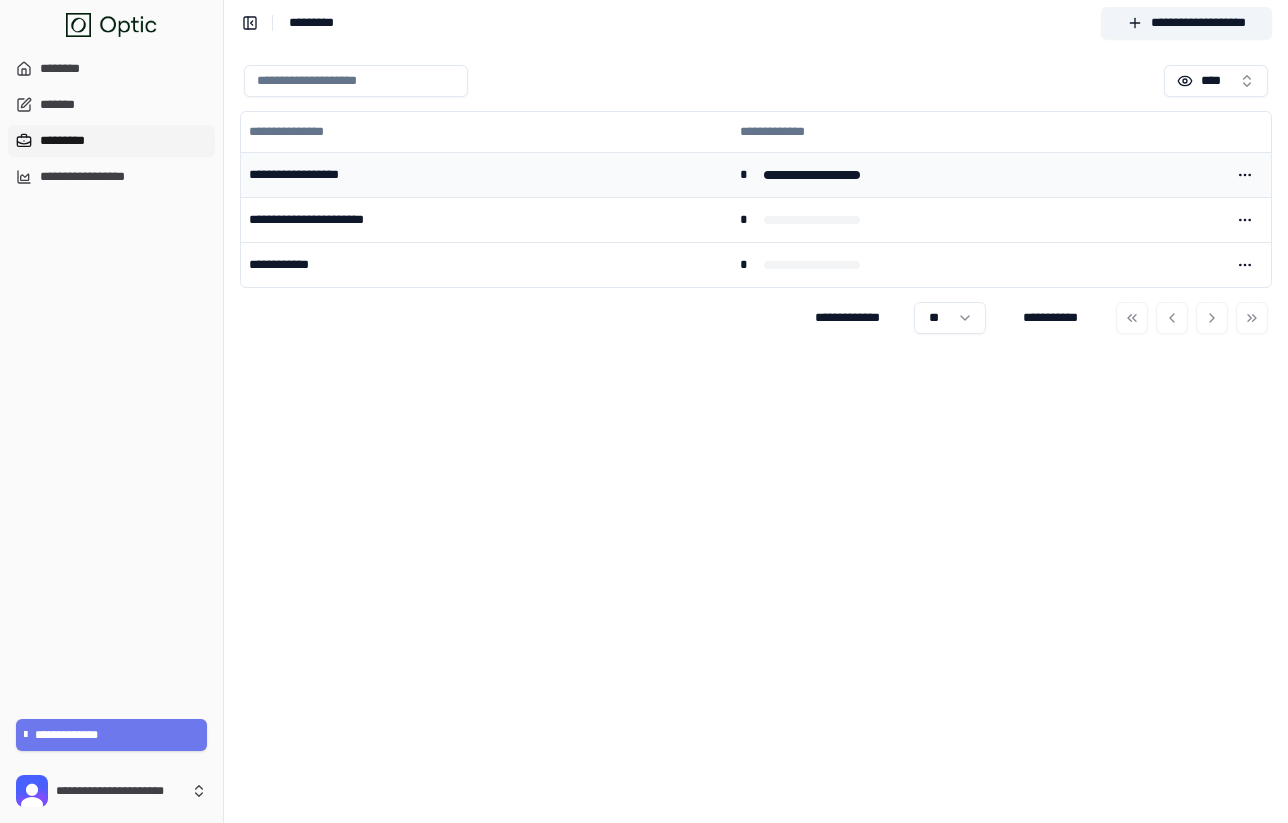 click on "**********" at bounding box center [486, 174] 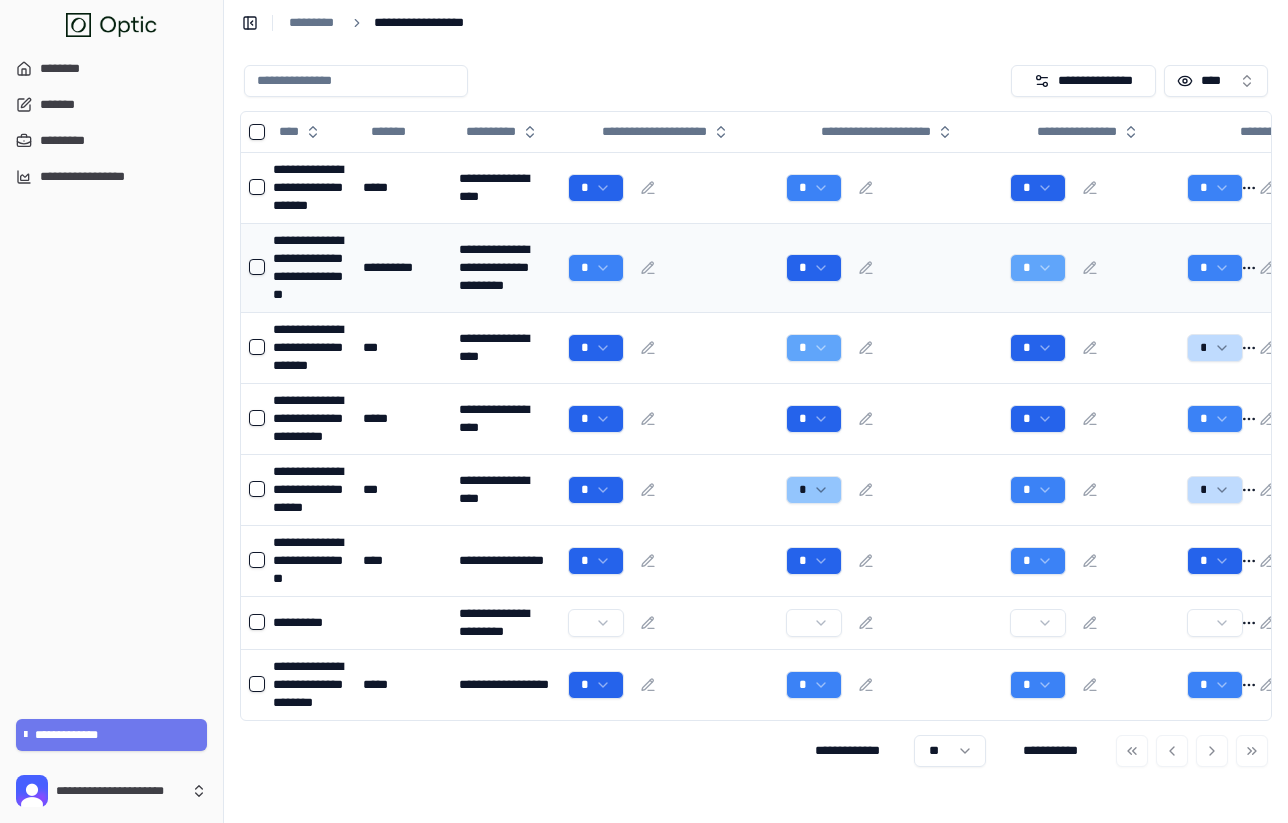 click on "**********" at bounding box center (310, 267) 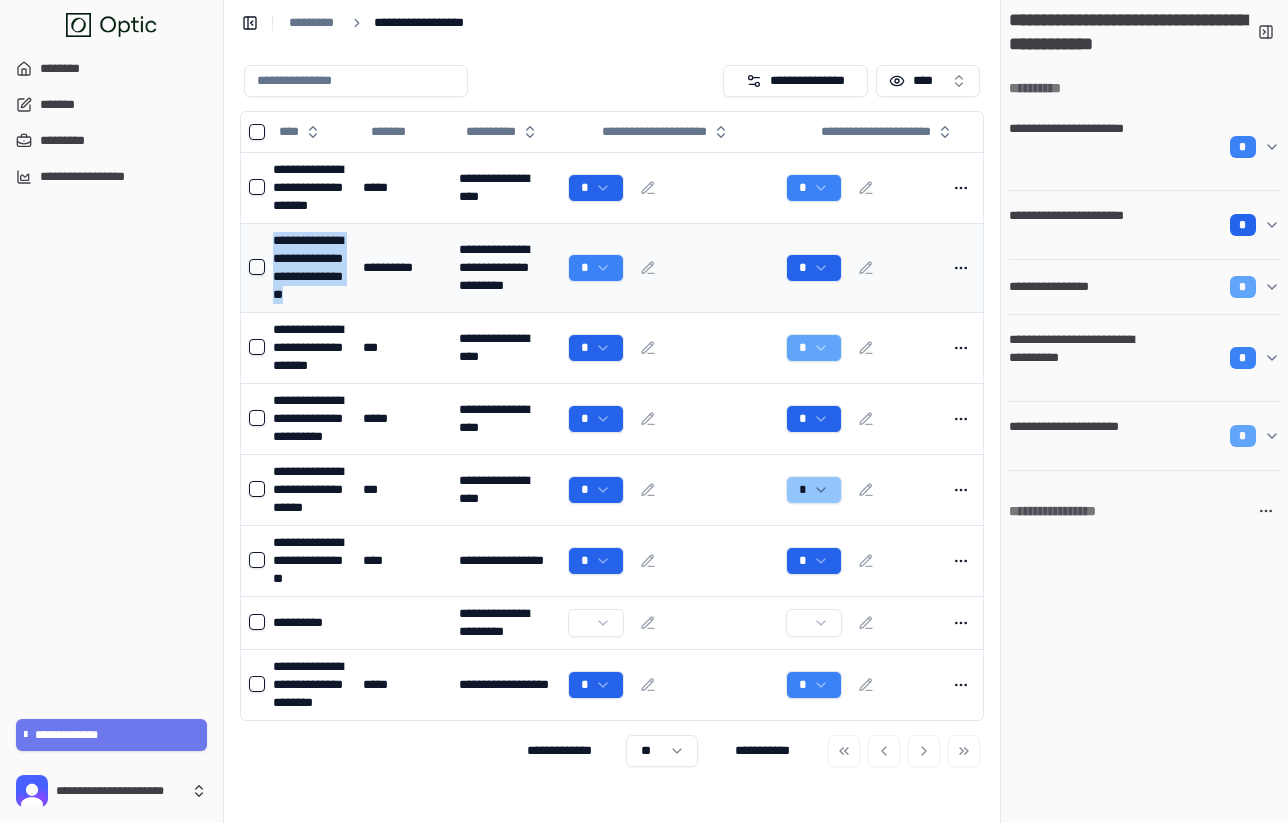 drag, startPoint x: 276, startPoint y: 261, endPoint x: 330, endPoint y: 341, distance: 96.519424 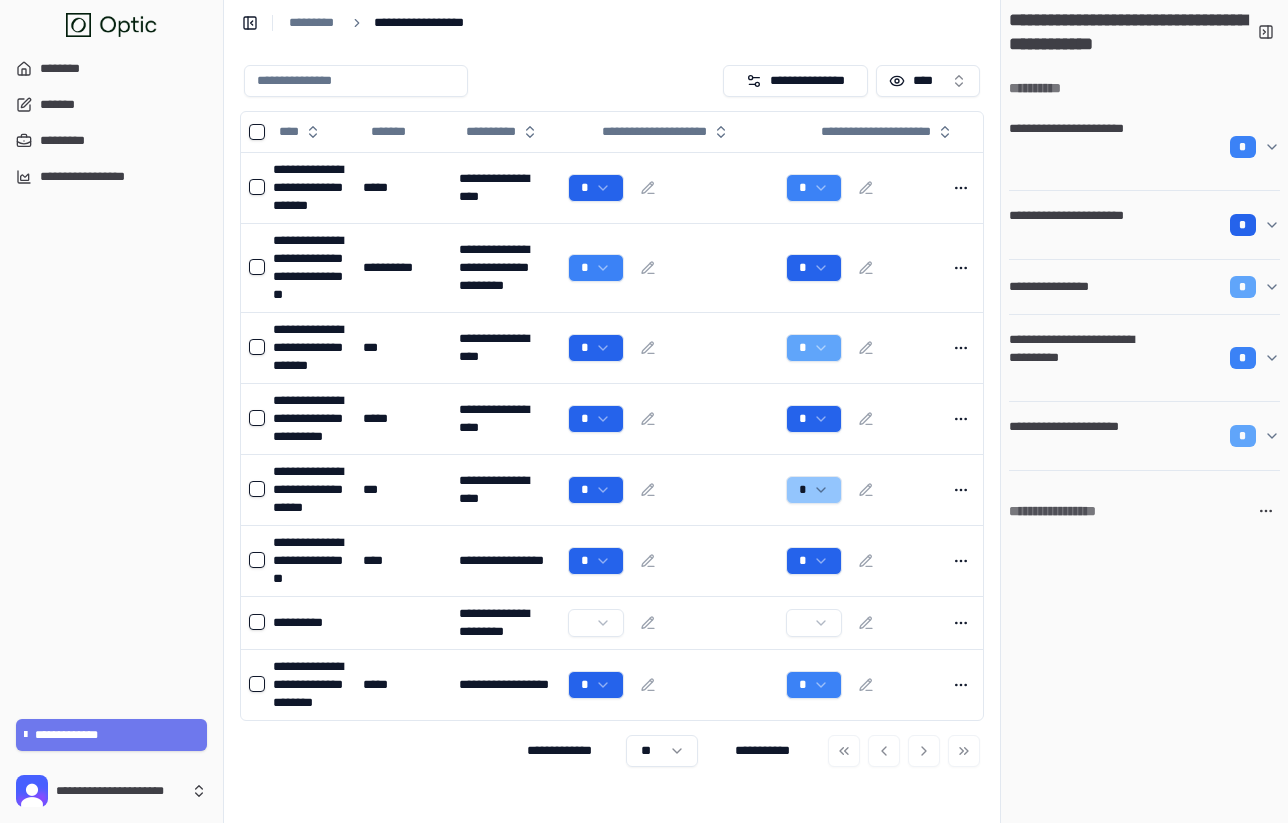 click on "**********" at bounding box center [111, 374] 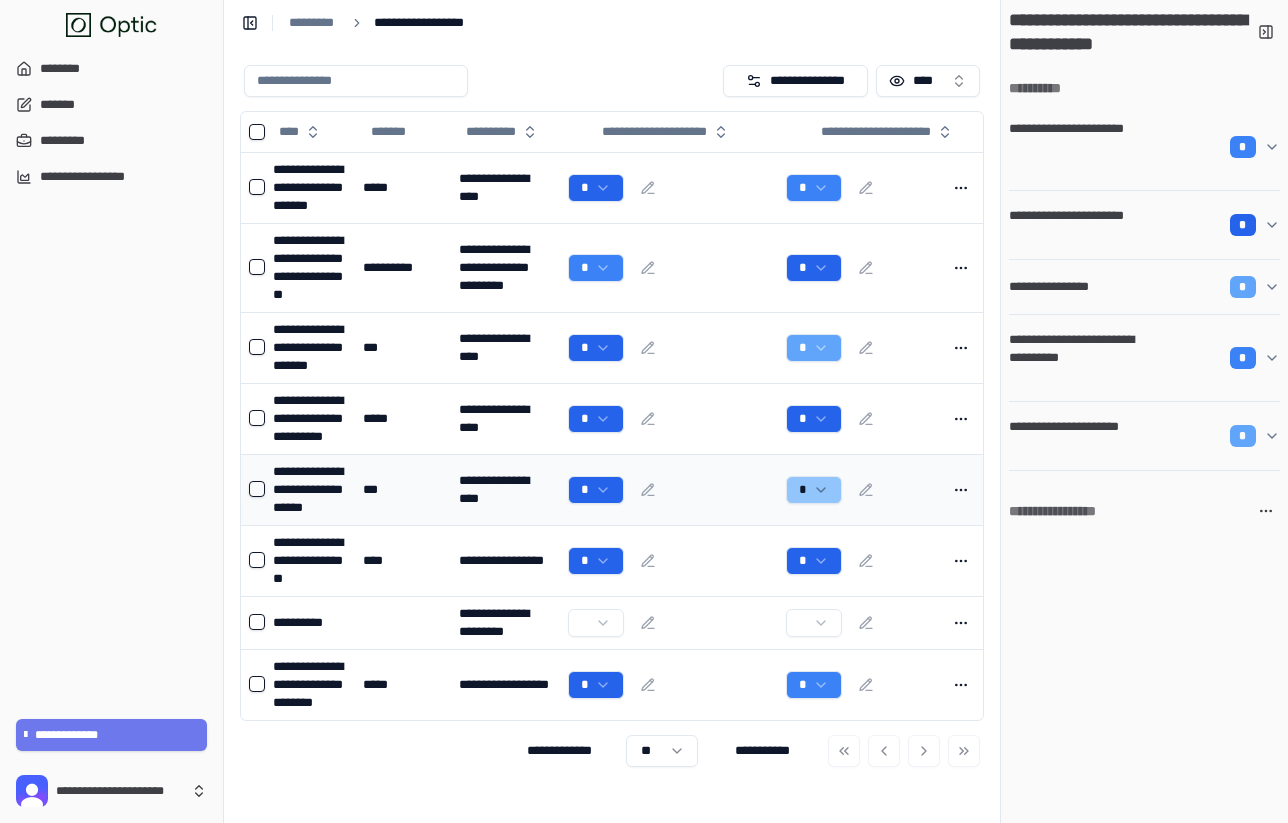 scroll, scrollTop: 128, scrollLeft: 0, axis: vertical 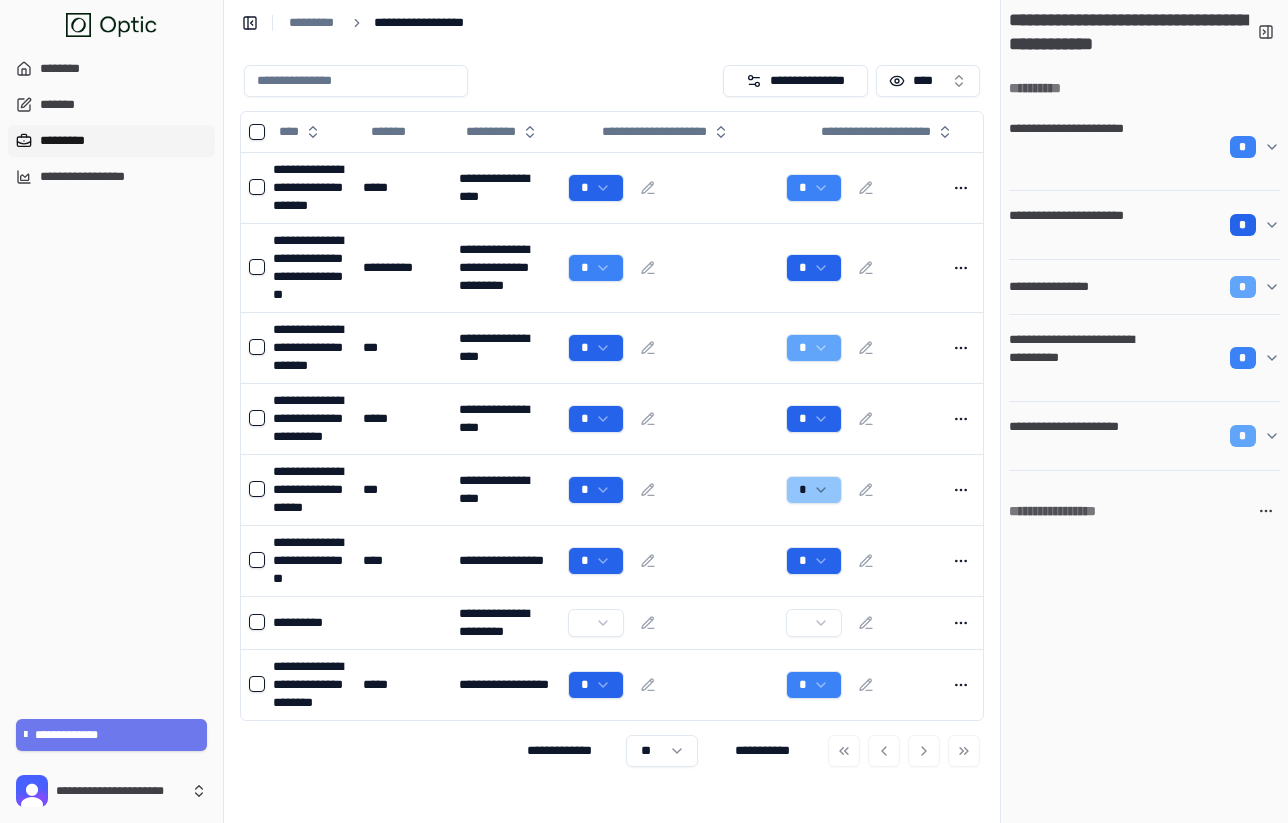 click on "*********" at bounding box center [111, 141] 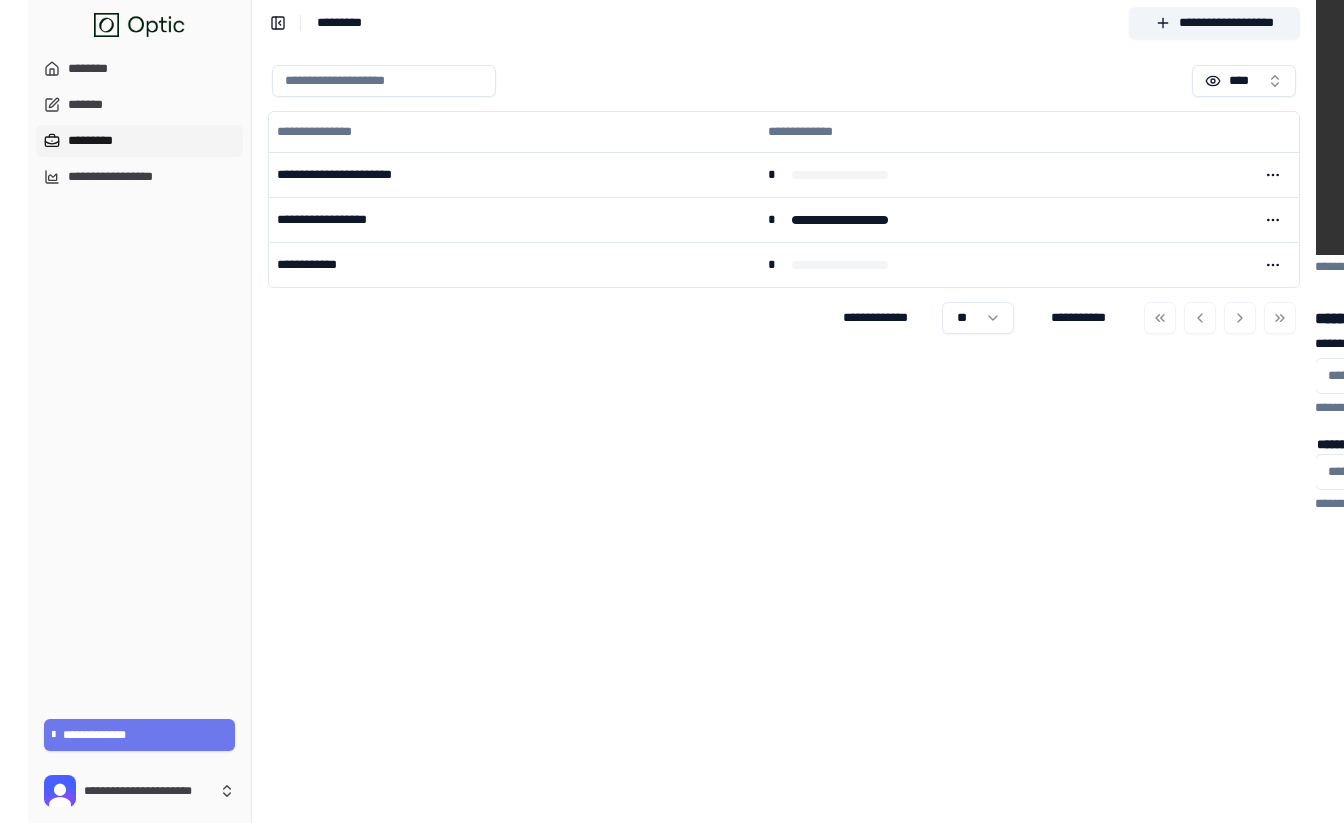 scroll, scrollTop: 0, scrollLeft: 0, axis: both 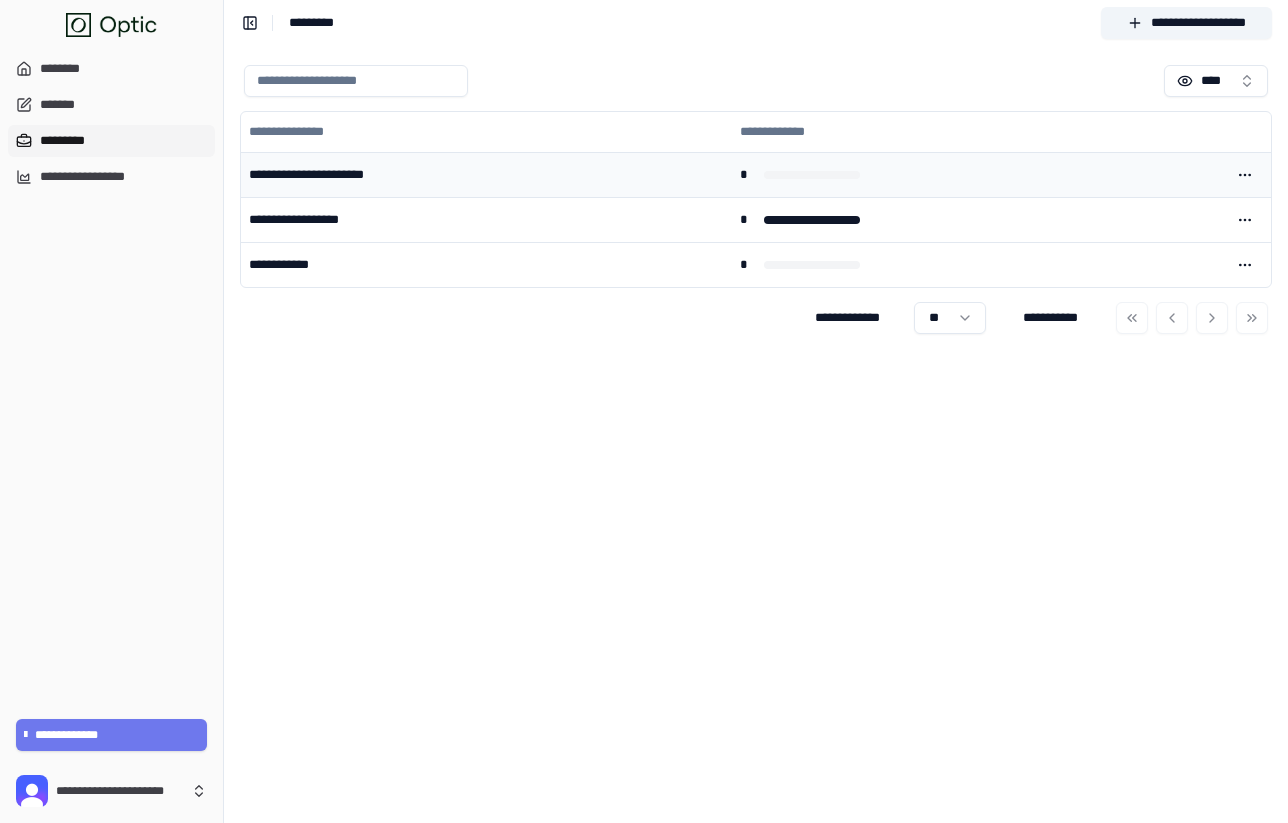 click on "**********" at bounding box center [486, 174] 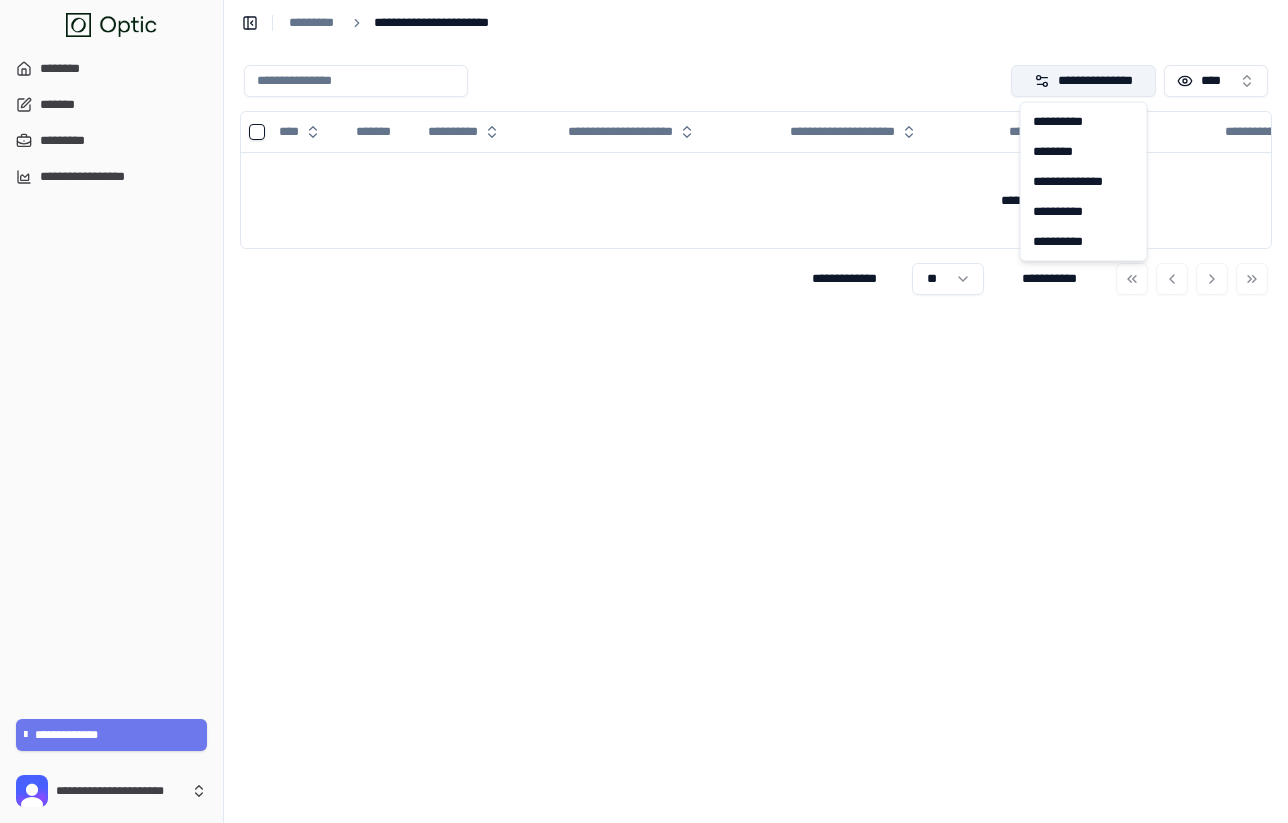 click on "**********" at bounding box center (1084, 81) 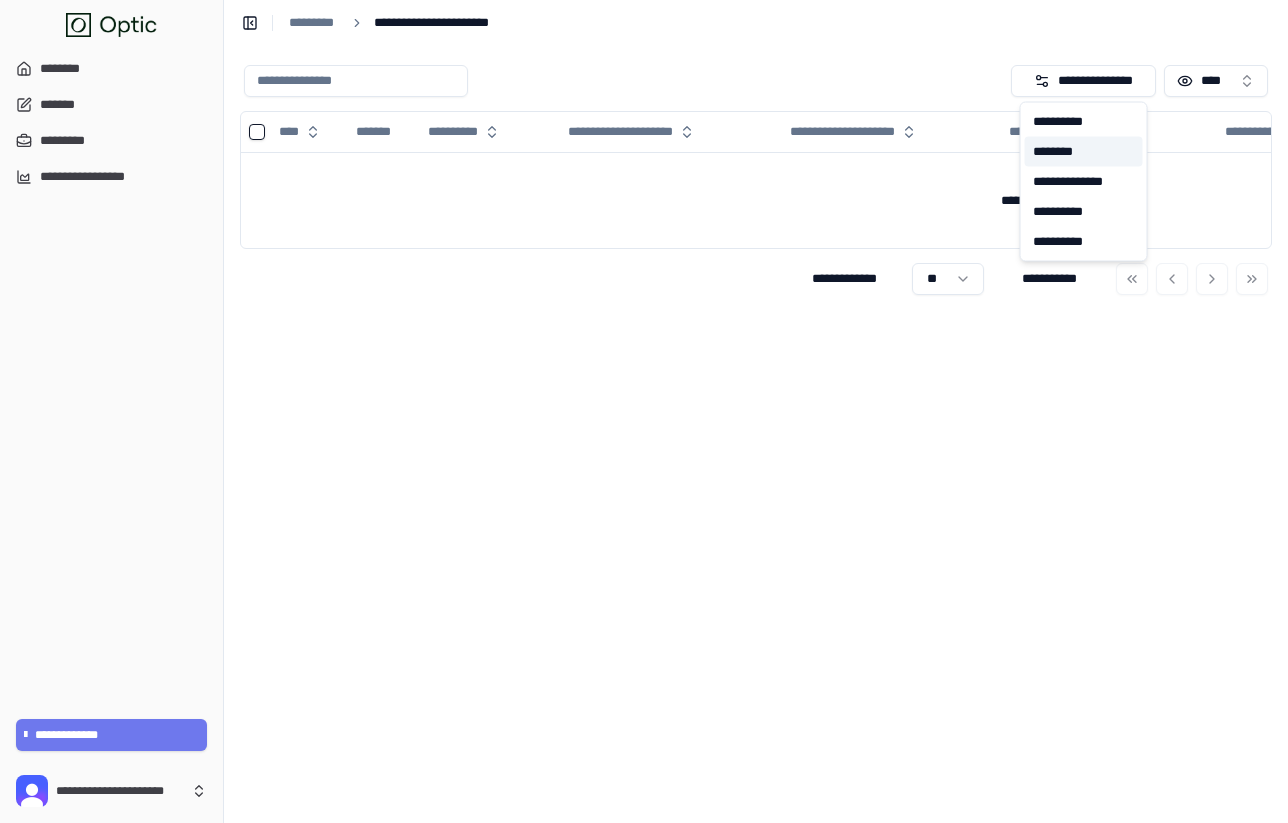 click on "********" at bounding box center [1084, 152] 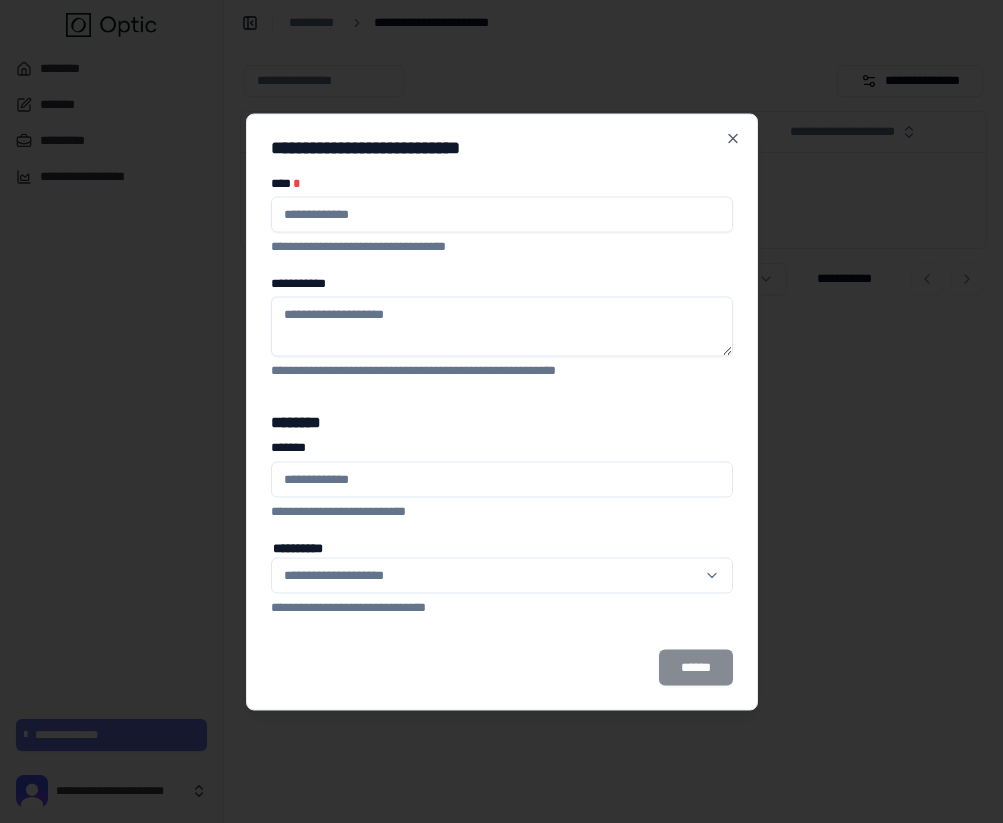 click at bounding box center [502, 214] 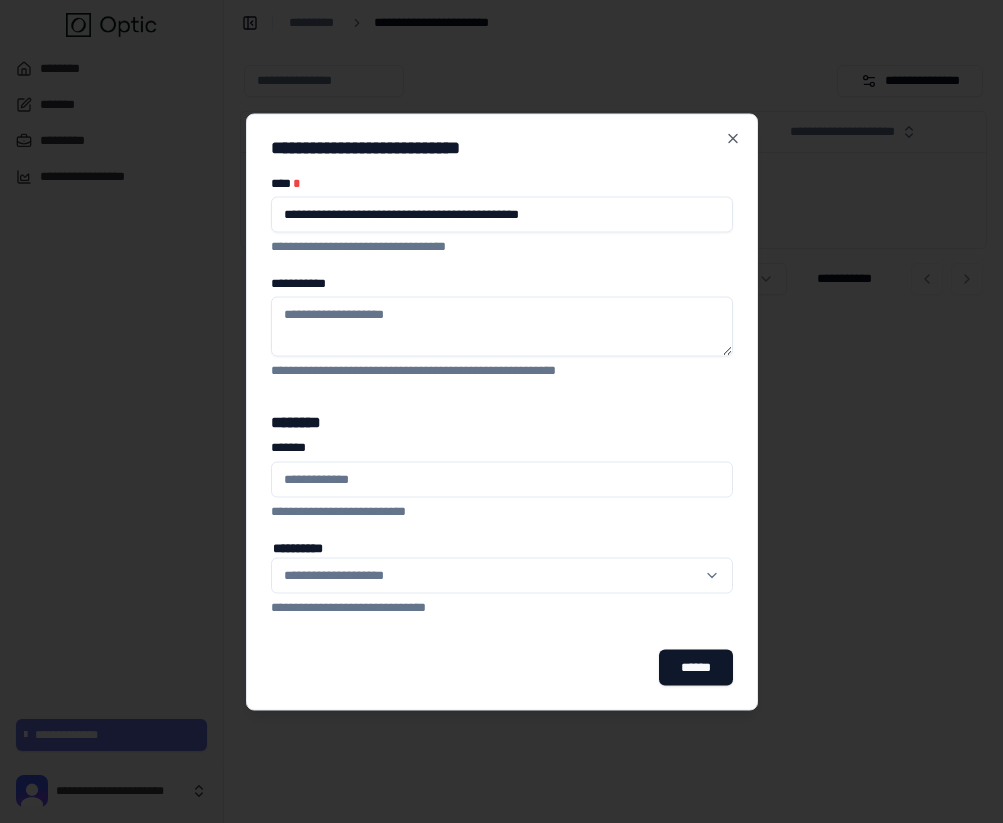 type on "**********" 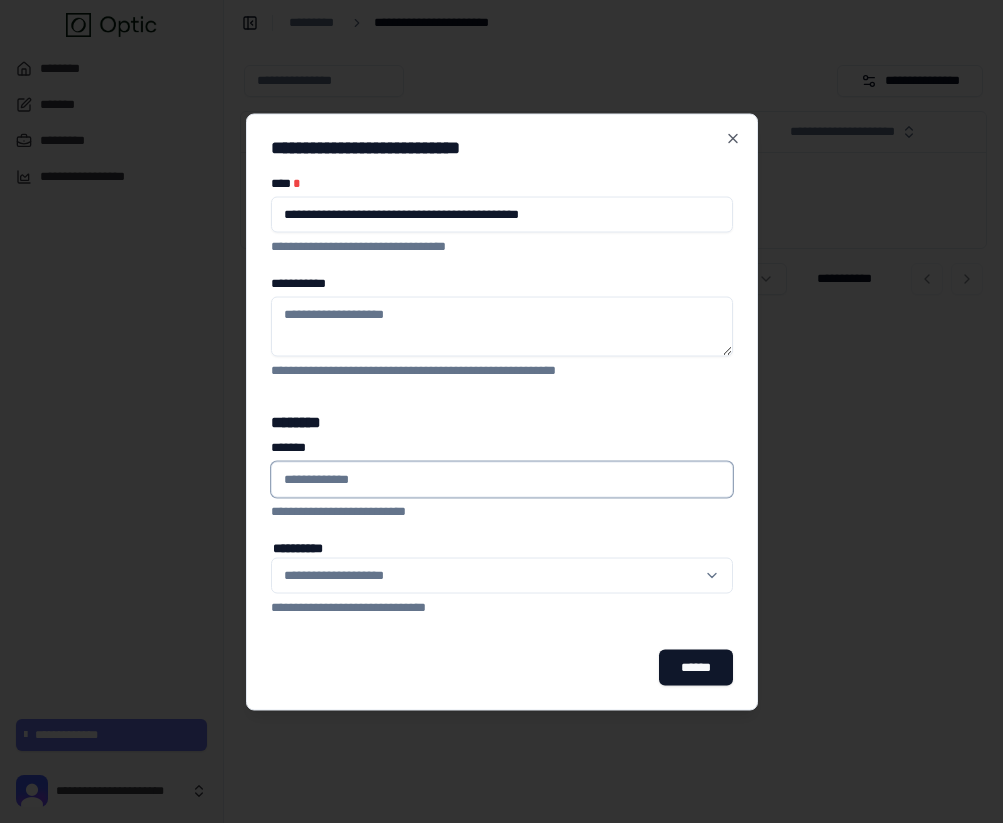 click on "*******" at bounding box center [502, 479] 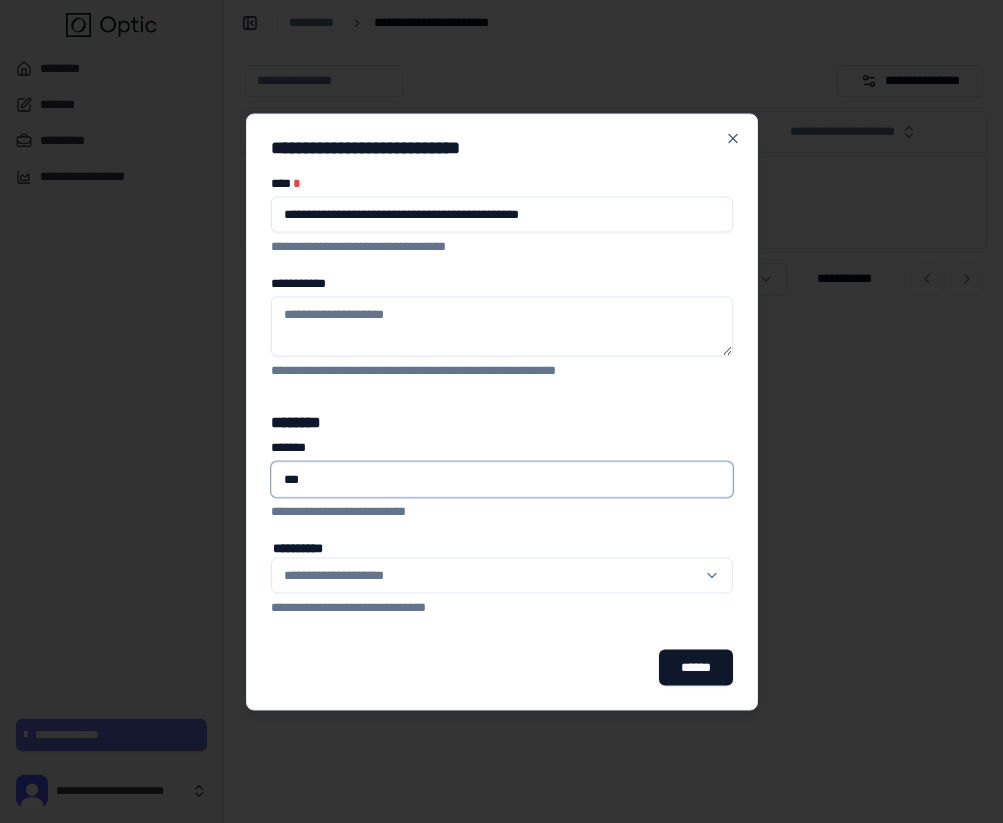 type on "****" 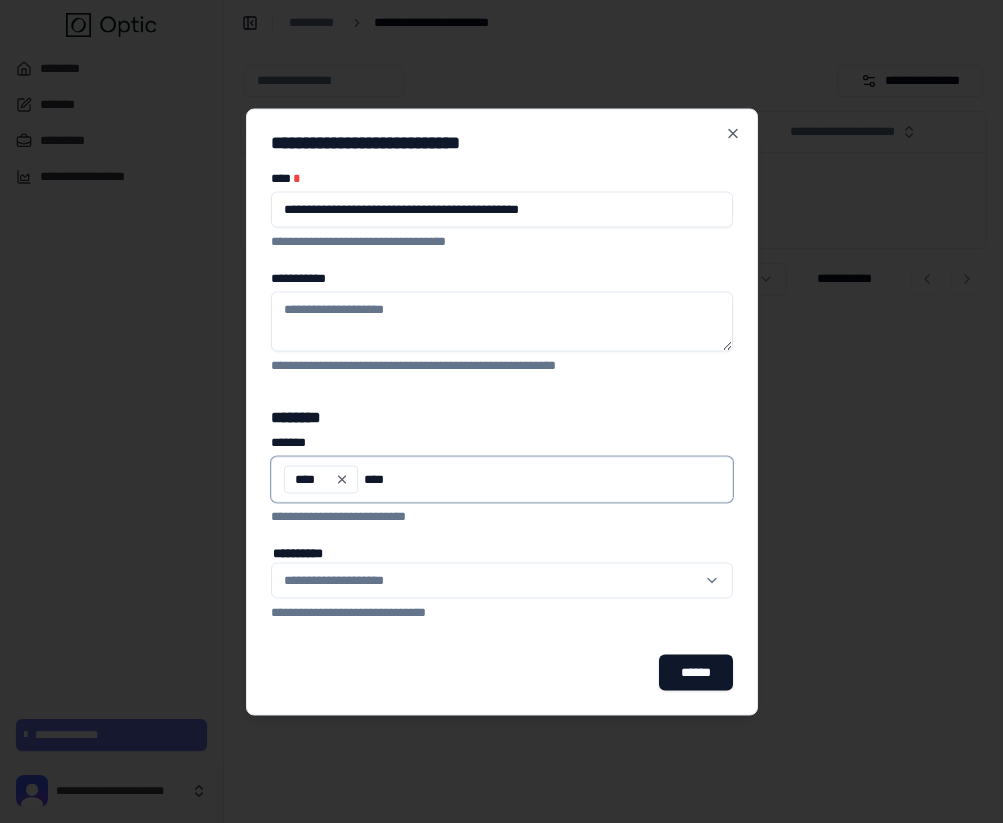type on "*****" 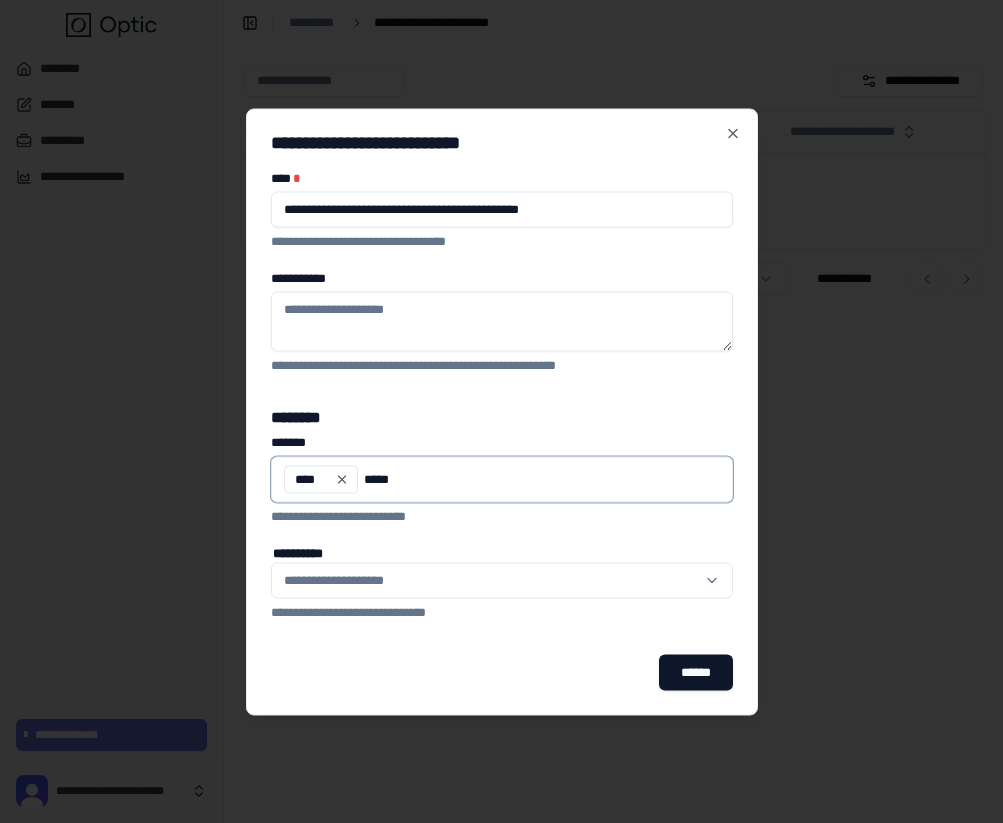 type 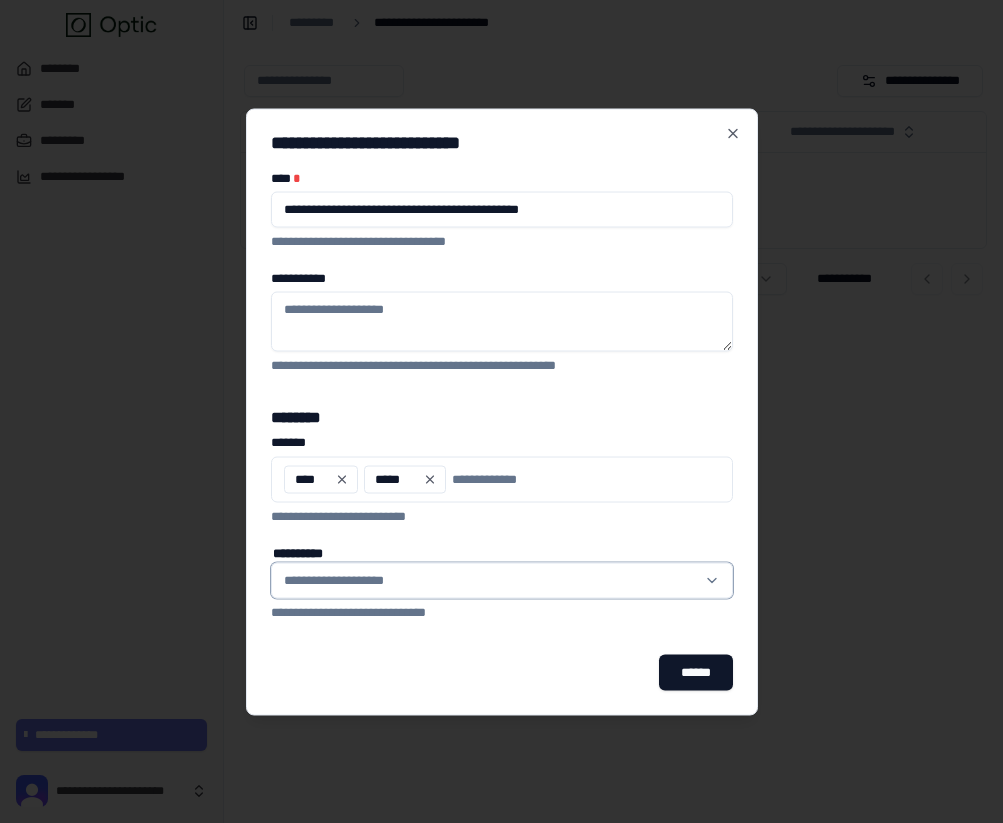 click on "**********" at bounding box center [490, 580] 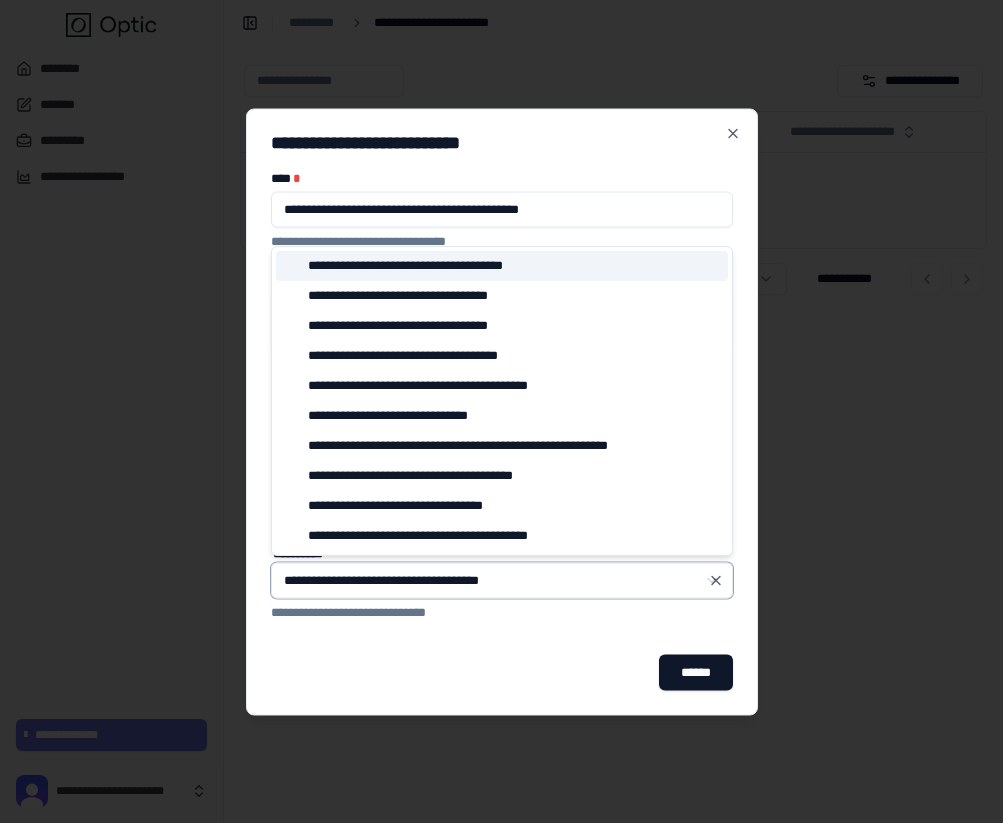 click on "**********" at bounding box center (433, 266) 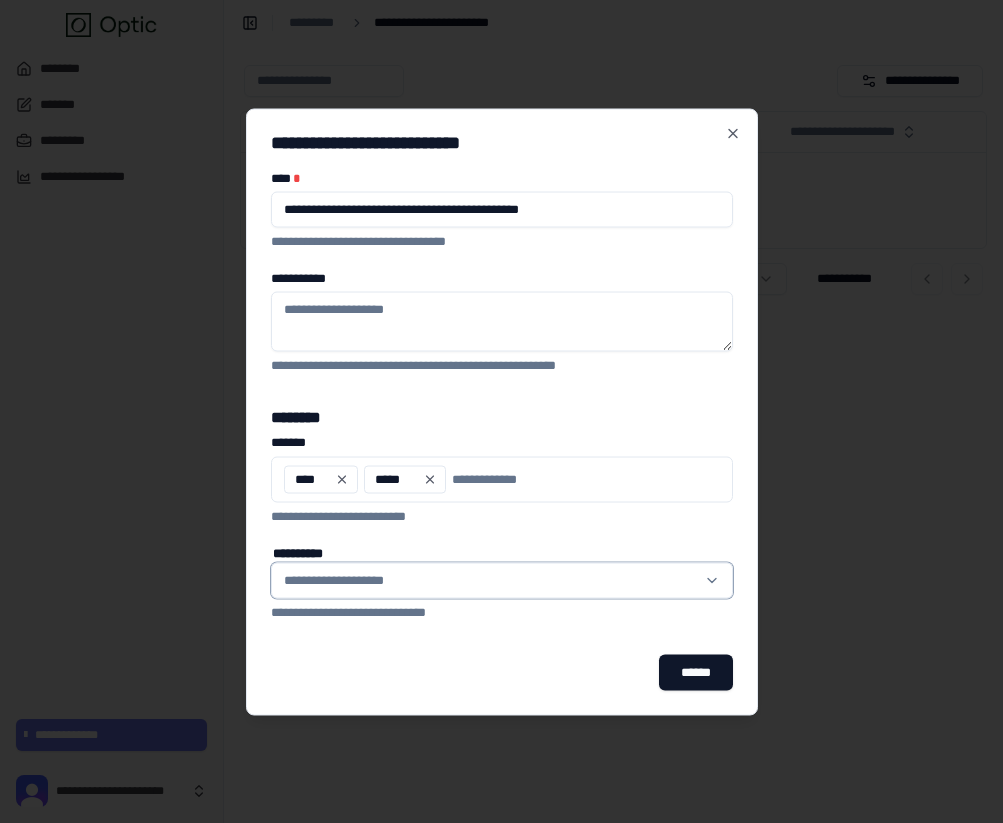 type on "**********" 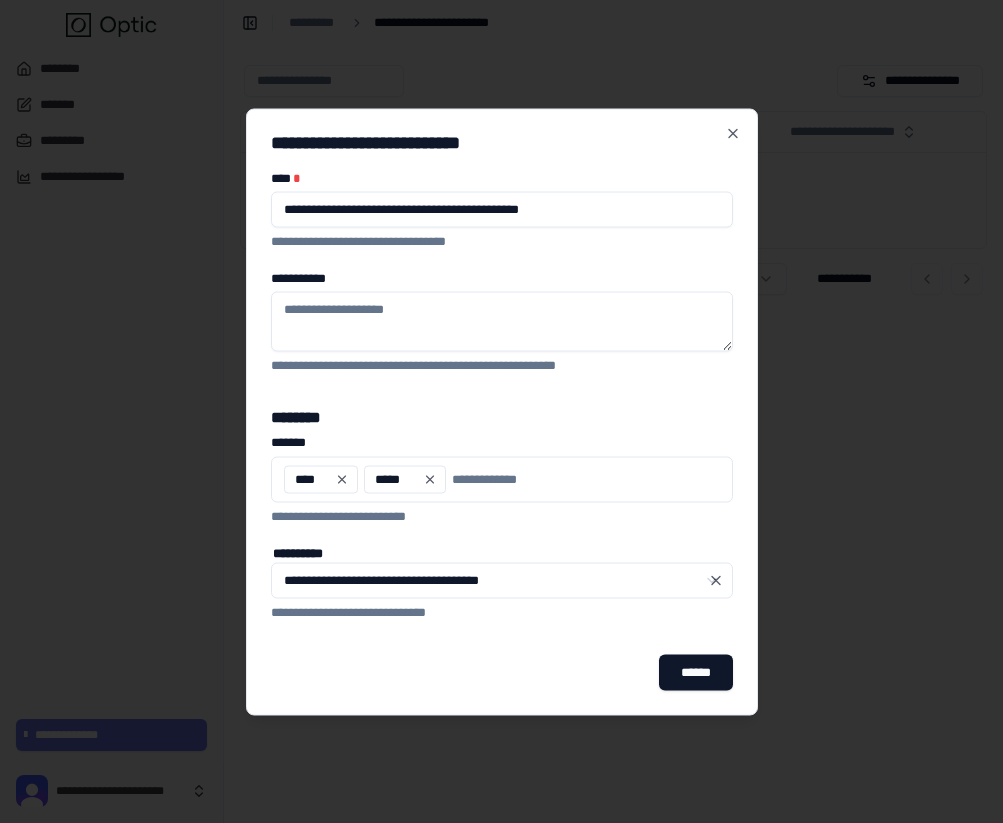 click on "******" at bounding box center (502, 672) 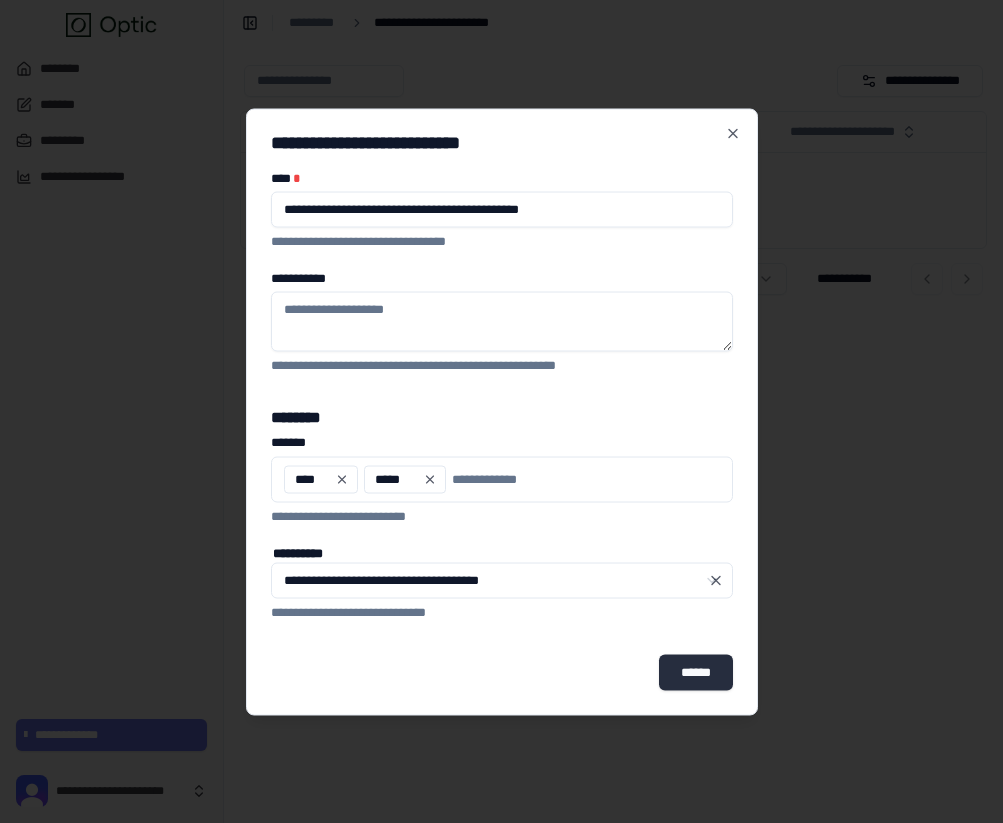click on "******" at bounding box center [695, 672] 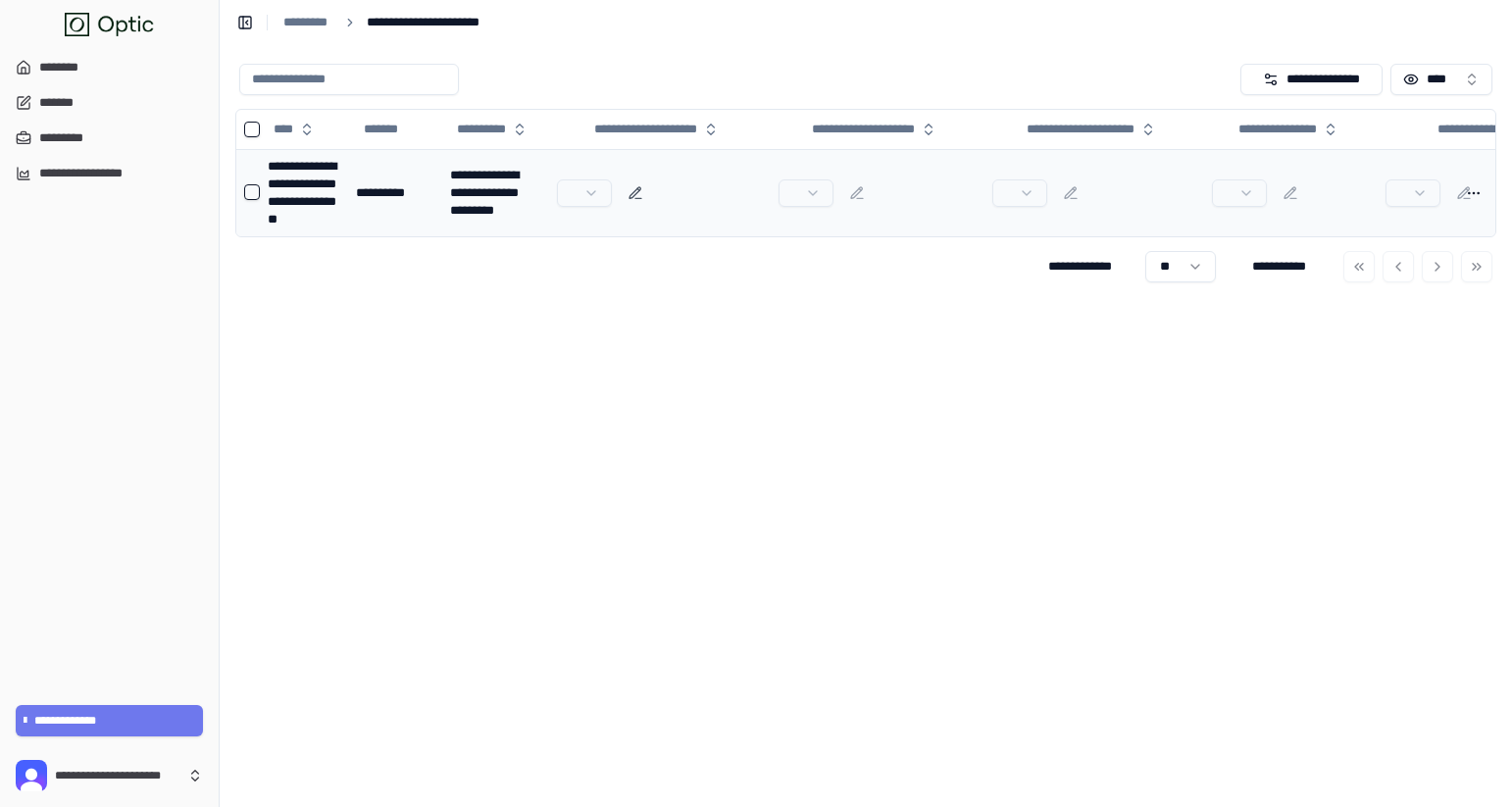 click 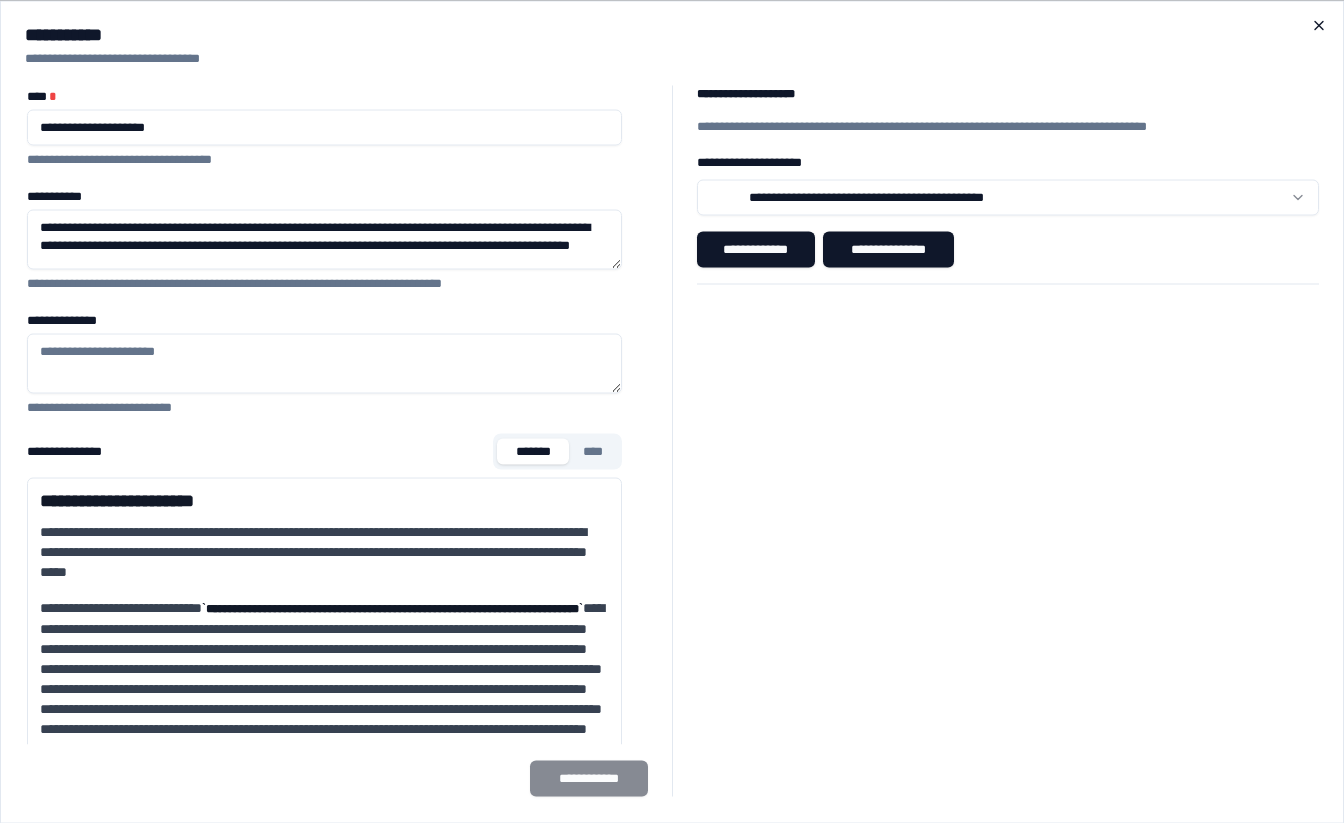 click 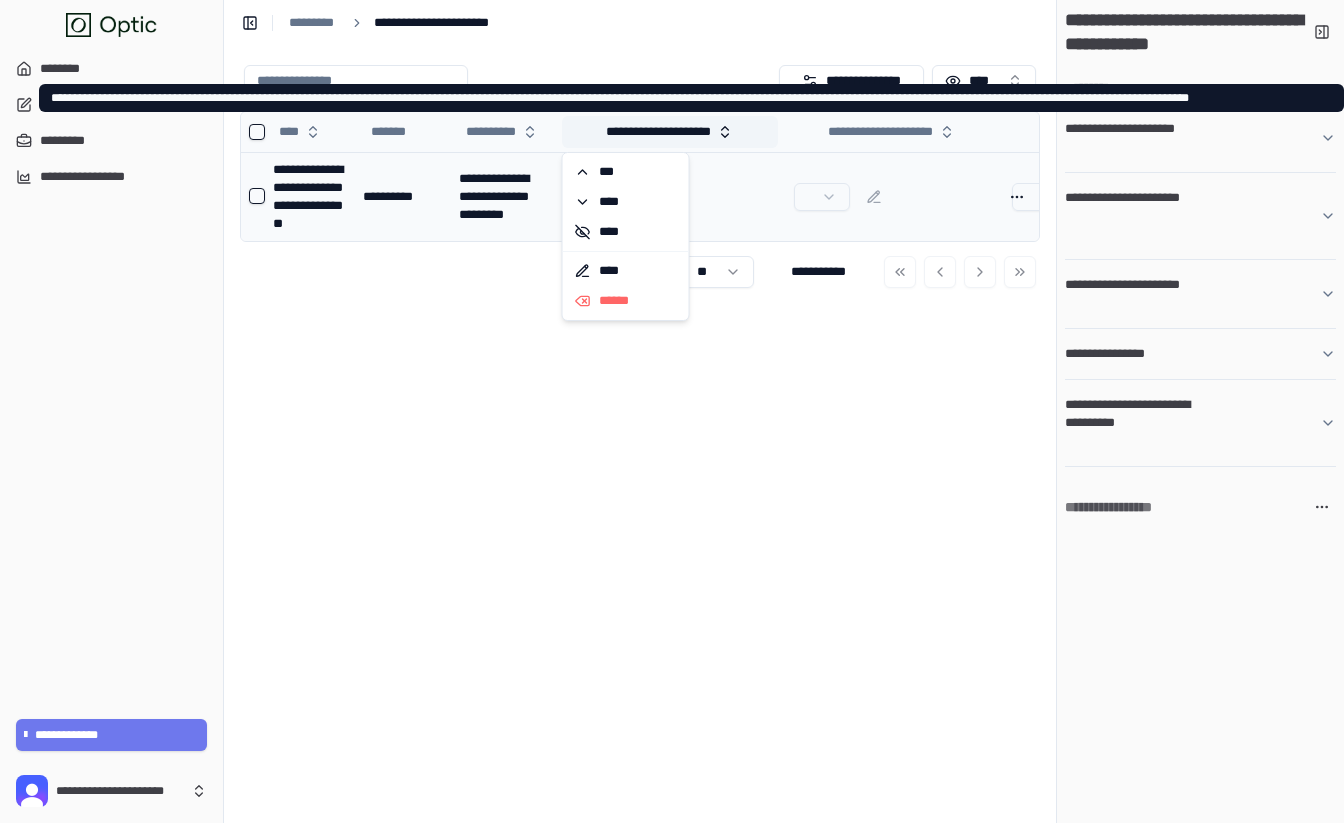 click on "**********" at bounding box center [1066, 132] 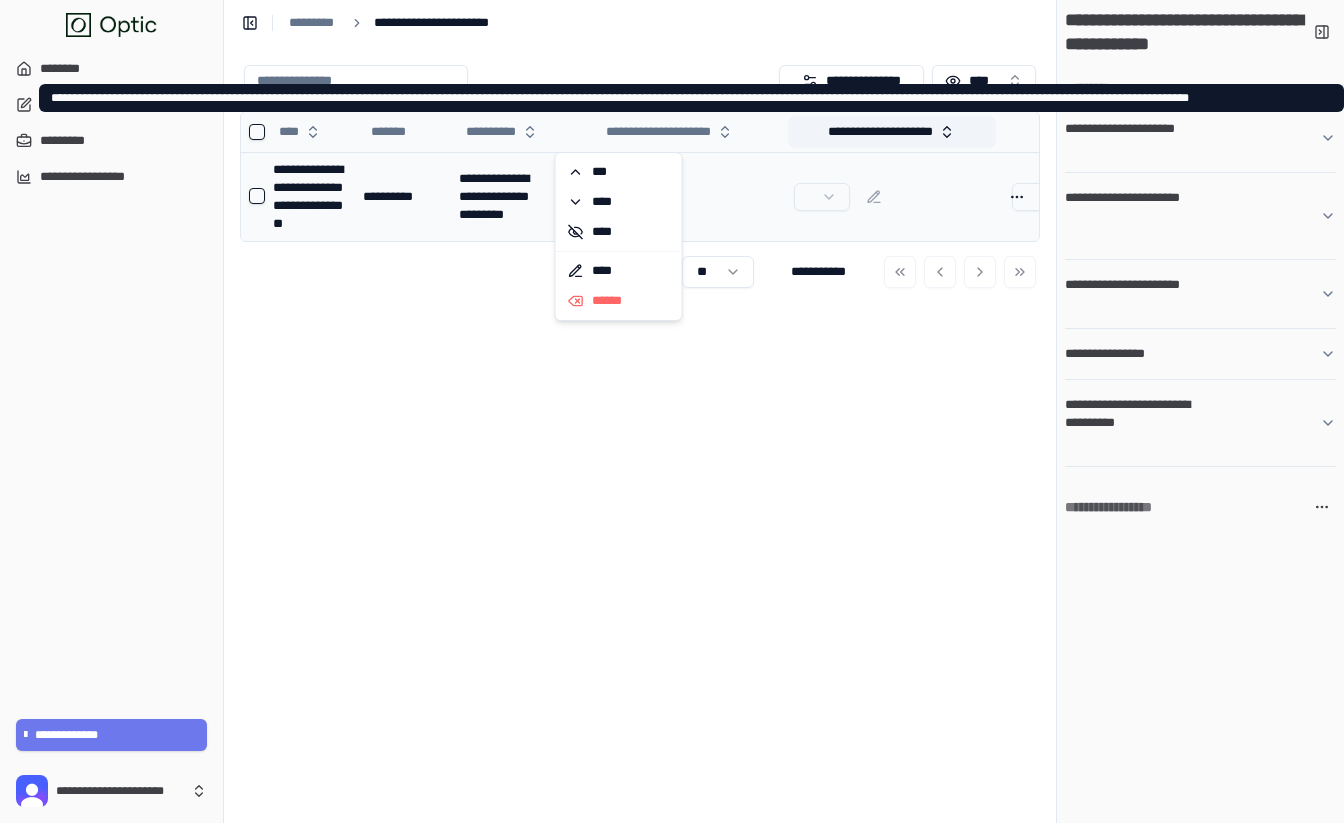 scroll, scrollTop: 0, scrollLeft: 17, axis: horizontal 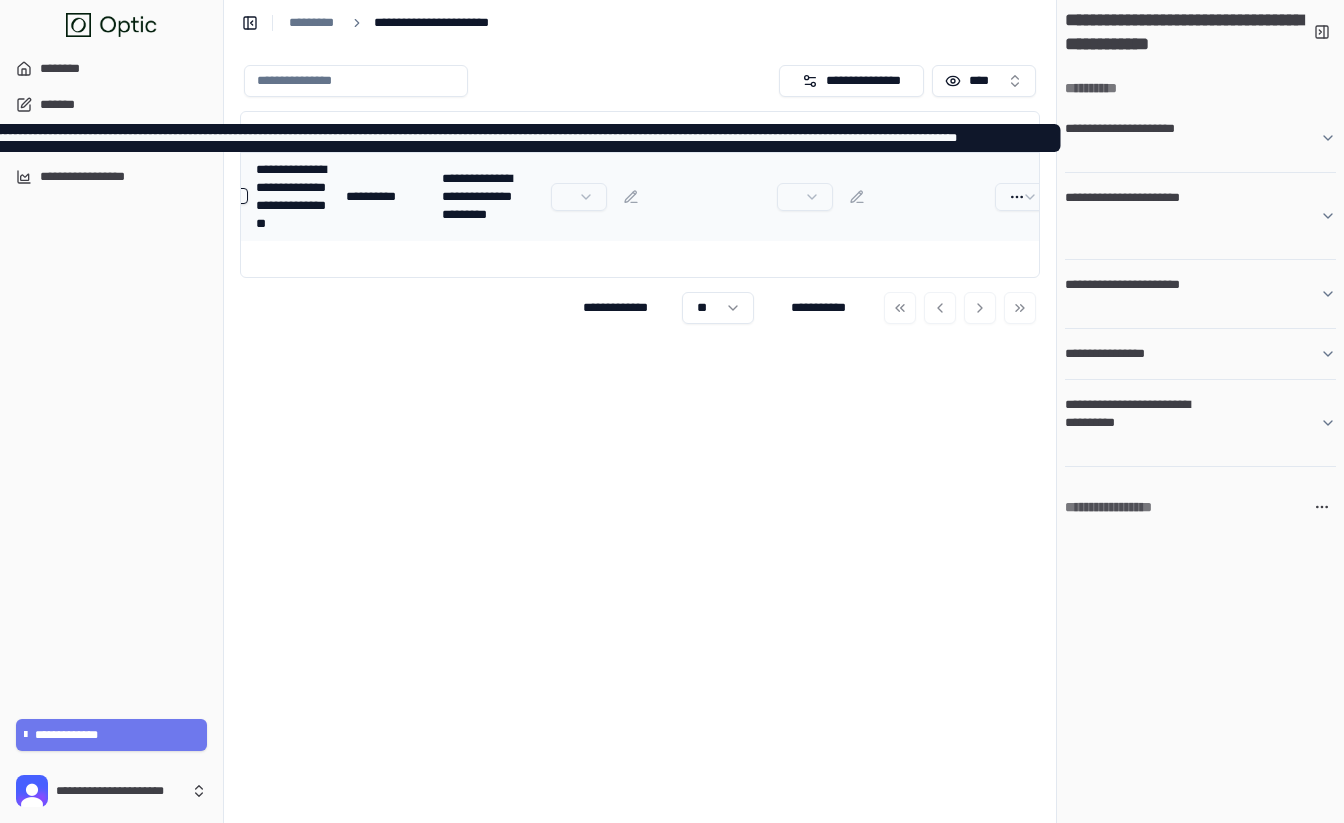 drag, startPoint x: 1199, startPoint y: 192, endPoint x: 1199, endPoint y: 129, distance: 63 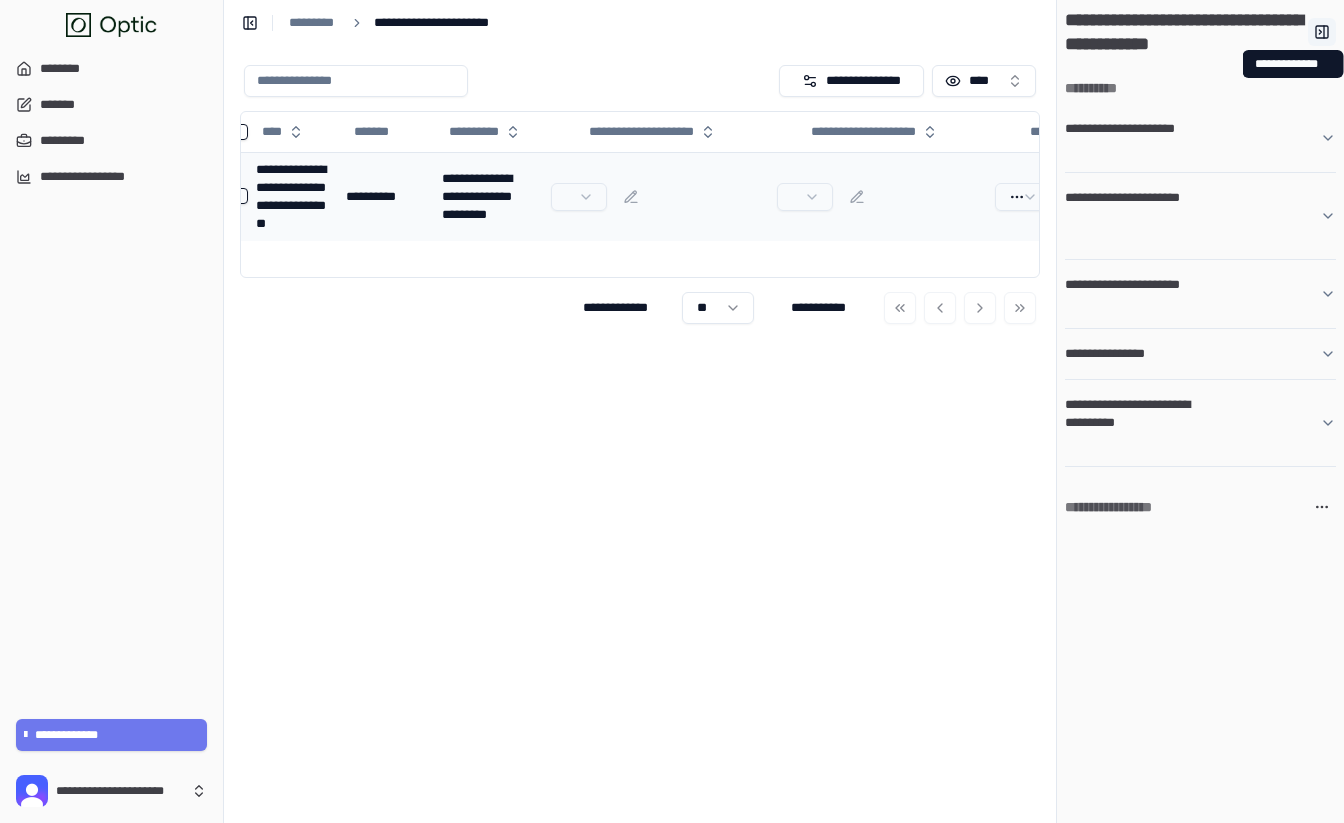 click at bounding box center (1322, 32) 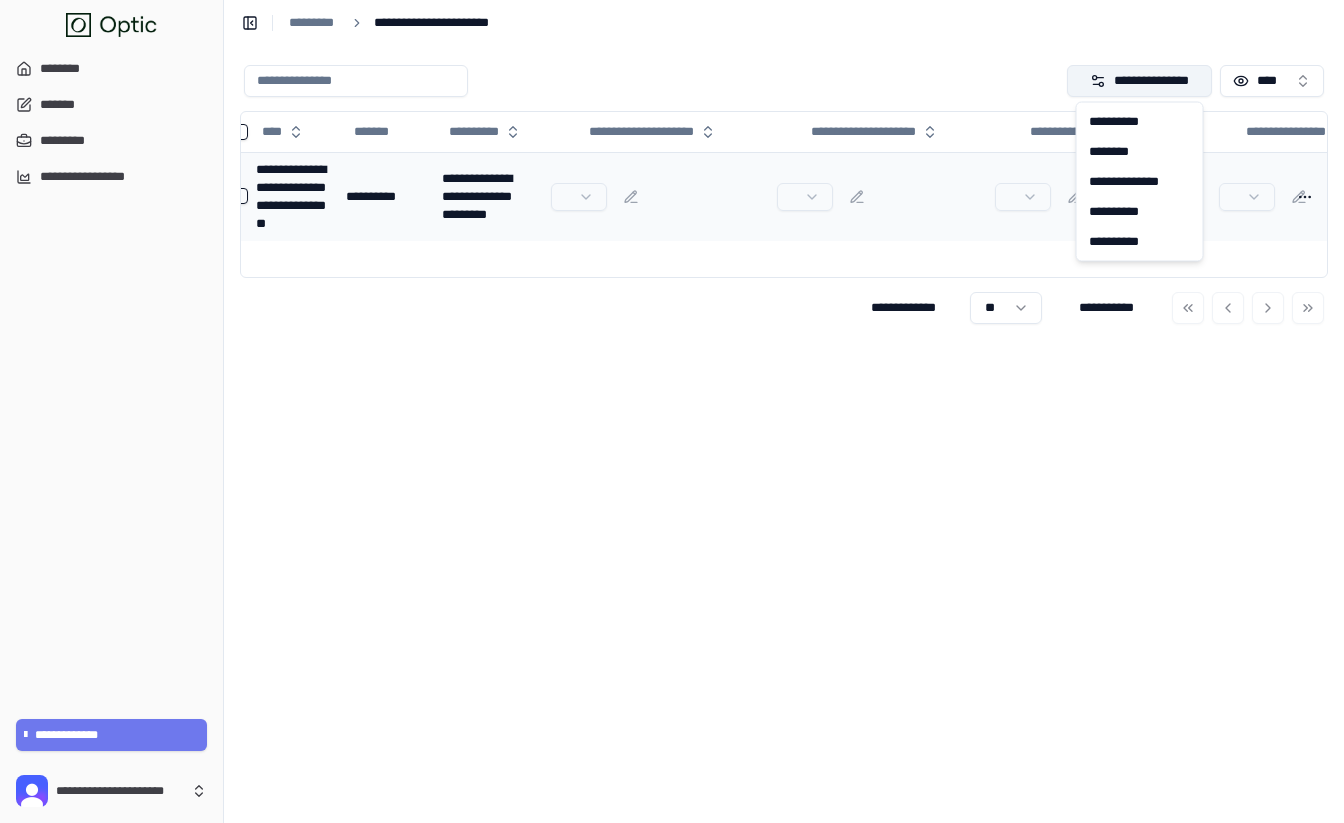 click on "**********" at bounding box center (1140, 81) 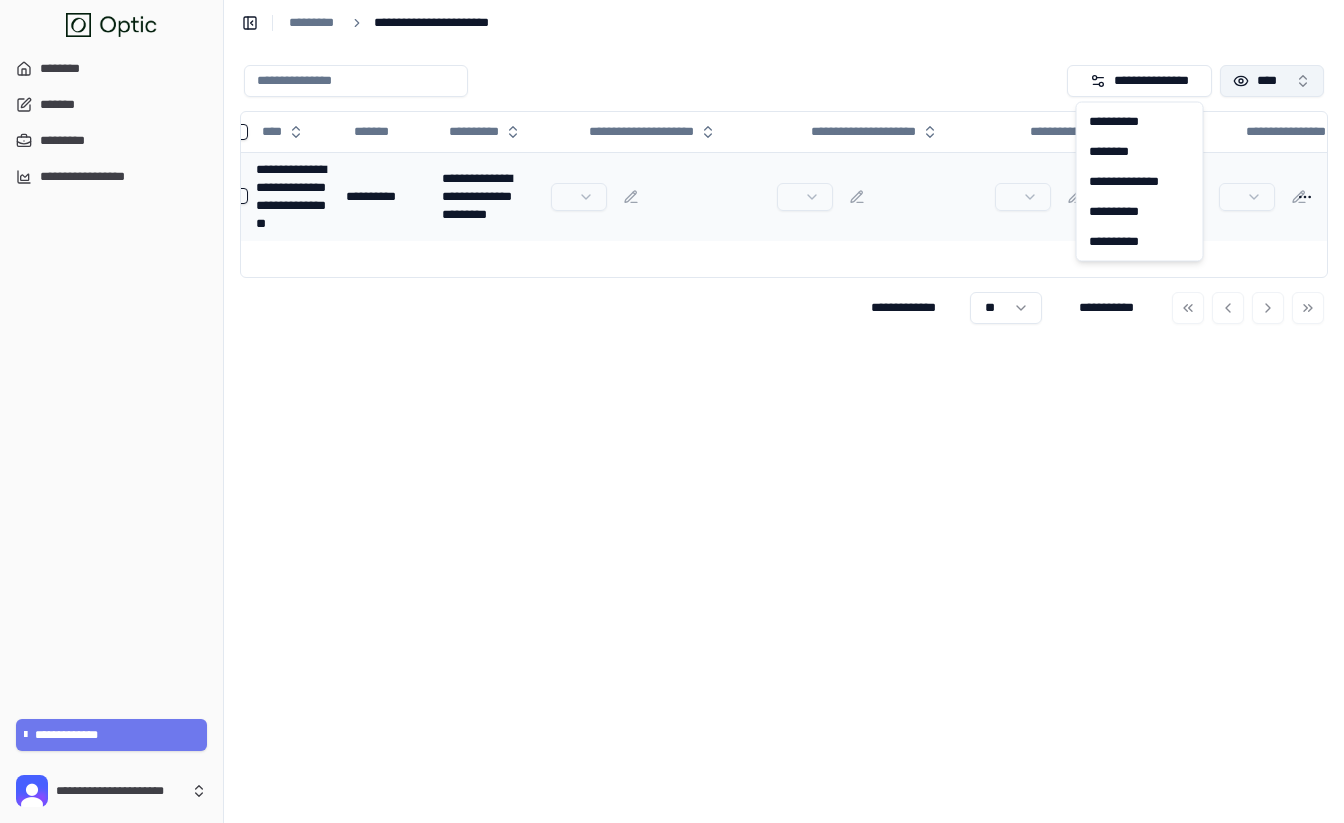 click on "****" at bounding box center [1272, 81] 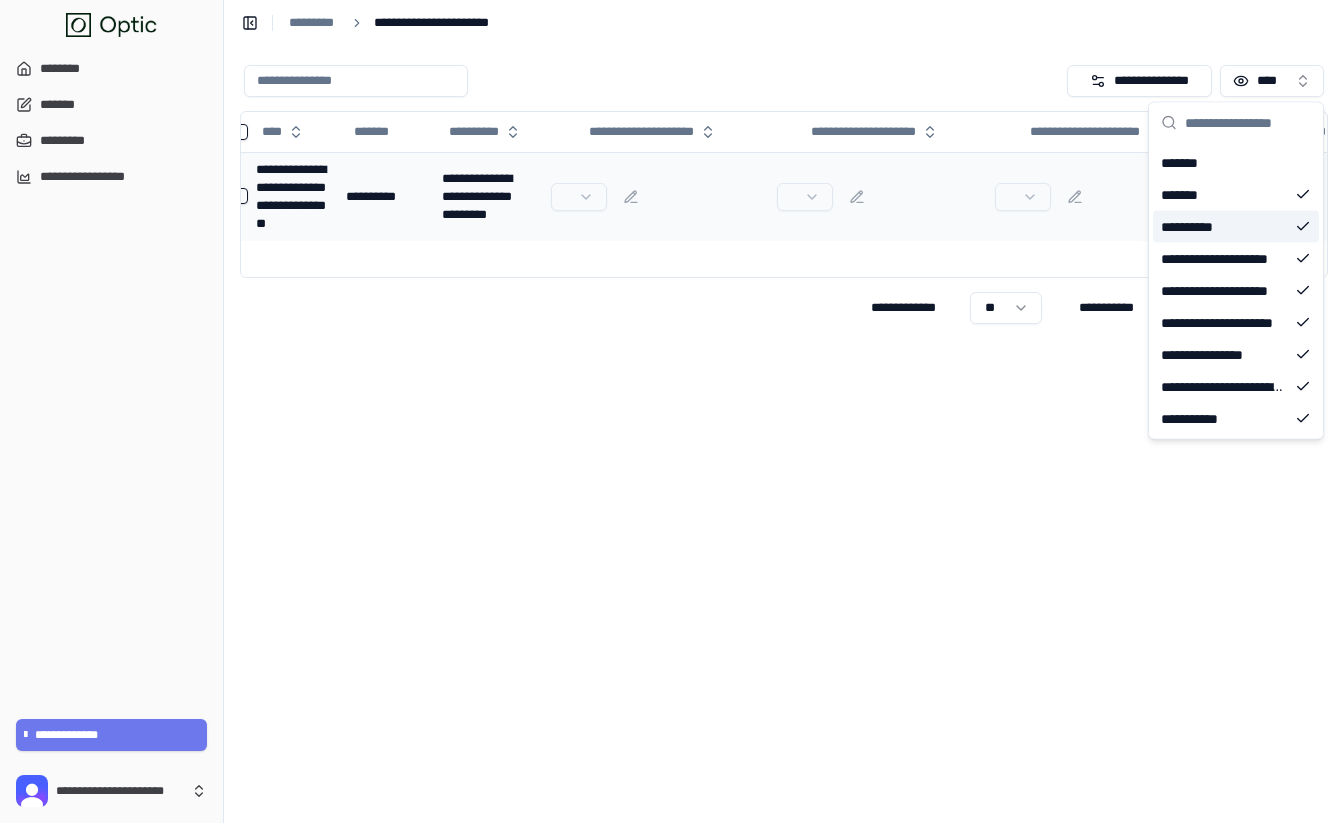 click on "**********" at bounding box center [1236, 227] 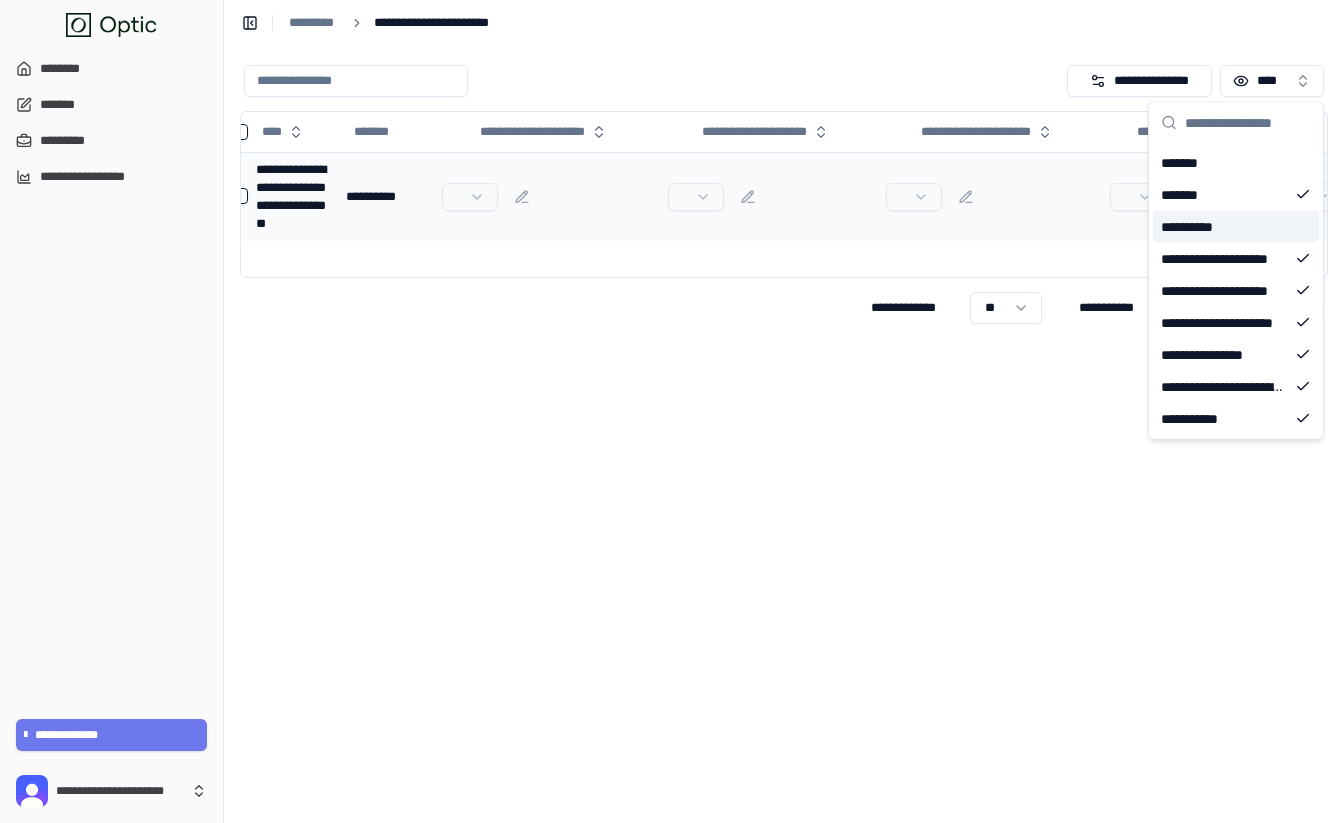 click on "**********" at bounding box center [1236, 227] 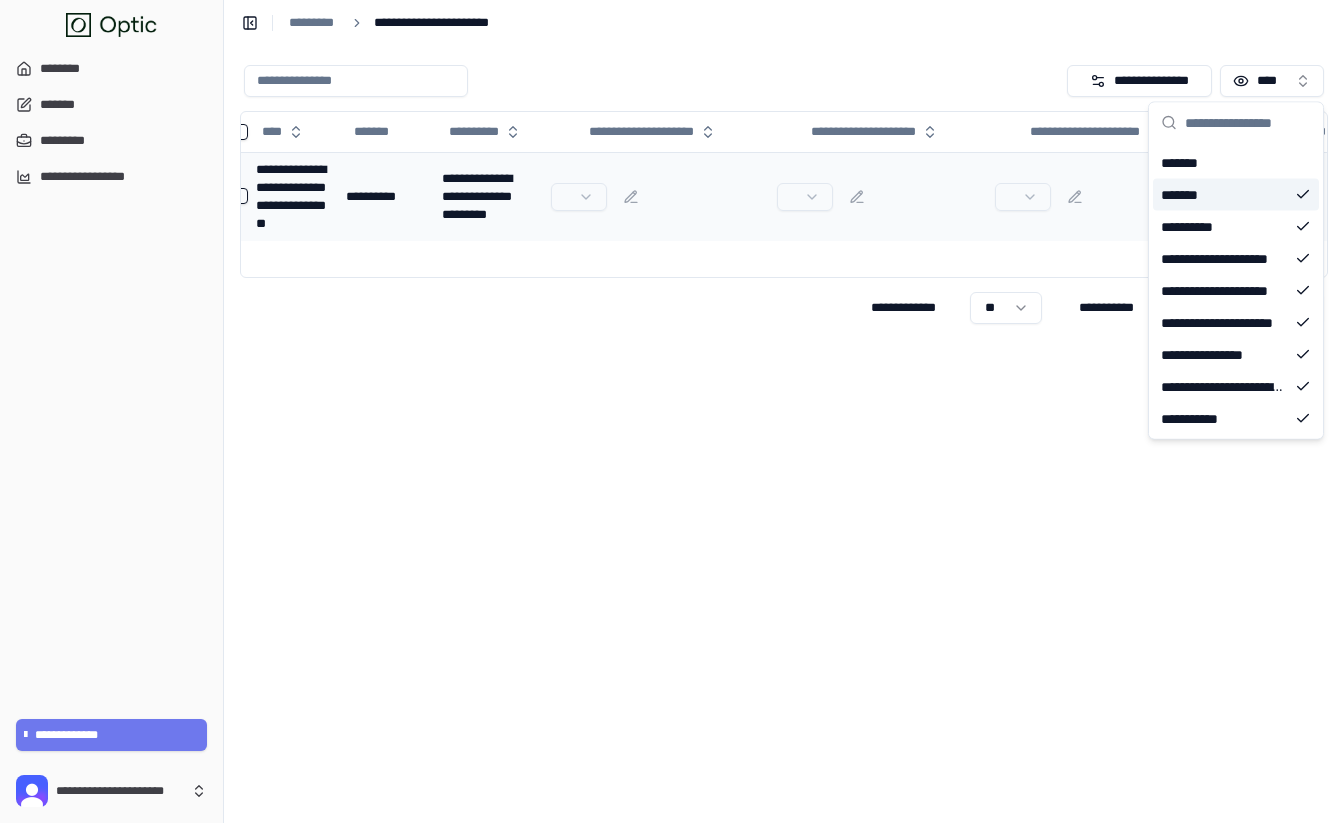 drag, startPoint x: 1243, startPoint y: 259, endPoint x: 1243, endPoint y: 197, distance: 62 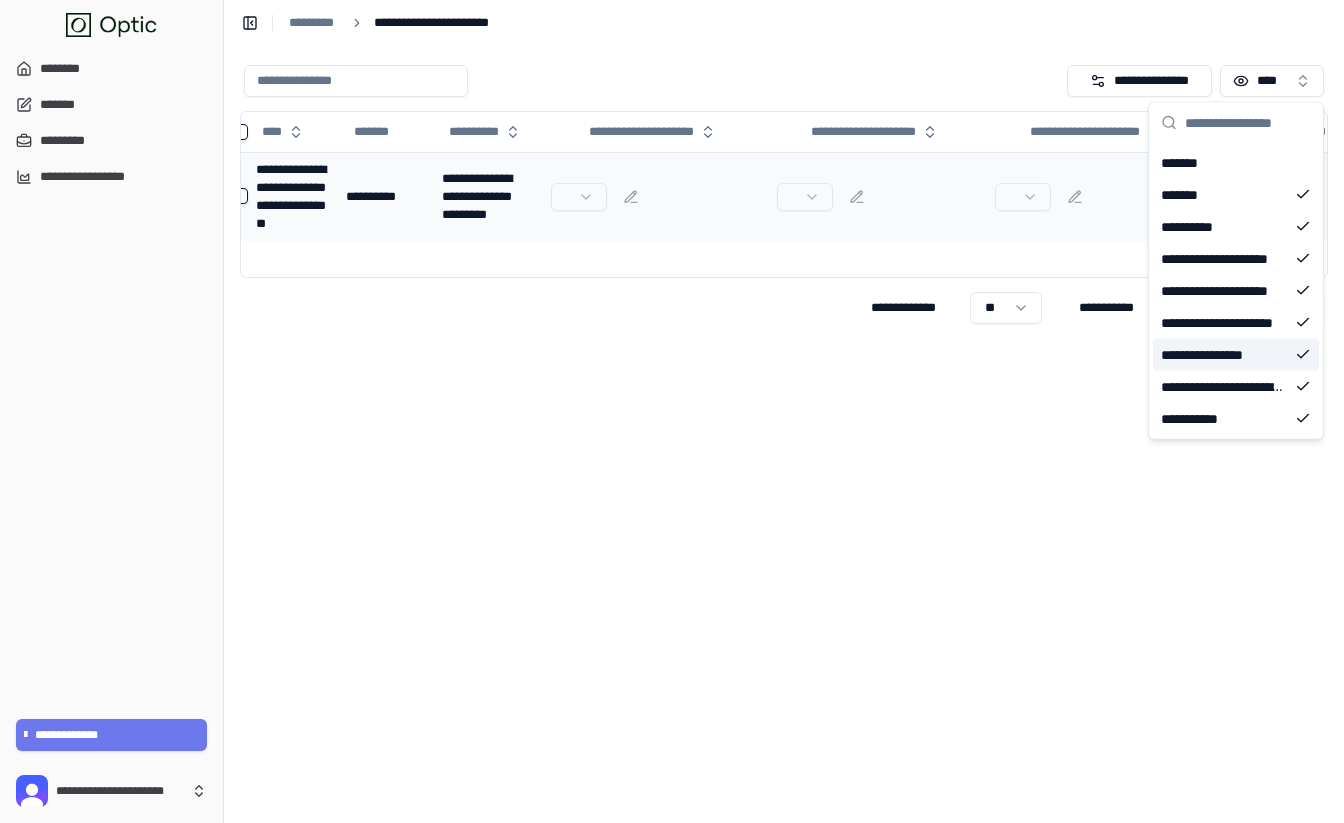 click on "**********" at bounding box center [1224, 355] 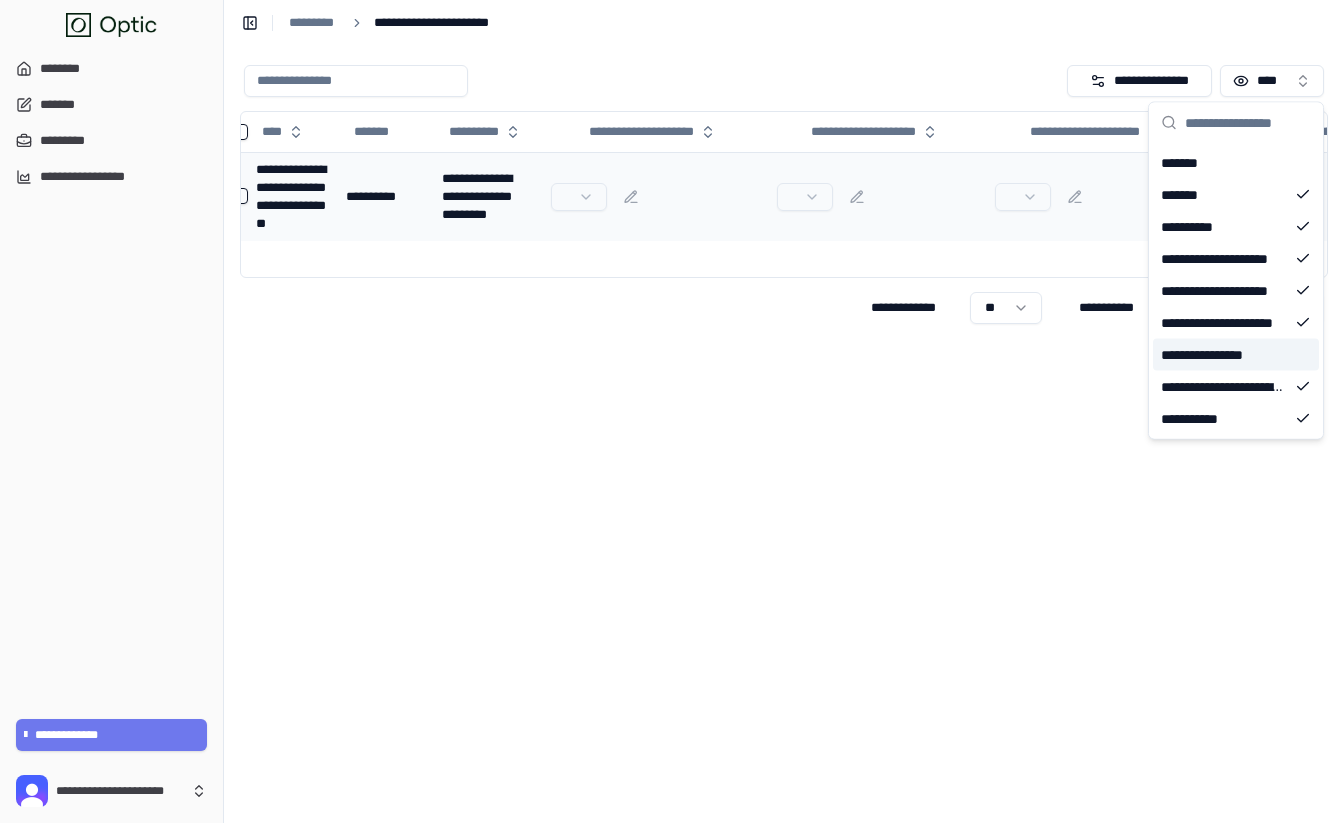 click on "**********" at bounding box center [1224, 355] 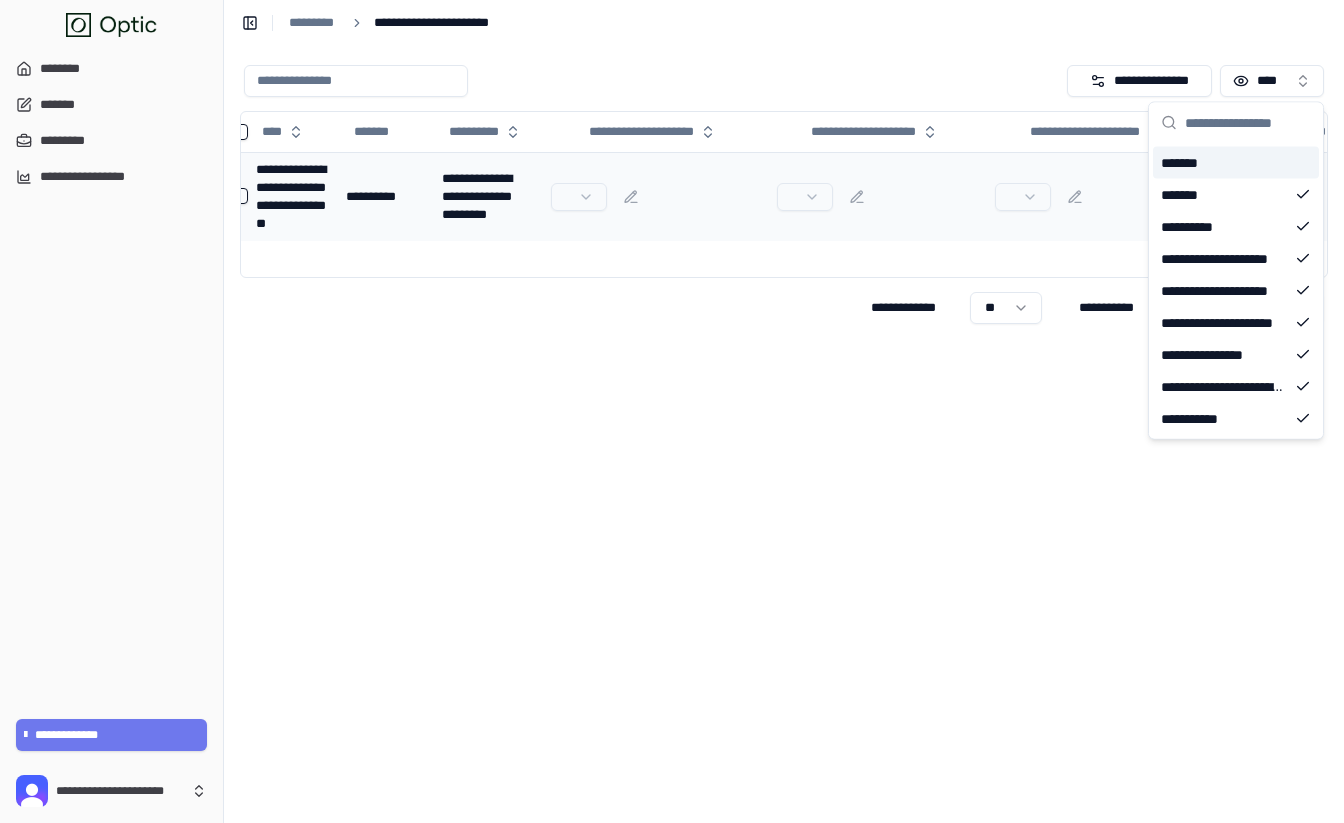 click on "*******" at bounding box center (1236, 163) 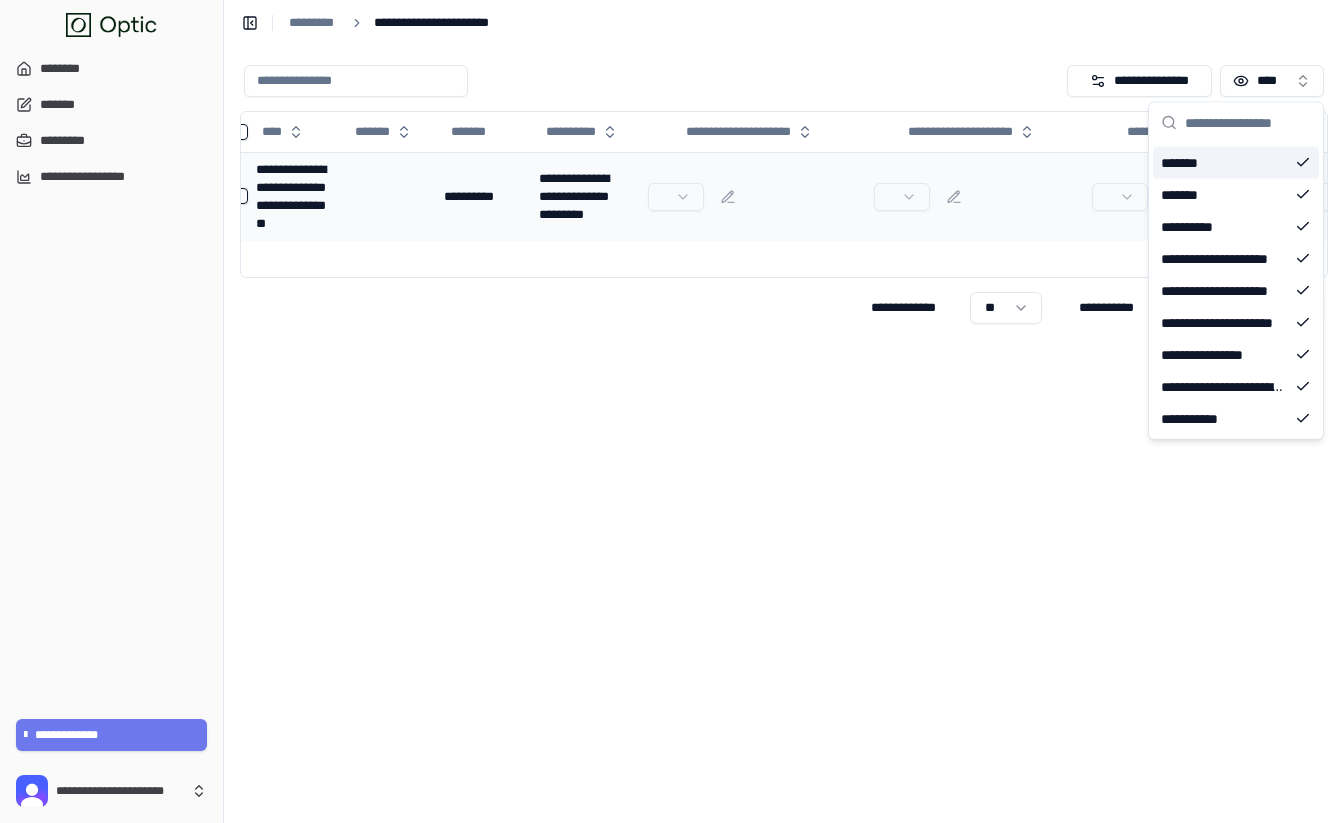 click on "*******" at bounding box center (1236, 163) 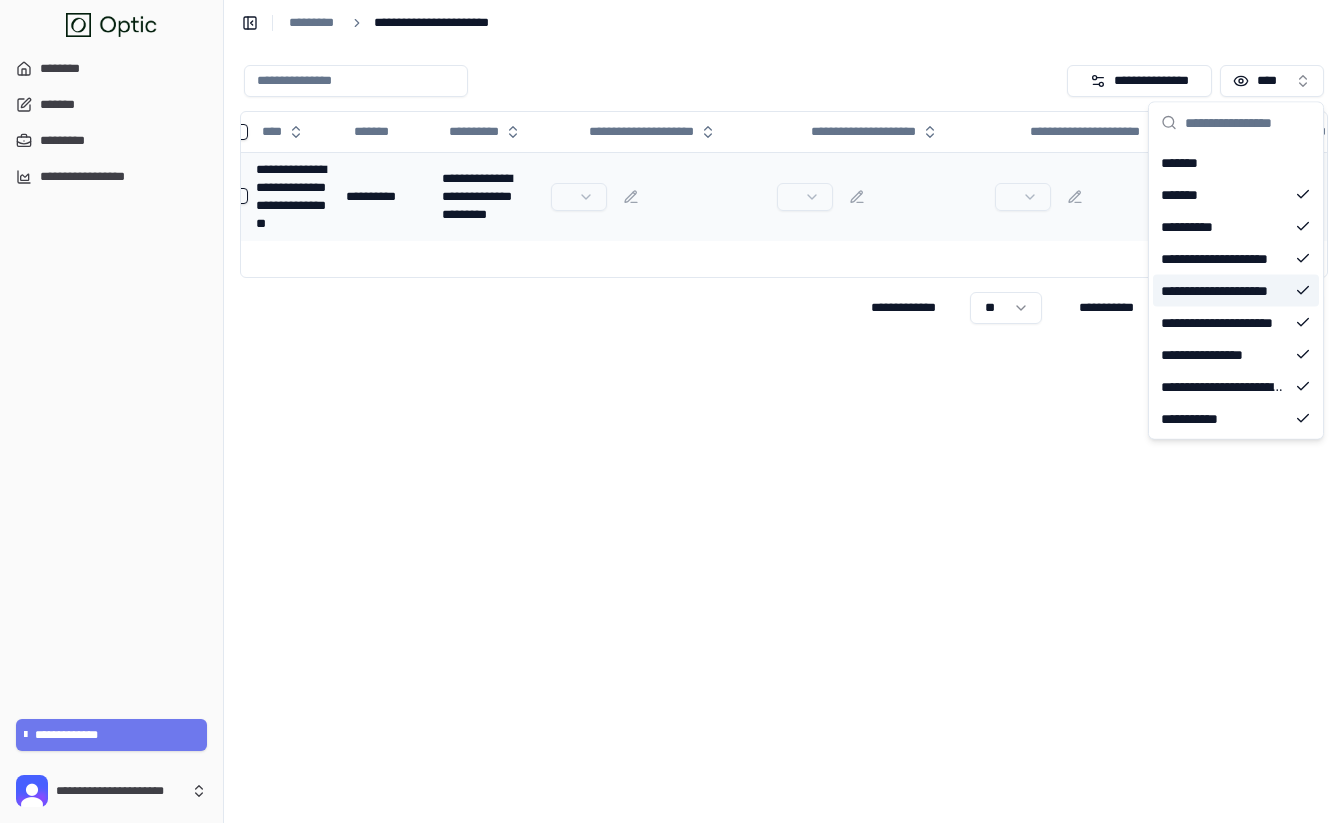 click on "**********" at bounding box center (784, 434) 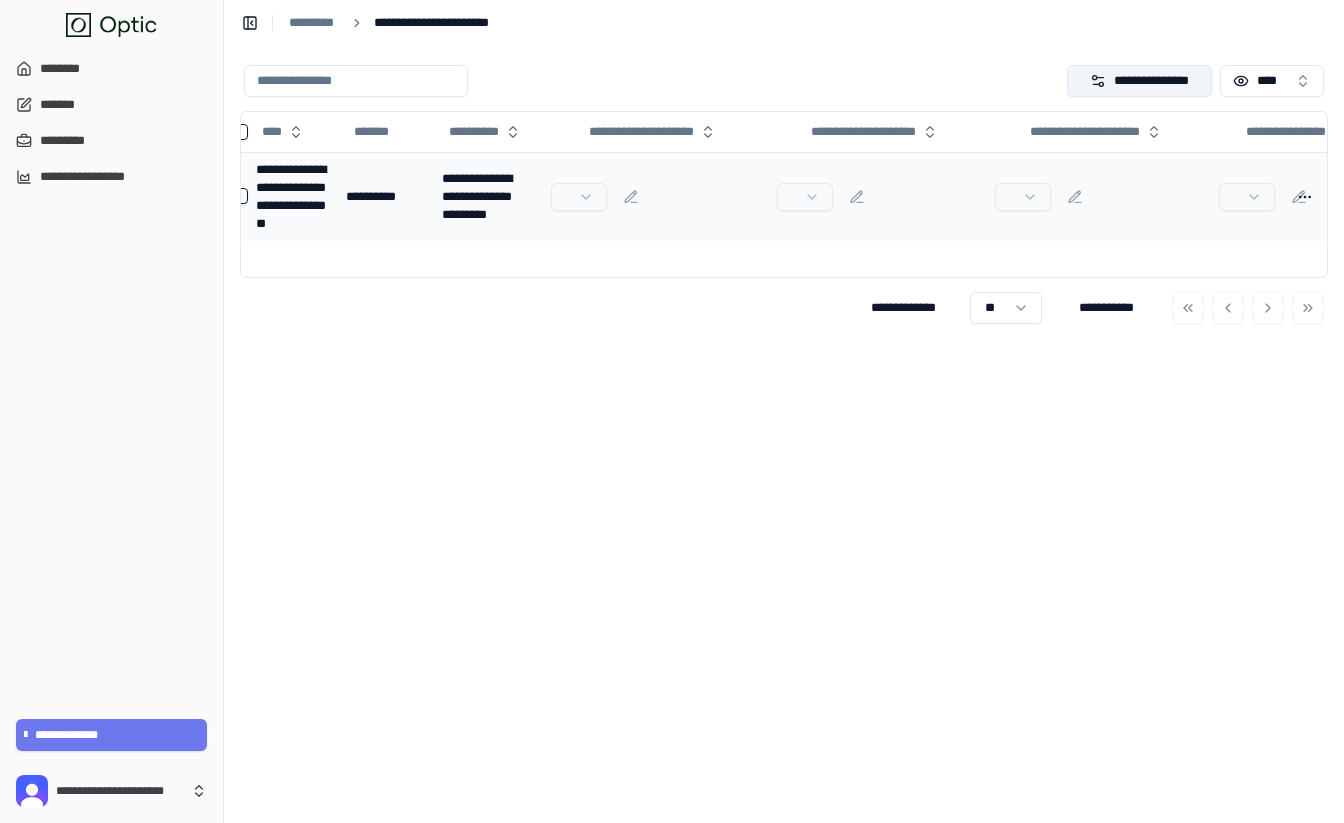 click on "**********" at bounding box center [1140, 81] 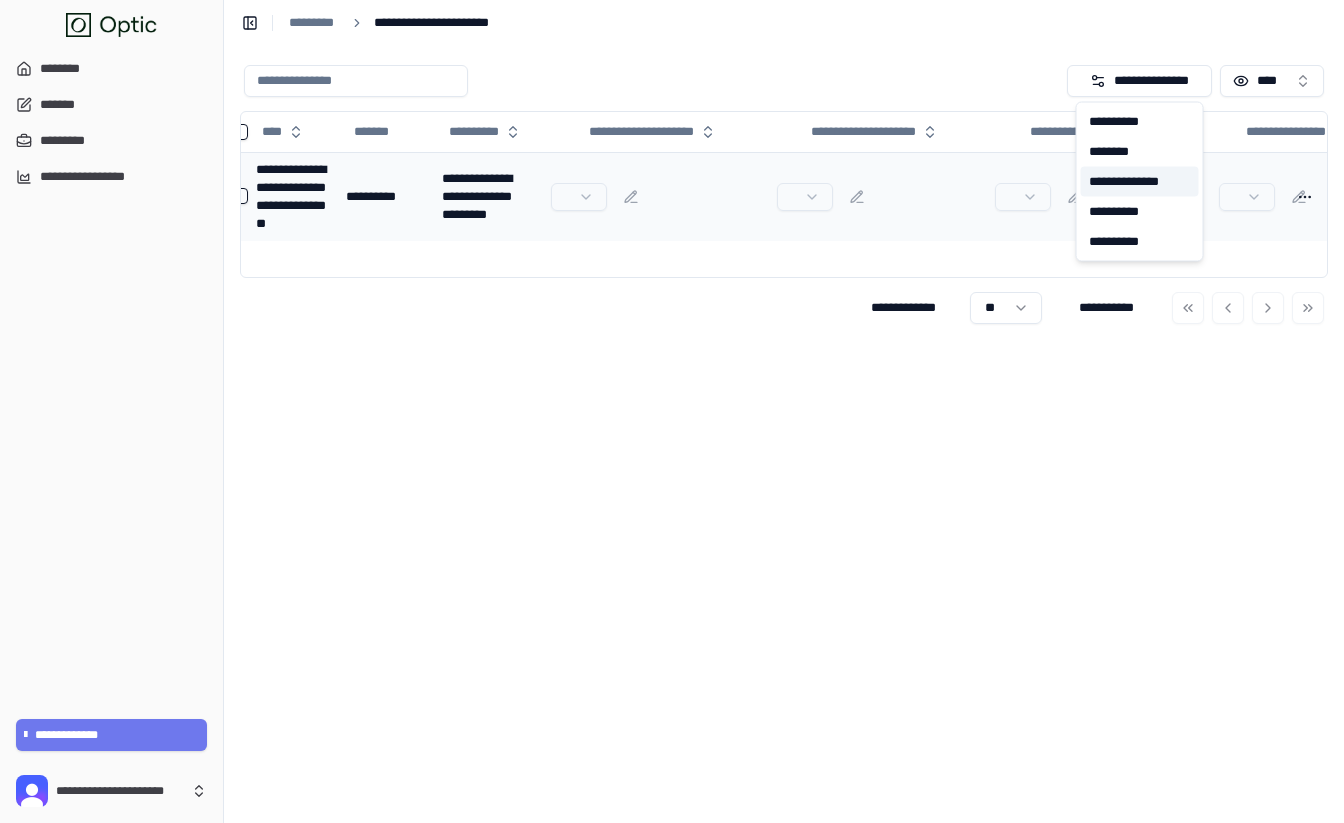 click on "**********" at bounding box center (1140, 182) 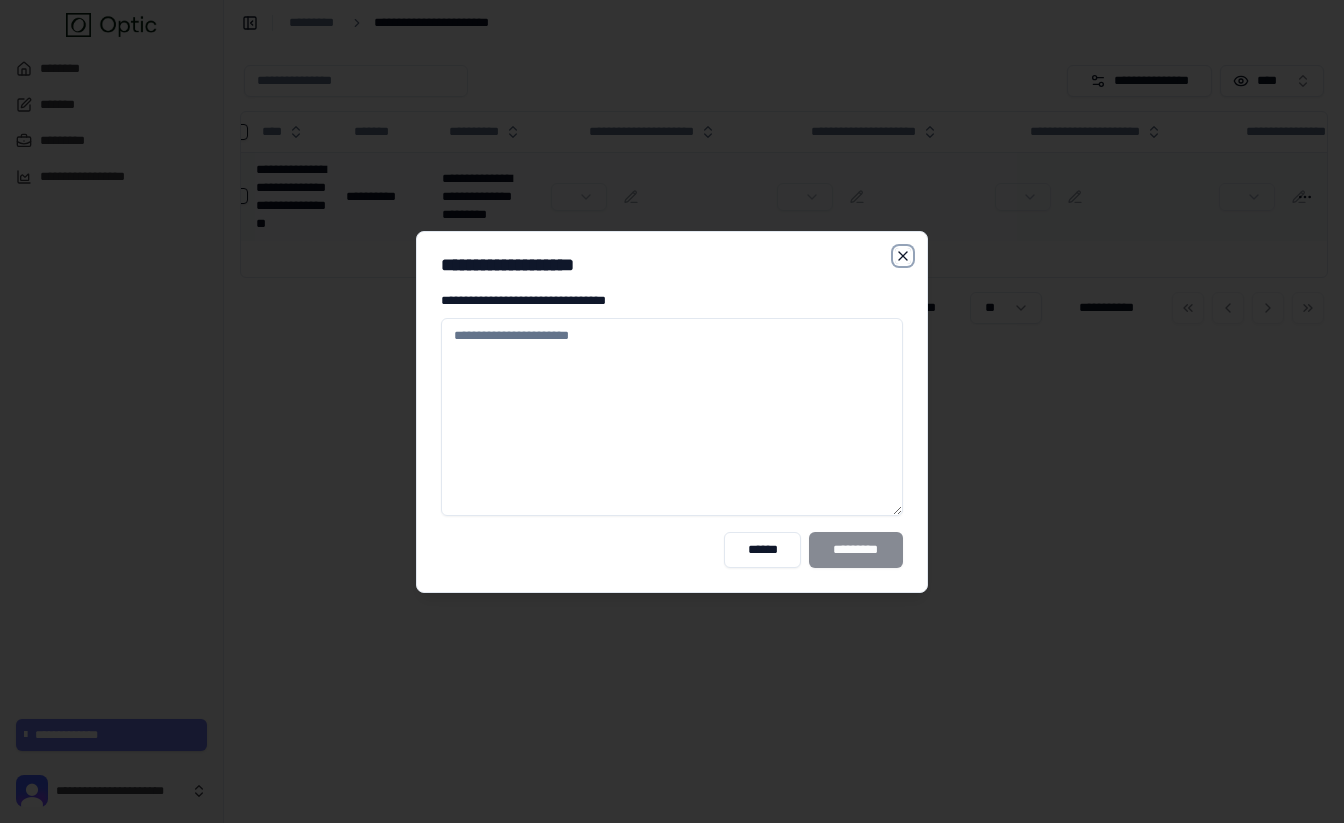 click 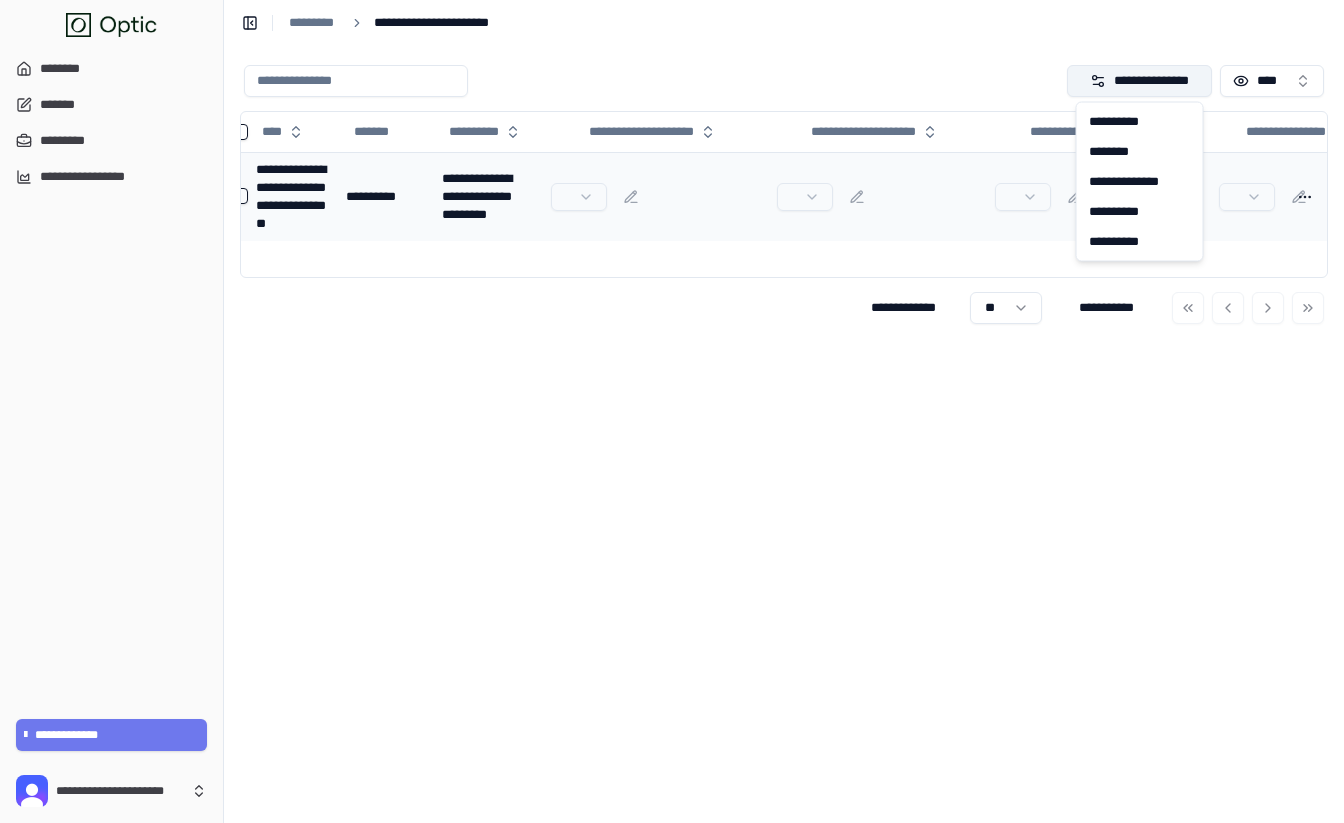 click on "**********" at bounding box center [1140, 81] 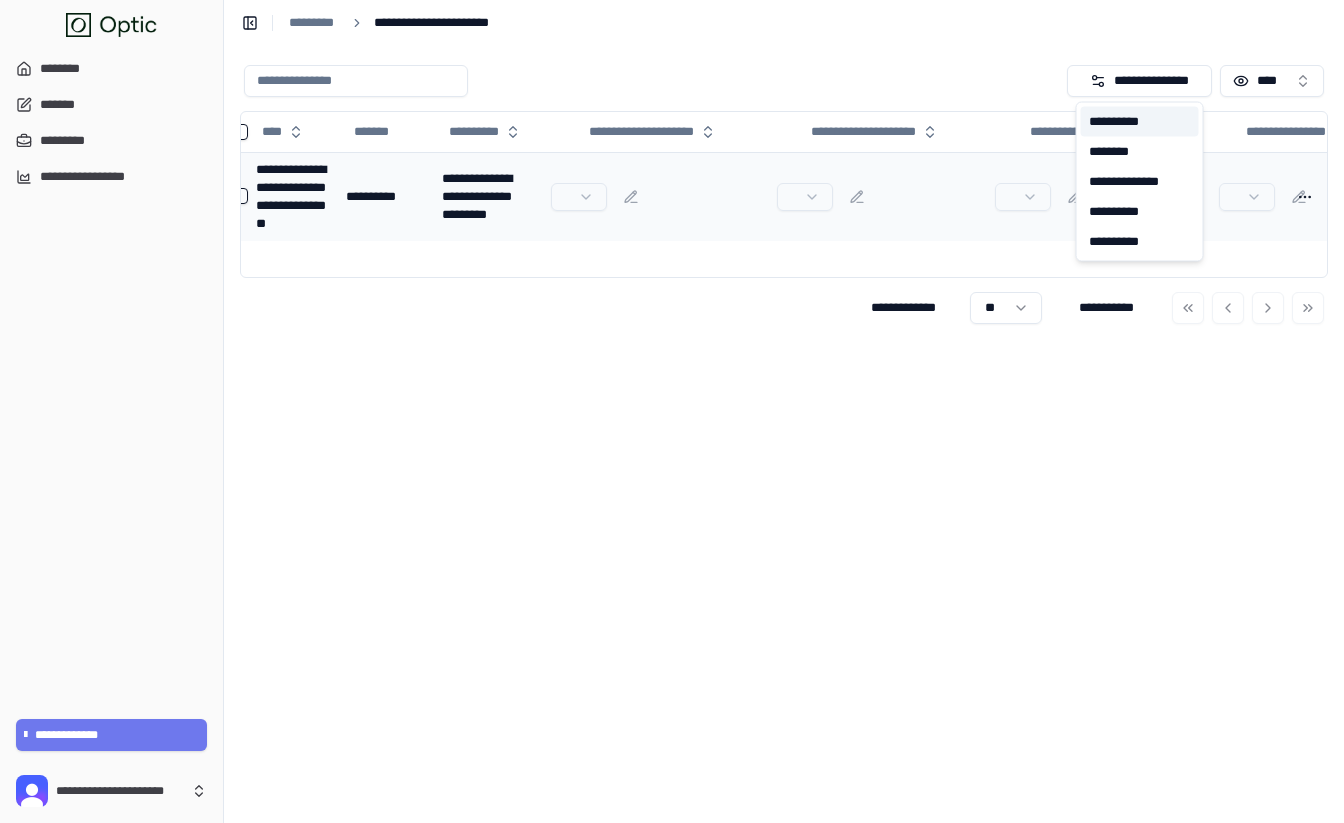 click on "**********" at bounding box center [1140, 122] 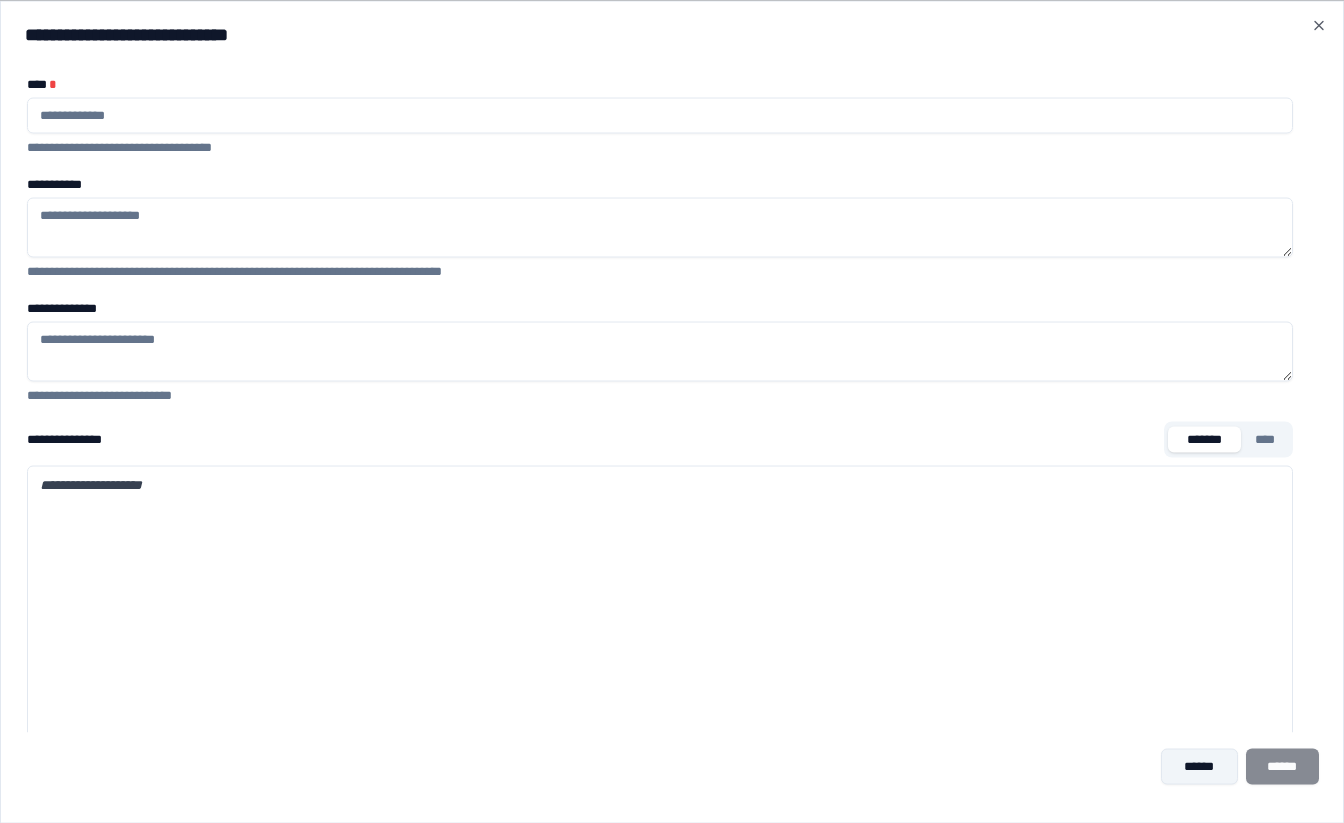 click on "******" at bounding box center [1199, 766] 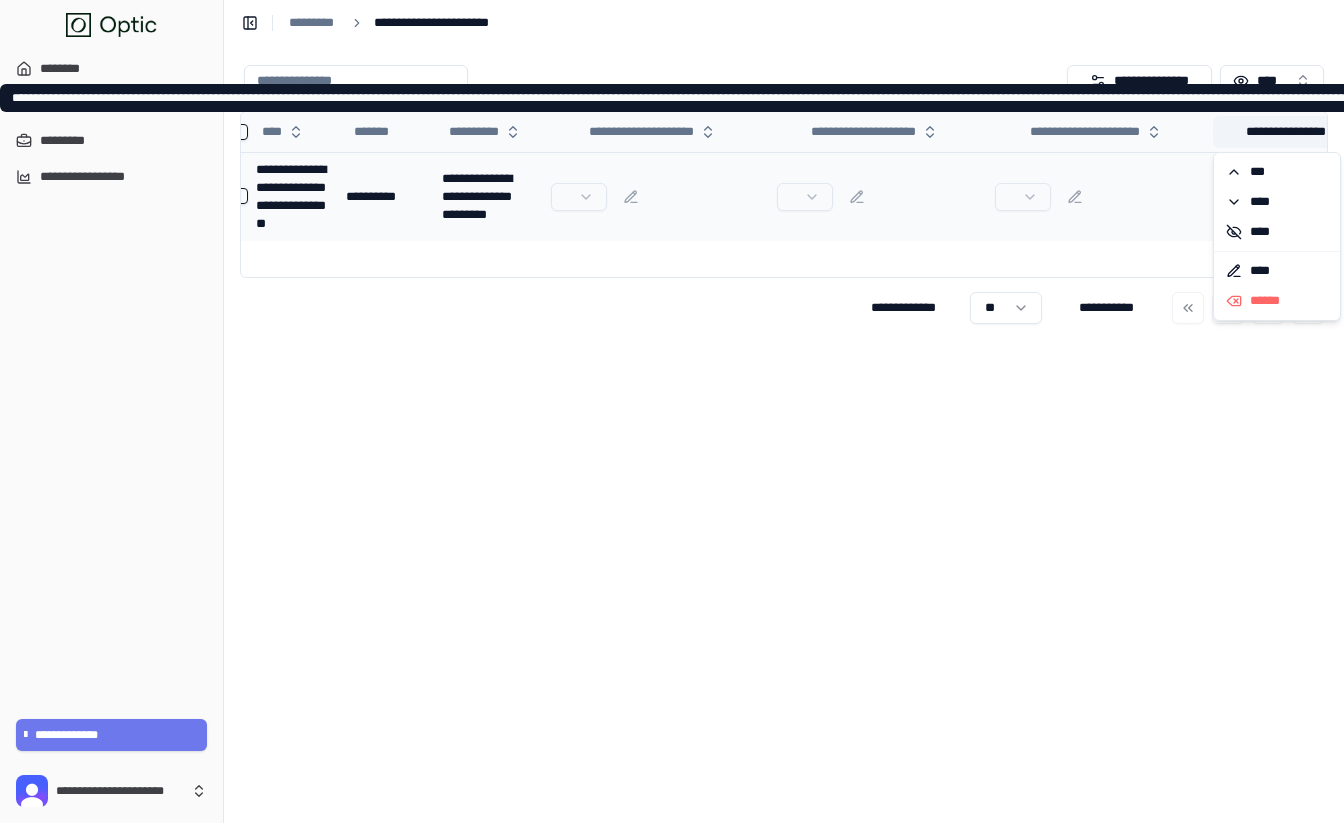 click on "**********" at bounding box center (1049, 132) 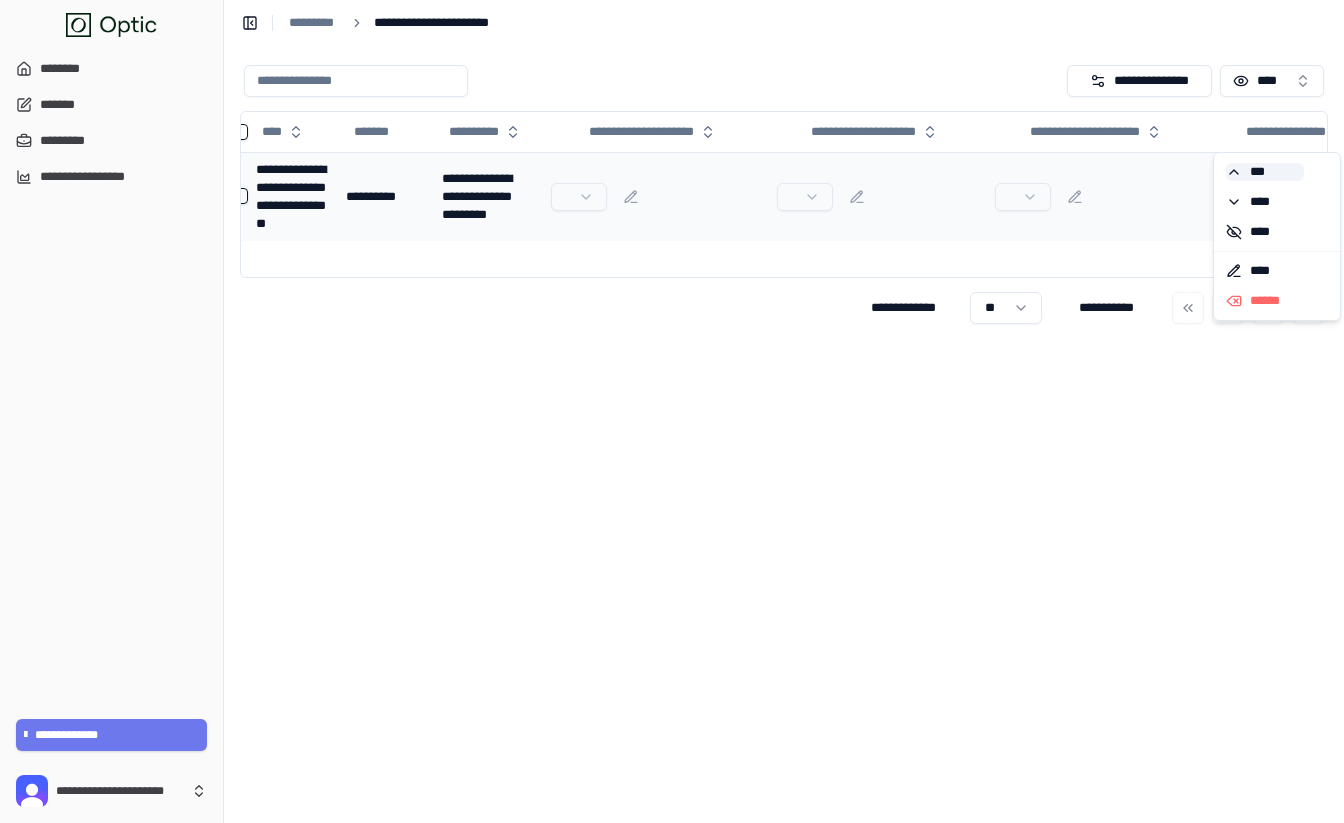 click on "***" at bounding box center (1265, 172) 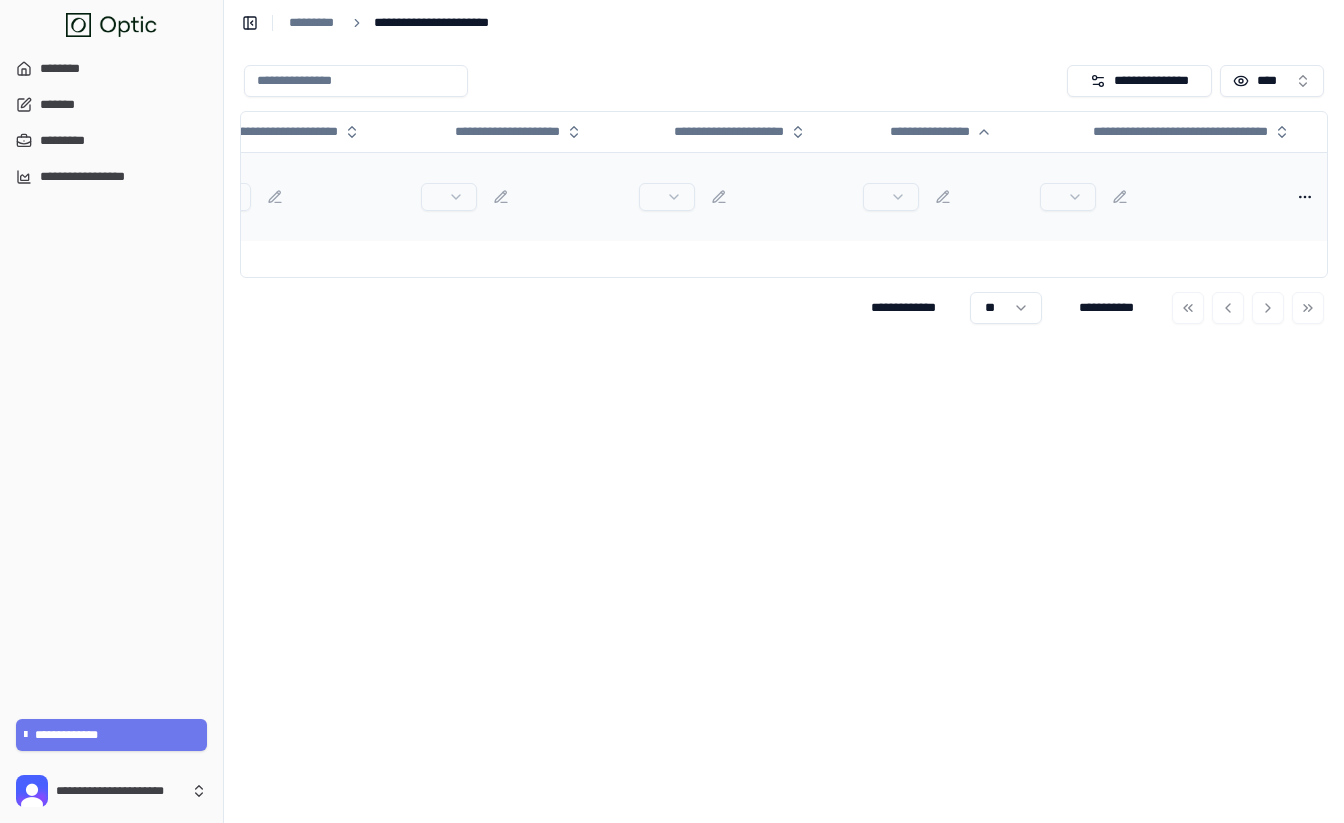 scroll, scrollTop: 0, scrollLeft: 387, axis: horizontal 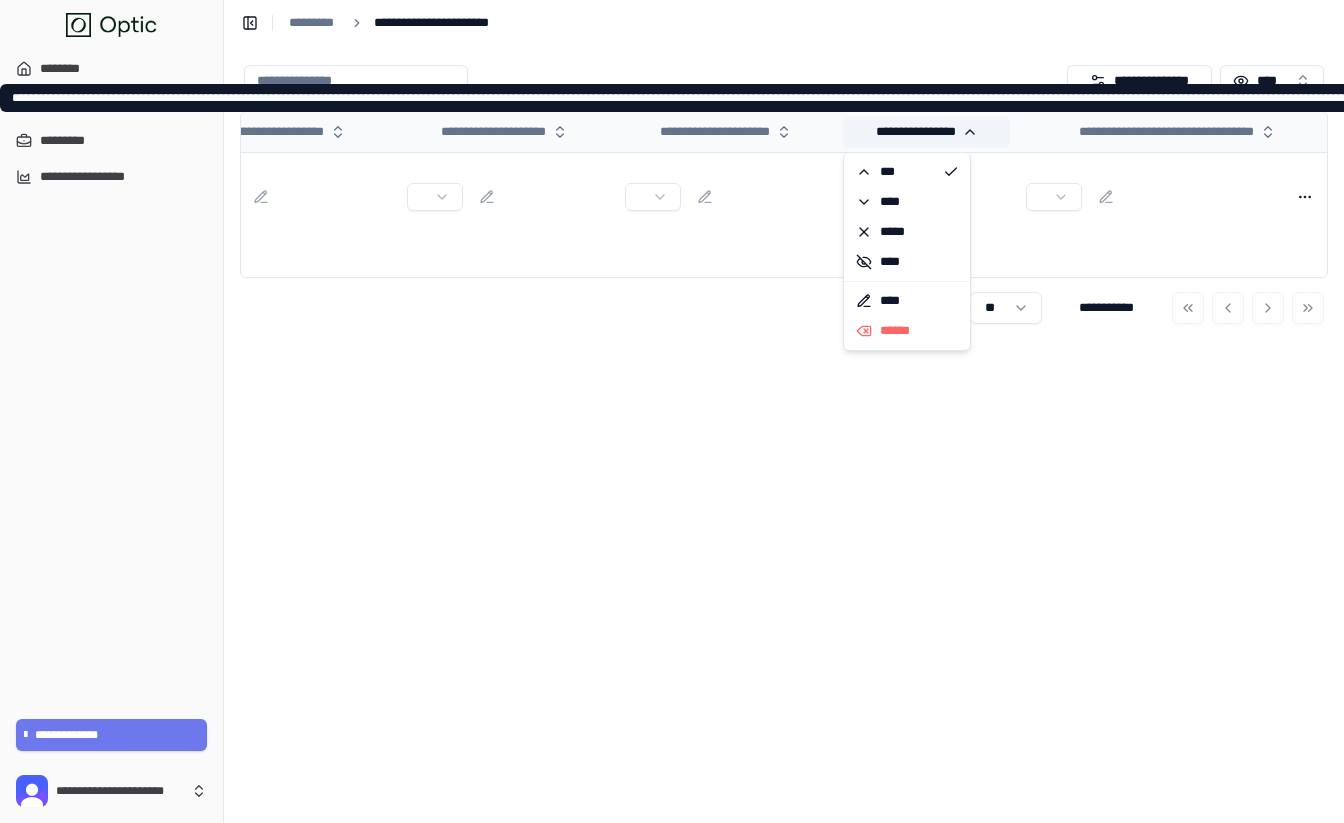 click on "**********" at bounding box center (926, 132) 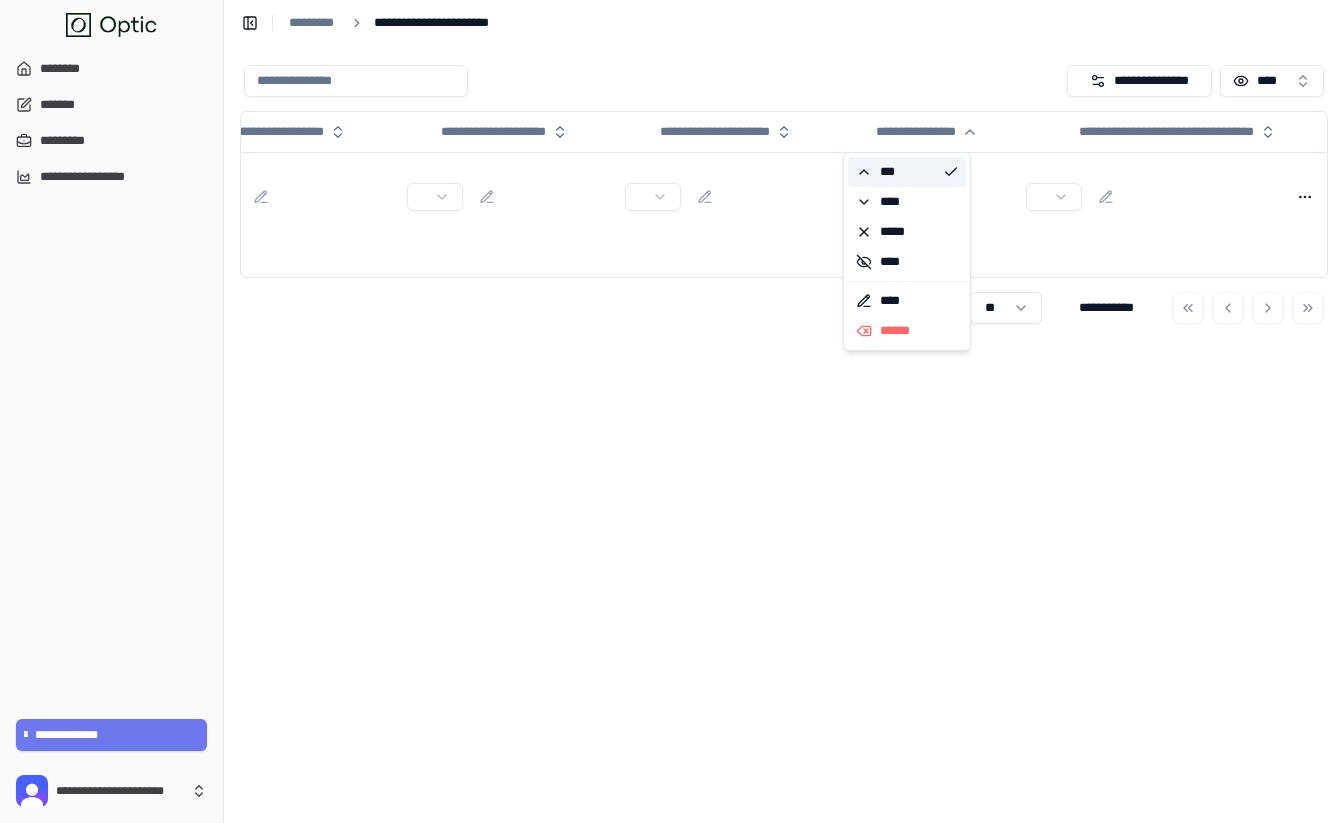 click on "***" at bounding box center [907, 172] 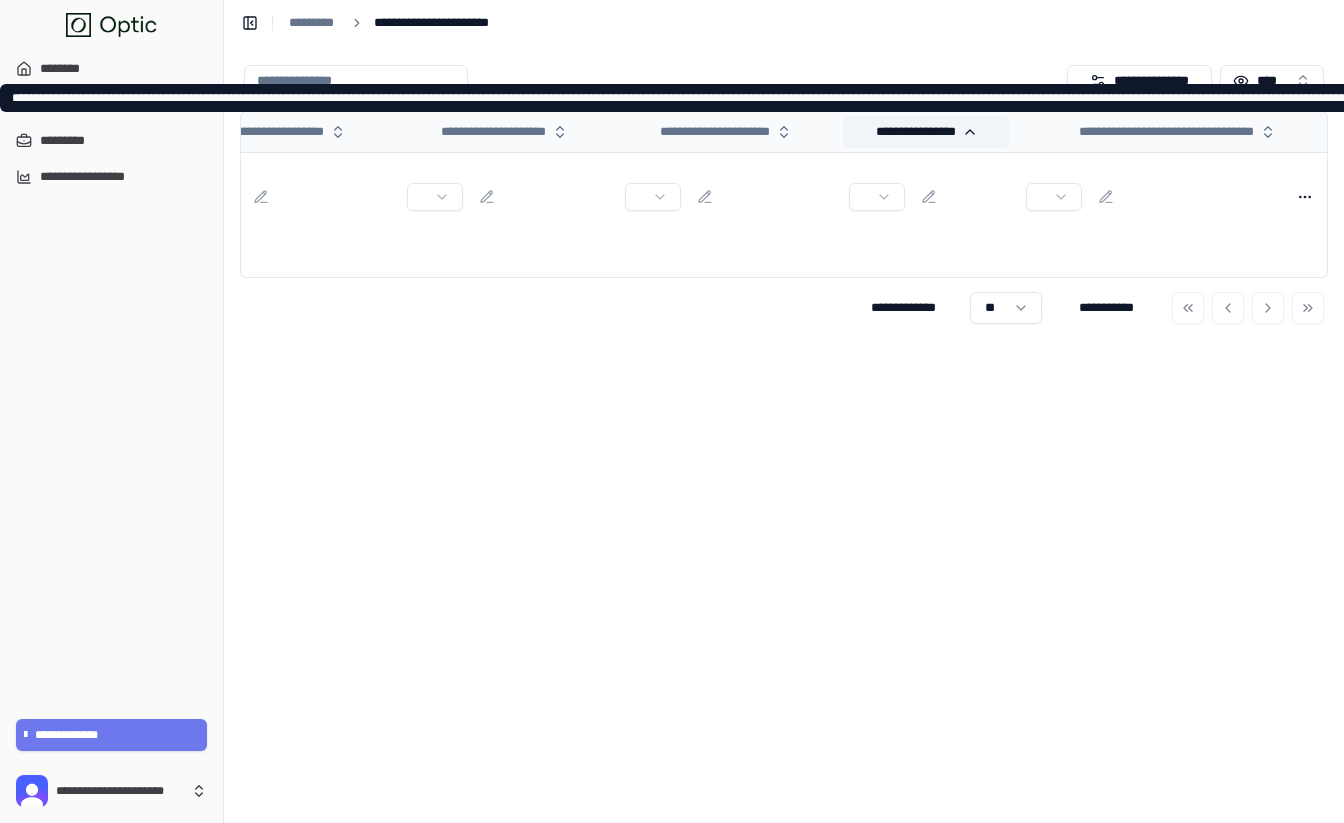 click on "**********" at bounding box center [926, 132] 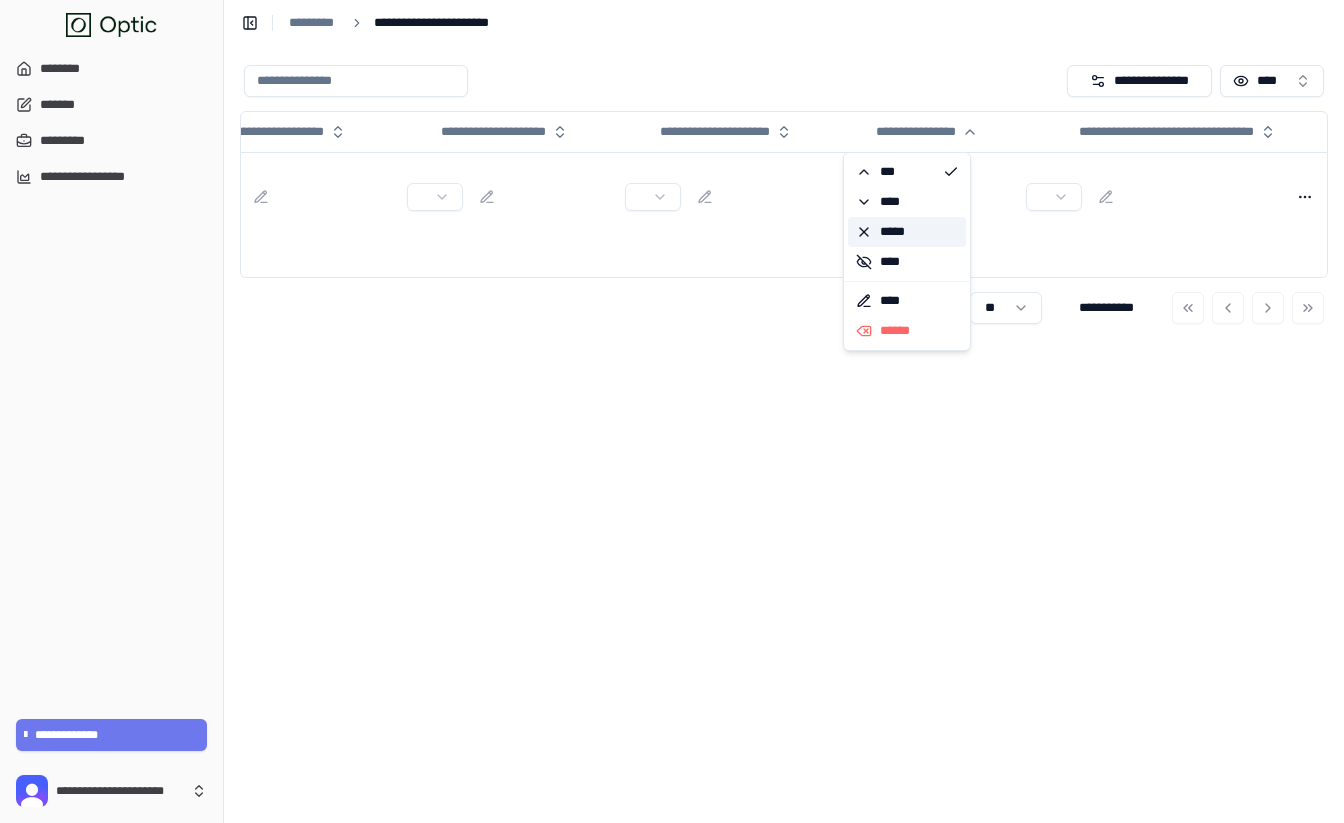 click on "*****" at bounding box center [907, 232] 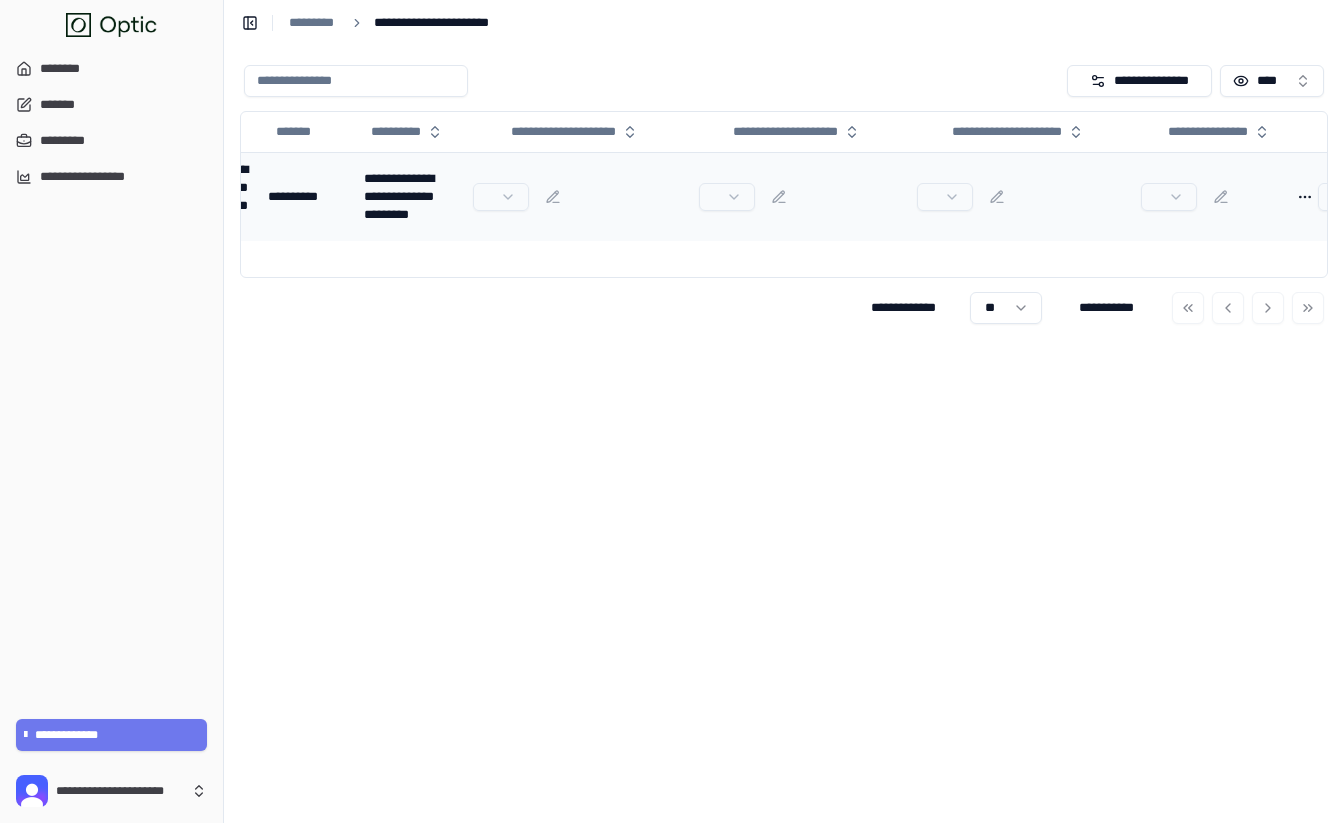 scroll, scrollTop: 0, scrollLeft: 0, axis: both 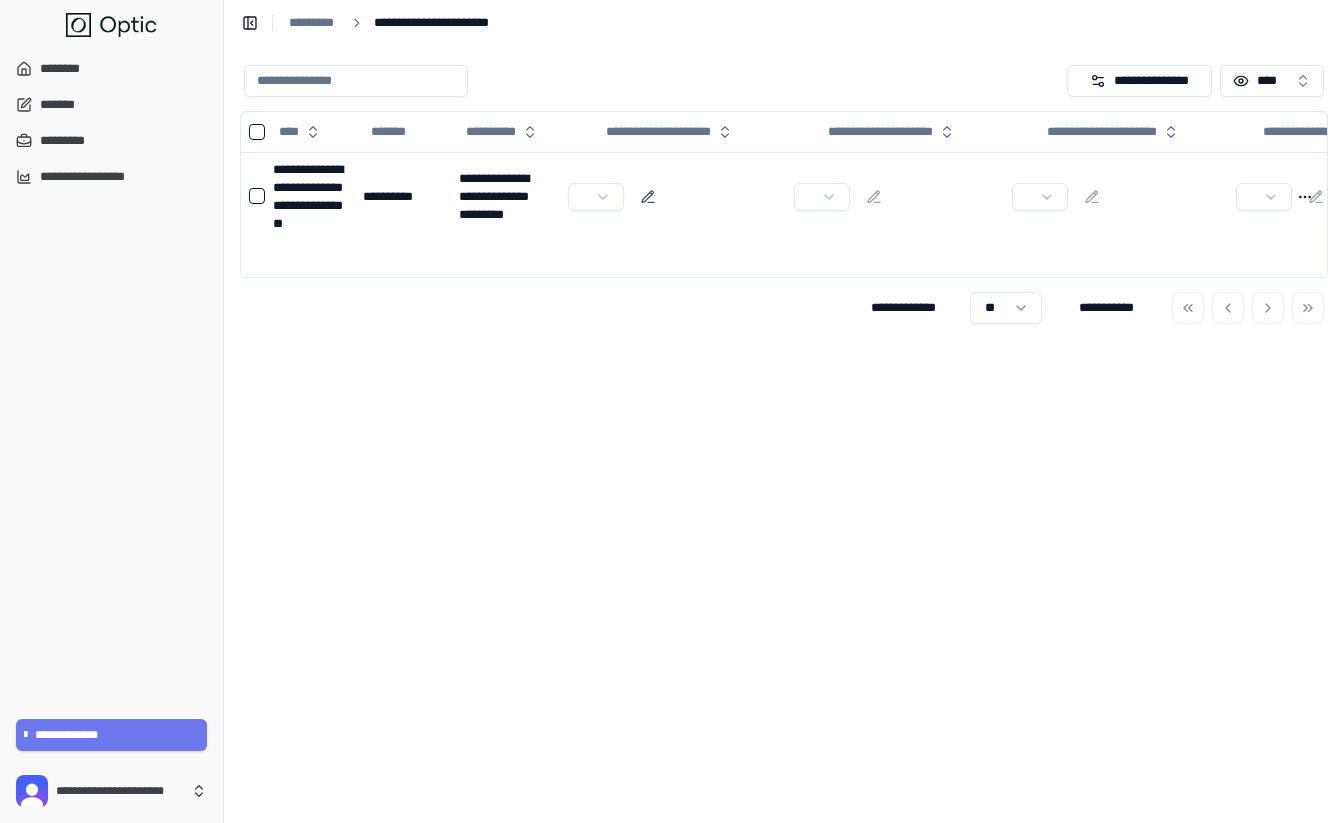 click 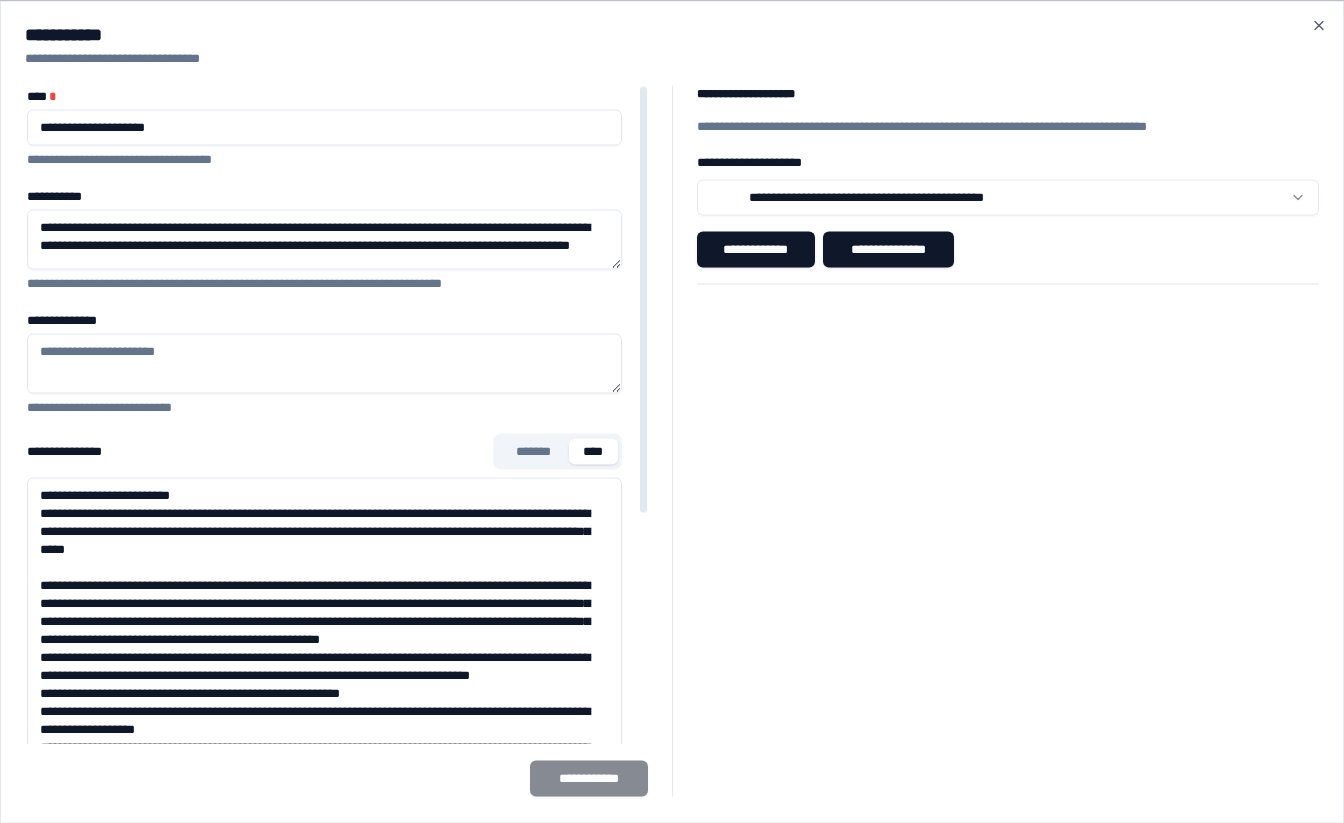 click on "****" at bounding box center (593, 451) 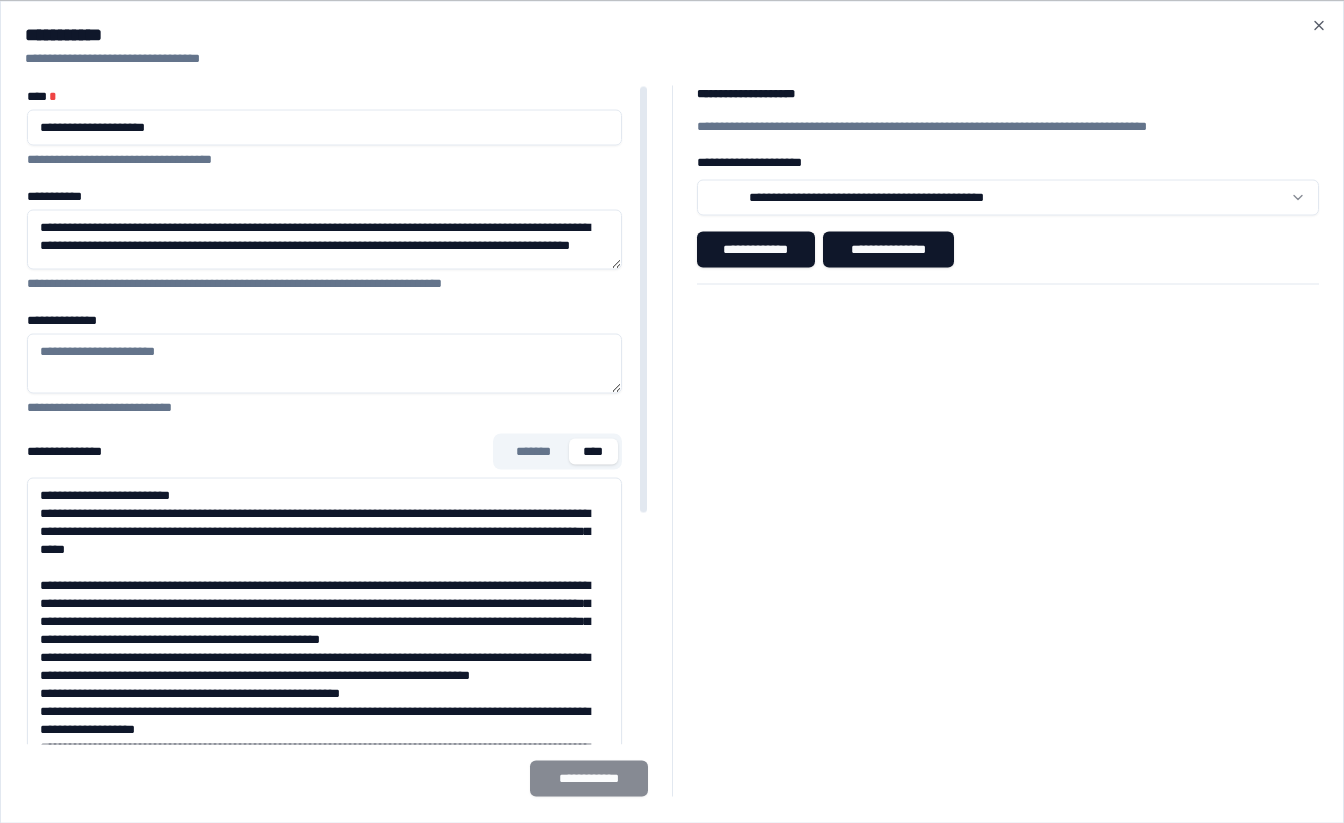 scroll, scrollTop: 357, scrollLeft: 0, axis: vertical 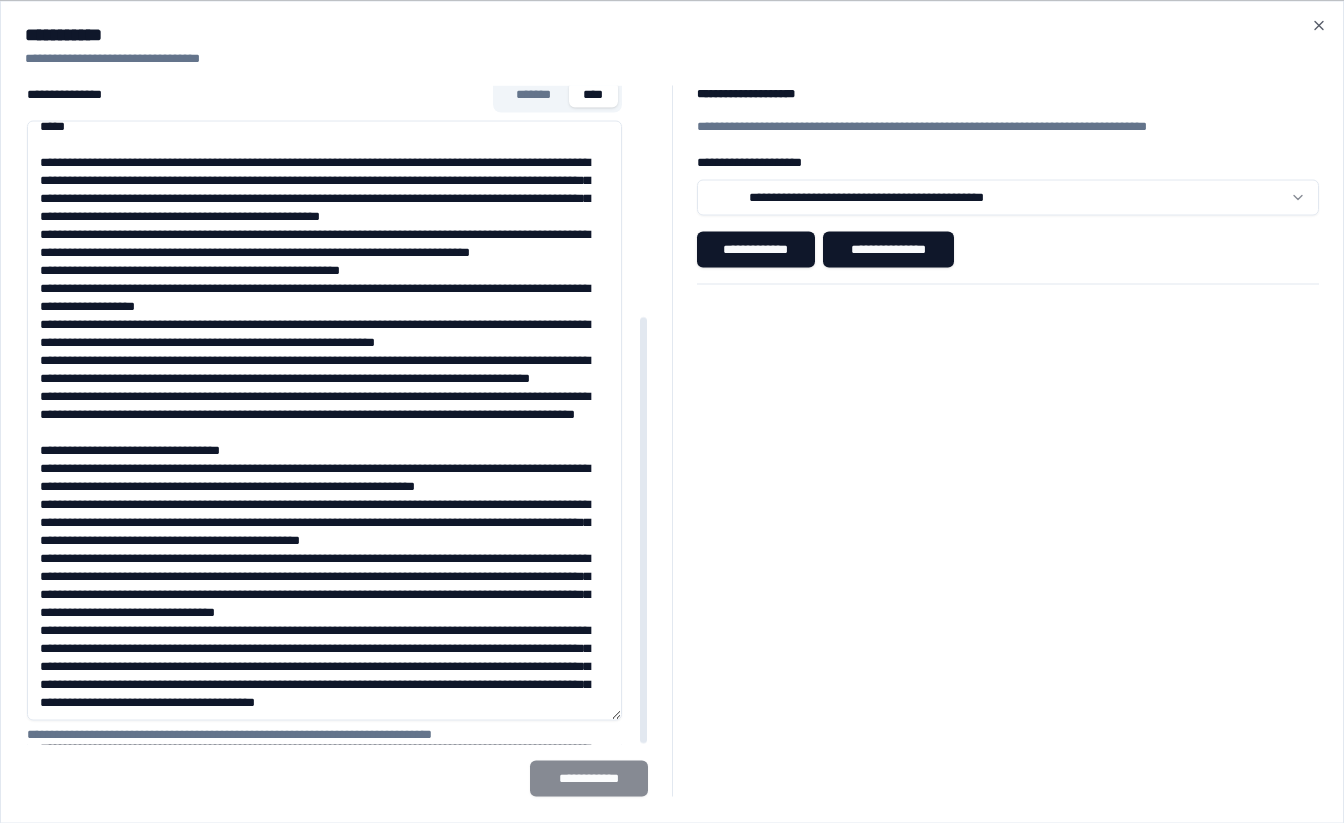 drag, startPoint x: 38, startPoint y: 495, endPoint x: 453, endPoint y: 822, distance: 528.3503 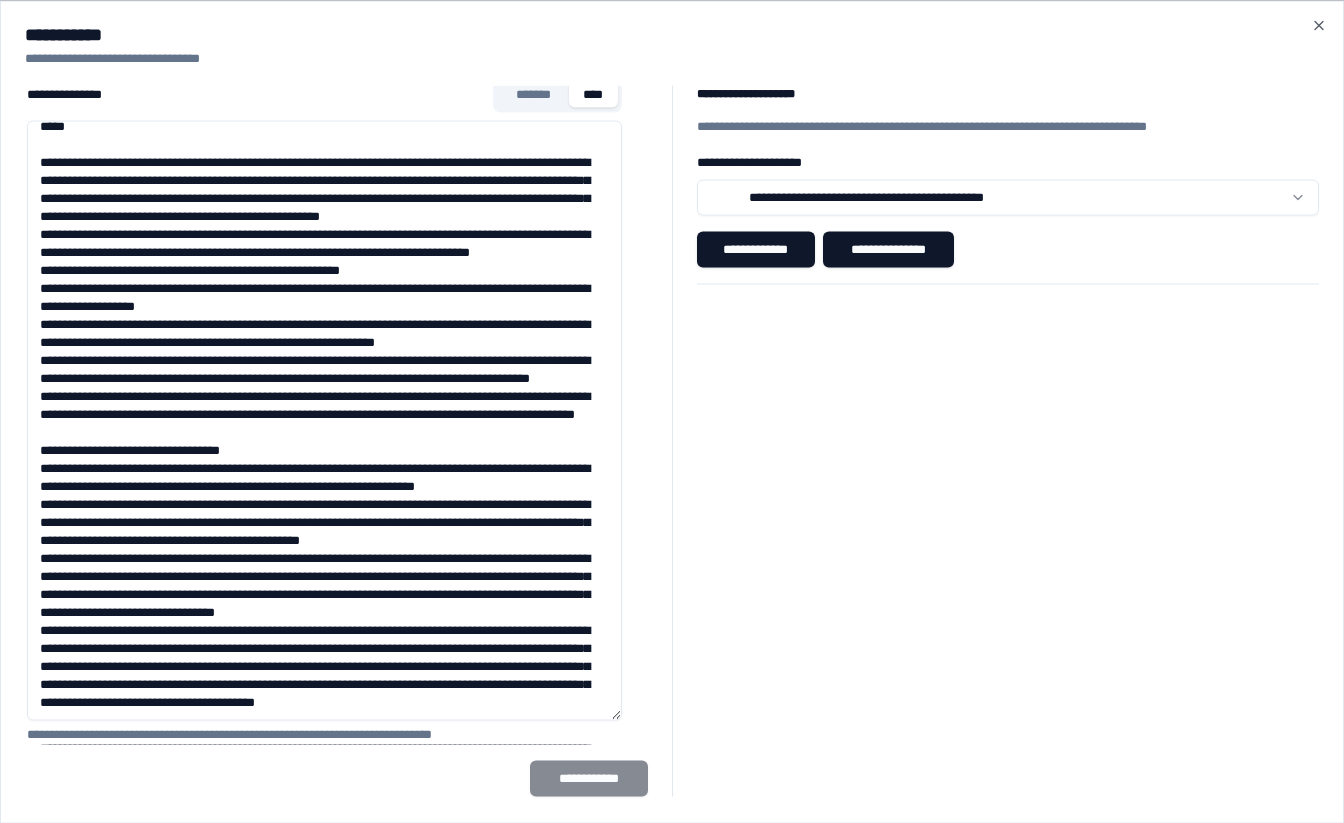 type on "**********" 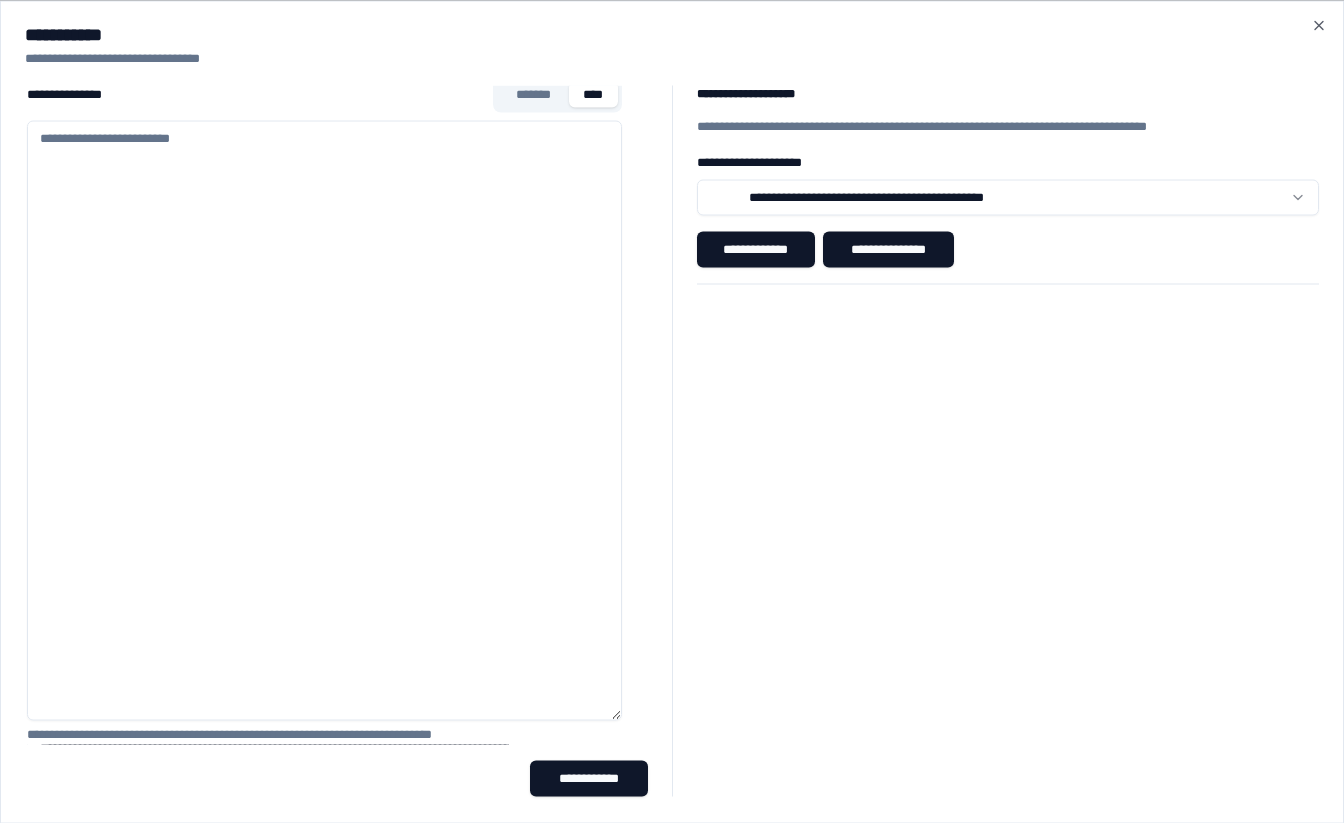 scroll, scrollTop: 0, scrollLeft: 0, axis: both 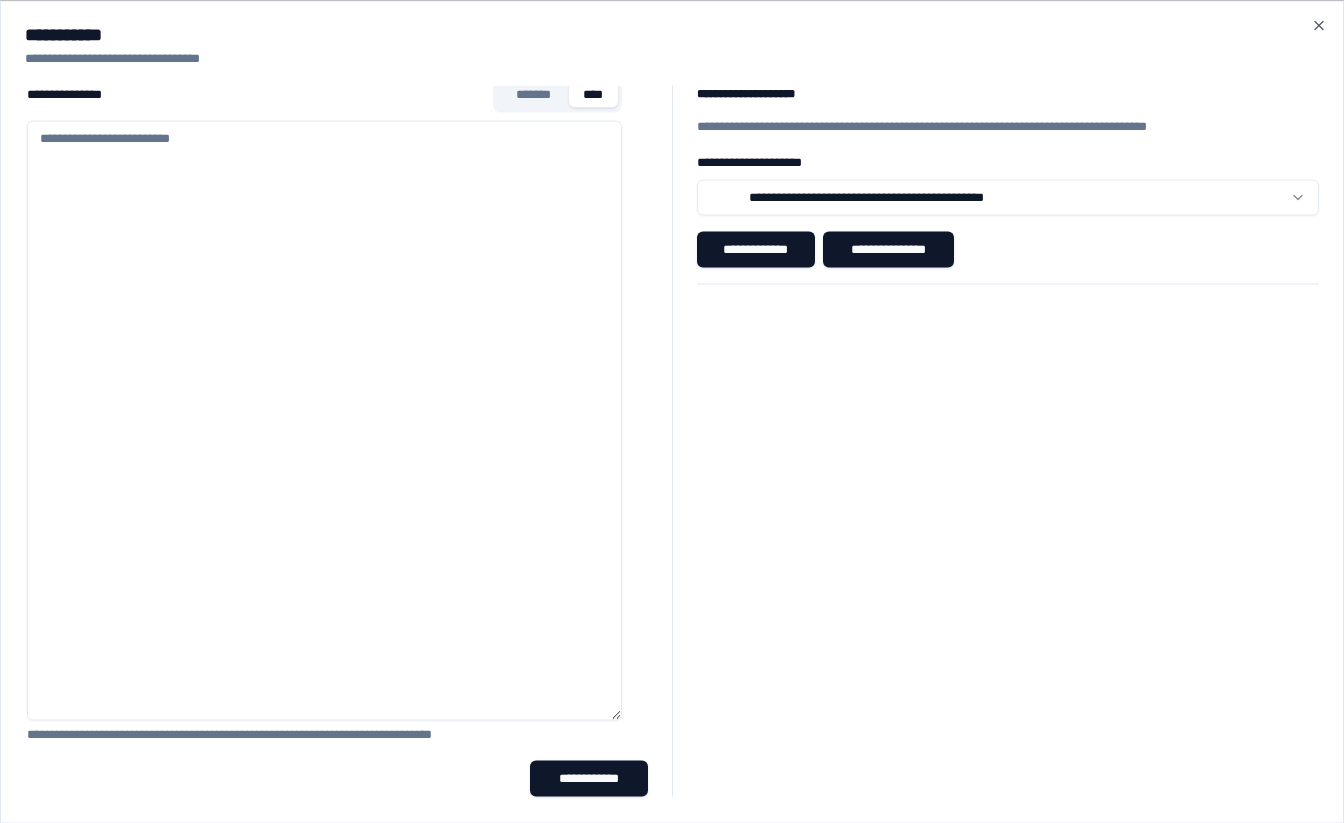 paste on "**********" 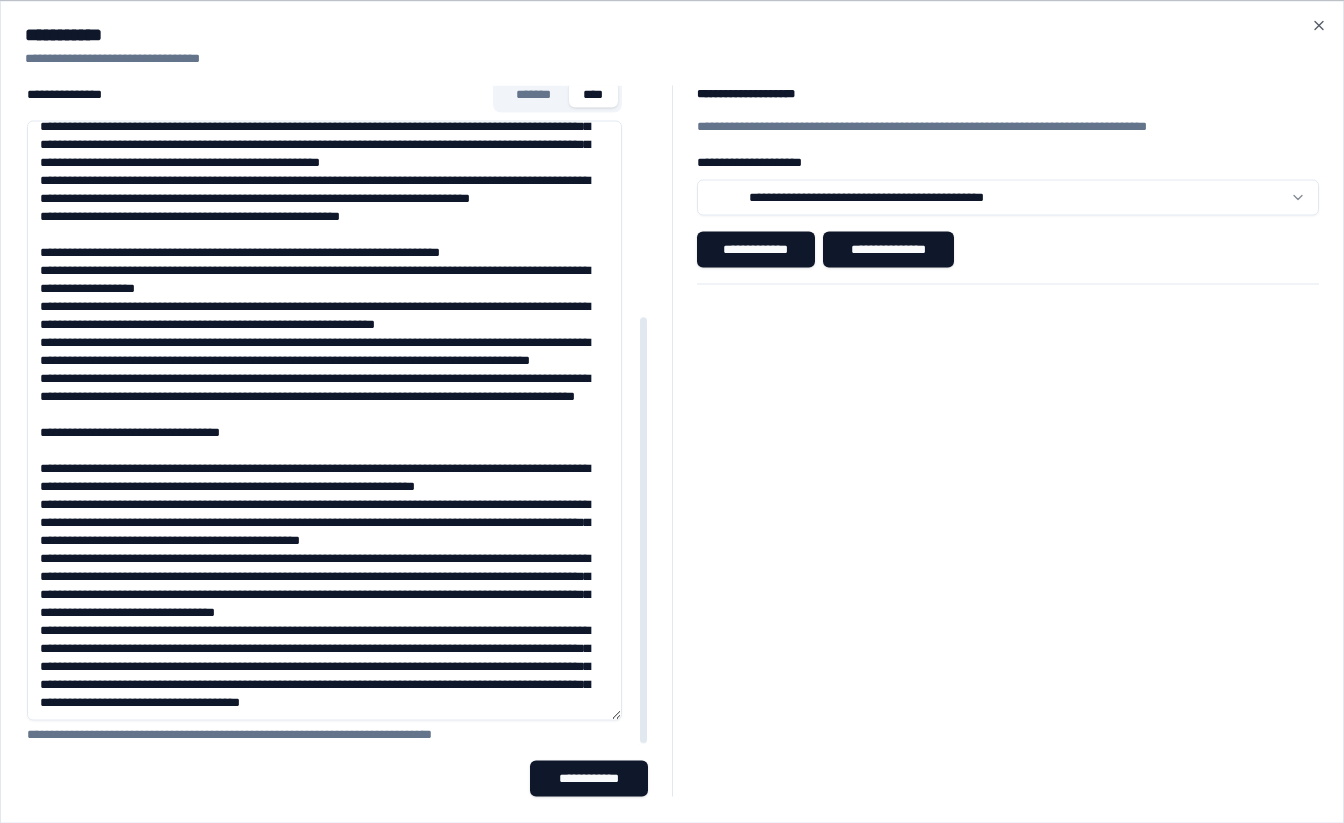 scroll, scrollTop: 750, scrollLeft: 0, axis: vertical 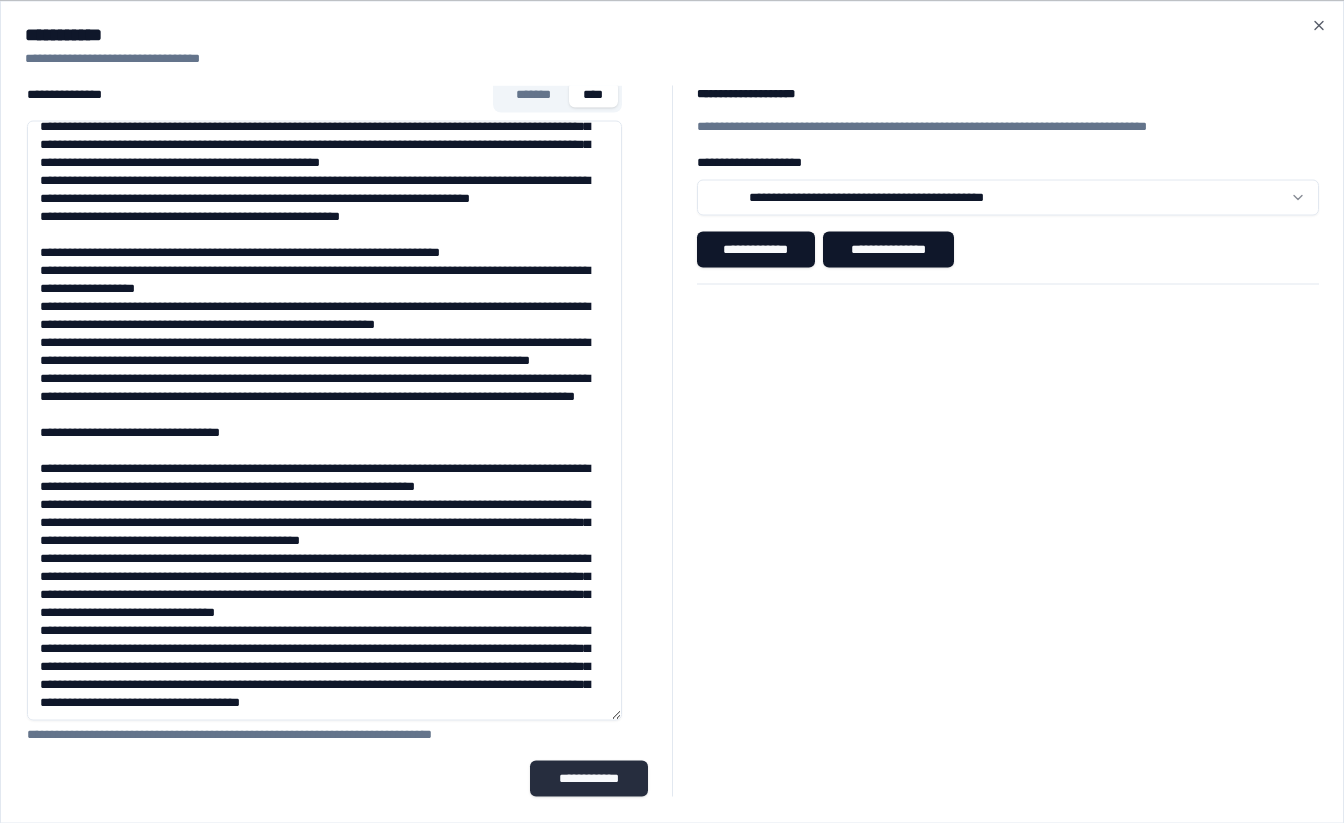 type on "**********" 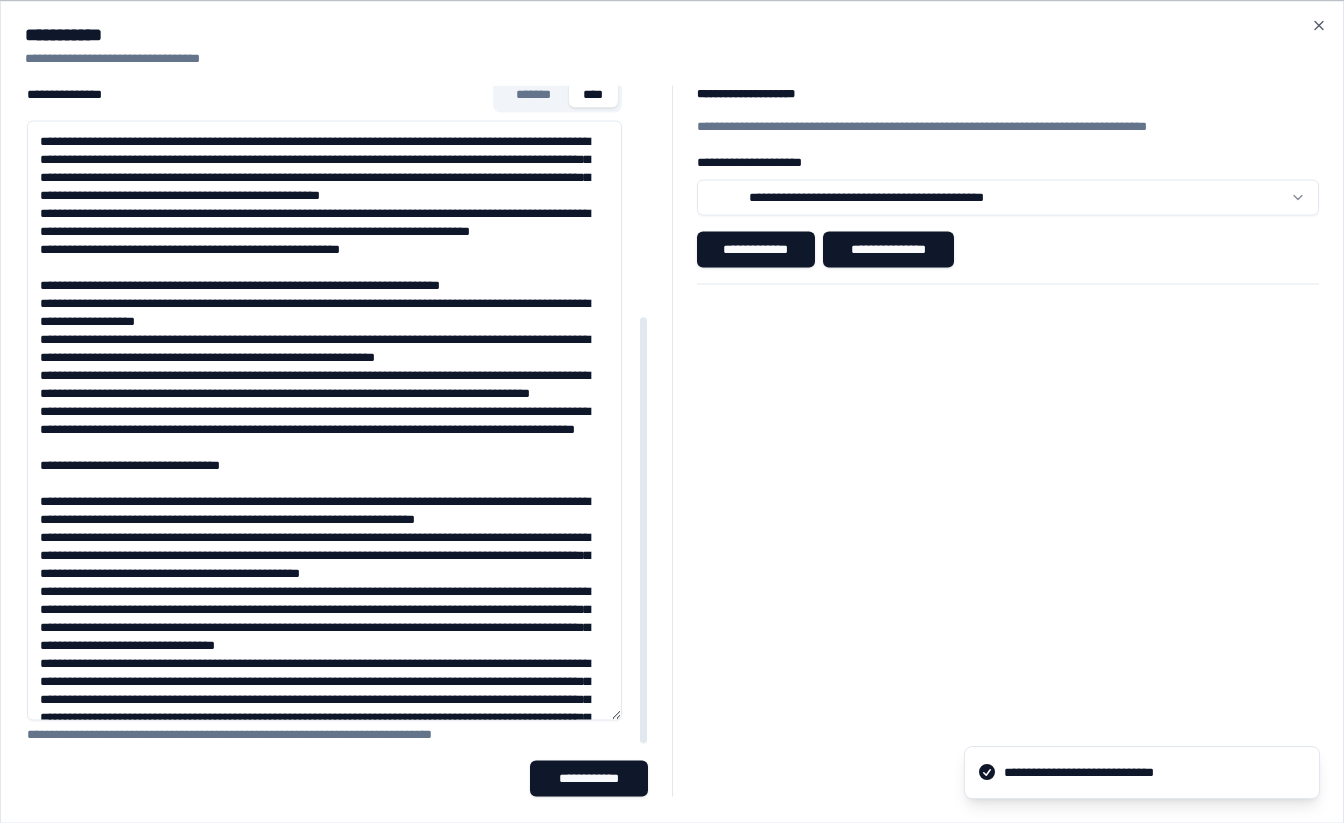 scroll, scrollTop: 0, scrollLeft: 0, axis: both 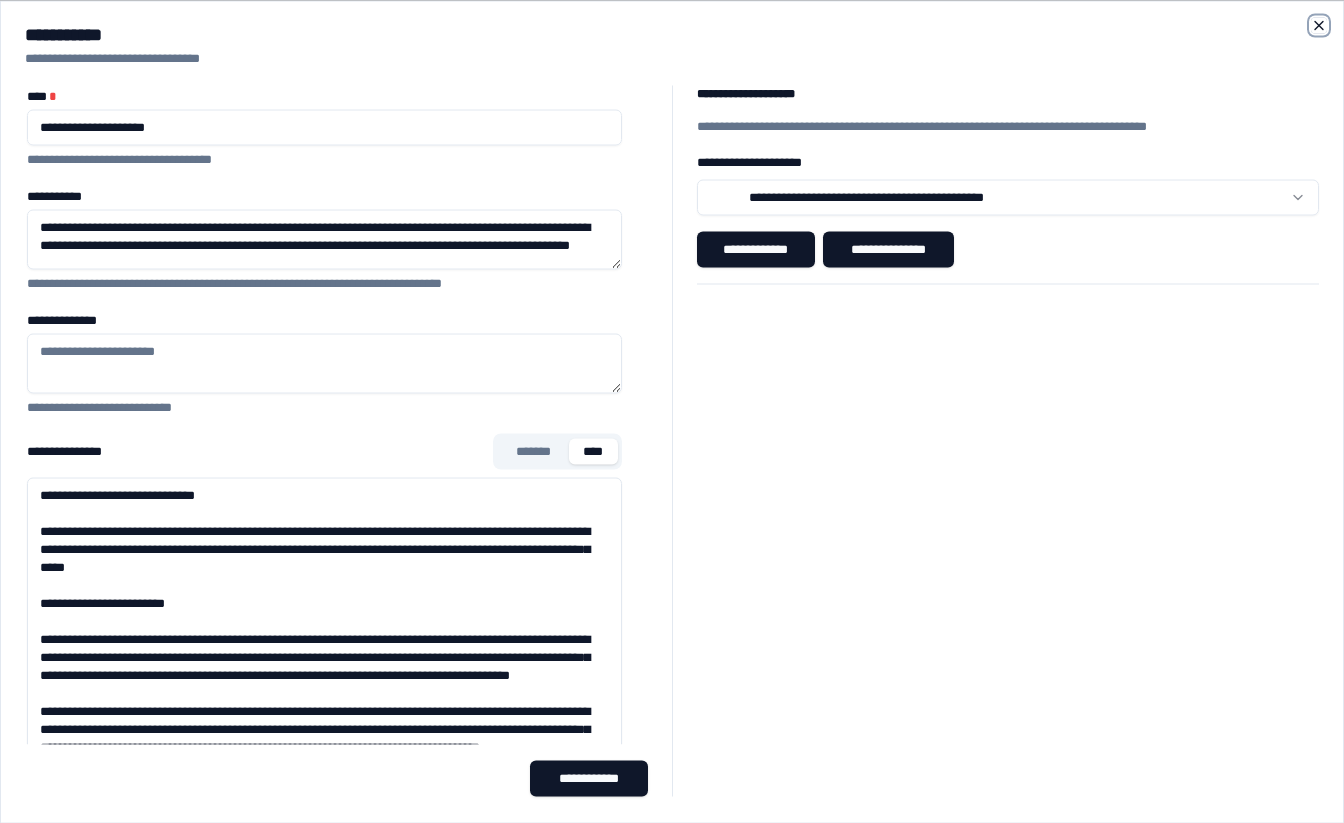 click 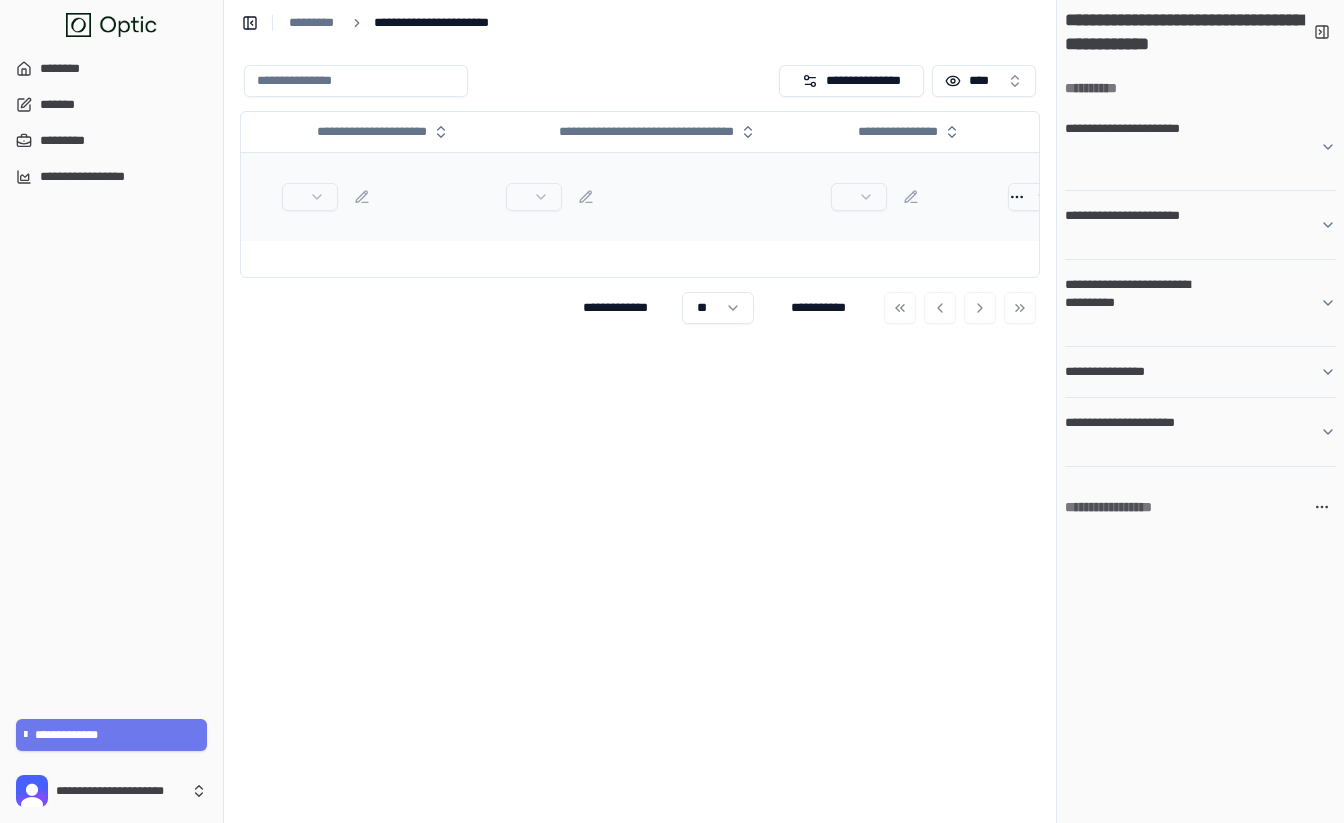 scroll, scrollTop: 0, scrollLeft: 0, axis: both 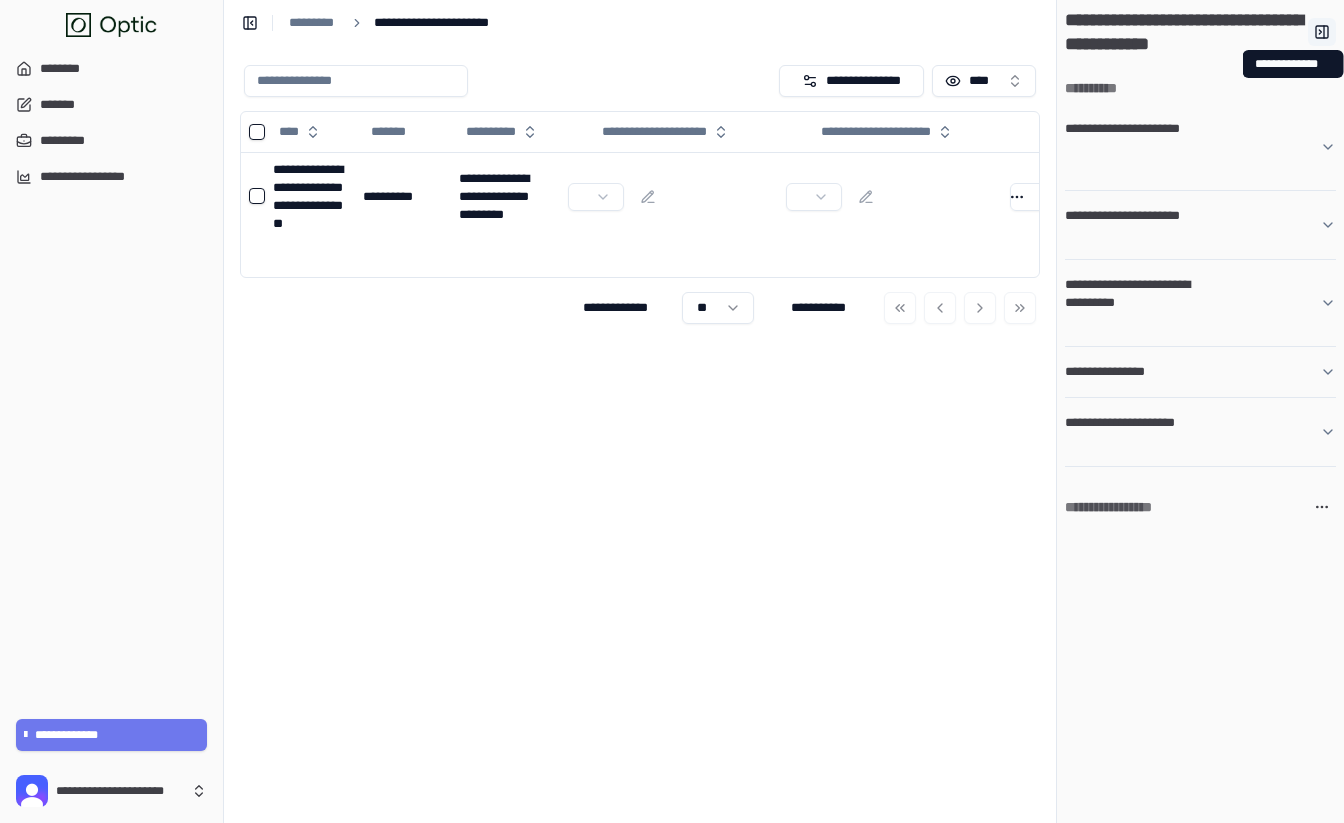 click at bounding box center [1322, 32] 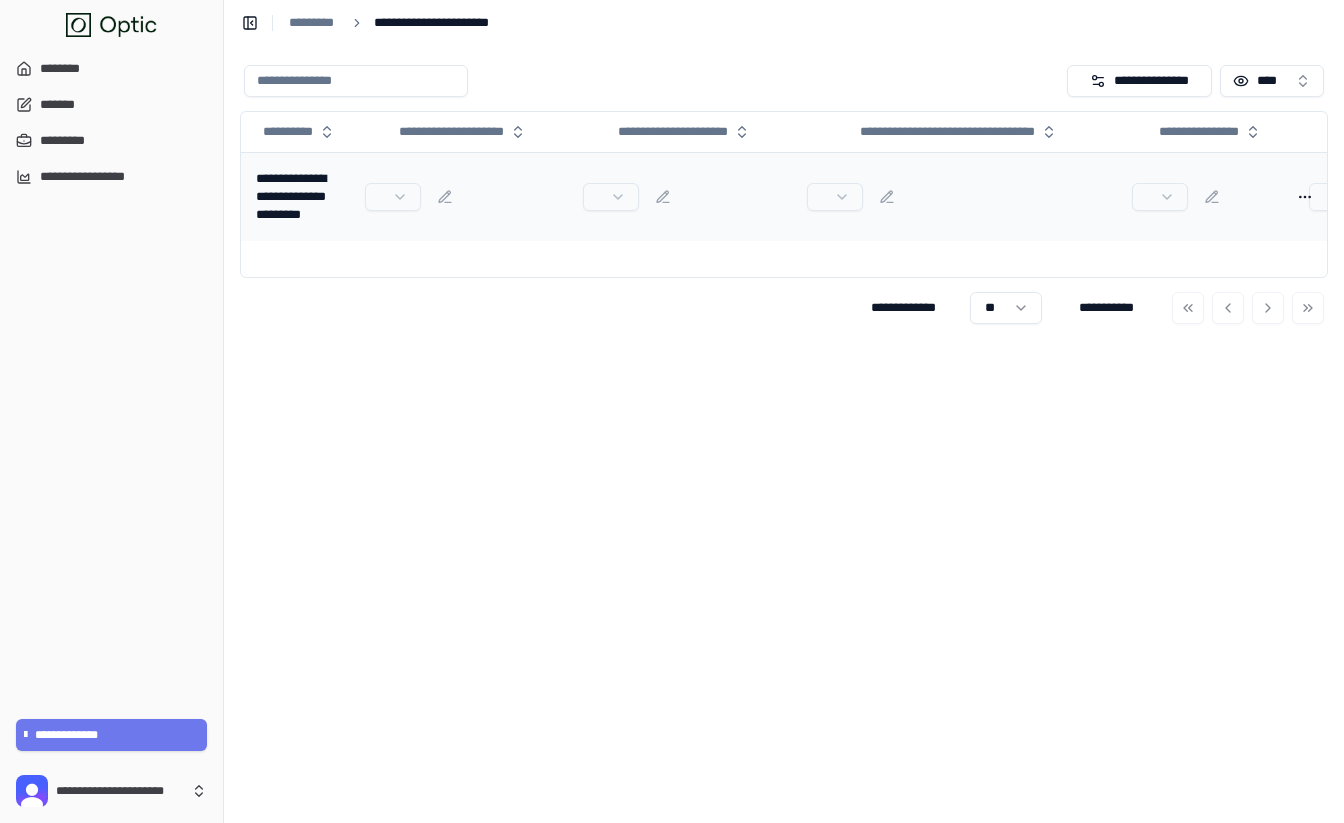 scroll, scrollTop: 0, scrollLeft: 0, axis: both 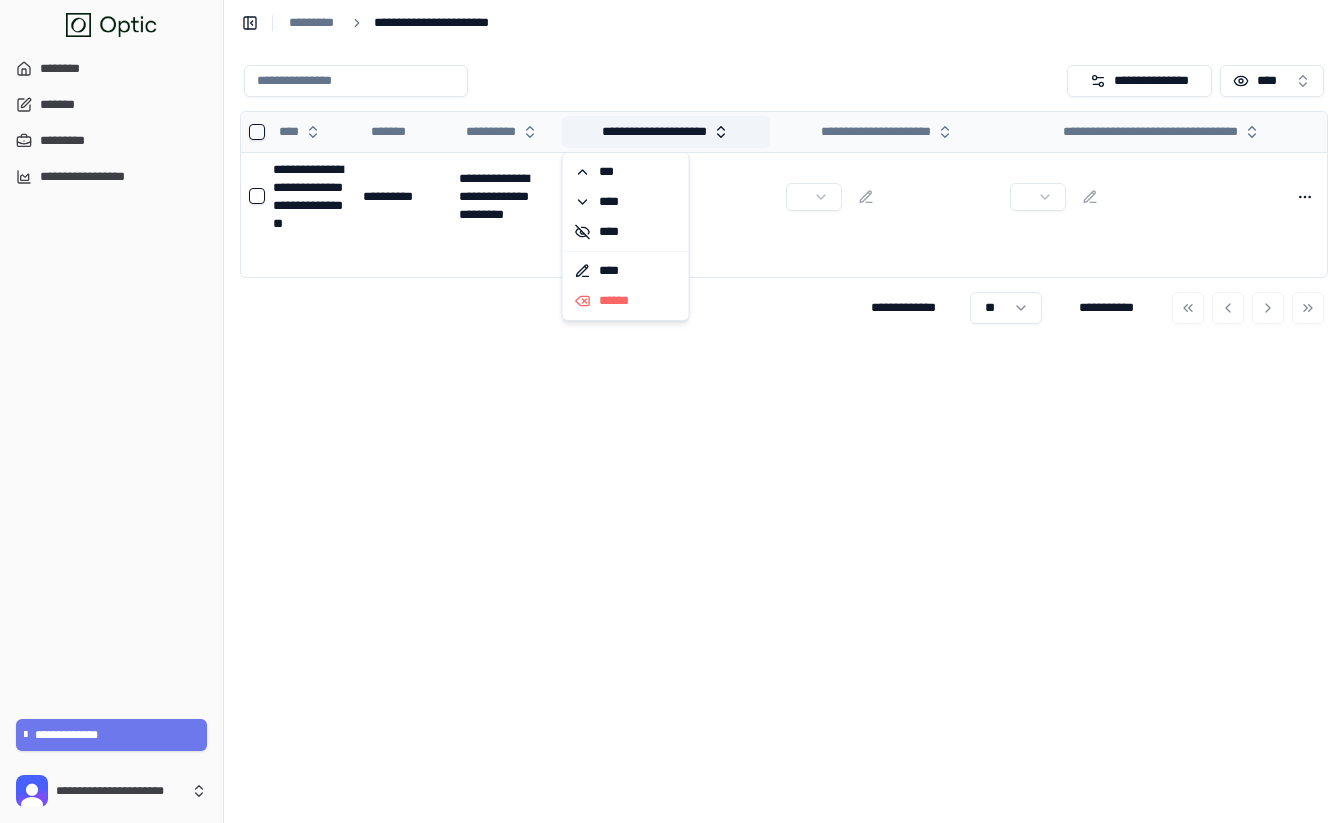 click on "**********" at bounding box center [666, 132] 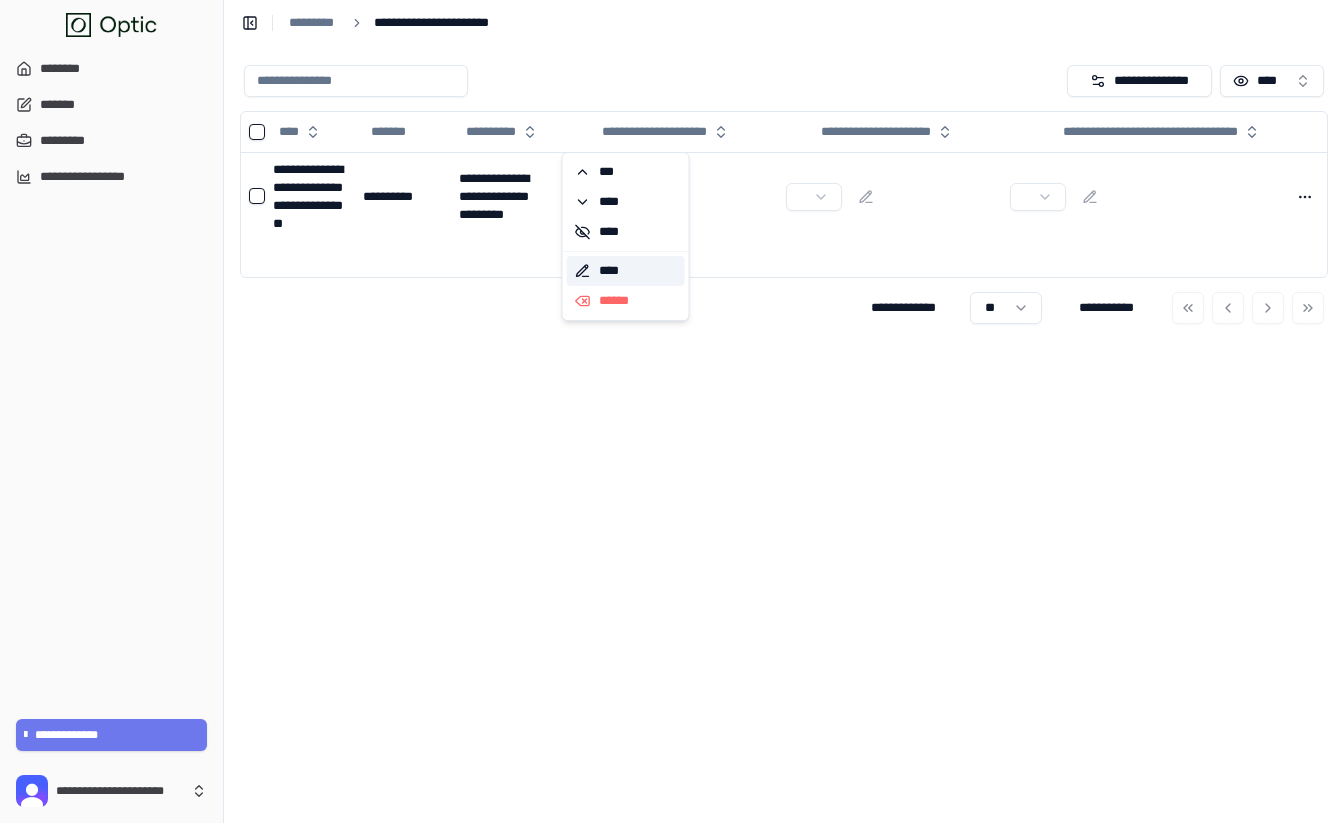 click on "****" at bounding box center (626, 271) 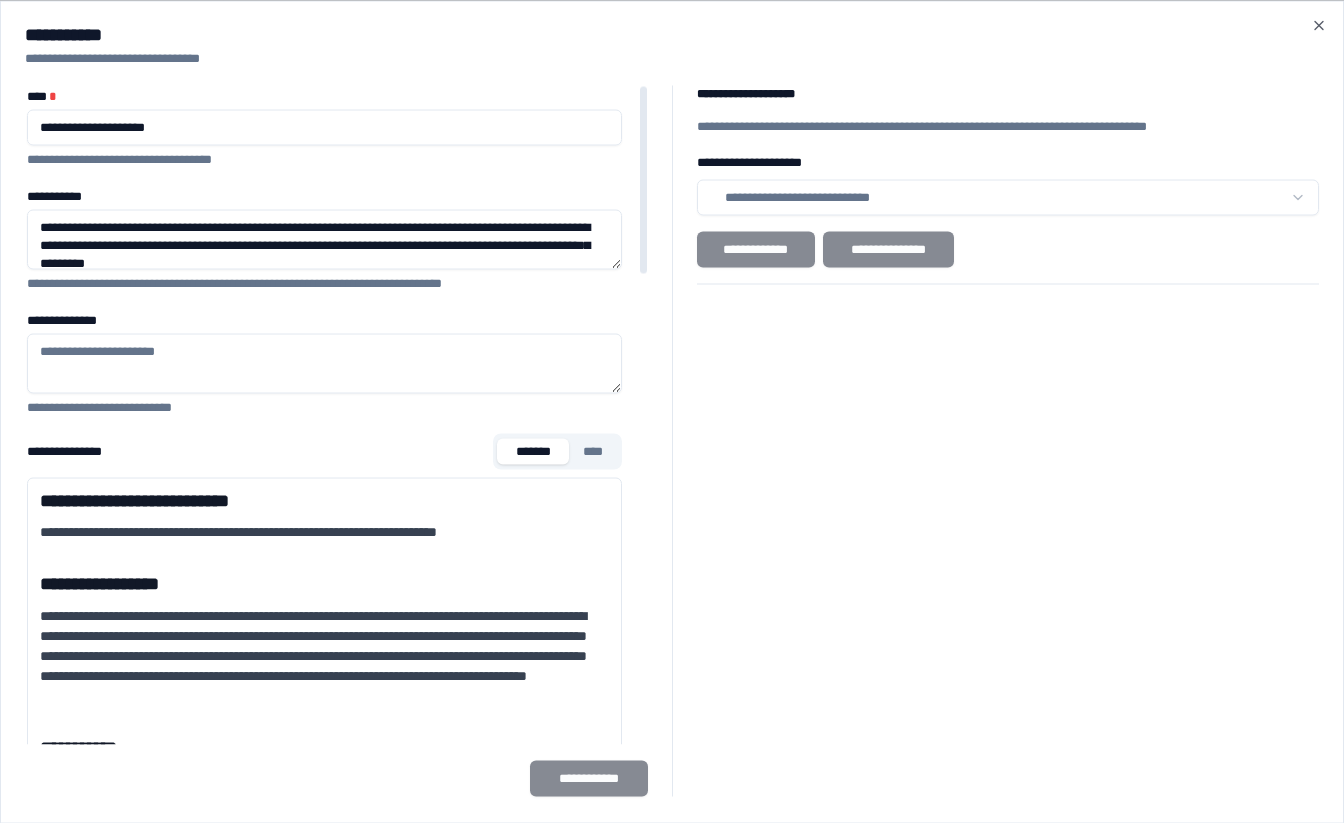 click on "****" at bounding box center [593, 451] 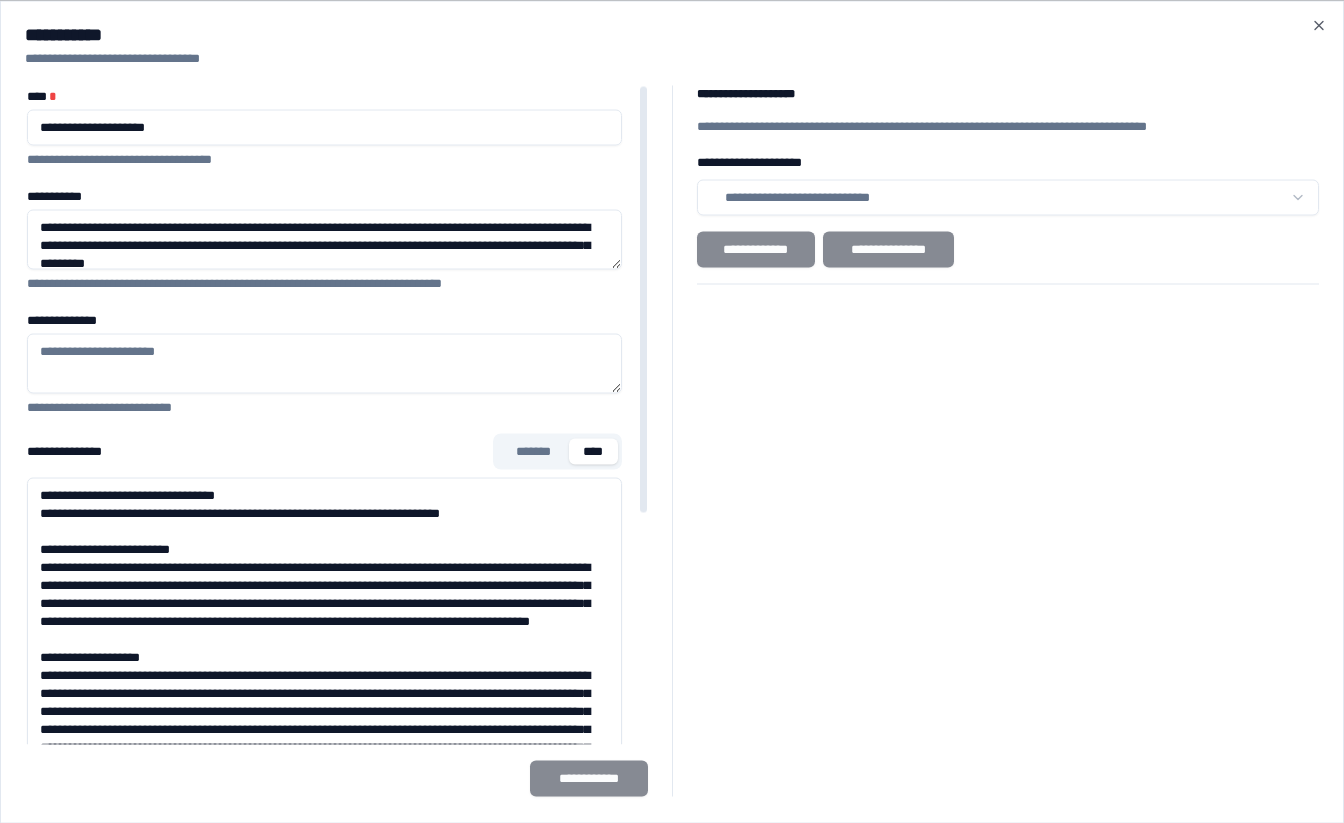 click on "**********" at bounding box center [324, 777] 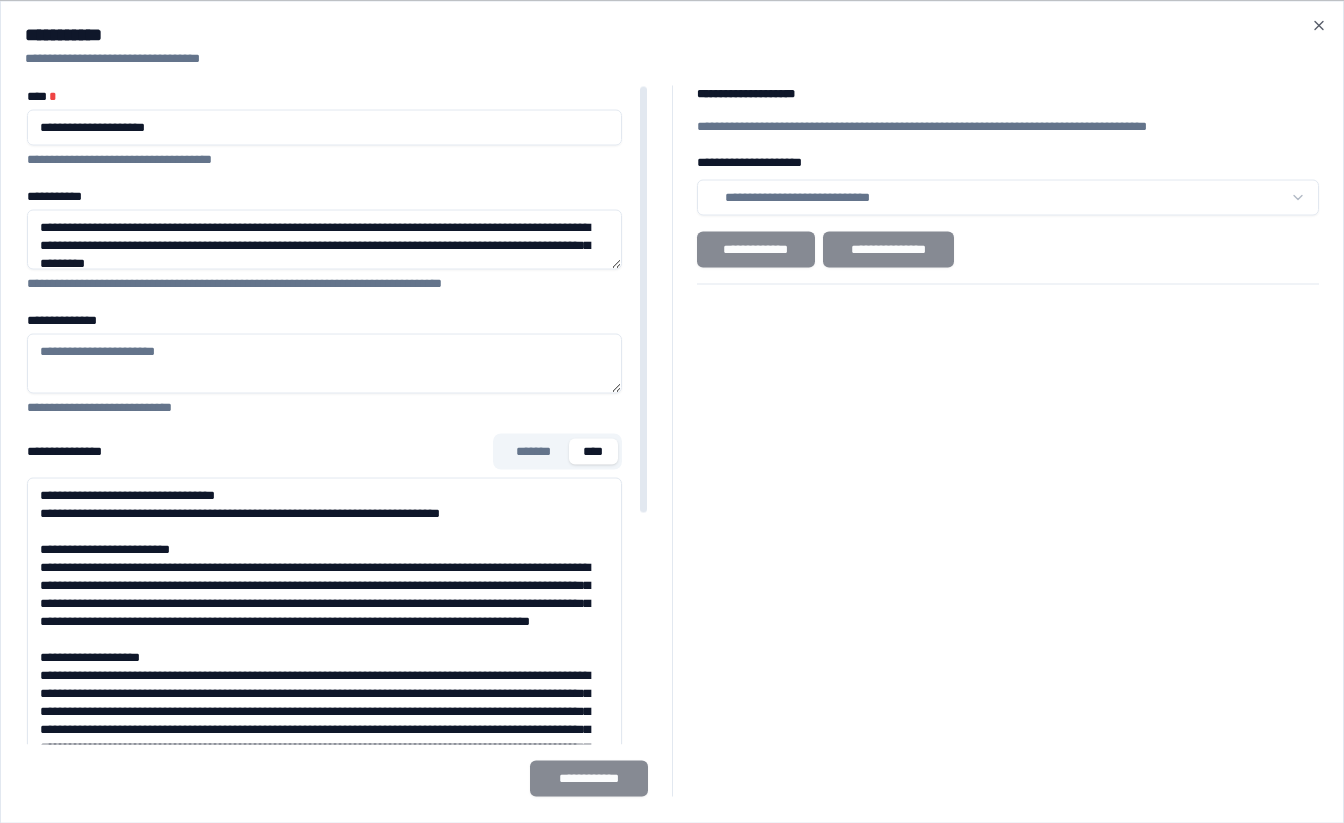 type on "**********" 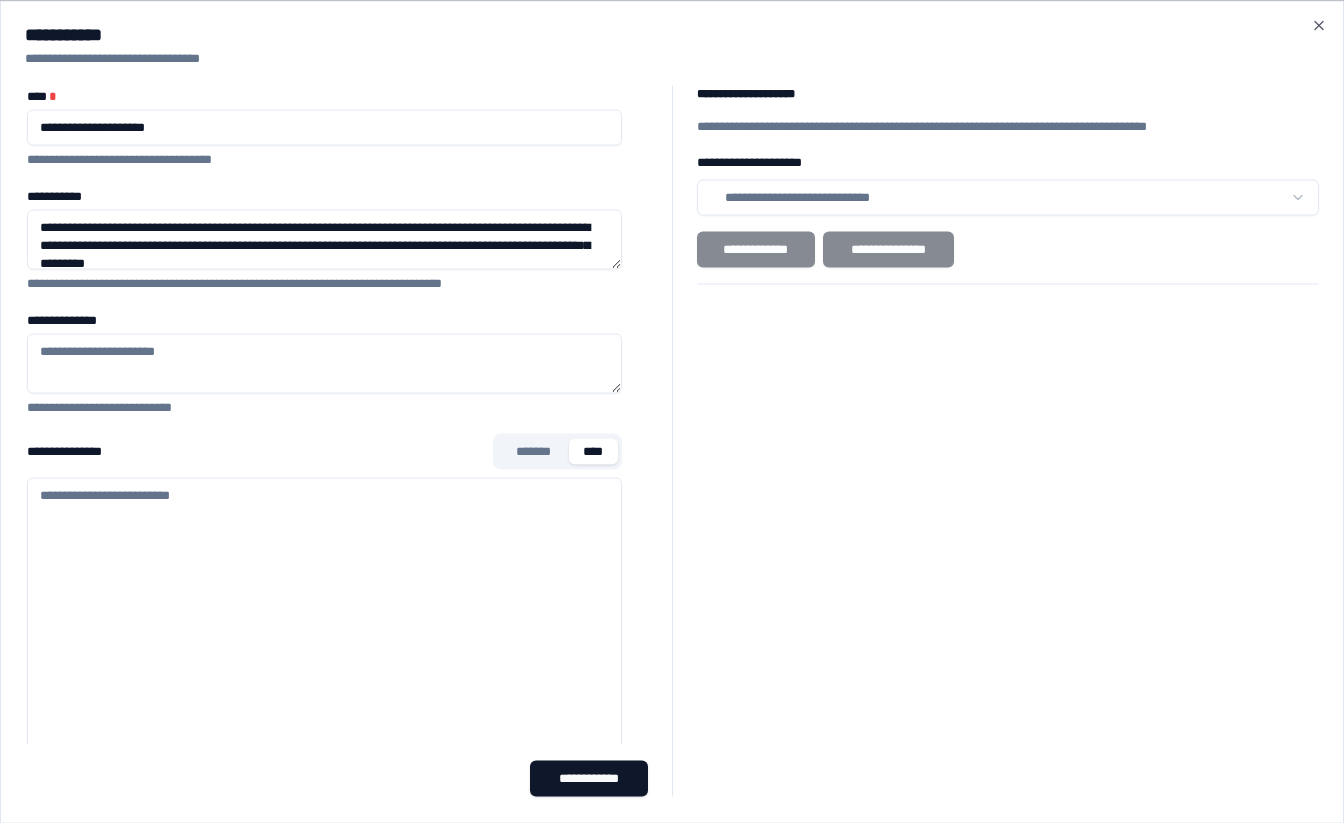 type 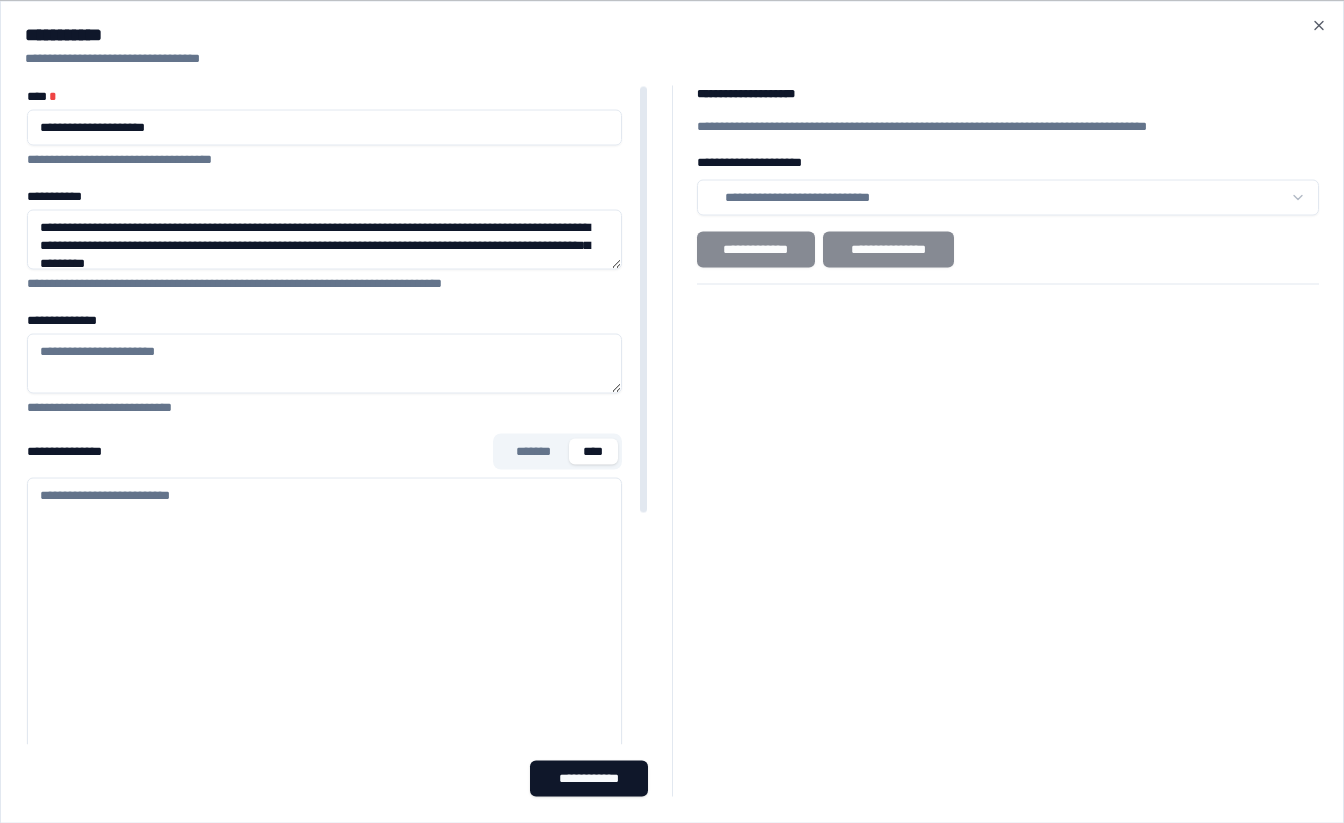 click on "**********" at bounding box center (324, 777) 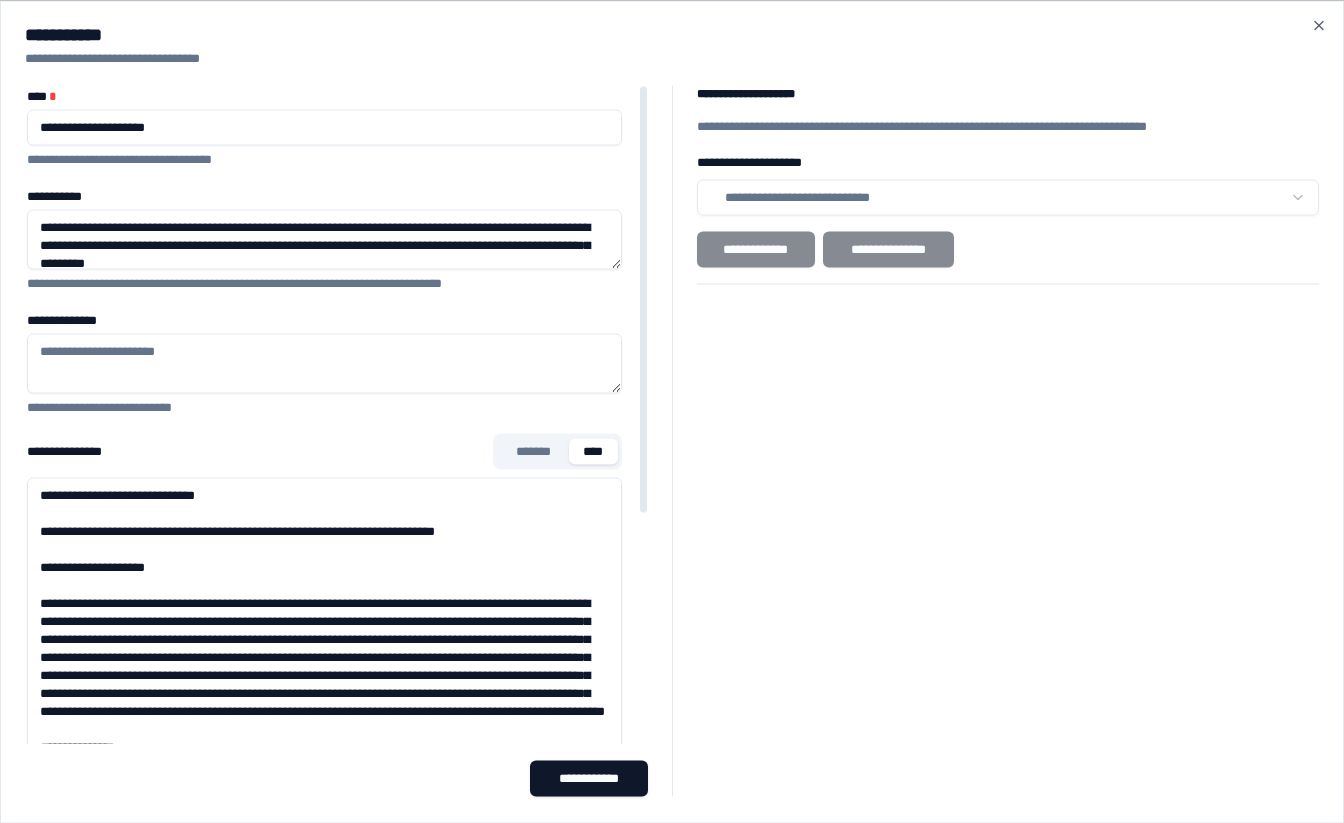 scroll, scrollTop: 1694, scrollLeft: 0, axis: vertical 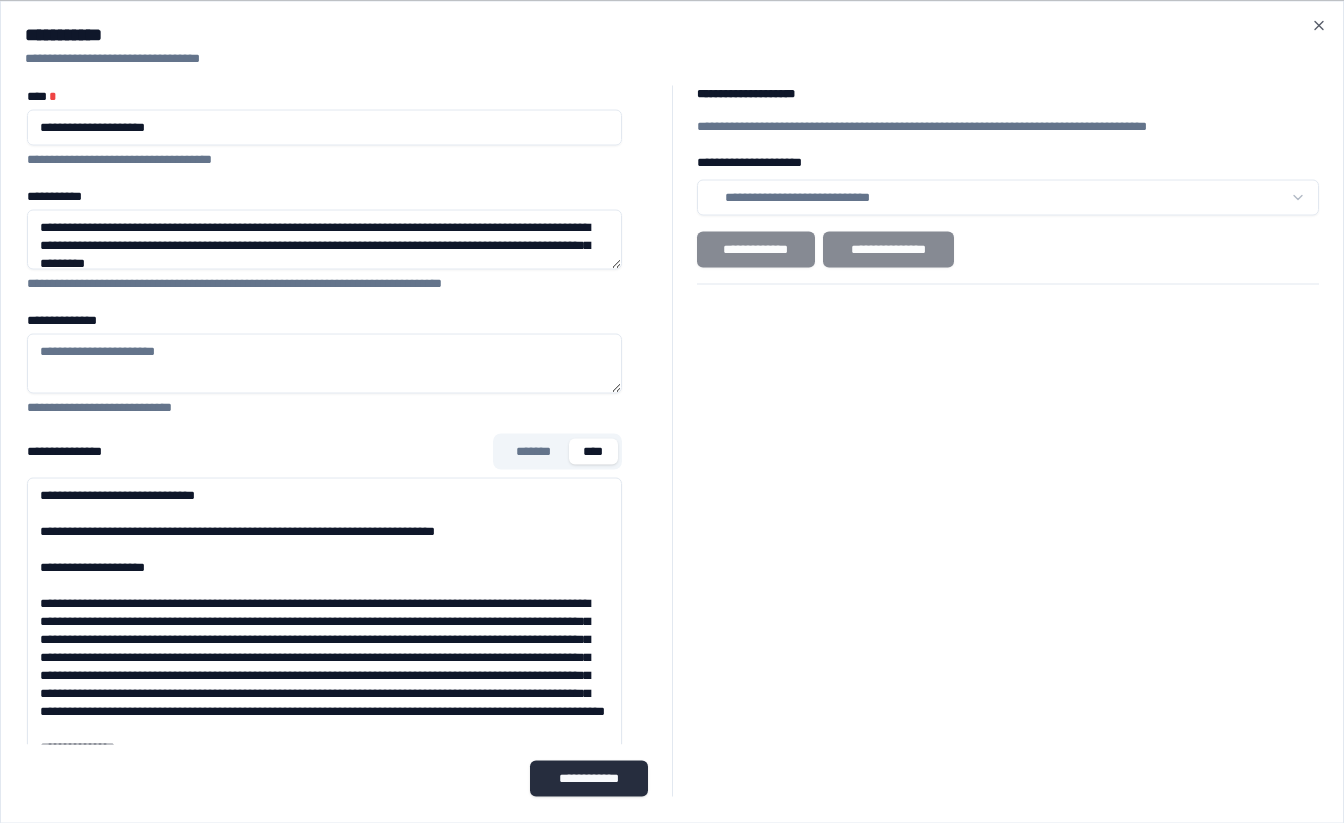 type on "**********" 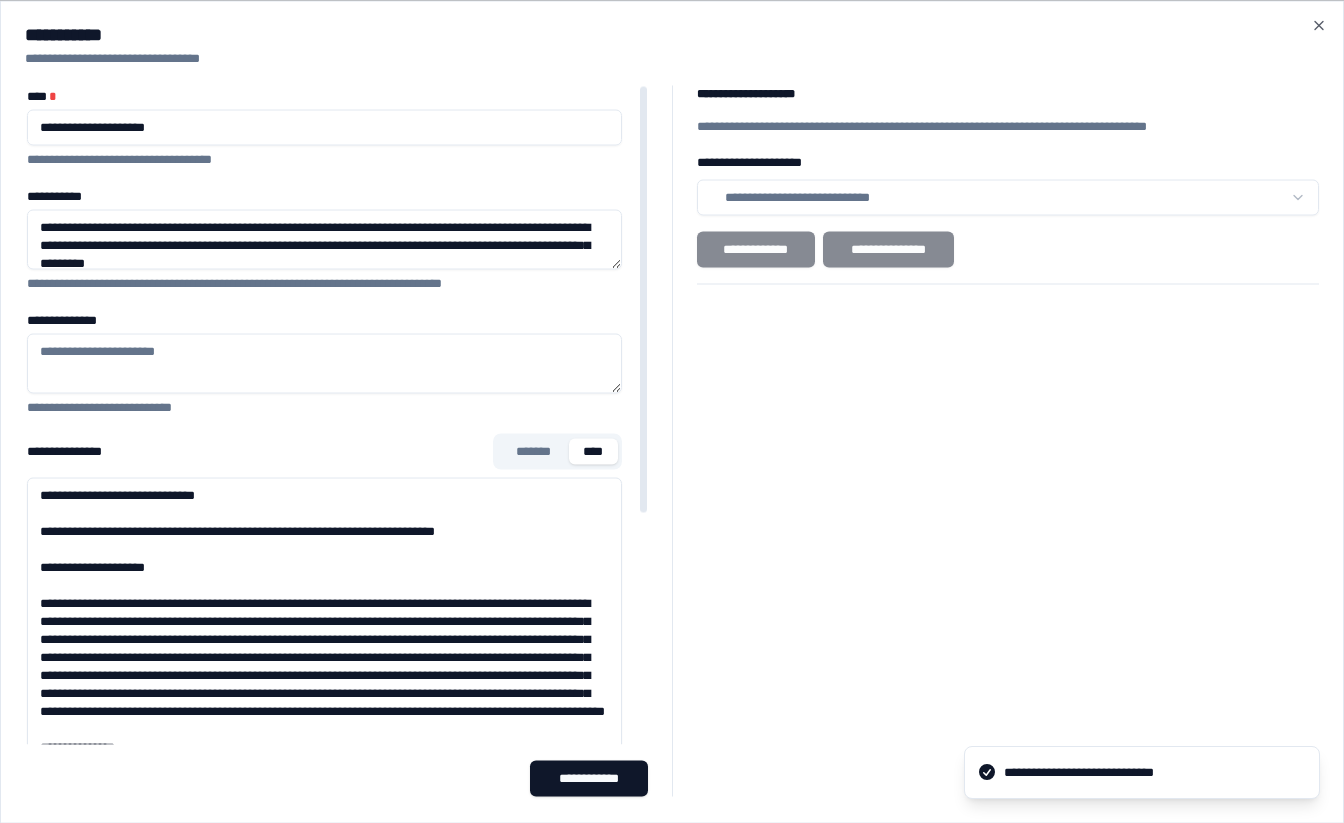click on "*******" at bounding box center [533, 451] 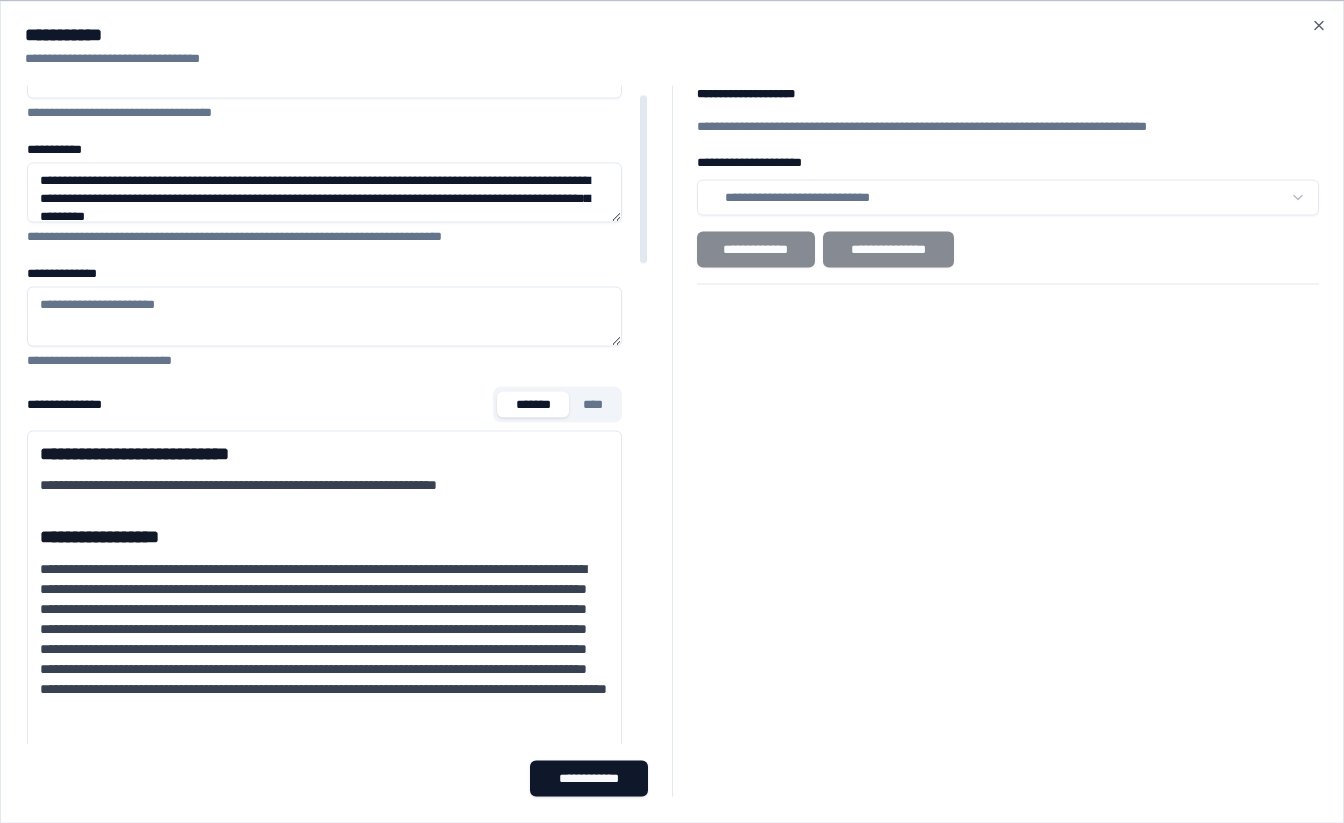 scroll, scrollTop: 0, scrollLeft: 0, axis: both 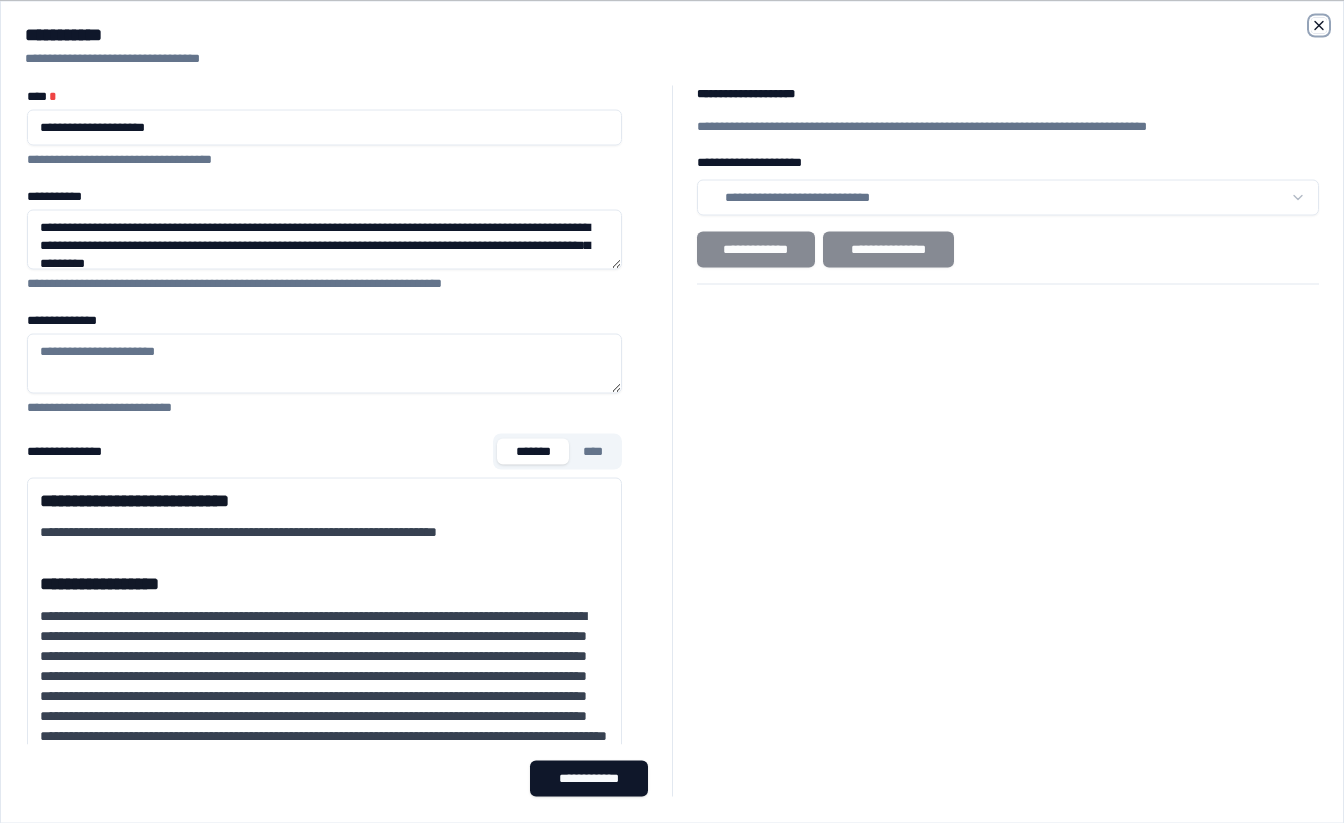 click 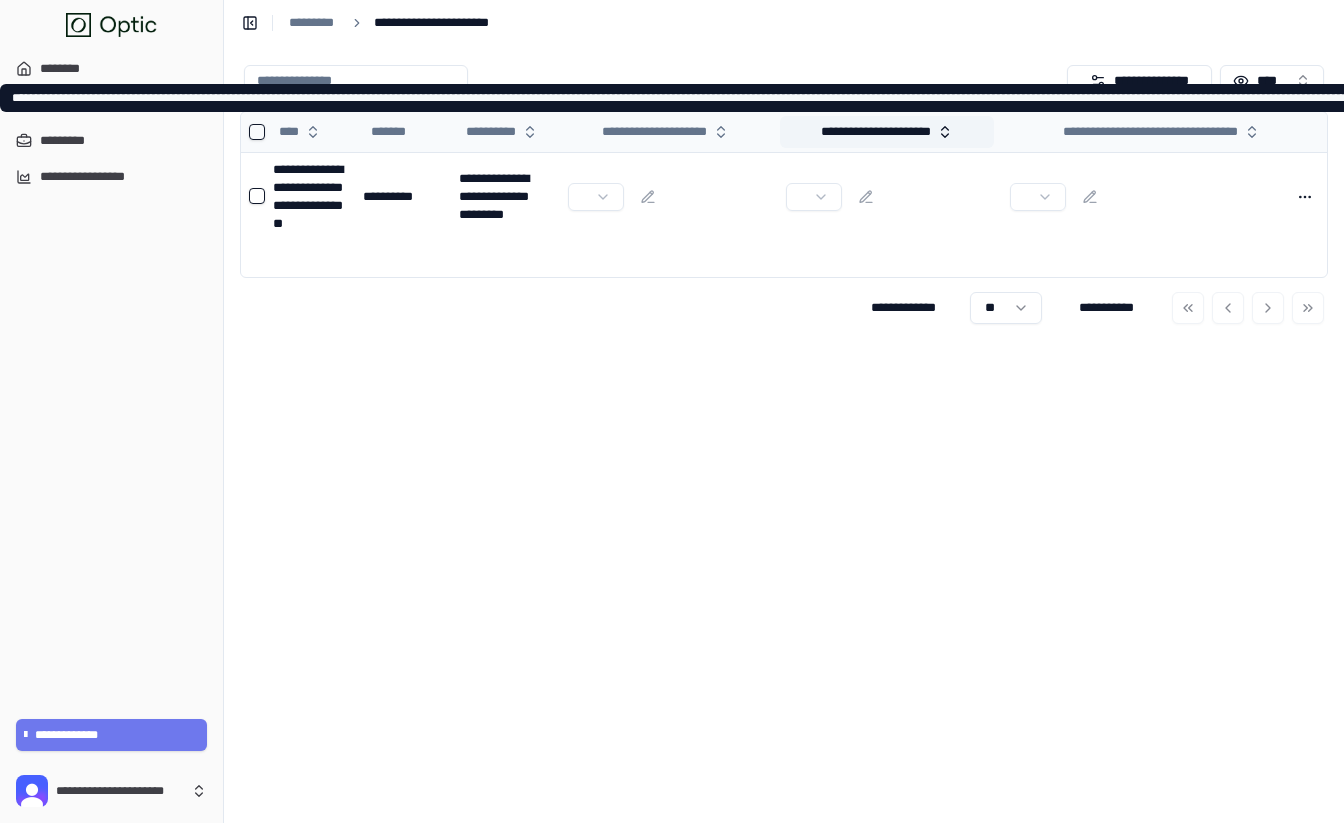 click on "**********" at bounding box center [887, 132] 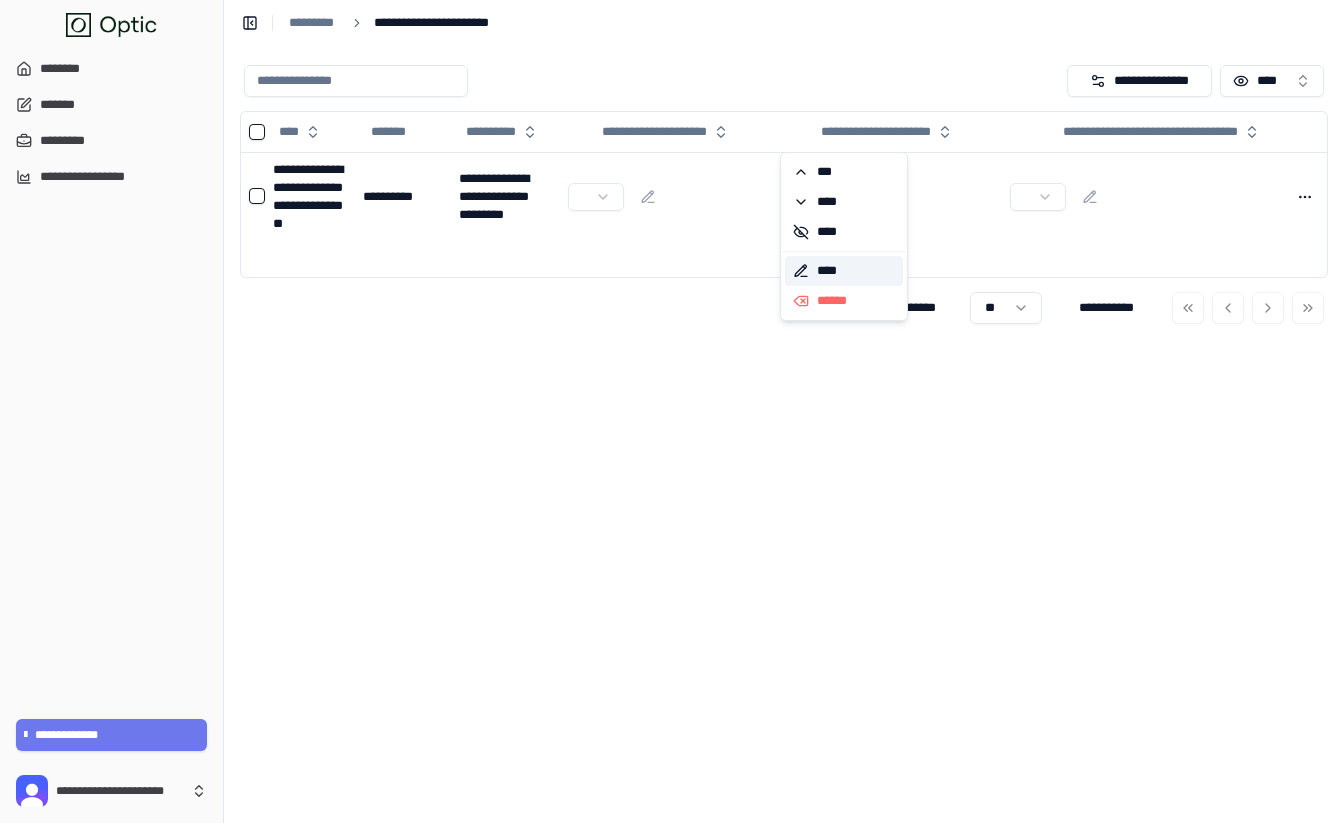 click on "****" at bounding box center (844, 271) 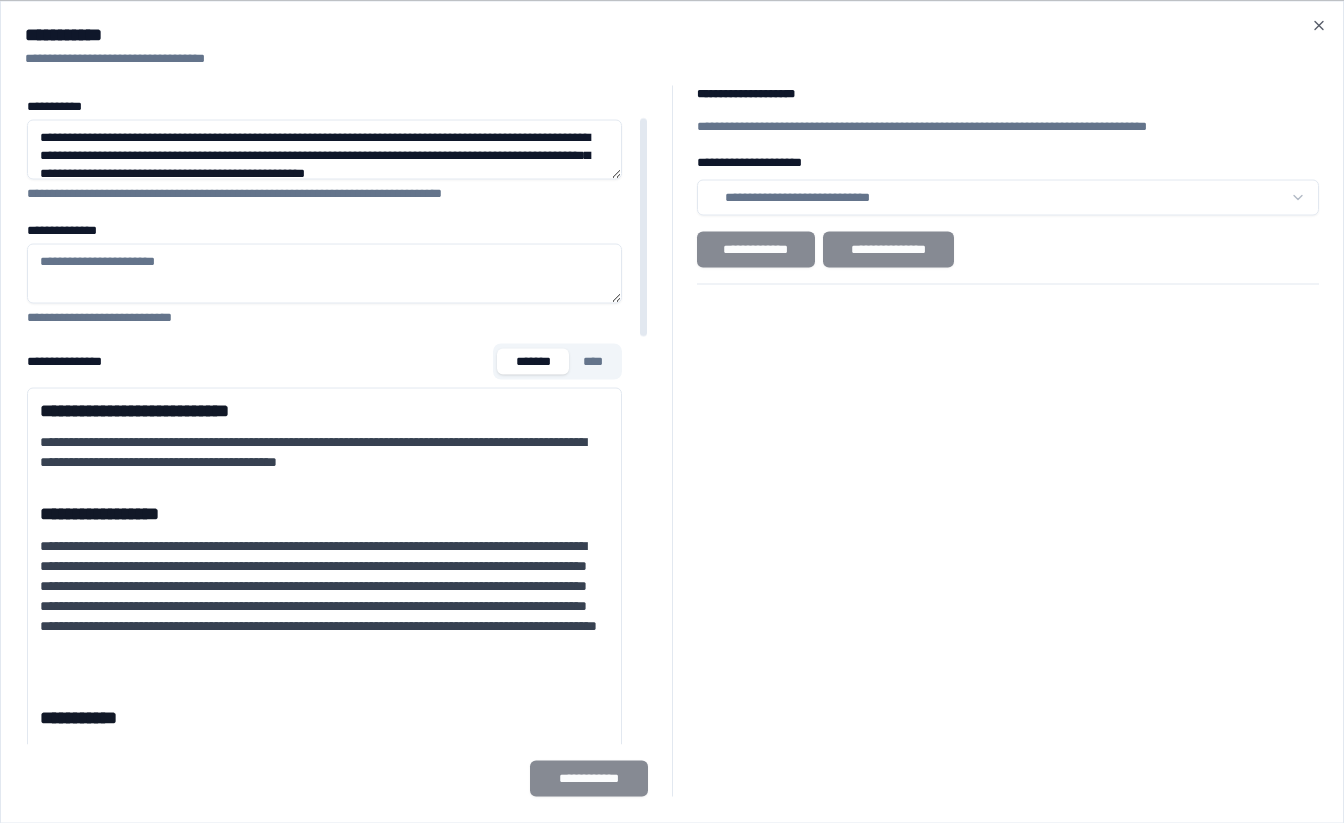 scroll, scrollTop: 96, scrollLeft: 0, axis: vertical 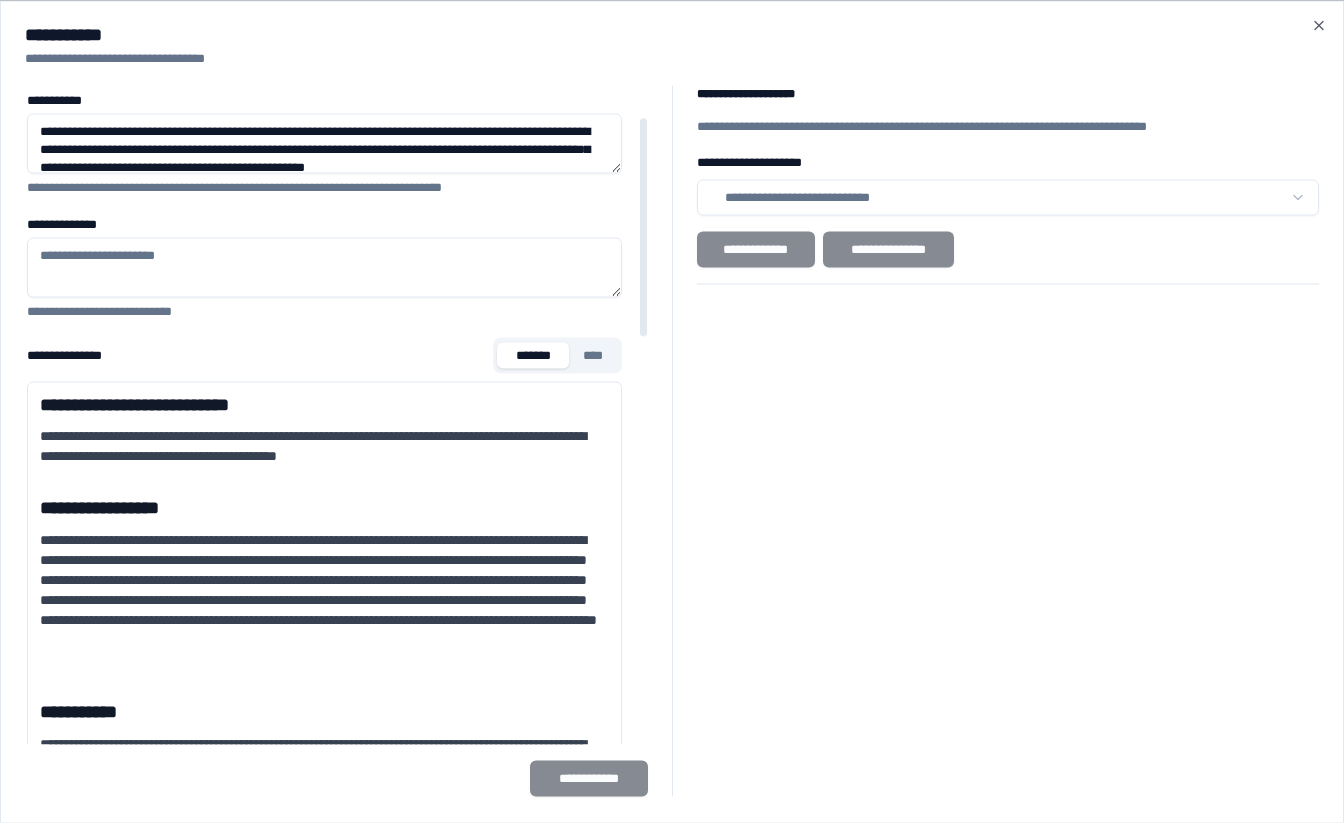 click on "****" at bounding box center [593, 355] 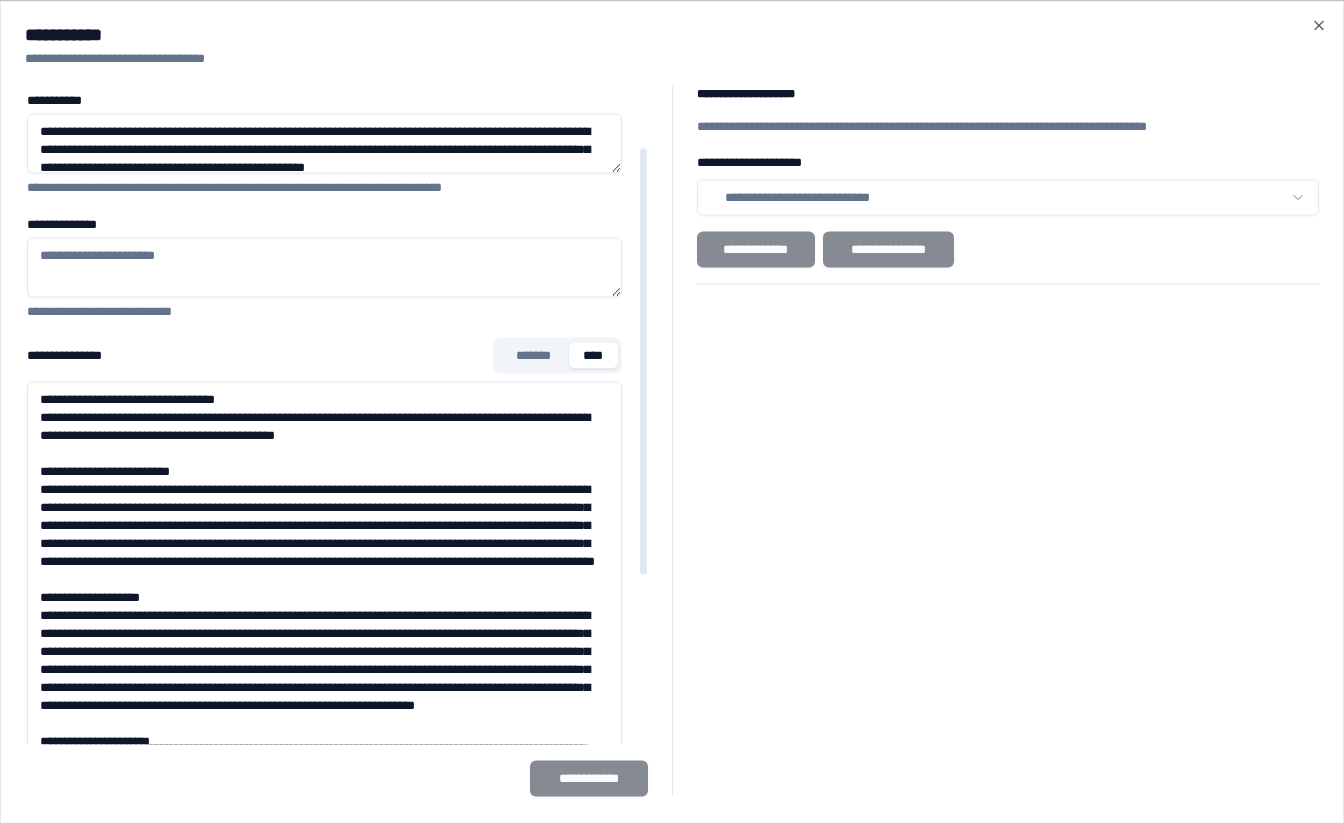 click on "**********" at bounding box center [324, 681] 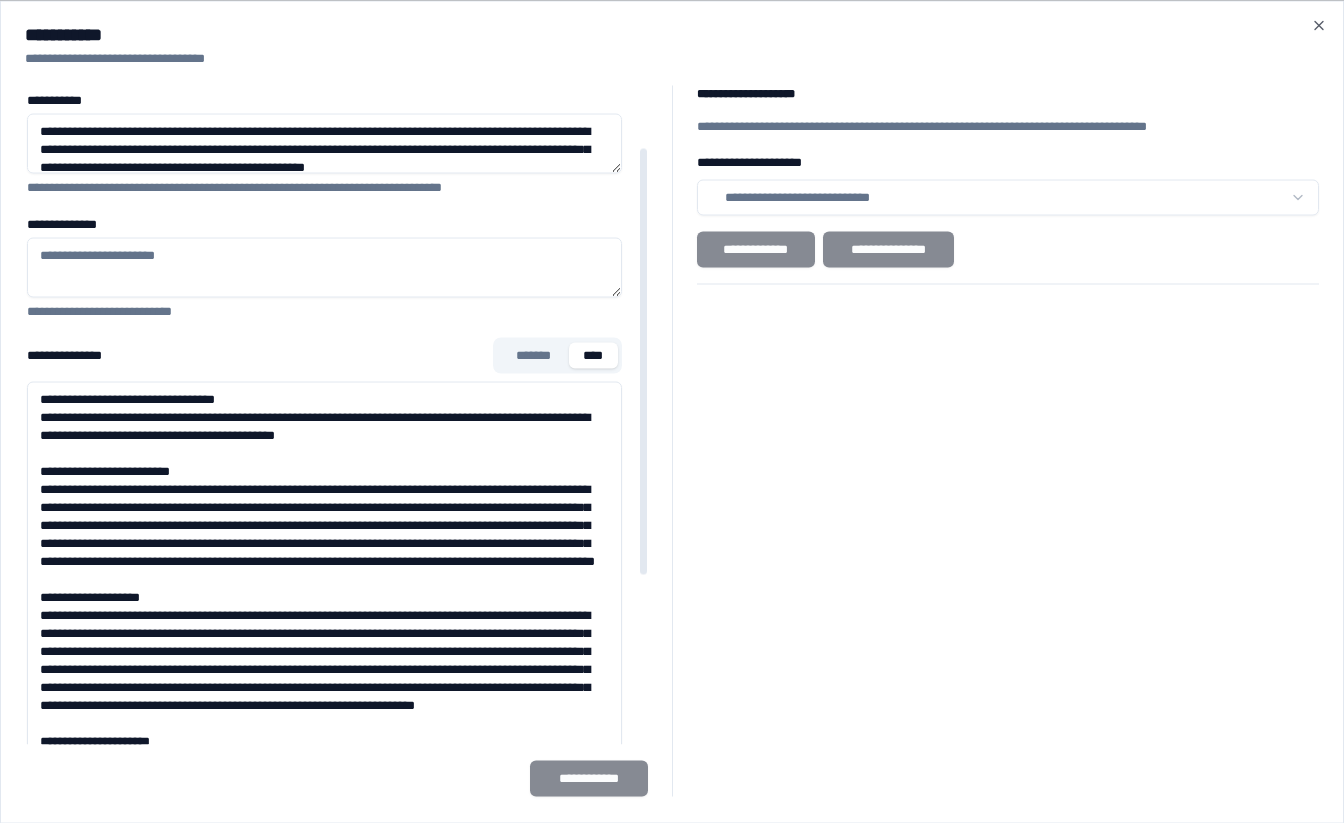 type on "**********" 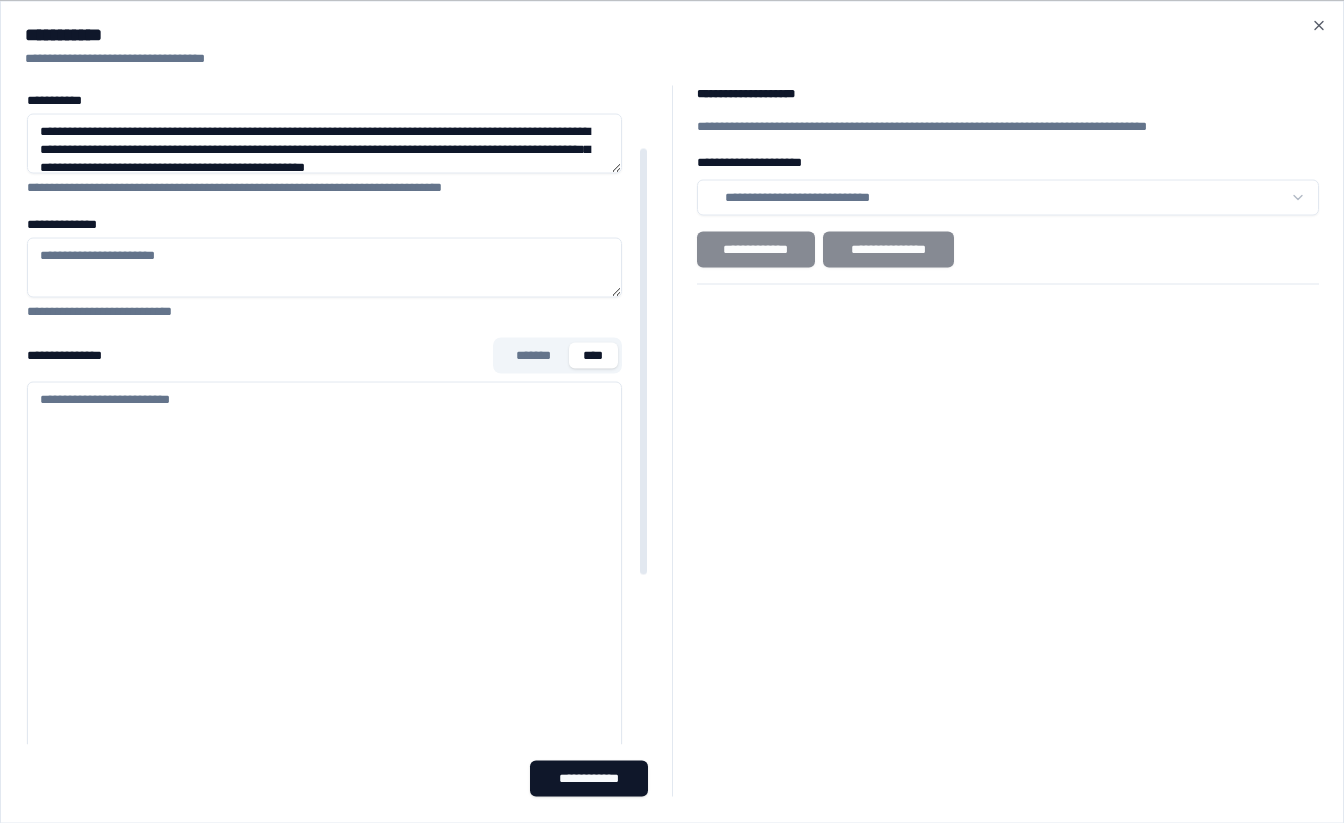 type 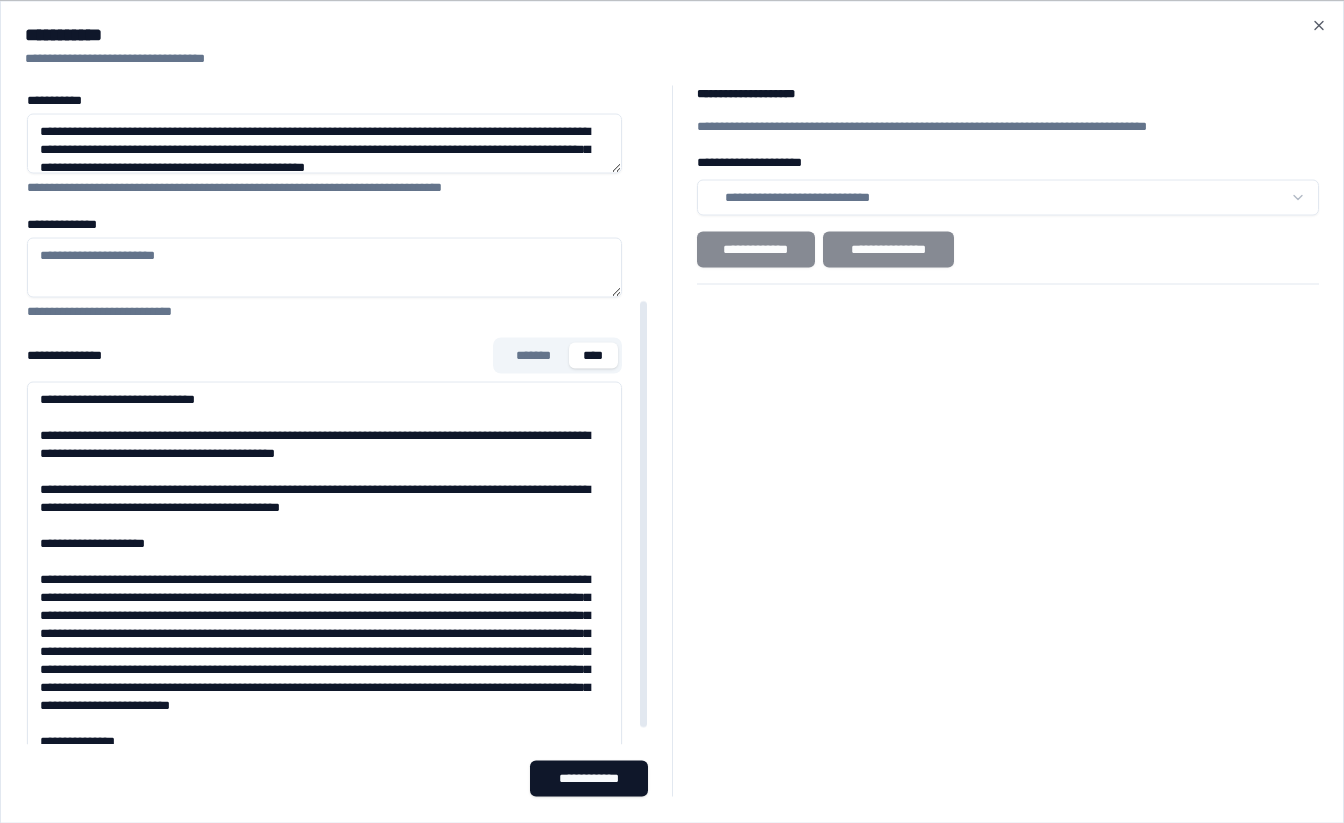 scroll, scrollTop: 2054, scrollLeft: 0, axis: vertical 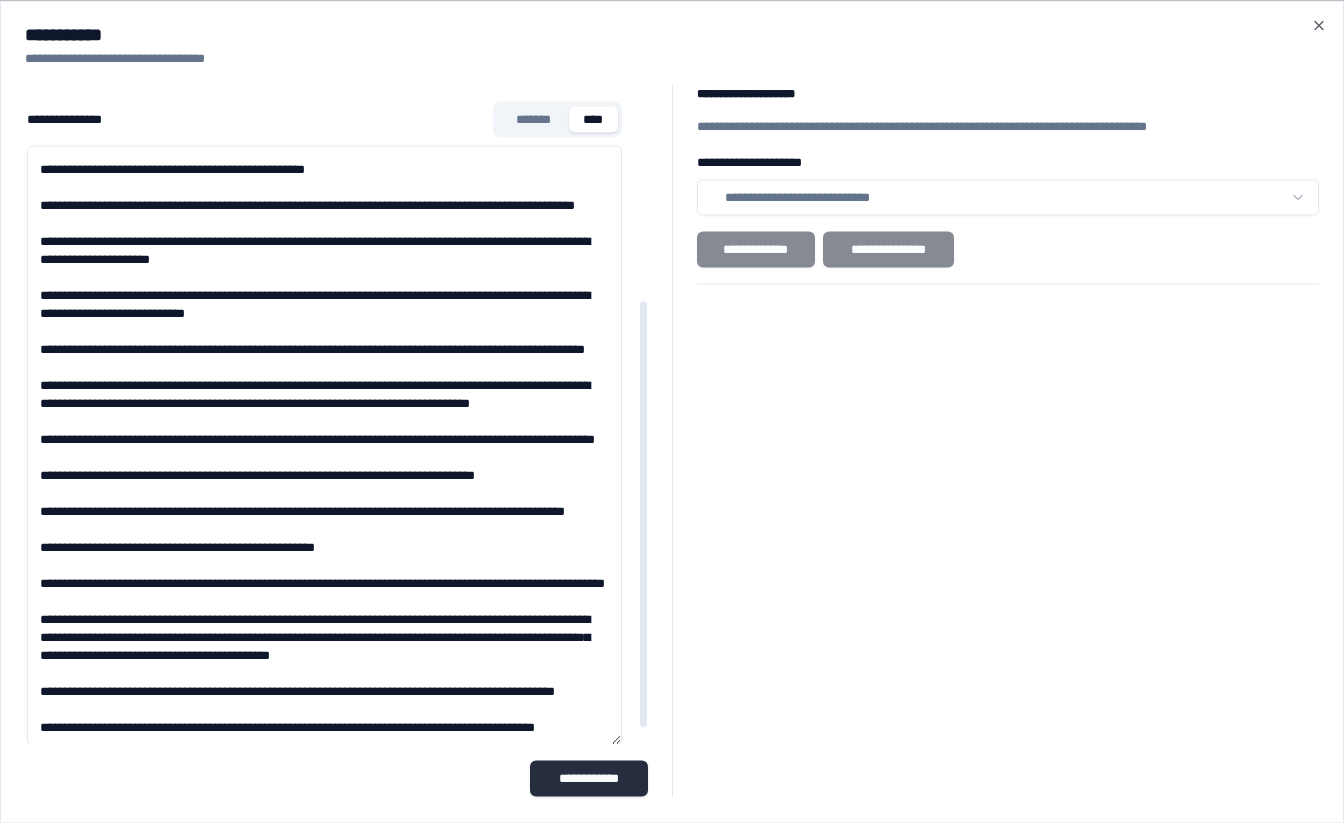 type on "**********" 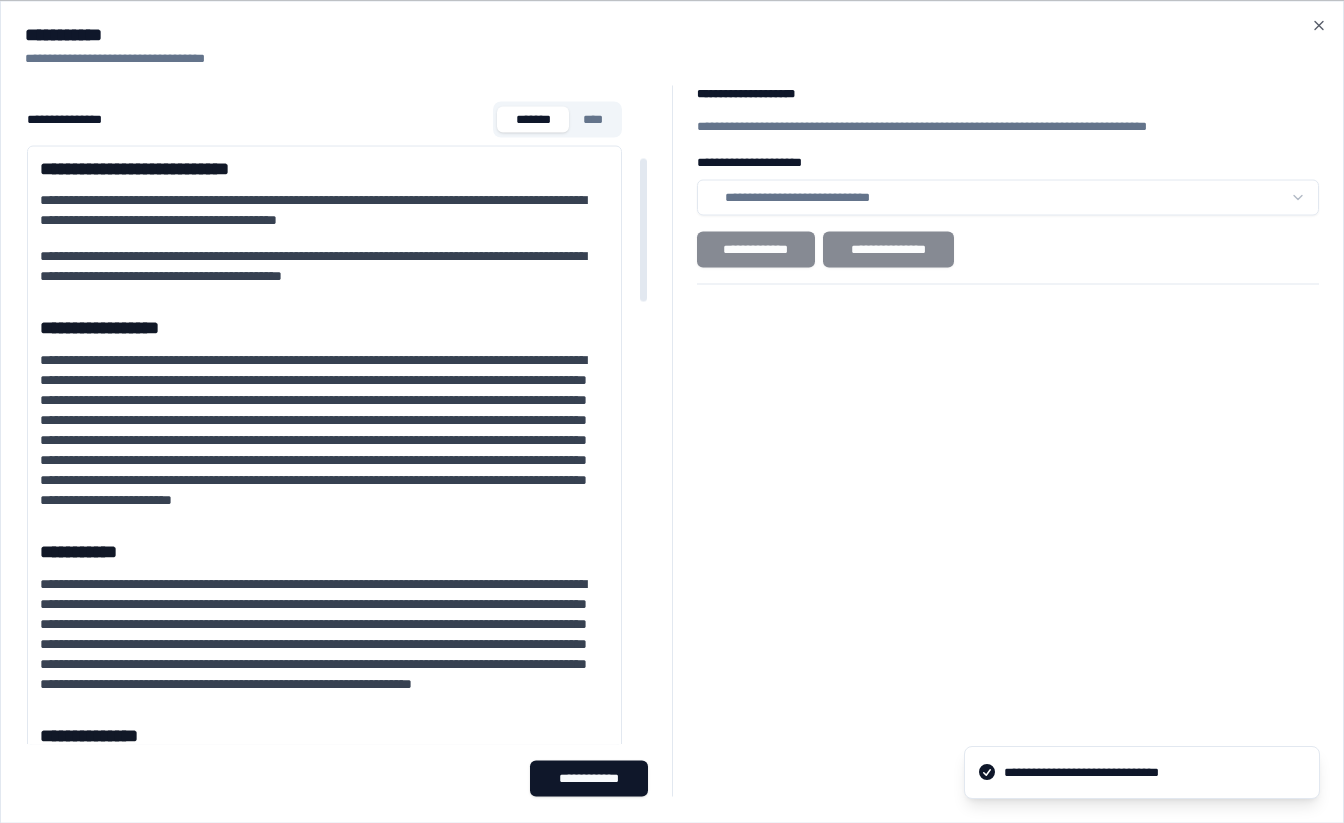 click on "*******" at bounding box center (533, 119) 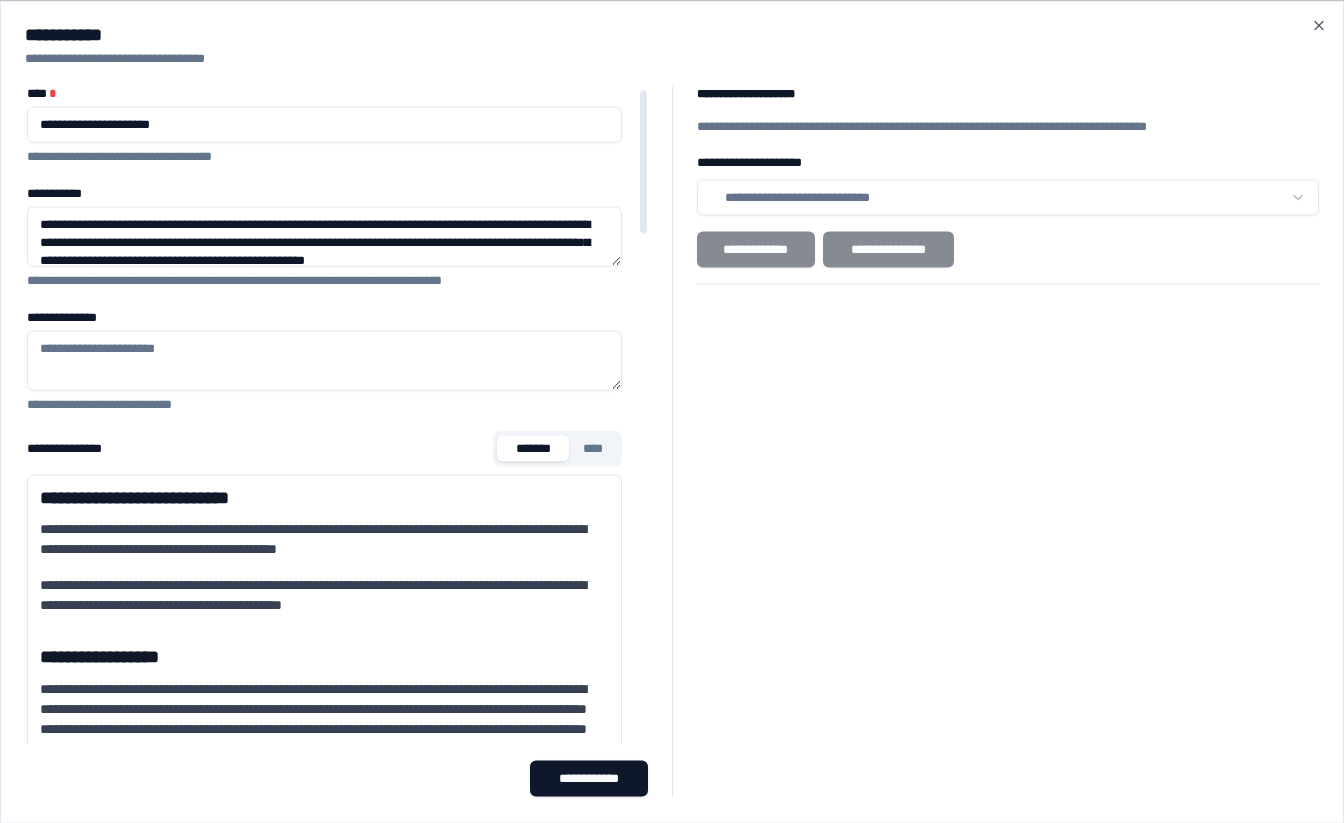 scroll, scrollTop: 0, scrollLeft: 0, axis: both 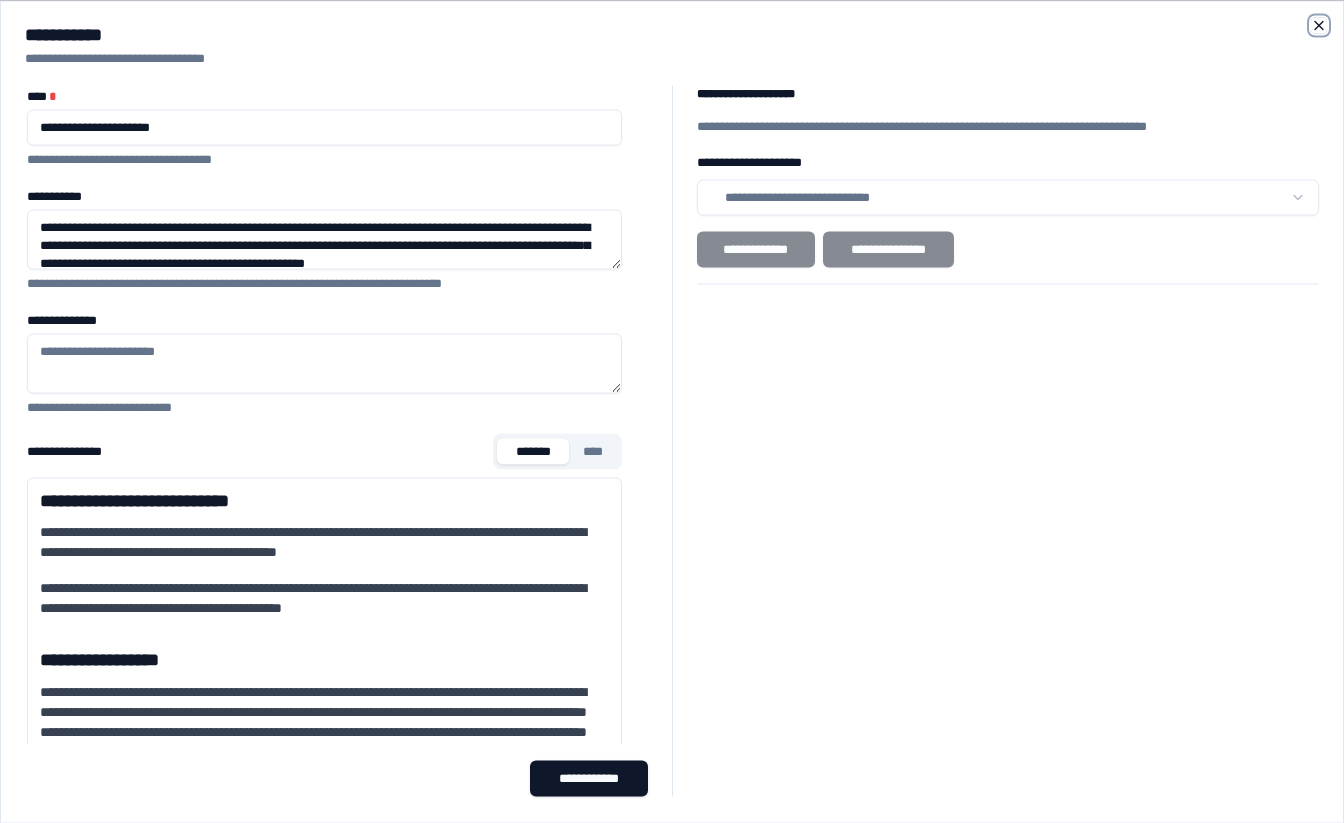 click 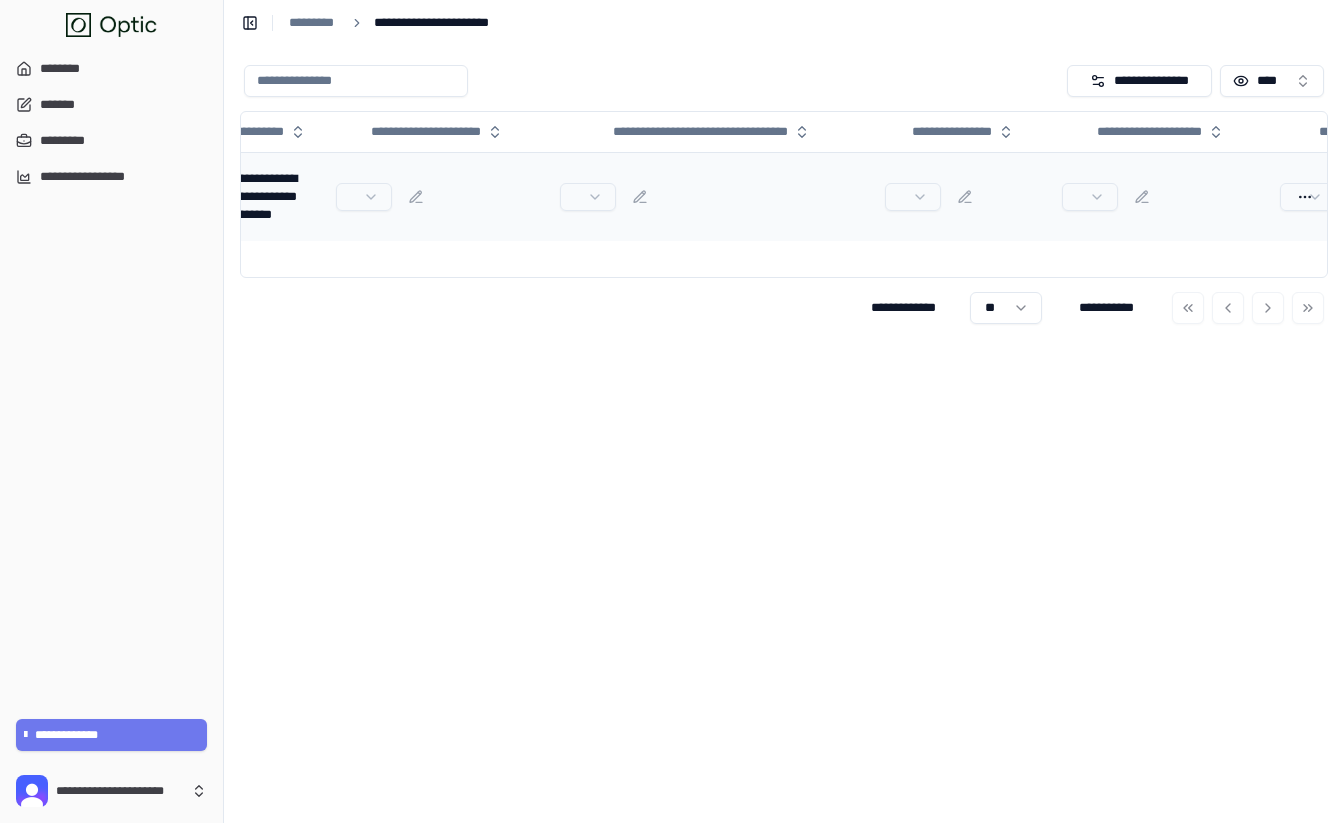 scroll, scrollTop: 0, scrollLeft: 248, axis: horizontal 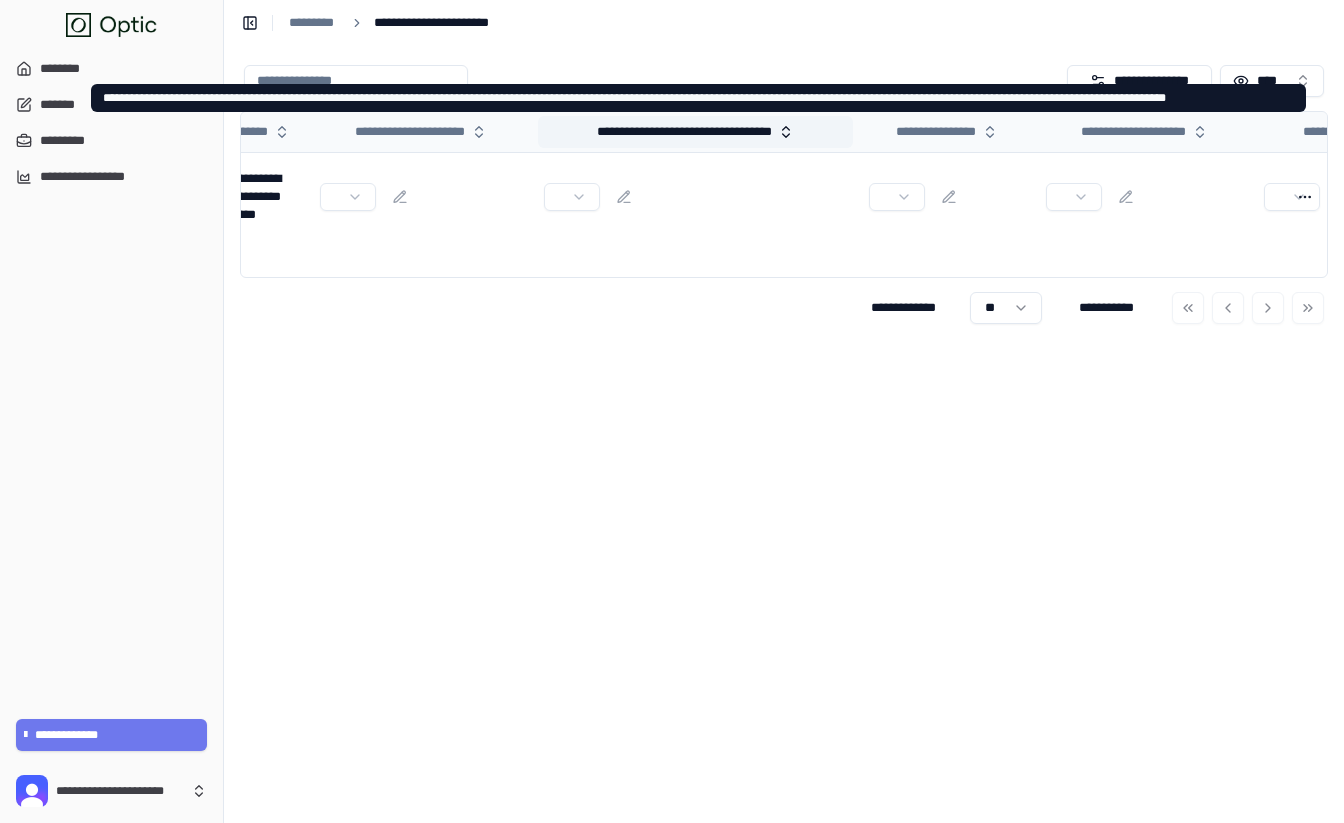 click on "**********" at bounding box center [695, 132] 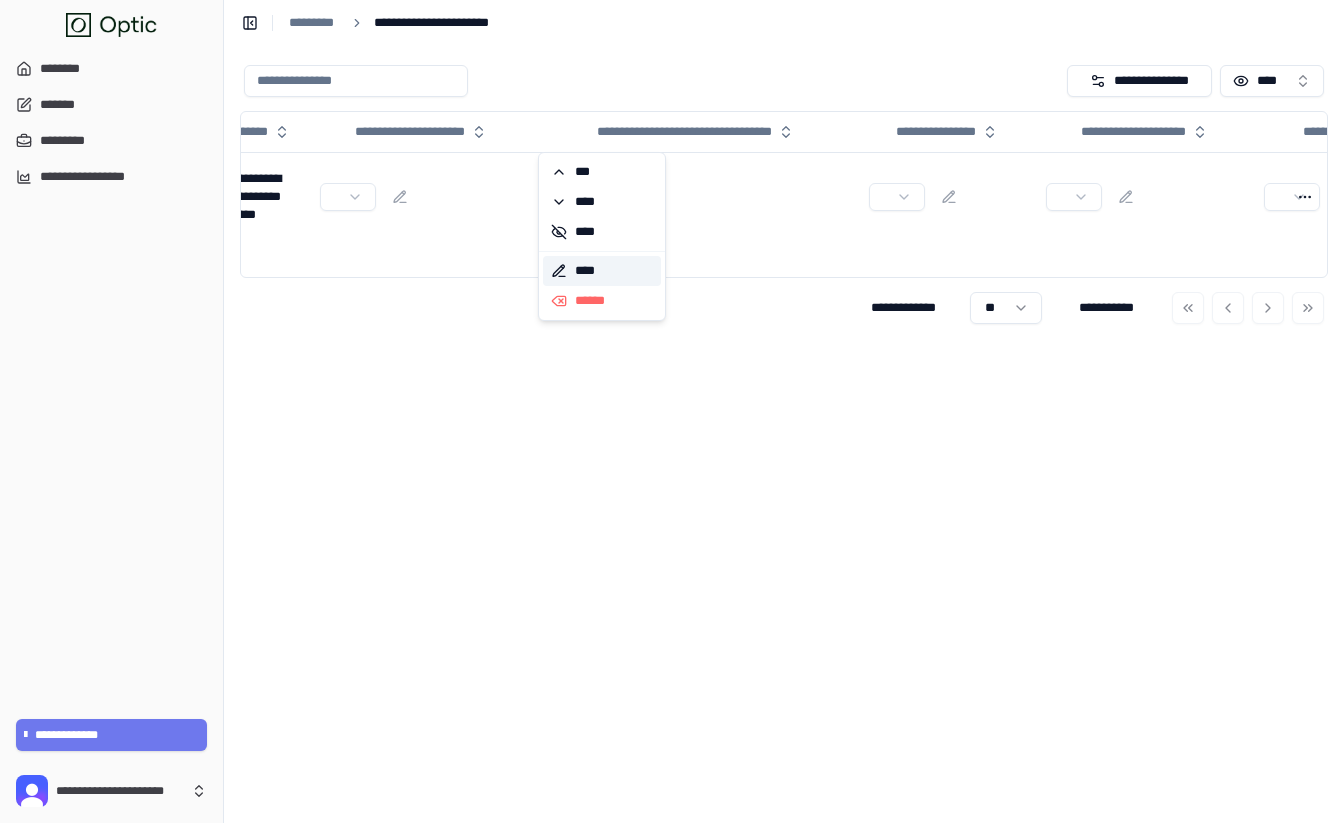 click on "****" at bounding box center (602, 271) 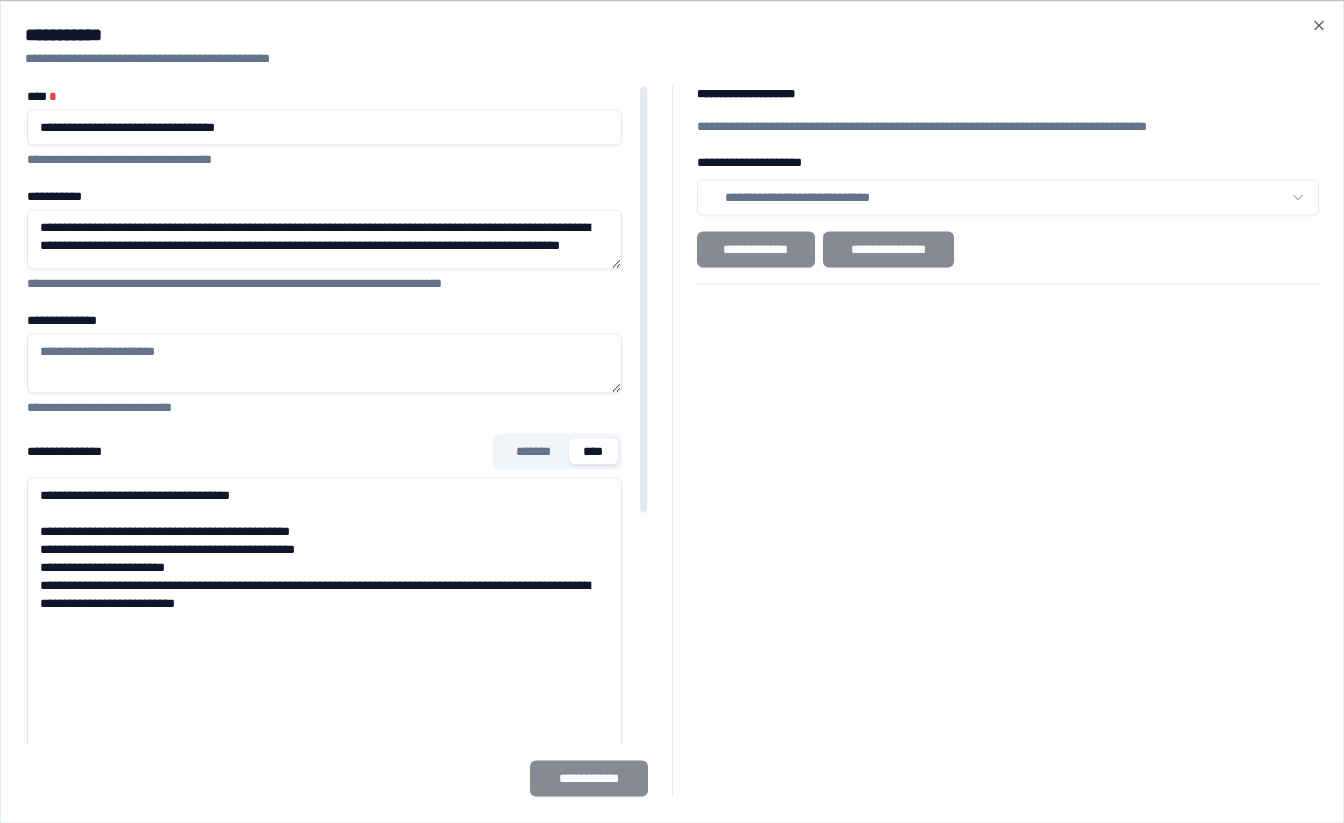click on "****" at bounding box center [593, 451] 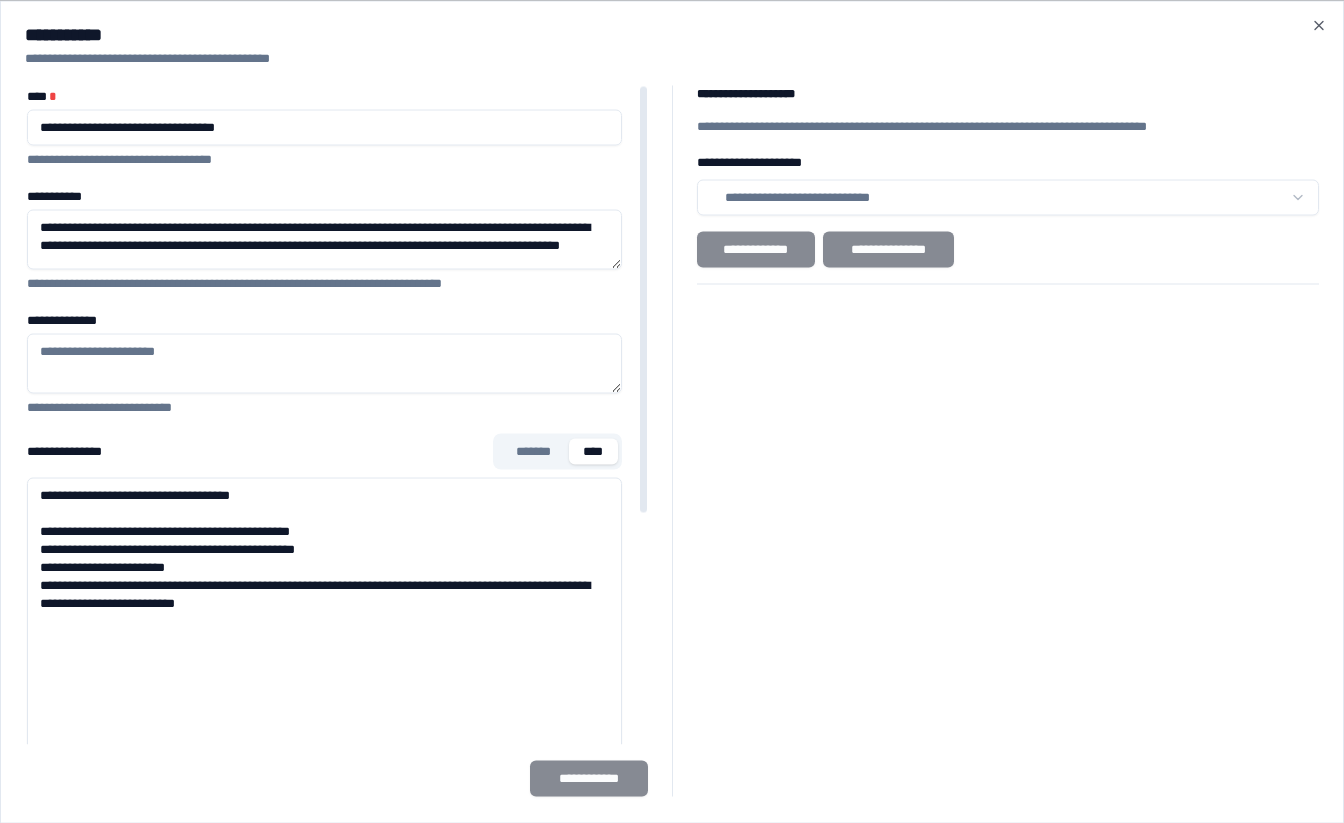 click on "**********" at bounding box center [324, 777] 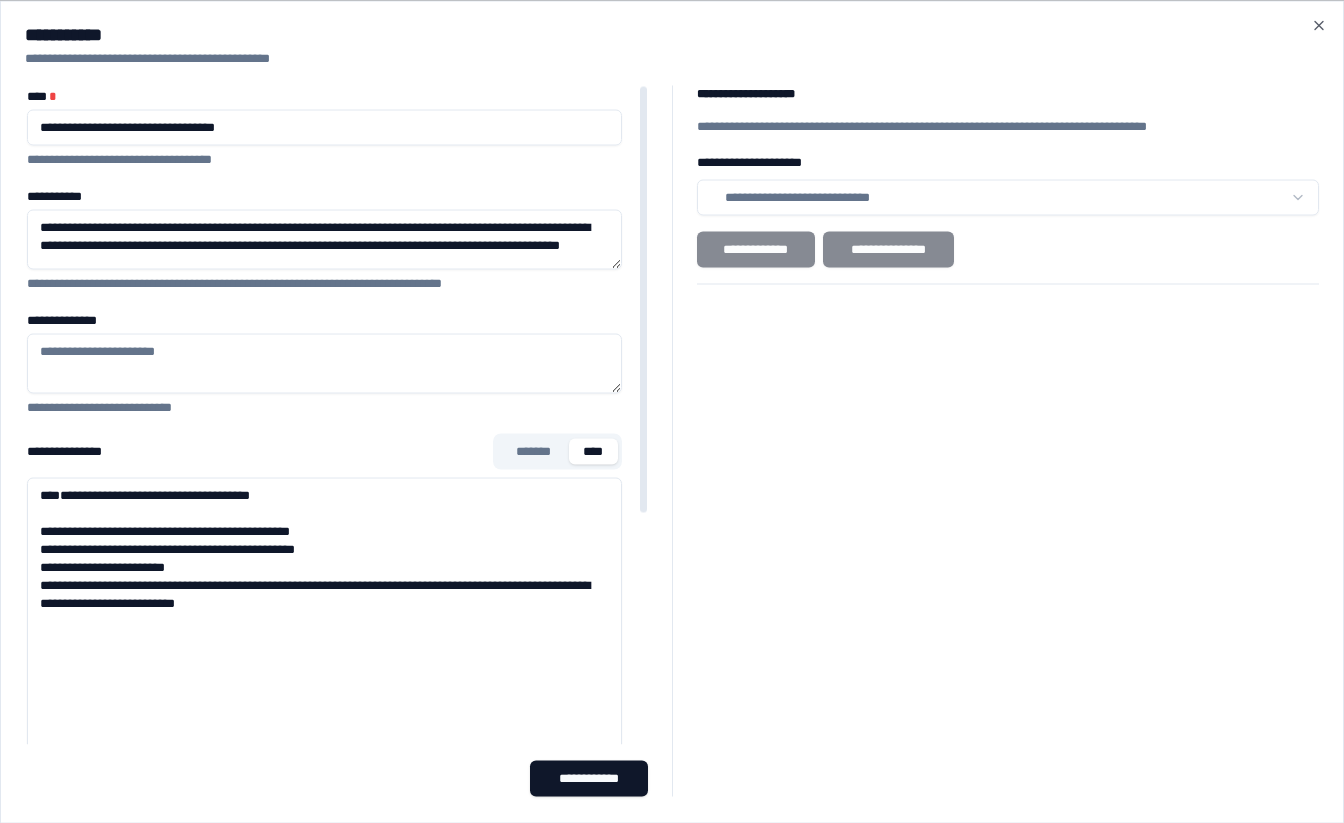 click on "**********" at bounding box center (324, 777) 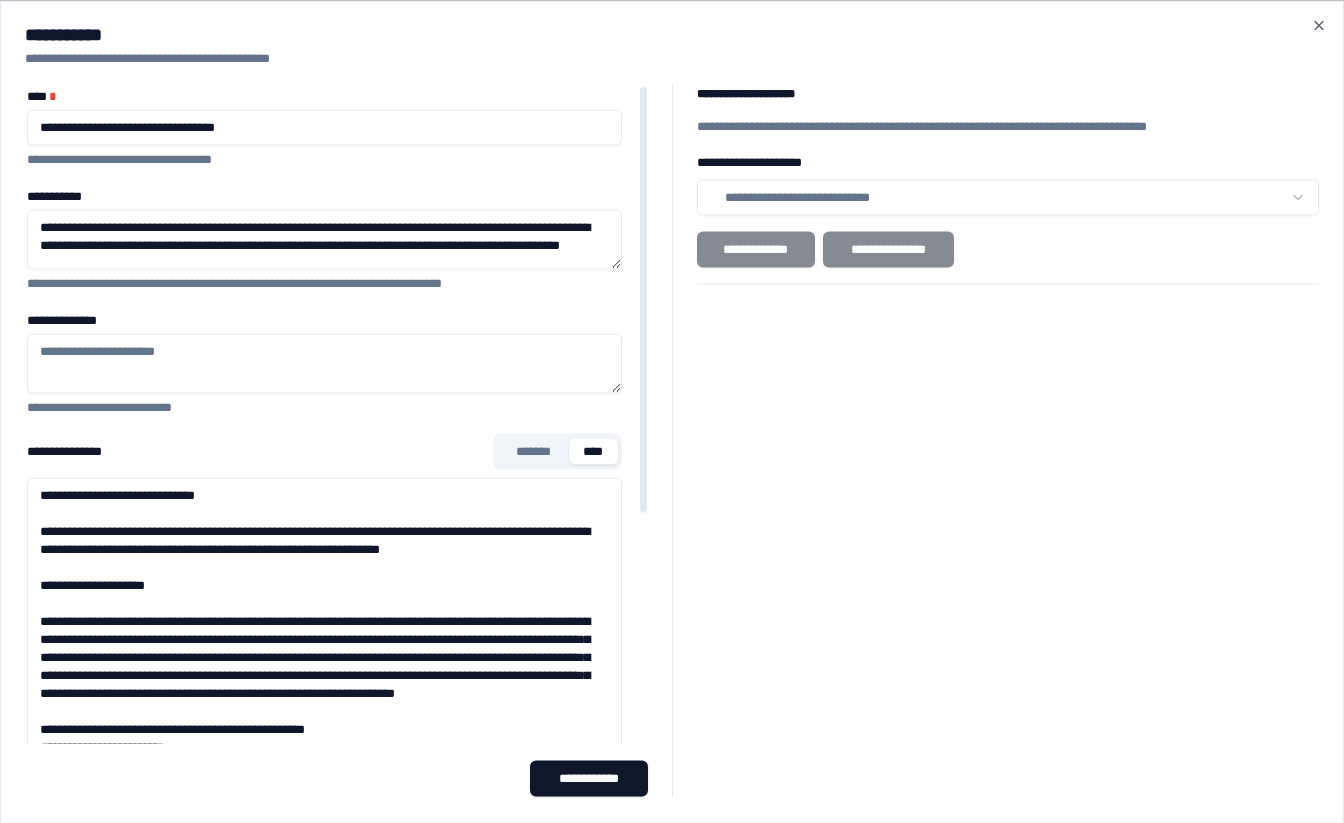scroll, scrollTop: 200, scrollLeft: 0, axis: vertical 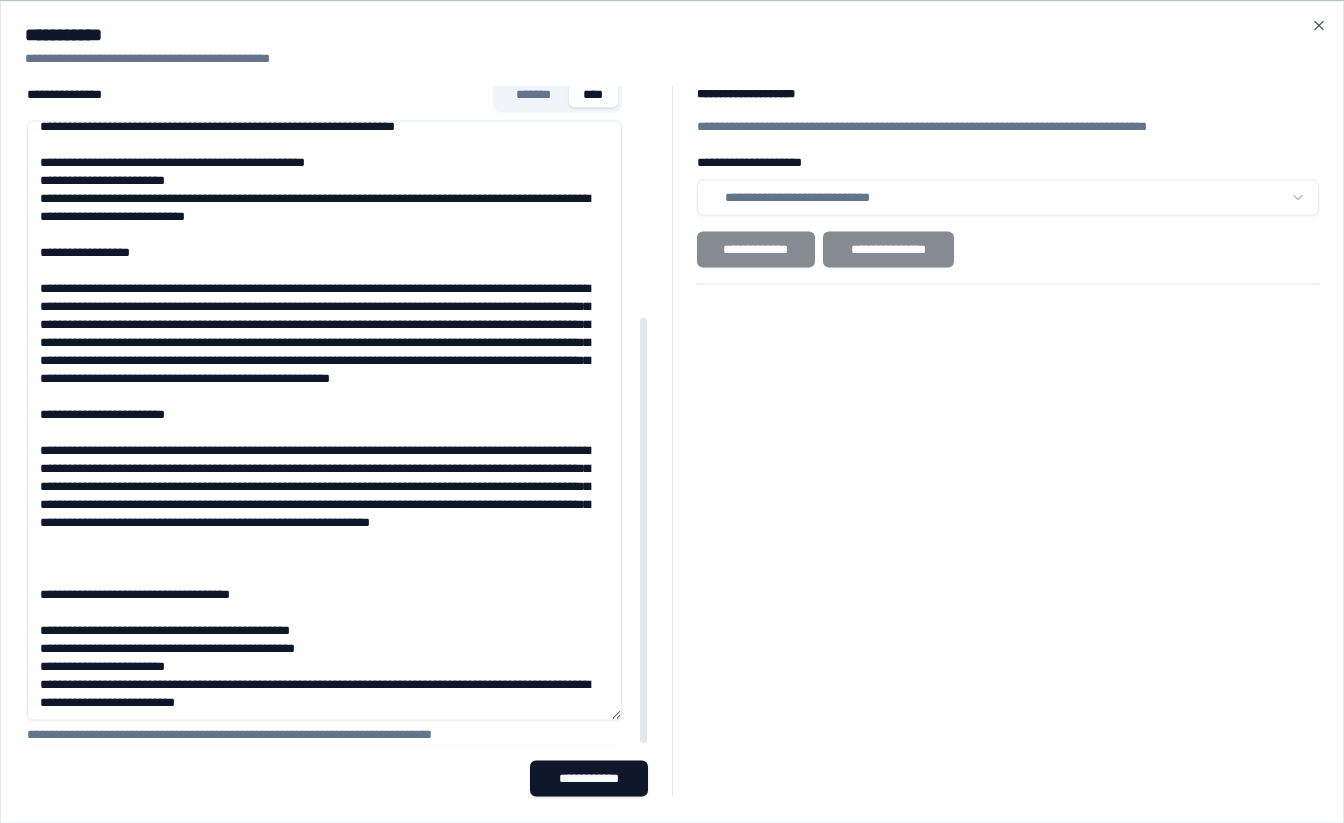 drag, startPoint x: 37, startPoint y: 620, endPoint x: 625, endPoint y: 741, distance: 600.32074 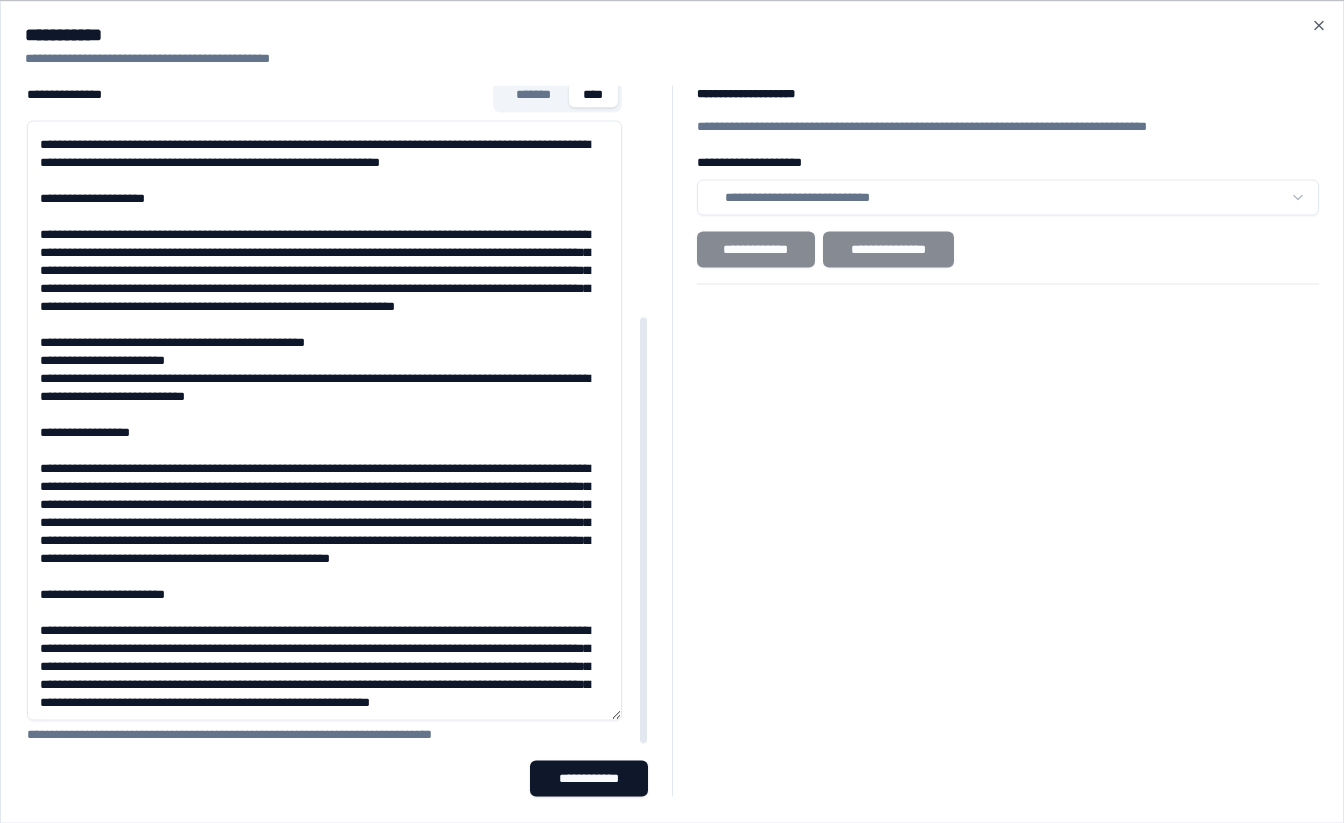 scroll, scrollTop: 0, scrollLeft: 0, axis: both 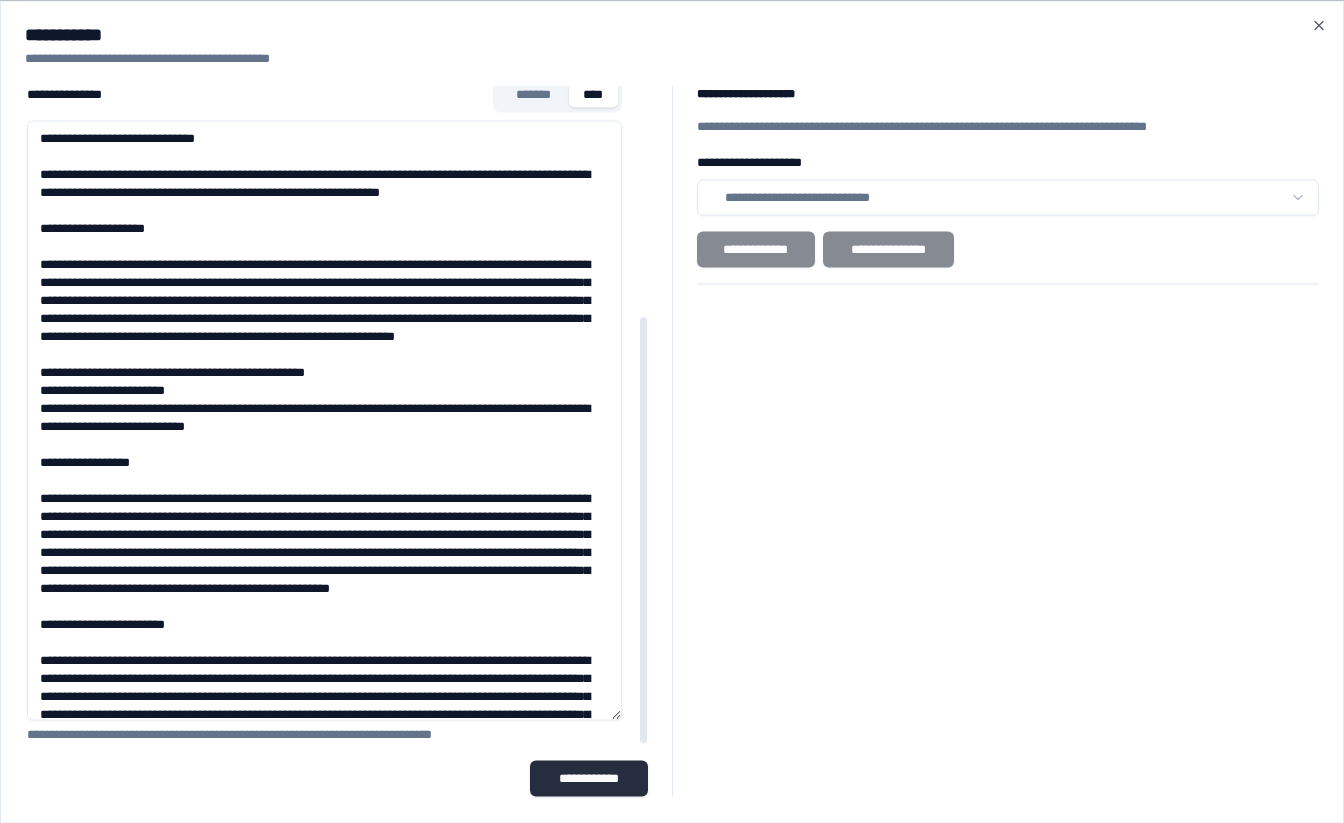 type on "**********" 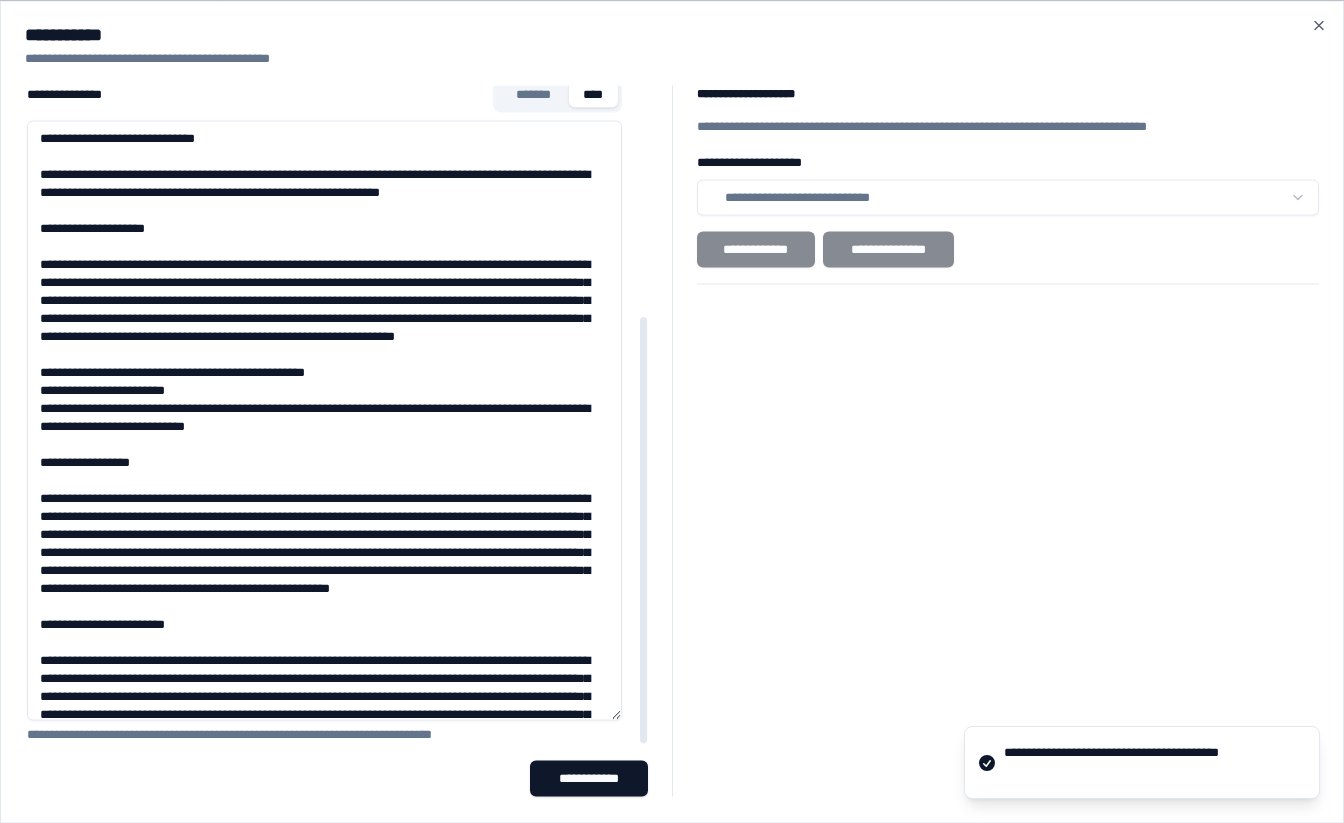 click on "*******" at bounding box center (533, 94) 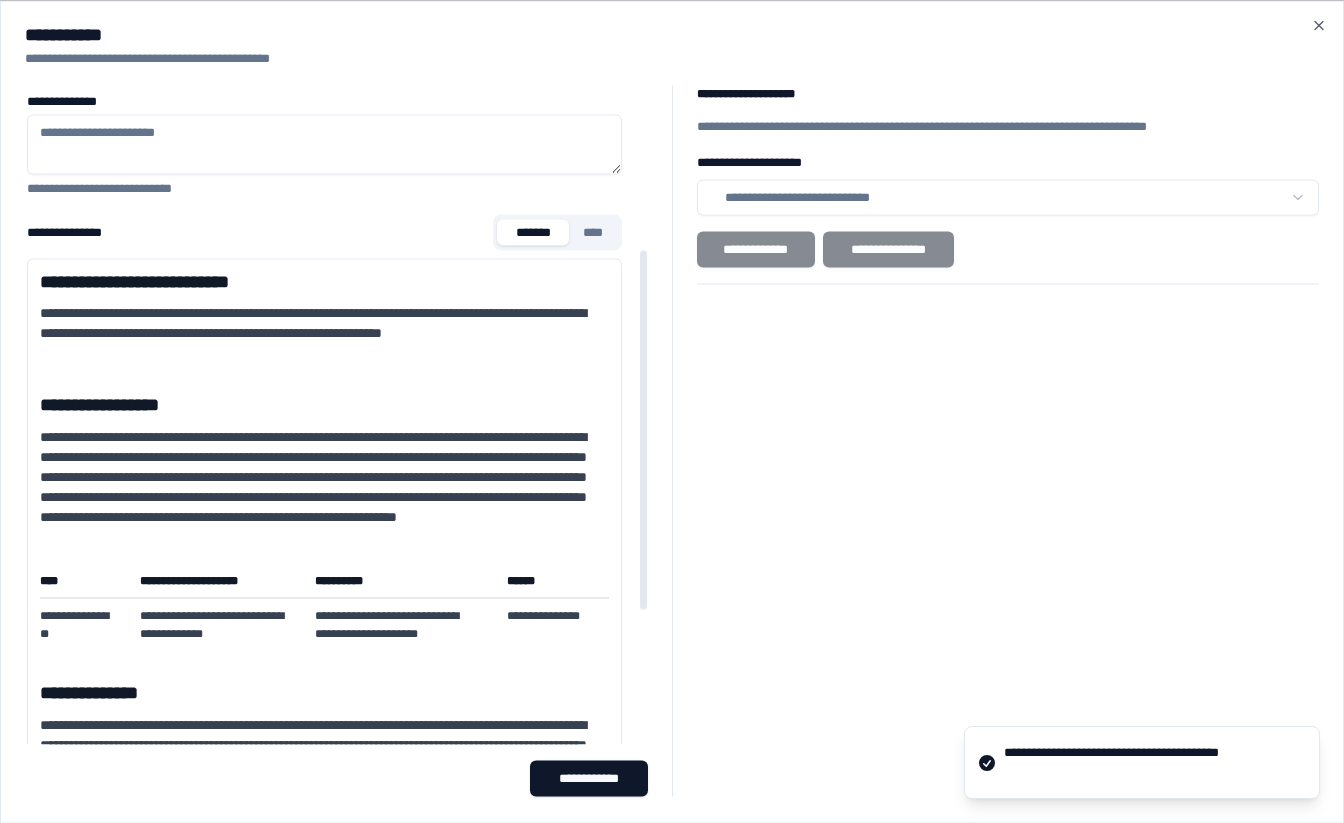 scroll, scrollTop: 0, scrollLeft: 0, axis: both 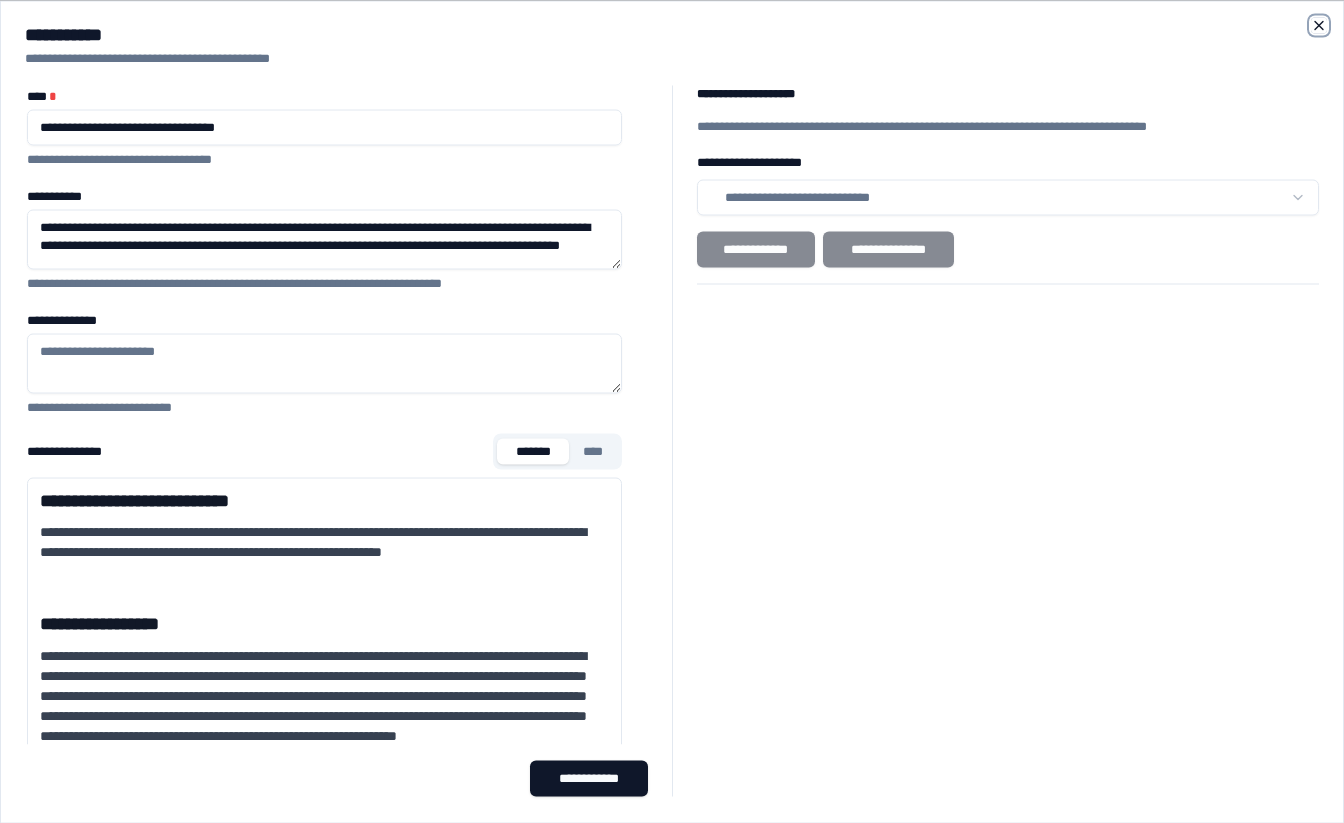 click 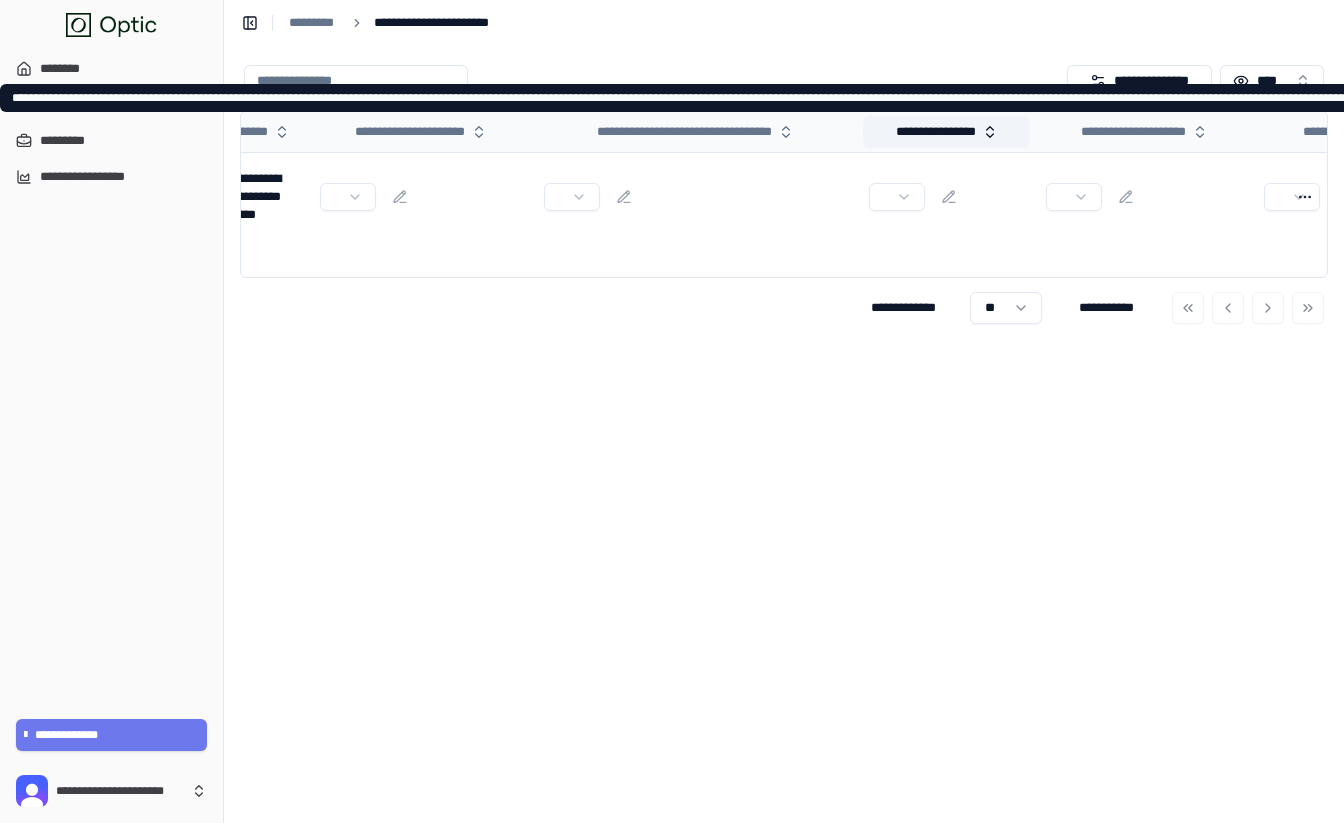 click on "**********" at bounding box center [946, 132] 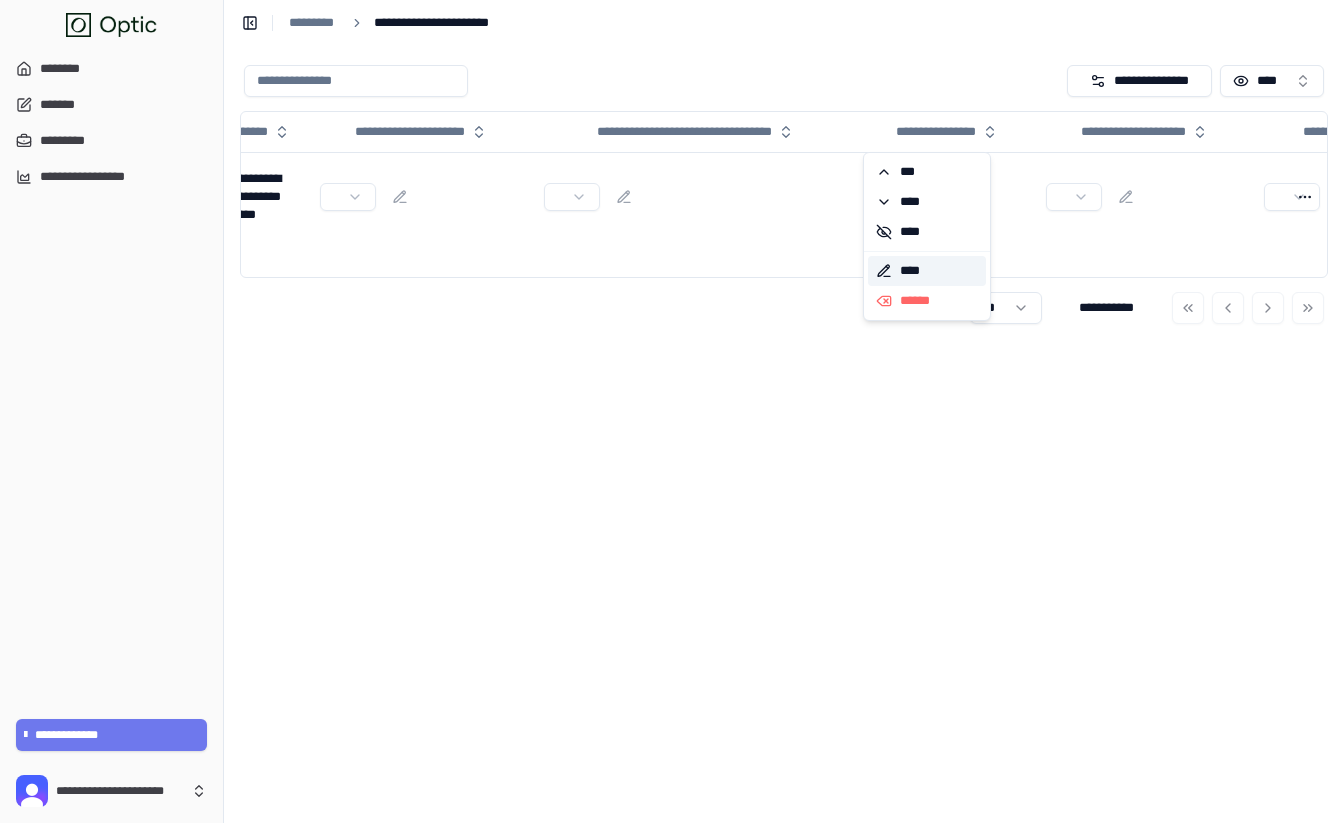 click on "****" at bounding box center (927, 271) 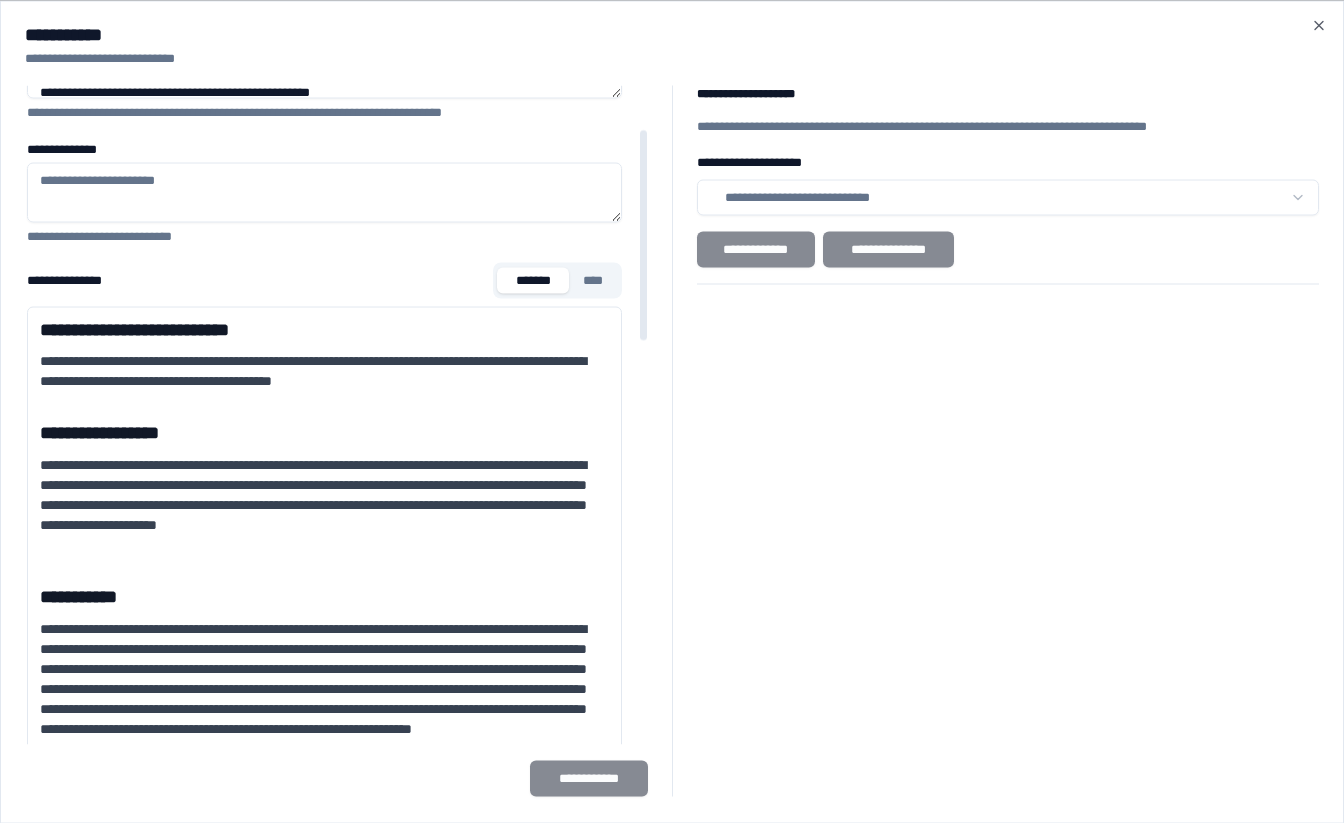 scroll, scrollTop: 175, scrollLeft: 0, axis: vertical 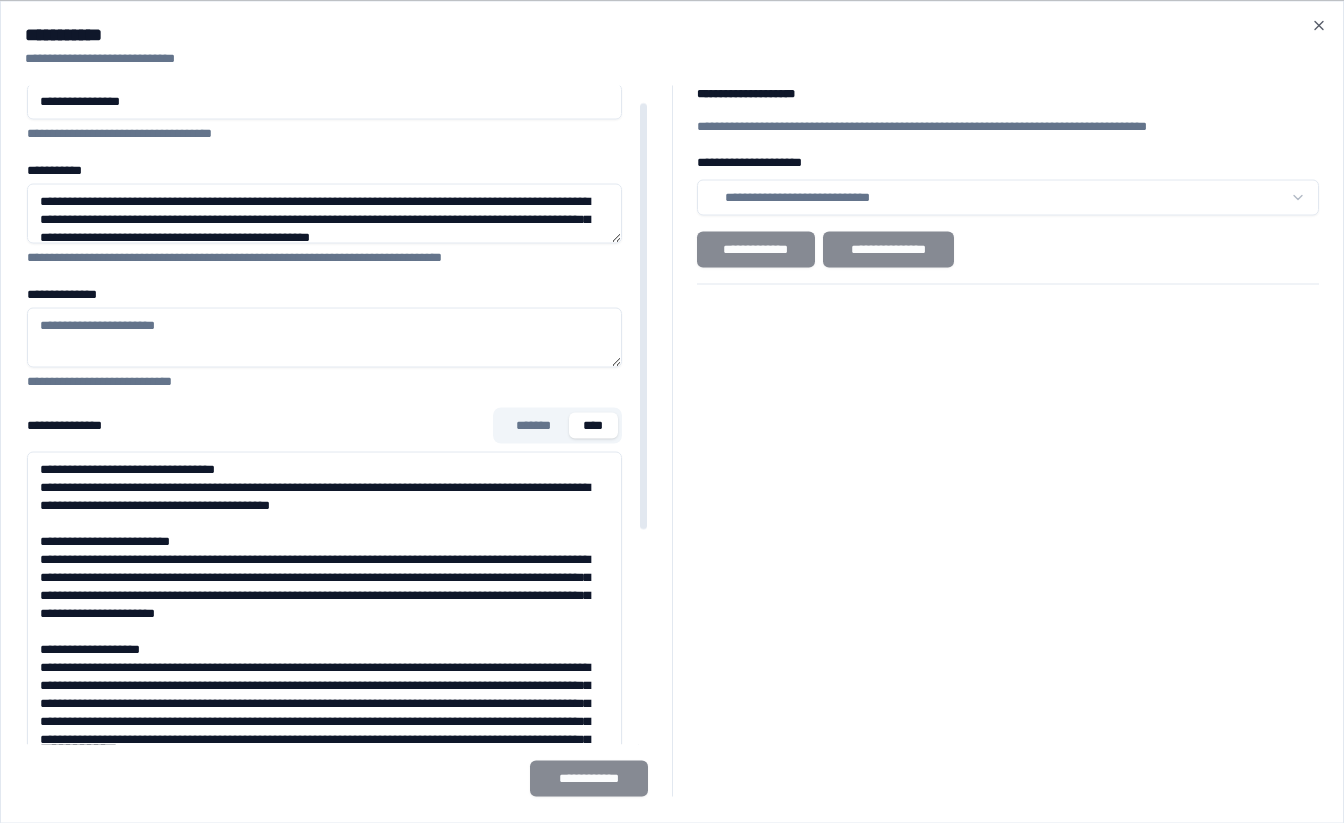 click on "****" at bounding box center [593, 425] 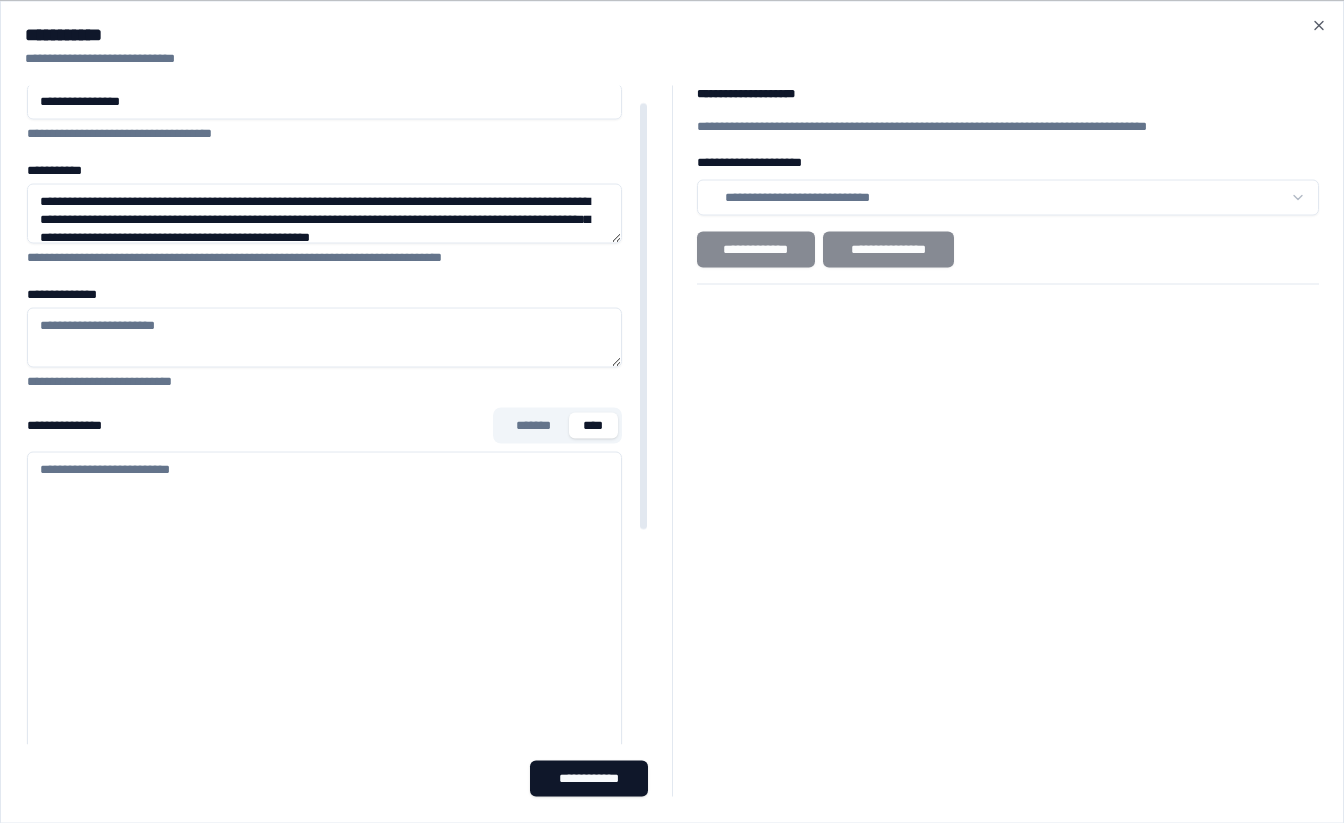 paste on "**********" 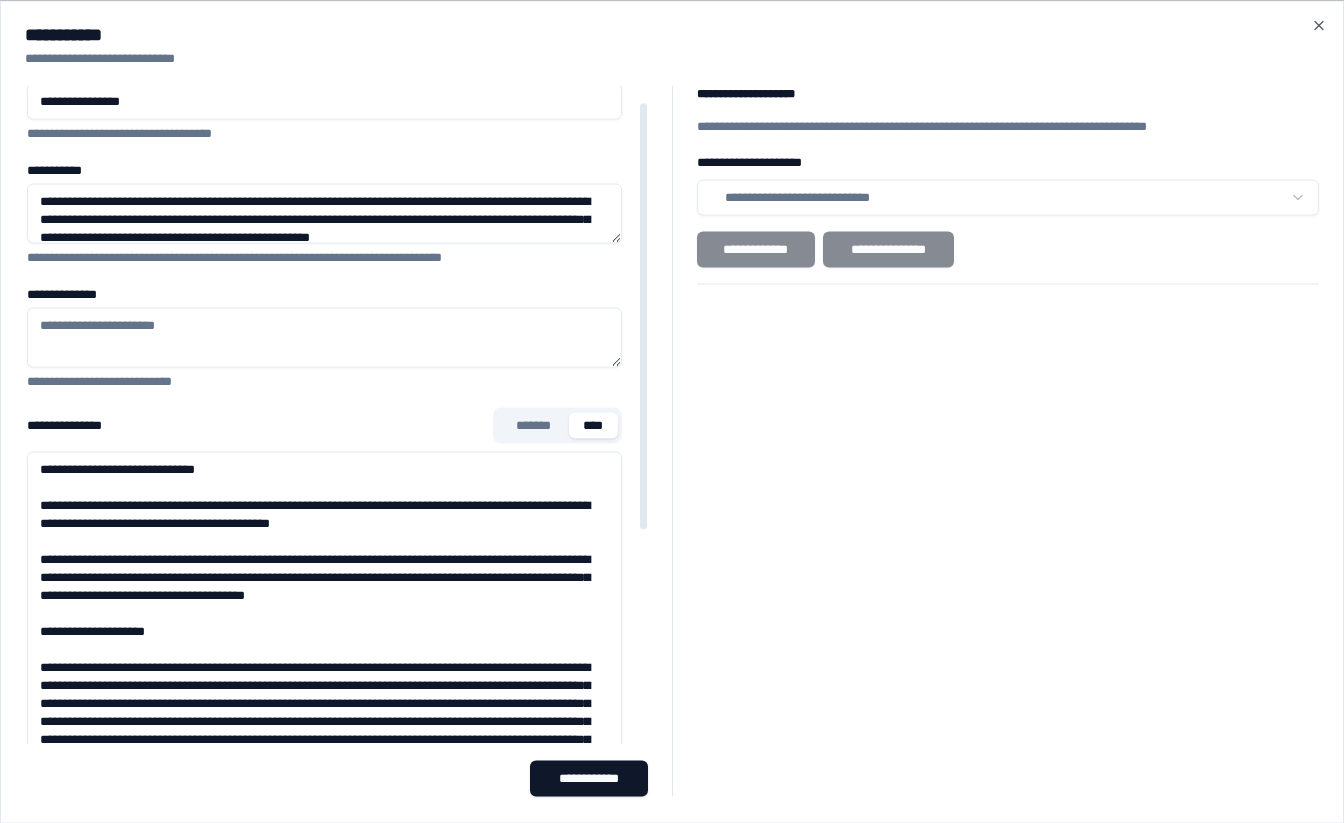 scroll, scrollTop: 1730, scrollLeft: 0, axis: vertical 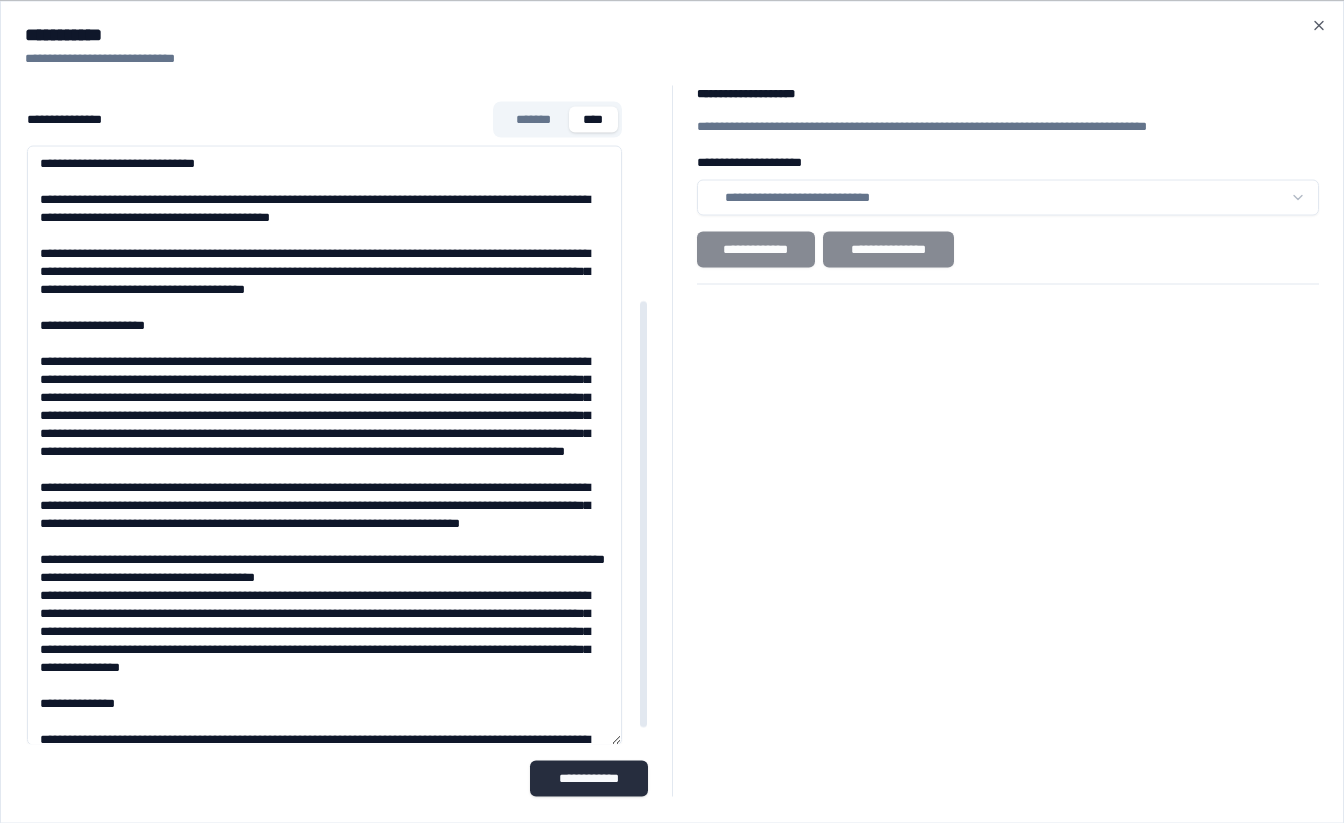 type on "**********" 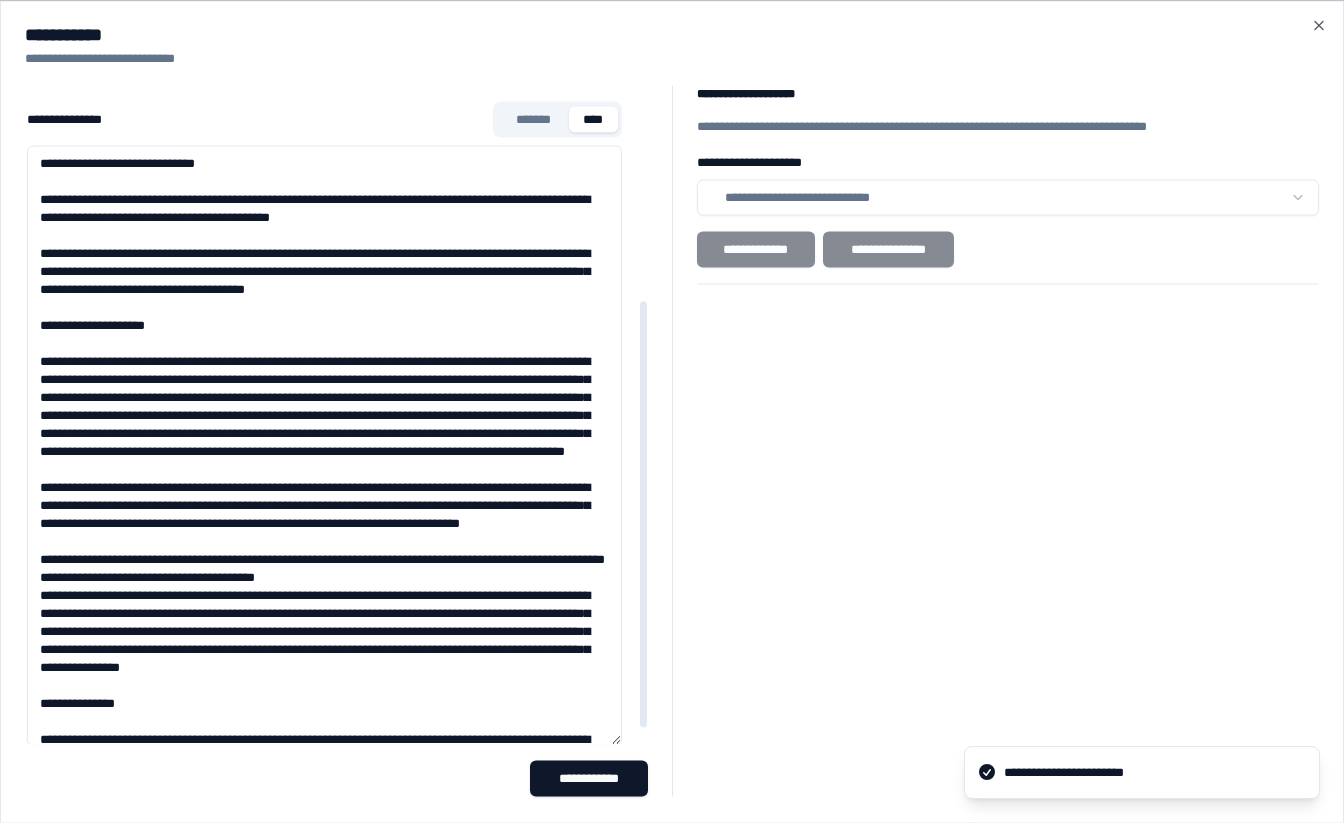 click on "*******" at bounding box center [533, 119] 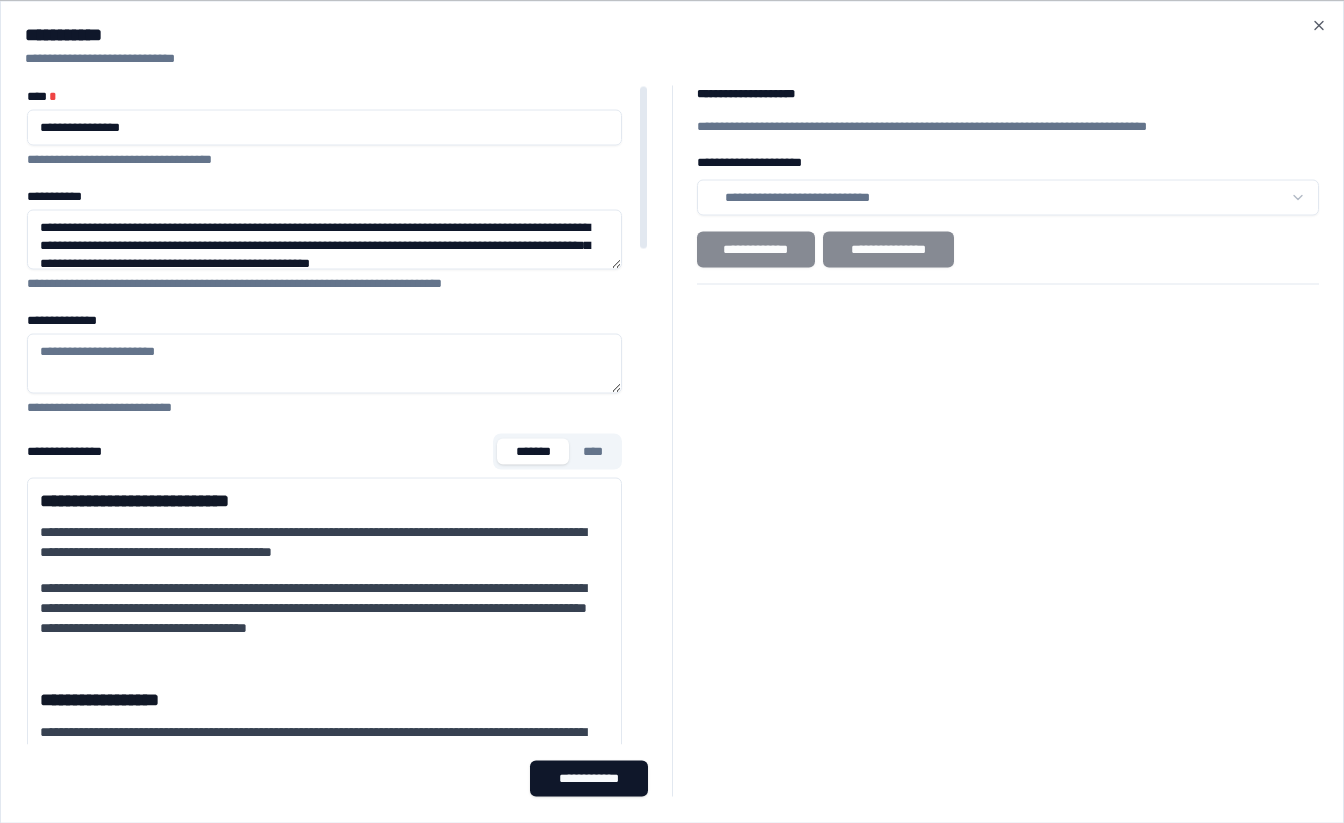 scroll, scrollTop: 1, scrollLeft: 0, axis: vertical 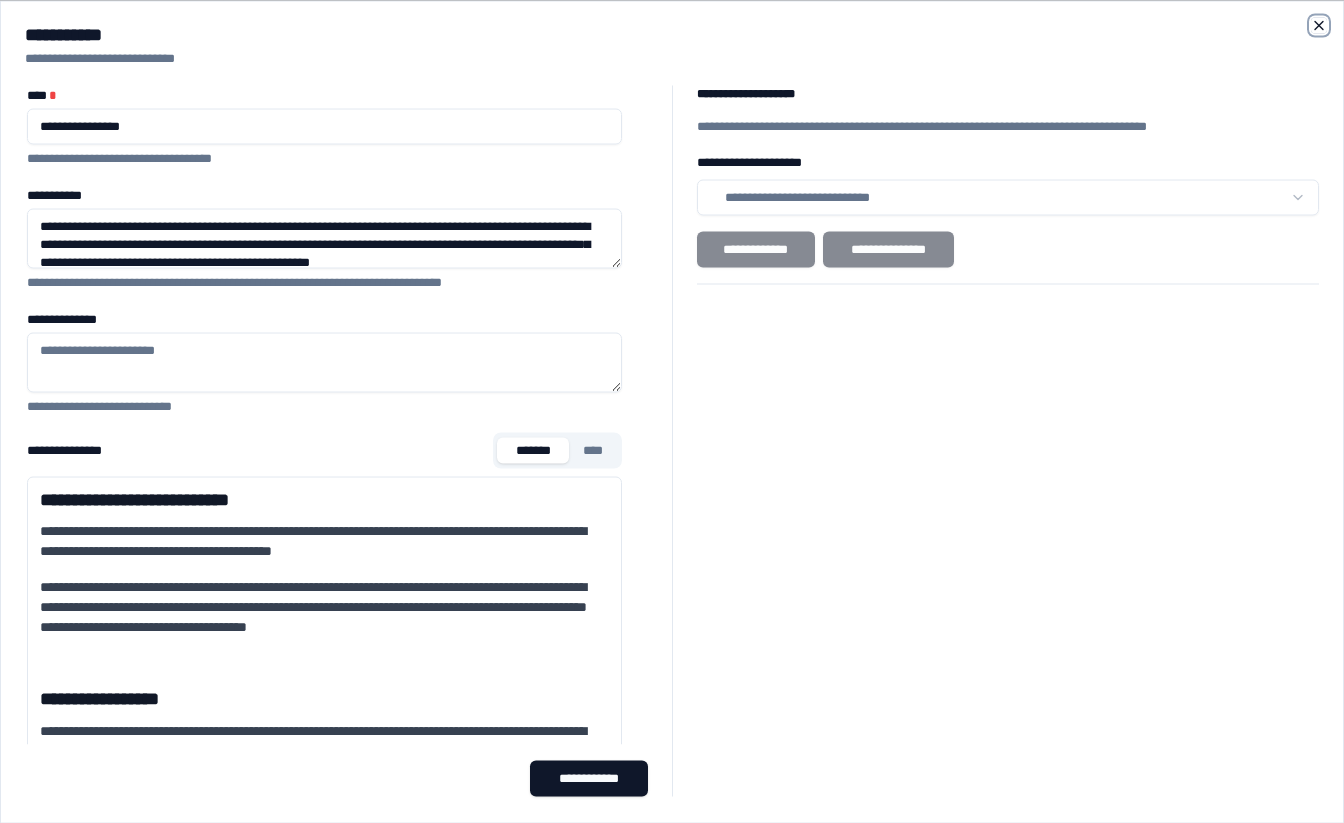 click 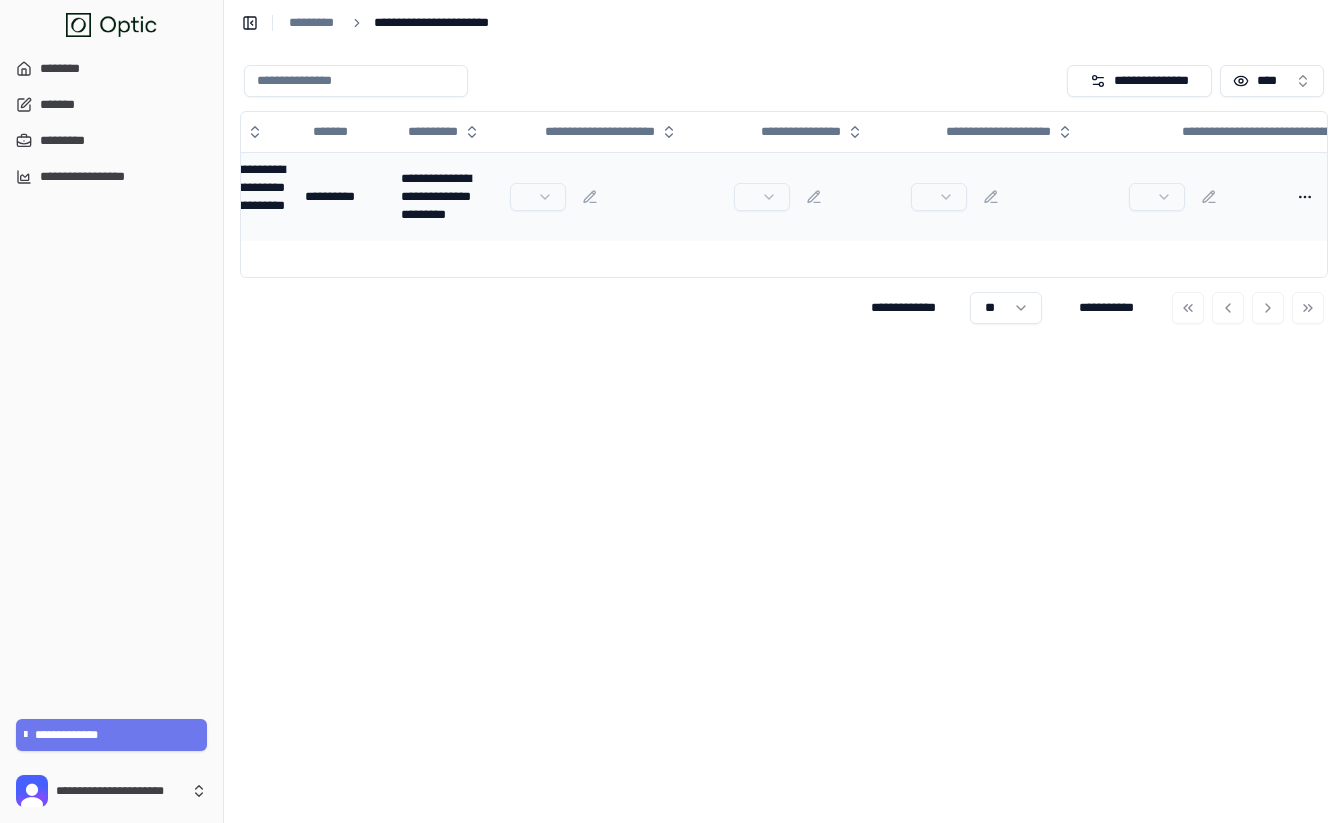 scroll, scrollTop: 0, scrollLeft: 30, axis: horizontal 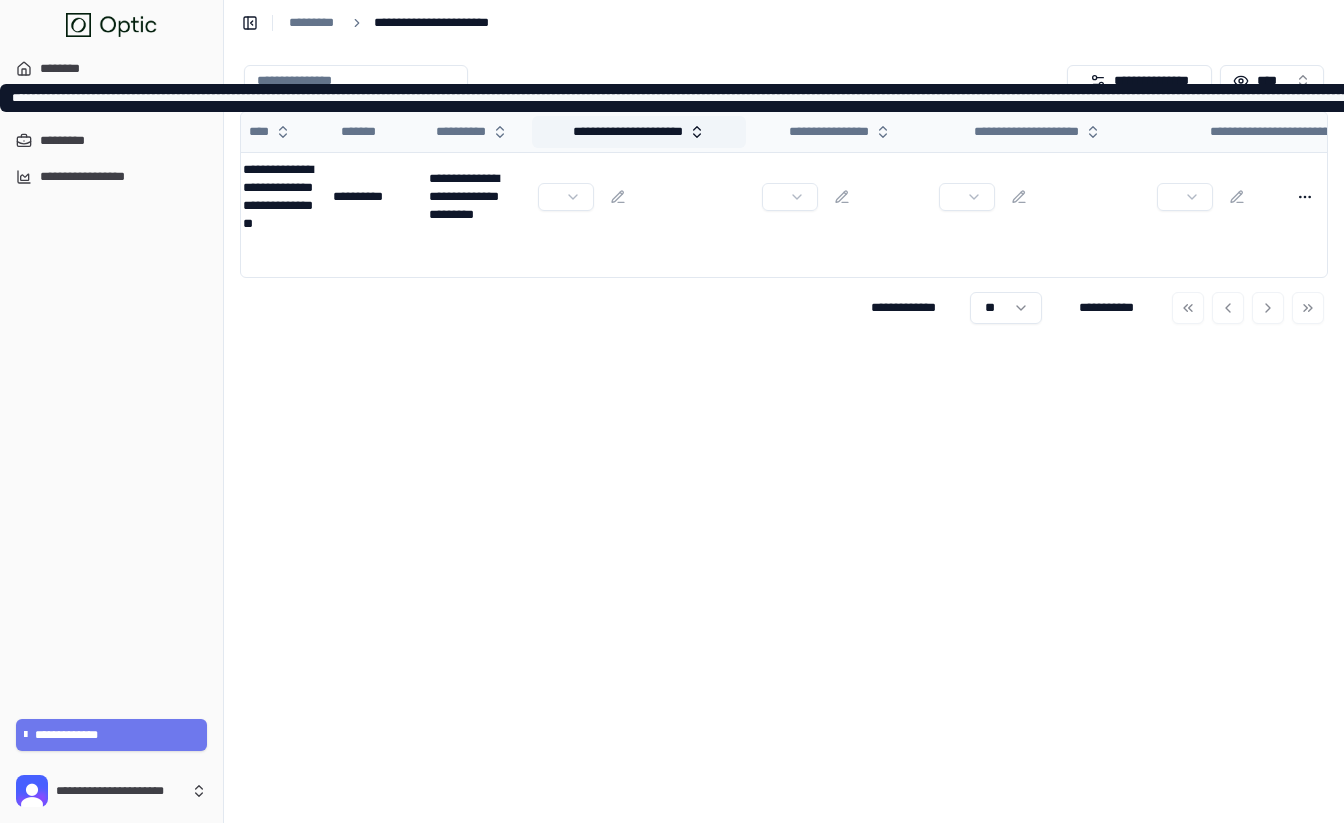 click on "**********" at bounding box center (639, 132) 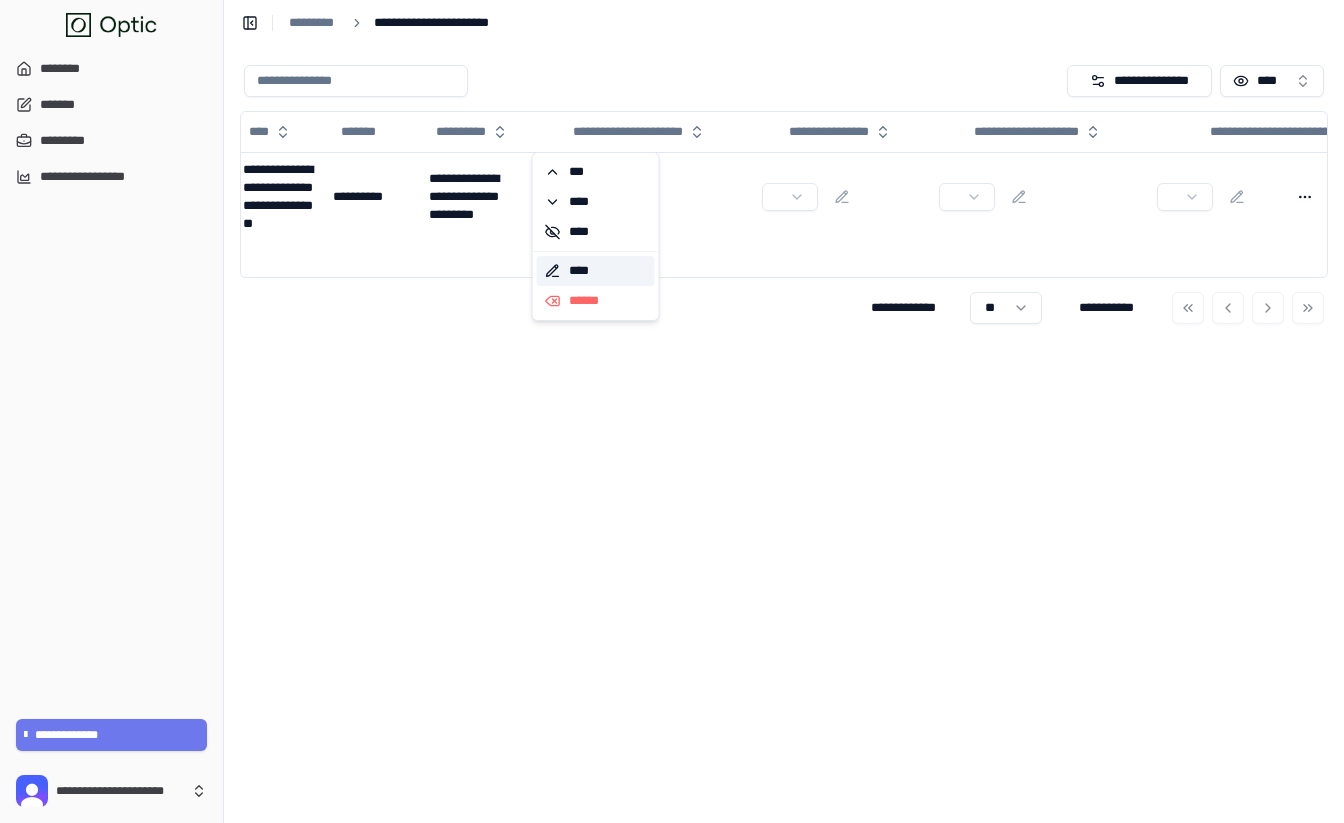 click on "****" at bounding box center [596, 271] 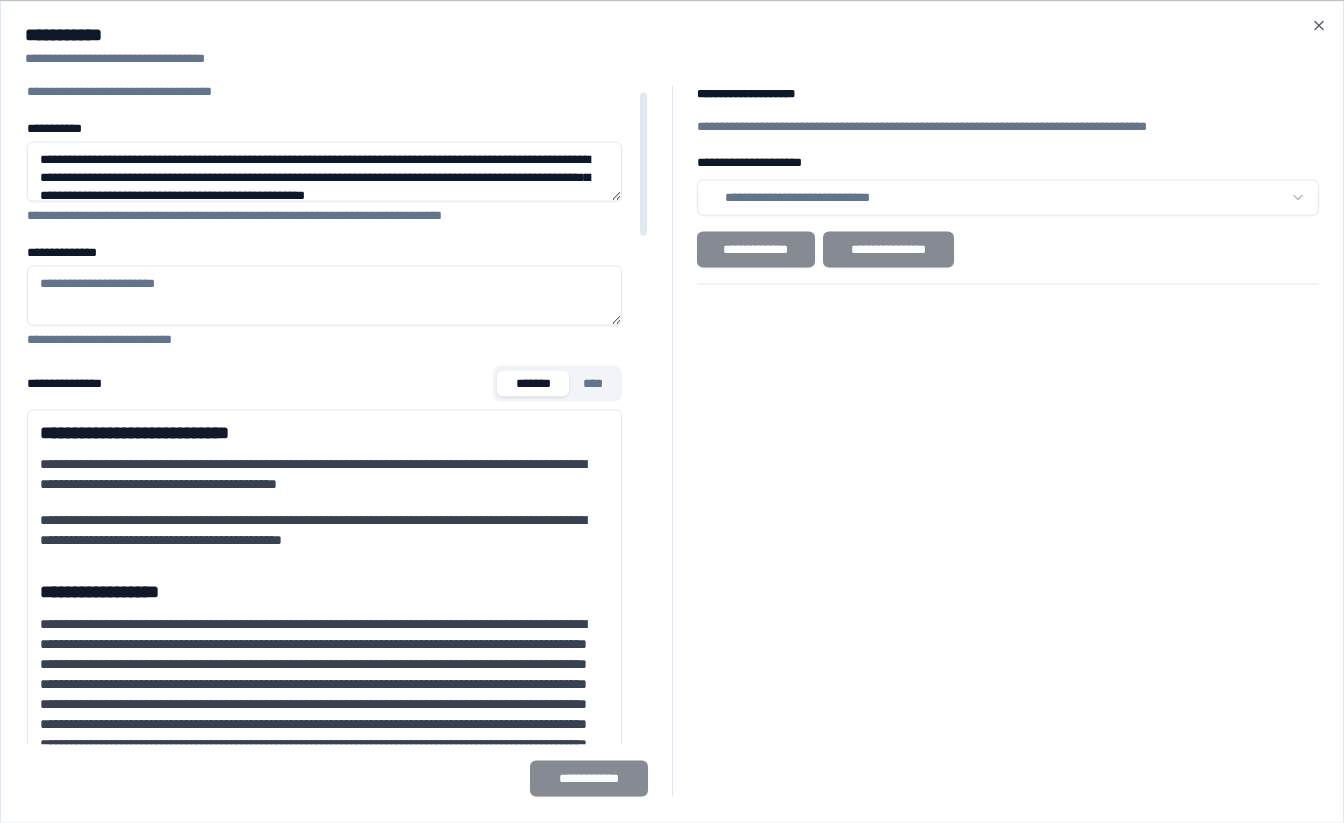 scroll, scrollTop: 0, scrollLeft: 0, axis: both 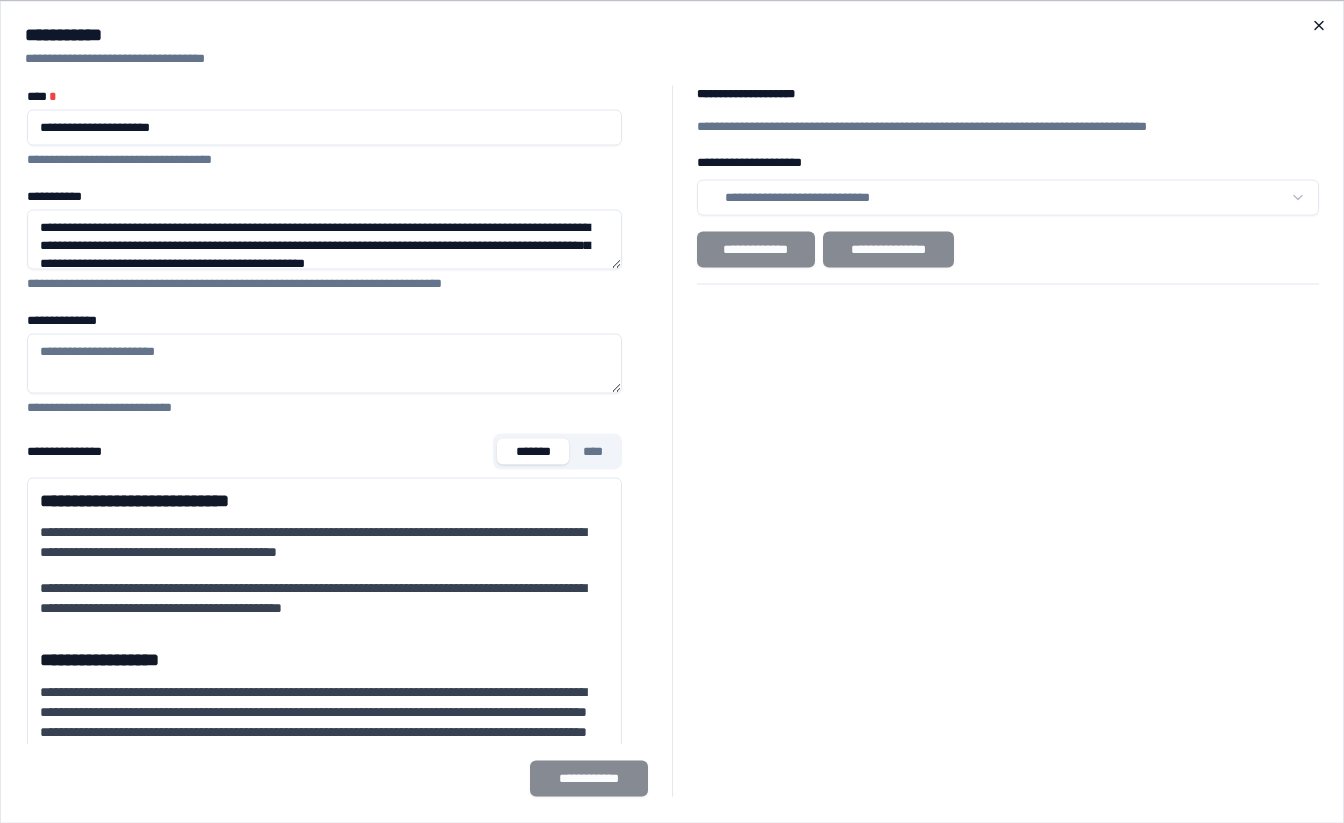 click 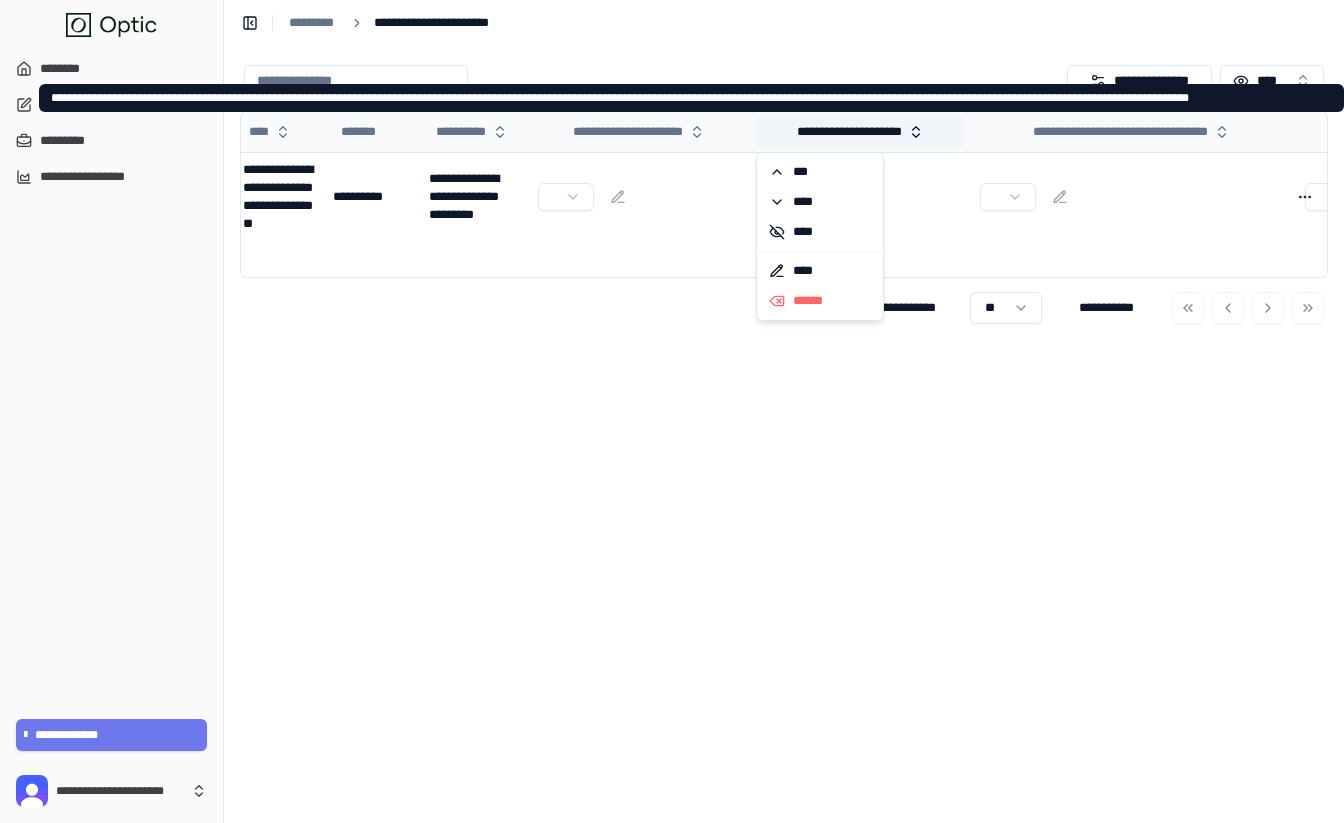 click on "**********" at bounding box center (860, 132) 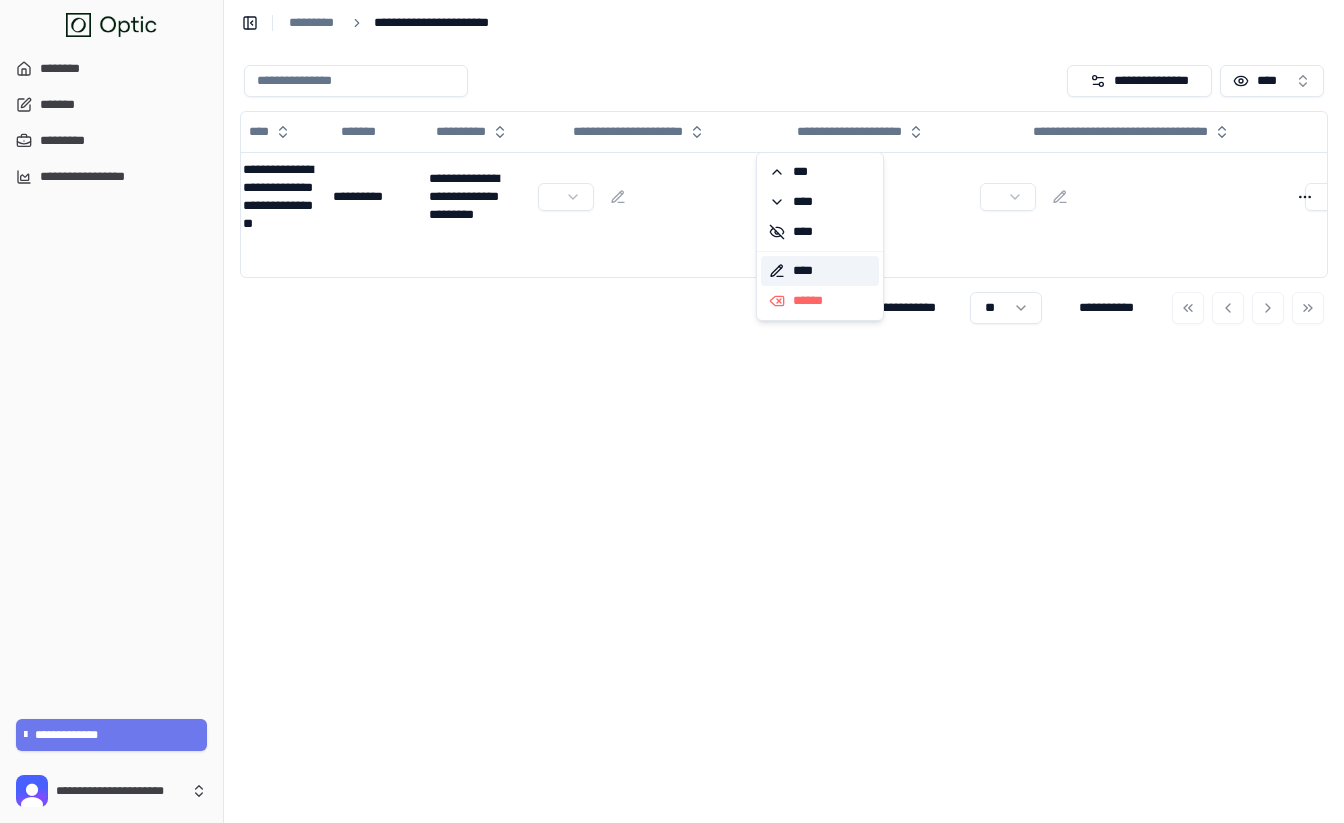 click on "****" at bounding box center [820, 271] 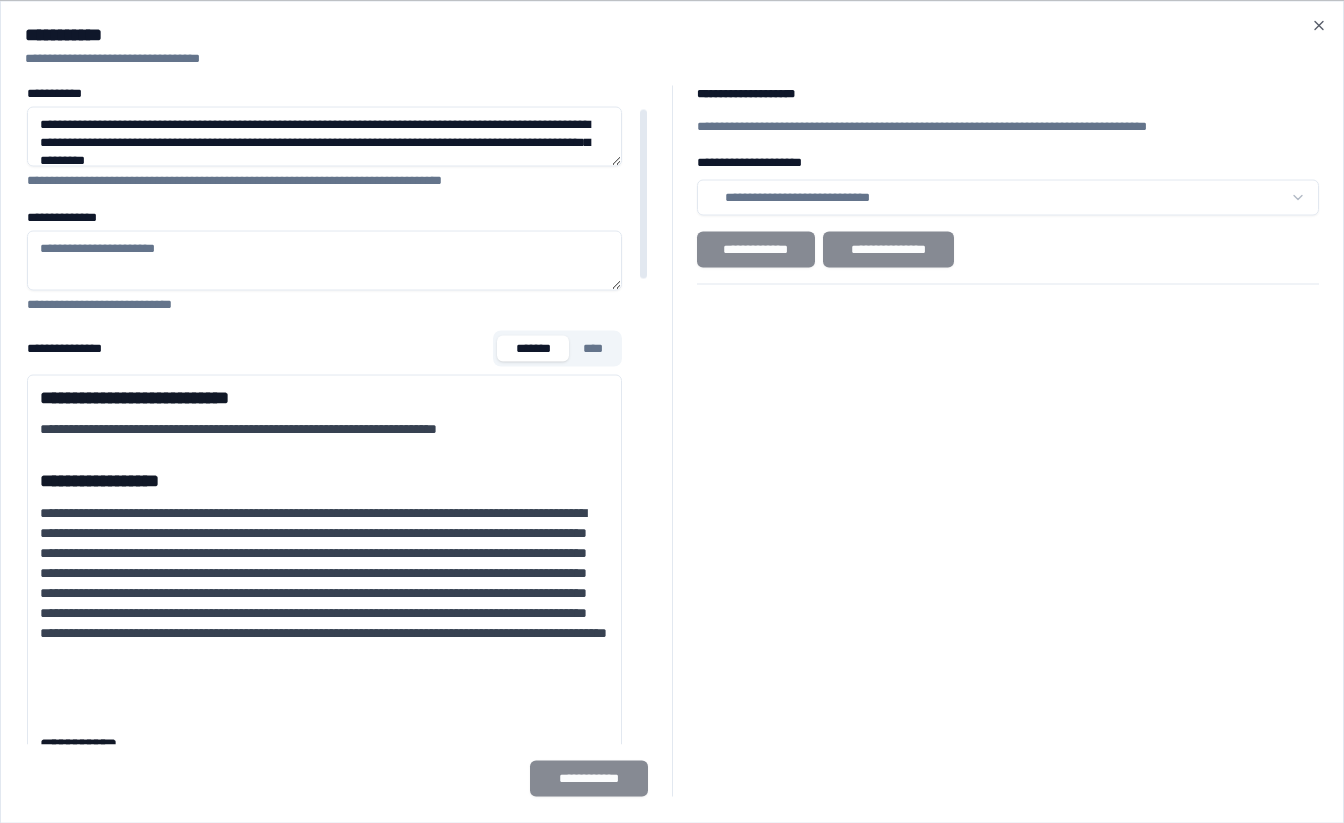 scroll, scrollTop: 209, scrollLeft: 0, axis: vertical 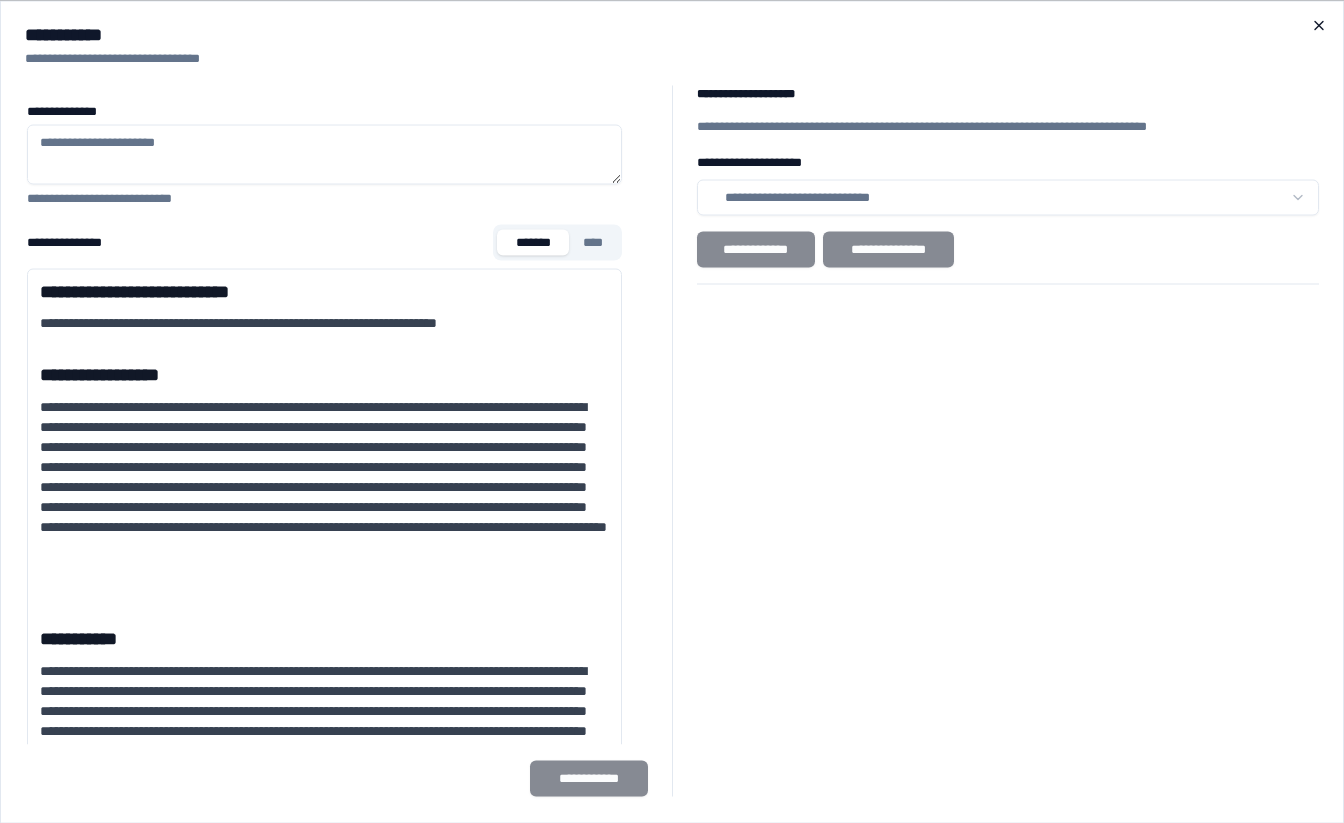click 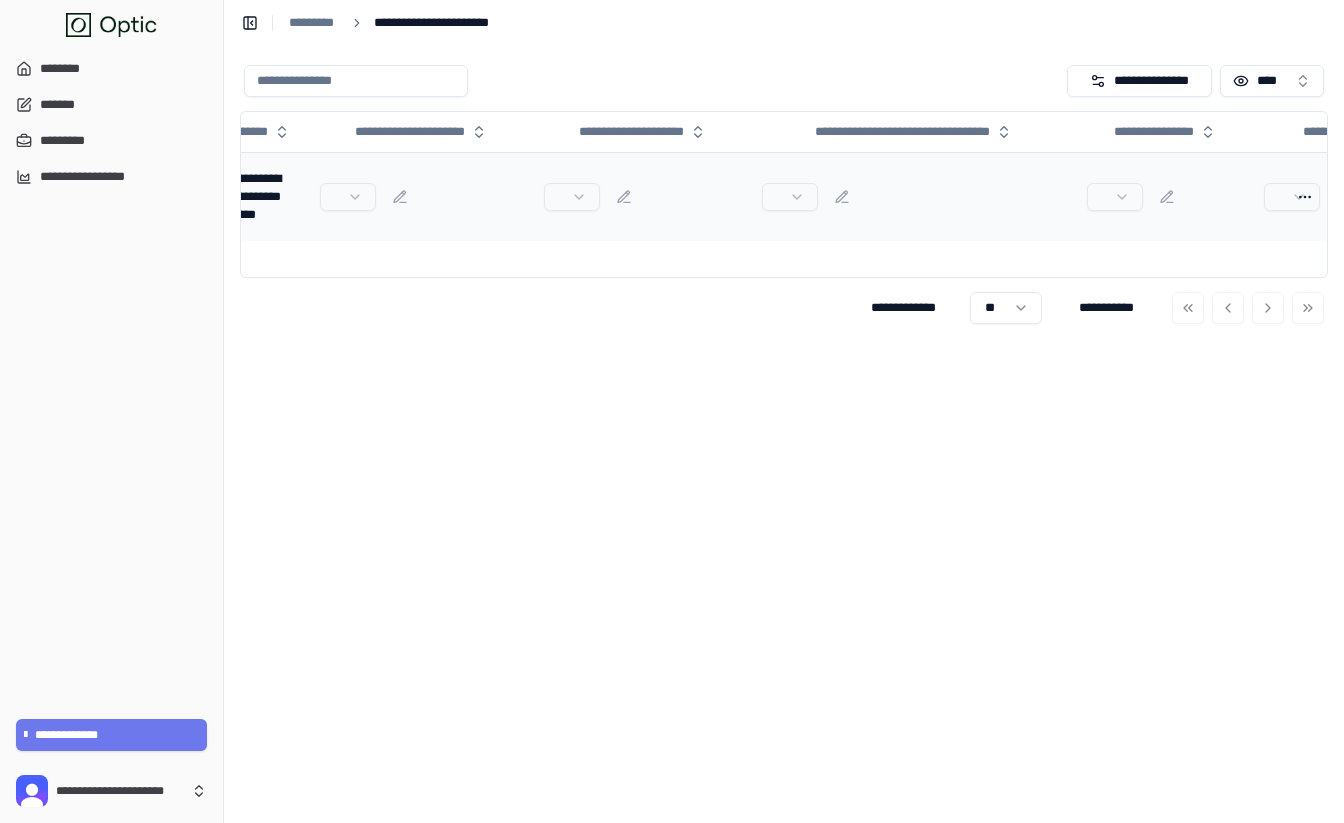 scroll, scrollTop: 0, scrollLeft: 309, axis: horizontal 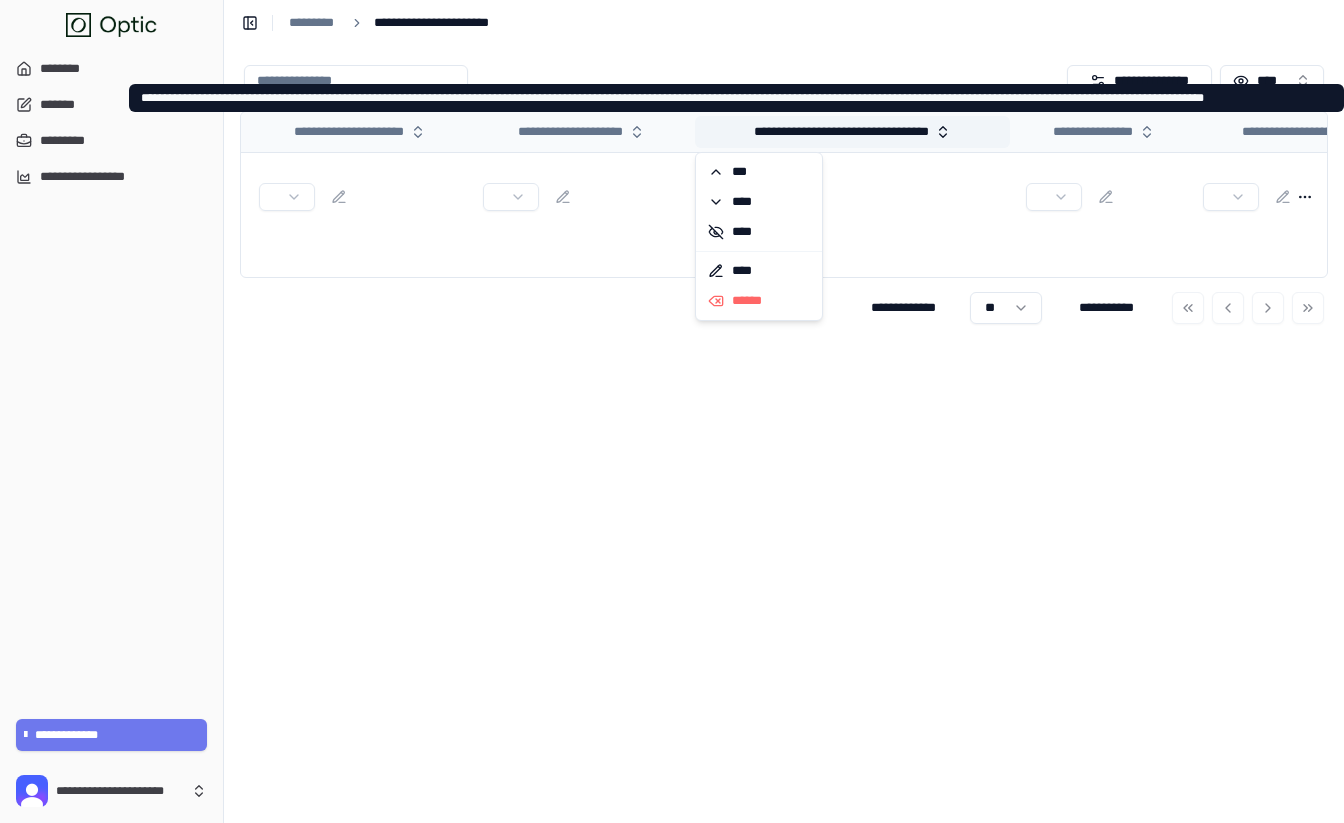 click on "**********" at bounding box center [852, 132] 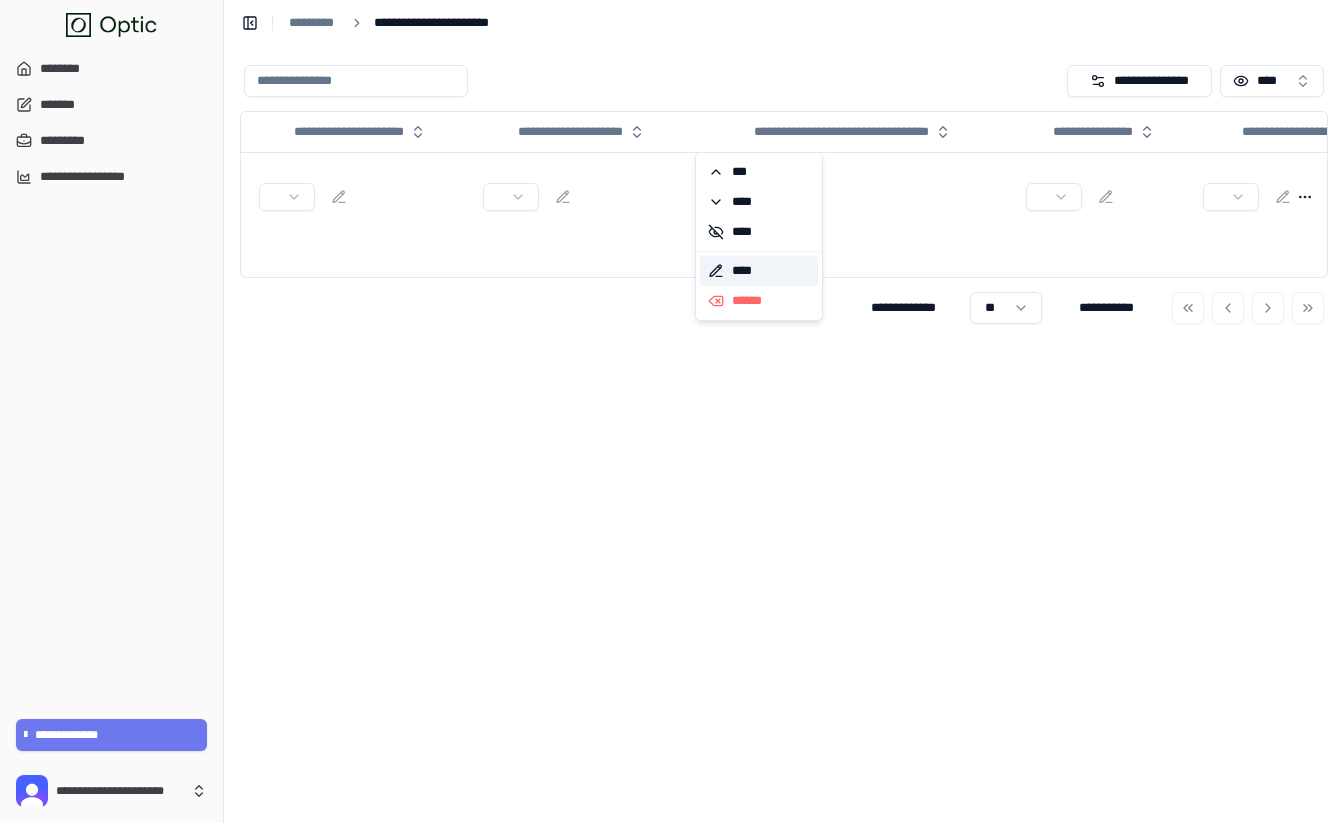 click on "****" at bounding box center [759, 271] 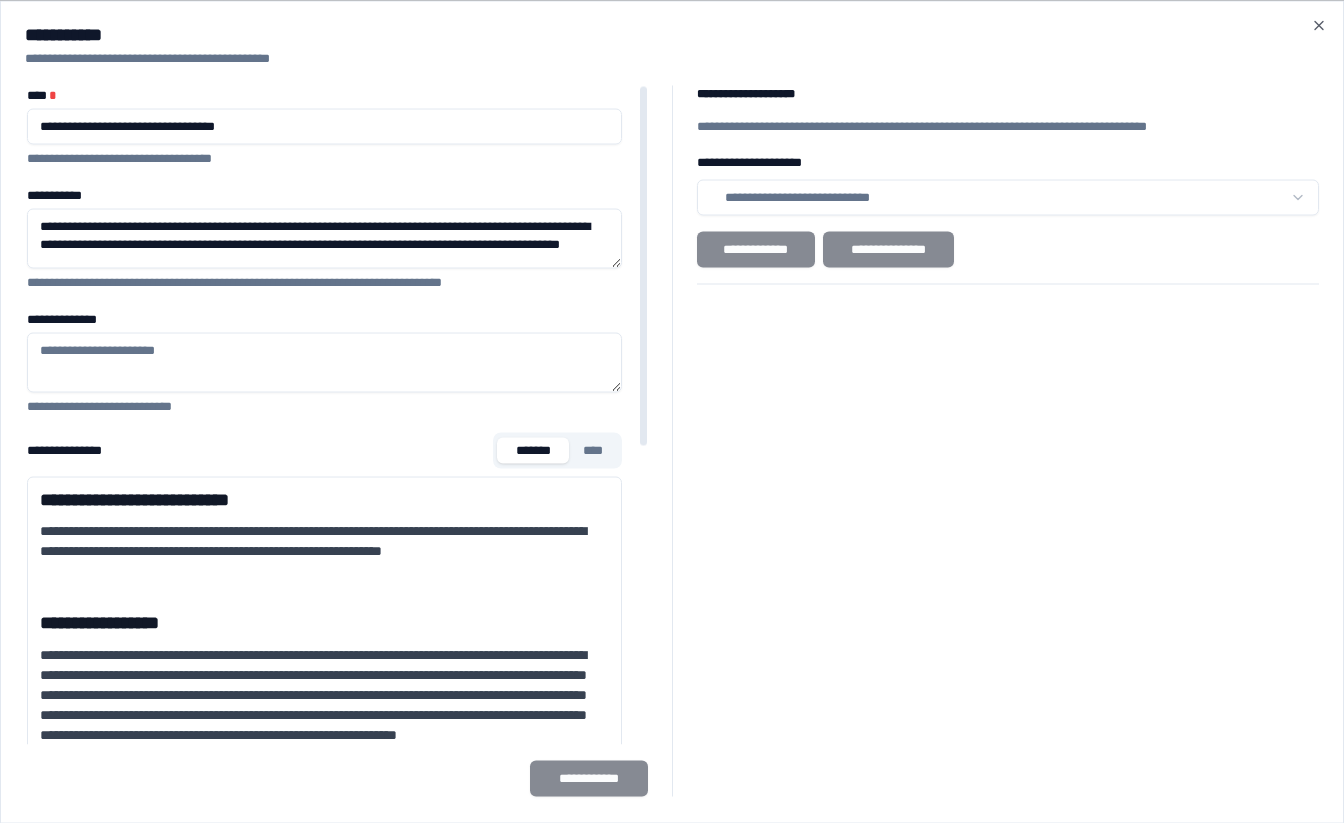 scroll, scrollTop: 0, scrollLeft: 0, axis: both 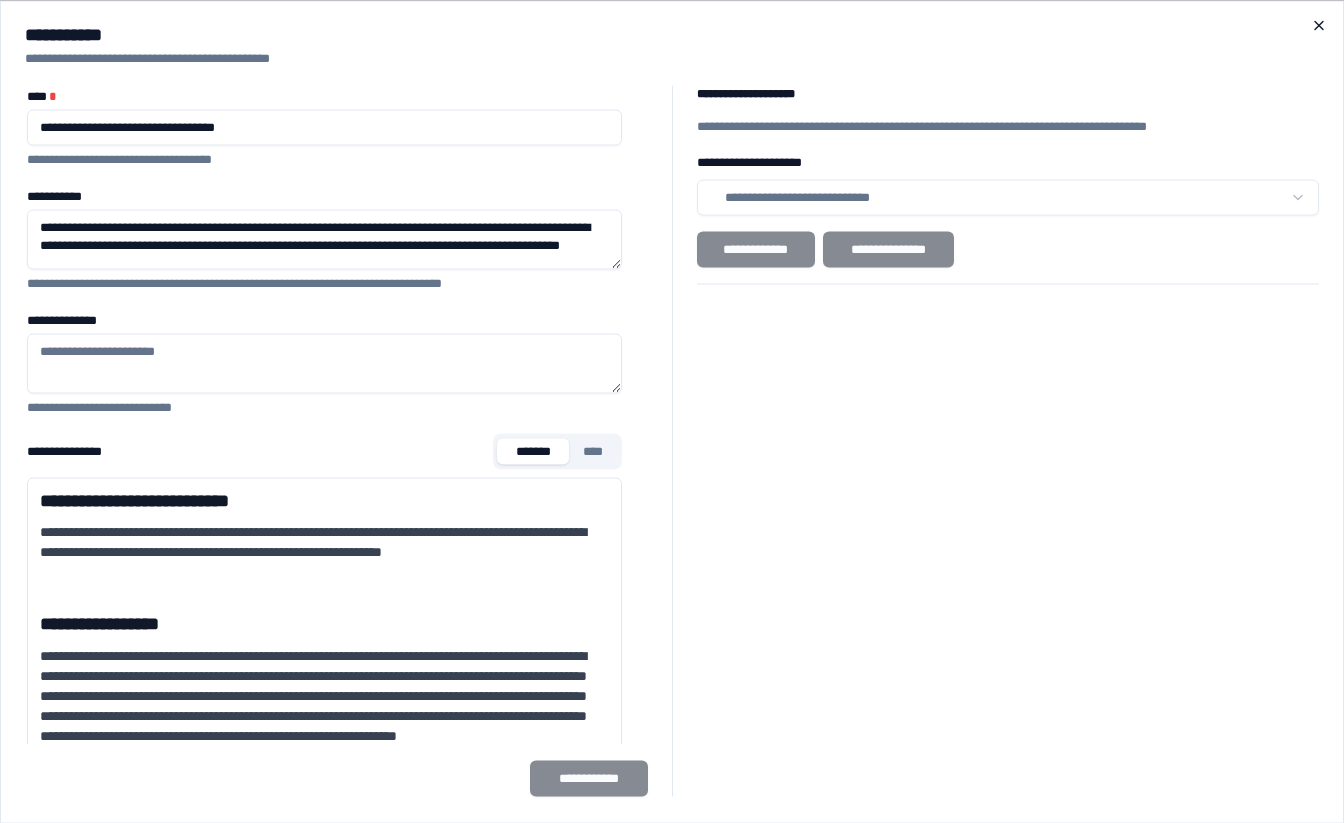 click 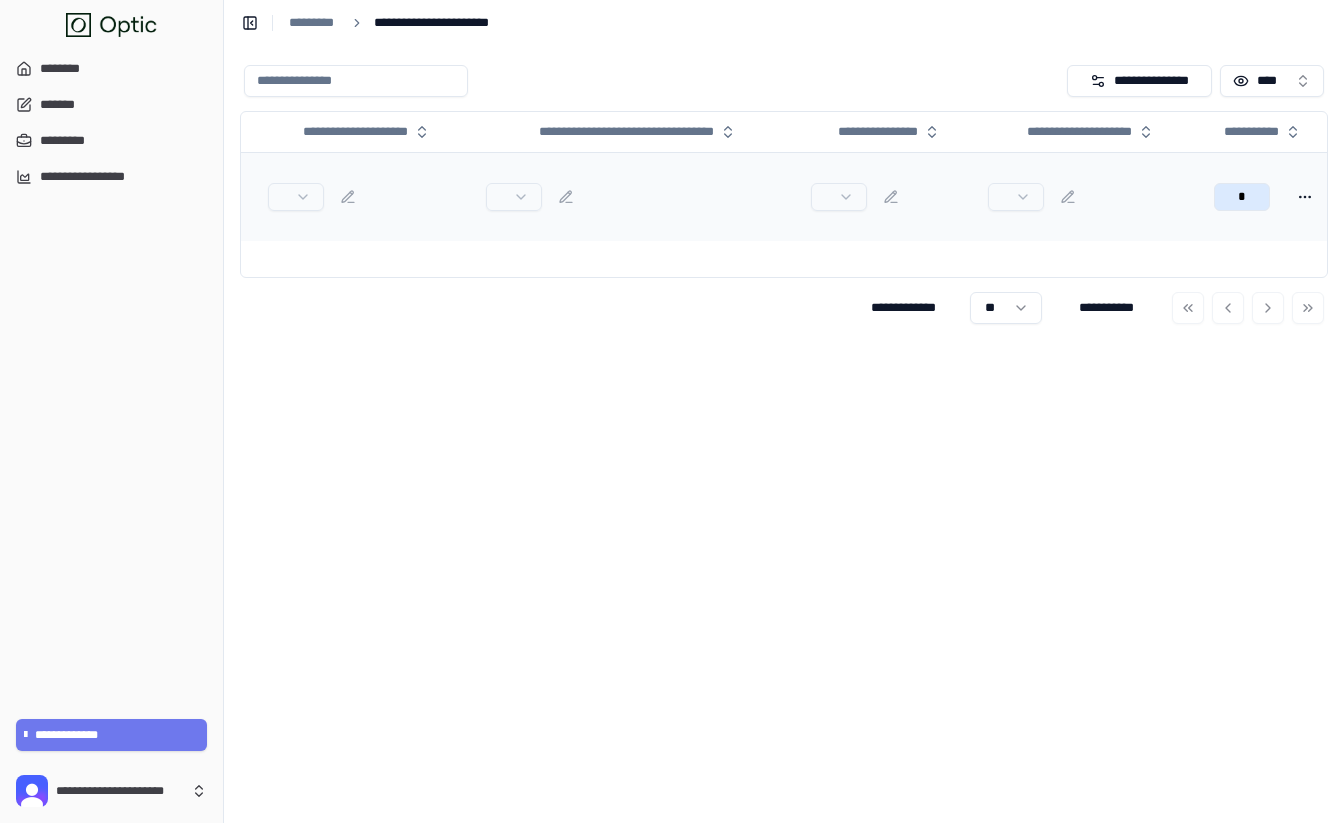 scroll, scrollTop: 0, scrollLeft: 565, axis: horizontal 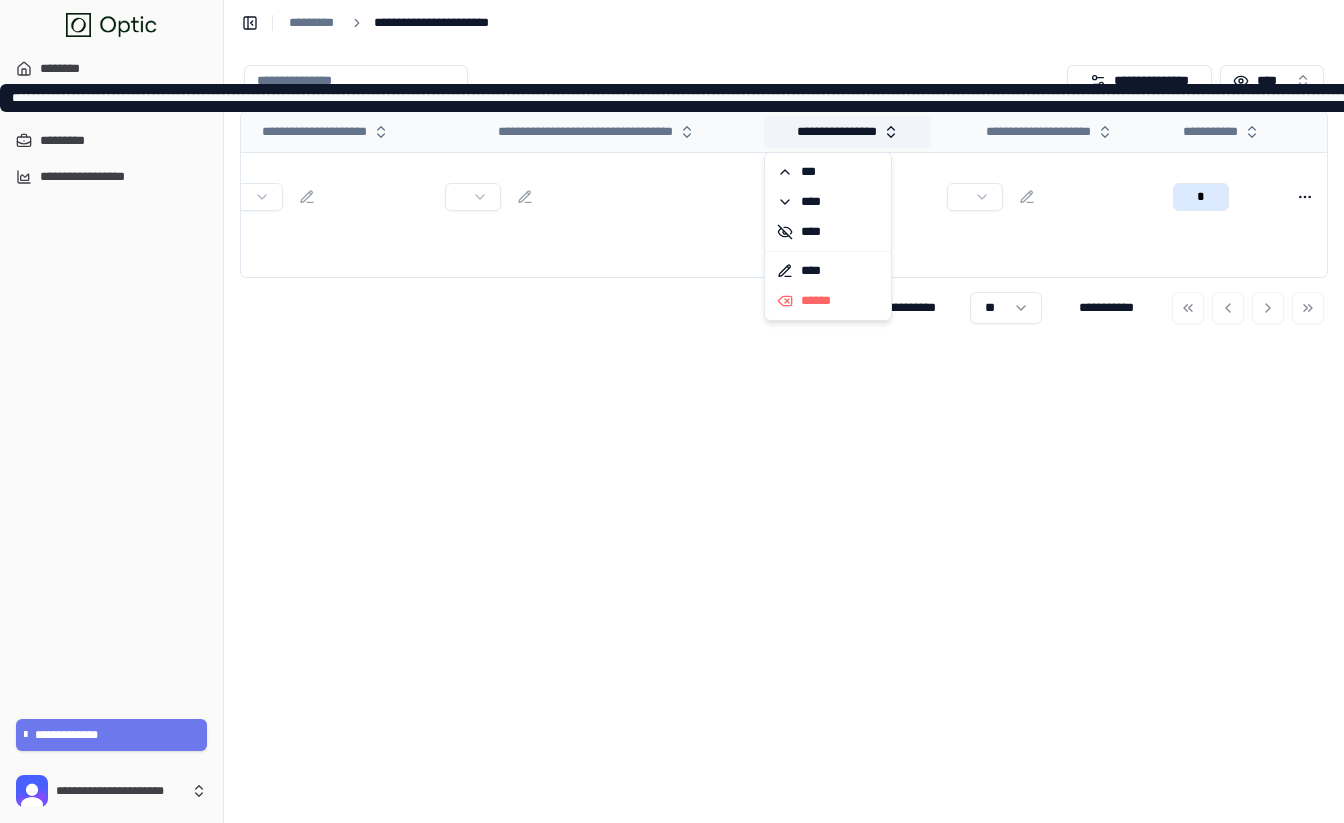 click on "**********" at bounding box center [847, 132] 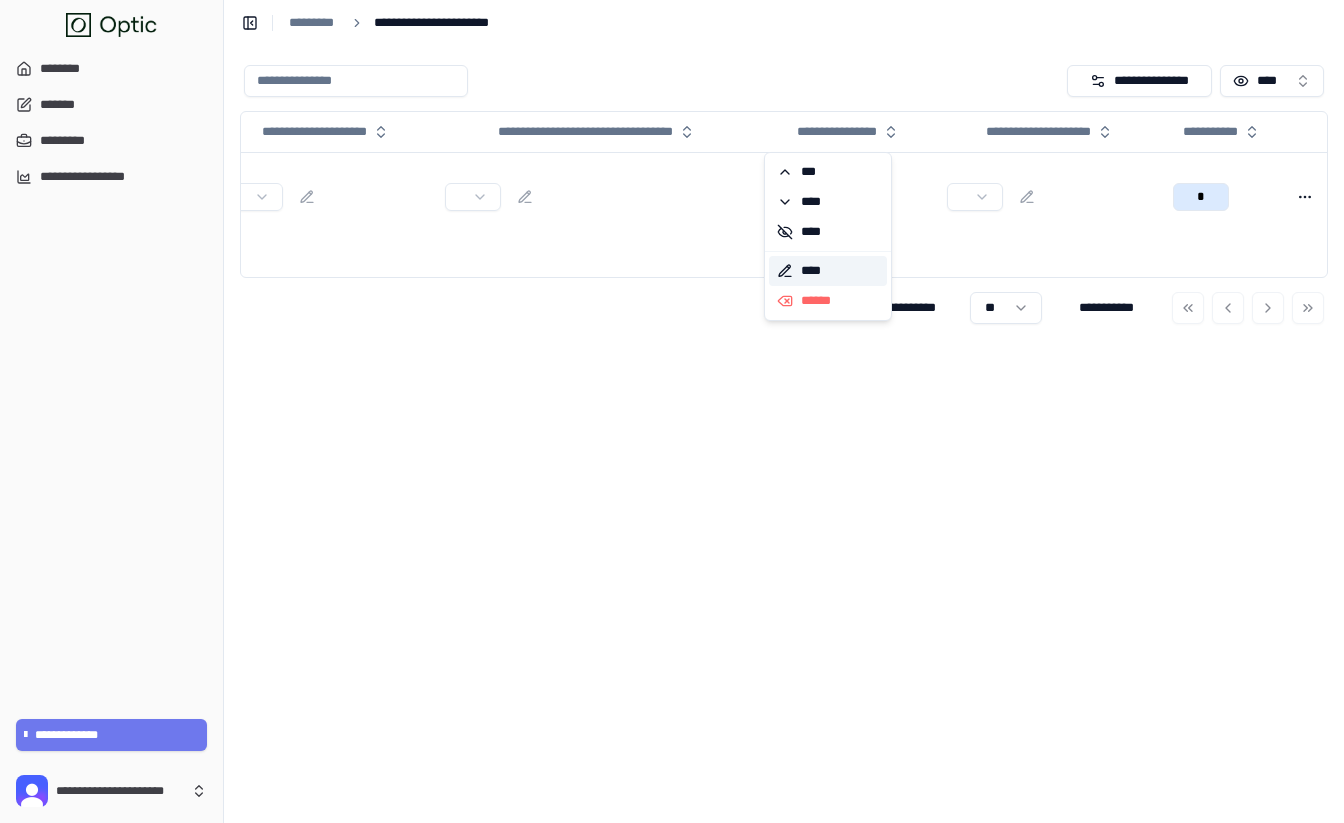 click on "****" at bounding box center (828, 271) 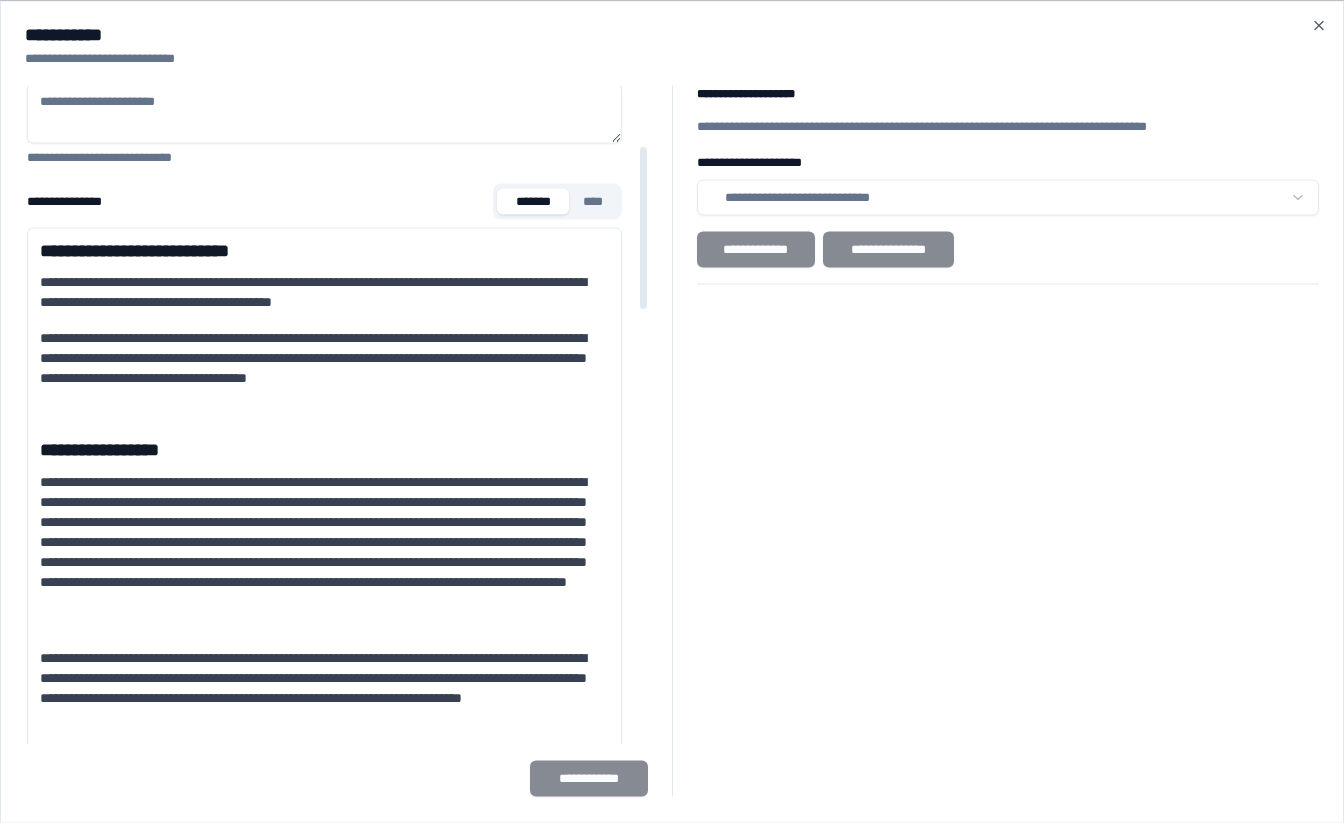 scroll, scrollTop: 252, scrollLeft: 0, axis: vertical 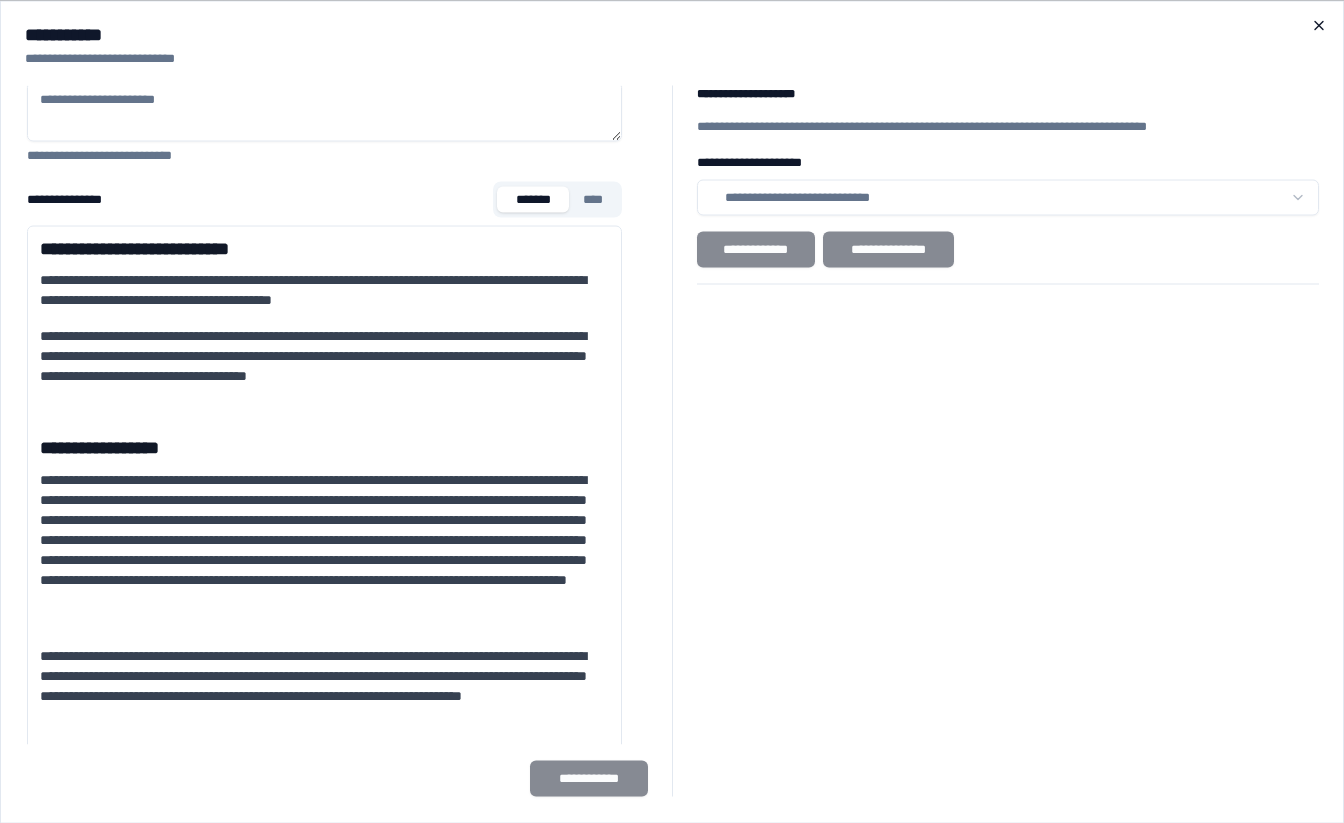 click 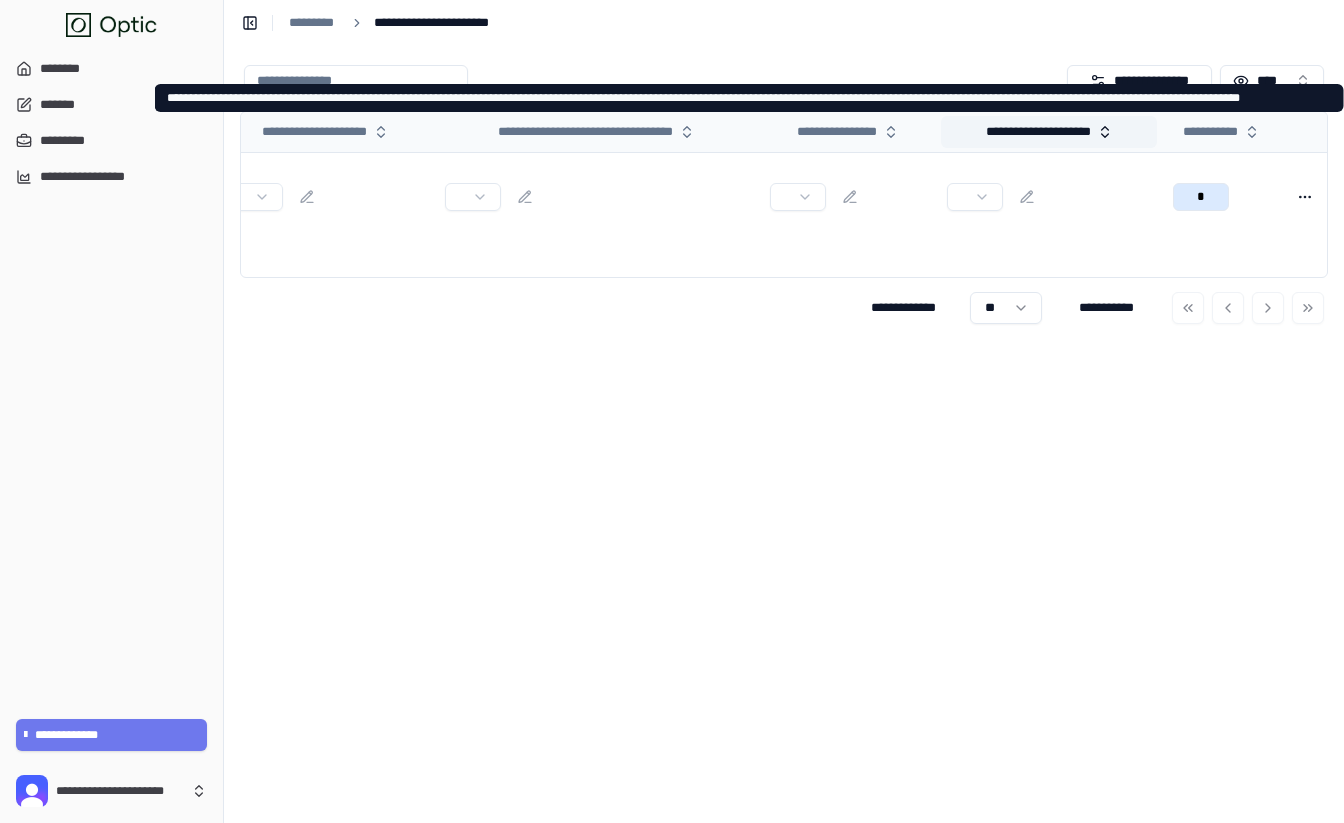 click on "**********" at bounding box center [1049, 132] 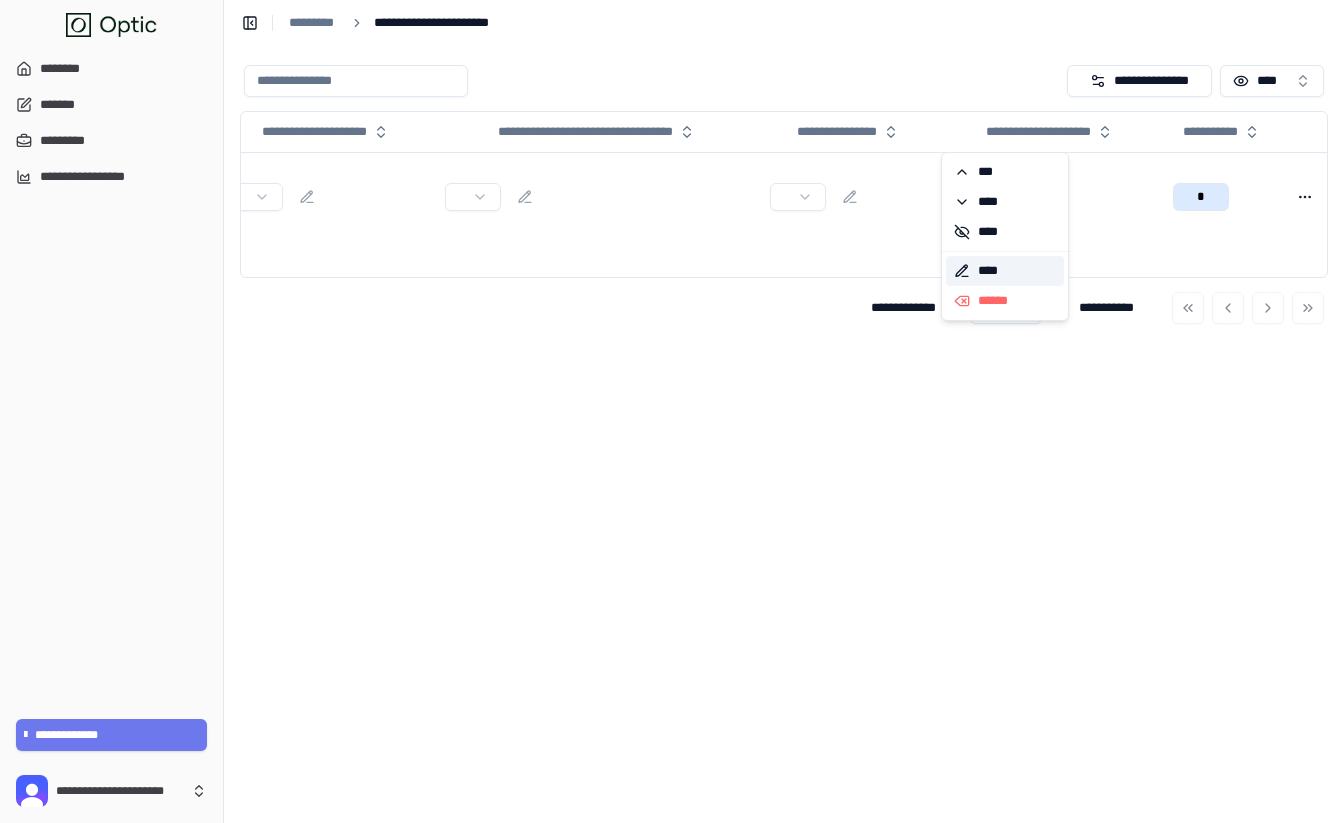 click on "****" at bounding box center [1005, 271] 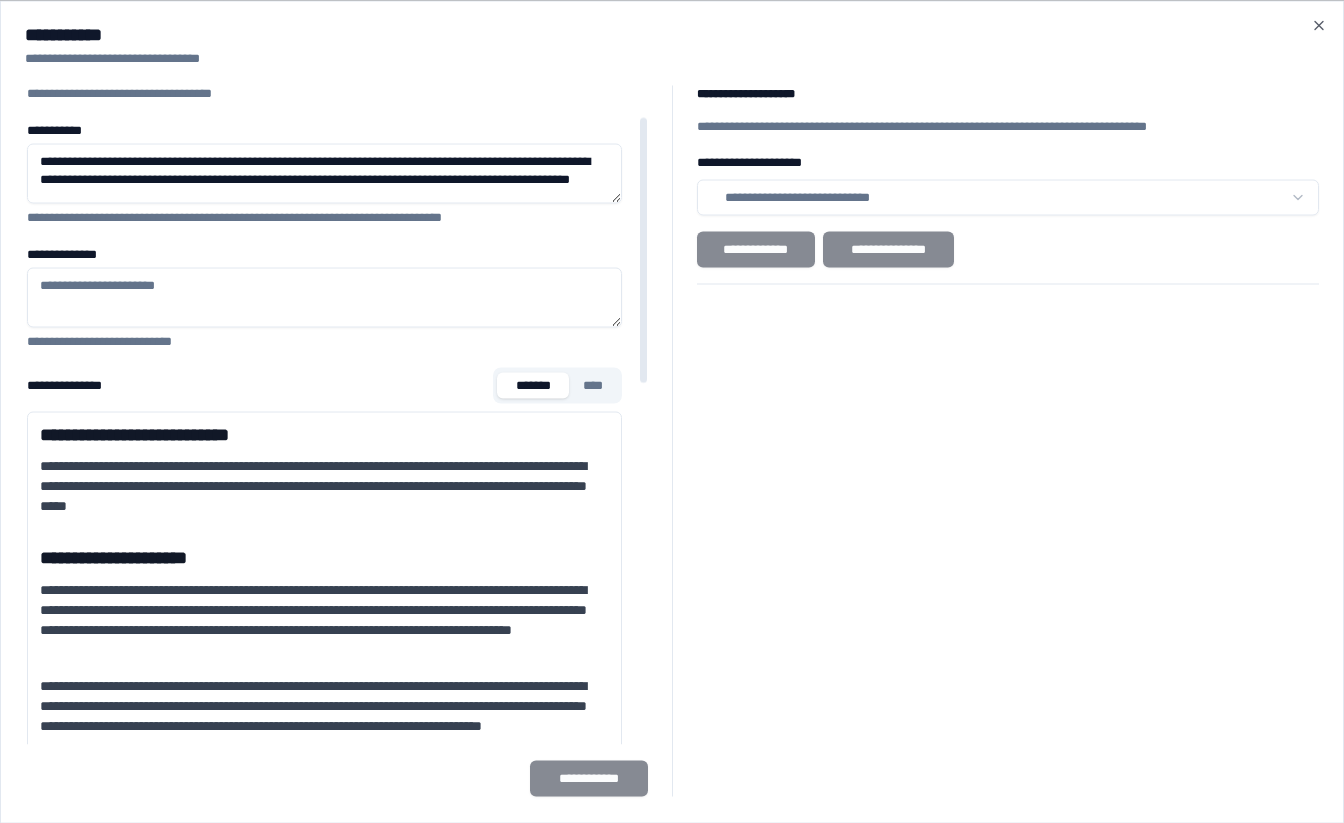 scroll, scrollTop: 0, scrollLeft: 0, axis: both 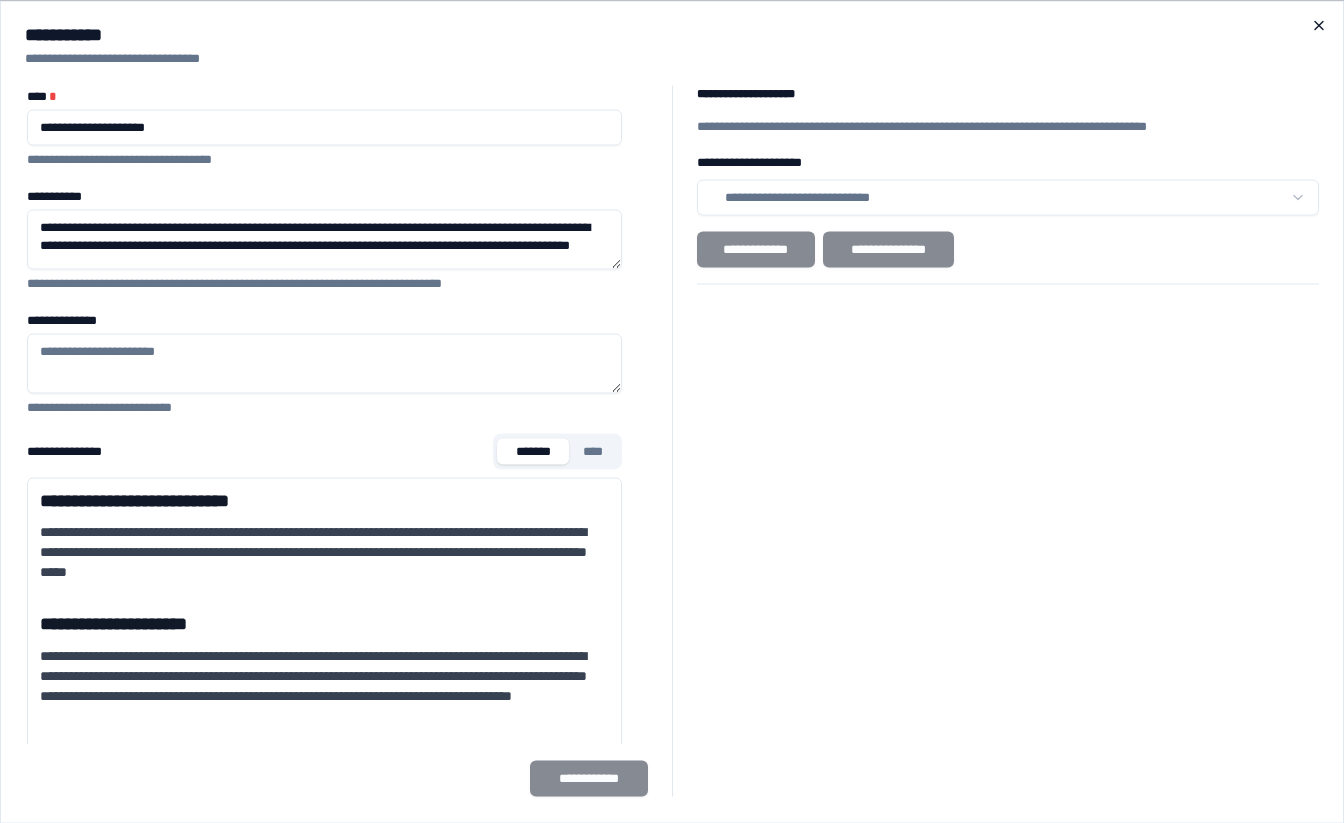 click 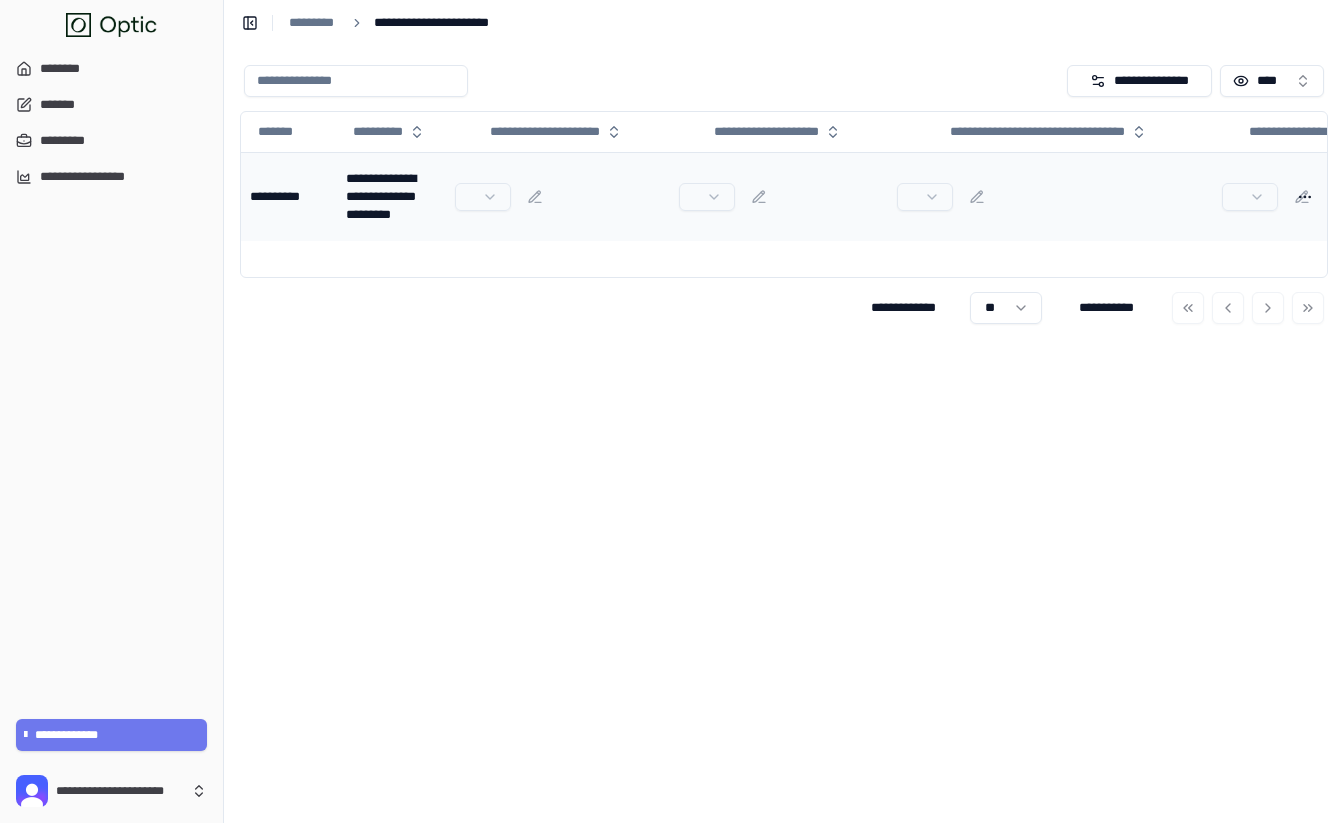 scroll, scrollTop: 0, scrollLeft: 0, axis: both 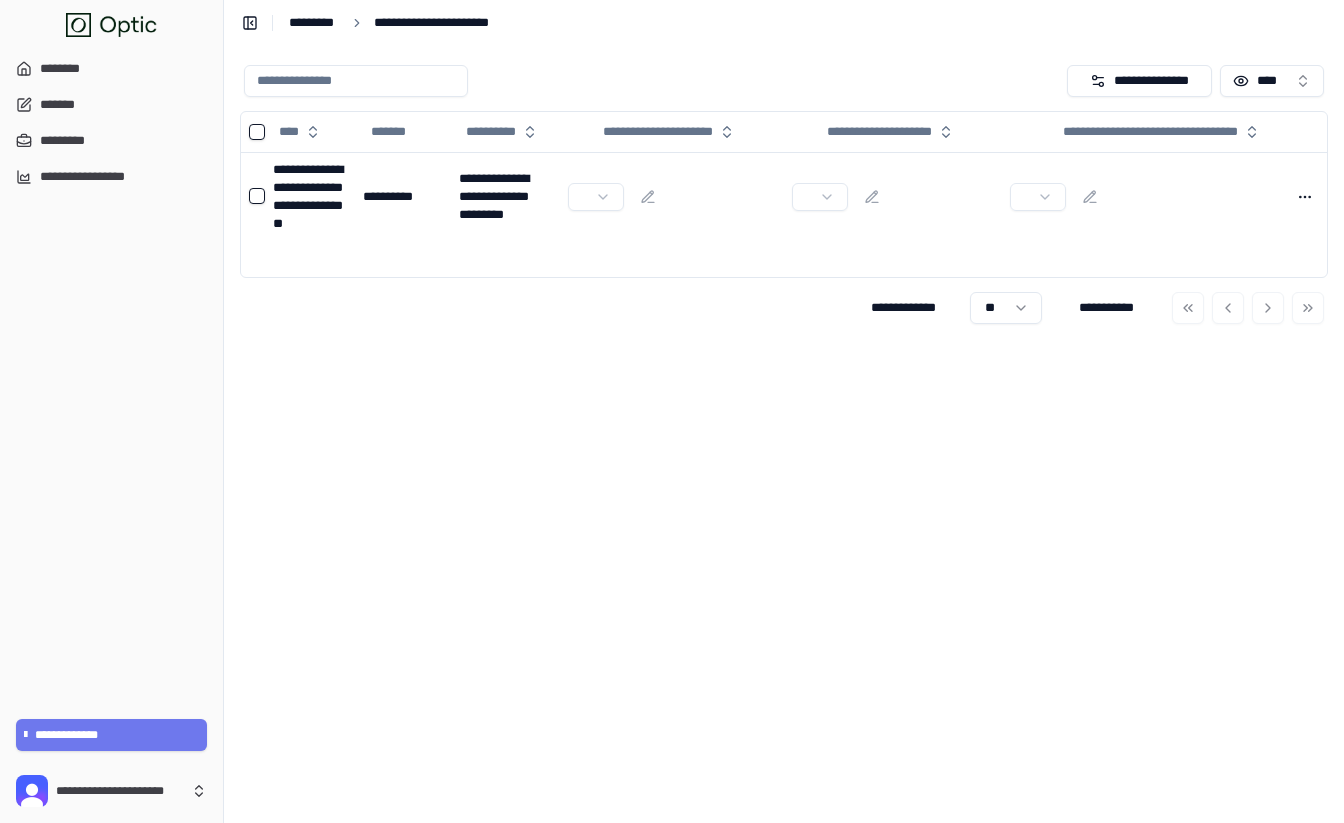 click on "*********" at bounding box center (314, 23) 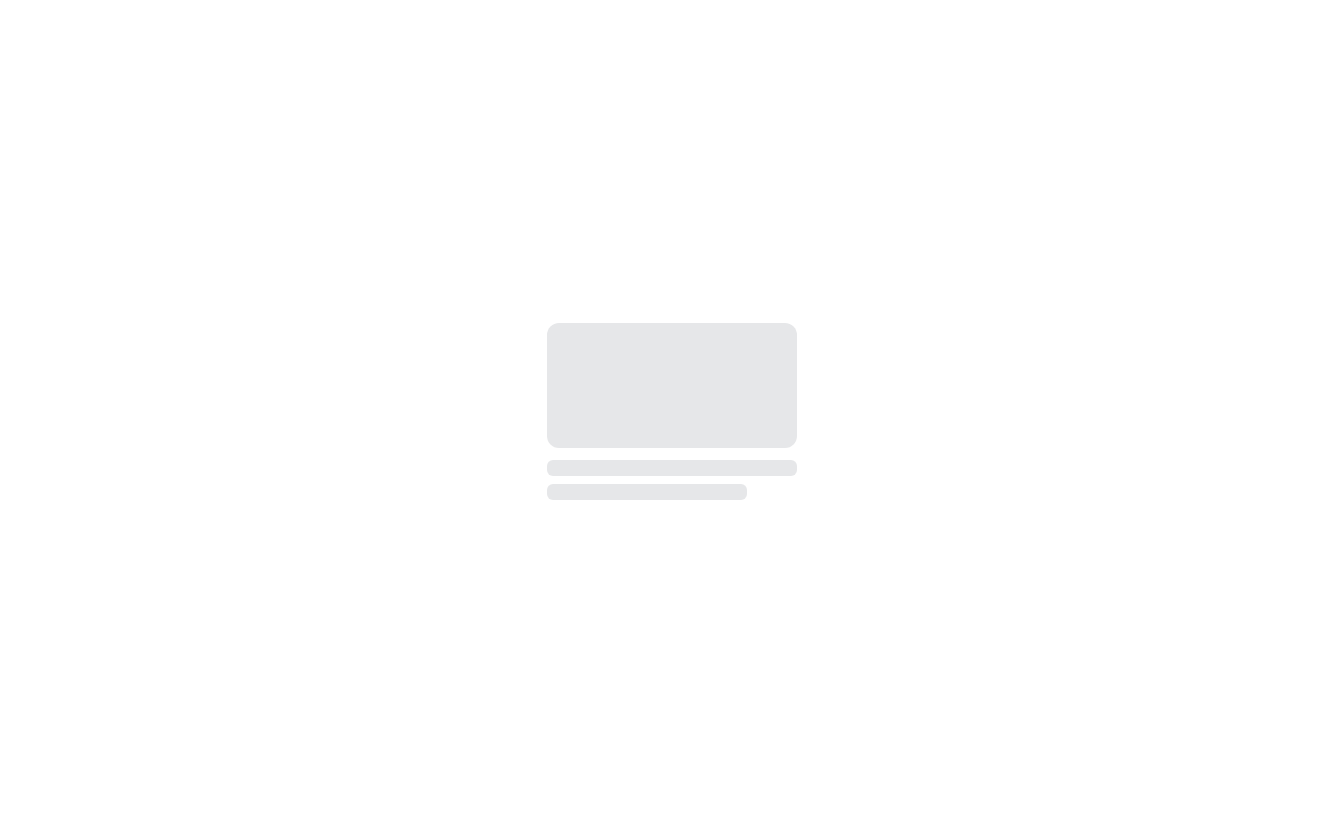 scroll, scrollTop: 0, scrollLeft: 0, axis: both 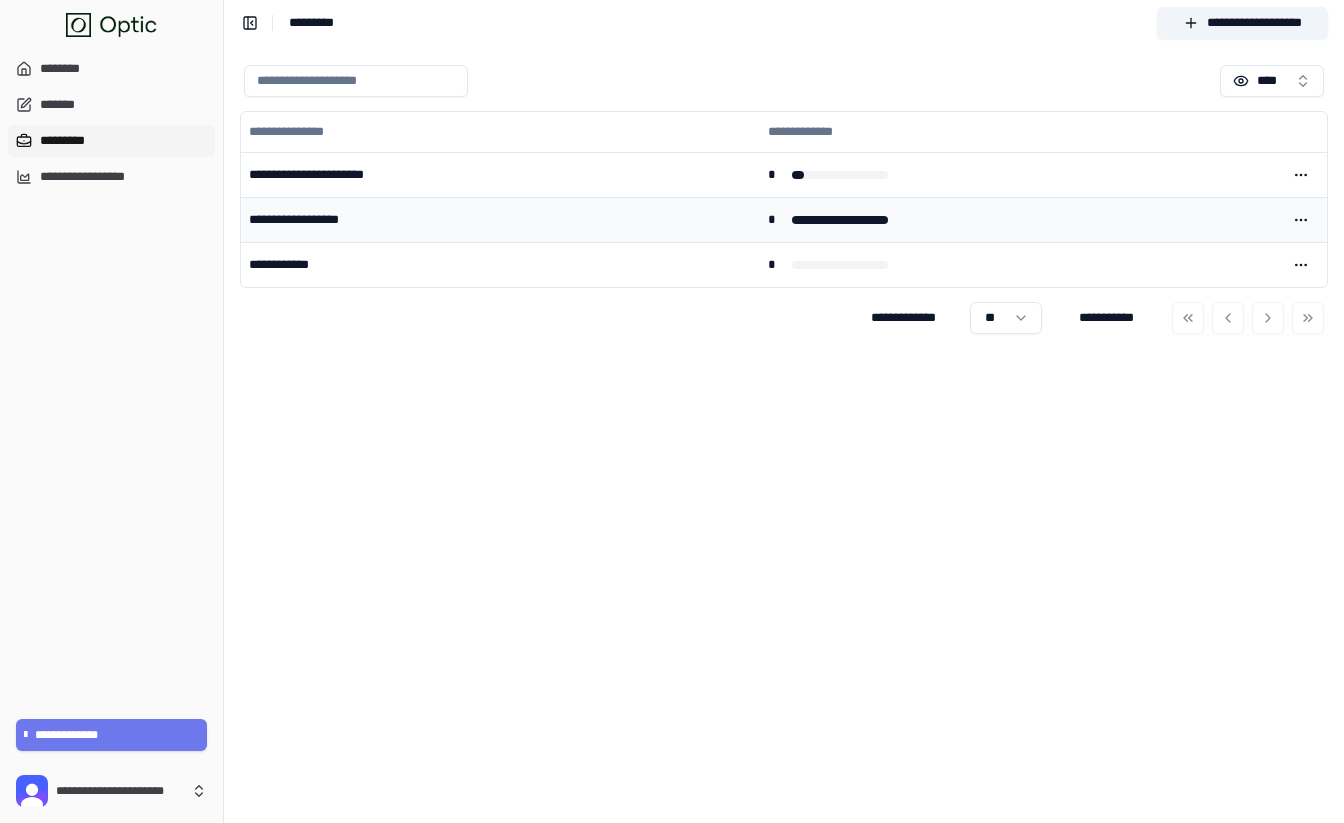 click on "**********" at bounding box center [500, 219] 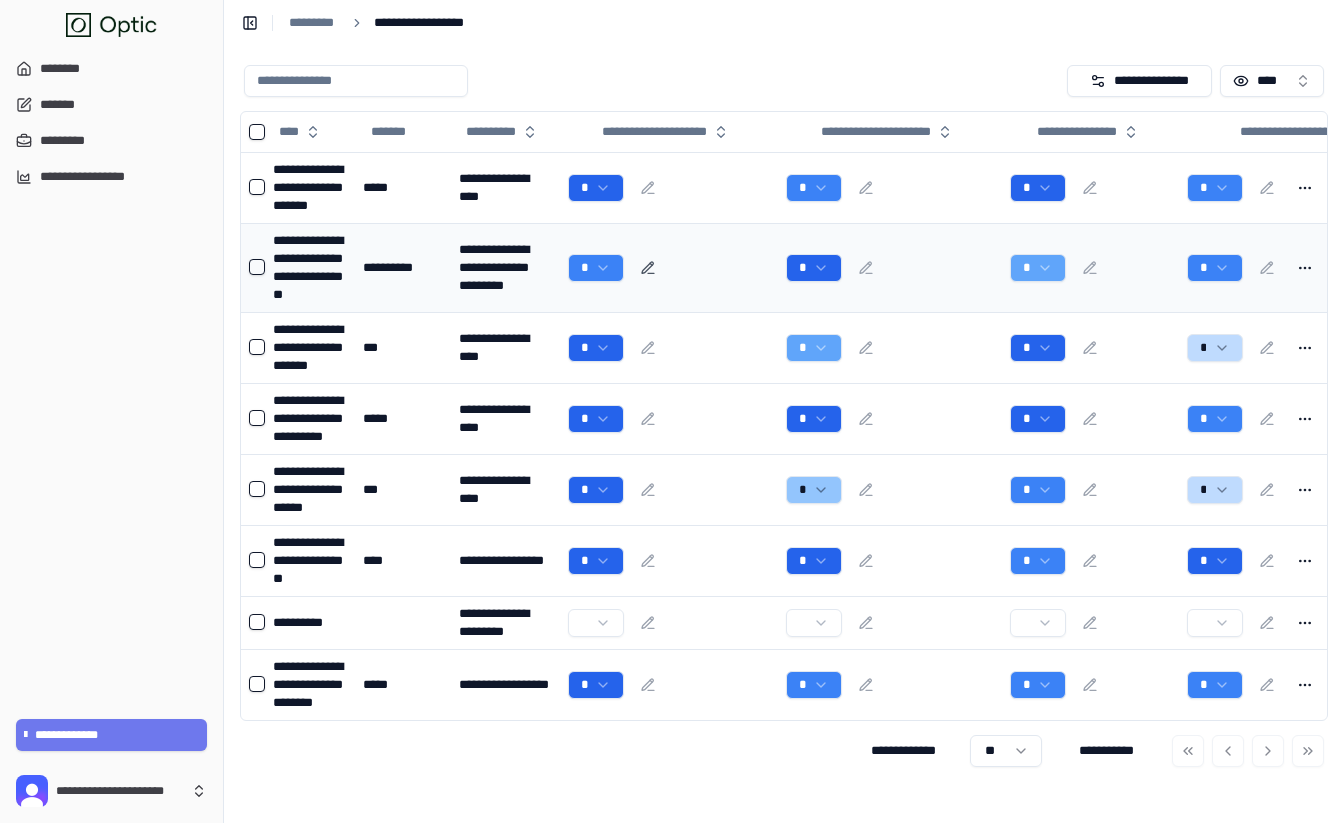 click 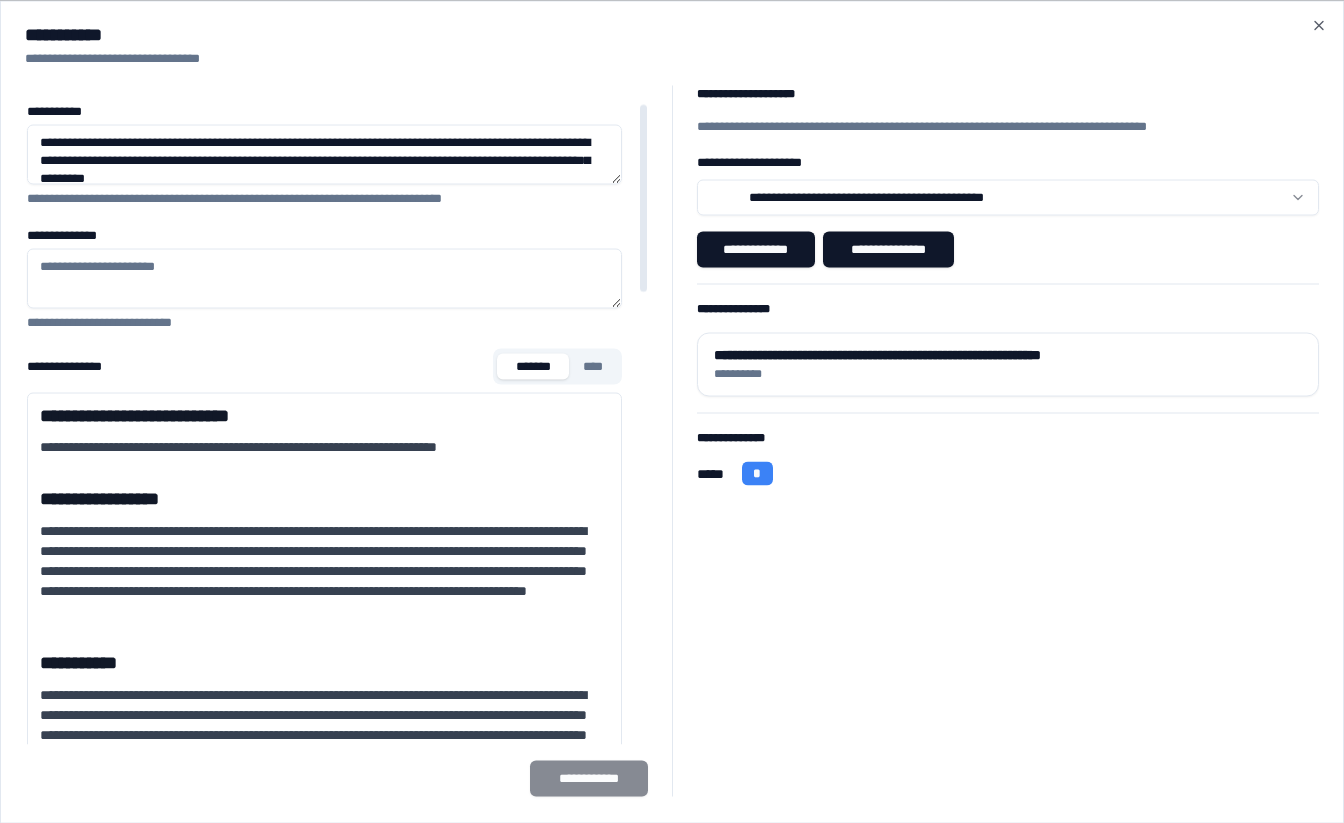 scroll, scrollTop: 0, scrollLeft: 0, axis: both 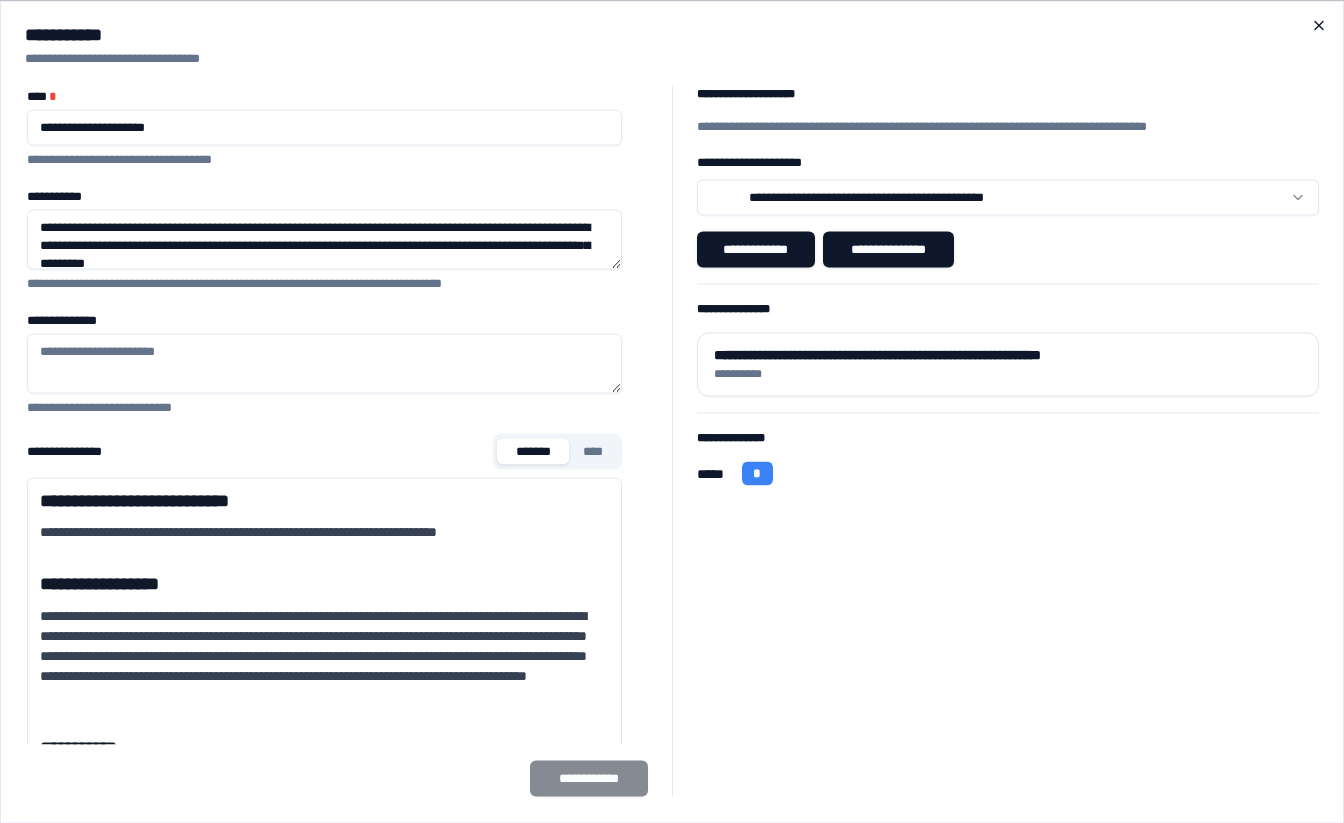 click 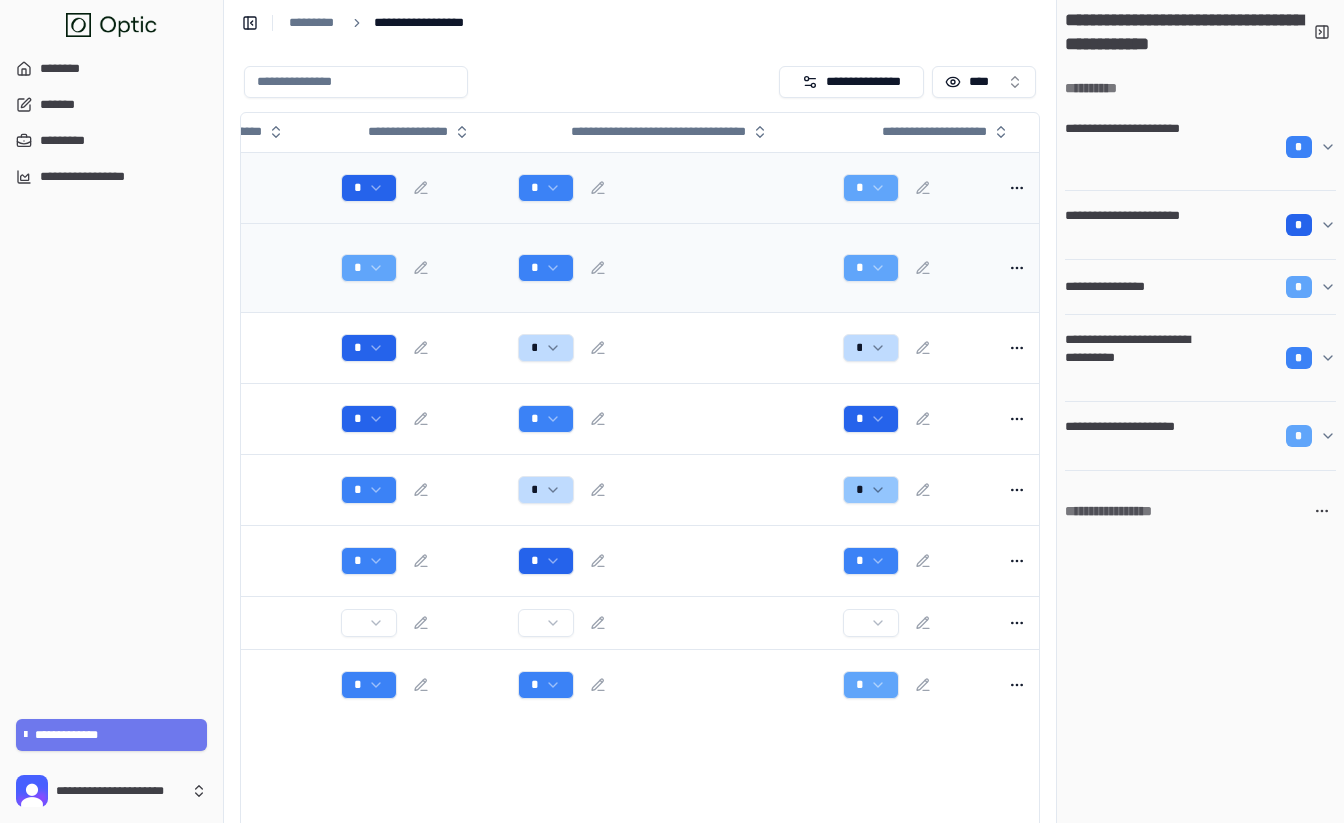 scroll, scrollTop: 0, scrollLeft: 672, axis: horizontal 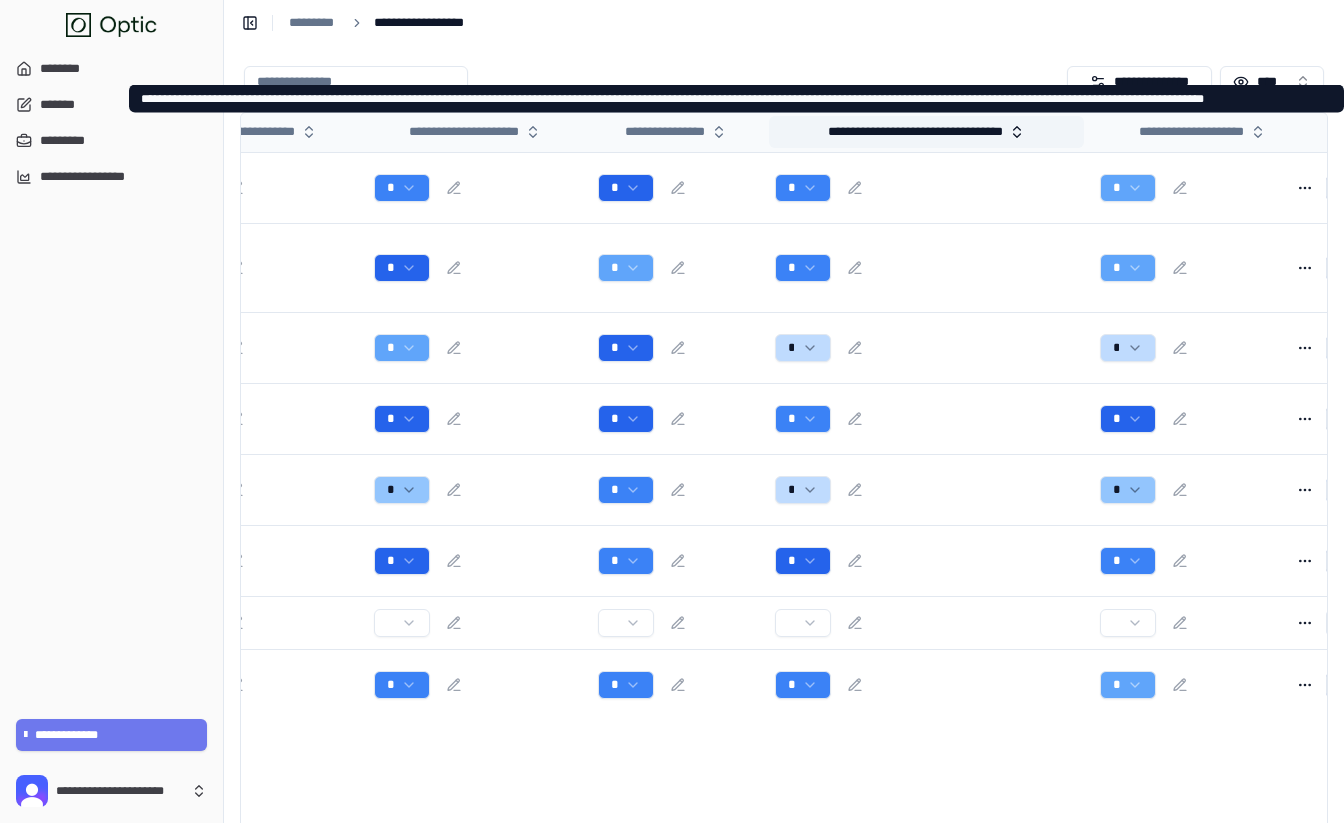 click on "**********" at bounding box center (926, 132) 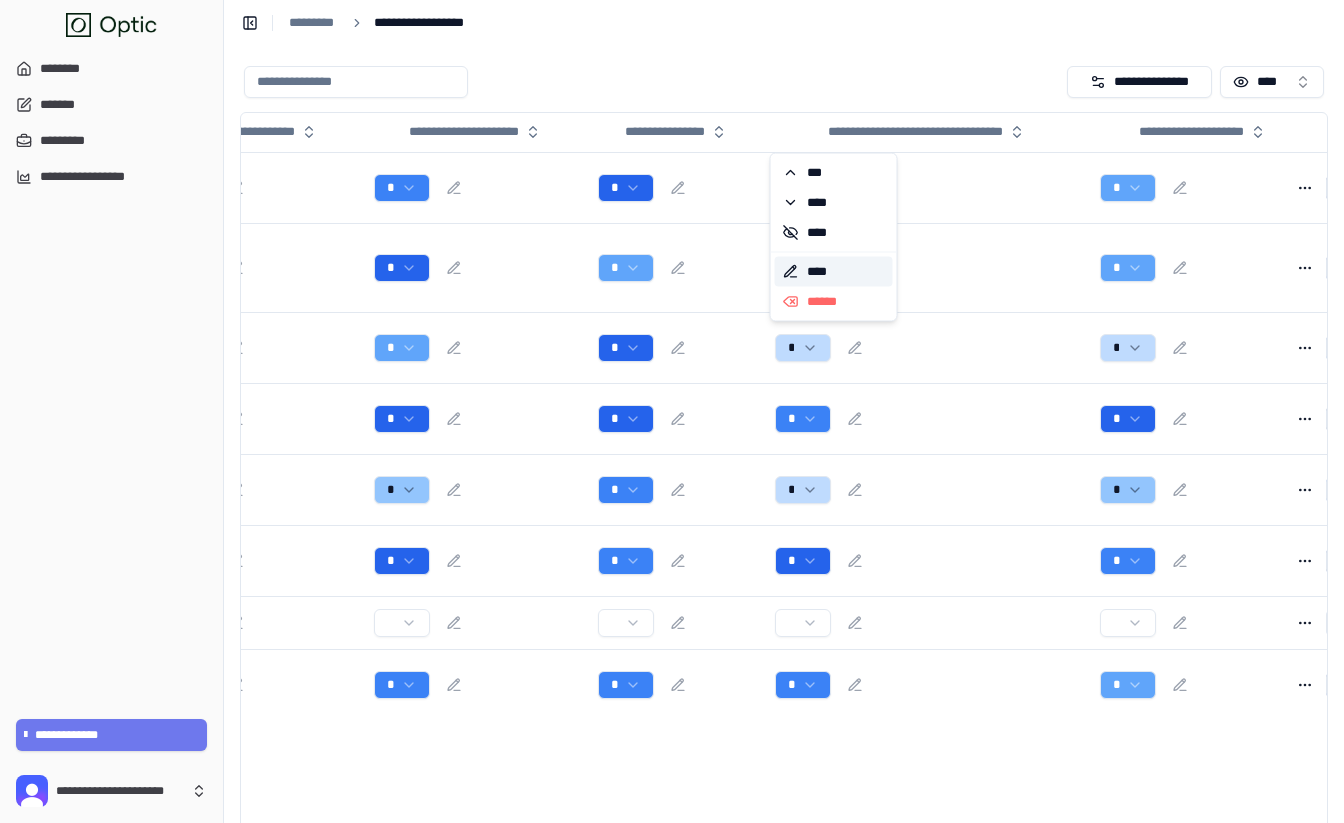click on "****" at bounding box center [834, 272] 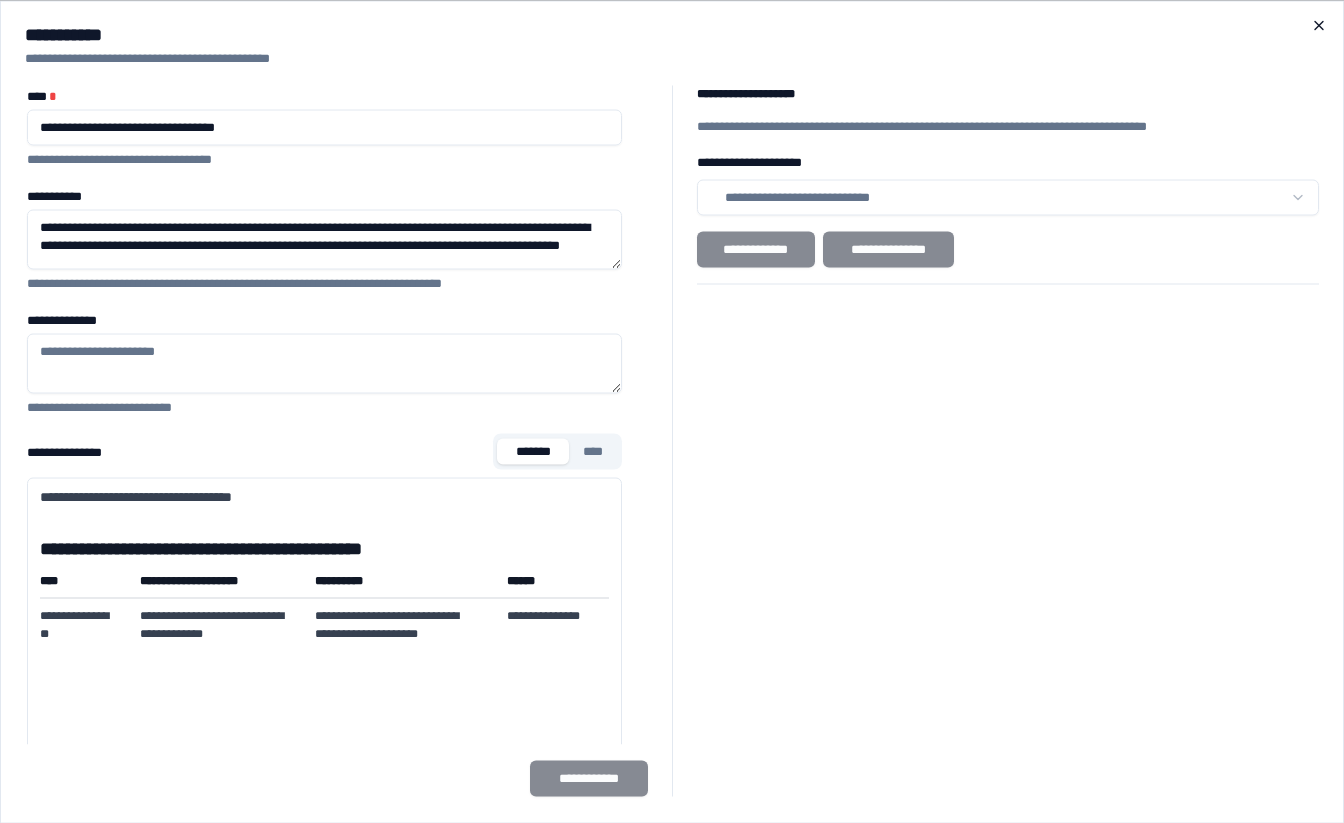 click 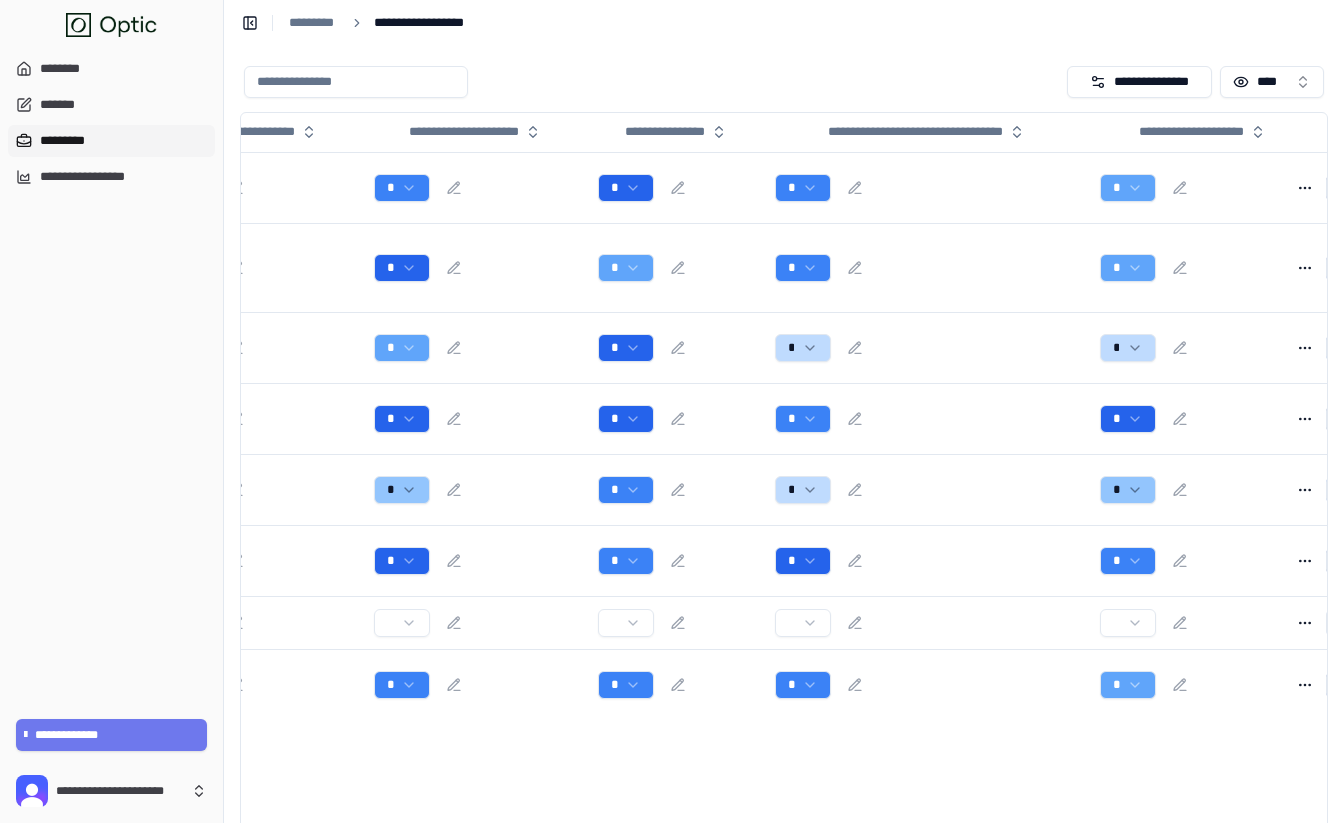 click on "*********" at bounding box center (111, 141) 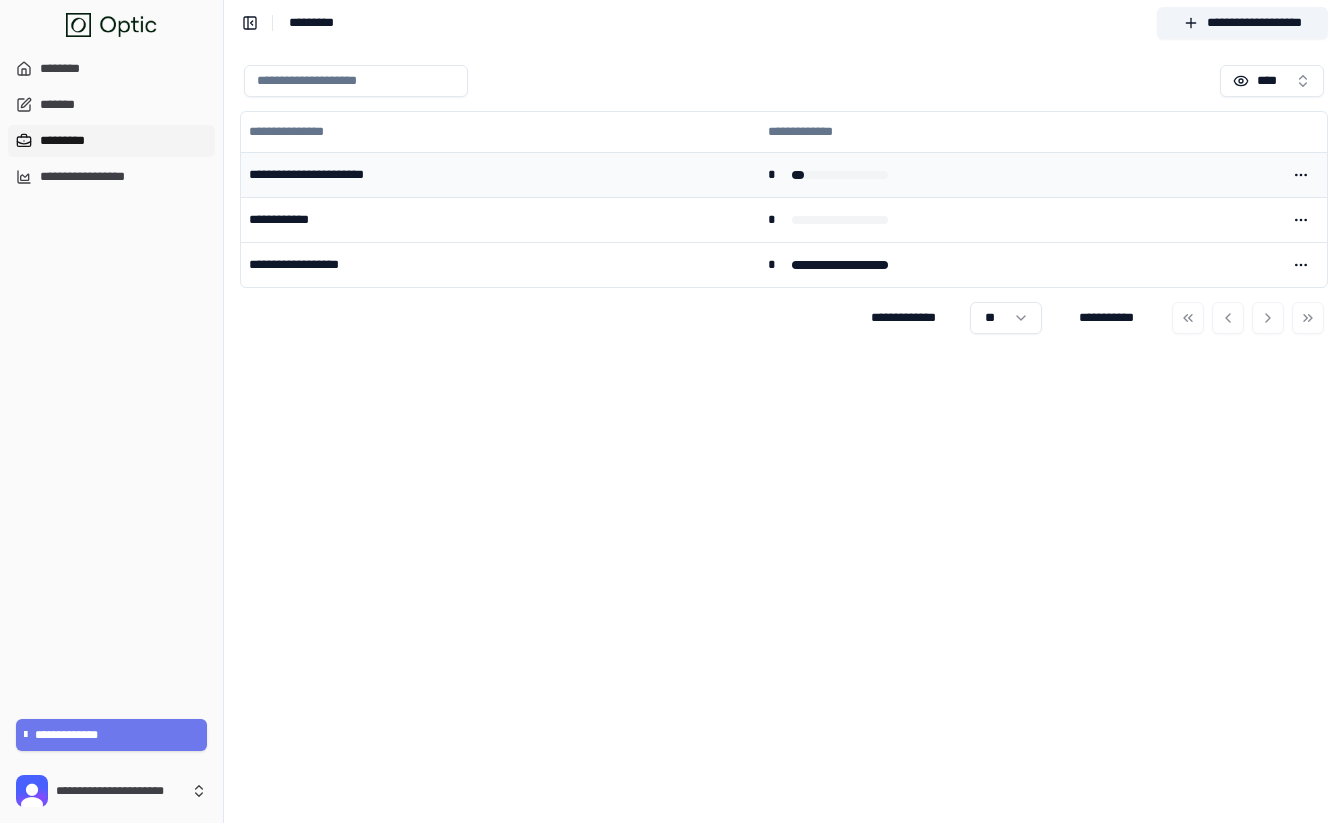 click on "**********" at bounding box center (500, 174) 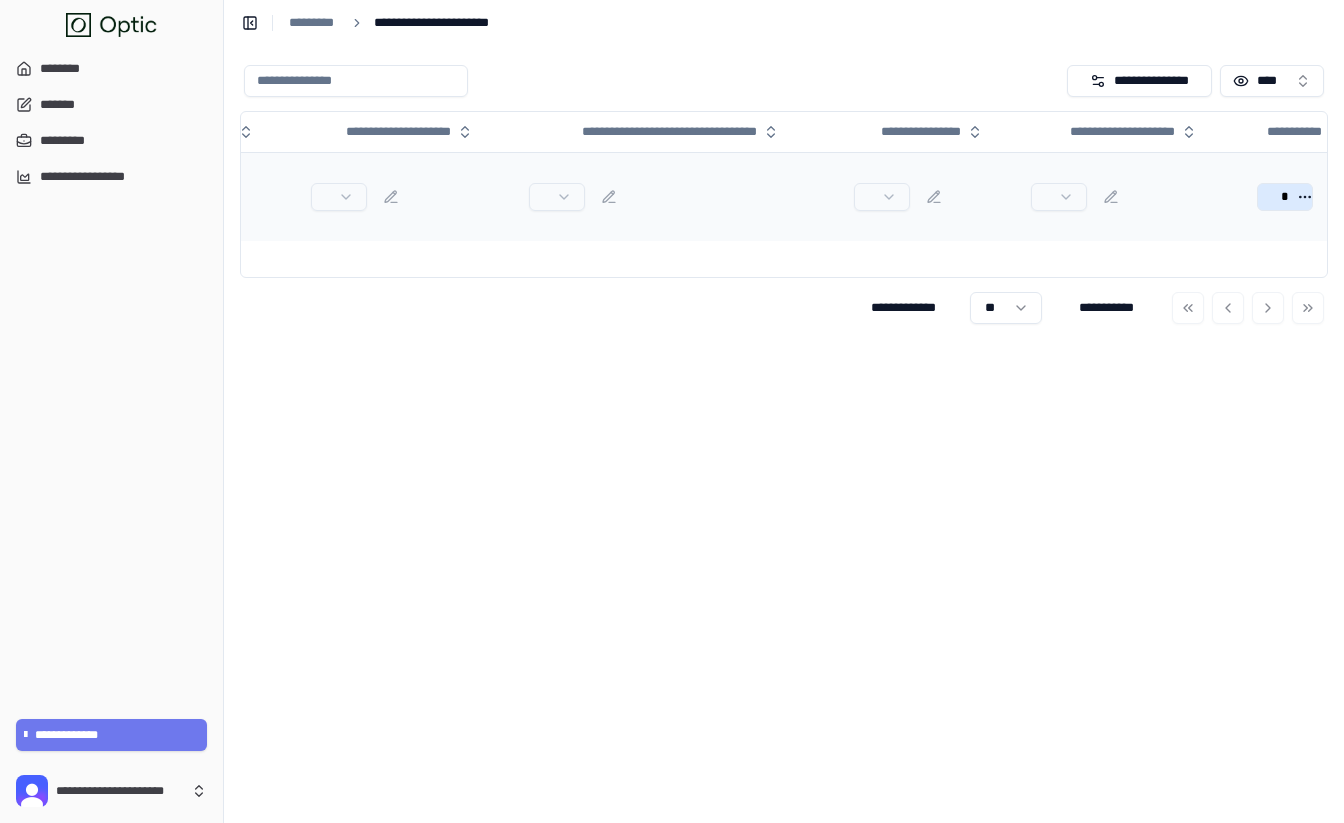 scroll, scrollTop: 0, scrollLeft: 565, axis: horizontal 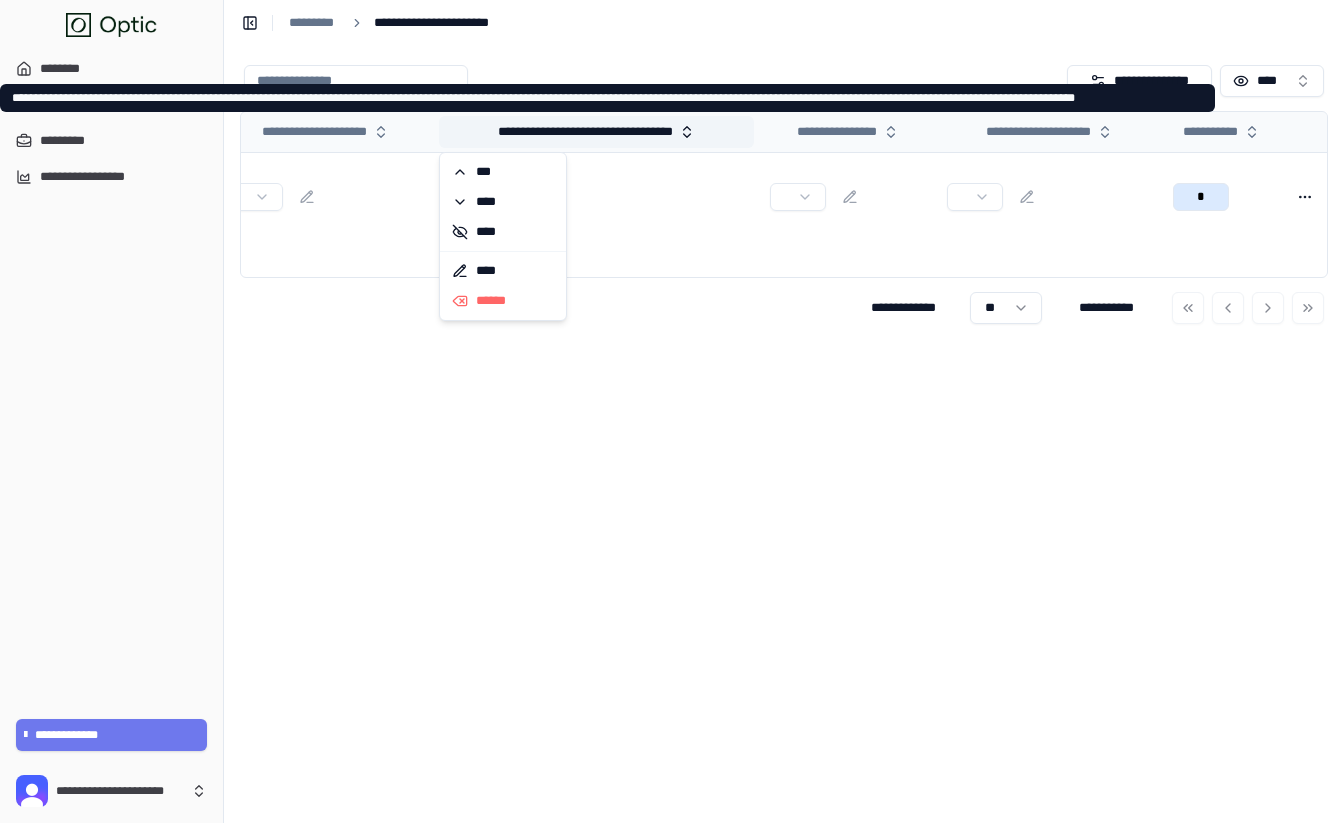 click on "**********" at bounding box center (596, 132) 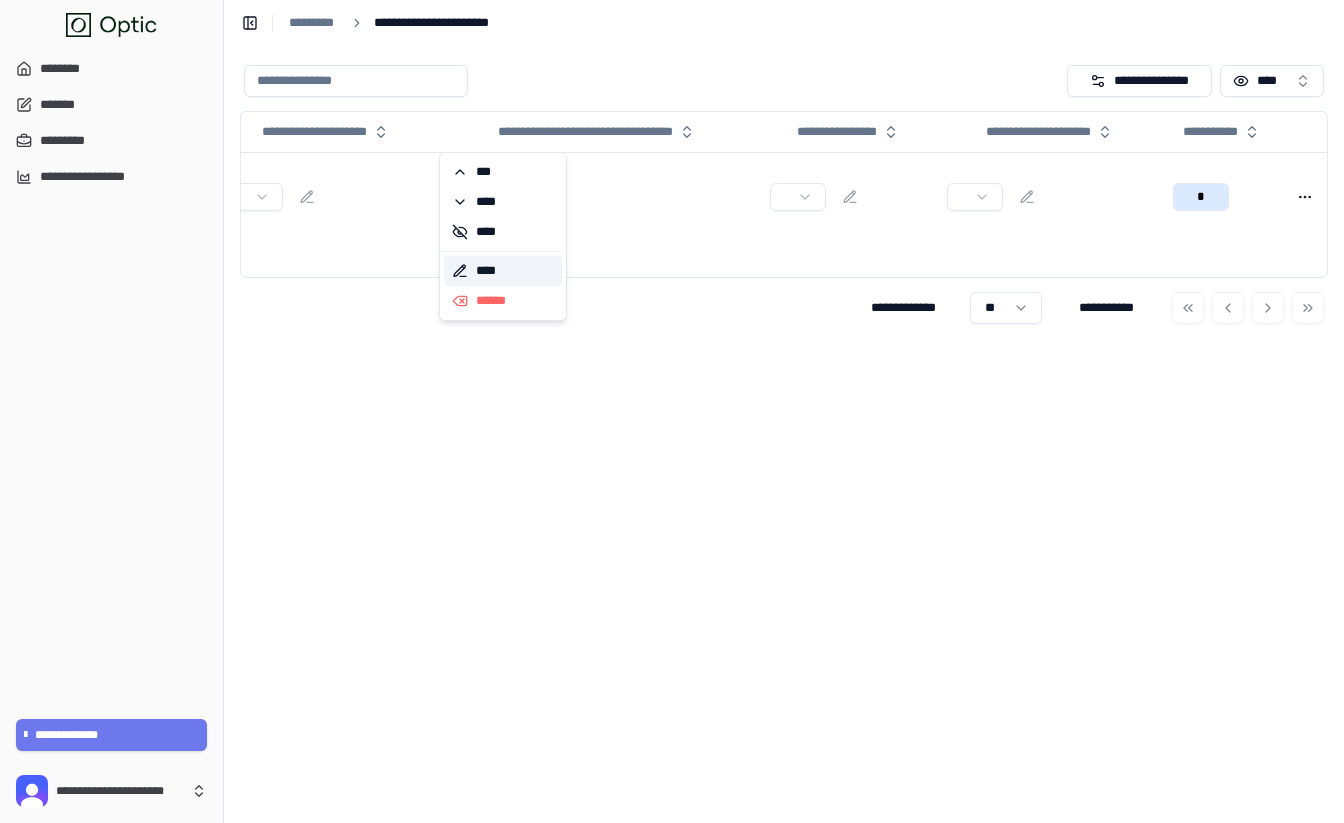 click on "****" at bounding box center (503, 271) 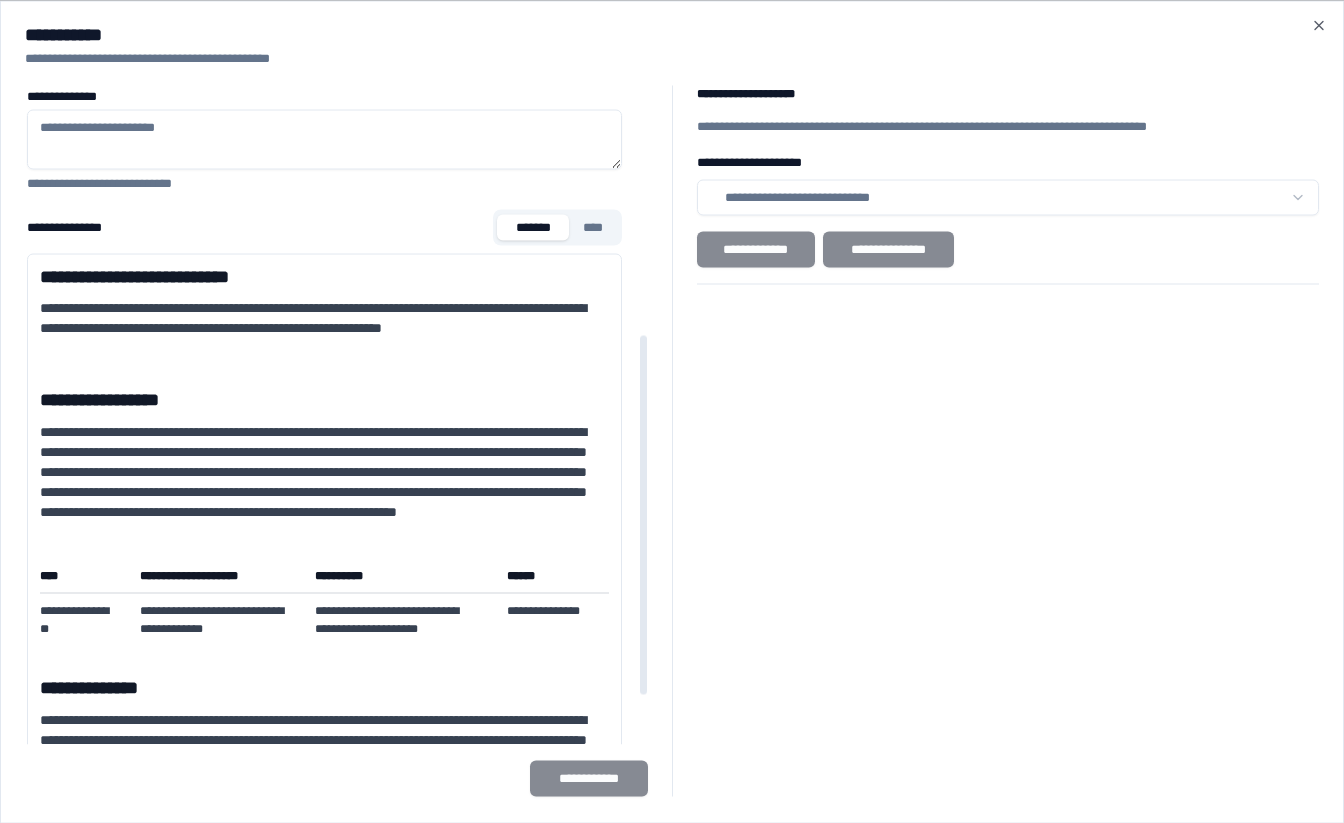 scroll, scrollTop: 0, scrollLeft: 0, axis: both 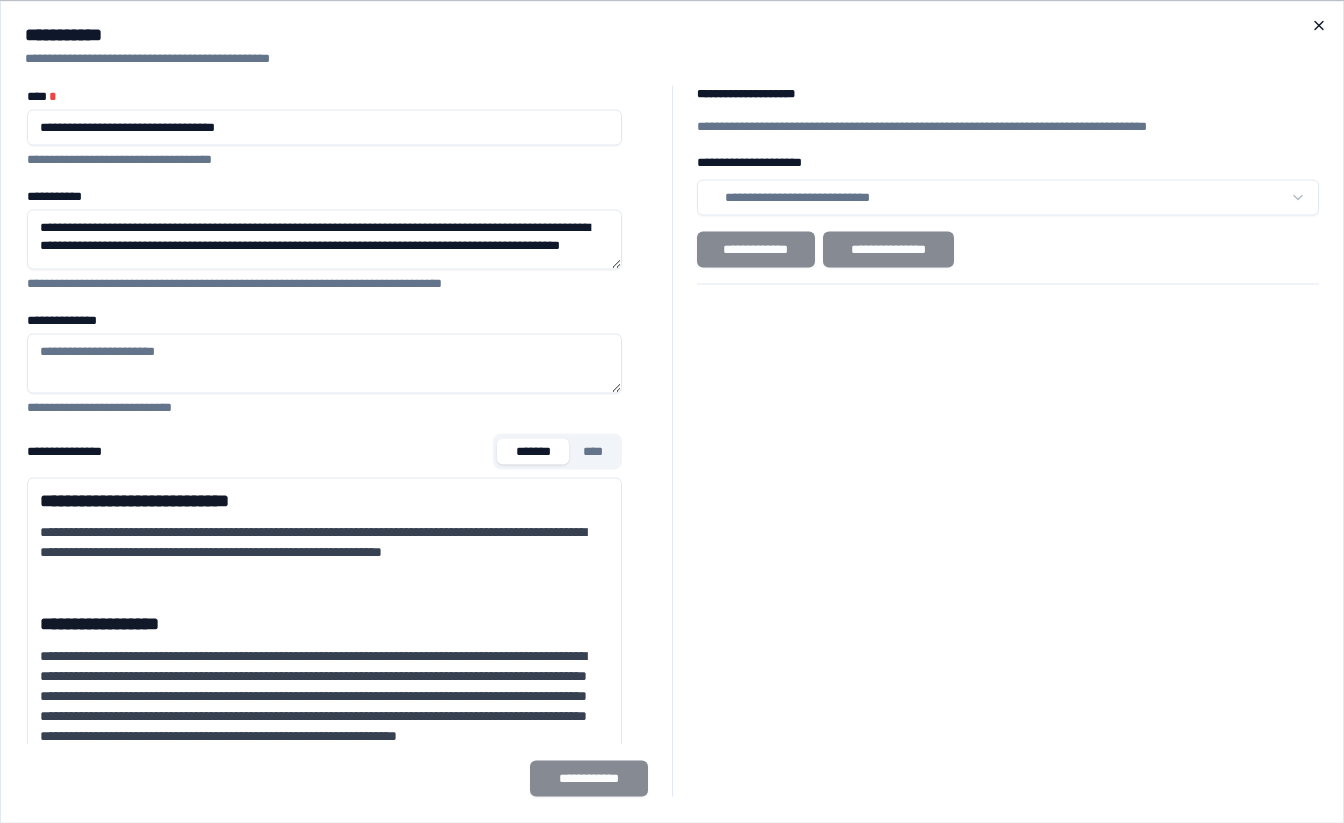 click 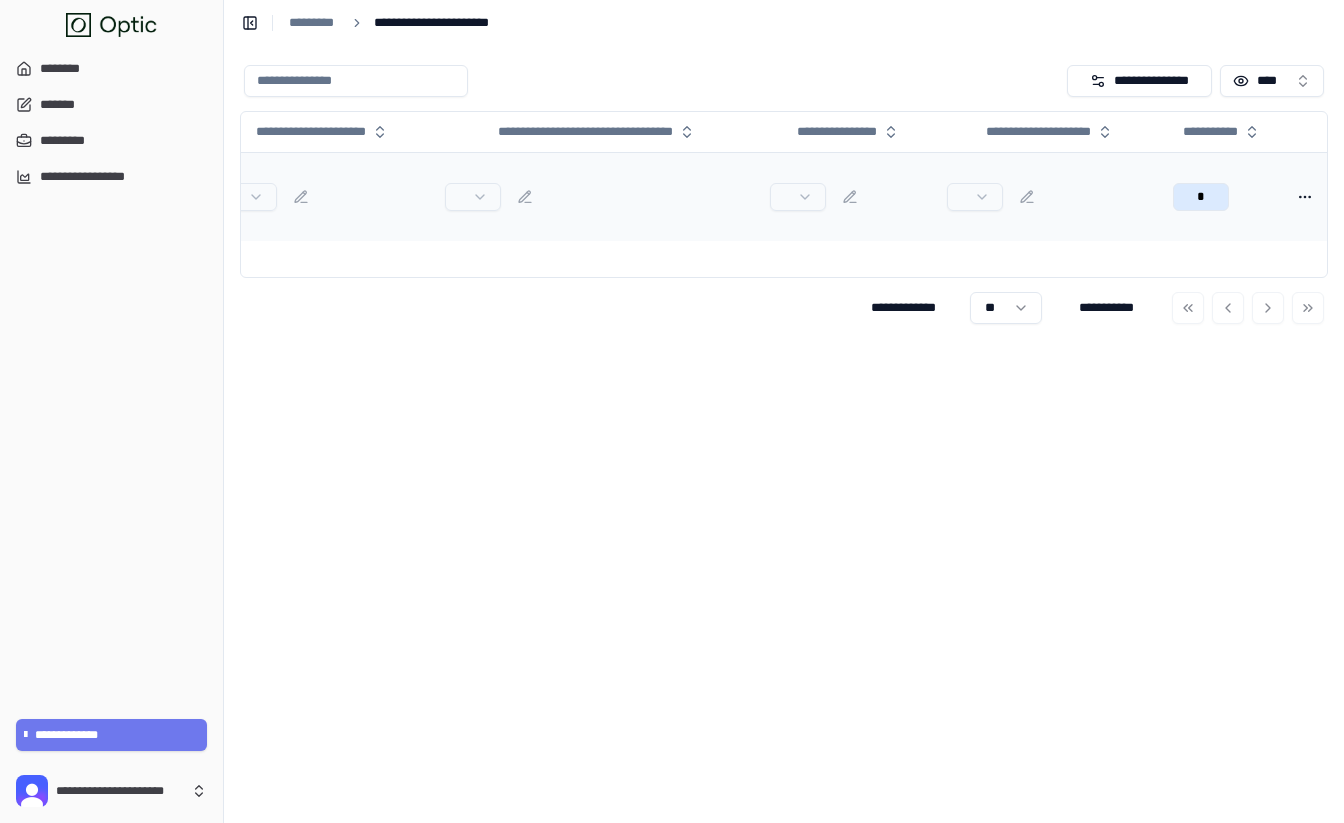 scroll, scrollTop: 0, scrollLeft: 0, axis: both 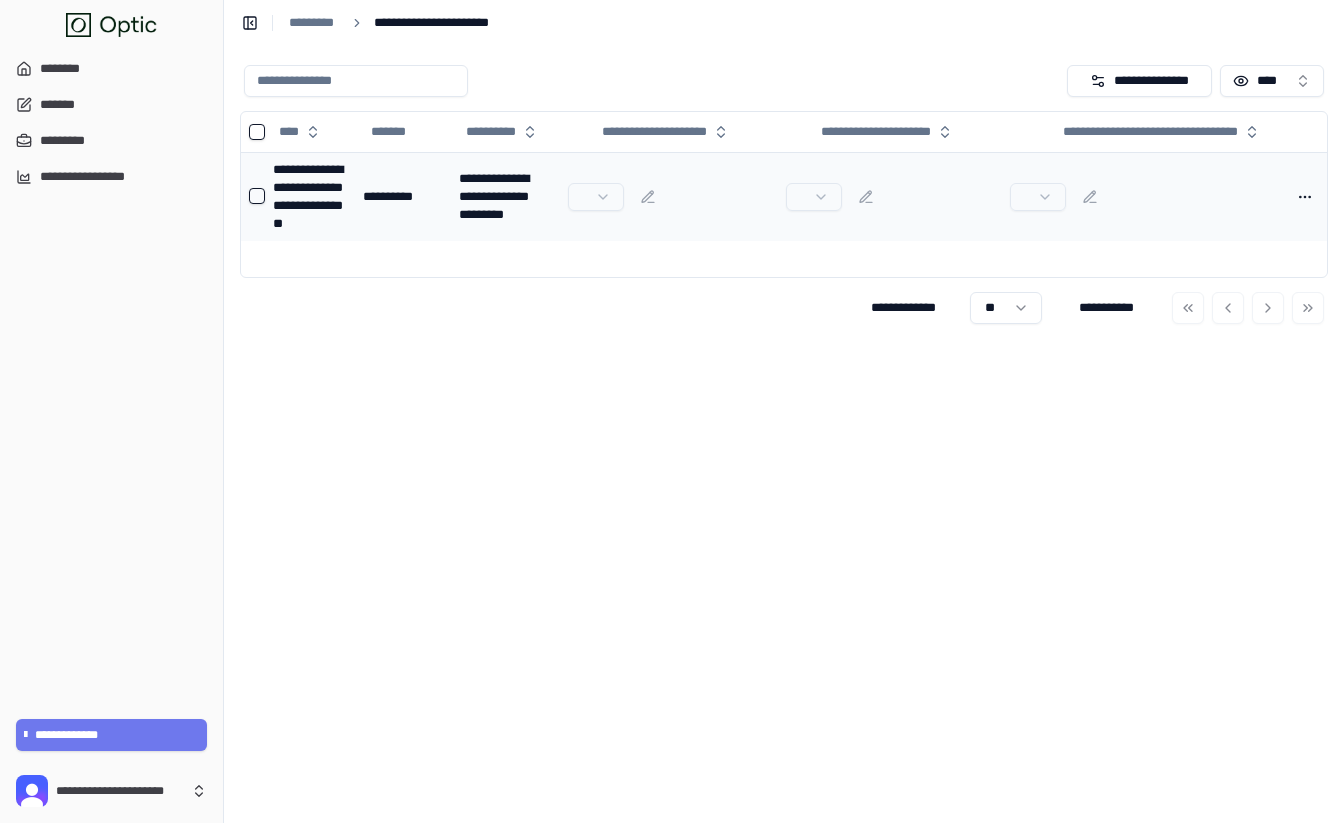 click at bounding box center [257, 196] 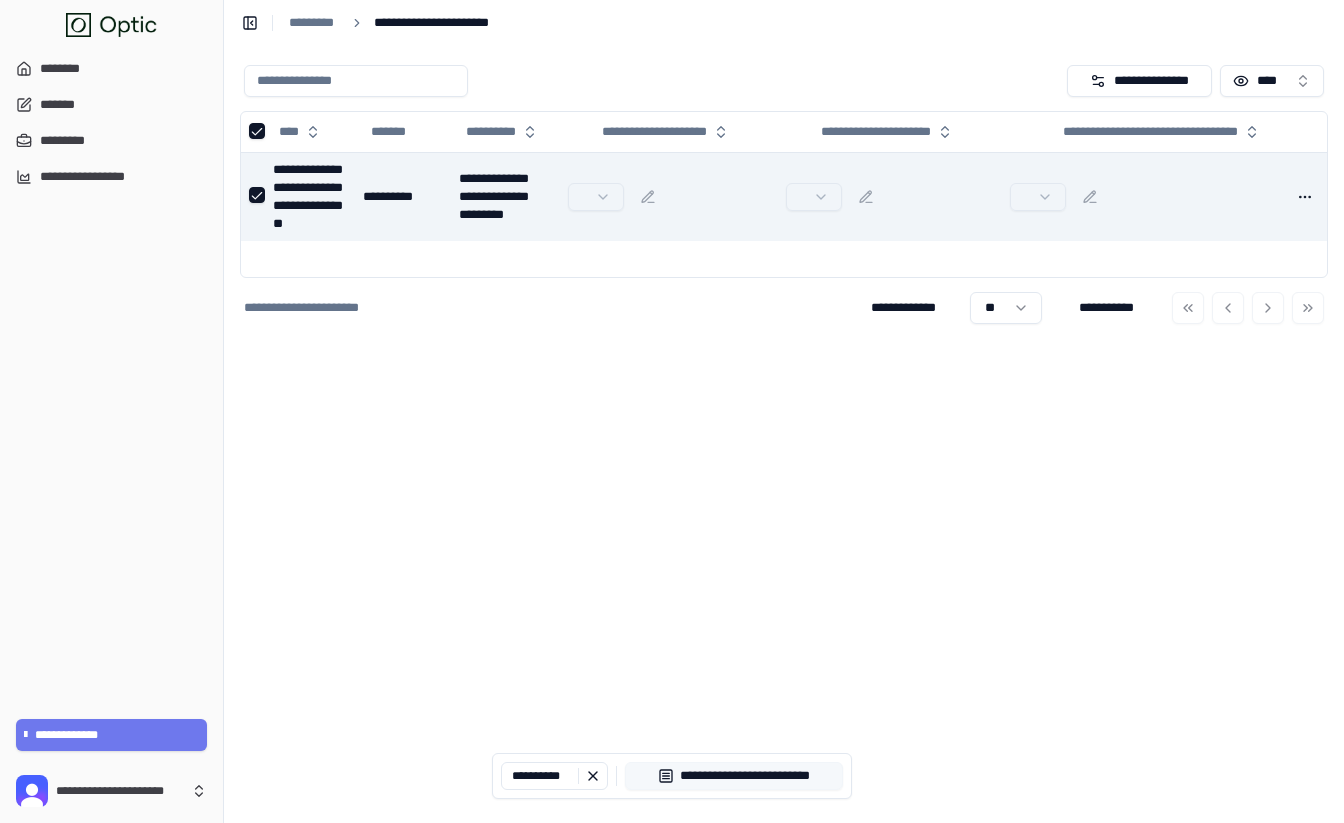 click on "**********" at bounding box center (734, 776) 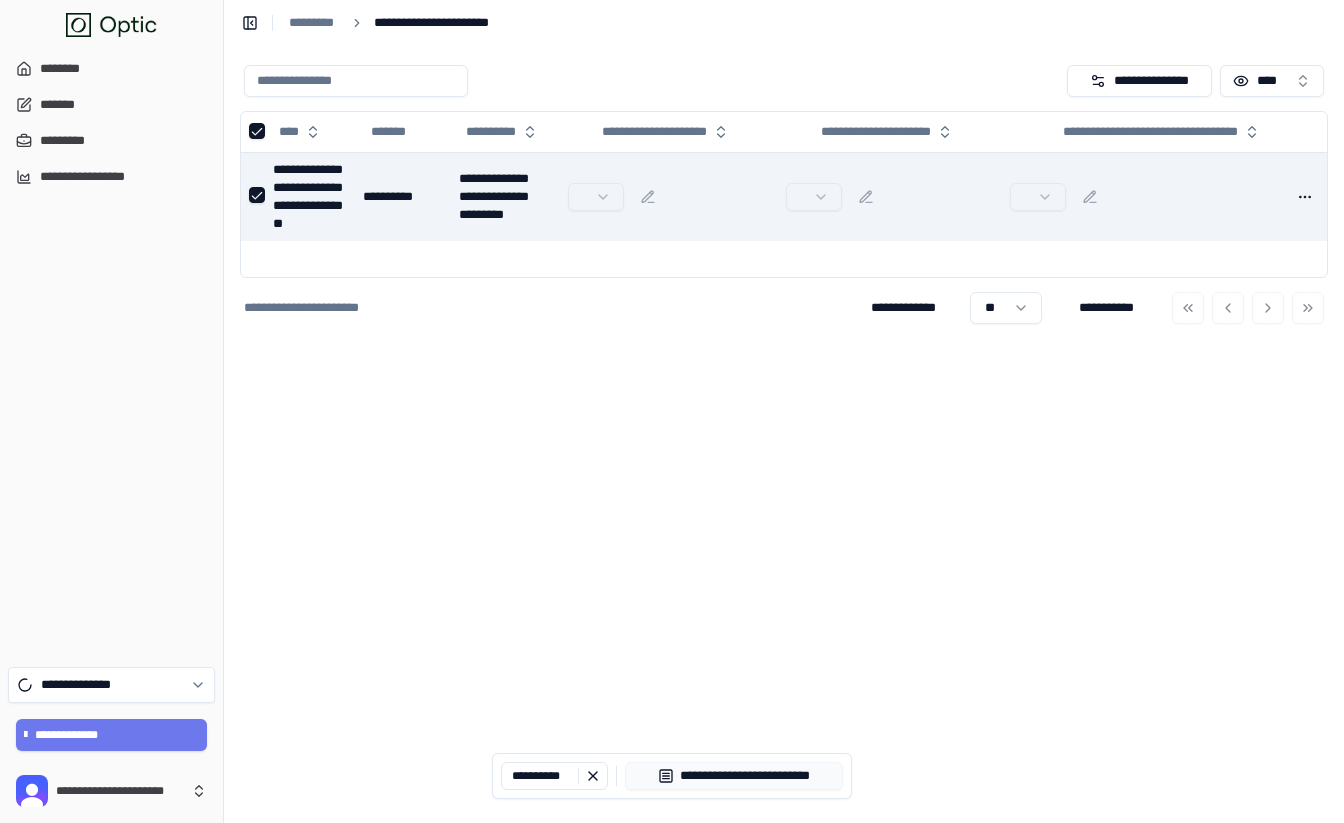 click on "**********" at bounding box center (784, 434) 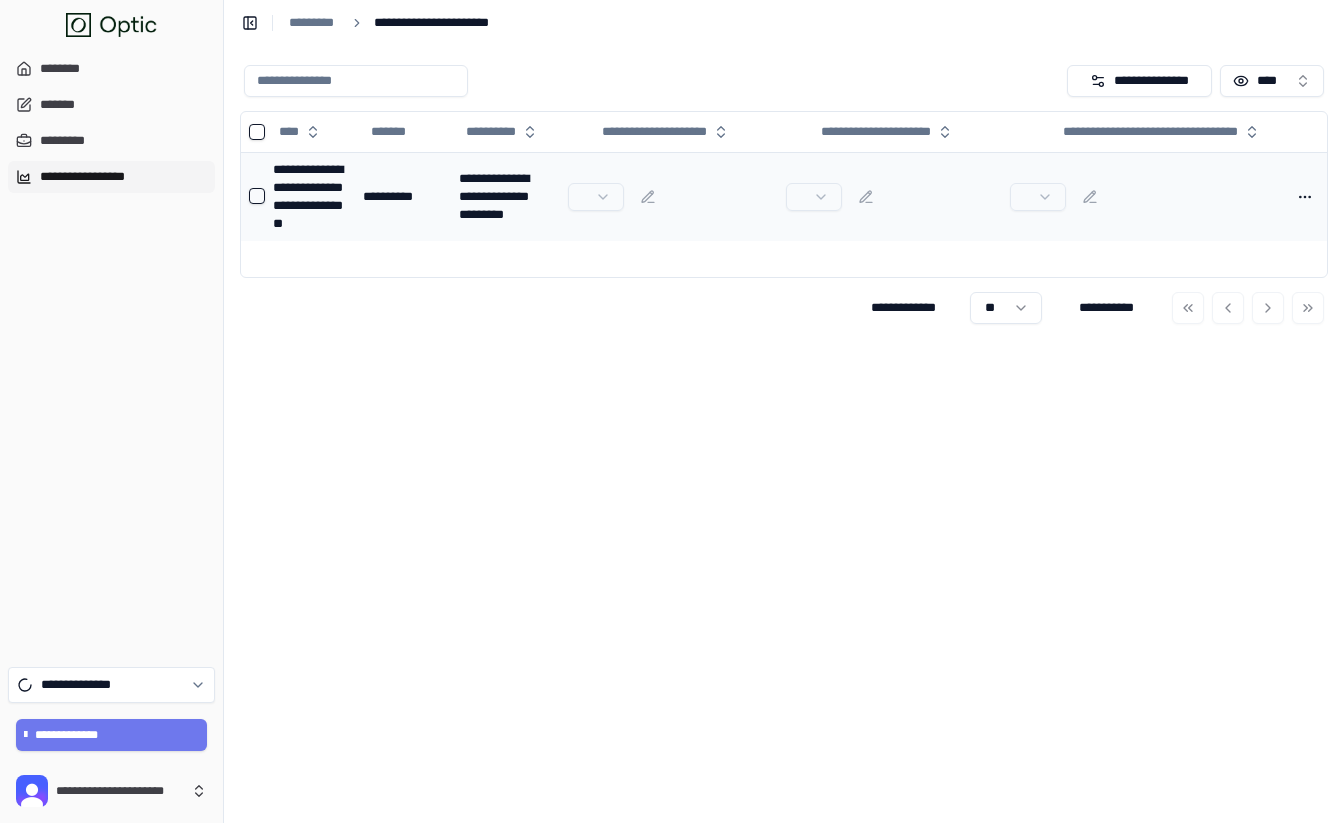 click on "**********" at bounding box center [111, 177] 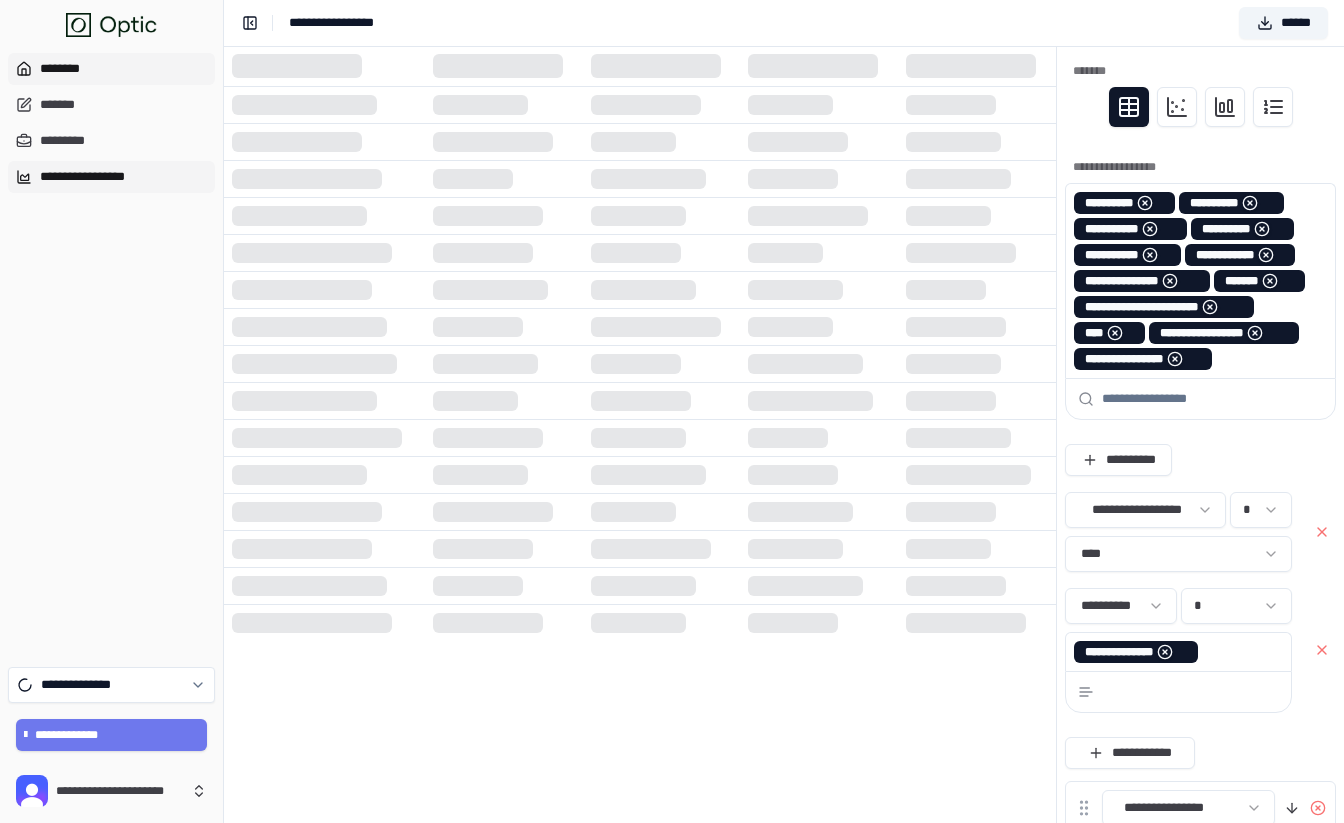 click on "********" at bounding box center [111, 69] 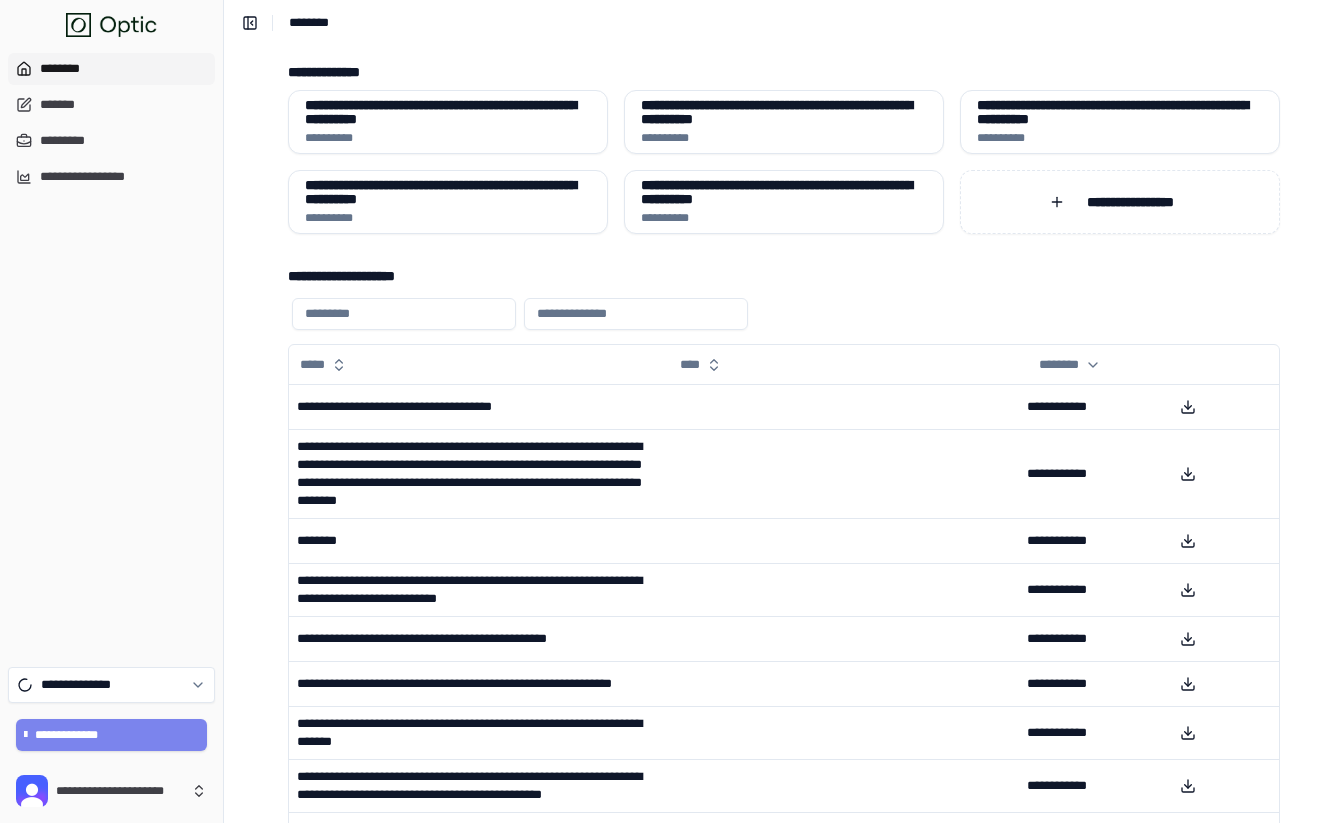 click on "**********" at bounding box center [112, 735] 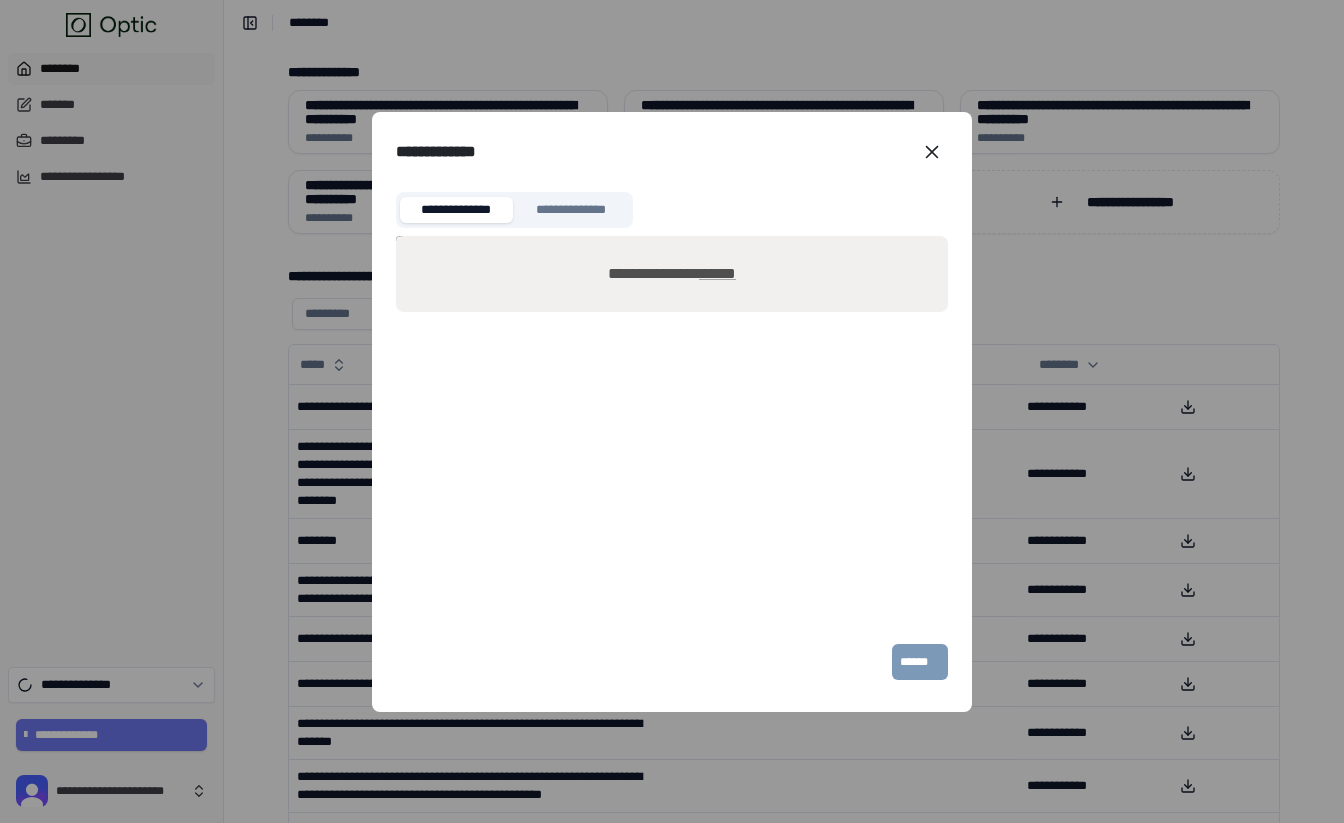 click on "**********" at bounding box center (571, 210) 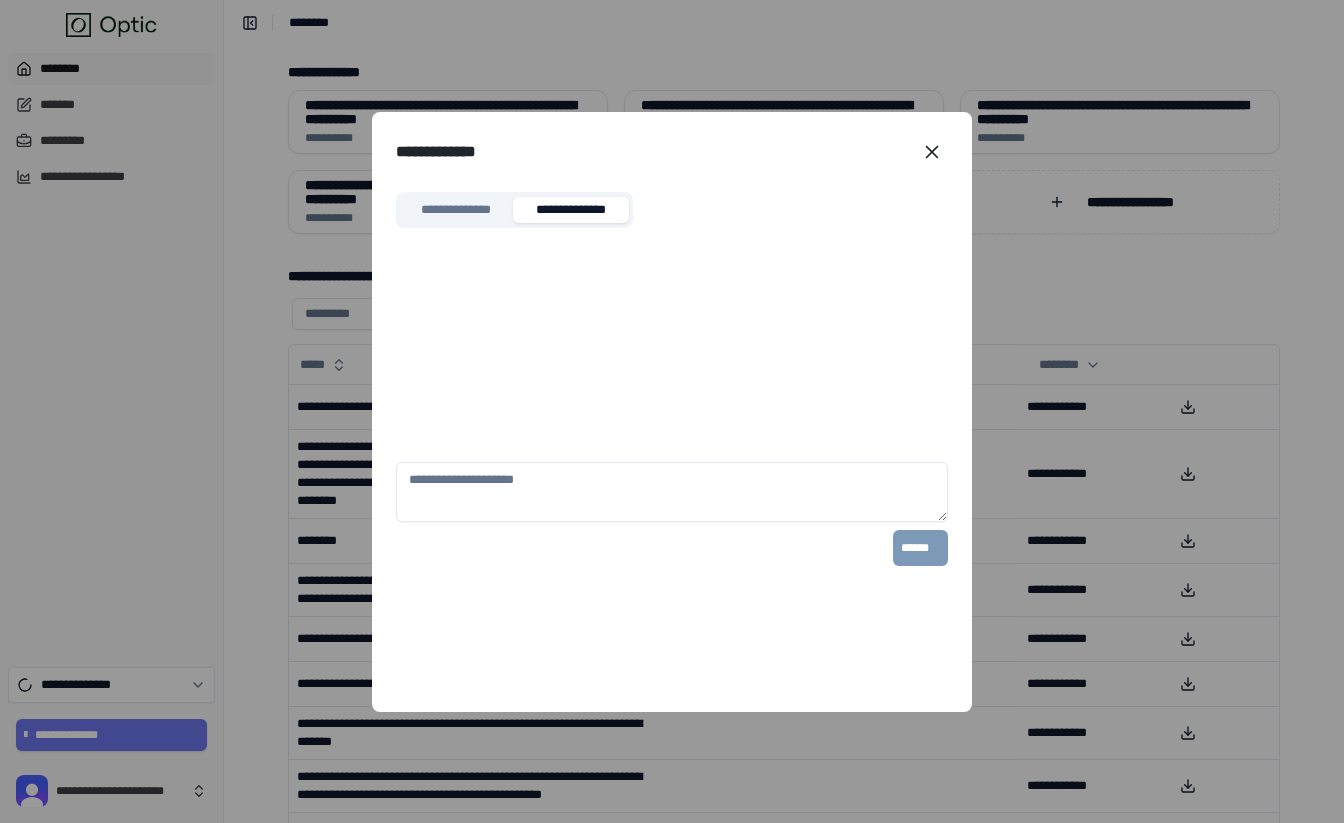 click on "**********" at bounding box center (456, 210) 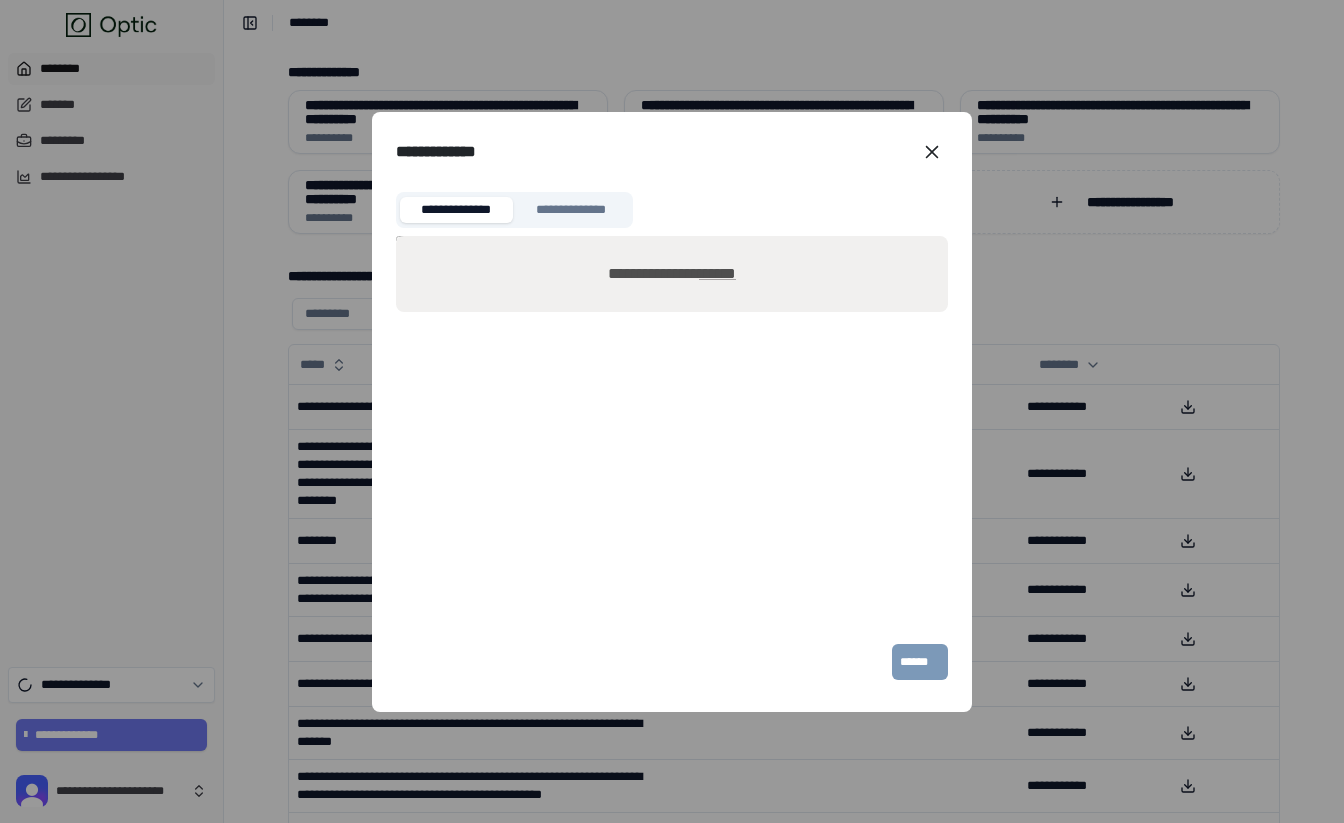 click 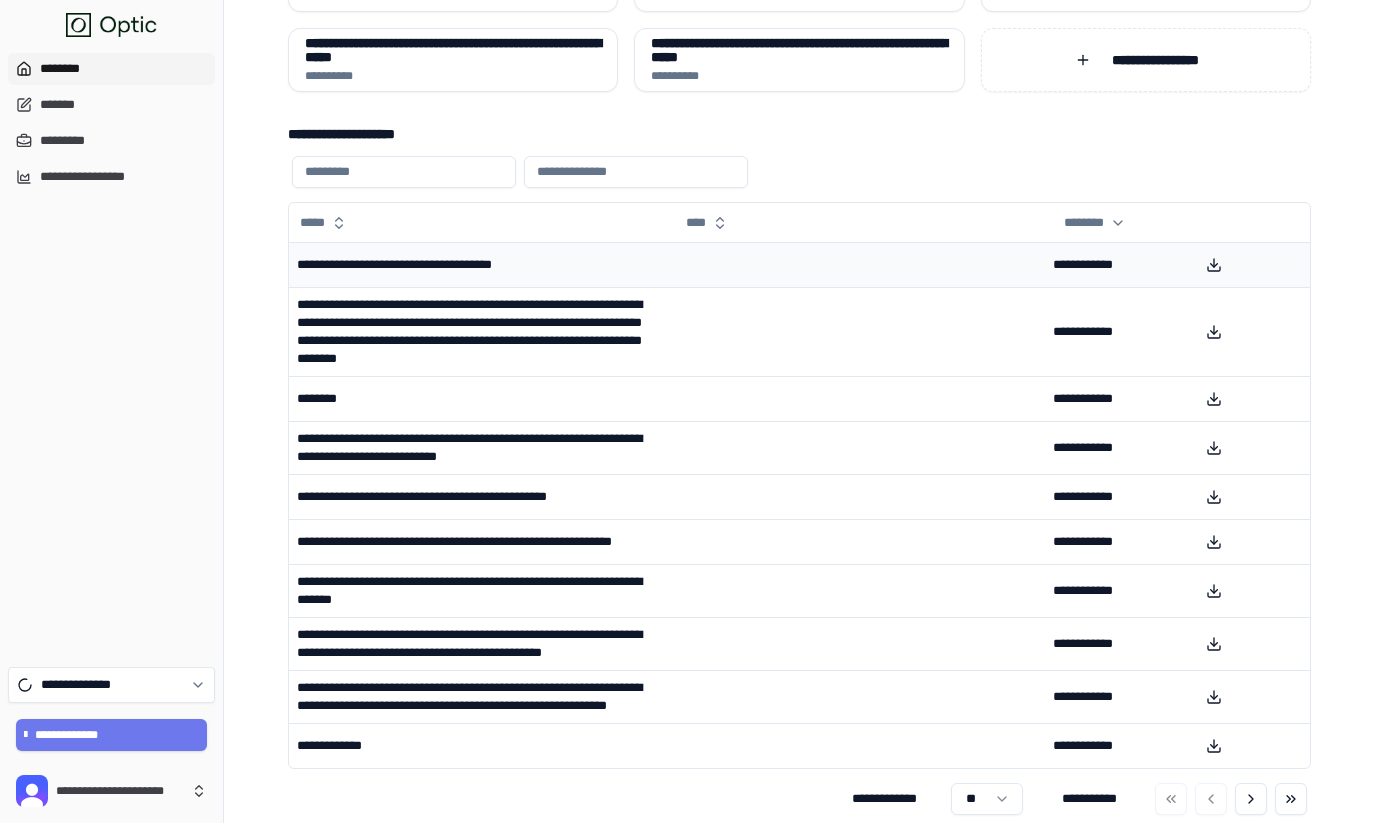 scroll, scrollTop: 0, scrollLeft: 0, axis: both 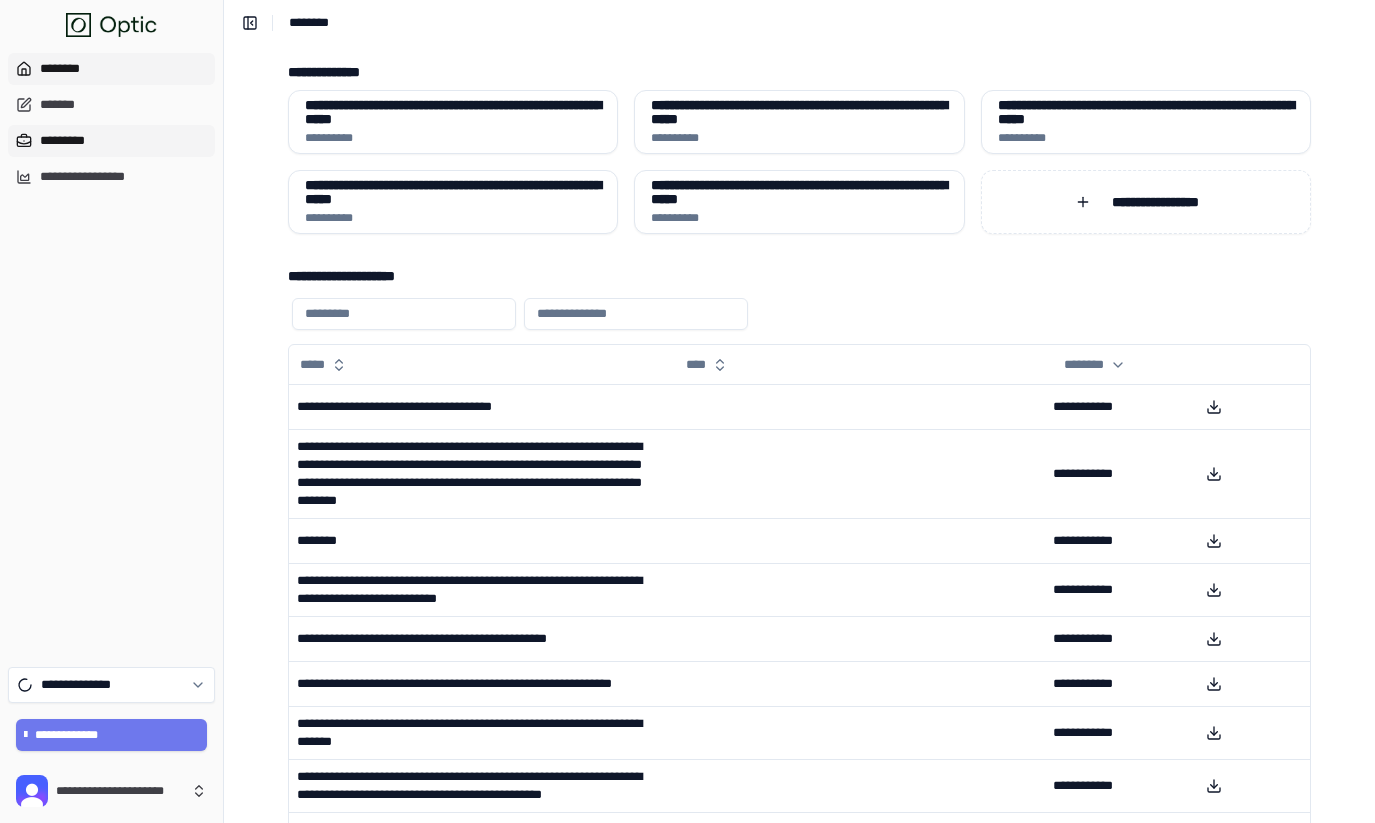 click on "*********" at bounding box center (111, 141) 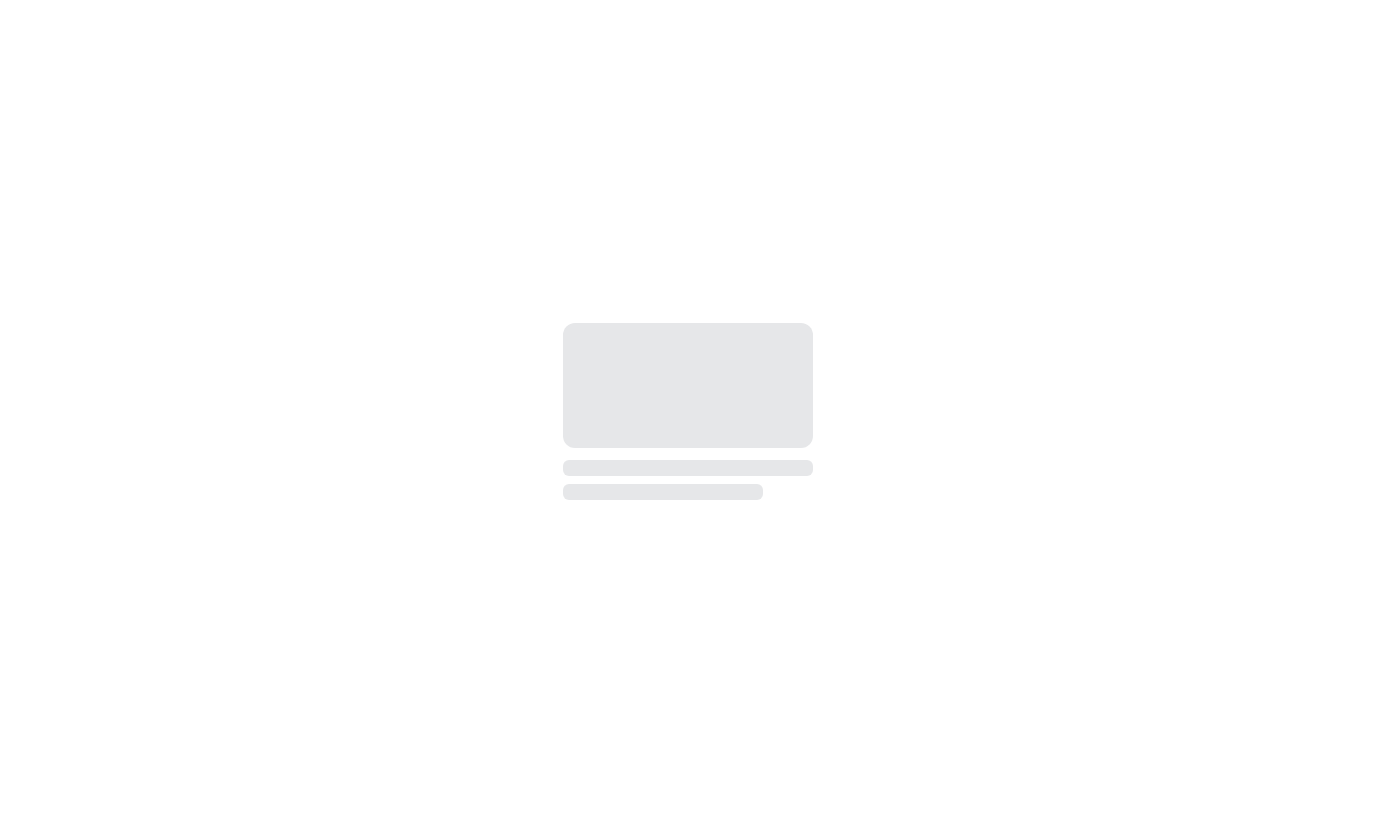 scroll, scrollTop: 0, scrollLeft: 0, axis: both 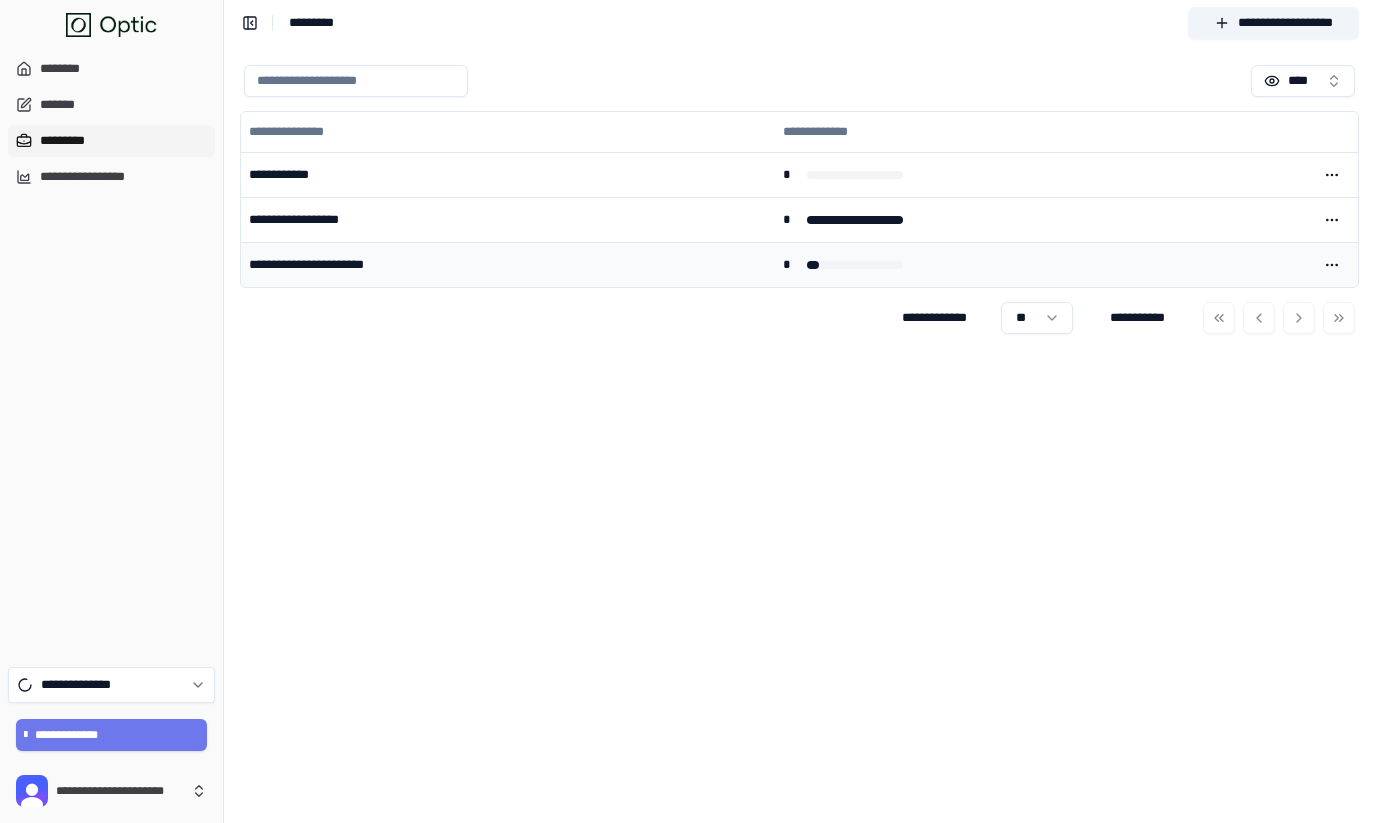 click on "**********" at bounding box center (508, 264) 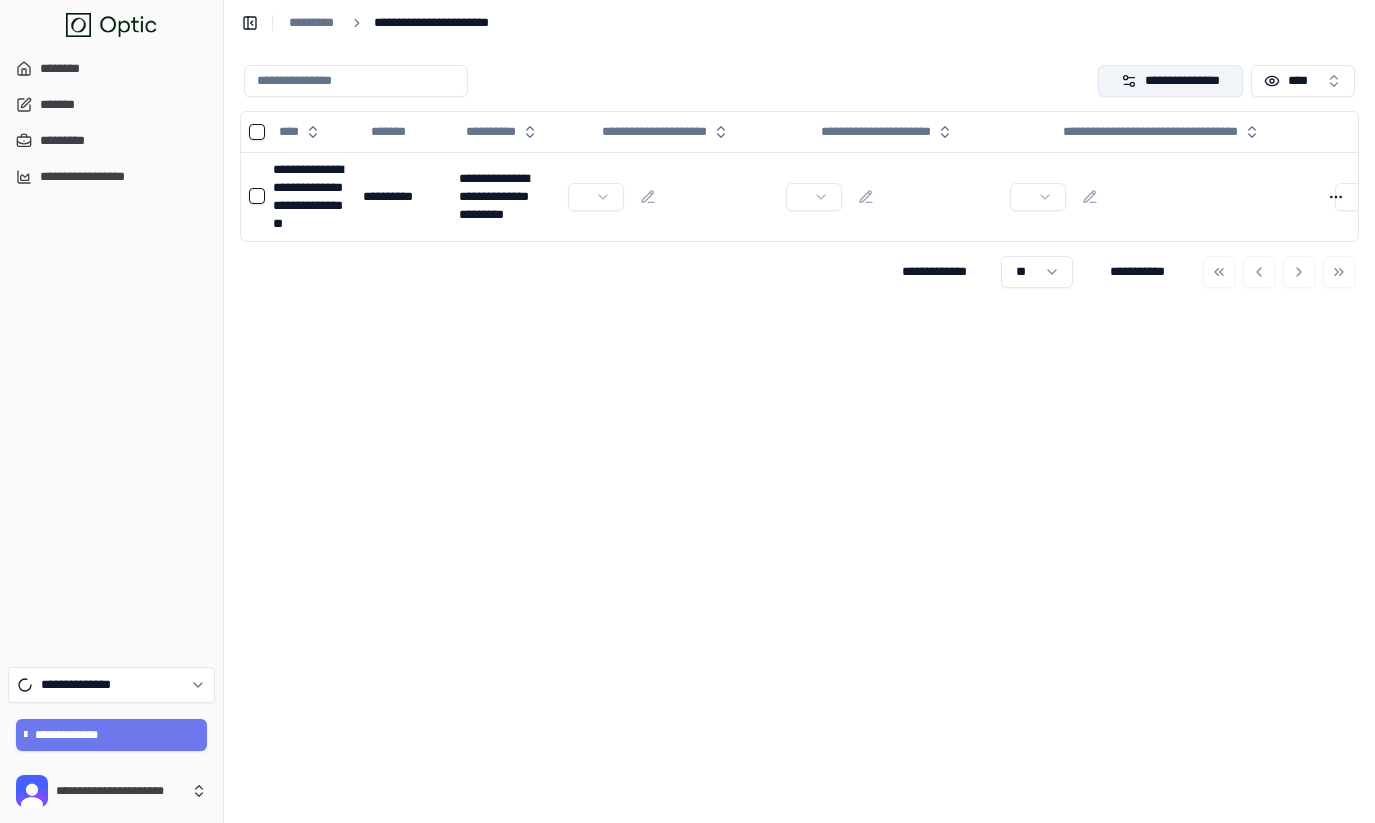 click on "**********" at bounding box center [1171, 81] 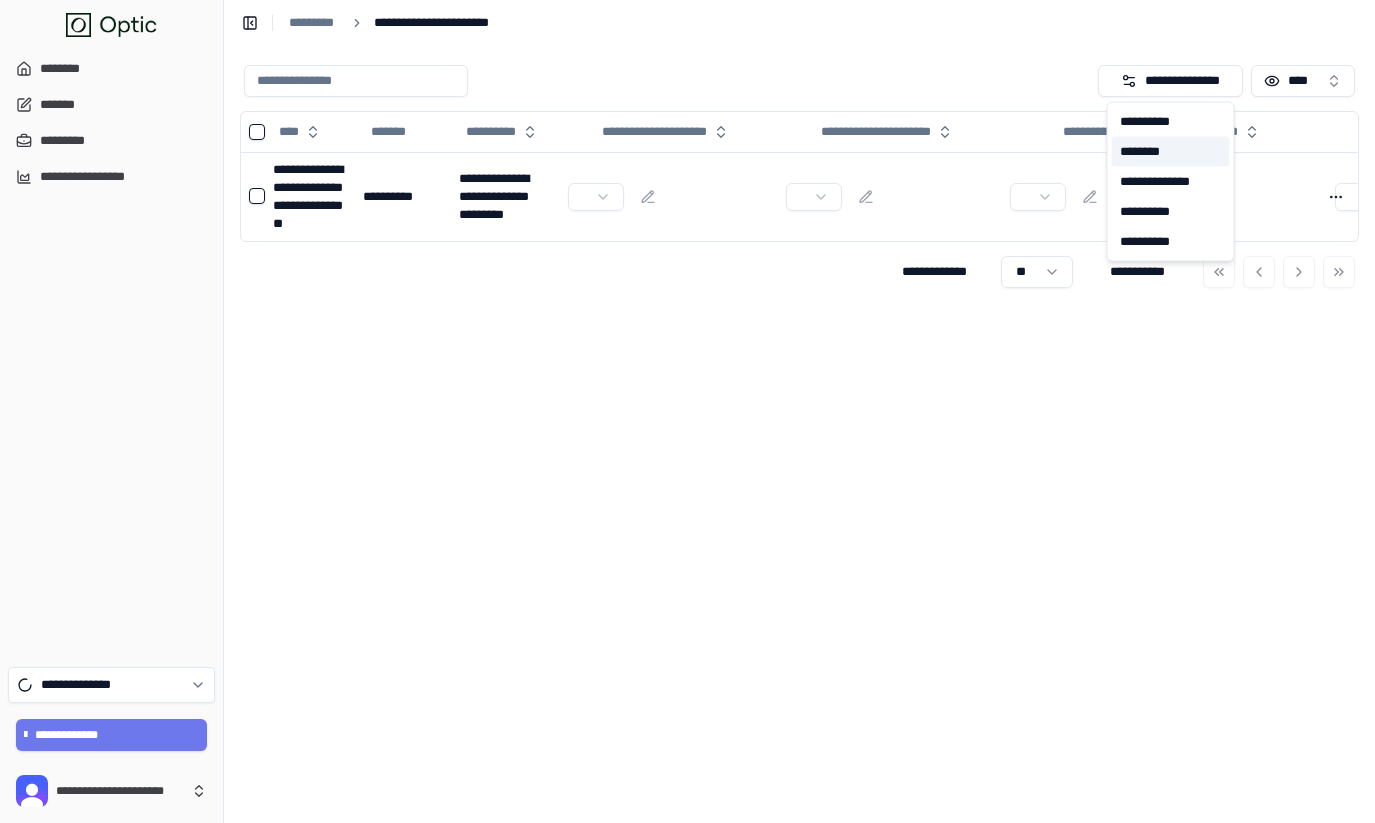 click on "********" at bounding box center (1171, 152) 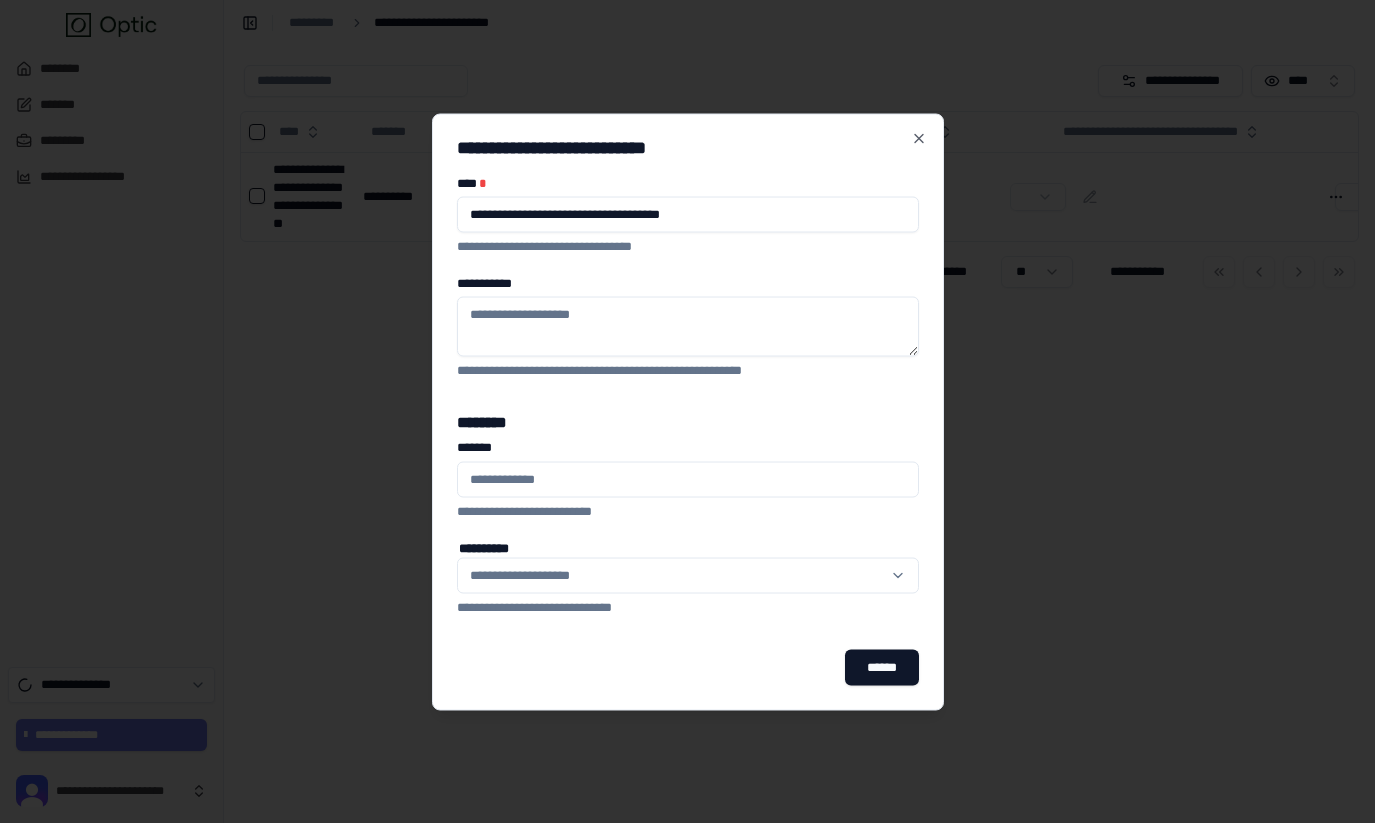 type on "**********" 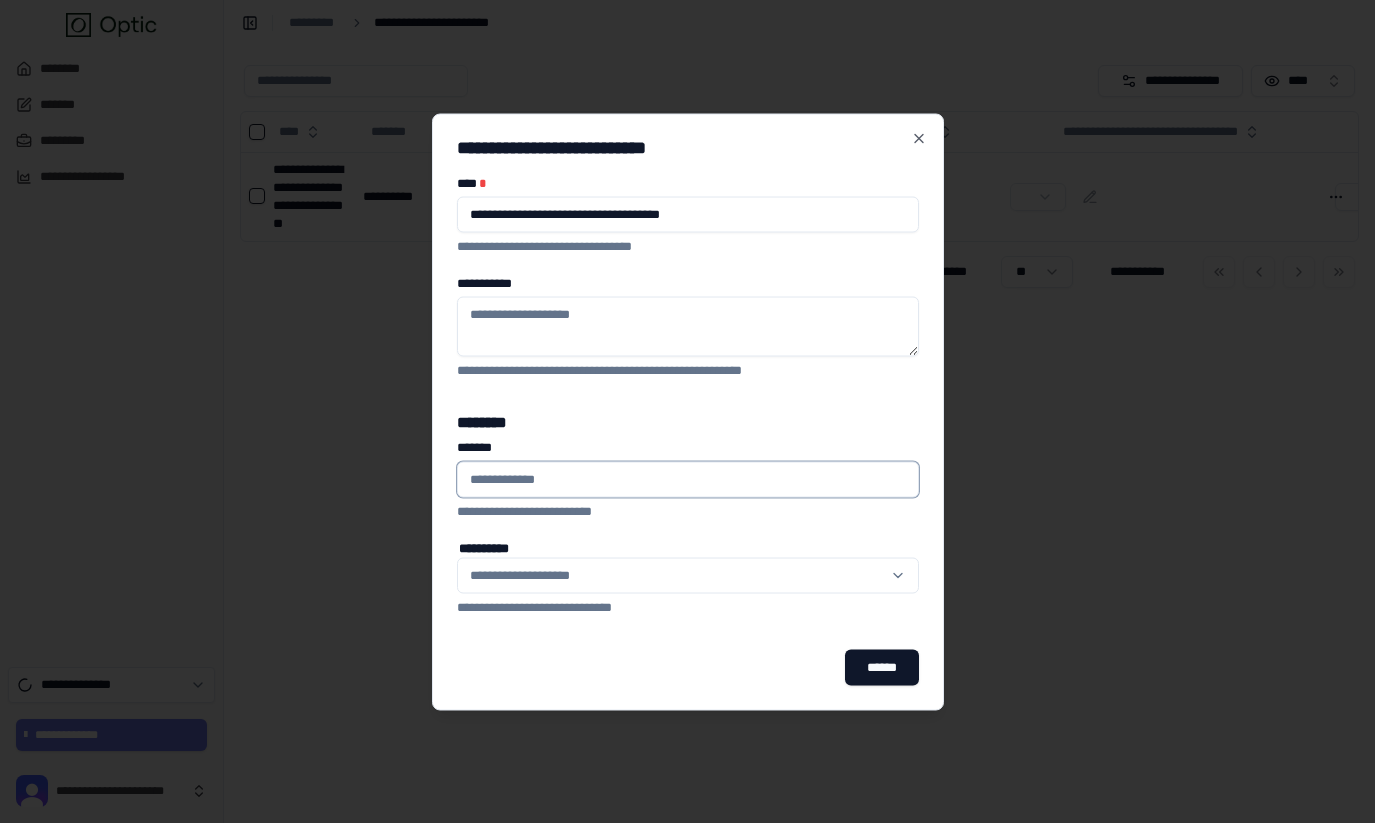 click on "*******" at bounding box center (688, 479) 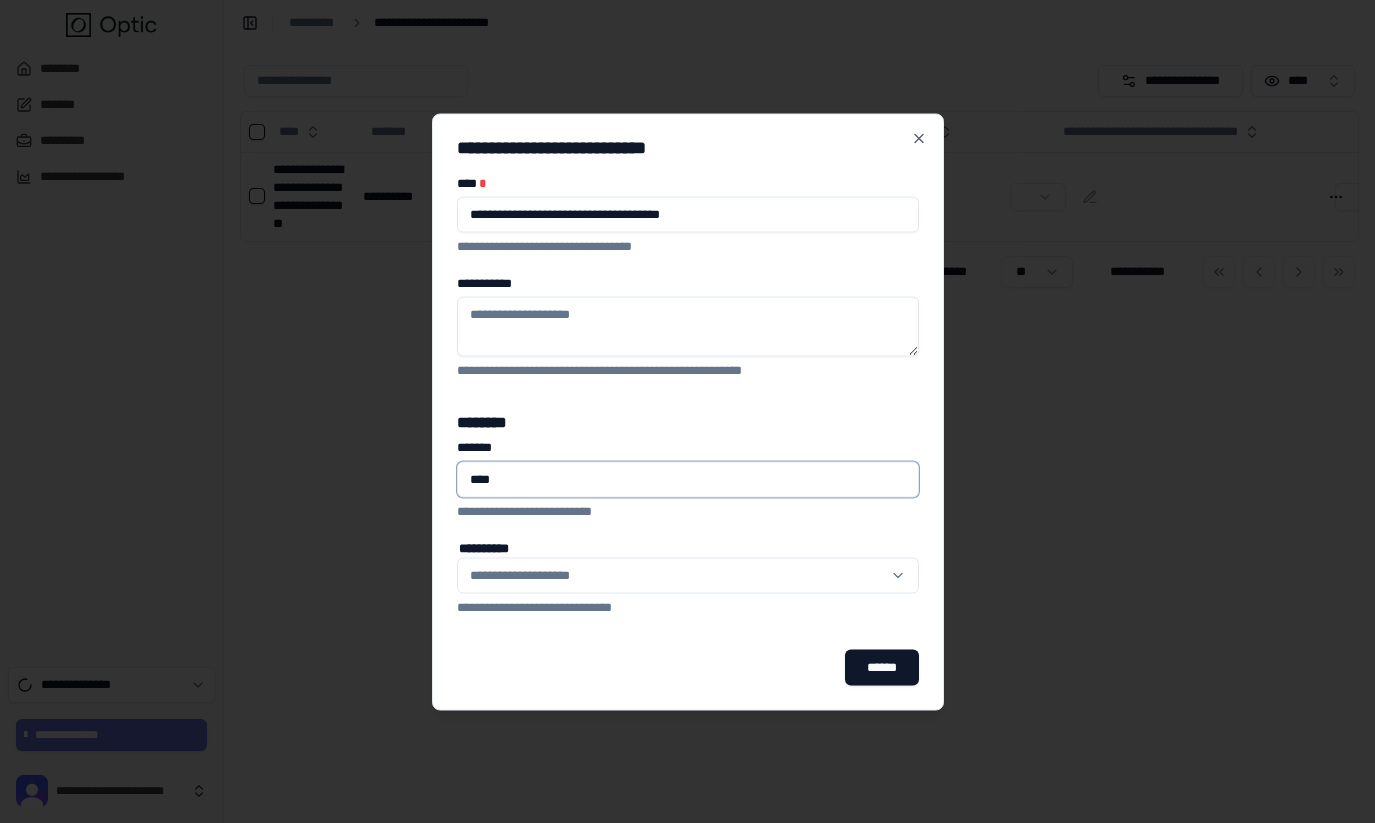 type on "*****" 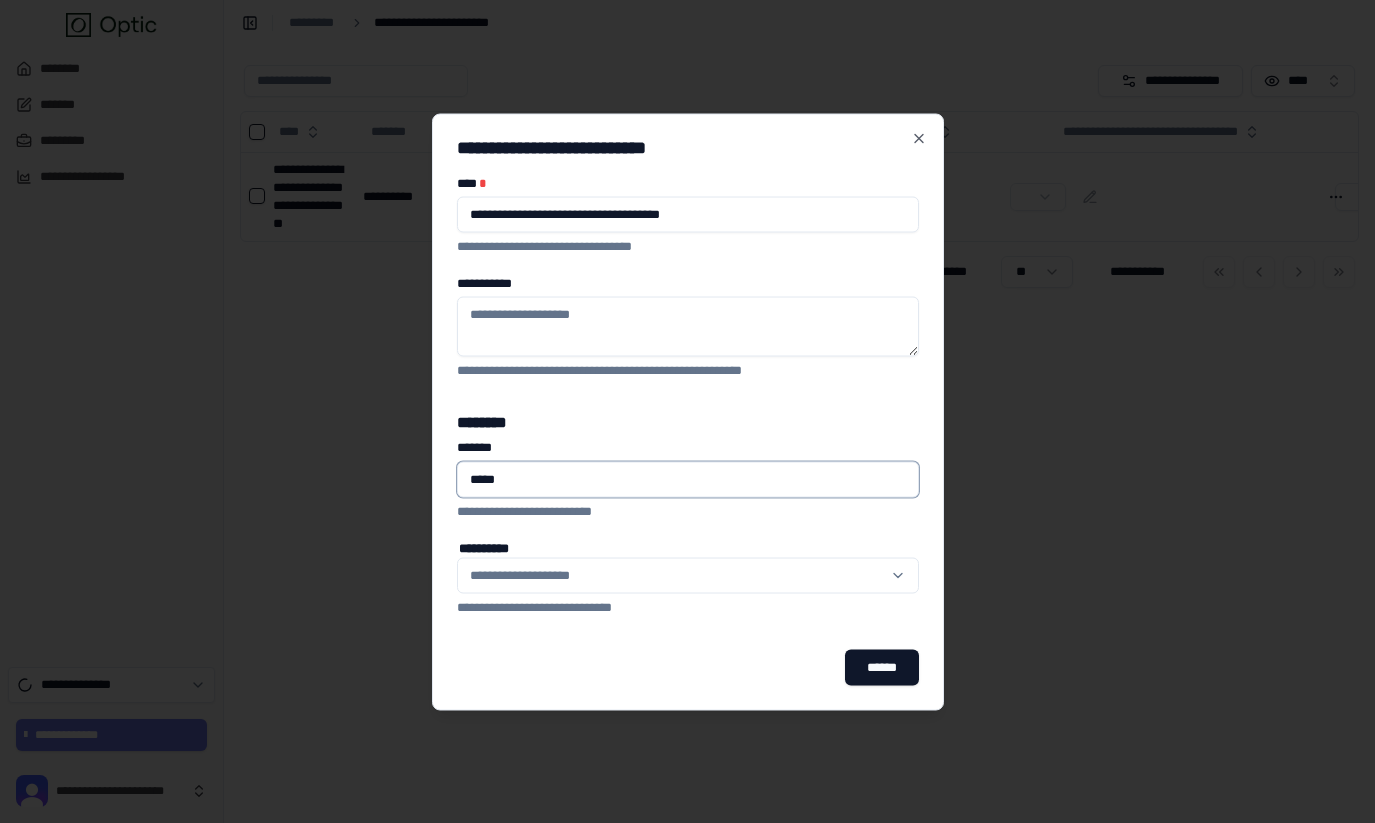 type 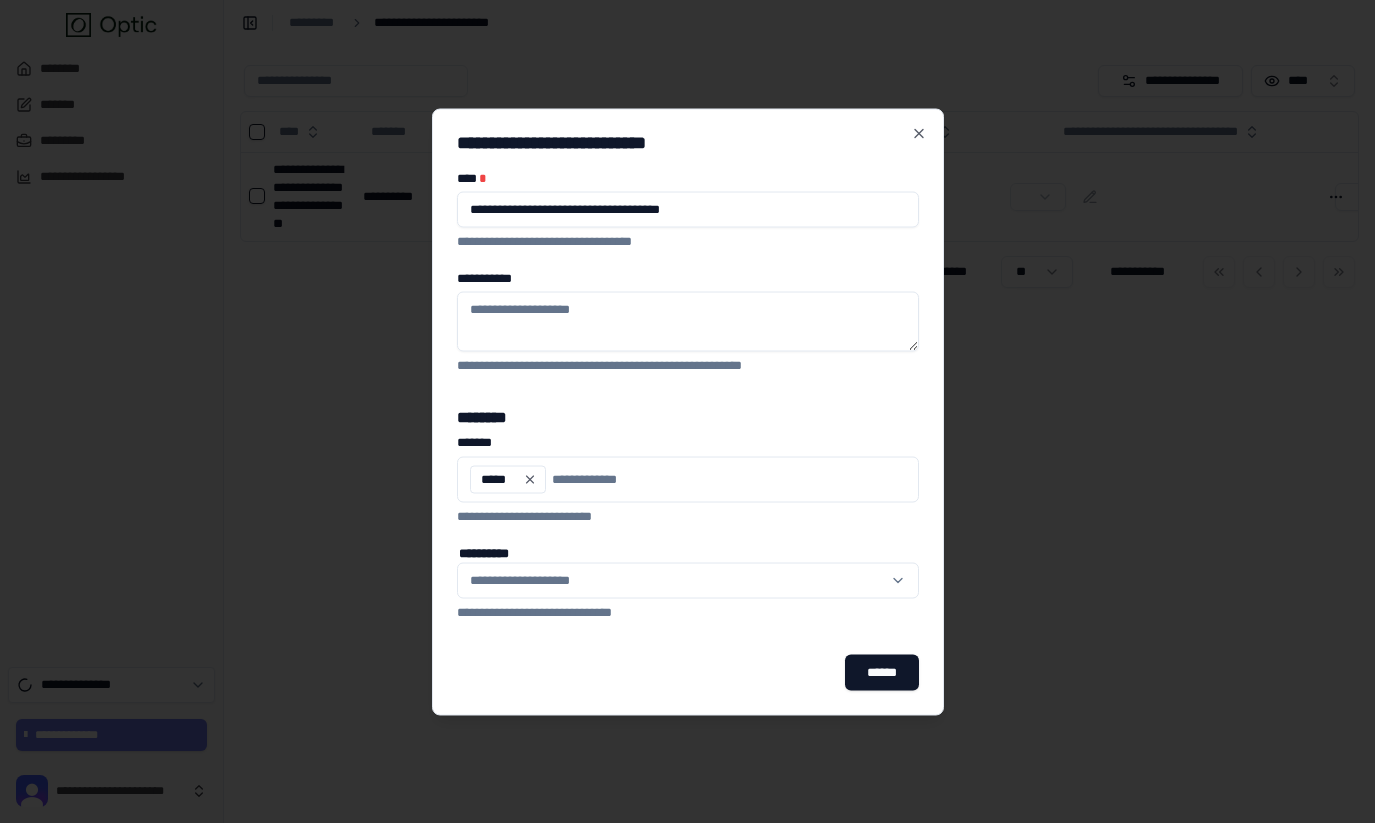 click on "**********" at bounding box center [676, 580] 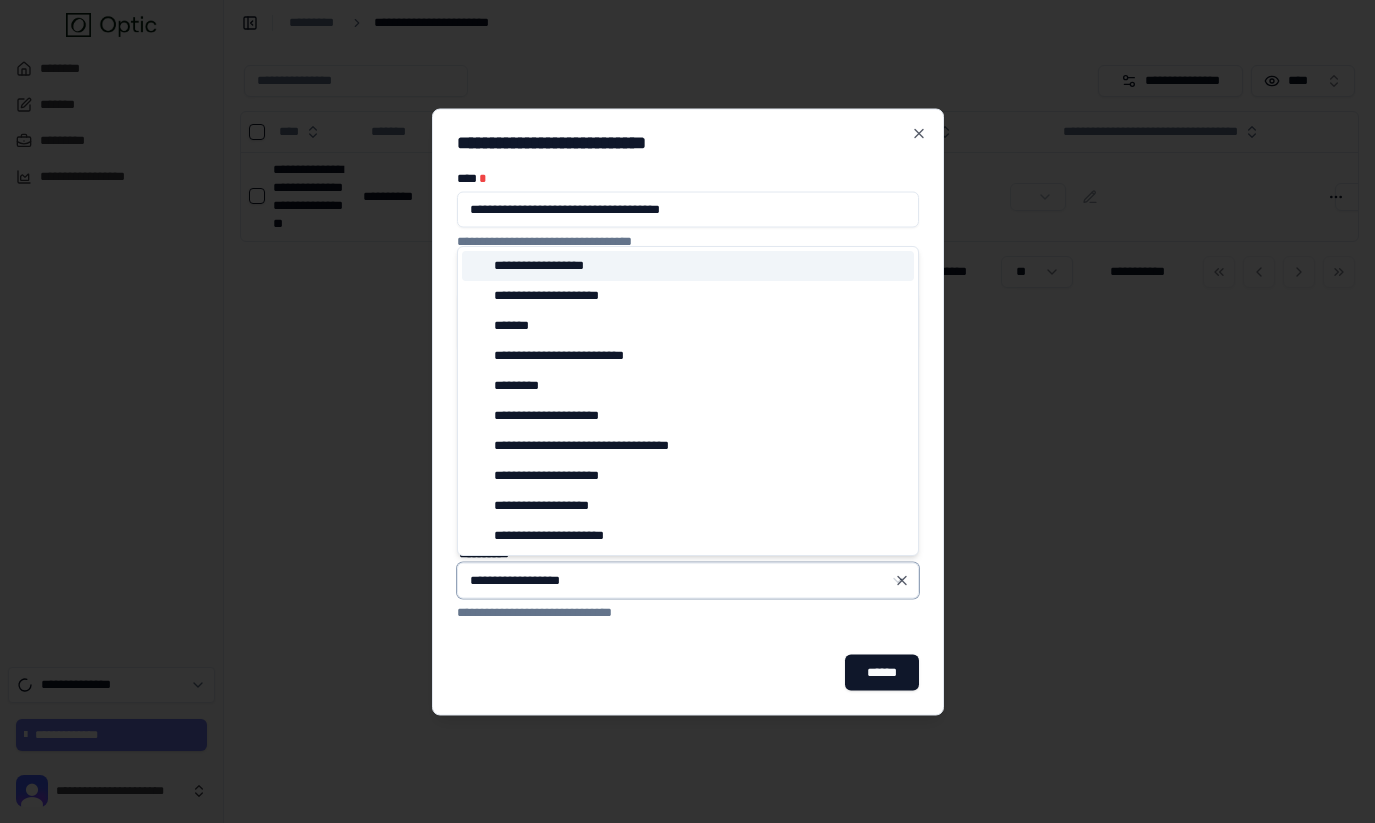click on "**********" at bounding box center (544, 266) 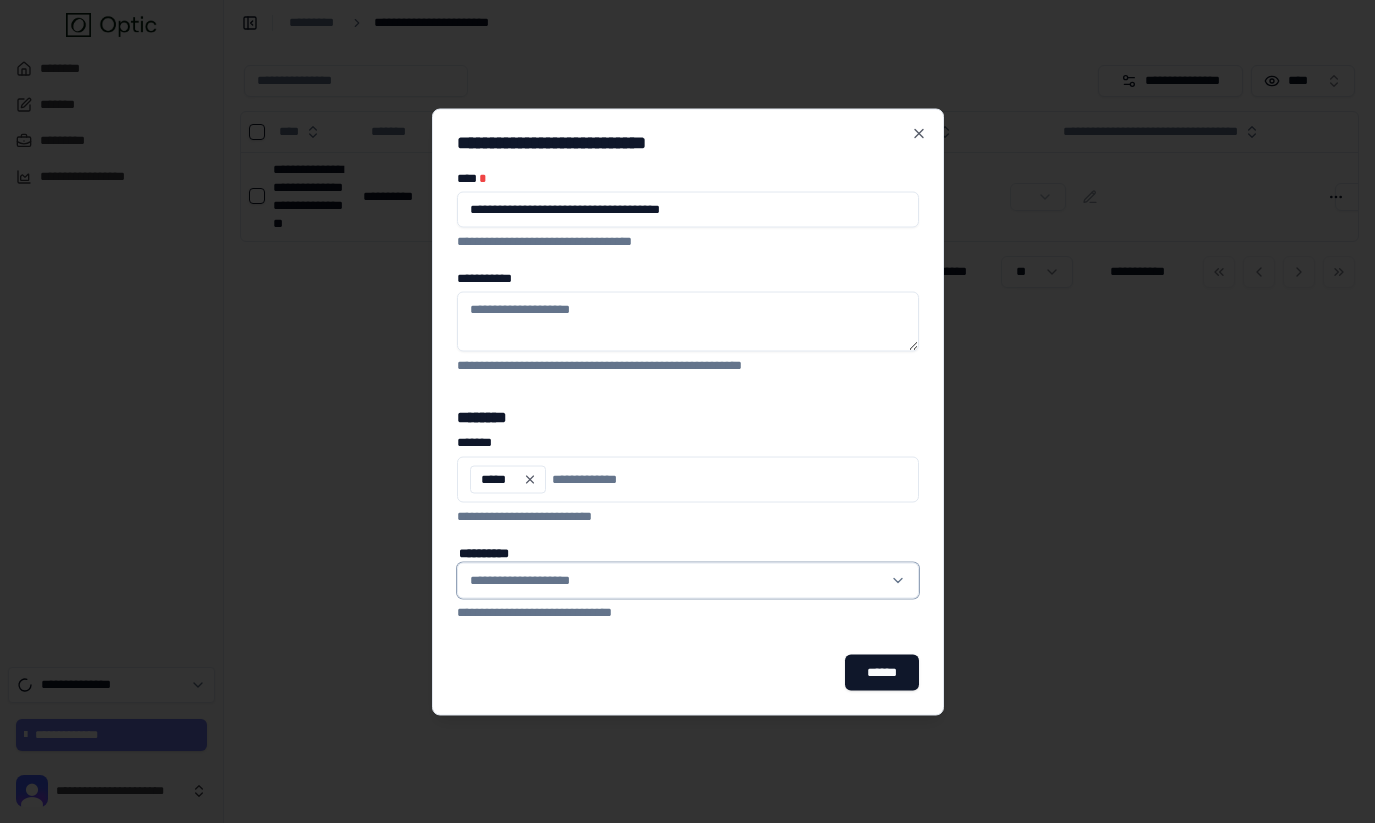 type on "**********" 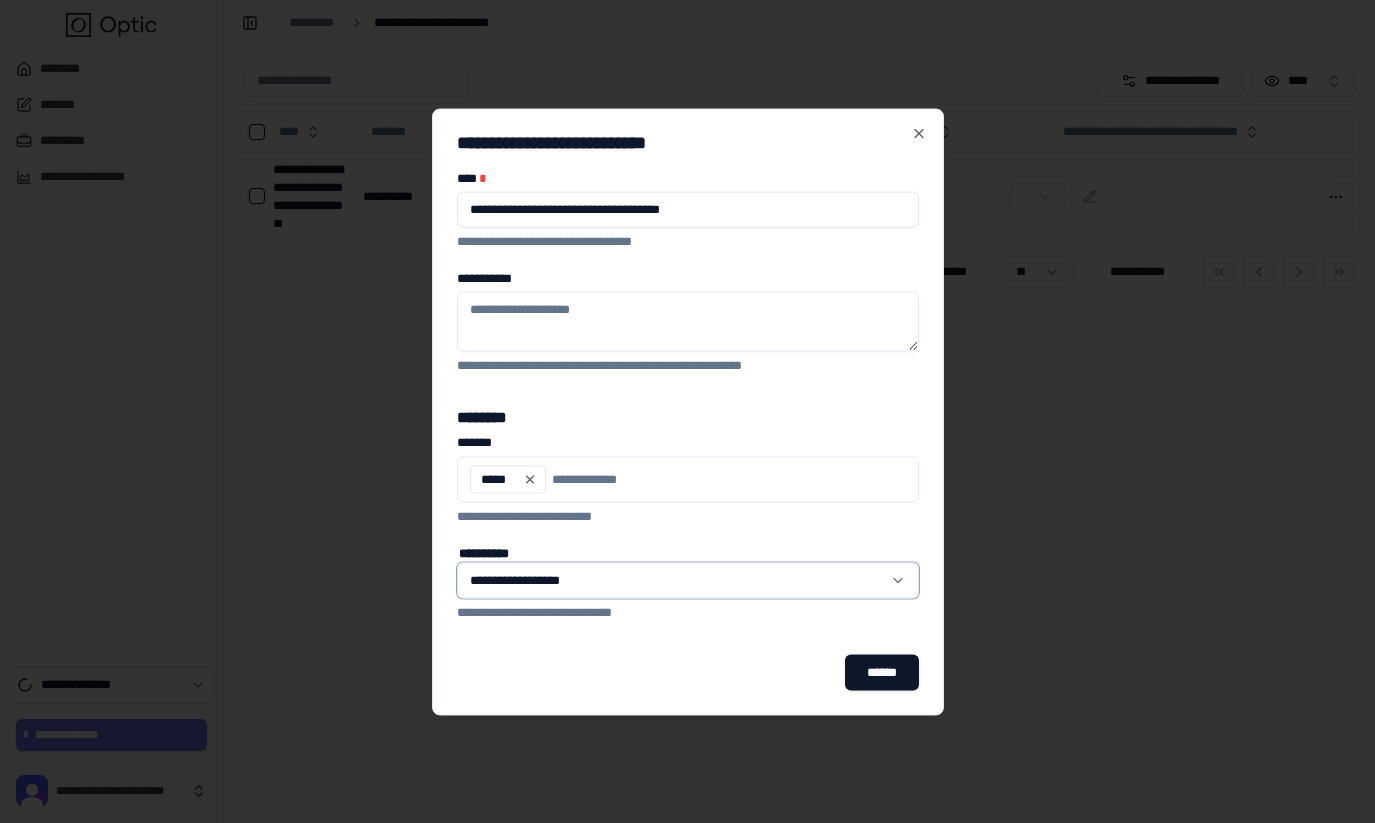 click on "******" at bounding box center [688, 672] 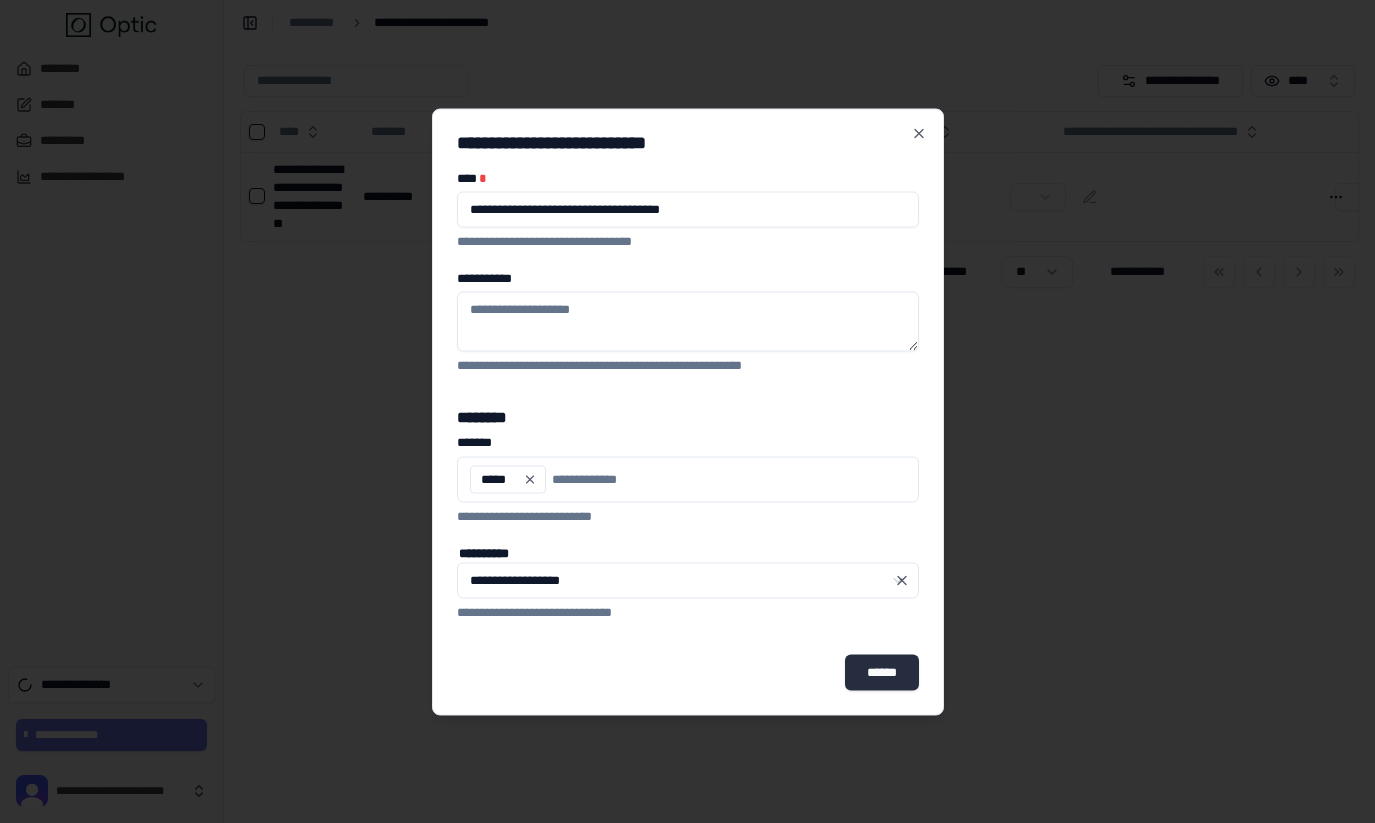 click on "******" at bounding box center (881, 672) 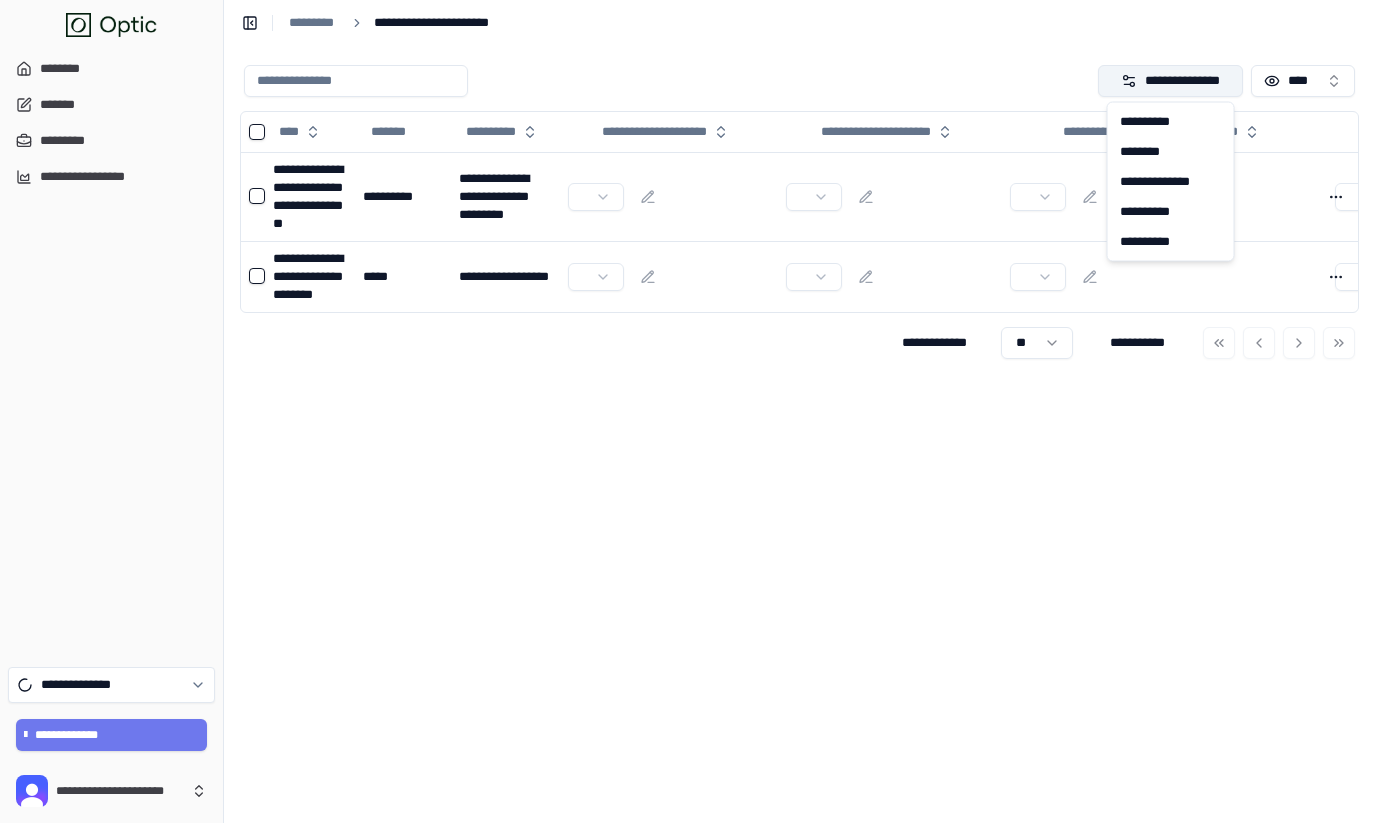 click on "**********" at bounding box center (1171, 81) 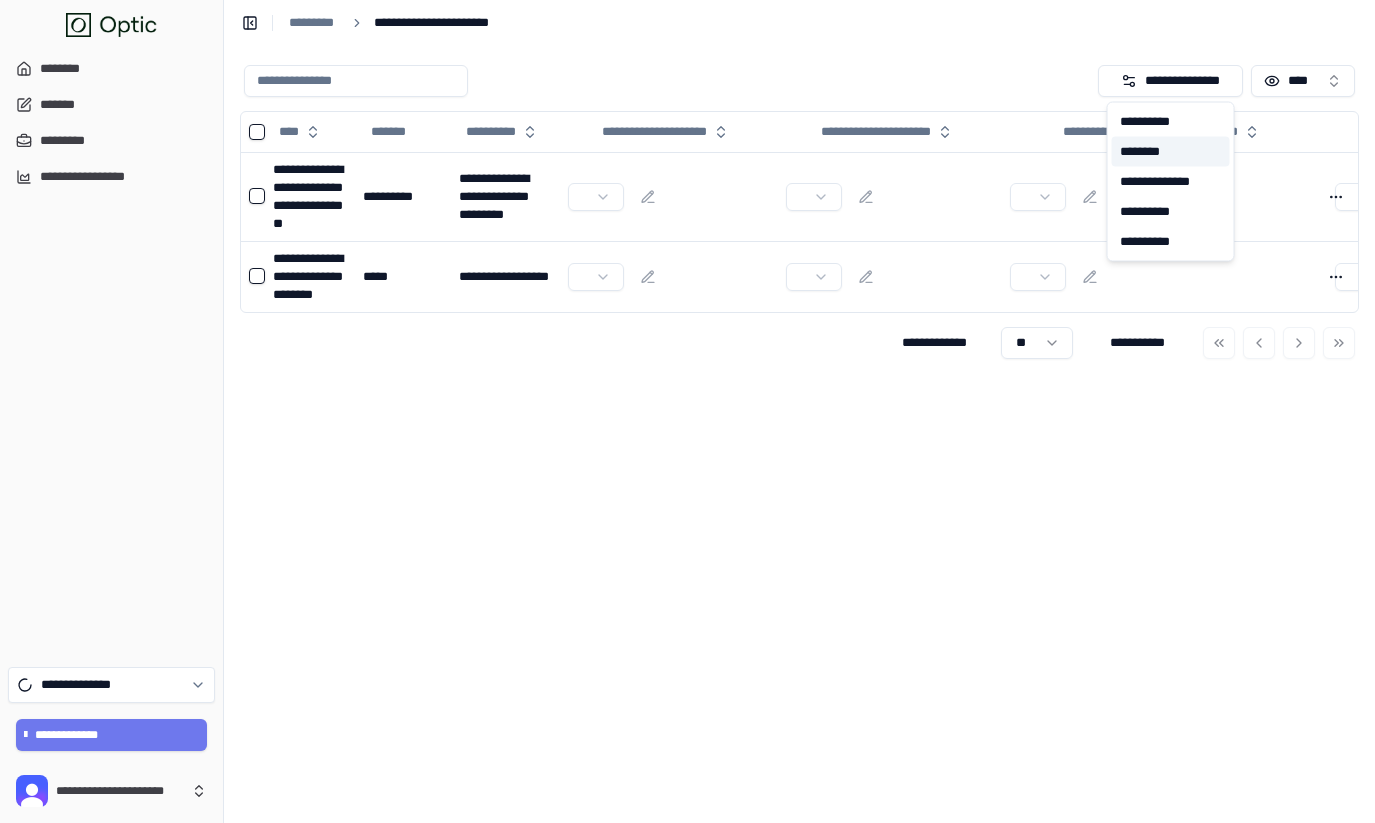 click on "********" at bounding box center (1171, 152) 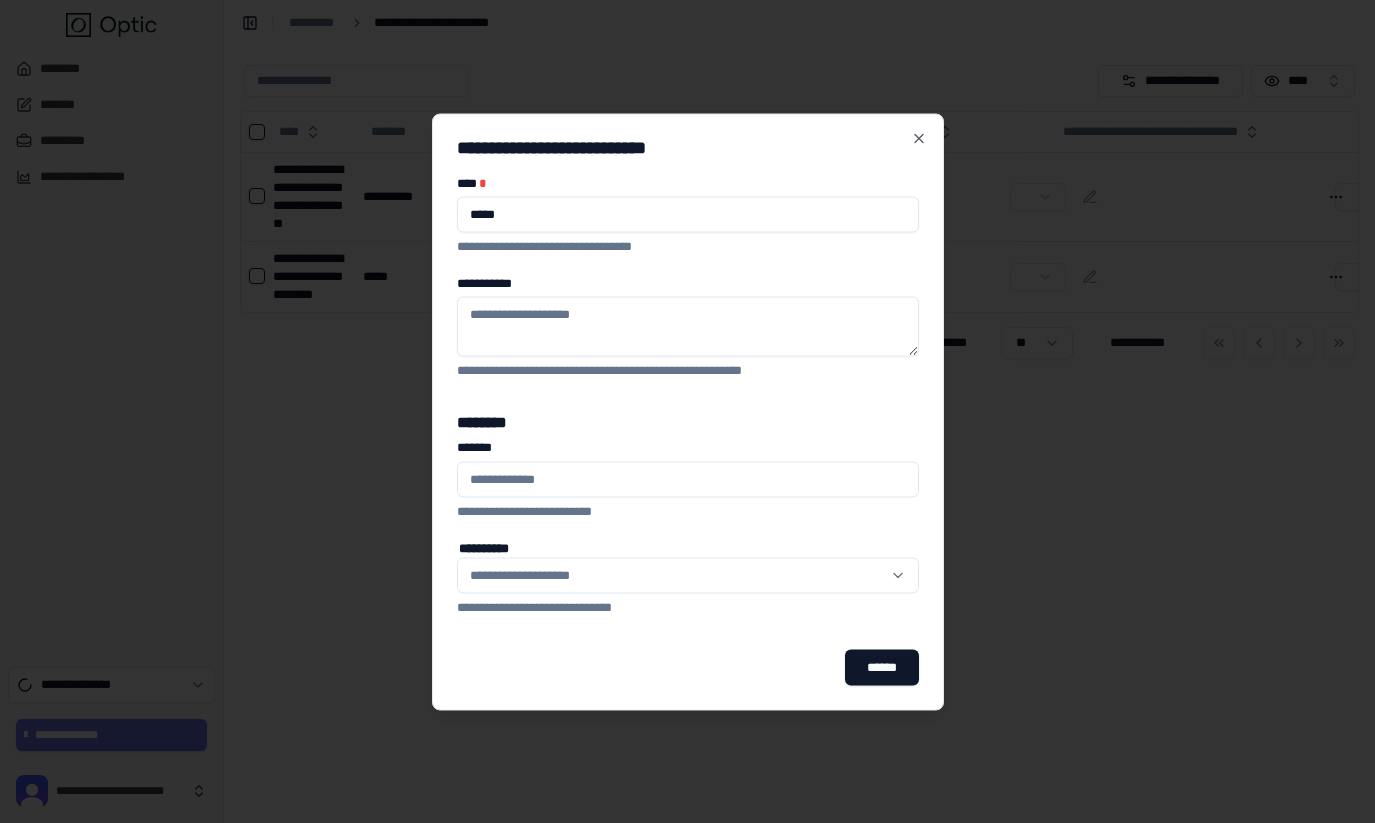 type on "**********" 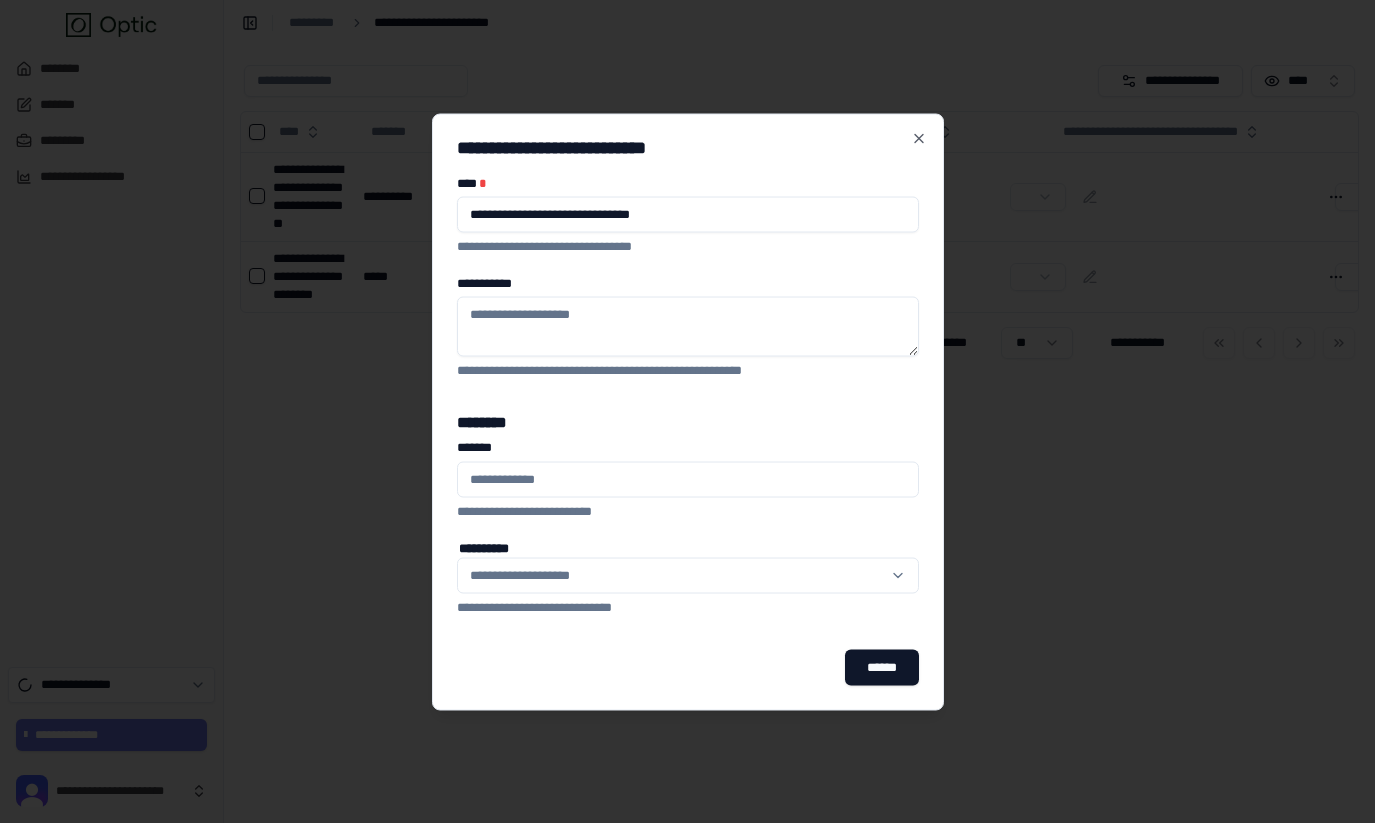click on "**********" at bounding box center [688, 326] 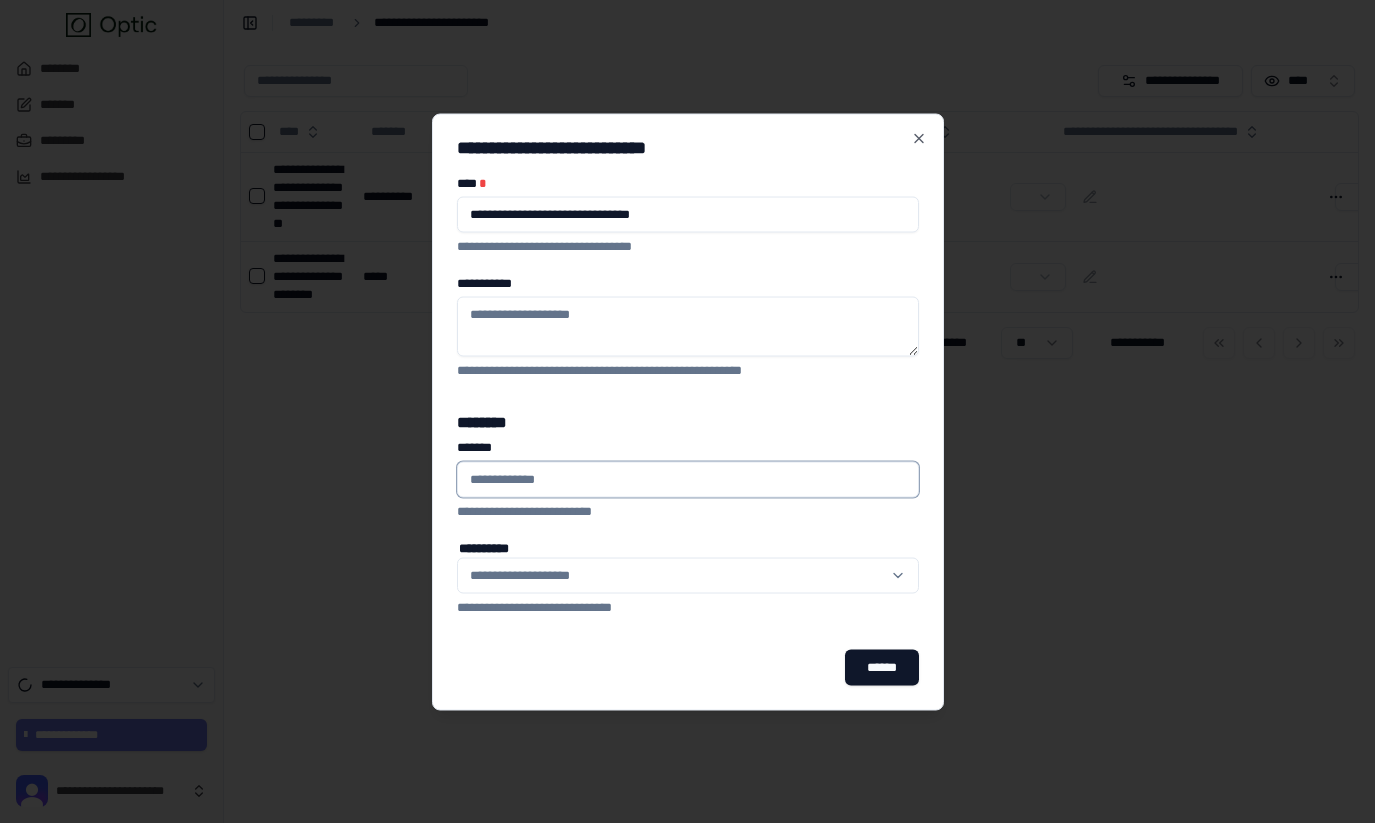 click on "*******" at bounding box center [688, 479] 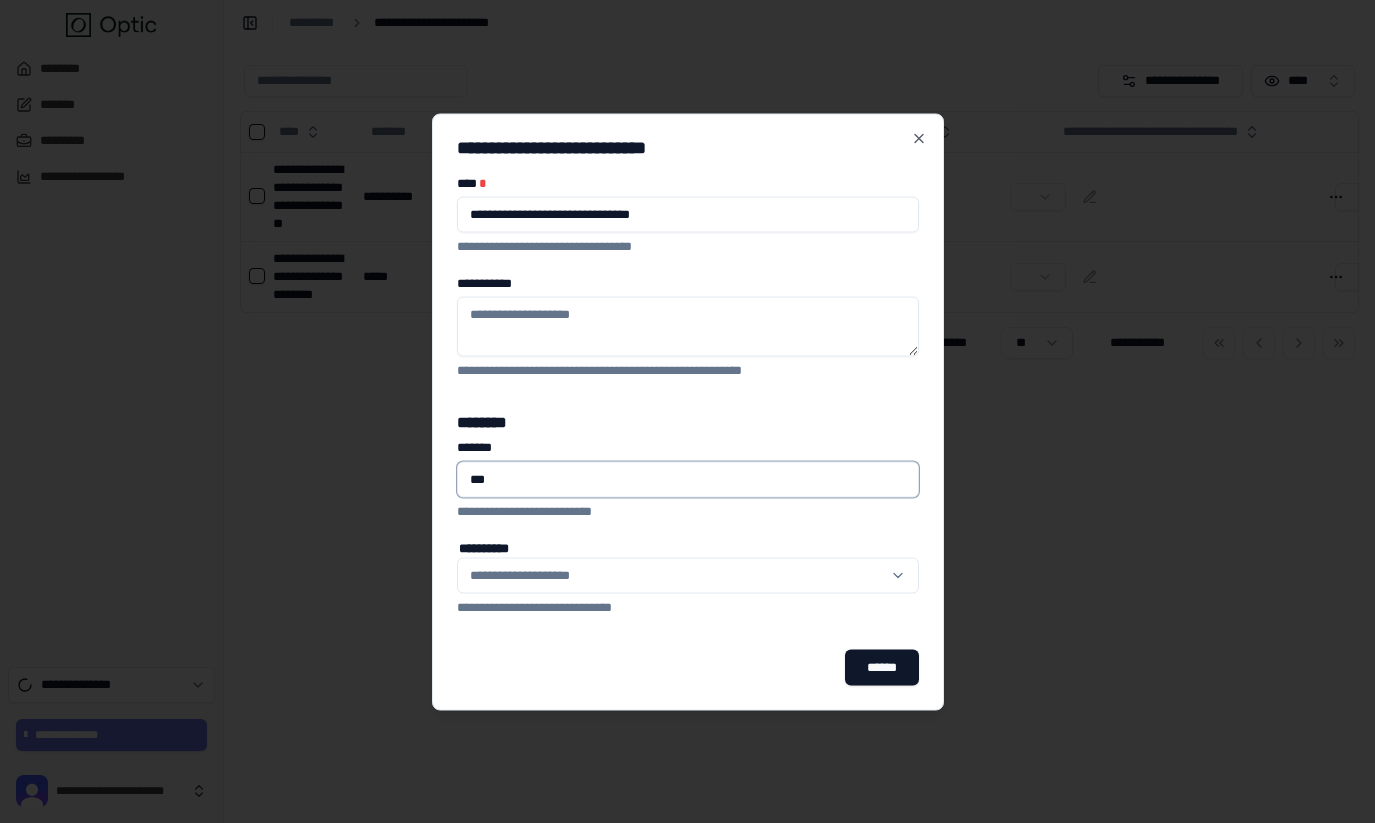 type on "****" 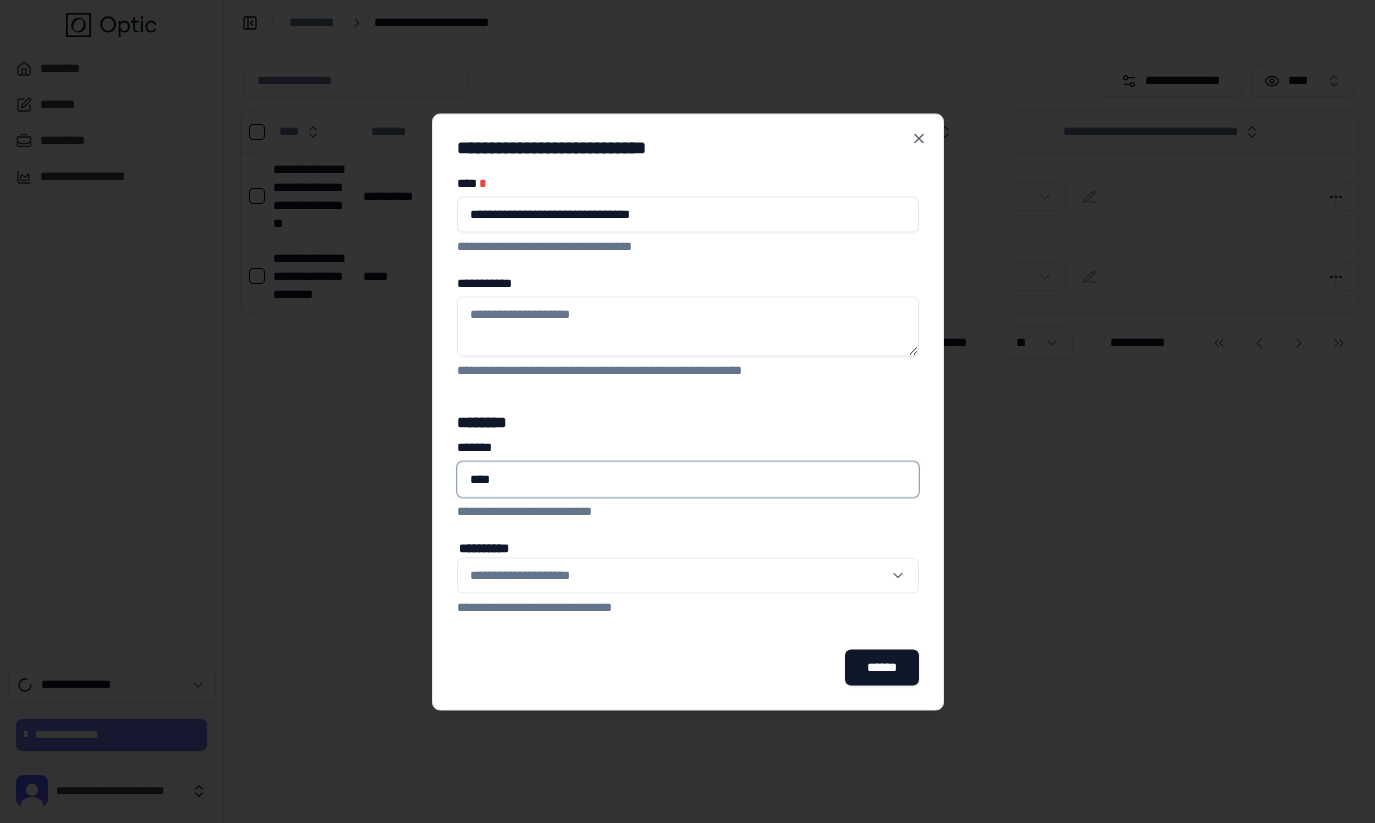 type 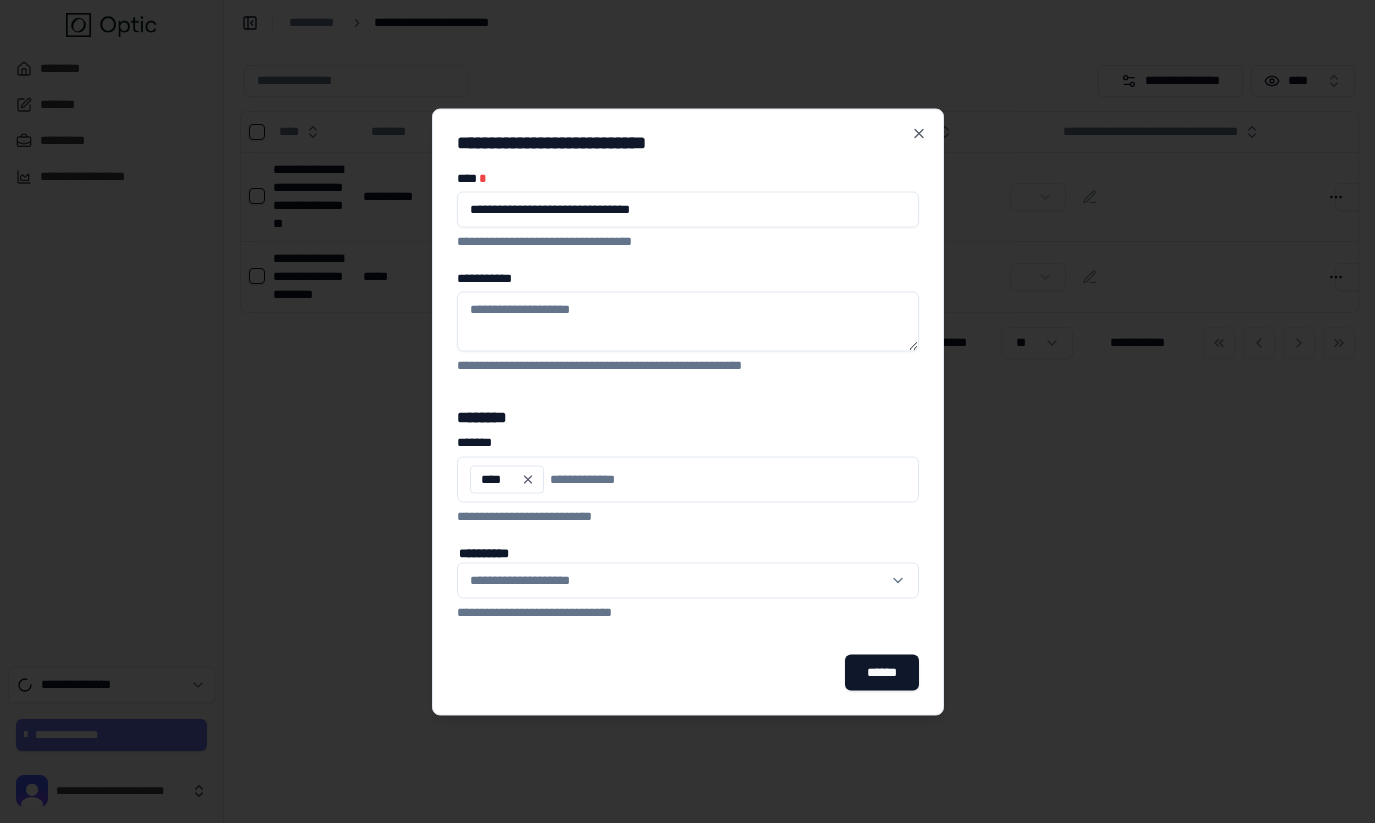 click on "**********" at bounding box center (676, 580) 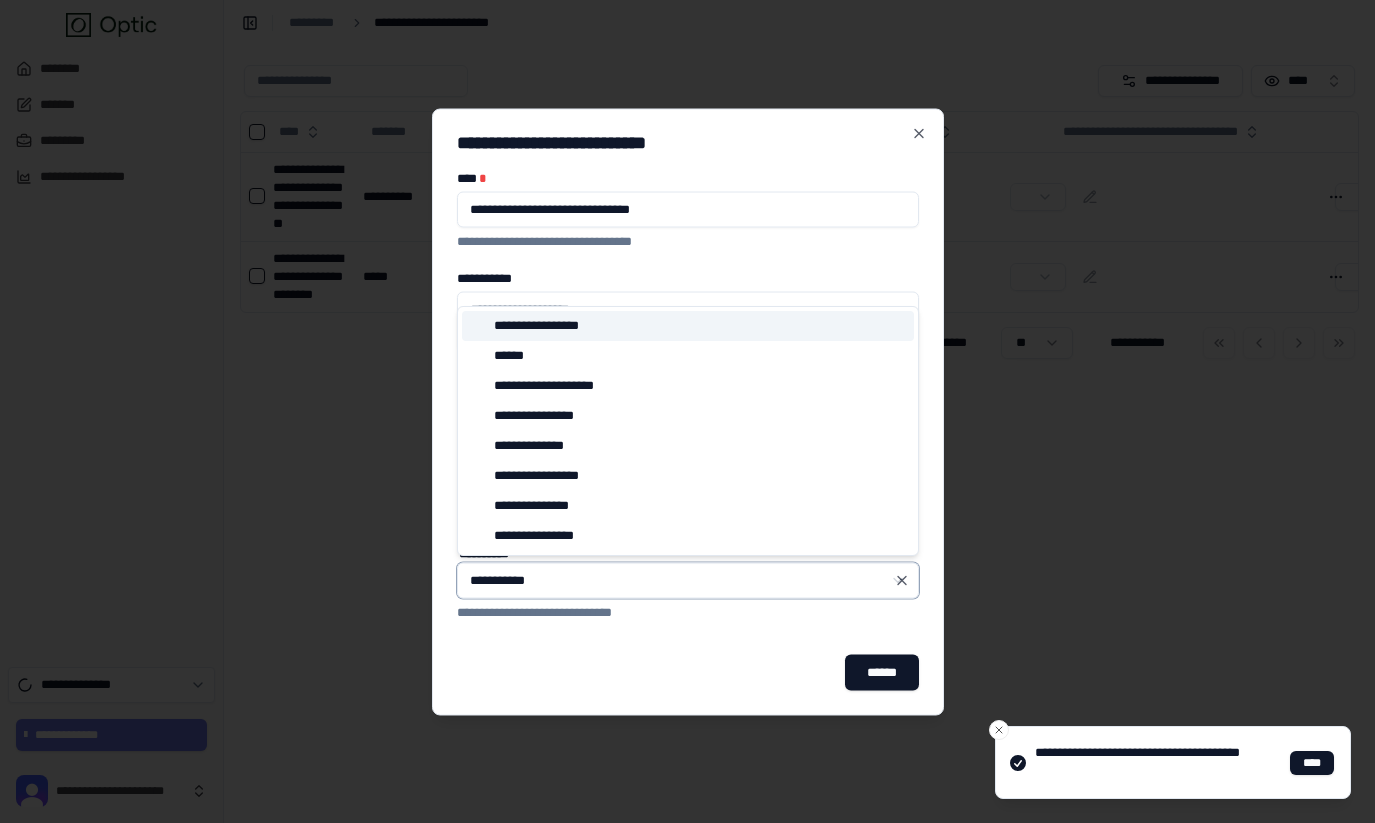 click on "**********" at bounding box center [545, 326] 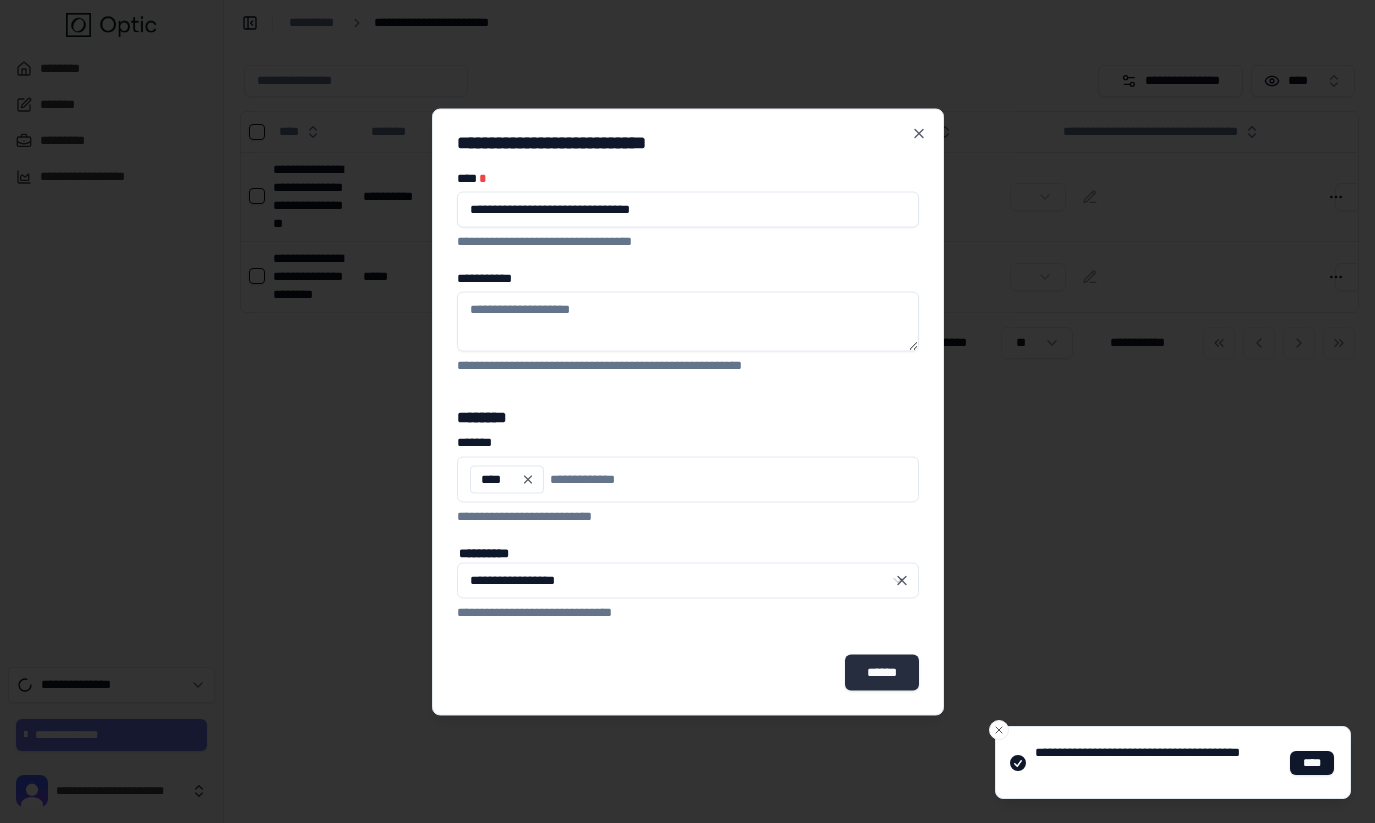 click on "******" at bounding box center (881, 672) 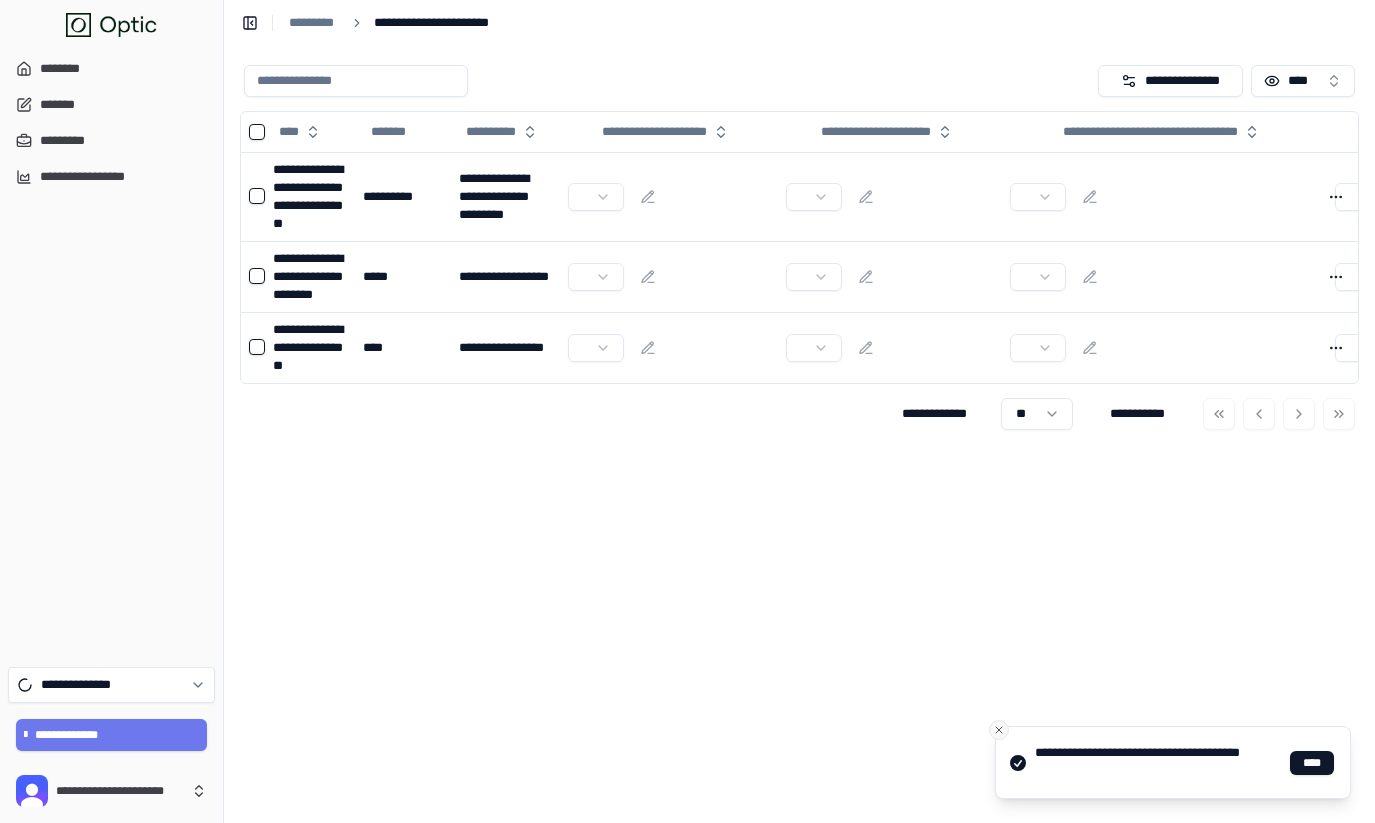 click 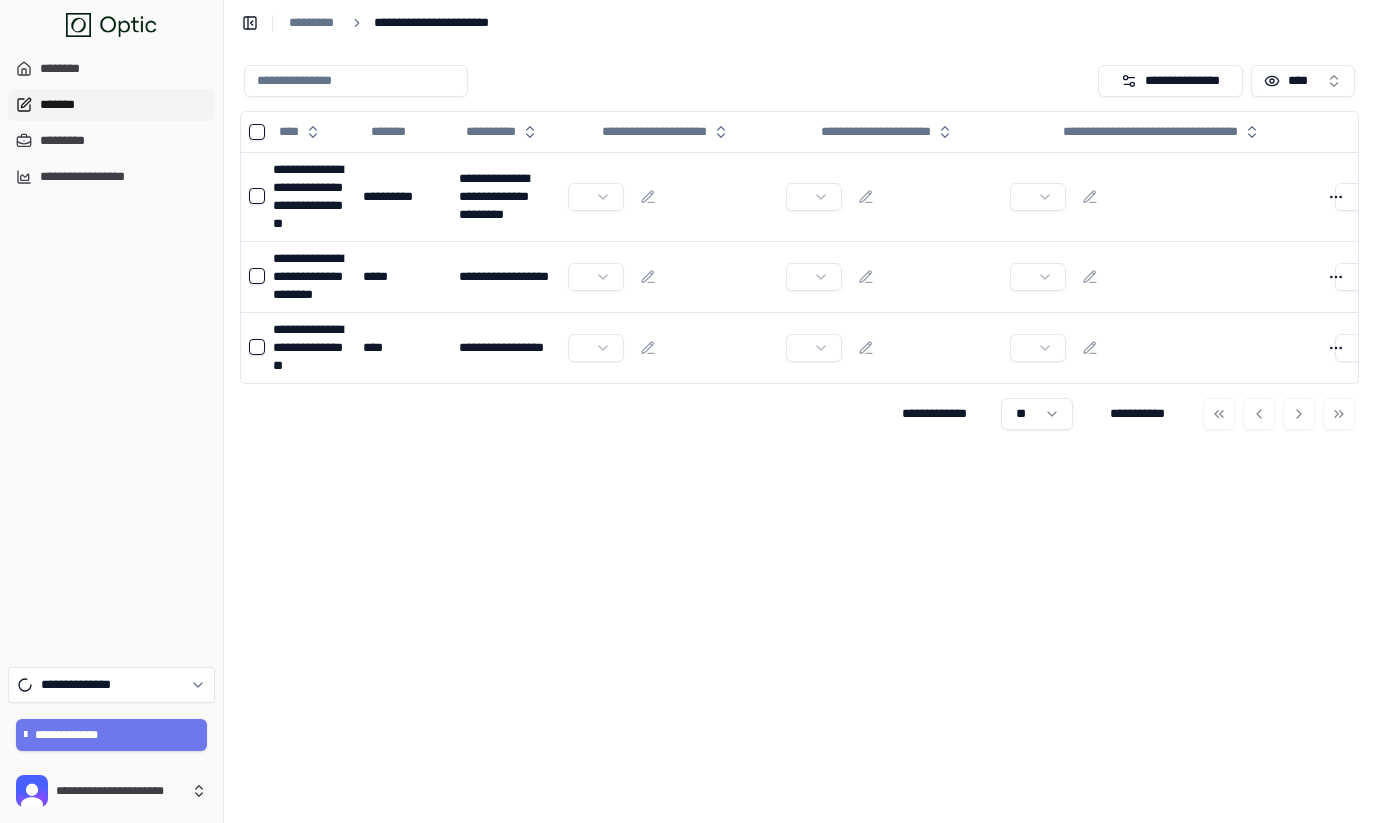 click on "*******" at bounding box center (111, 105) 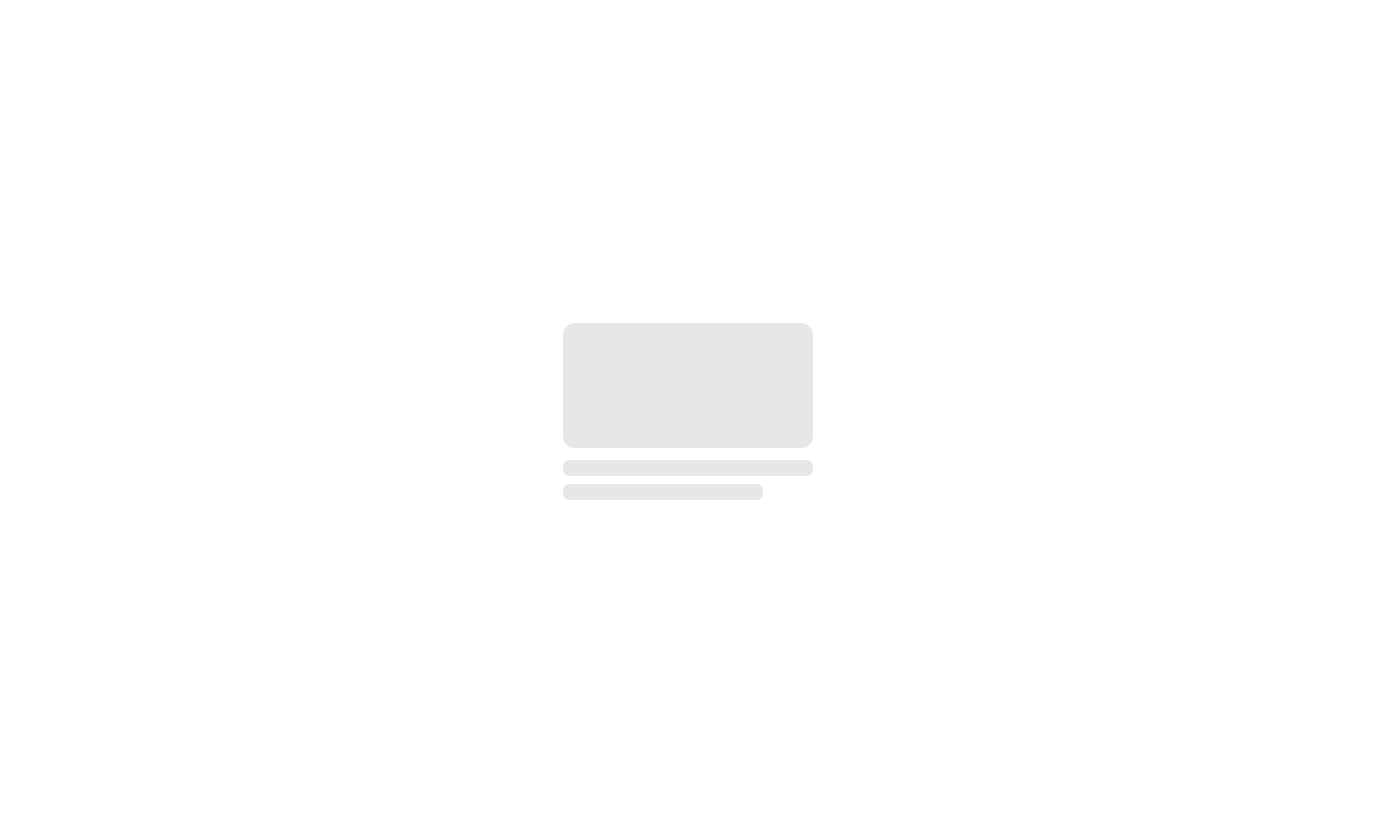 scroll, scrollTop: 0, scrollLeft: 0, axis: both 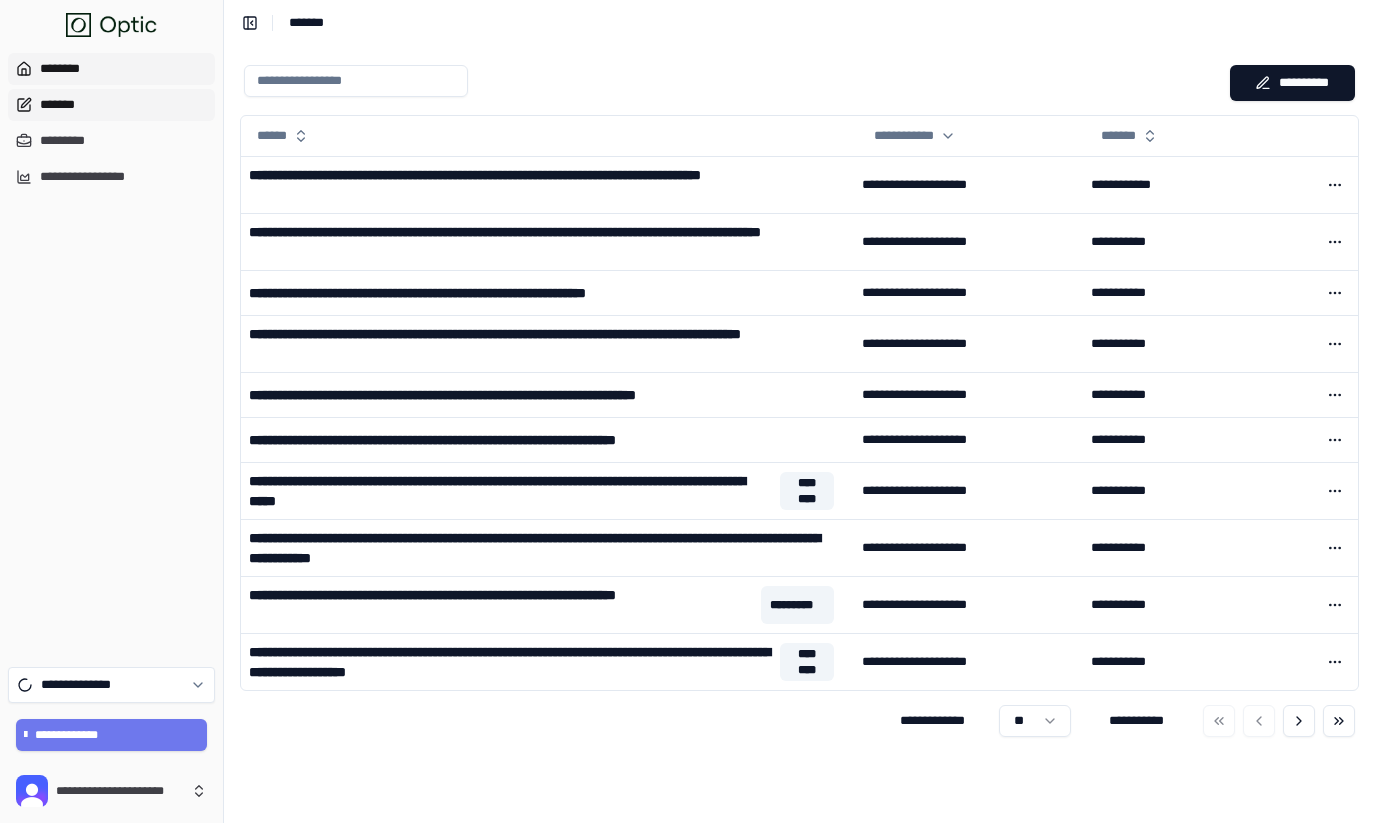 click on "********" at bounding box center [111, 69] 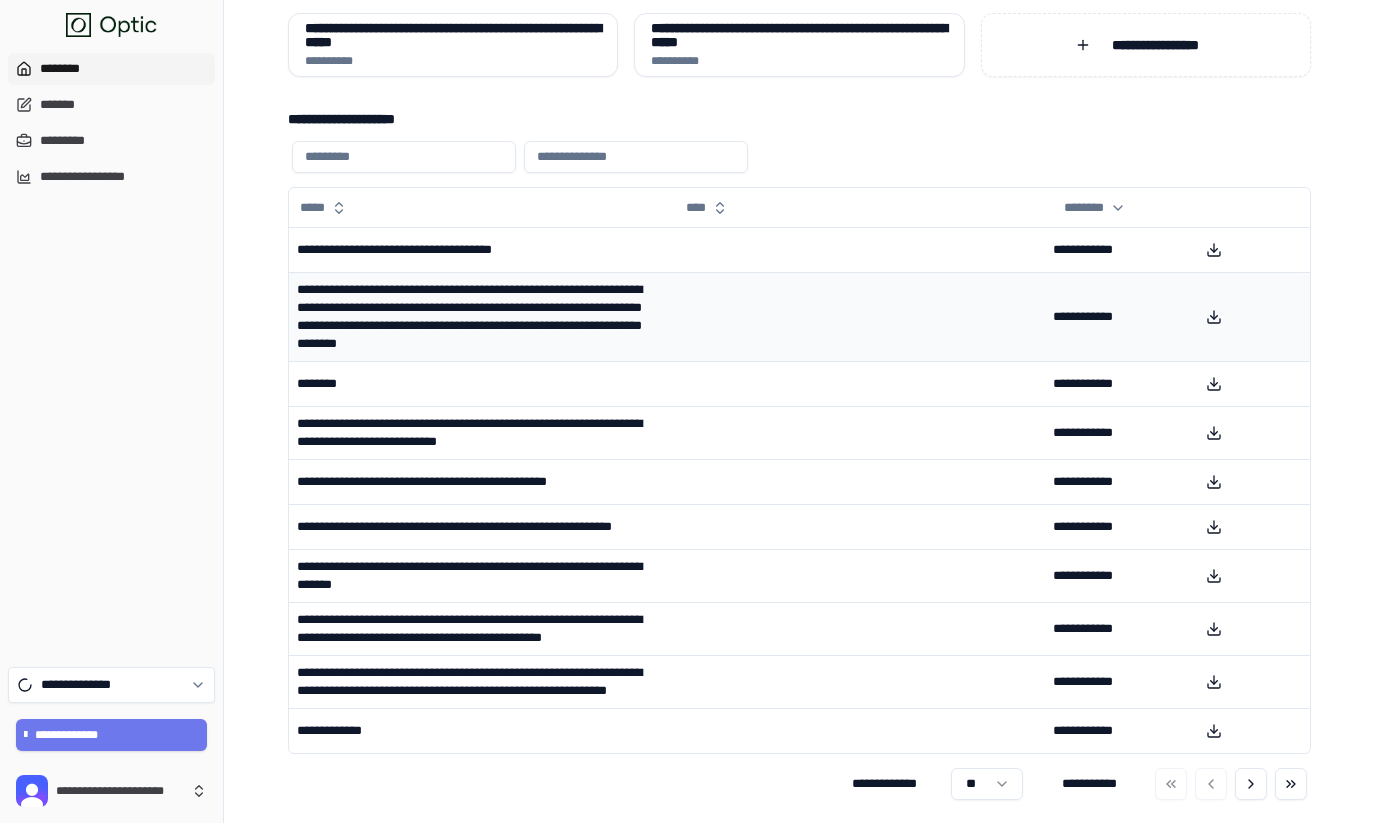 scroll, scrollTop: 218, scrollLeft: 0, axis: vertical 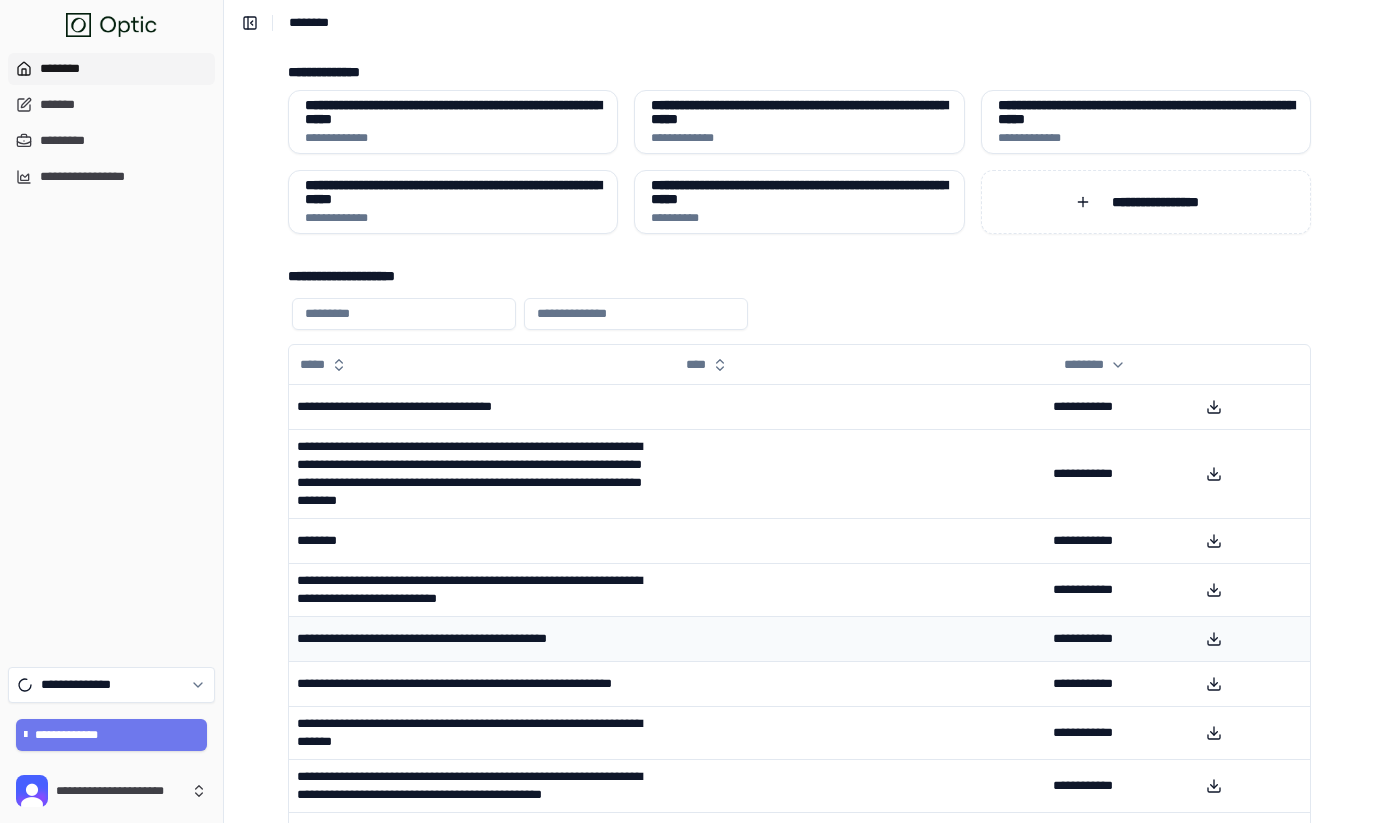 click on "**********" at bounding box center (480, 639) 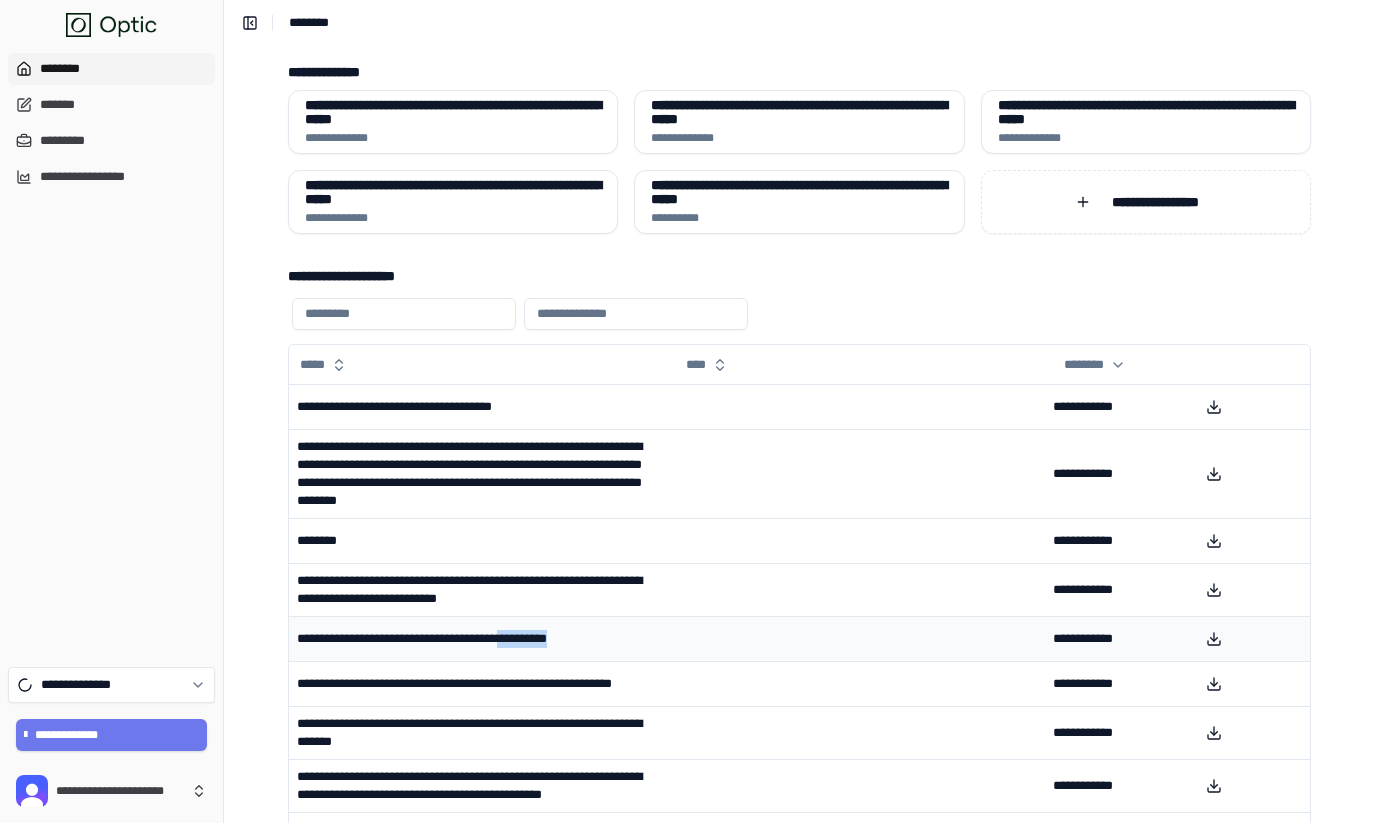 click on "**********" at bounding box center (480, 639) 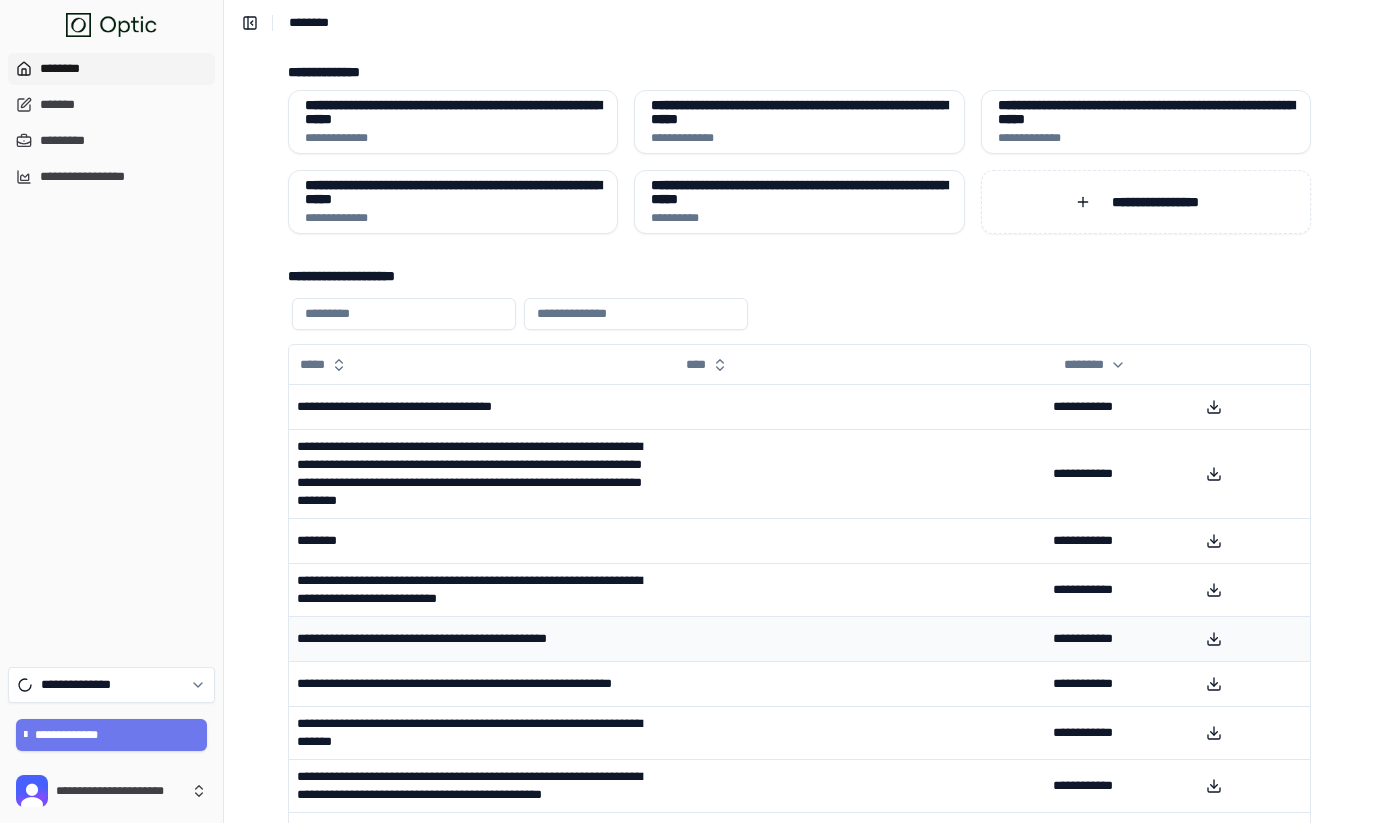 click at bounding box center (858, 639) 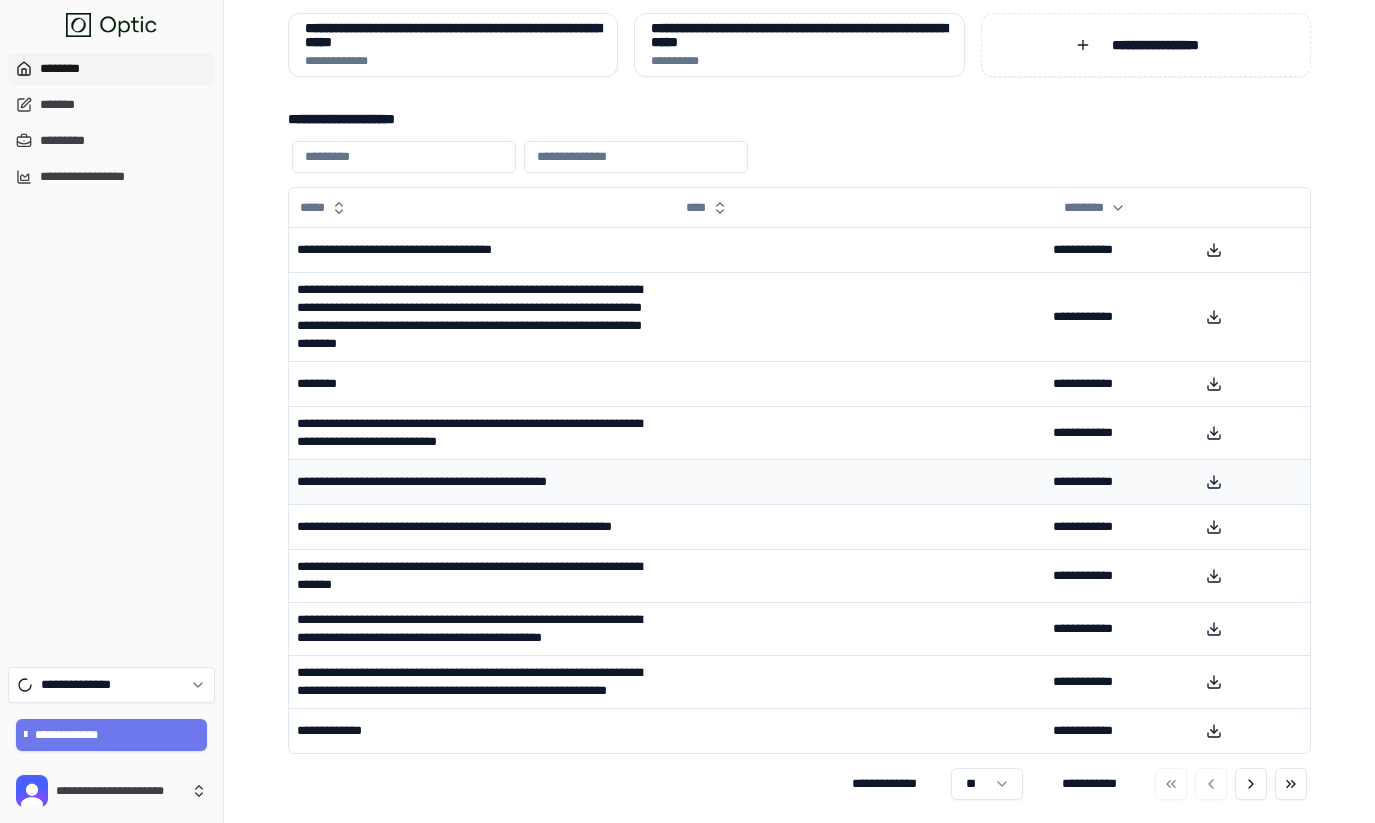 scroll, scrollTop: 218, scrollLeft: 0, axis: vertical 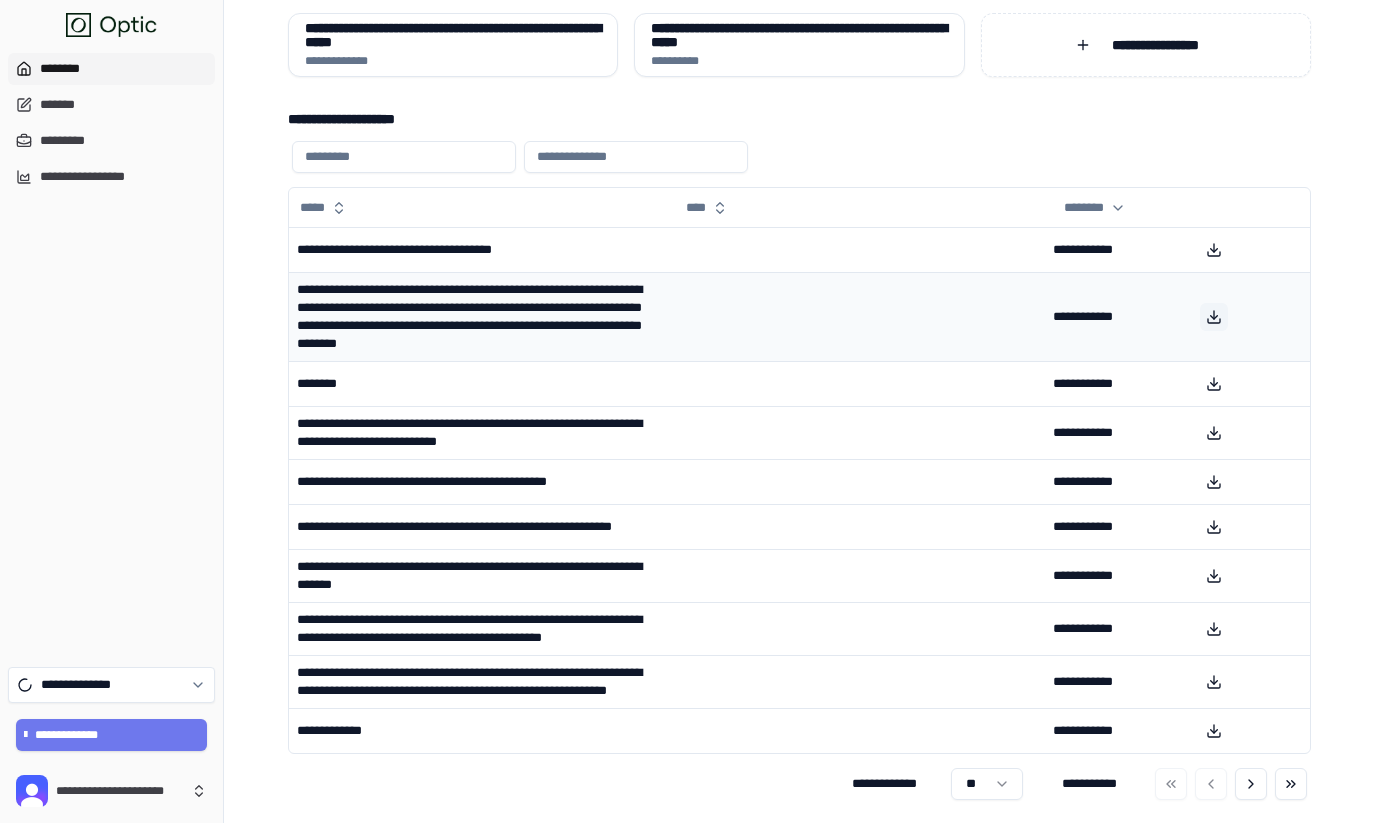 click at bounding box center (1214, 317) 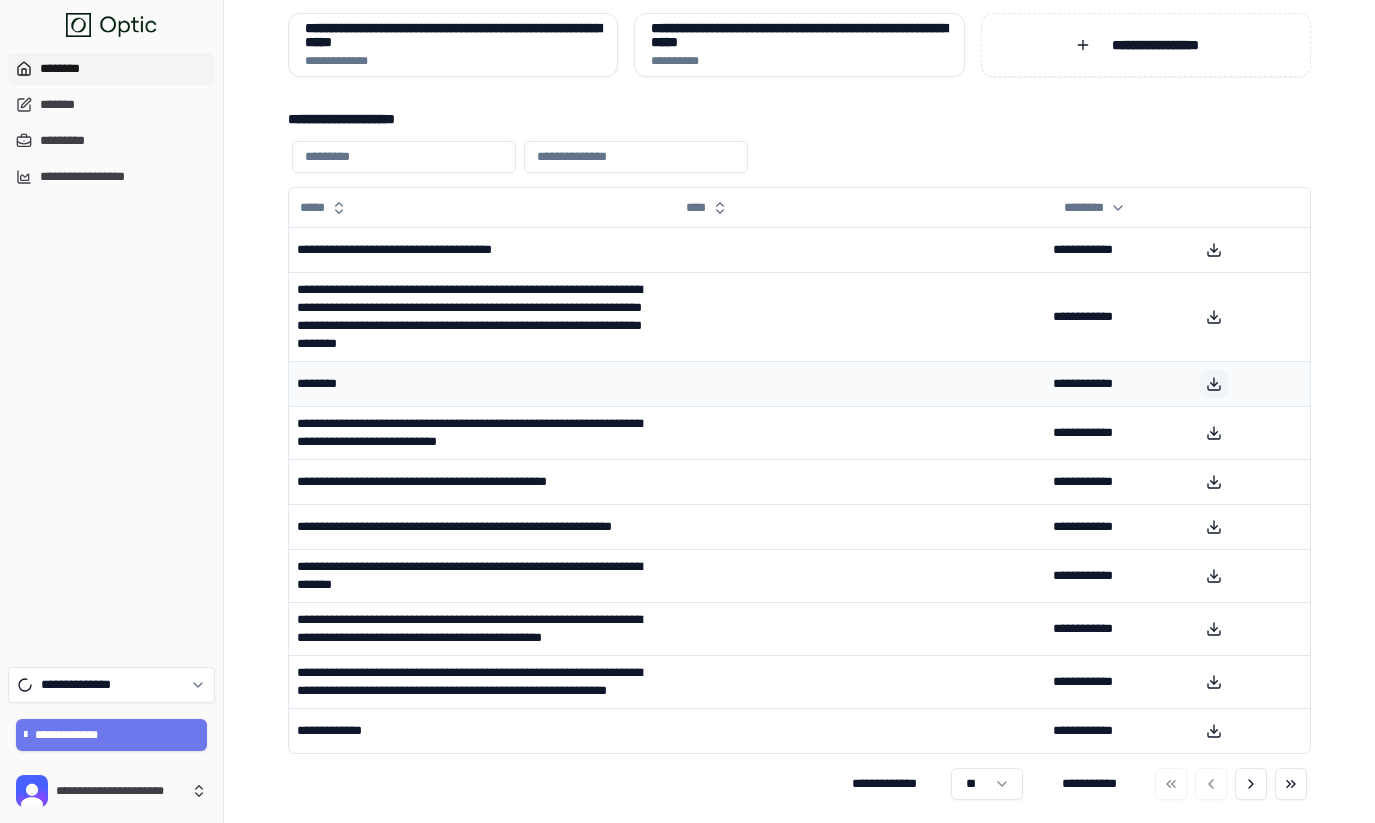 click at bounding box center [1214, 384] 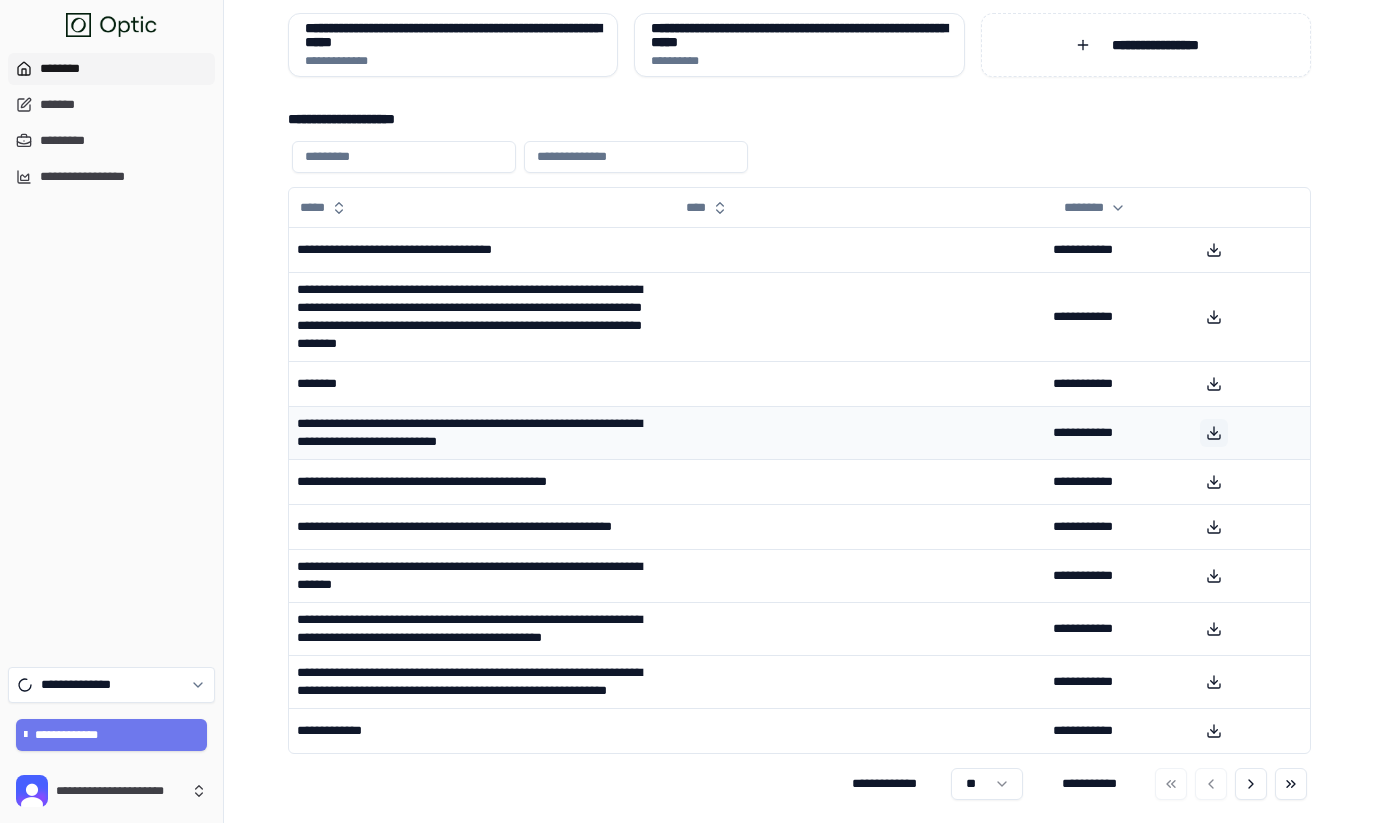click at bounding box center (1214, 433) 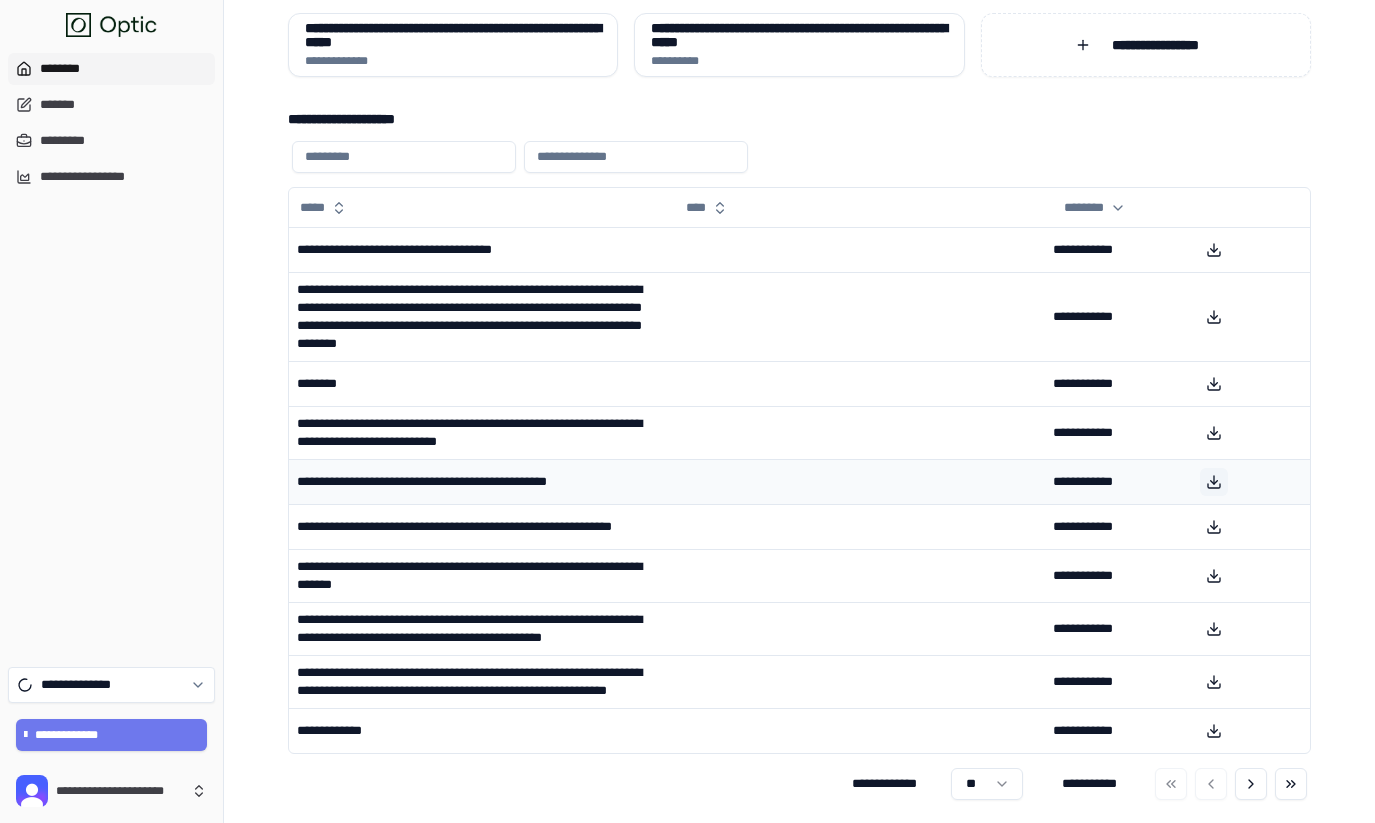 click at bounding box center [1214, 482] 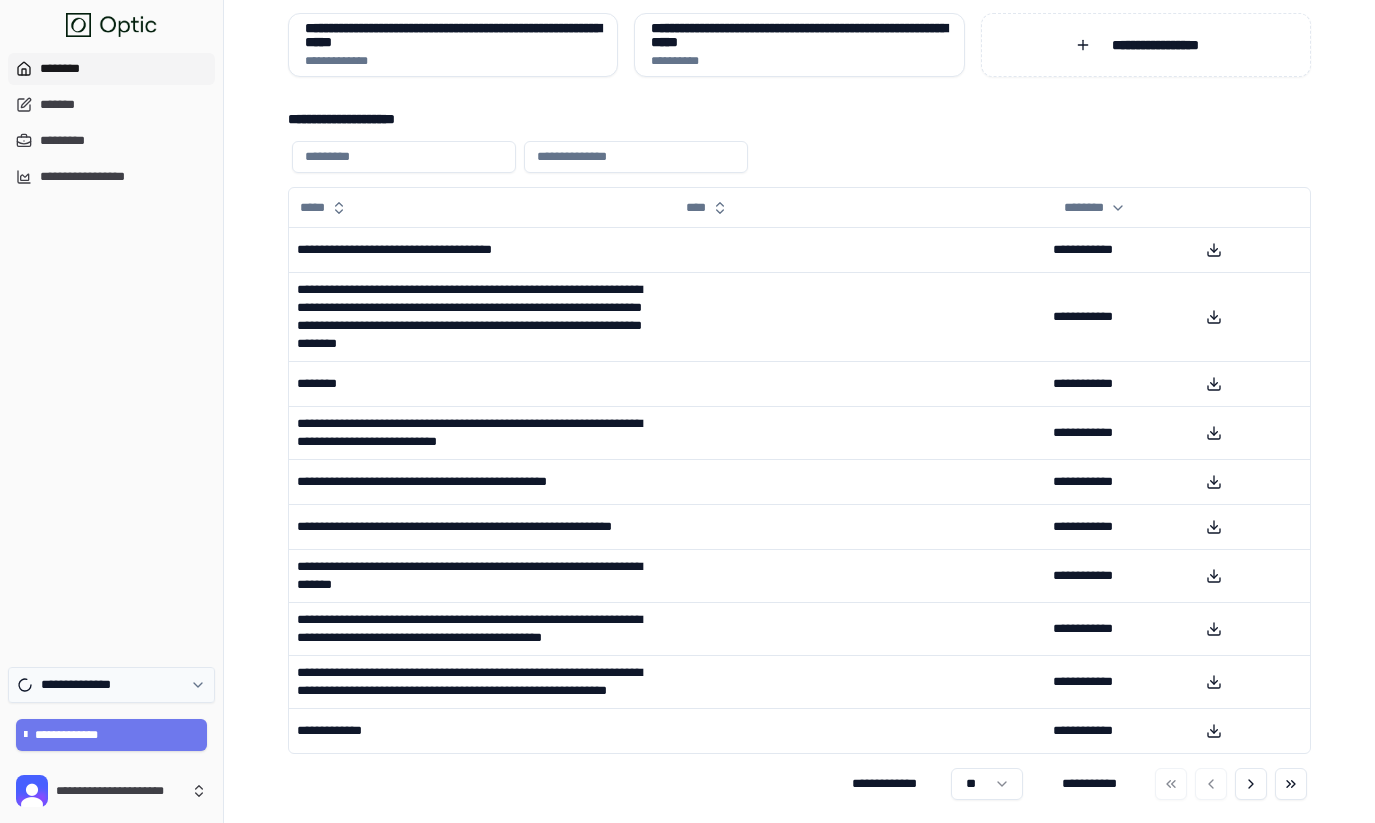 click 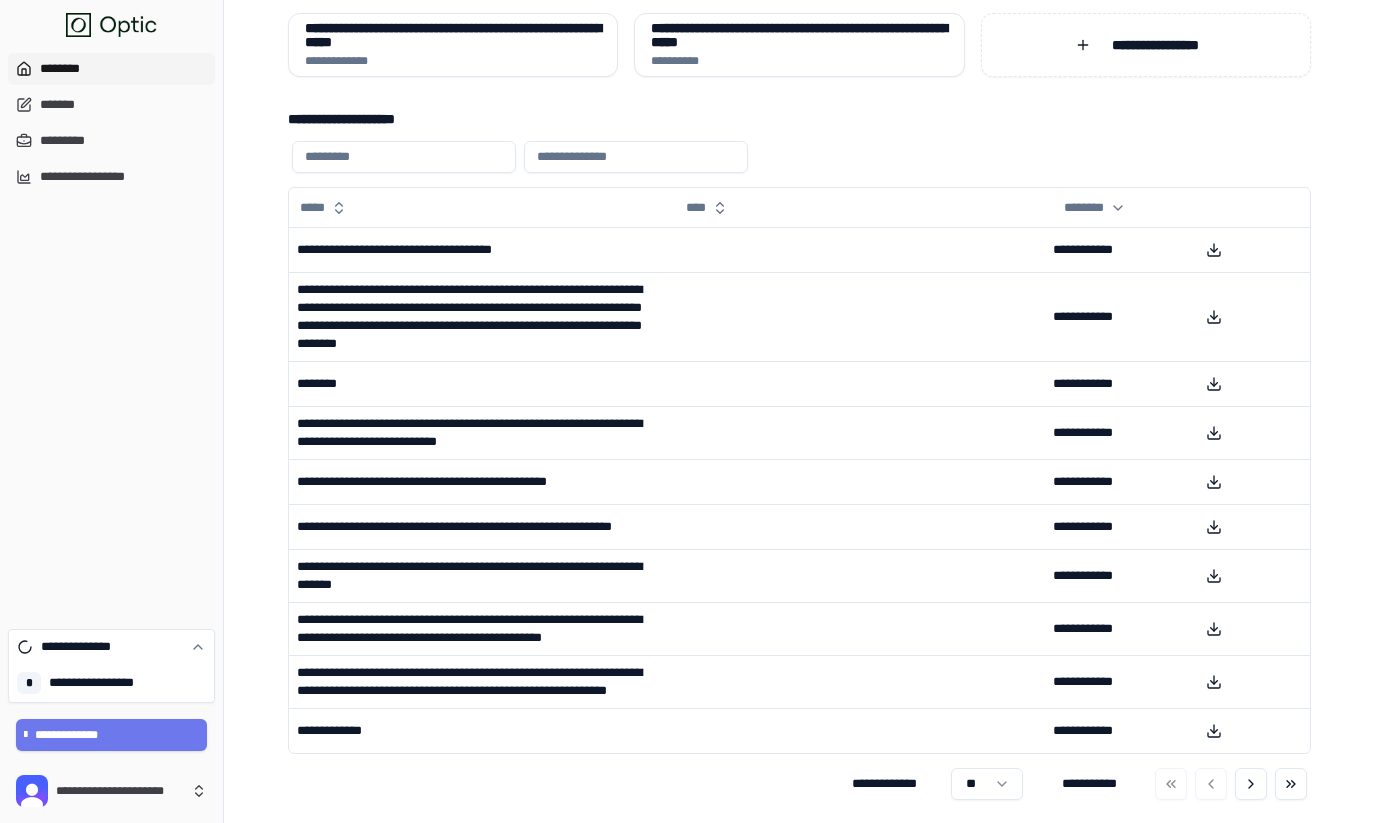 click on "**********" at bounding box center [111, 333] 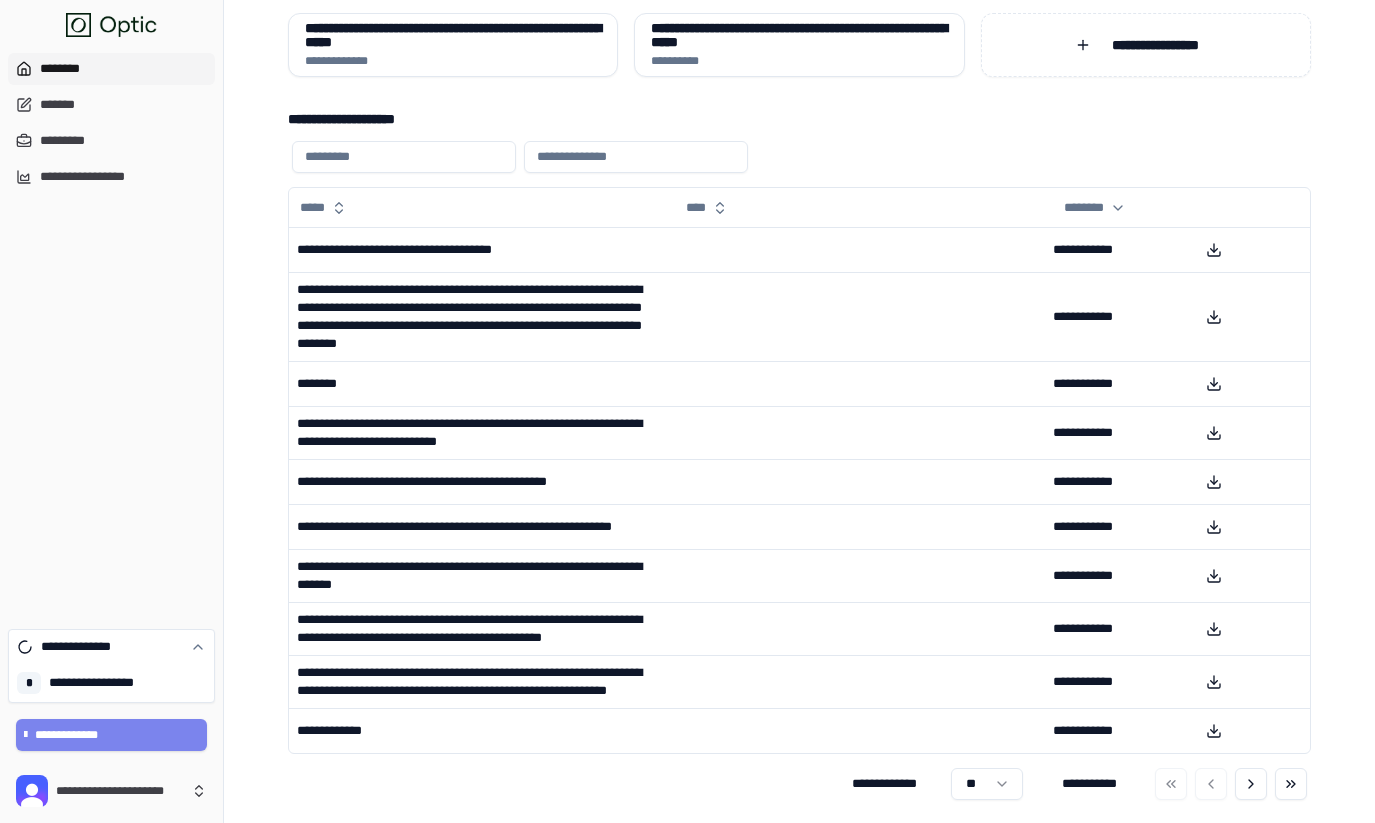 click on "**********" at bounding box center [112, 735] 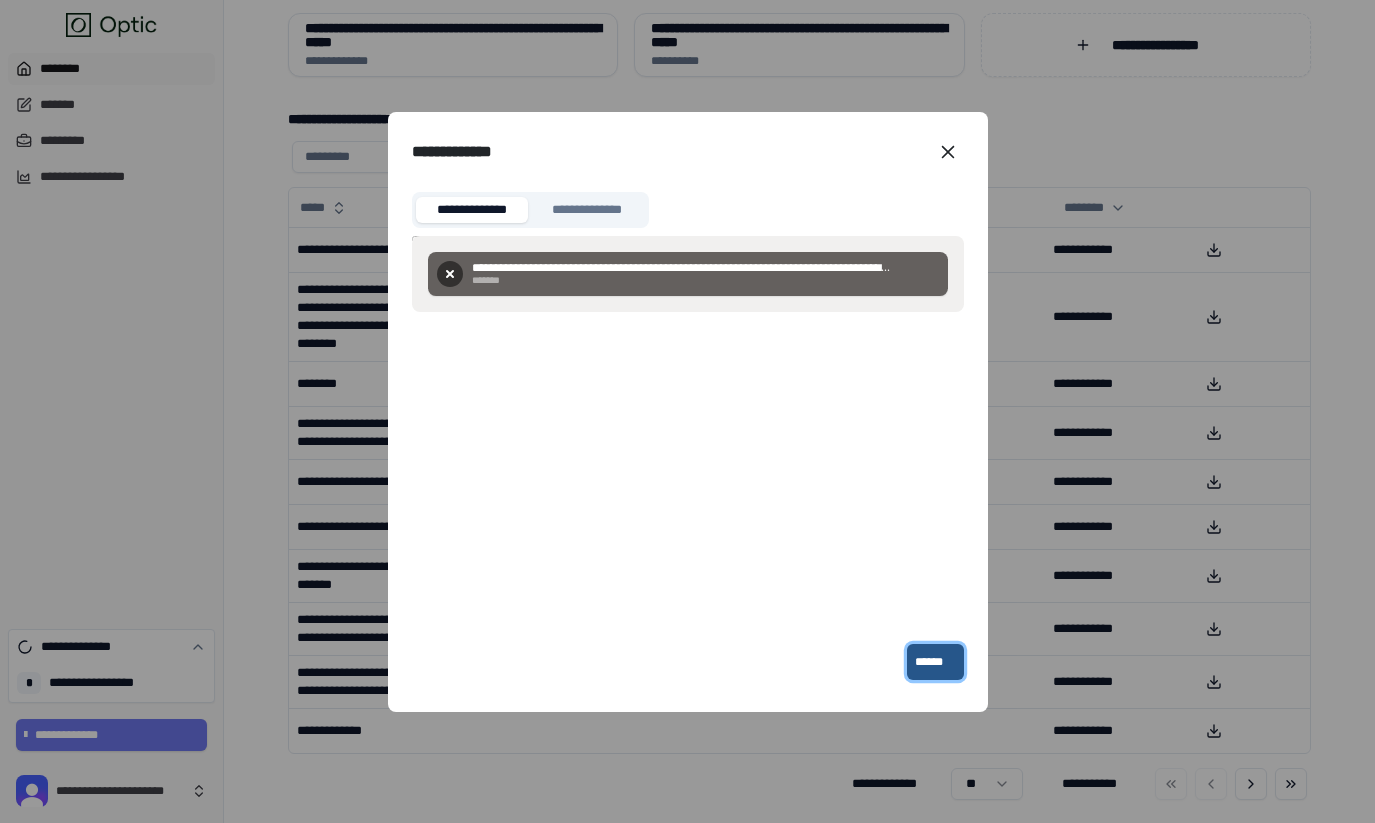 click on "******" at bounding box center [935, 662] 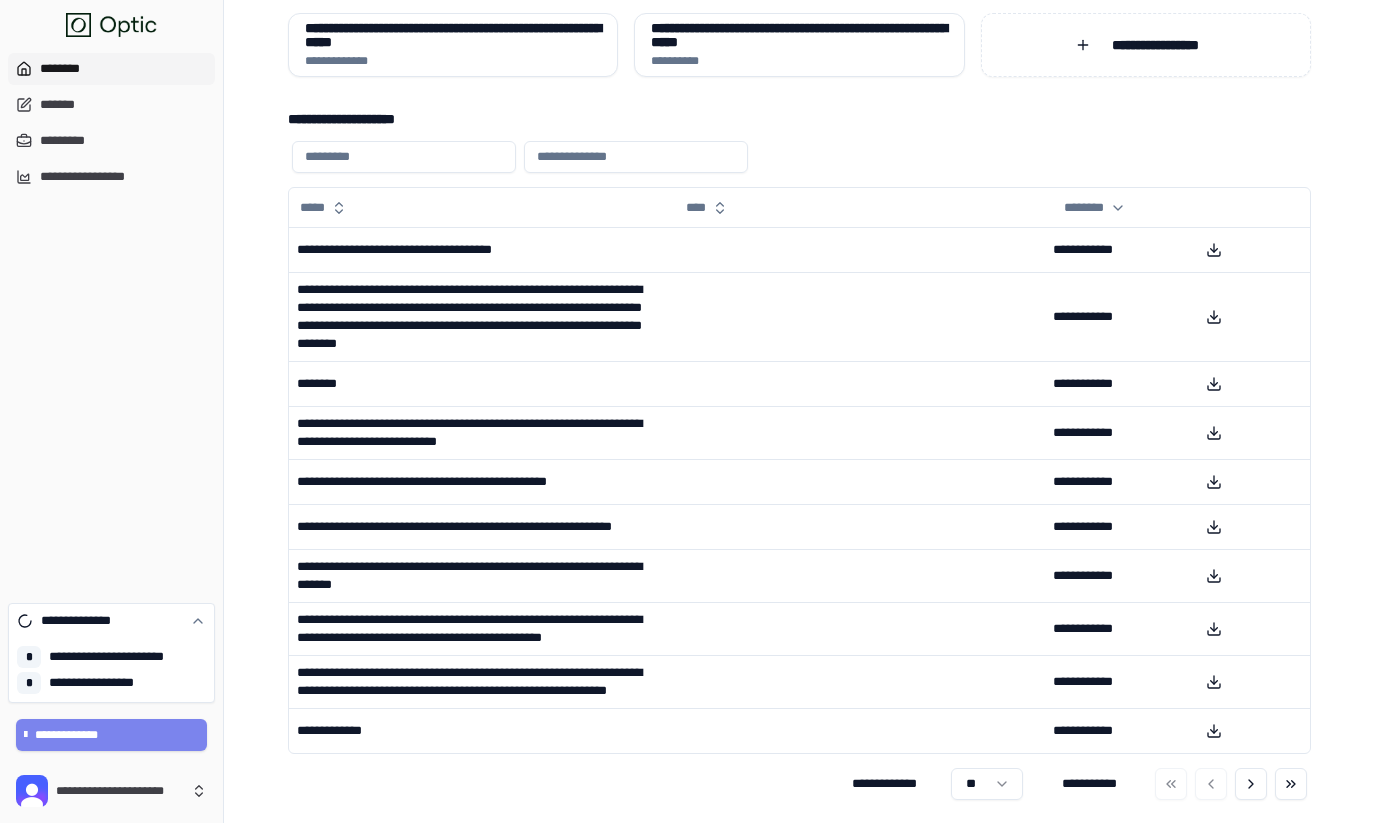 click on "**********" at bounding box center [112, 735] 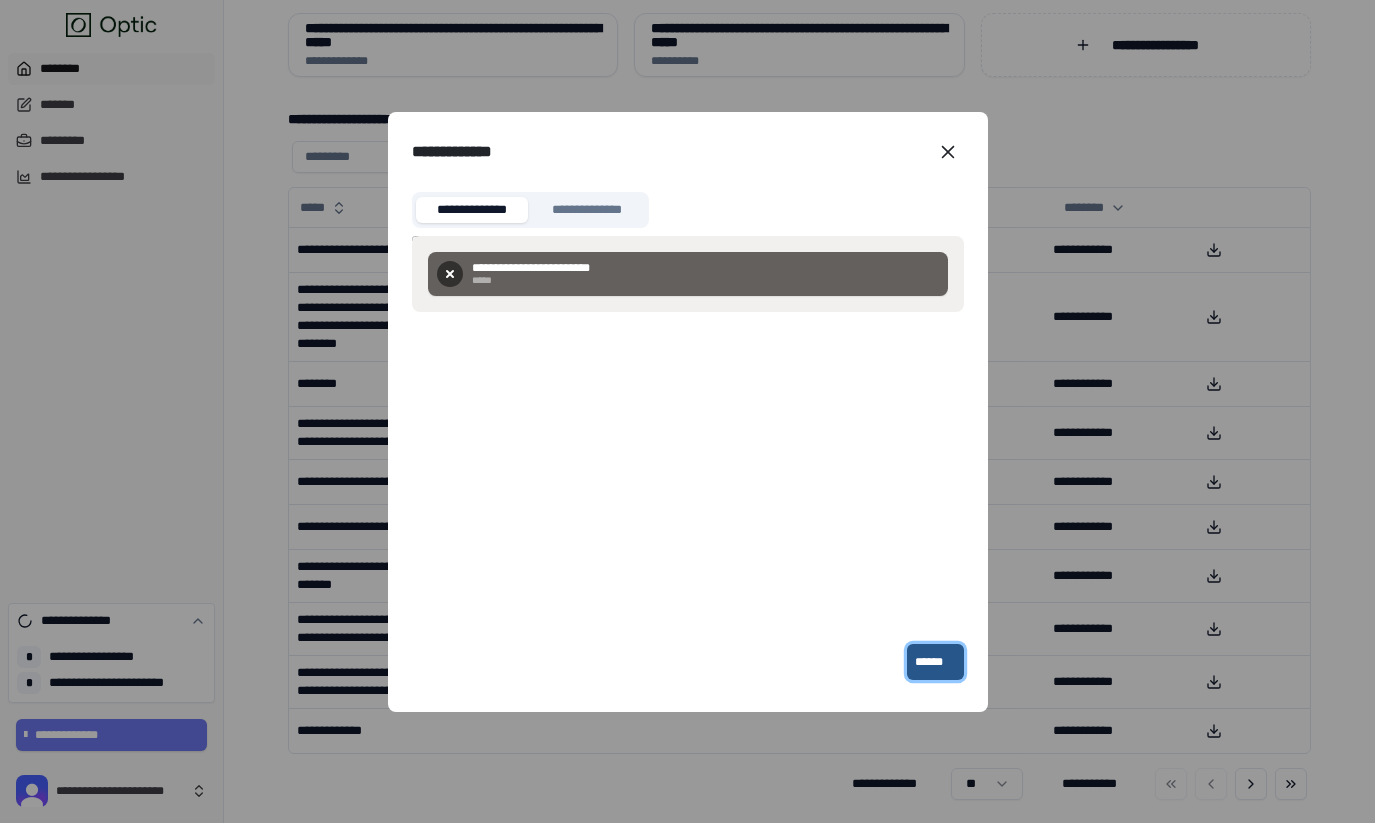 click on "******" at bounding box center (935, 662) 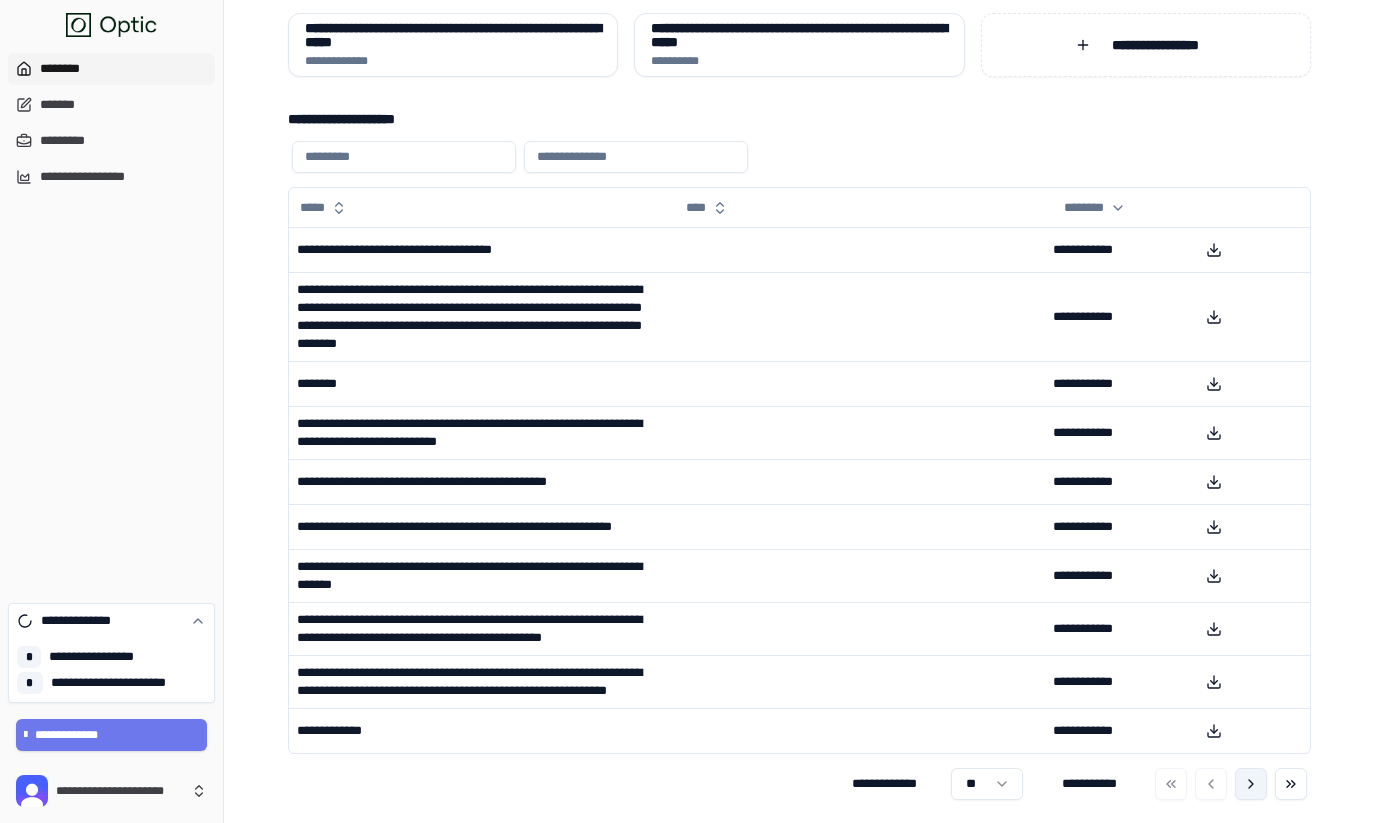 click at bounding box center [1251, 784] 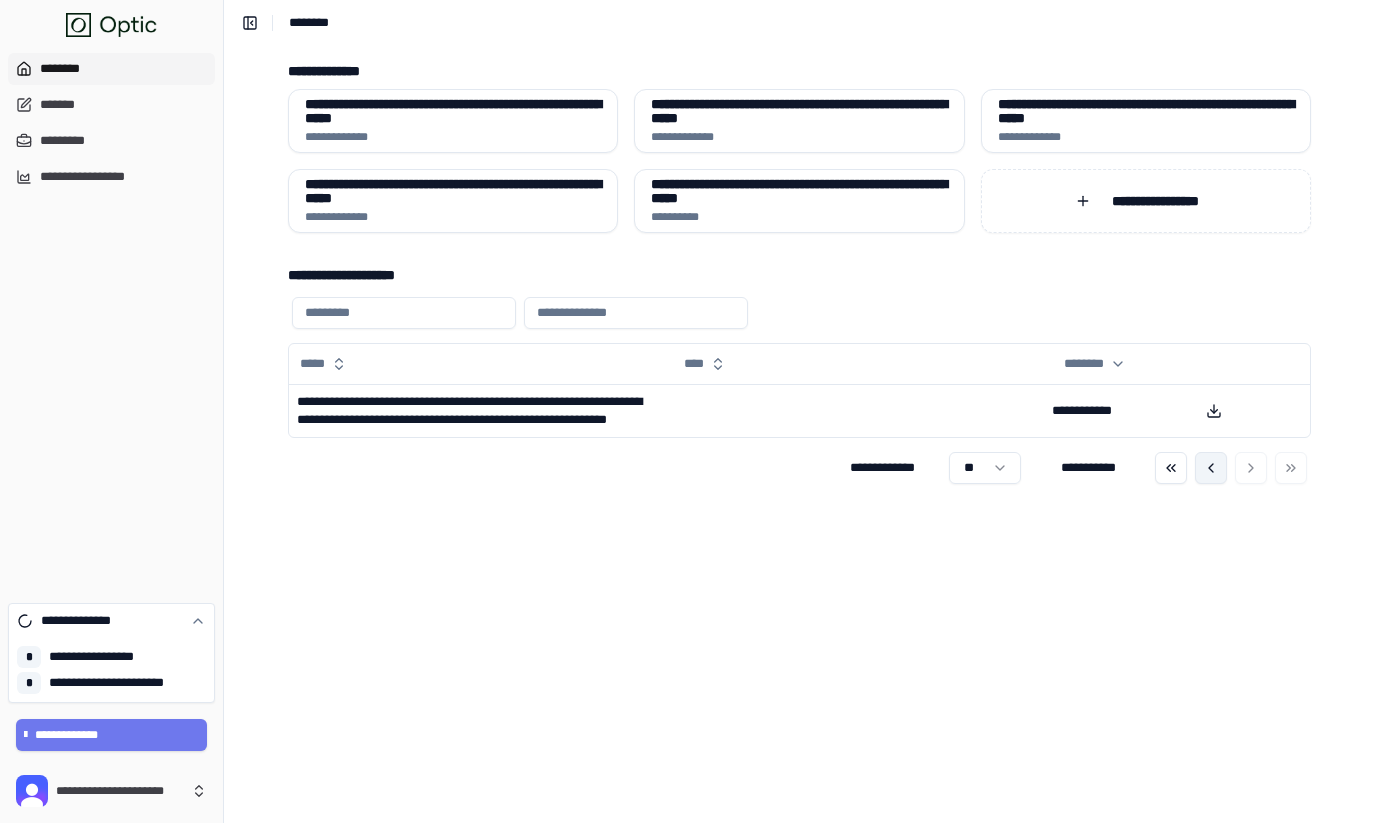 click at bounding box center [1211, 468] 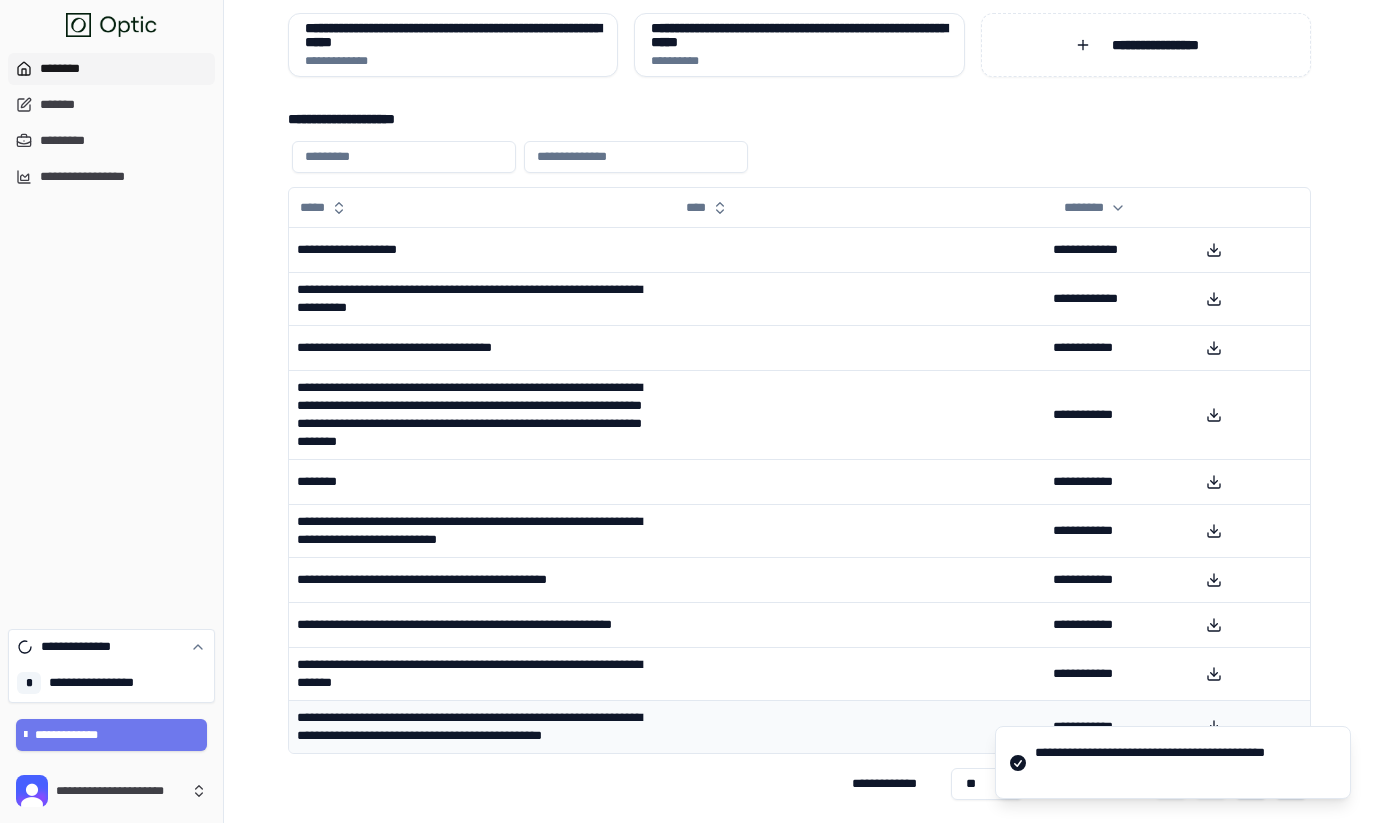 scroll, scrollTop: 200, scrollLeft: 0, axis: vertical 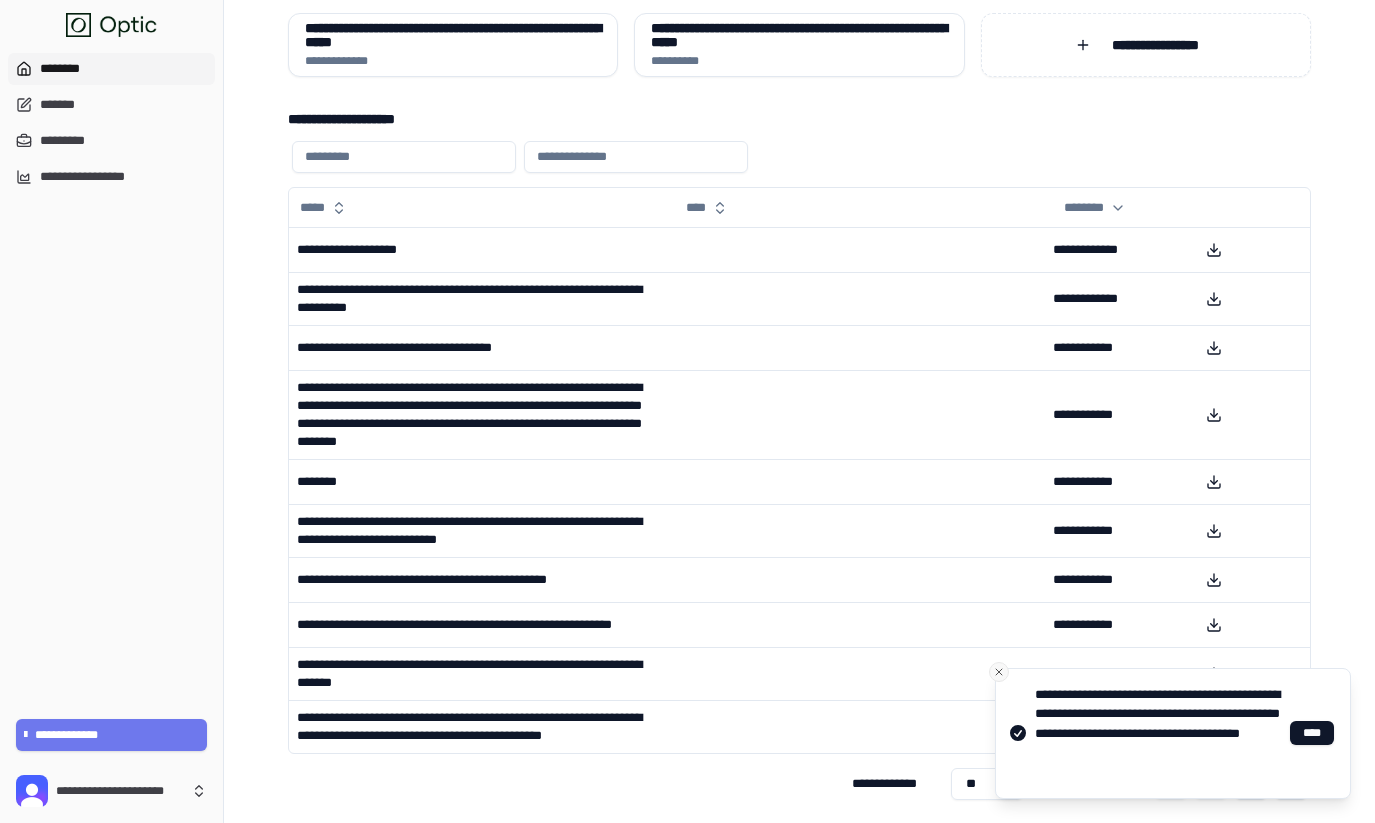 click 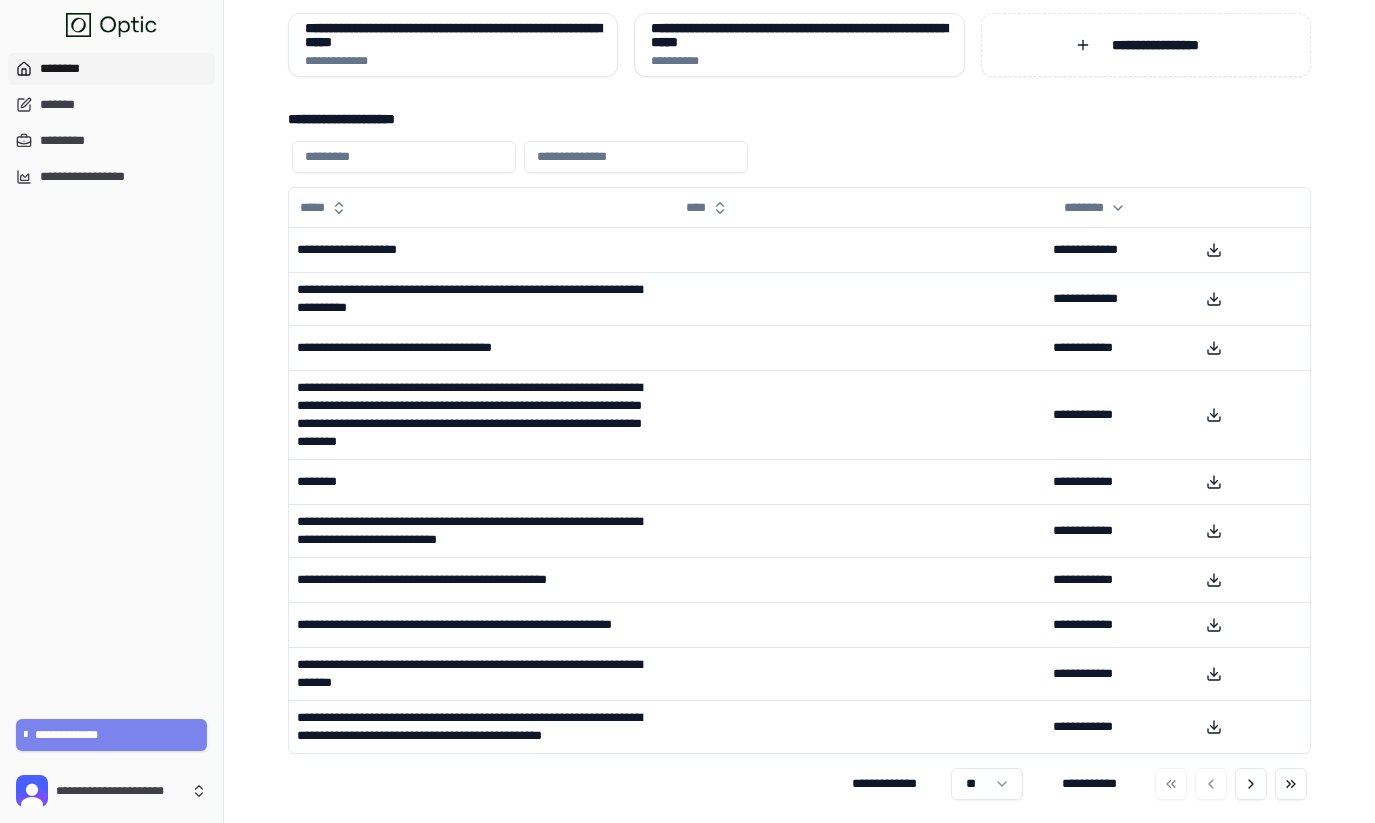 click on "**********" at bounding box center [112, 735] 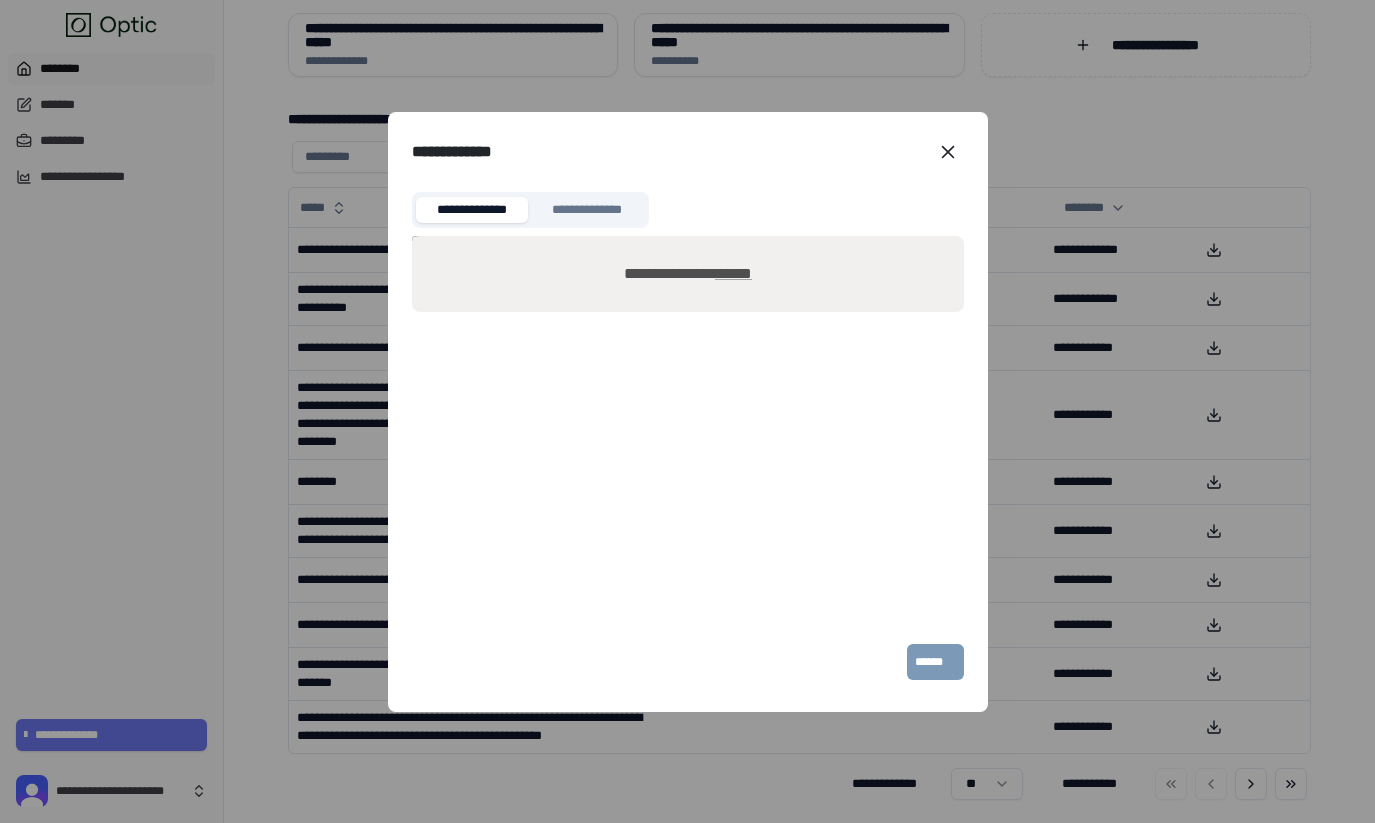 click 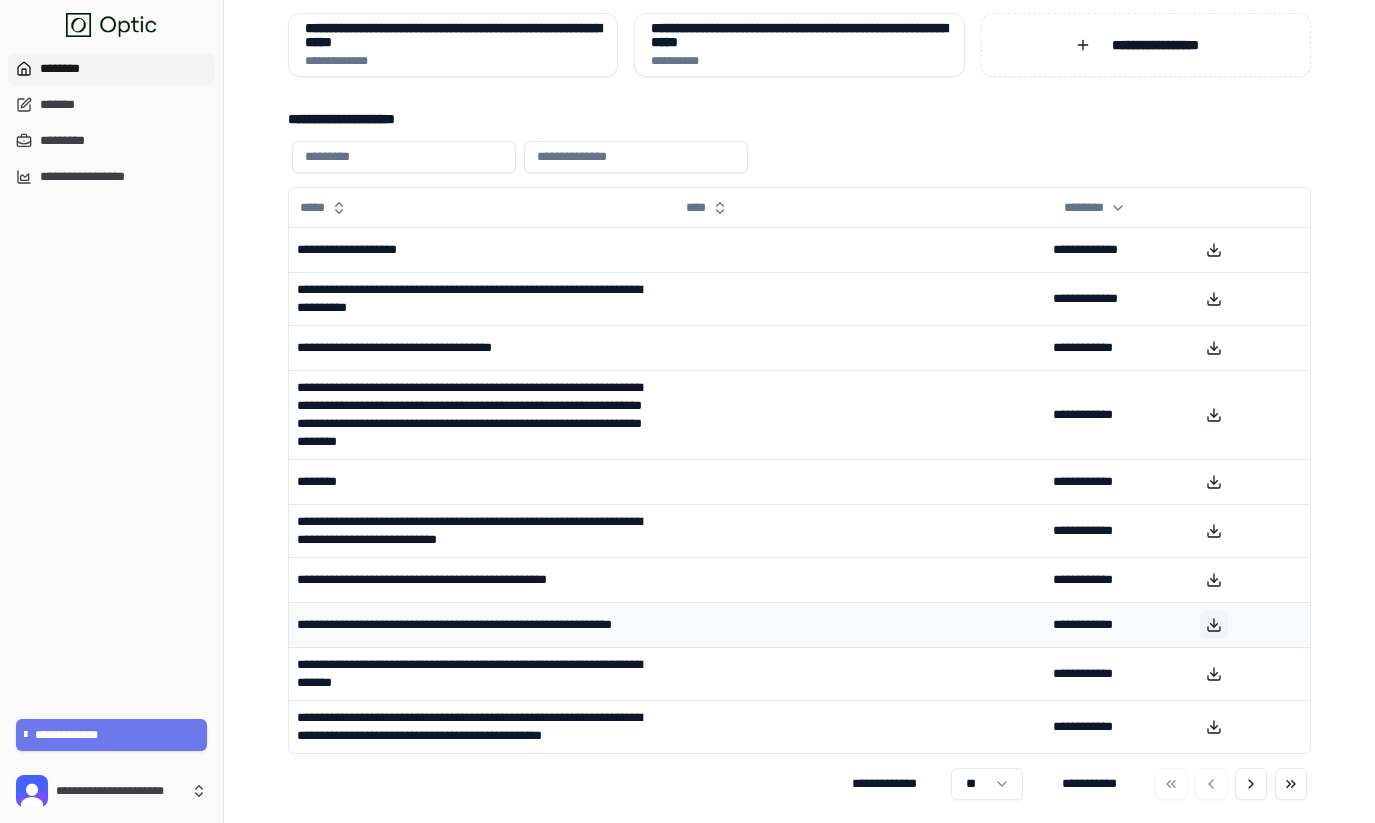click at bounding box center (1214, 625) 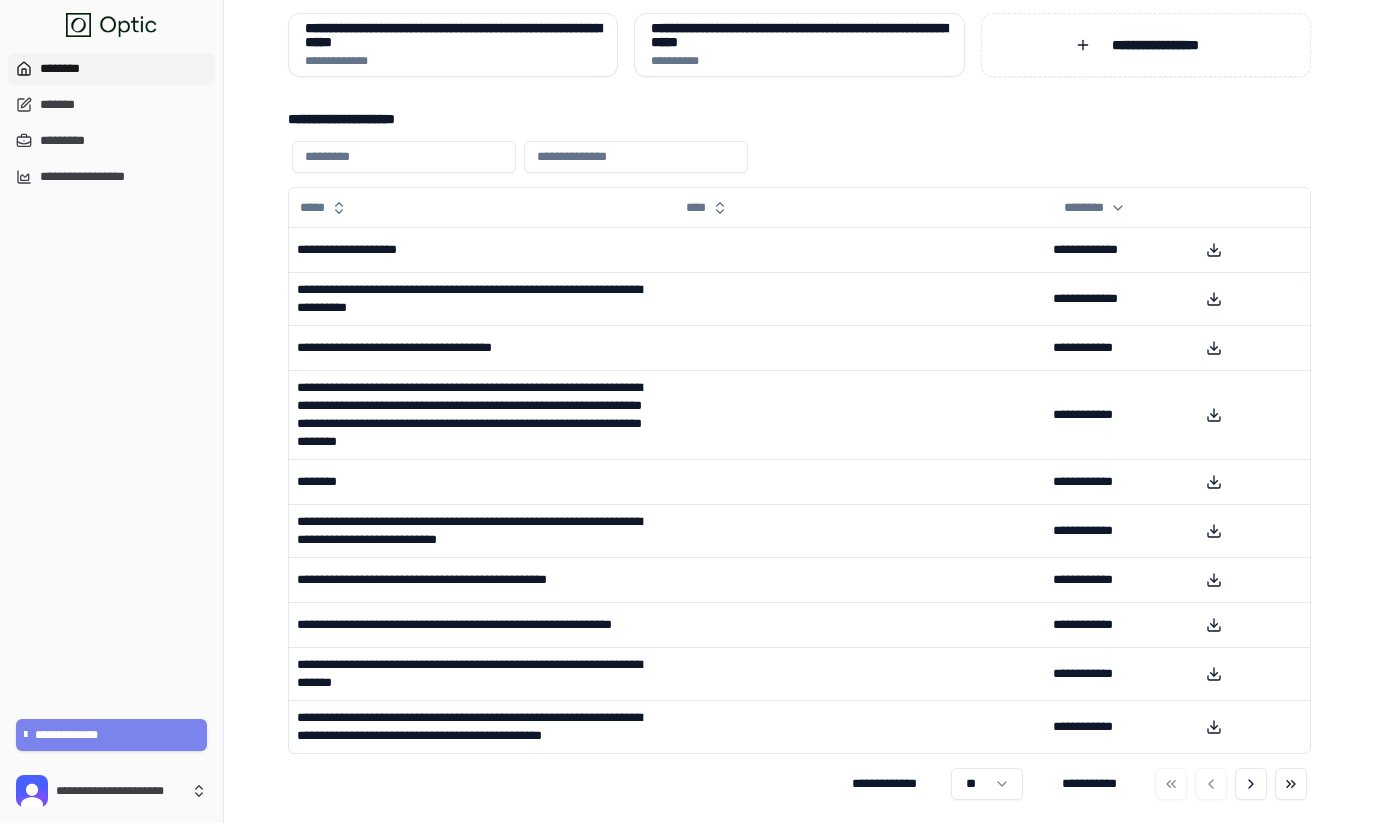 click on "**********" at bounding box center [112, 735] 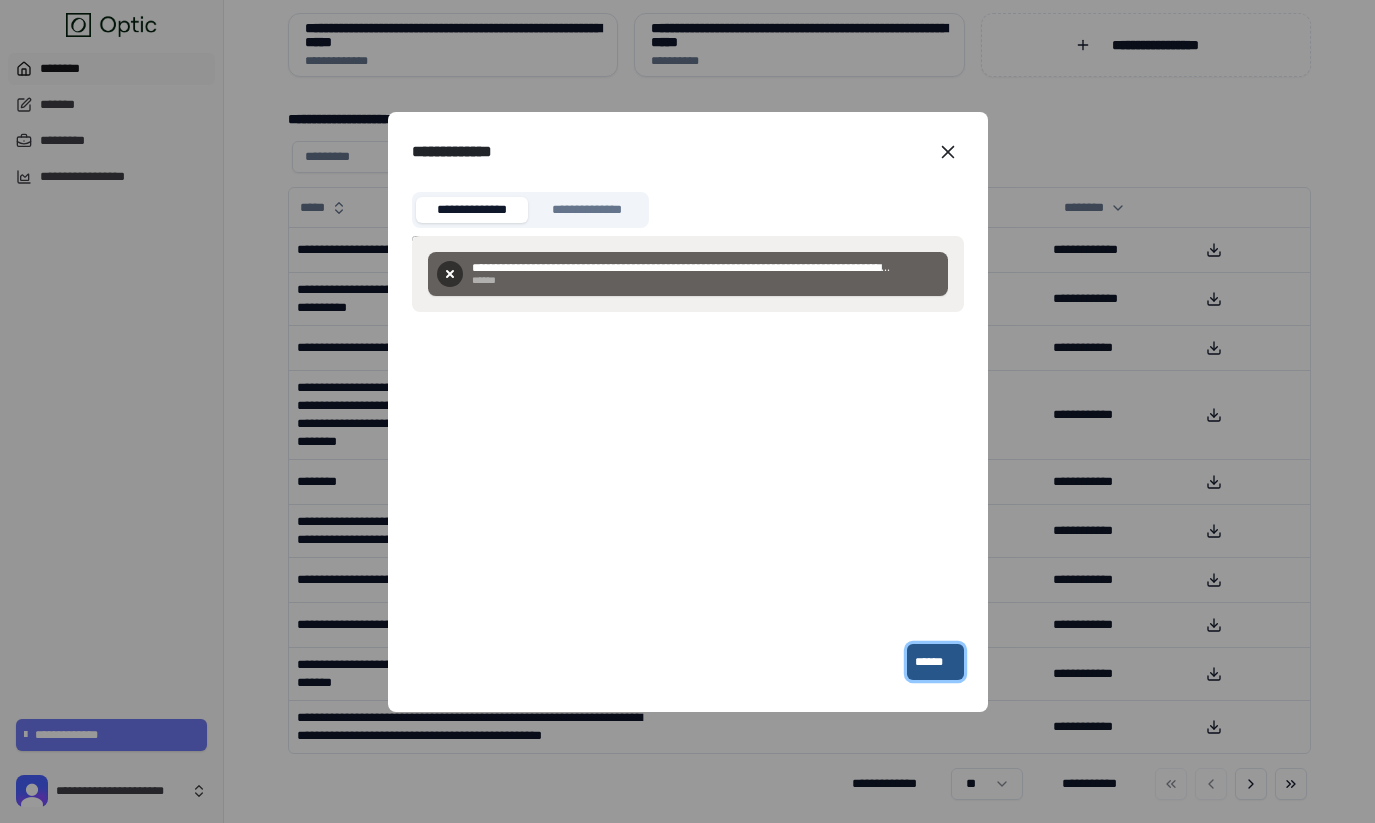 click on "******" at bounding box center (935, 662) 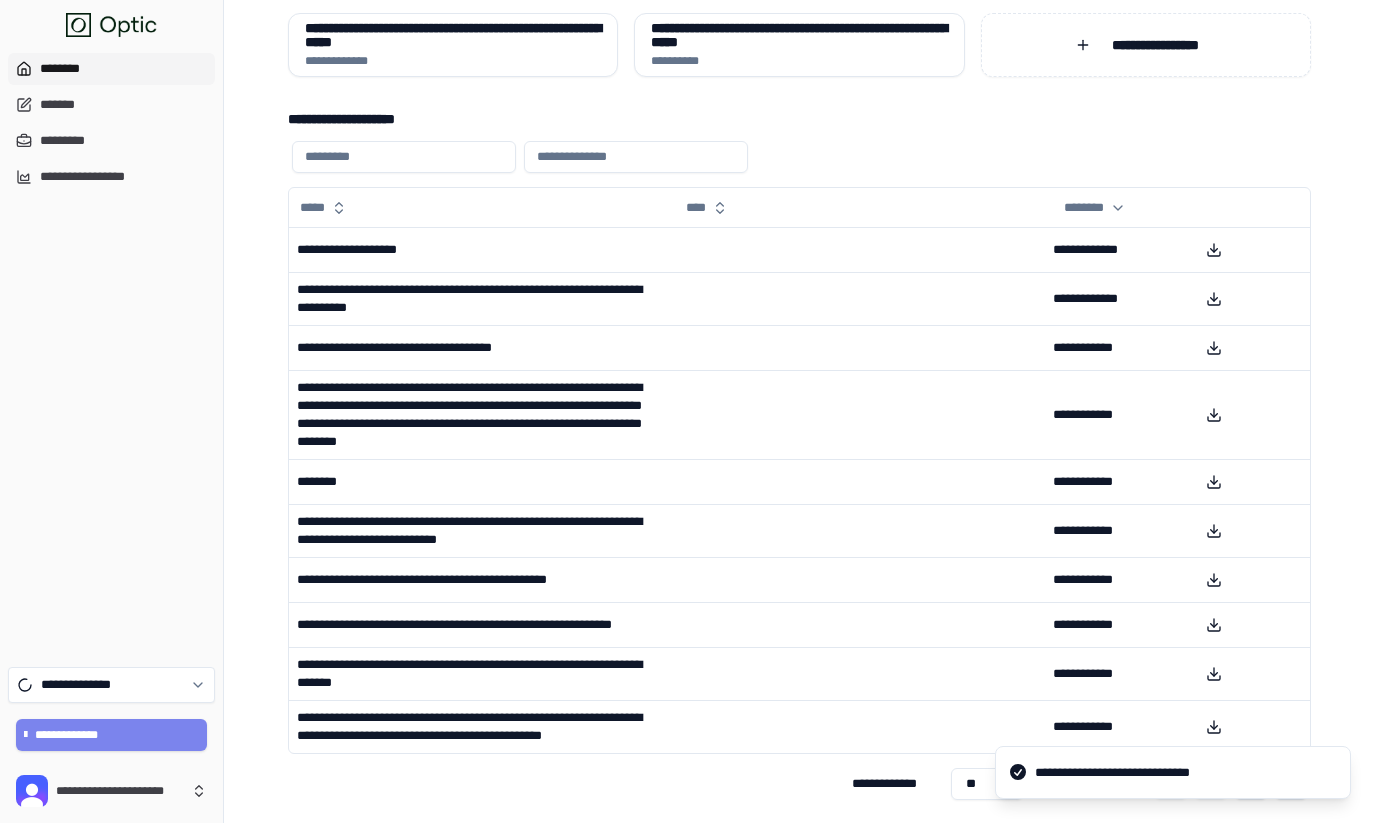 click on "**********" at bounding box center [111, 735] 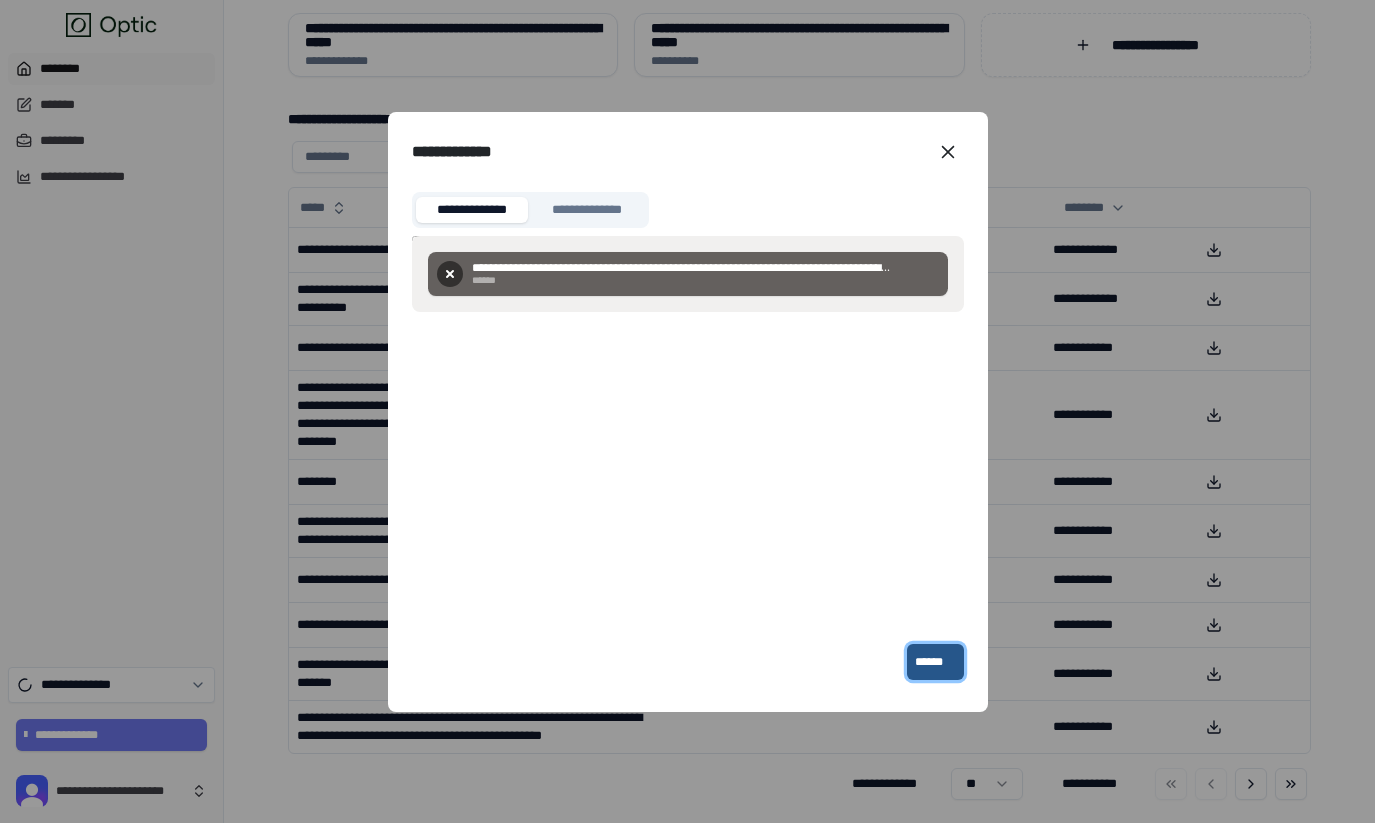 click on "******" at bounding box center (935, 662) 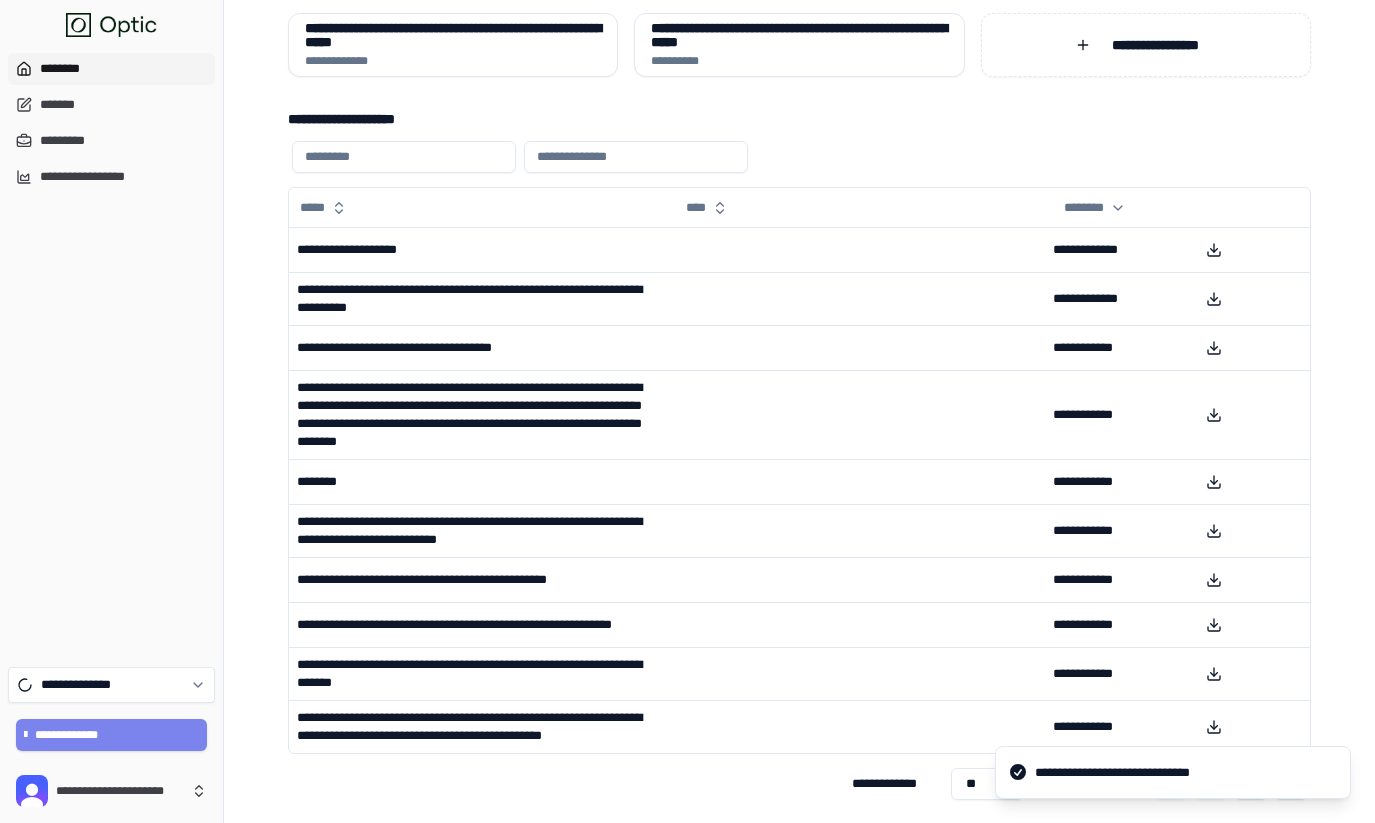 click on "**********" at bounding box center [112, 735] 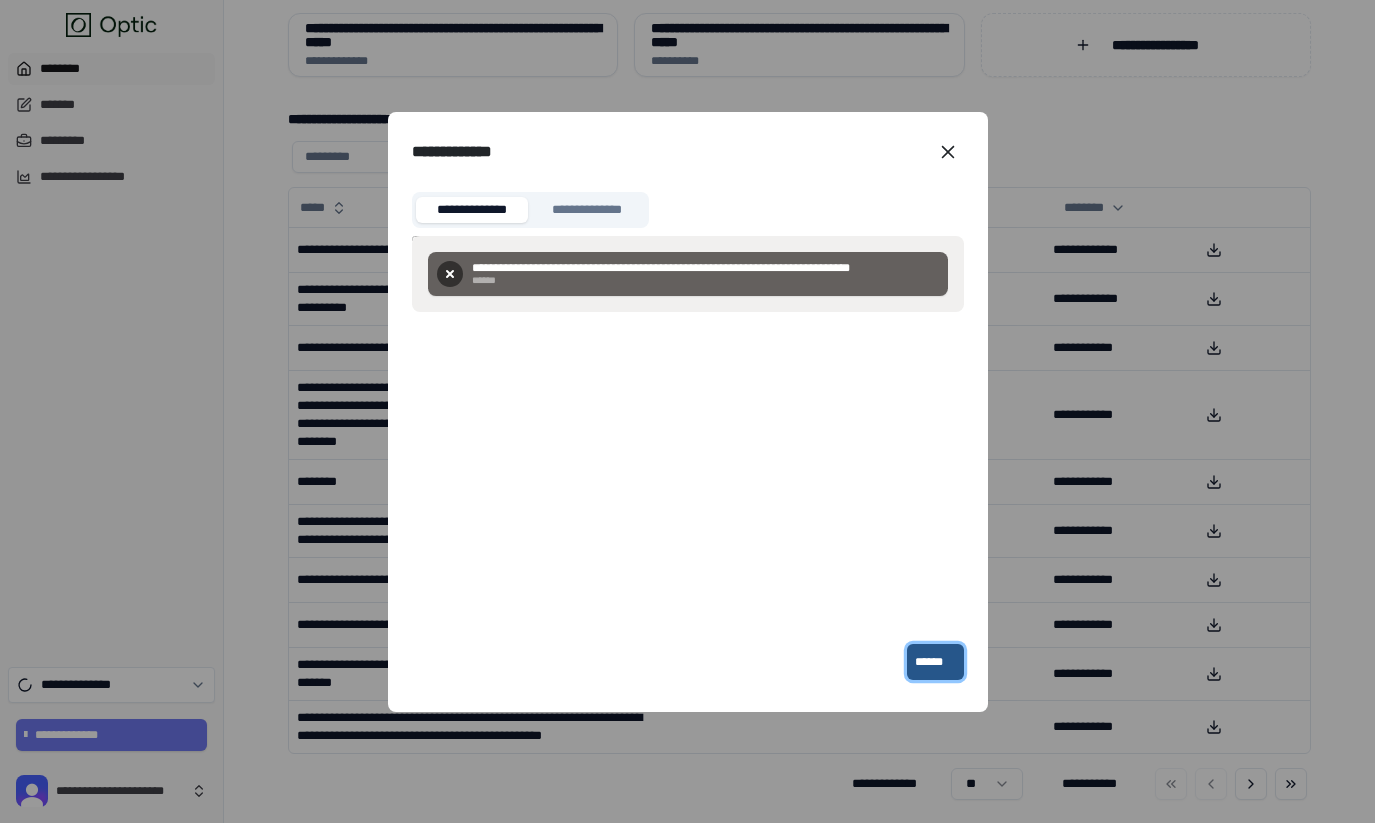 click on "******" at bounding box center (935, 662) 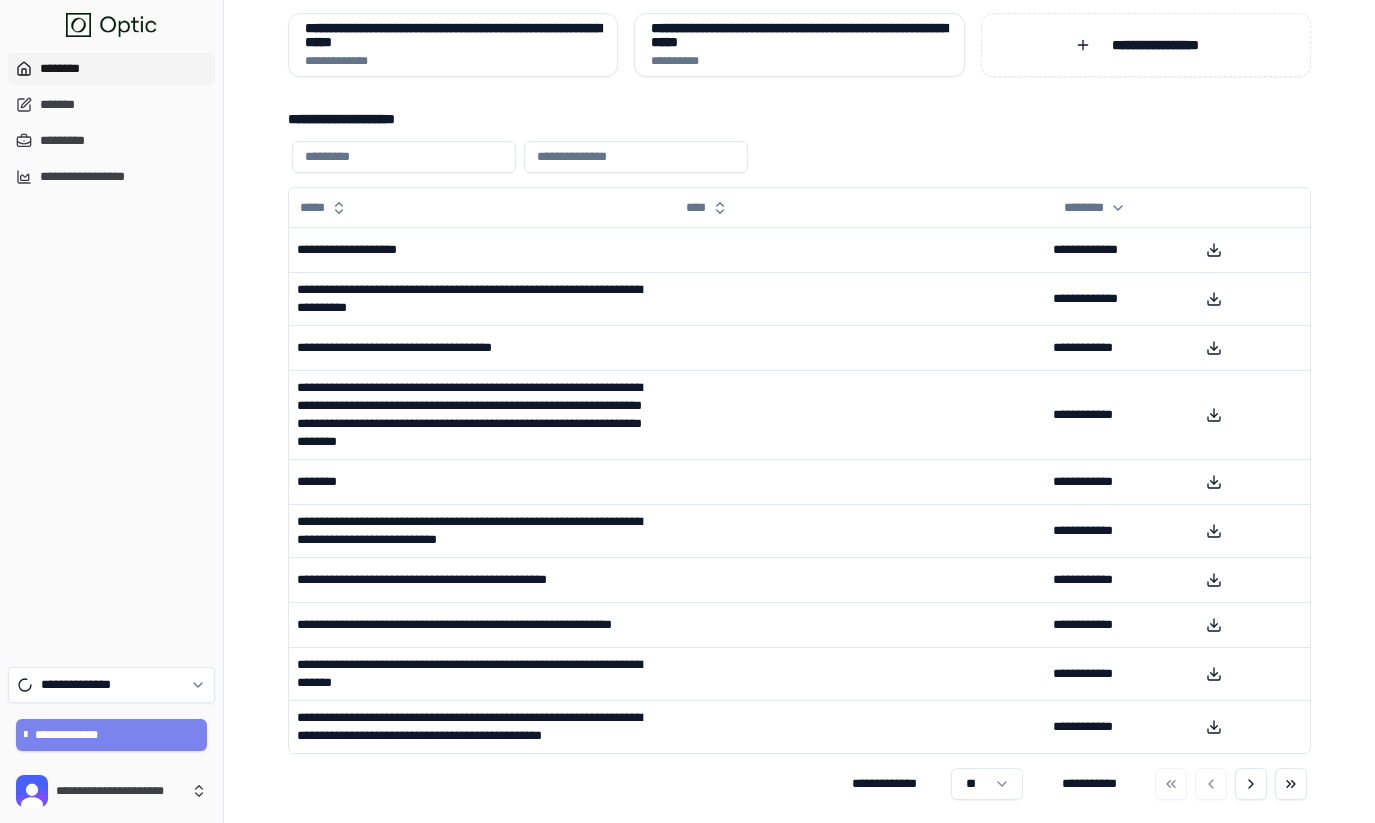 click on "**********" at bounding box center [112, 735] 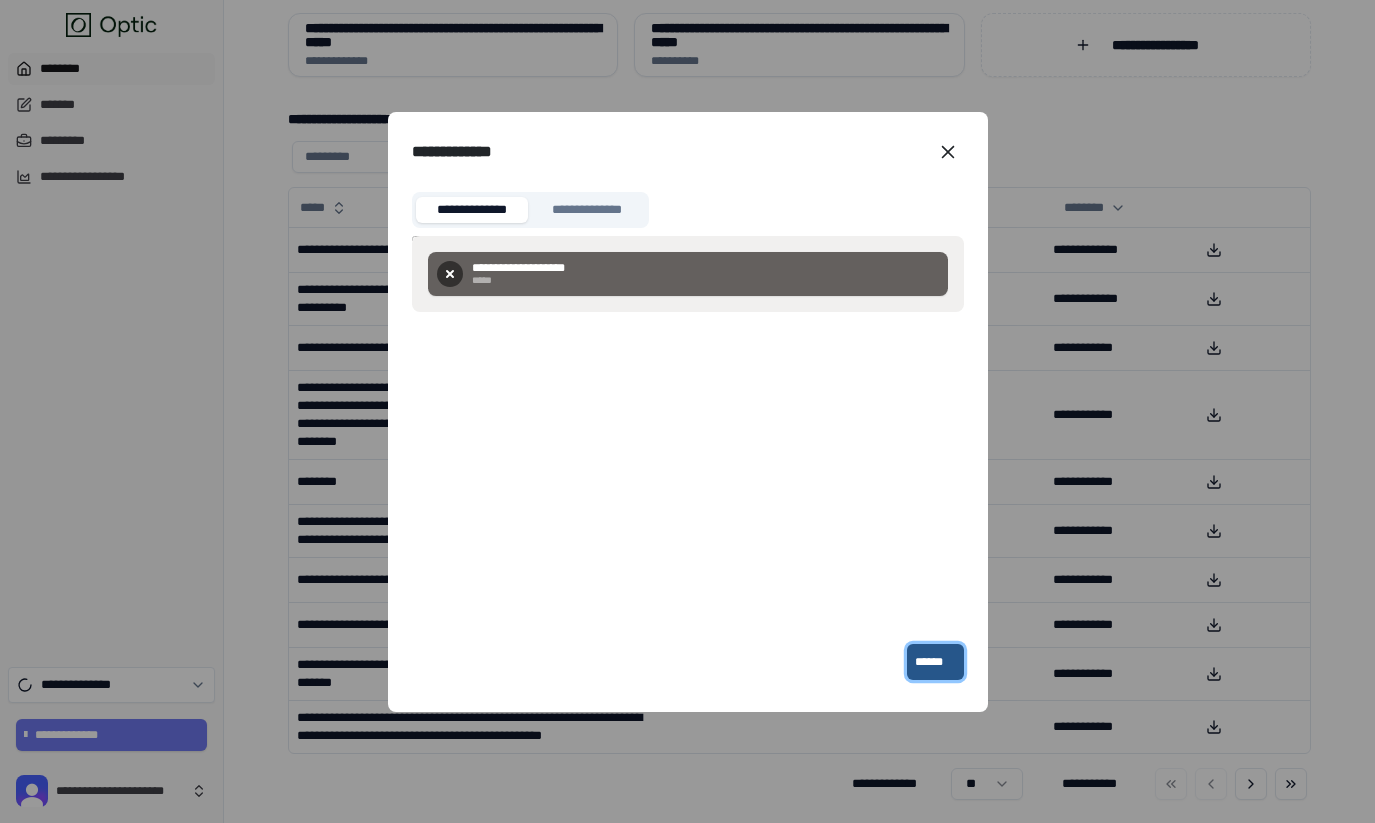 click on "******" at bounding box center [935, 662] 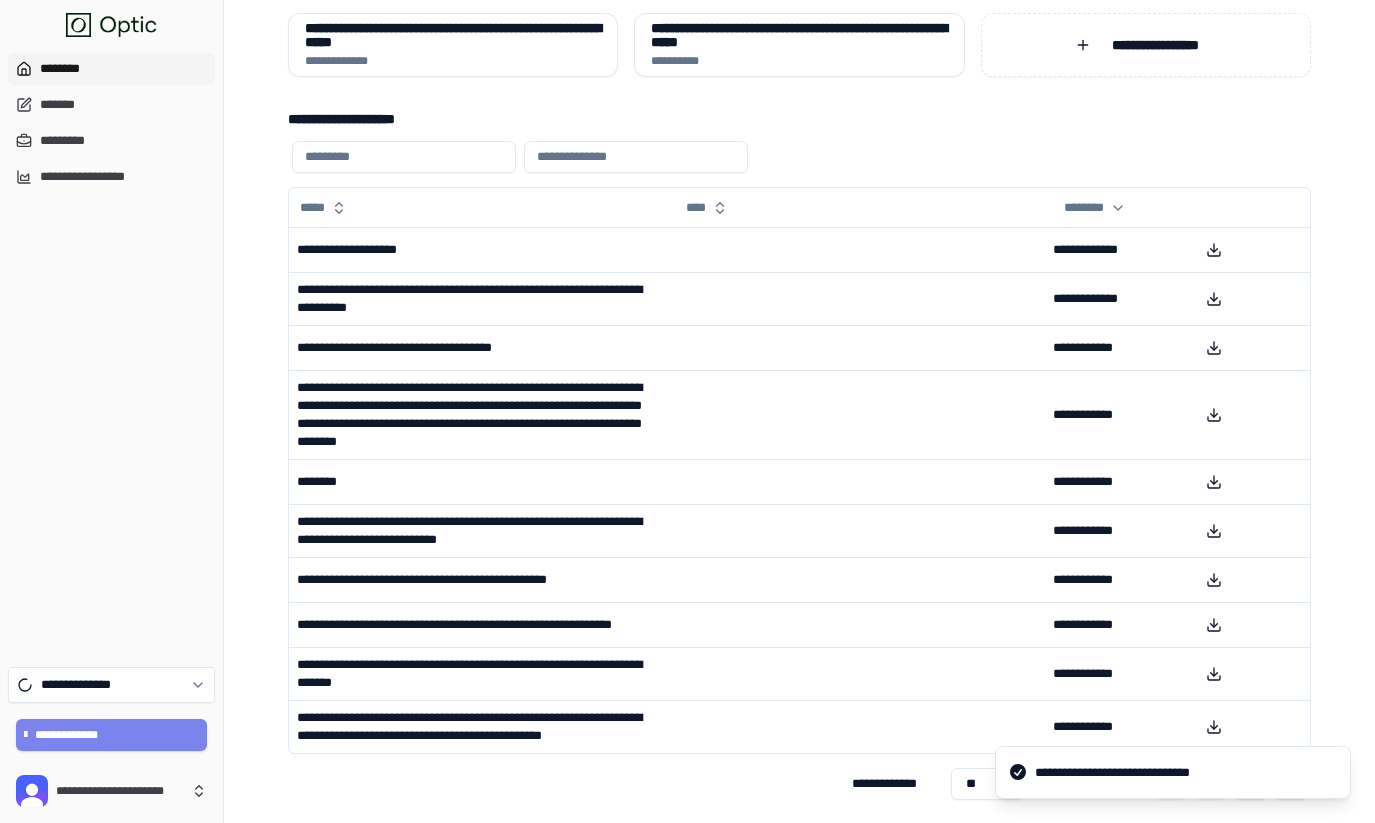 click on "**********" at bounding box center [112, 735] 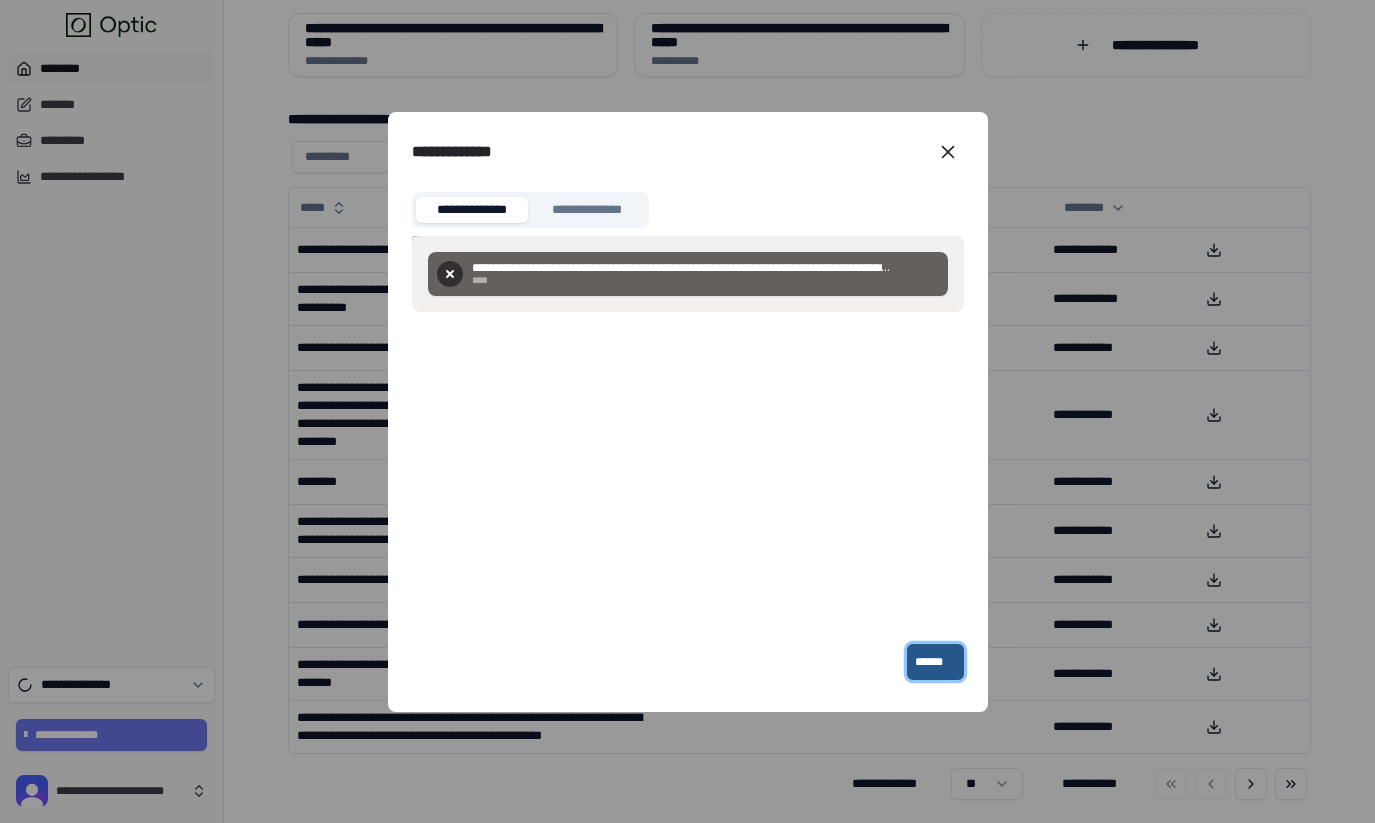 click on "******" at bounding box center [935, 662] 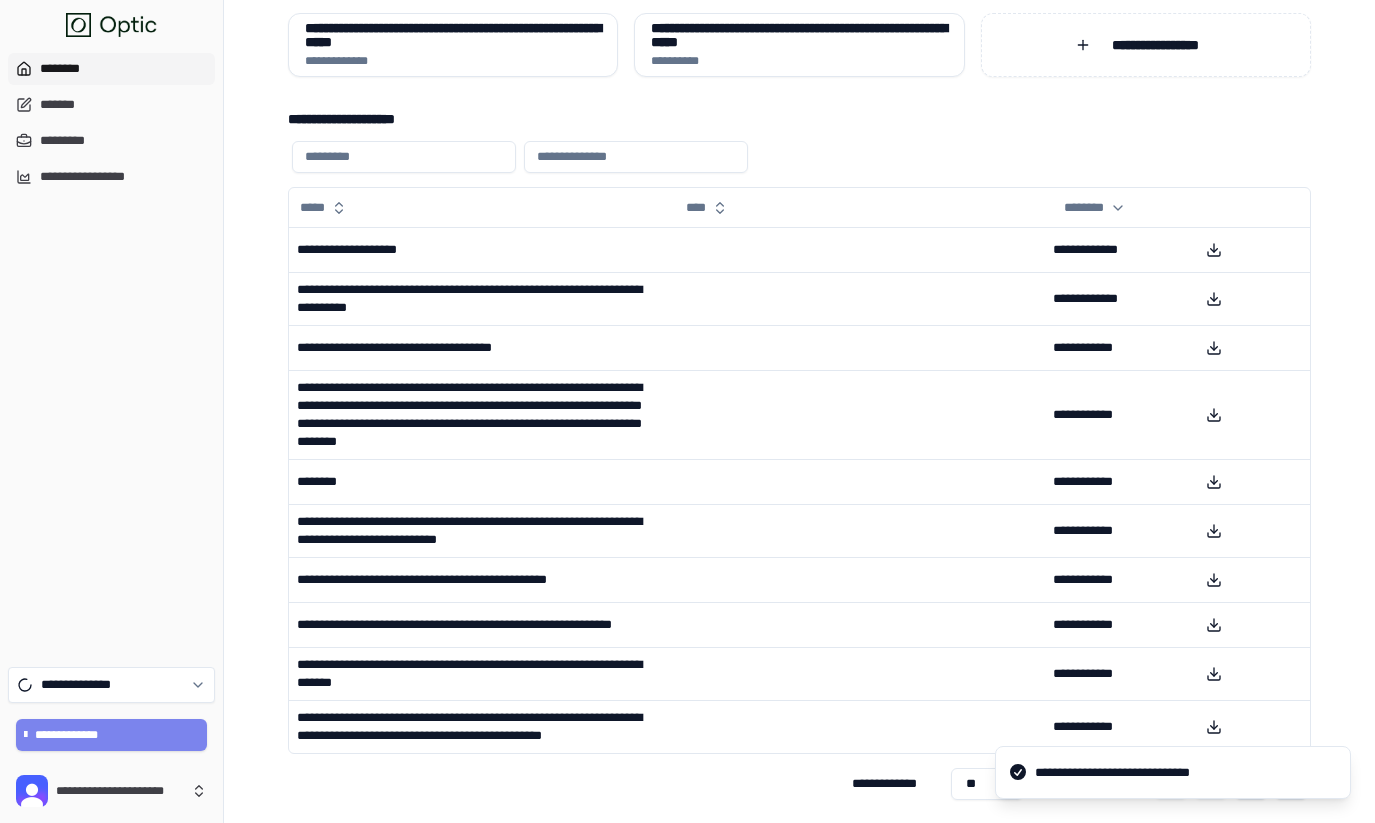 click on "**********" at bounding box center [112, 735] 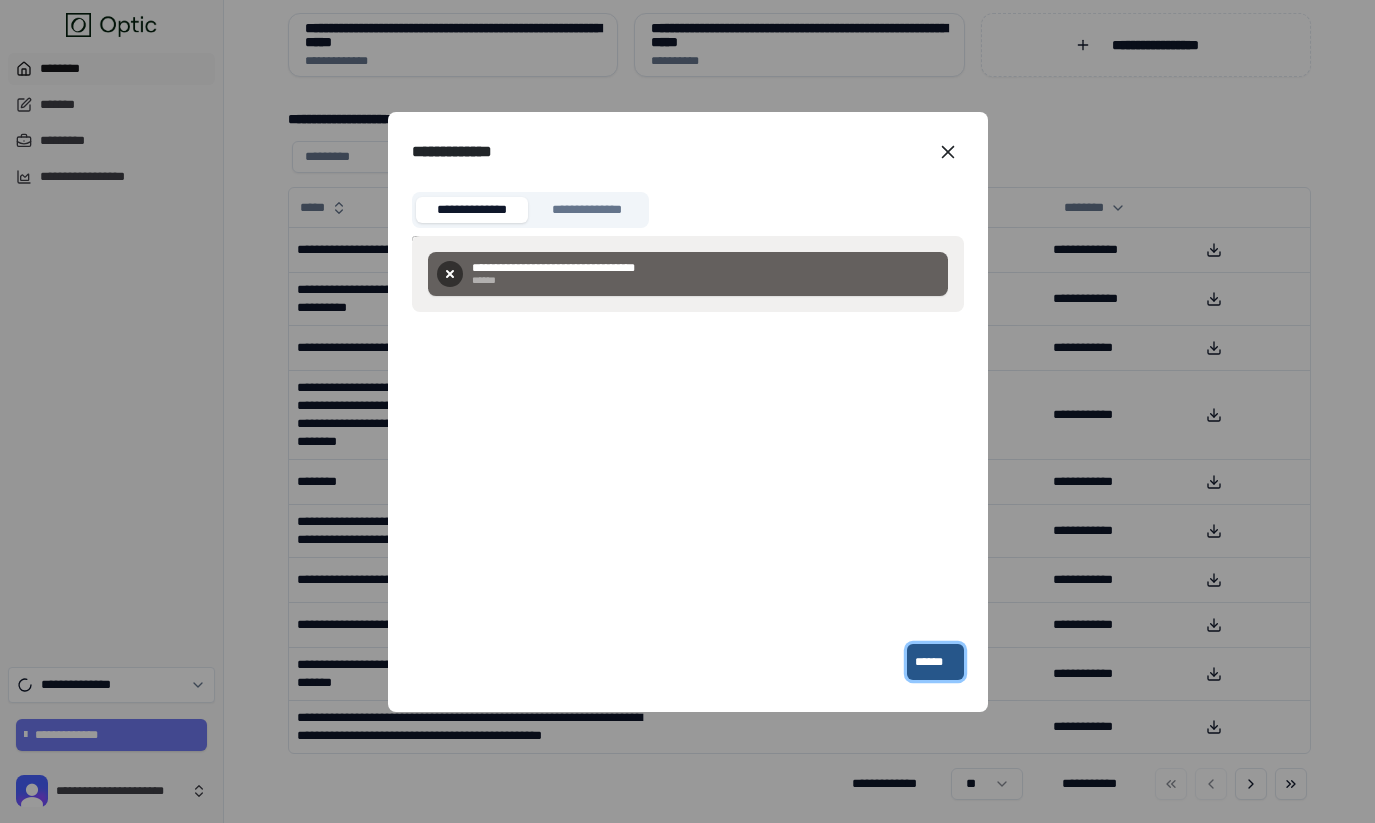 click on "******" at bounding box center (935, 662) 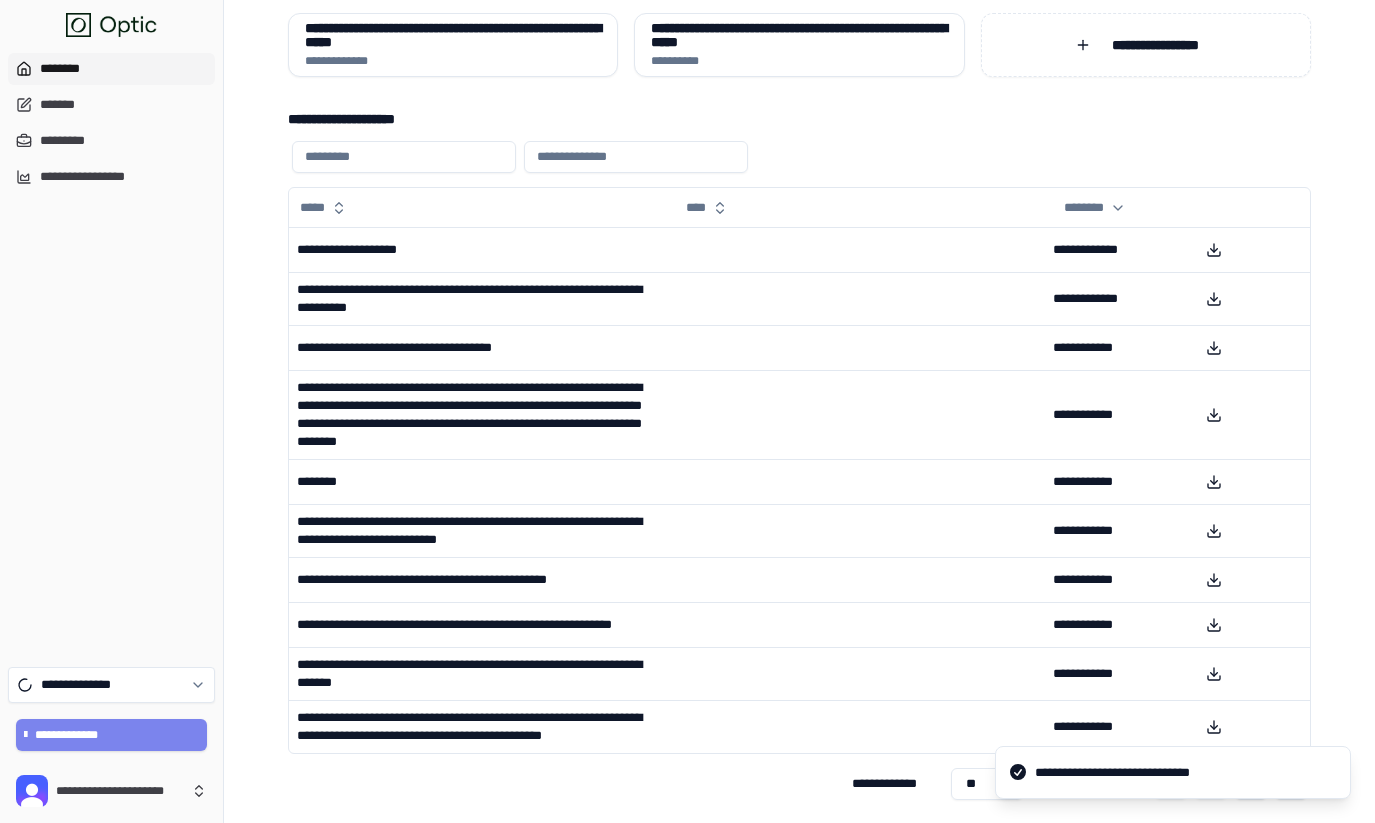 click on "**********" at bounding box center (112, 735) 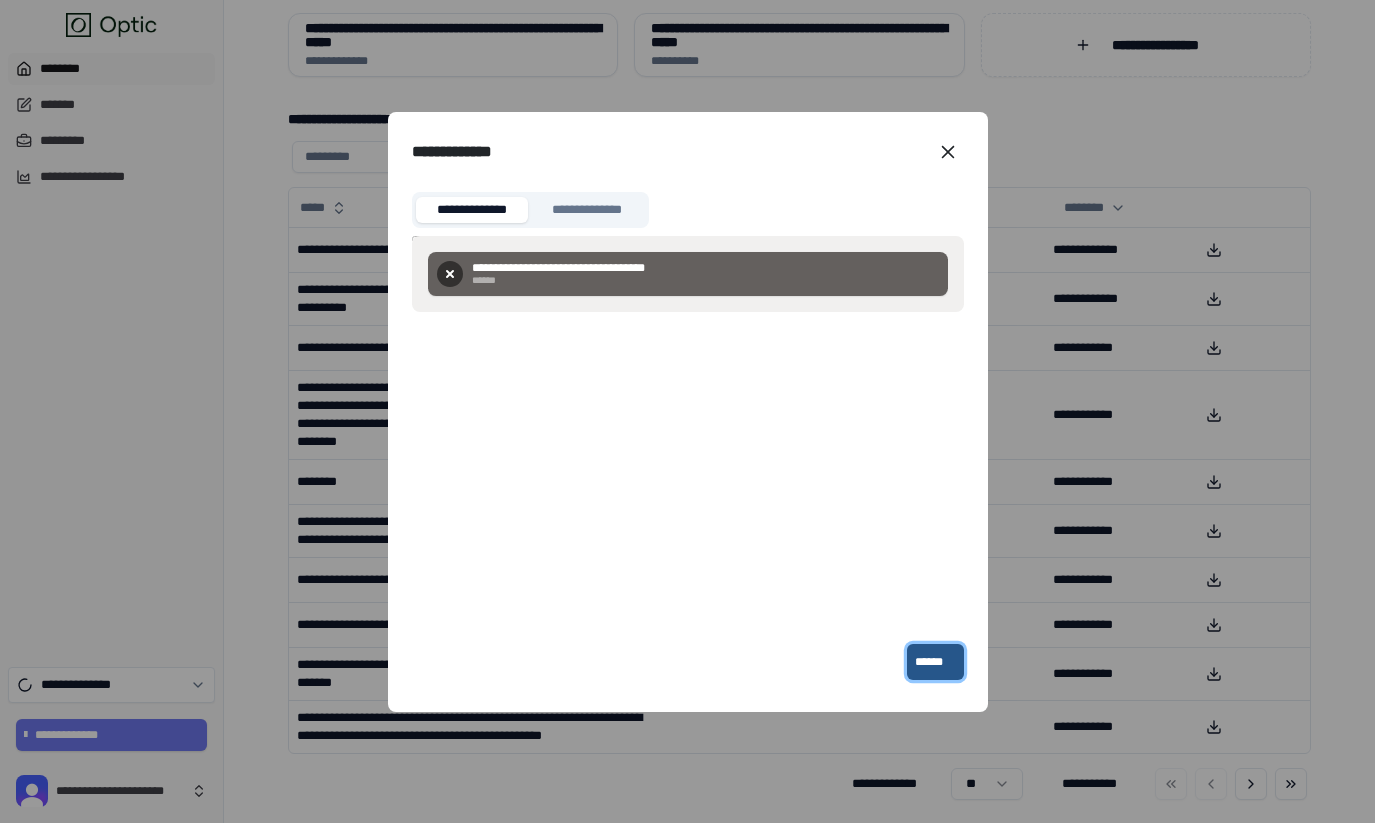 click on "******" at bounding box center (935, 662) 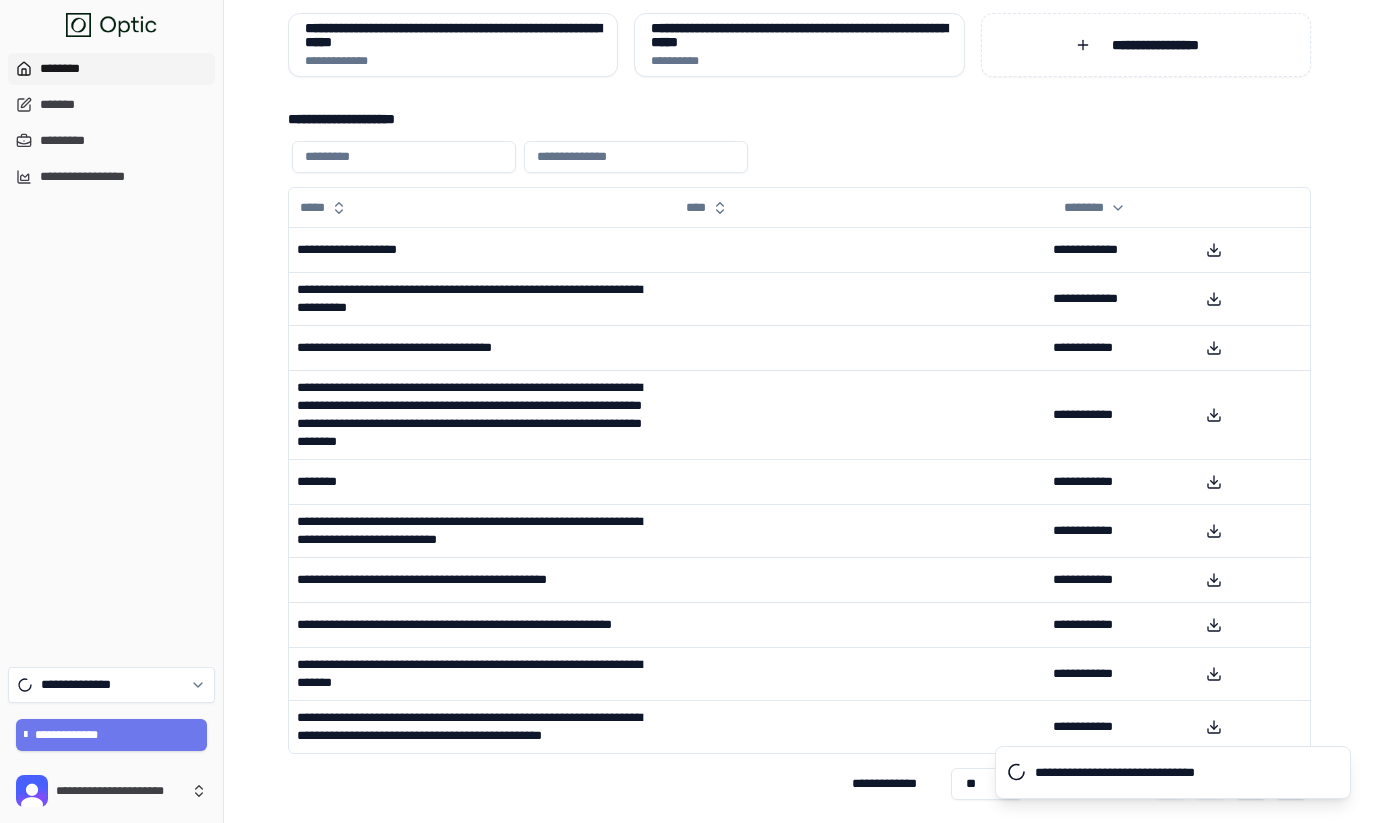 scroll, scrollTop: 182, scrollLeft: 0, axis: vertical 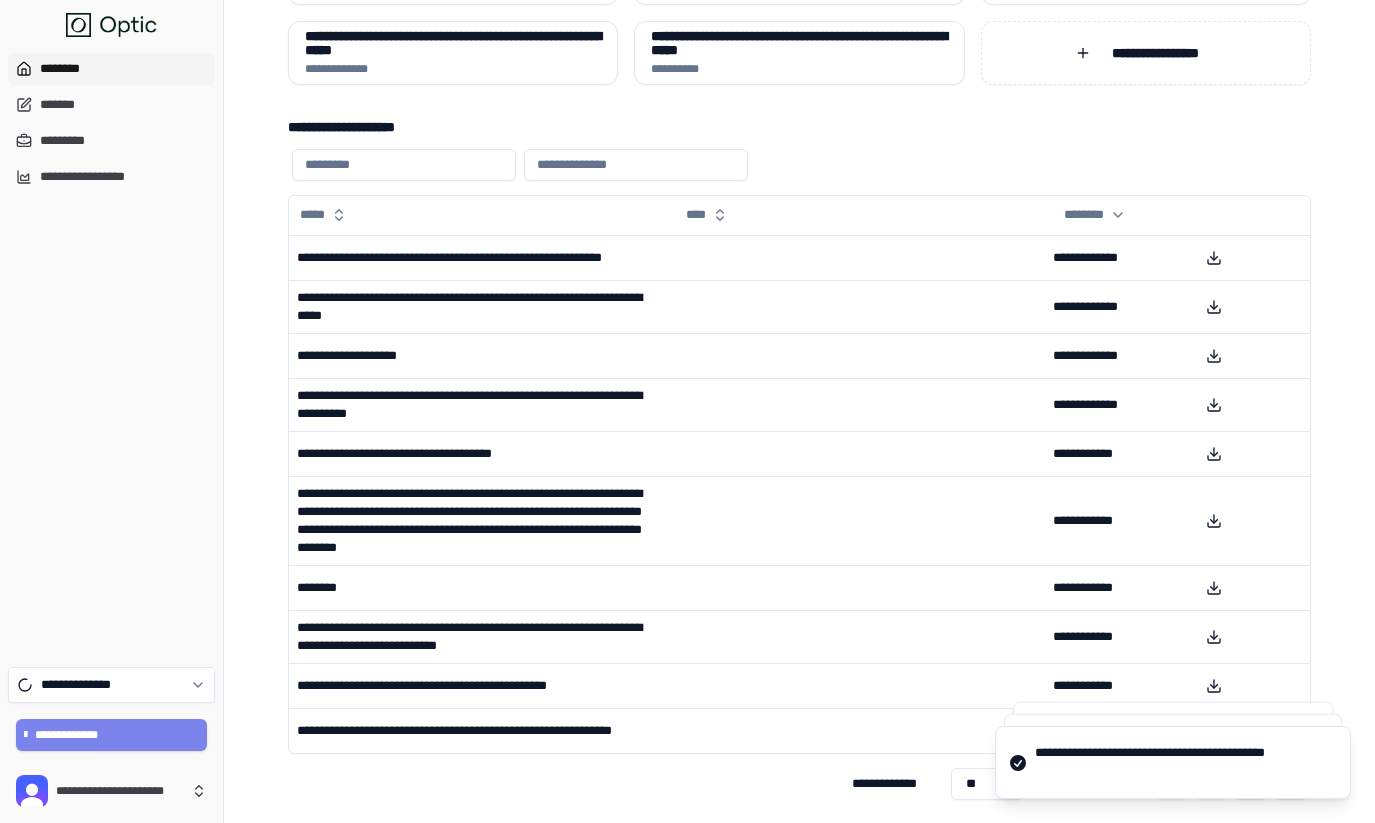 click on "**********" at bounding box center (112, 735) 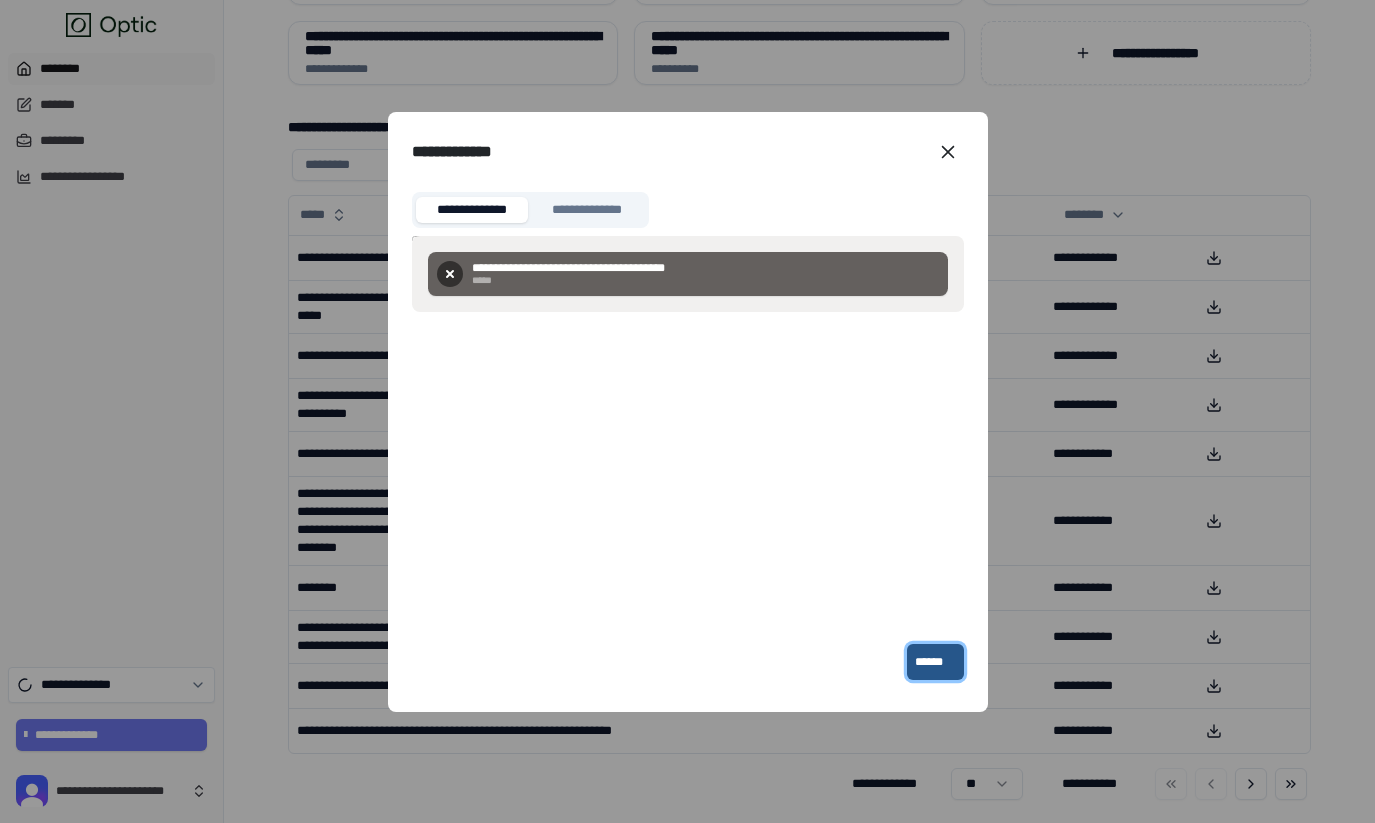 click on "******" at bounding box center [935, 662] 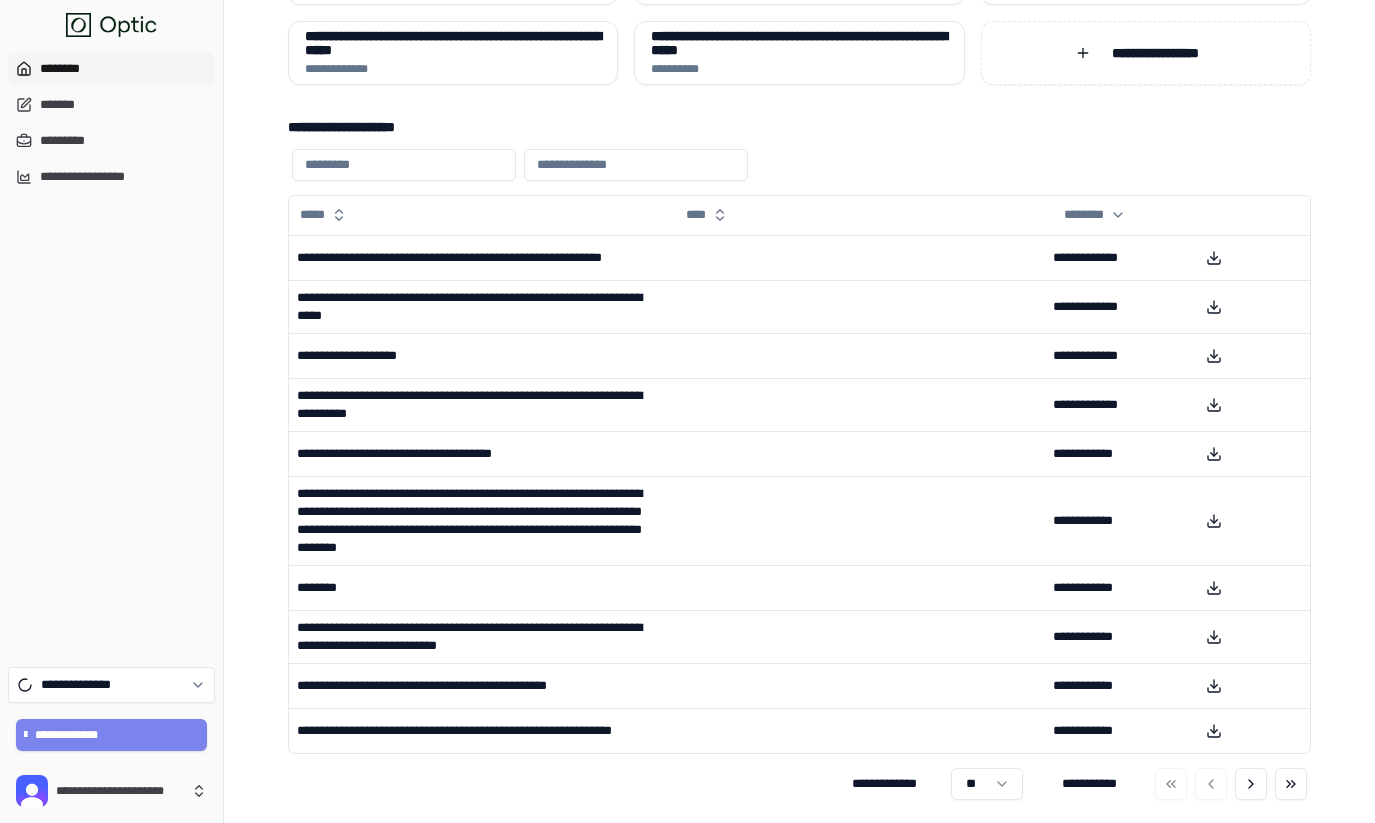 click on "**********" at bounding box center (112, 735) 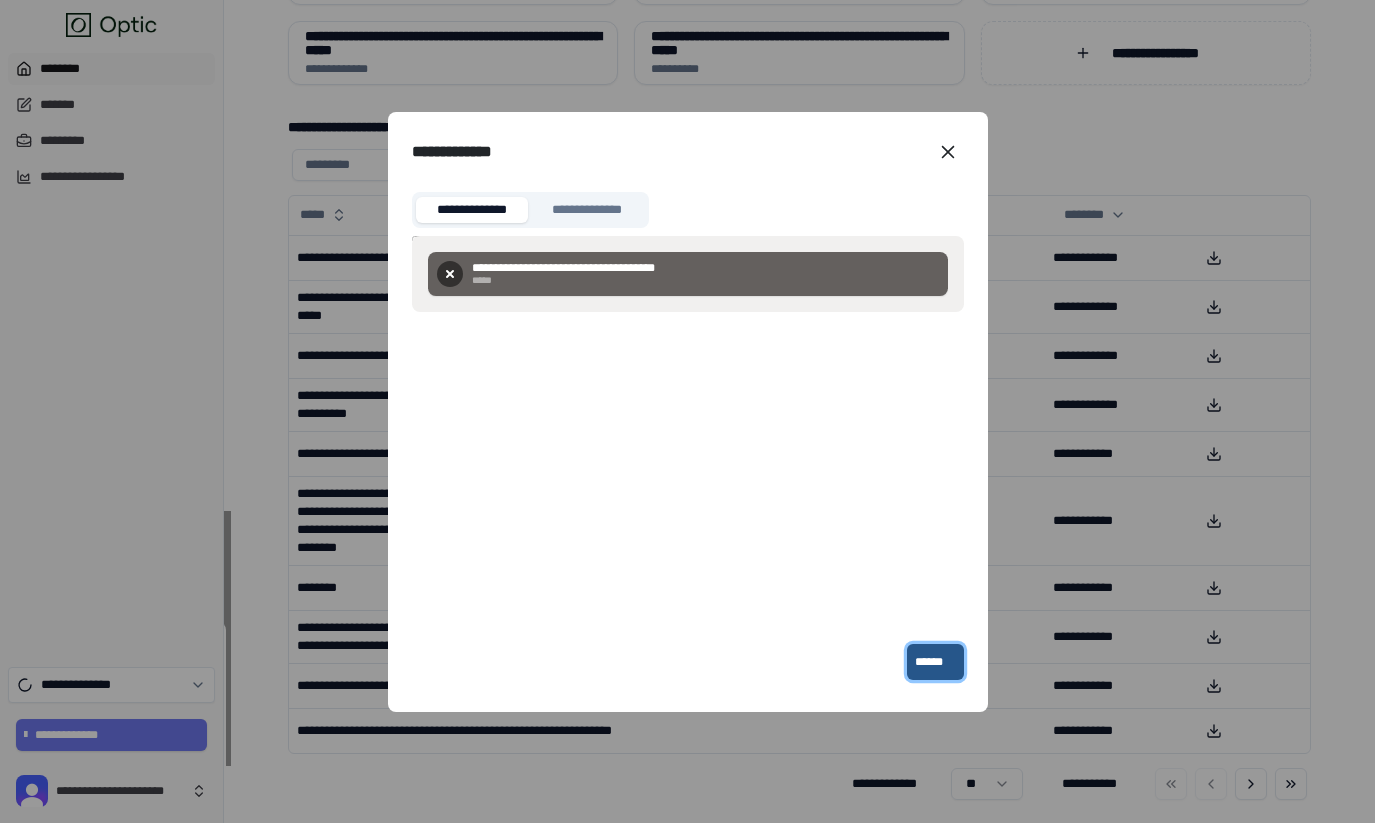 click on "******" at bounding box center [935, 662] 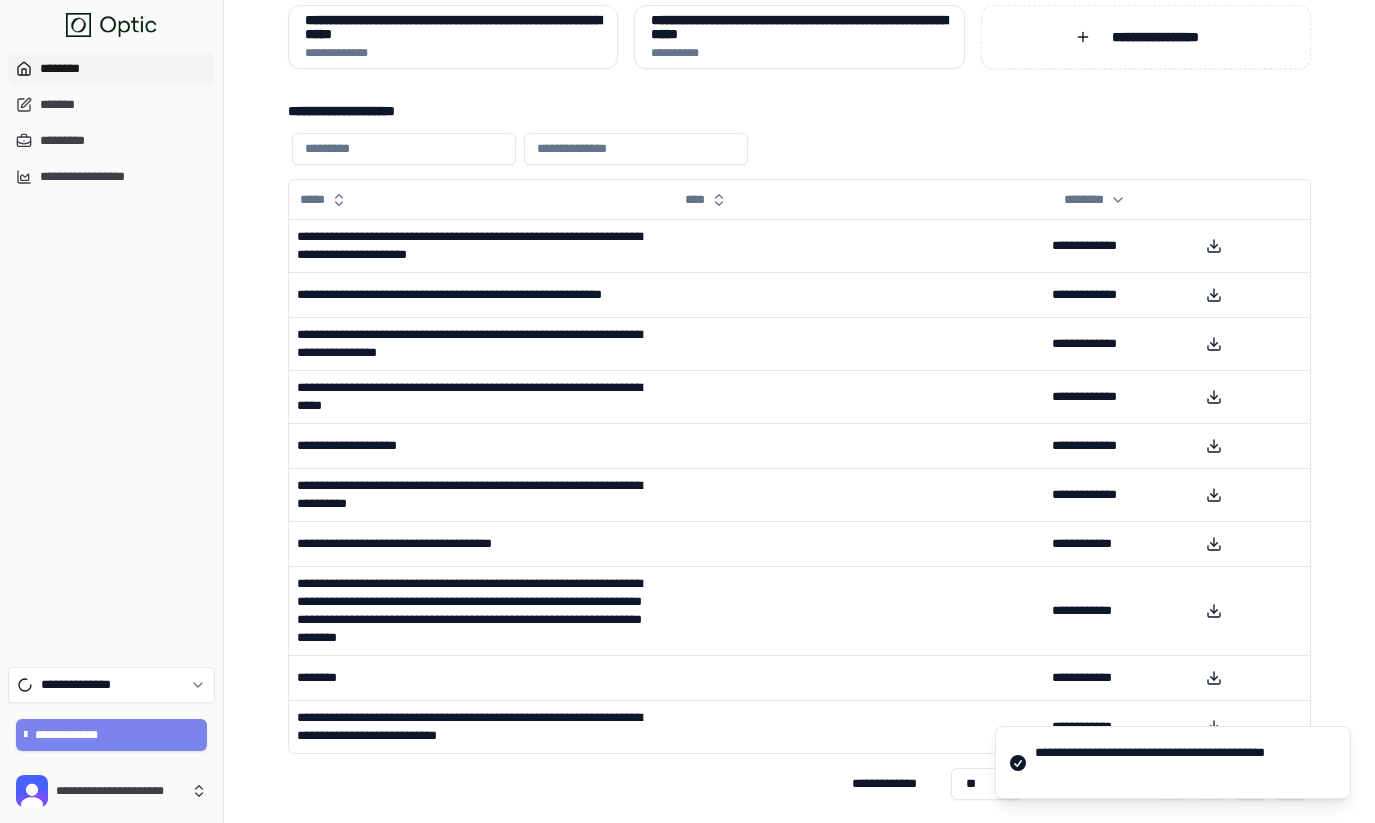 click on "**********" at bounding box center [112, 735] 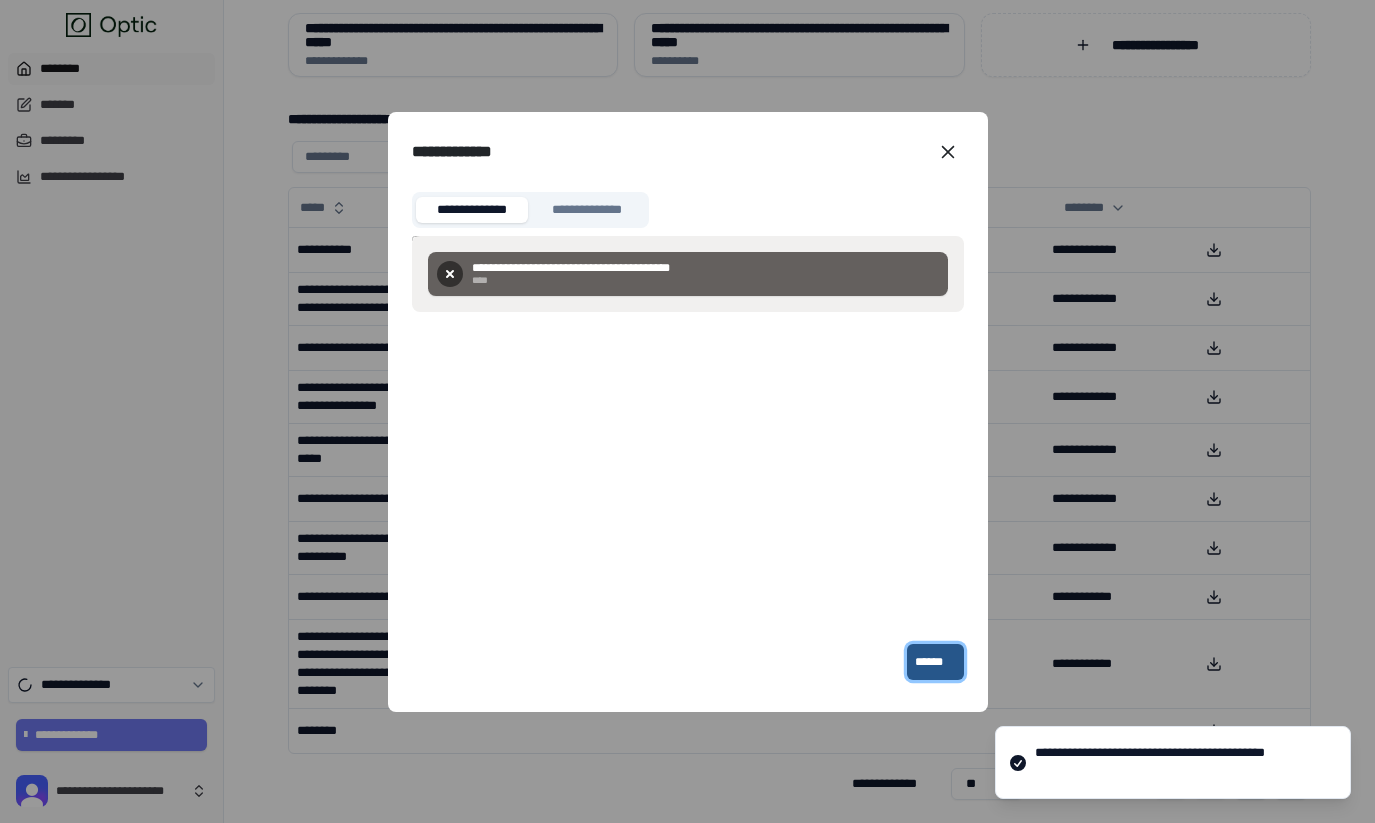 click on "******" at bounding box center [935, 662] 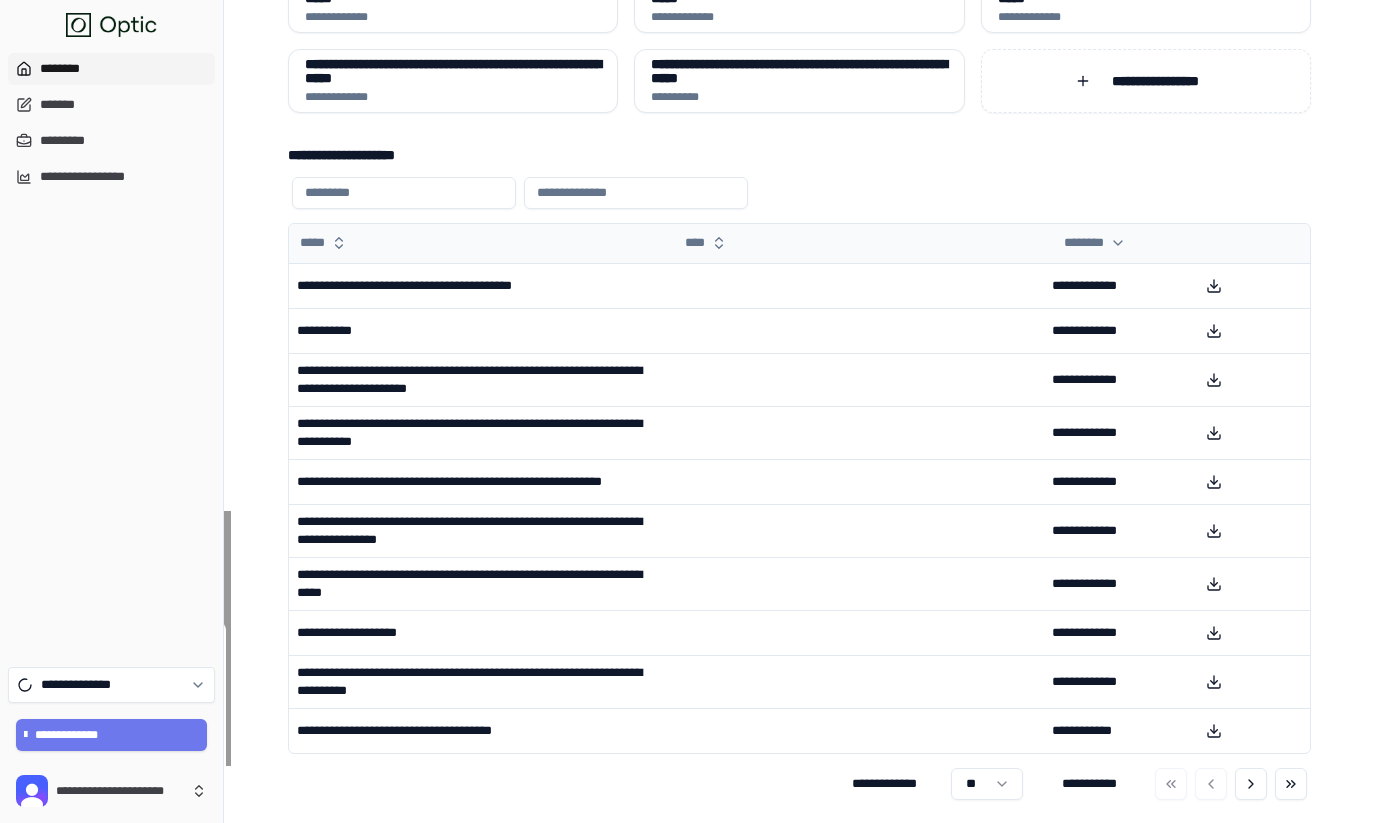 scroll, scrollTop: 128, scrollLeft: 0, axis: vertical 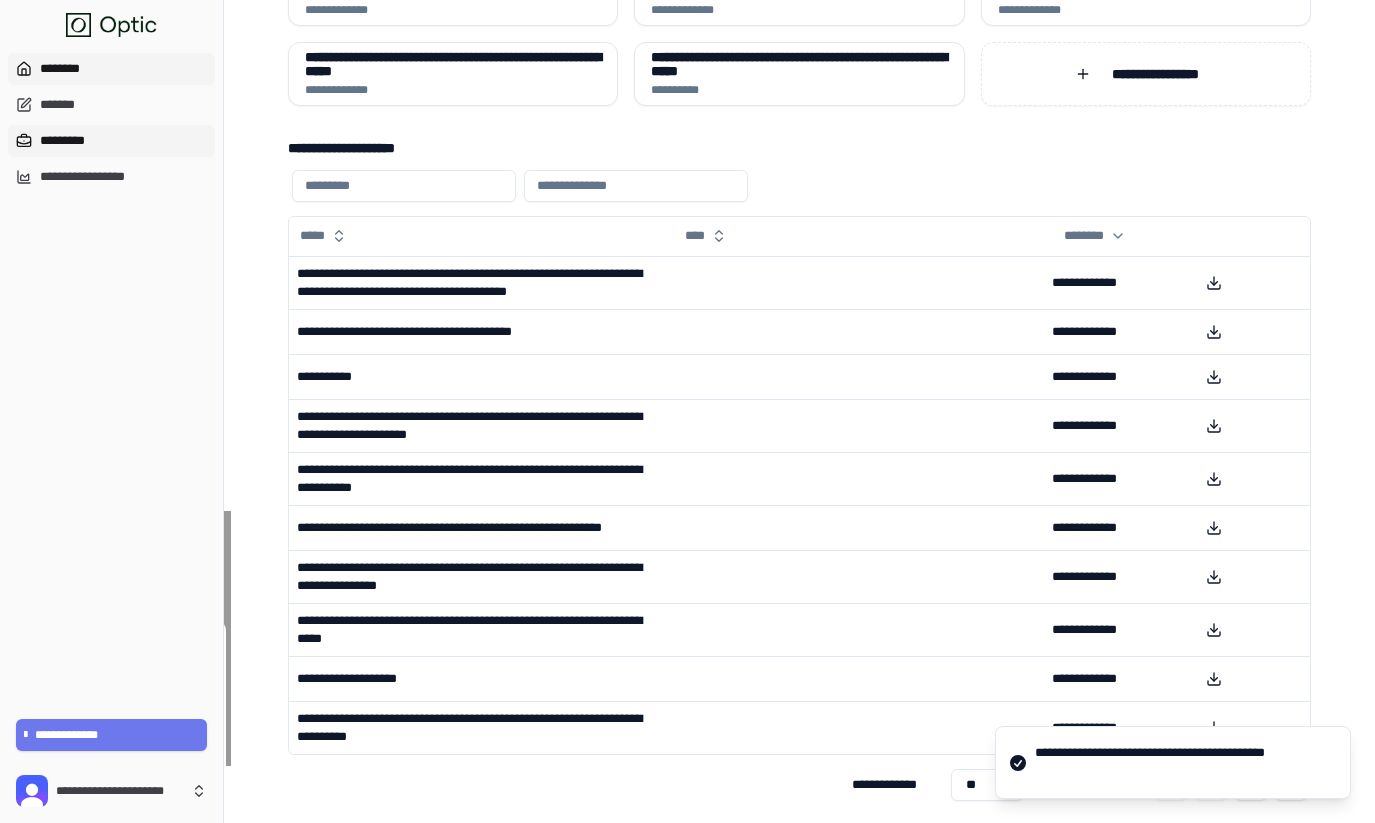 click on "*********" at bounding box center (111, 141) 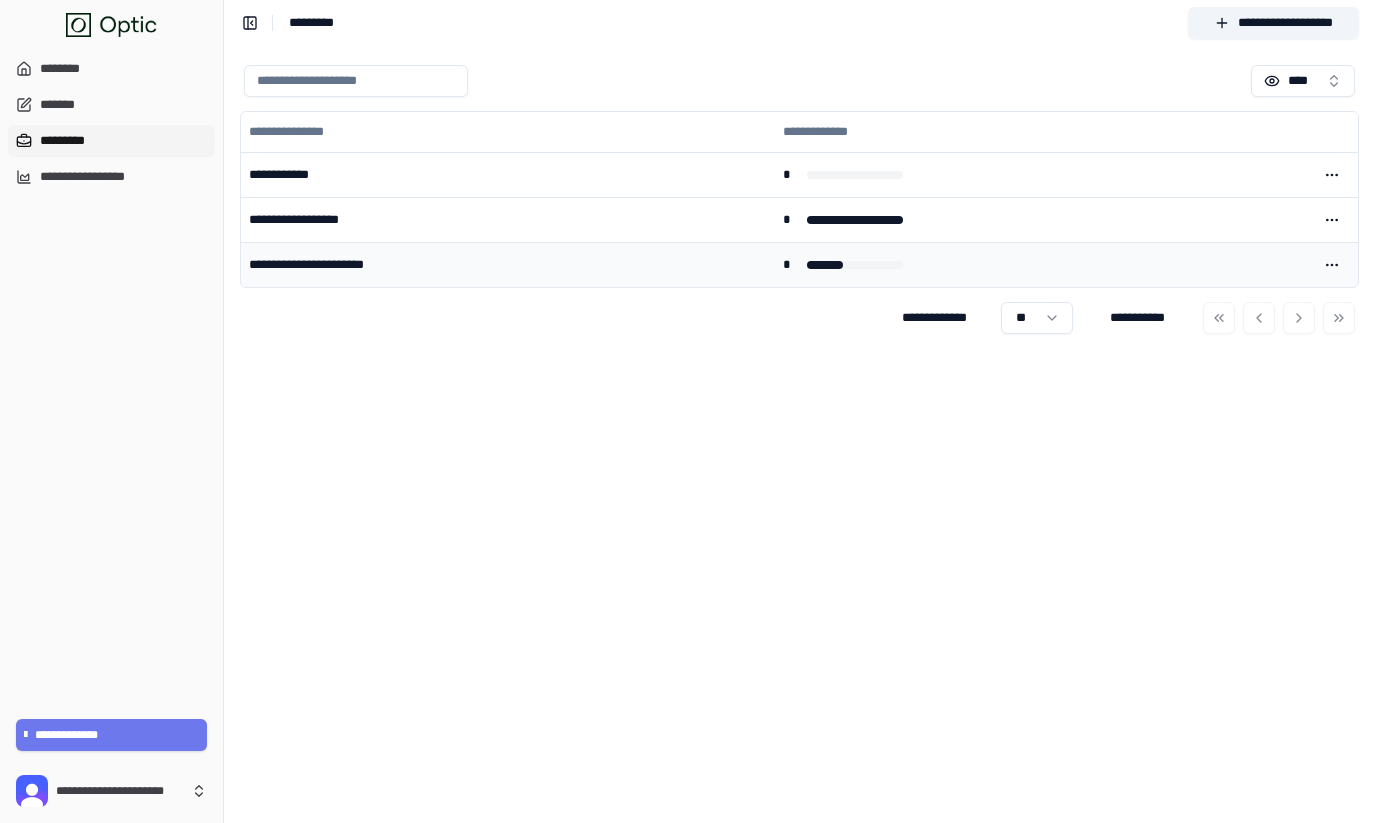 click on "**********" at bounding box center [508, 264] 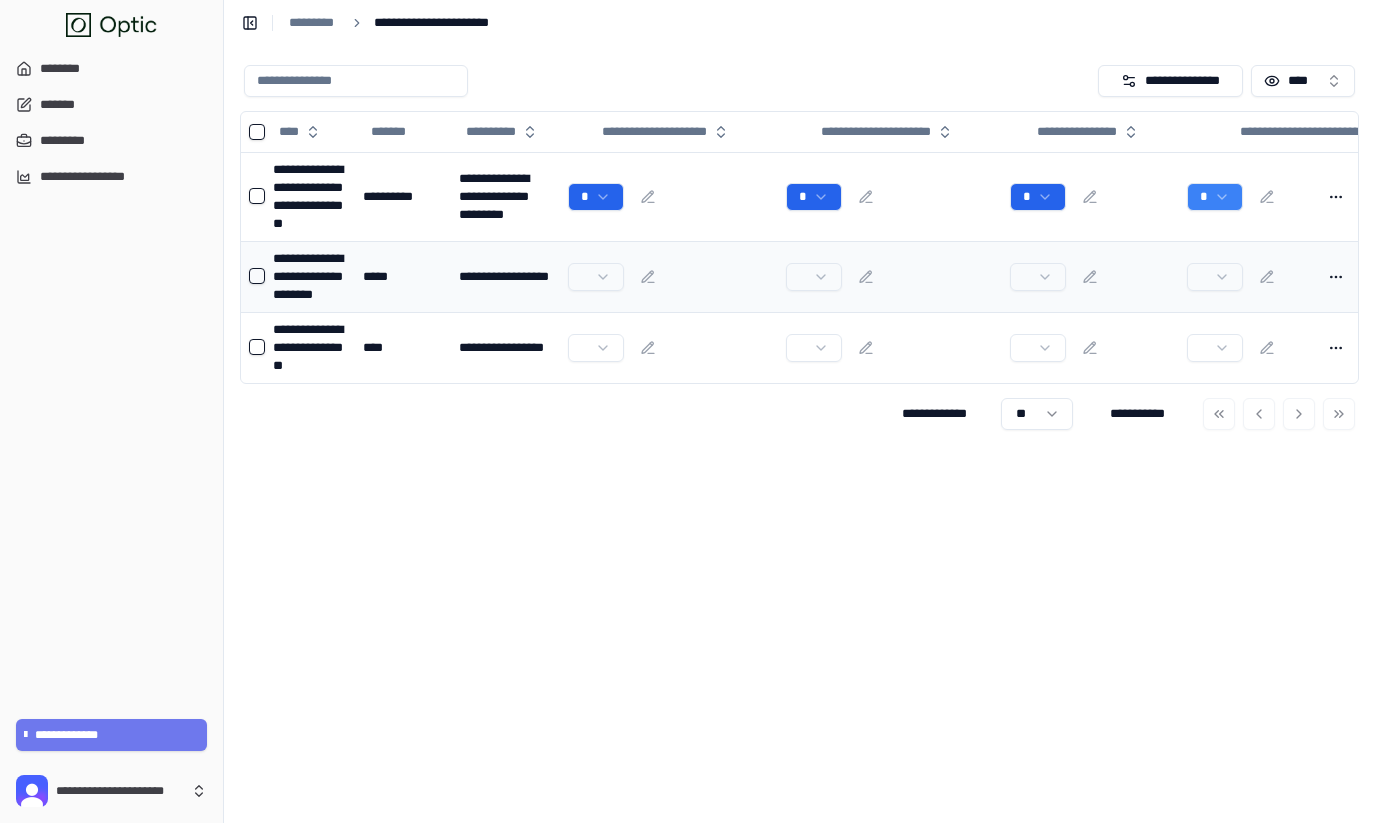 click at bounding box center [257, 276] 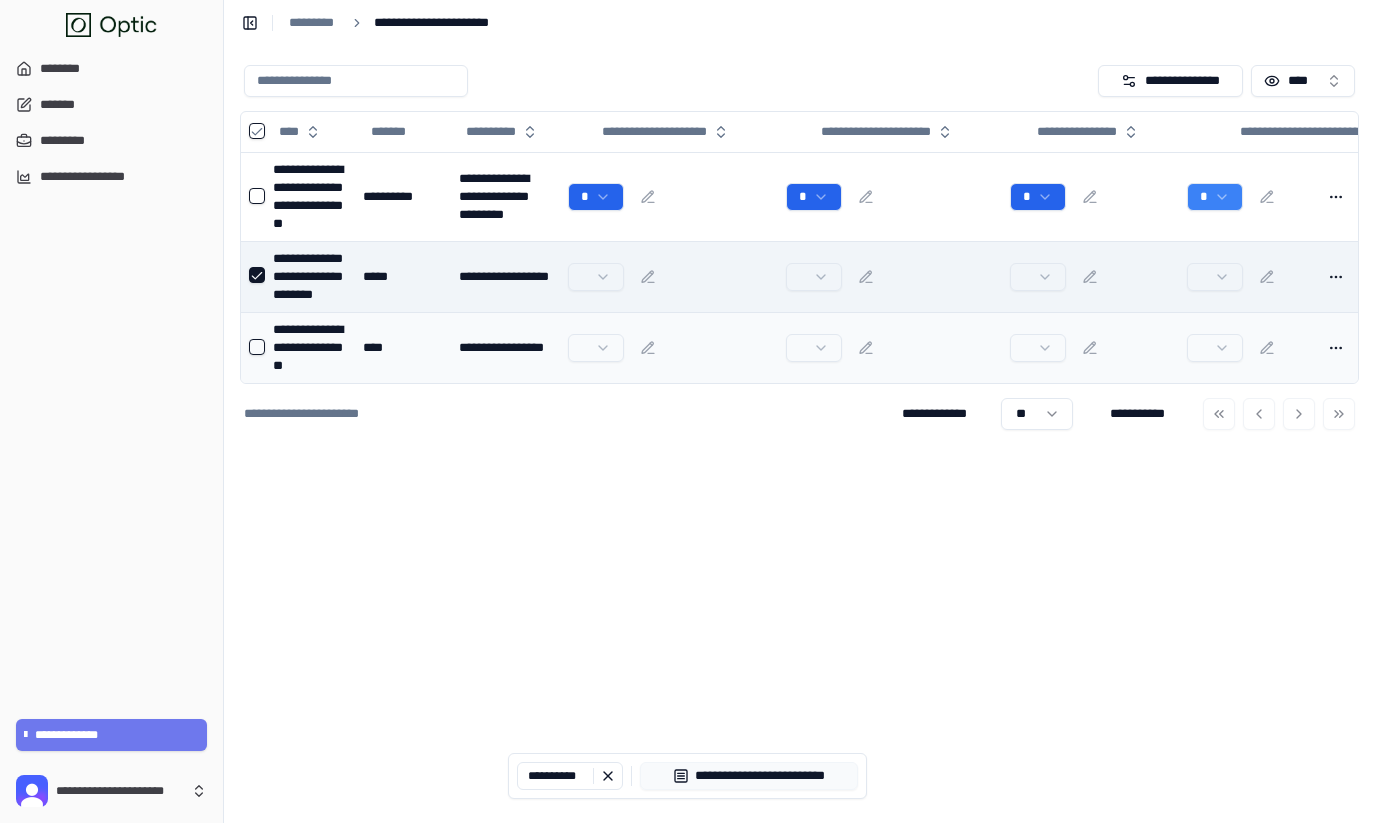 click at bounding box center (257, 347) 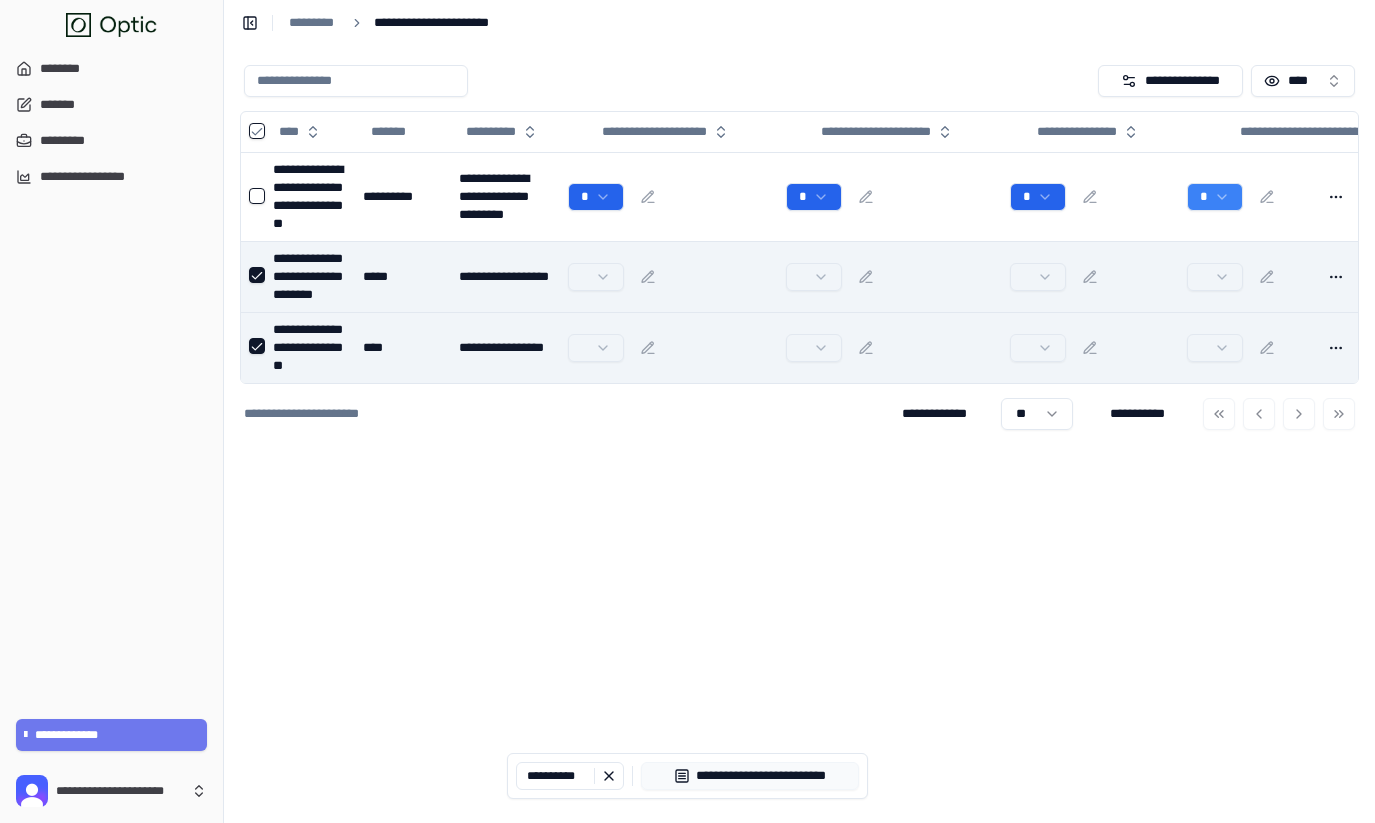 click at bounding box center [257, 346] 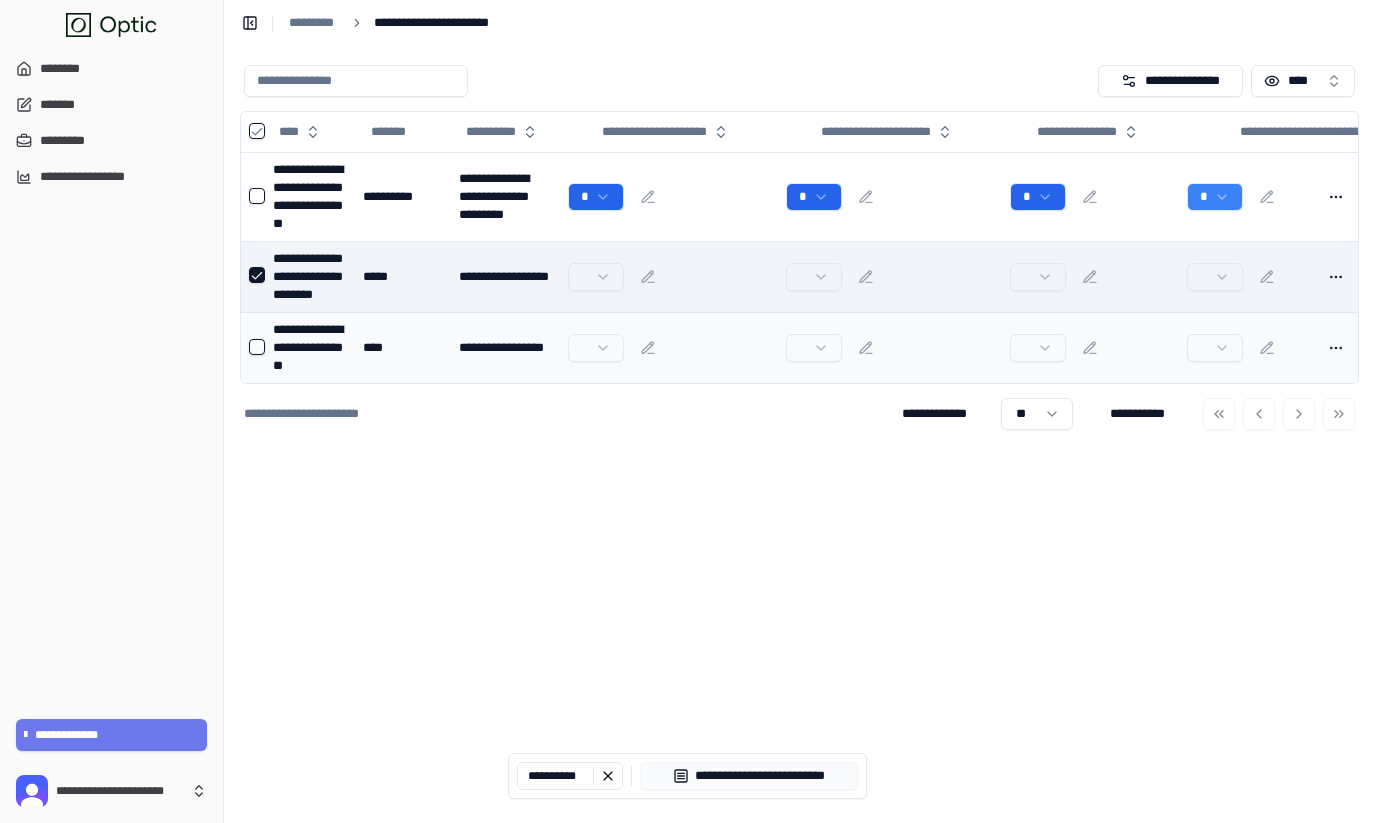 click at bounding box center (257, 347) 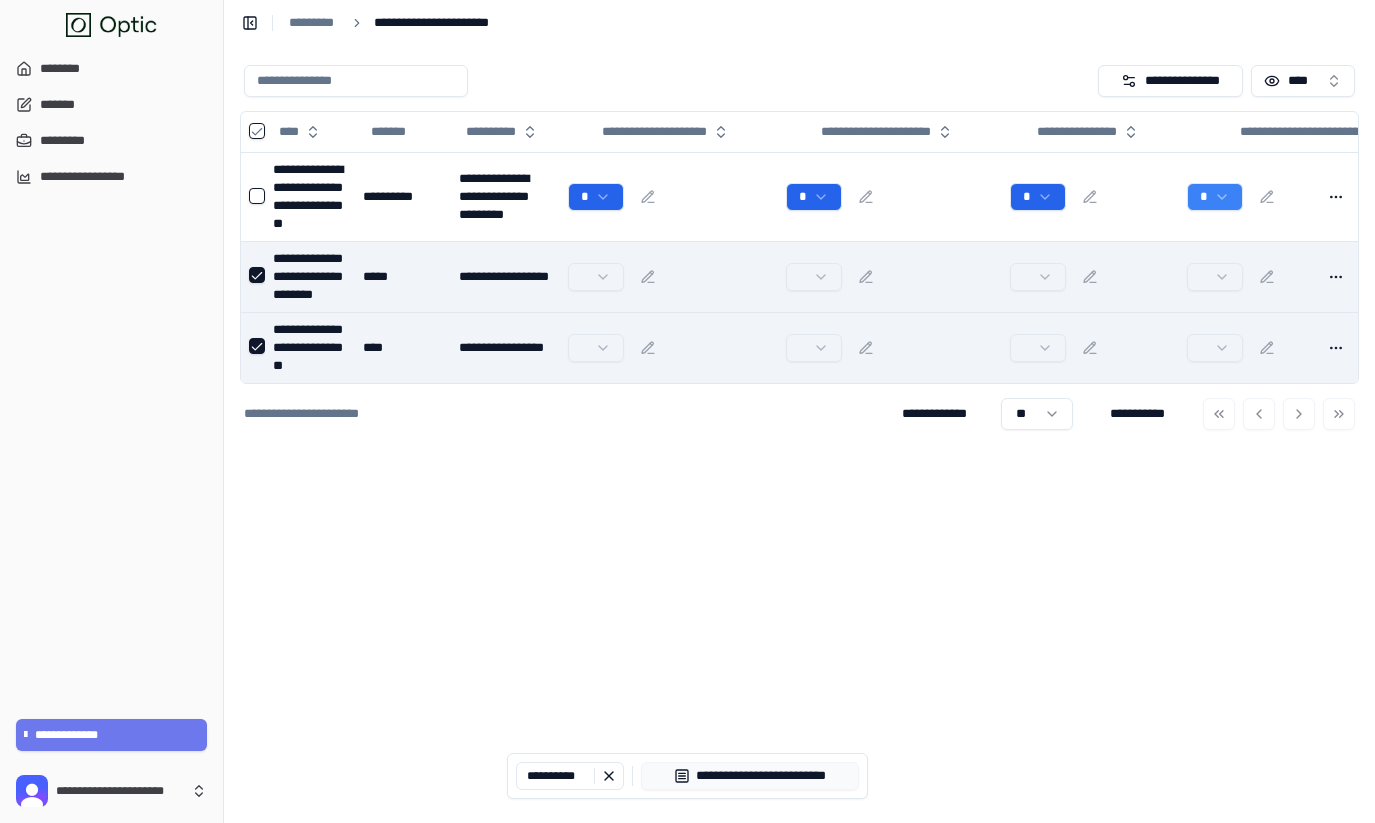 click at bounding box center (257, 275) 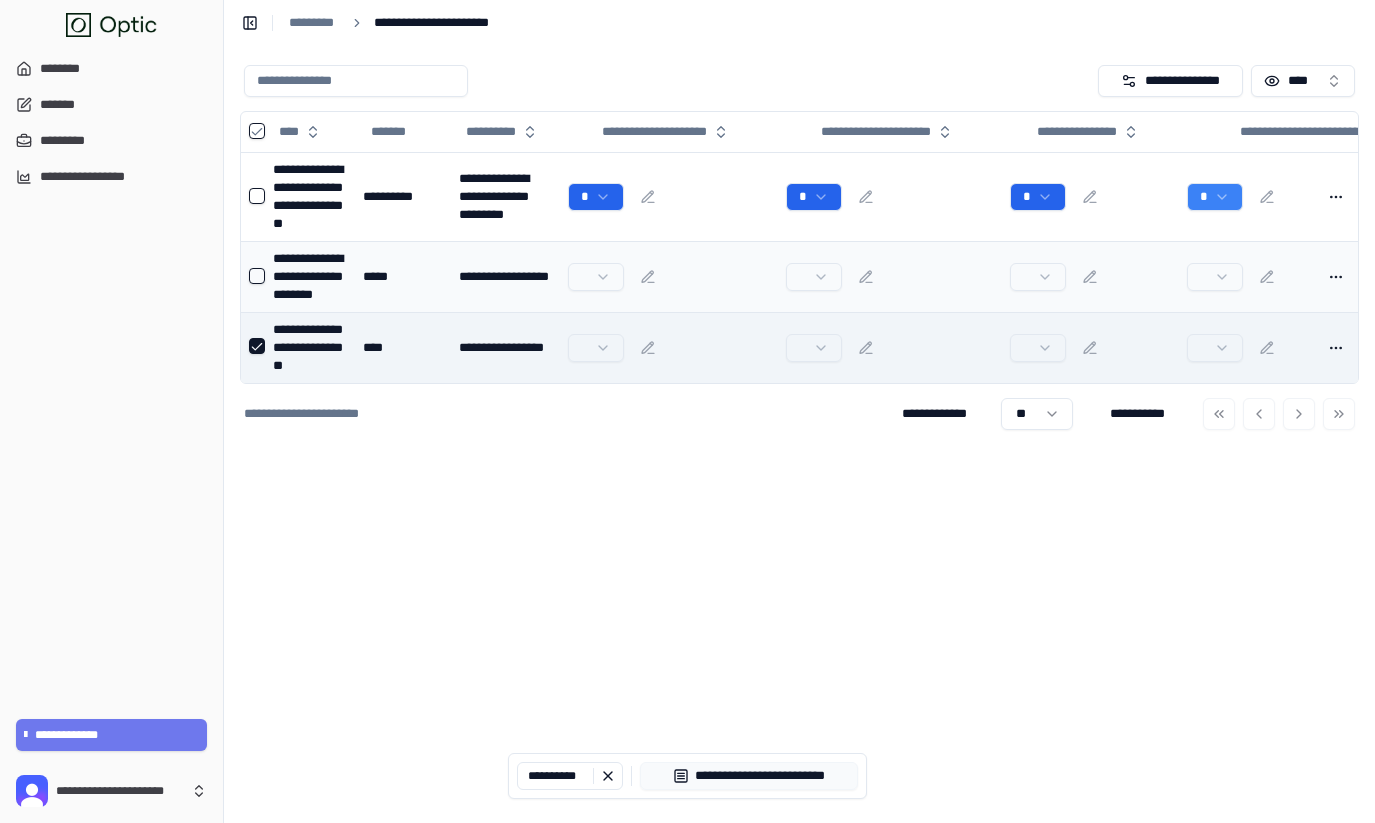click at bounding box center (257, 346) 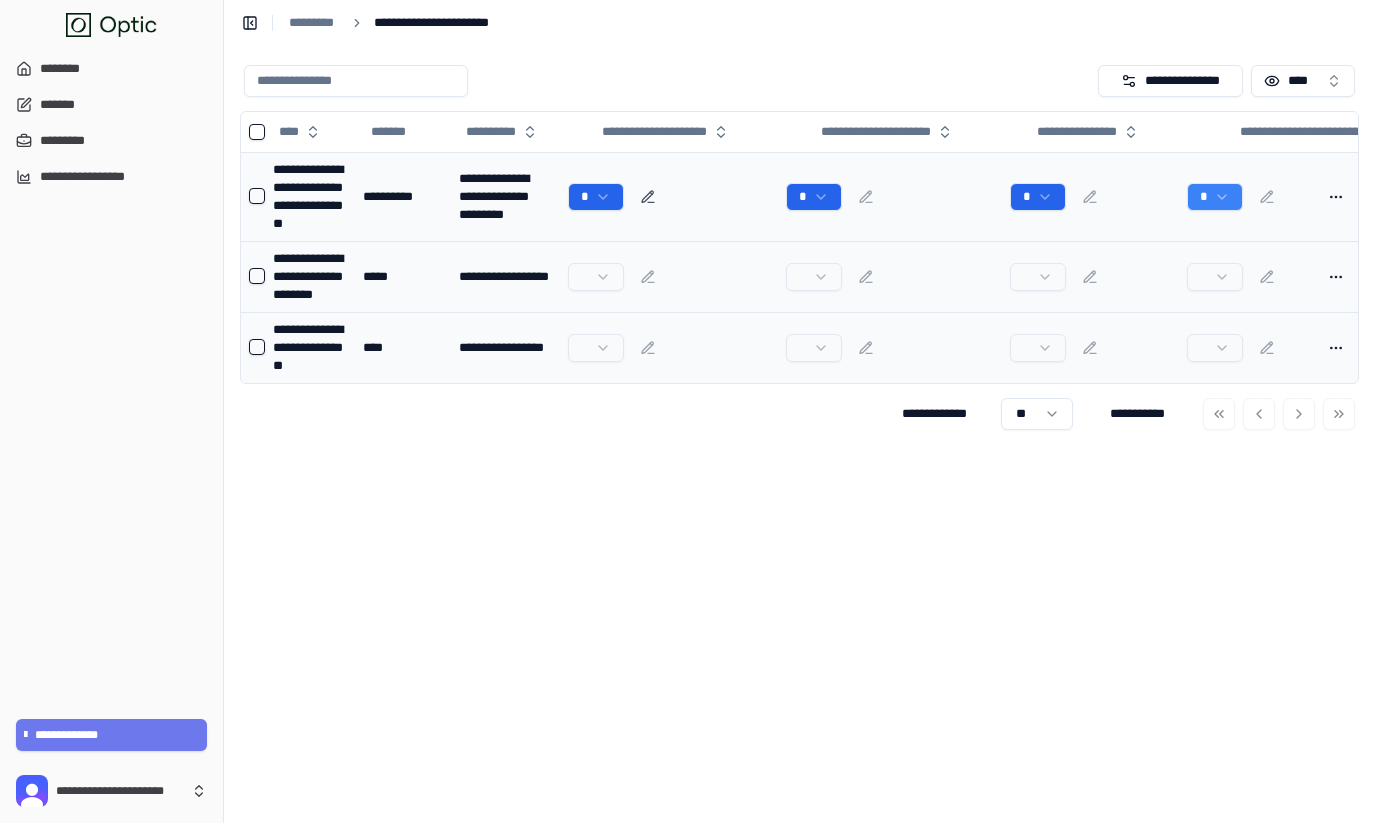 scroll, scrollTop: 0, scrollLeft: 37, axis: horizontal 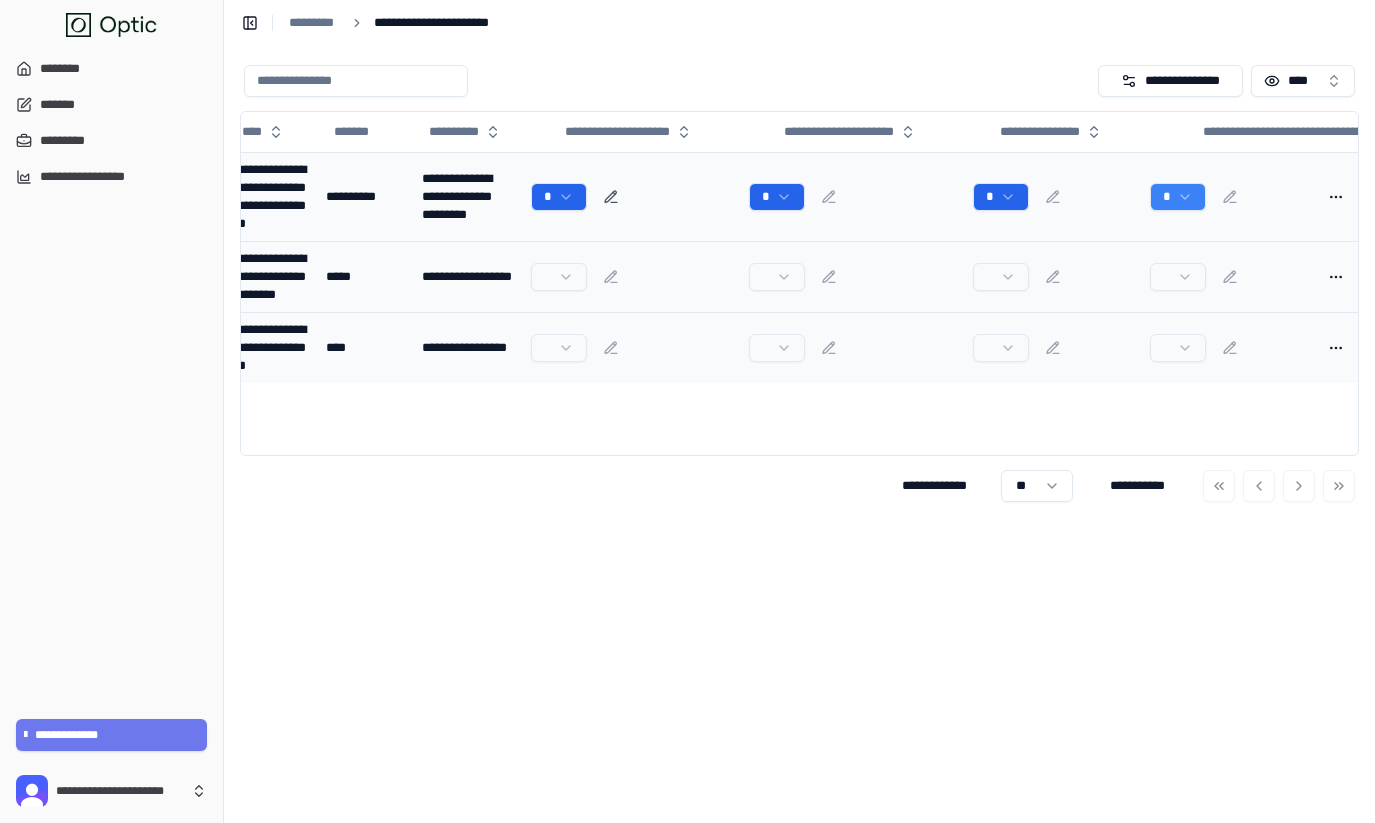 click 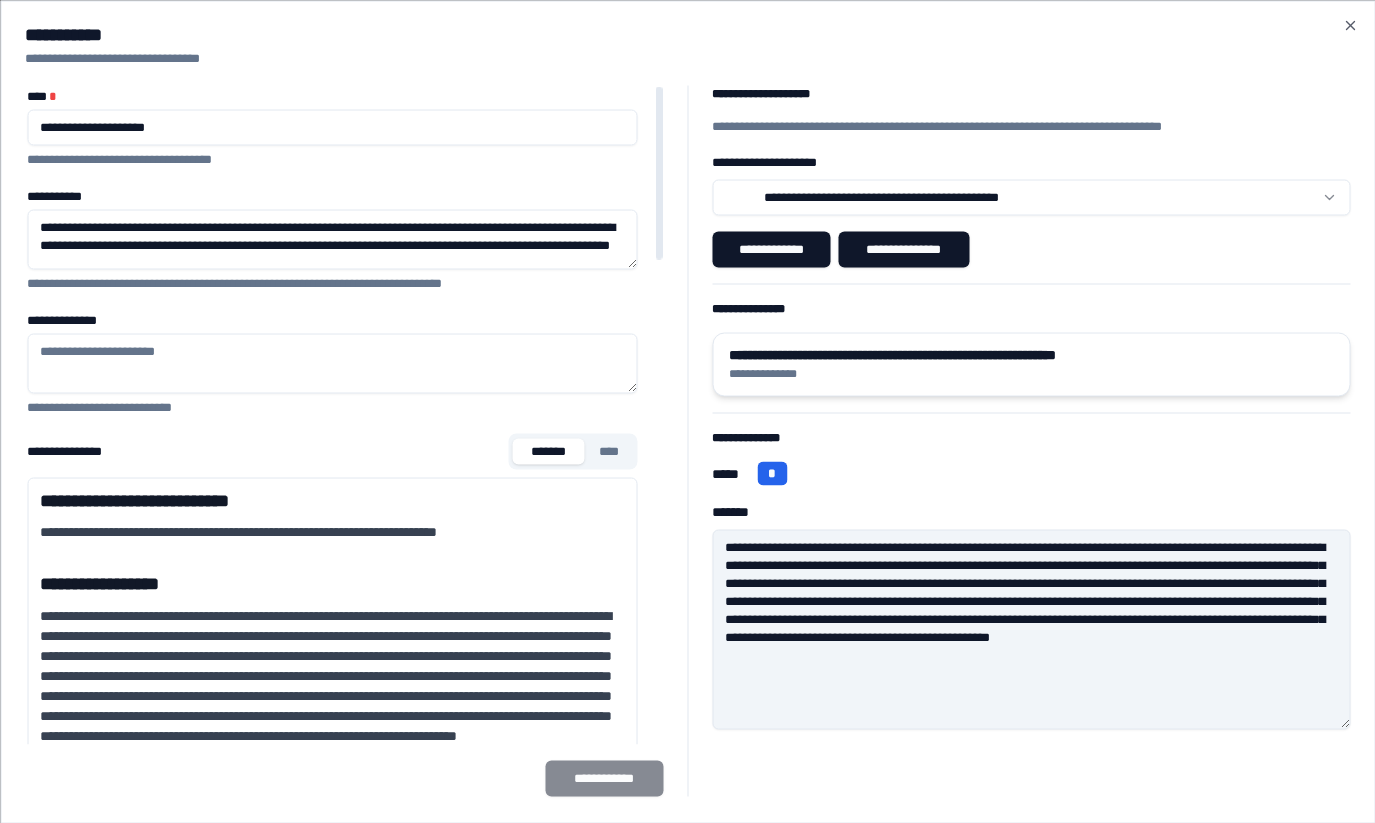 type on "**********" 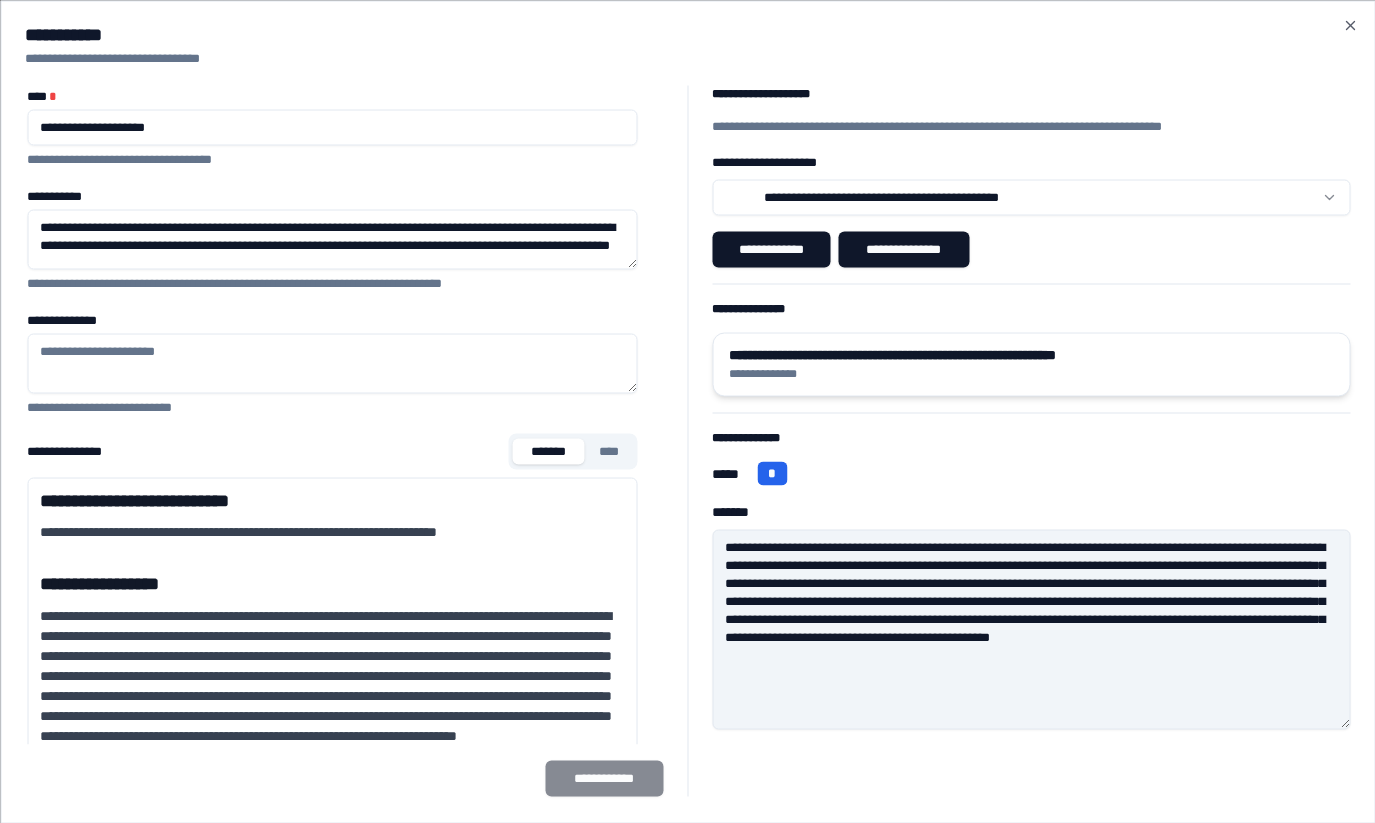 click on "**********" at bounding box center [1031, 373] 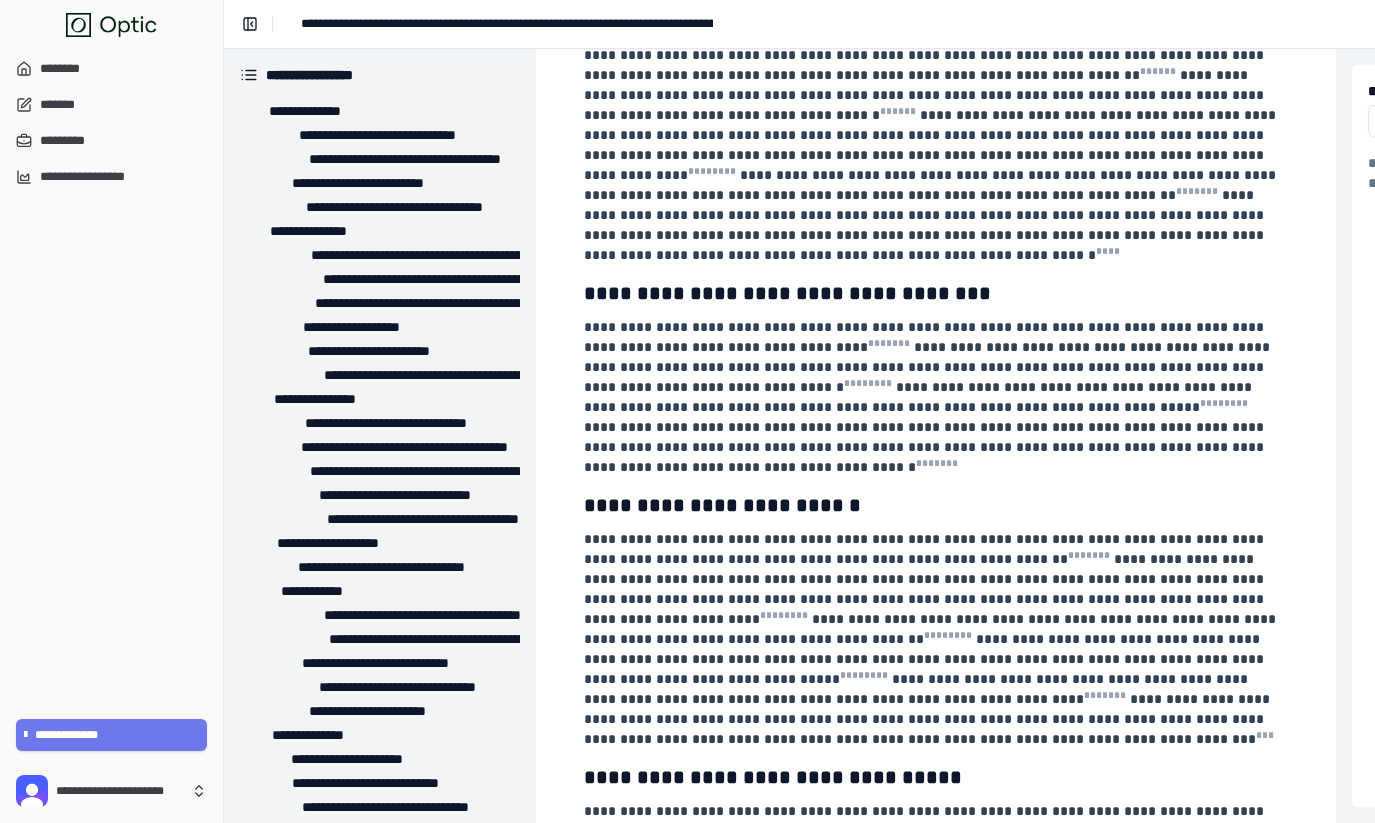 scroll, scrollTop: 335, scrollLeft: 0, axis: vertical 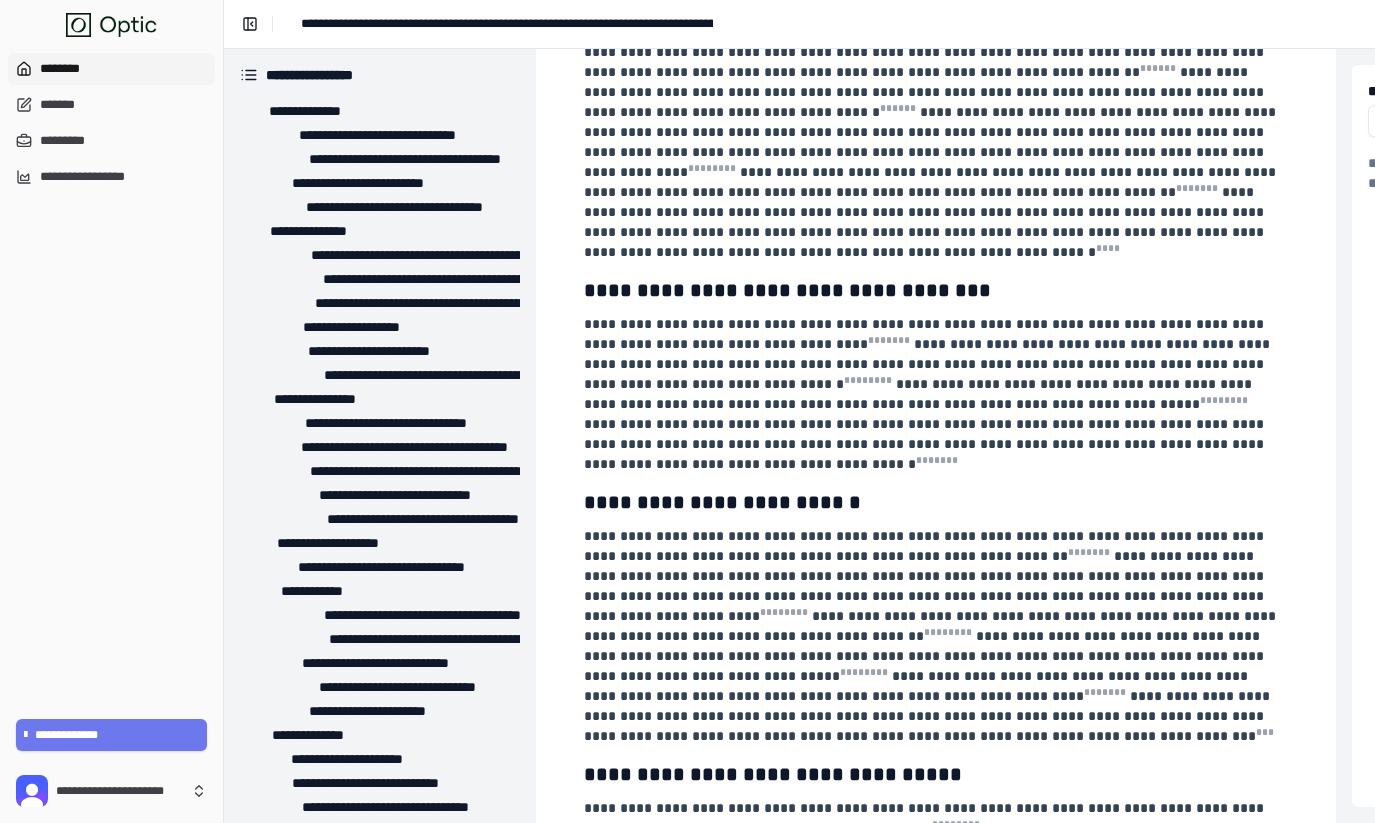 click on "********" at bounding box center (111, 69) 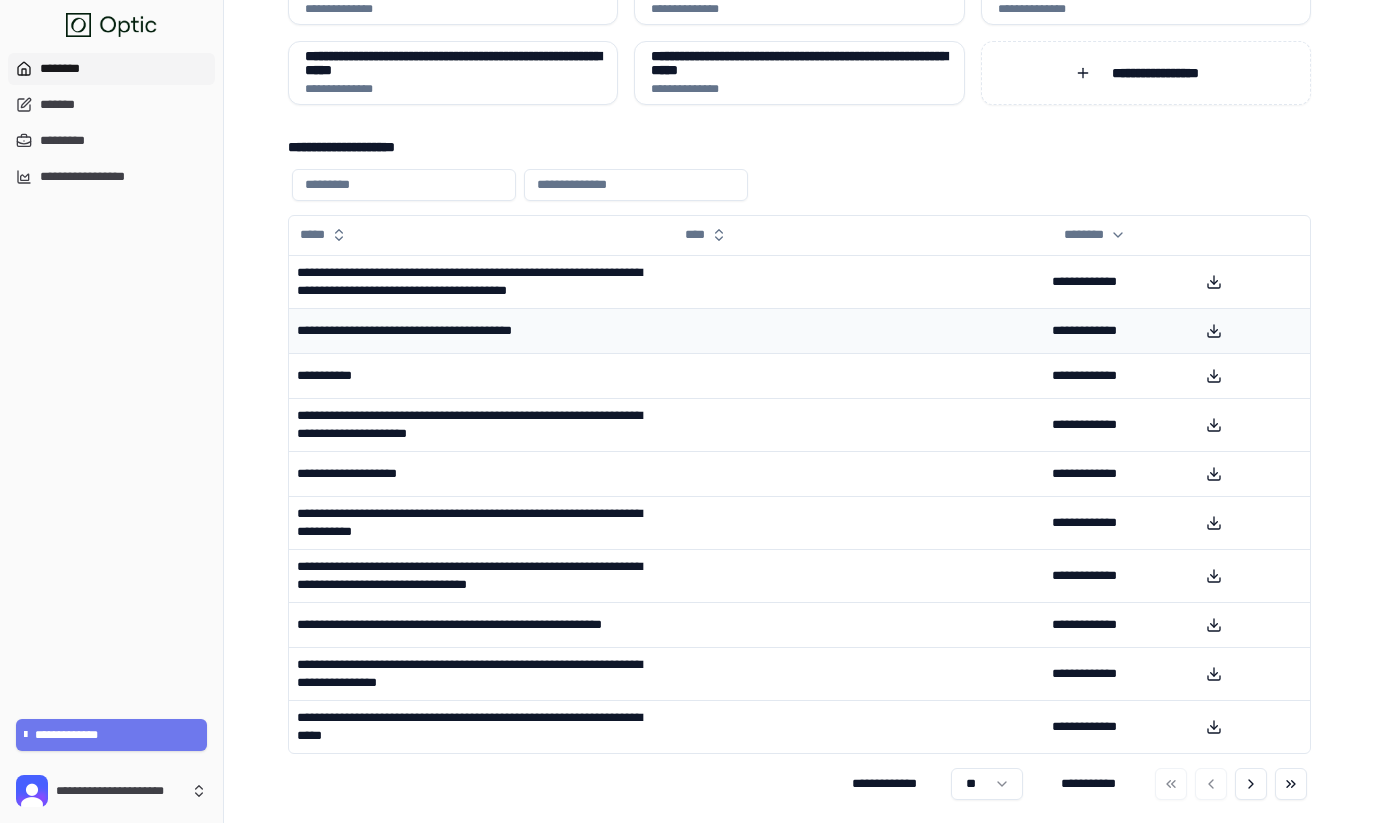 scroll, scrollTop: 154, scrollLeft: 0, axis: vertical 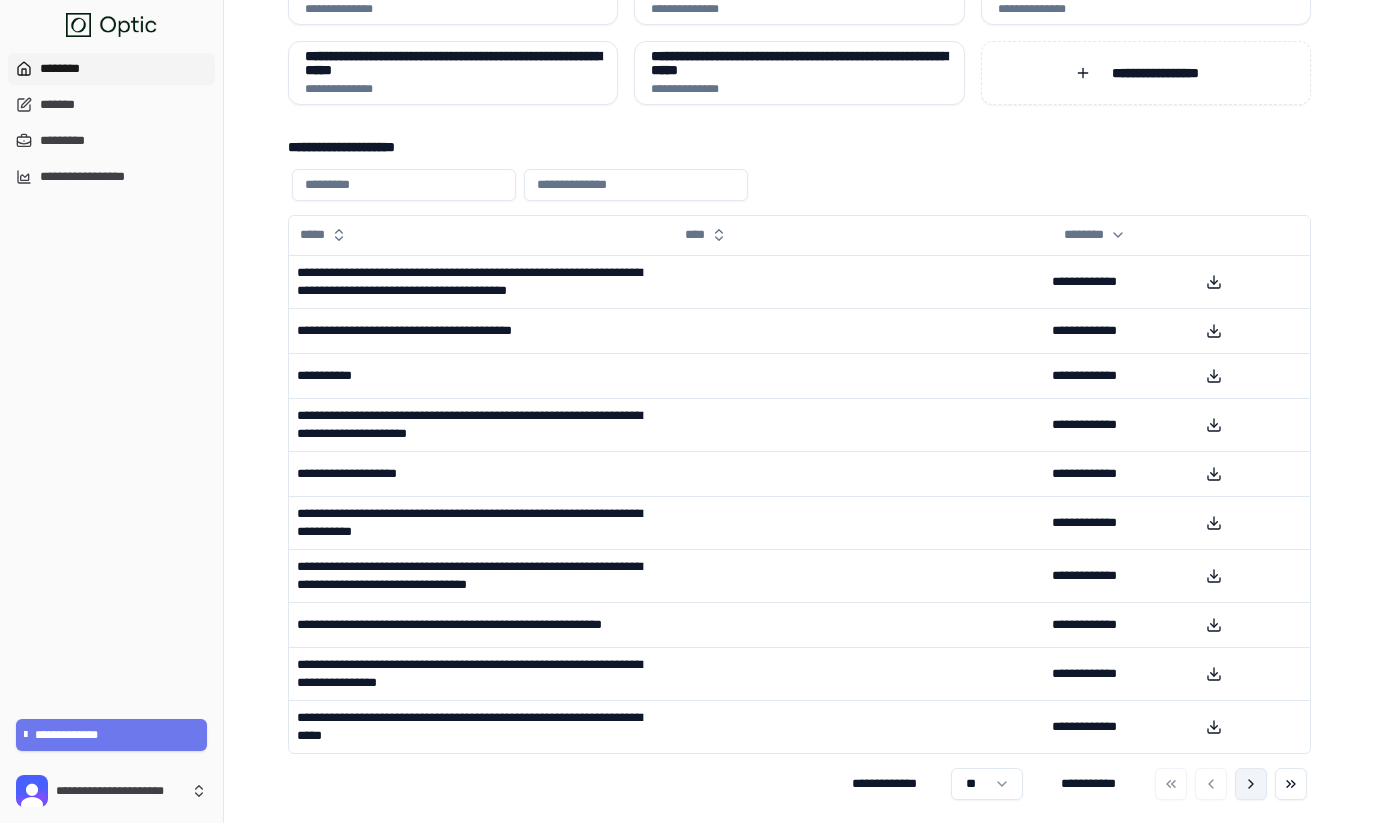 click at bounding box center (1251, 784) 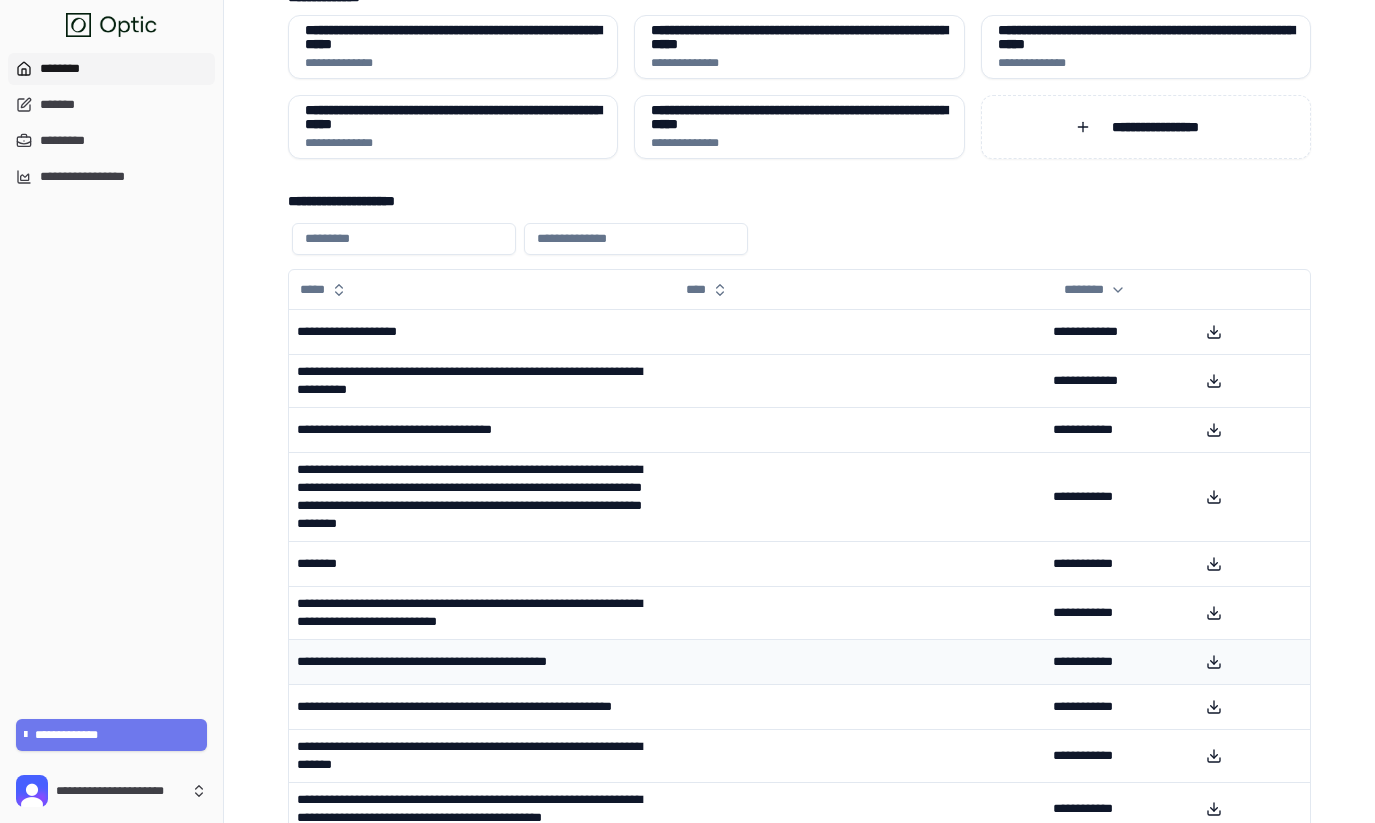 scroll, scrollTop: 0, scrollLeft: 0, axis: both 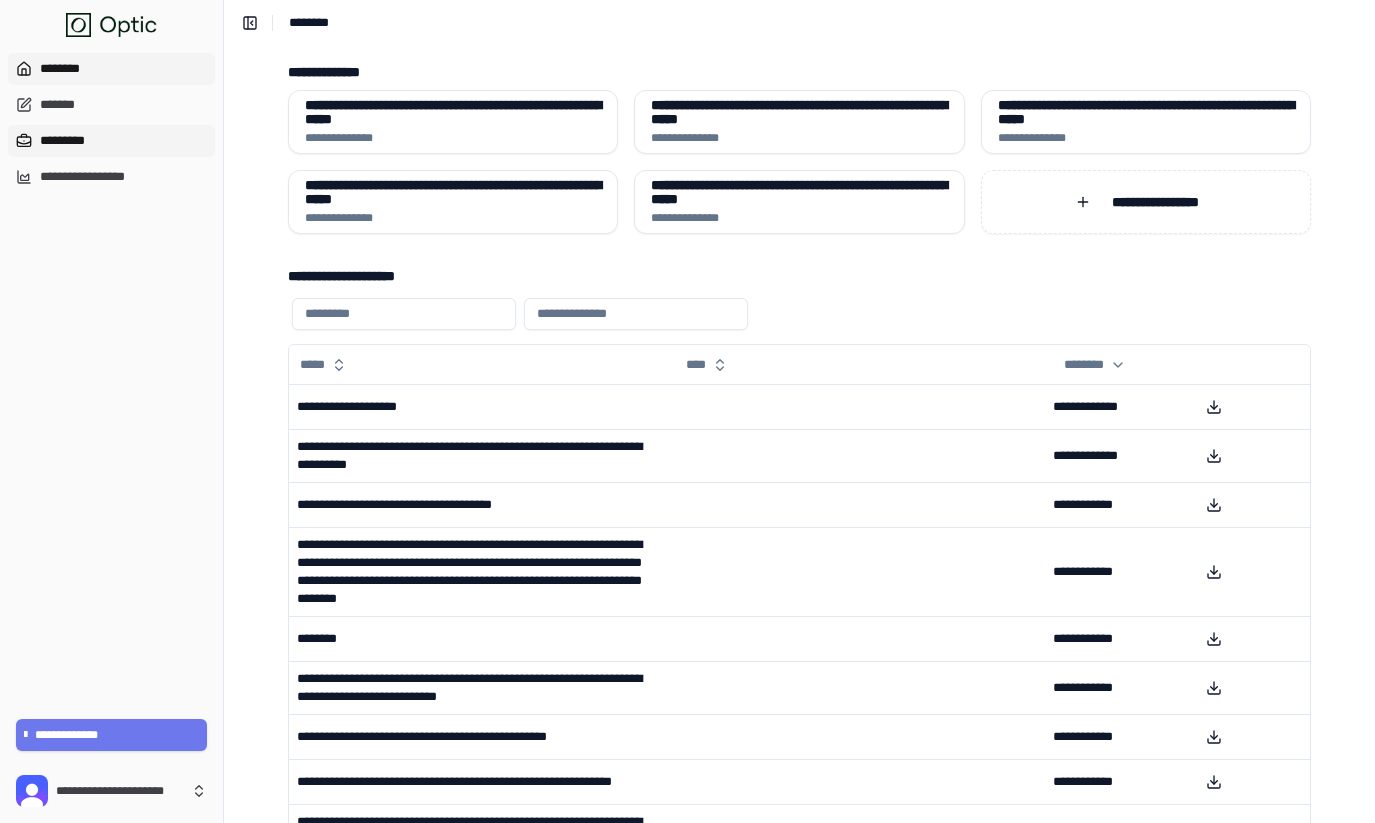 click on "*********" at bounding box center (111, 141) 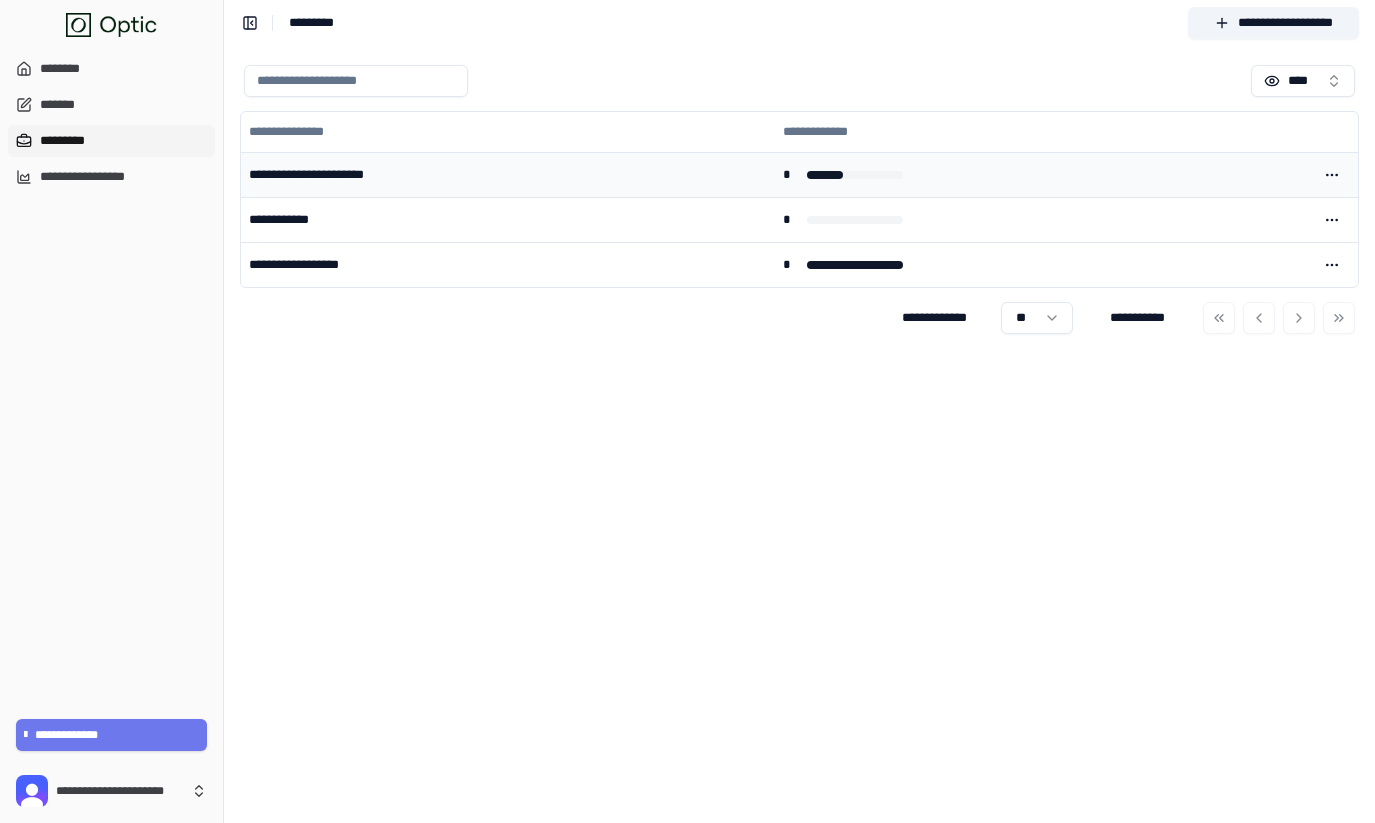 click on "**********" at bounding box center (508, 174) 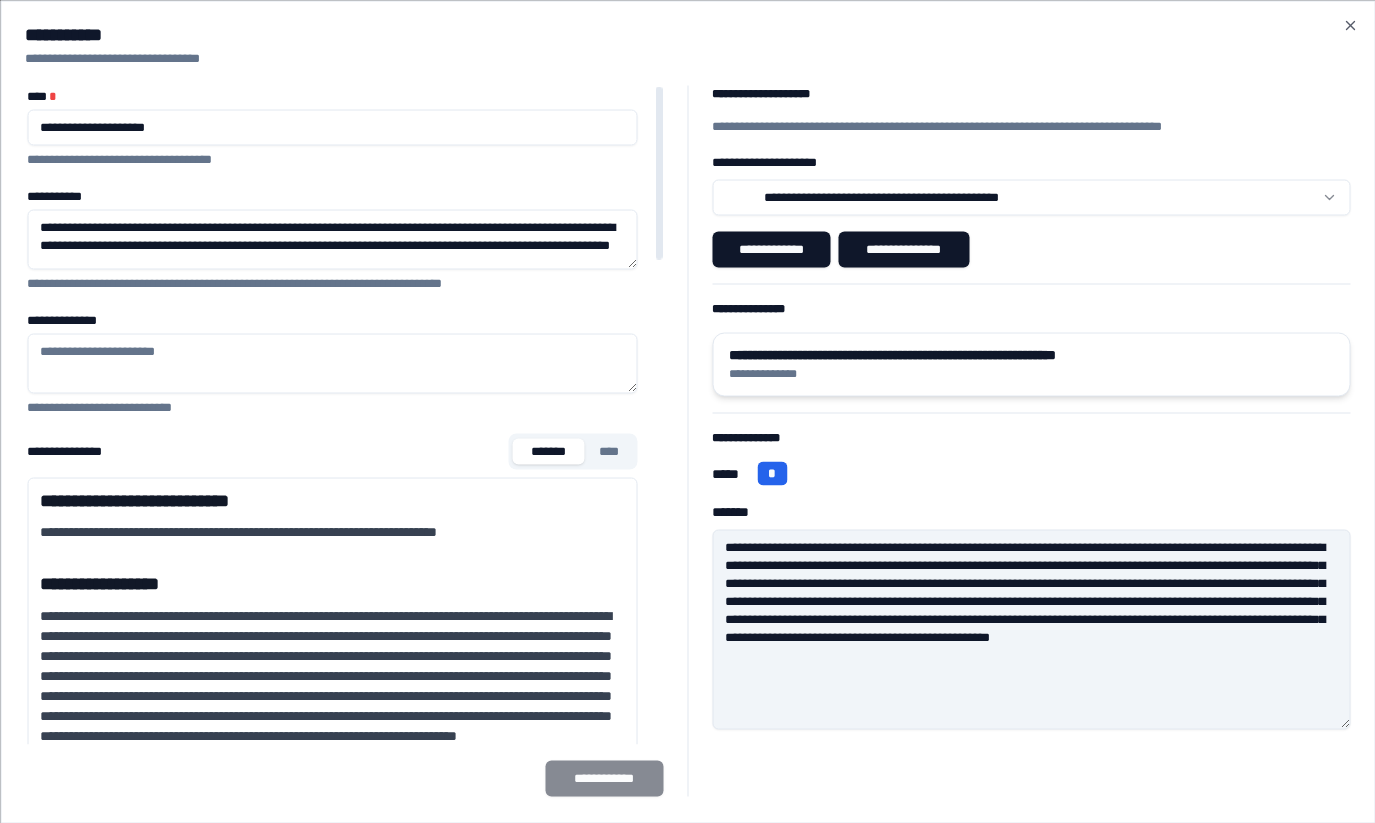 click on "**********" at bounding box center [1031, 364] 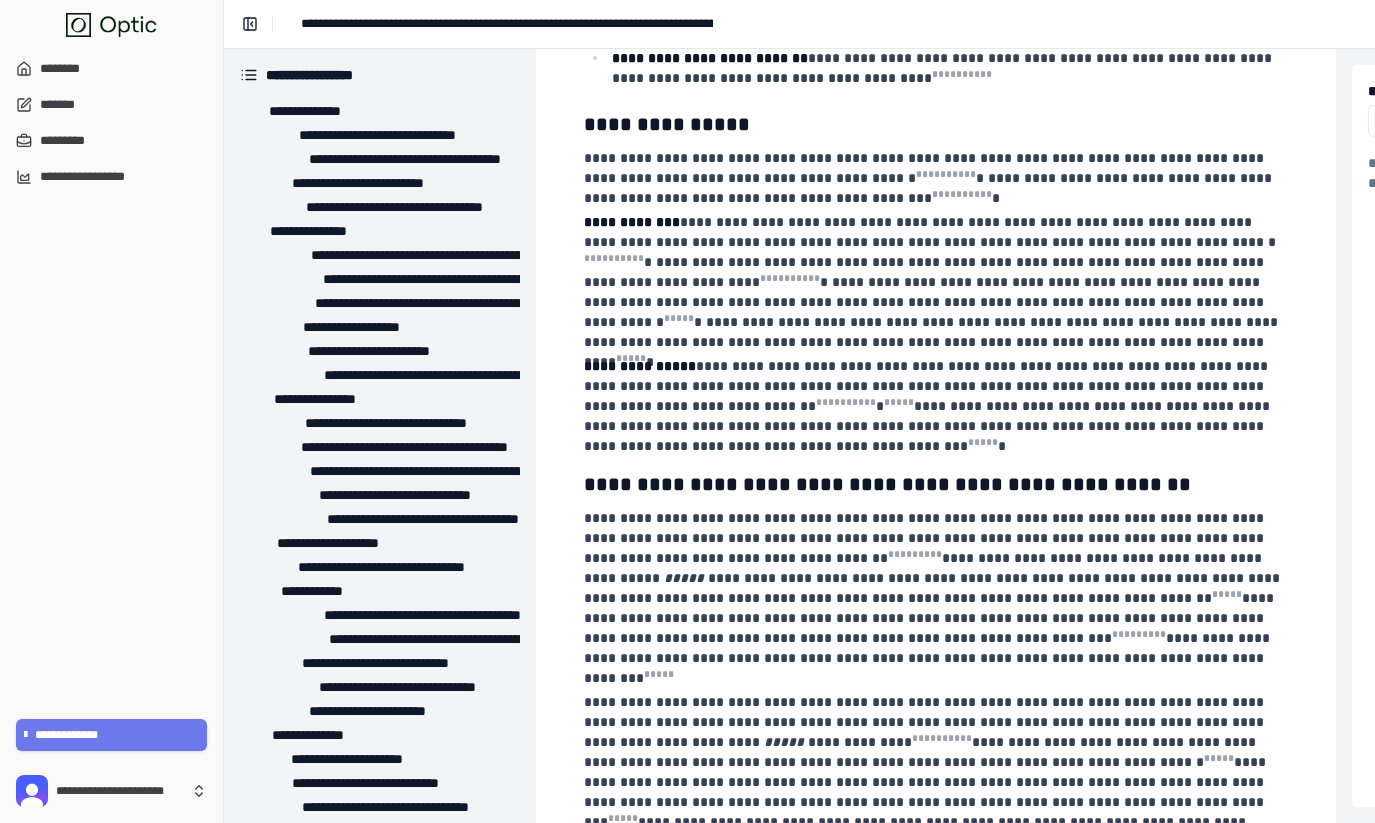 scroll, scrollTop: 7889, scrollLeft: 0, axis: vertical 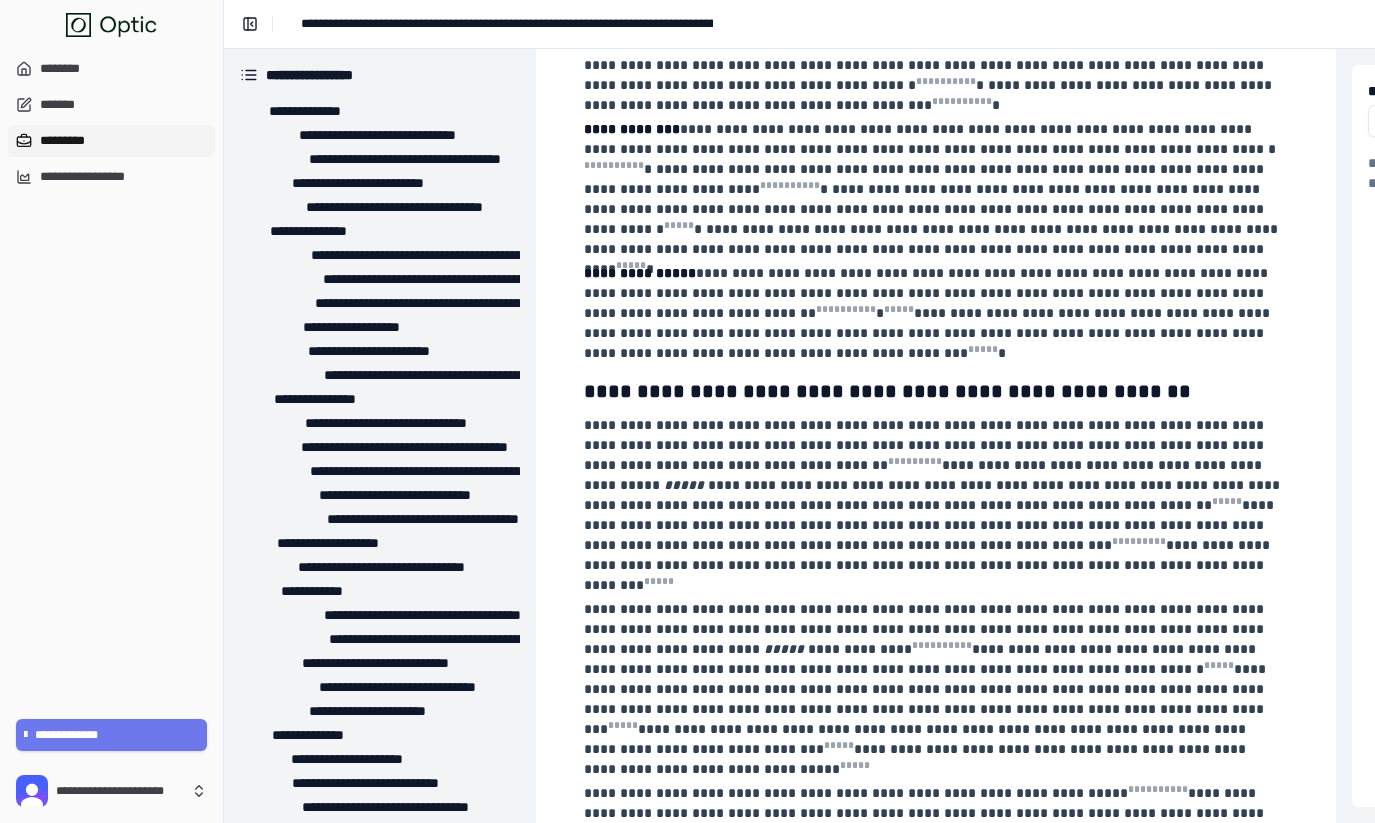click on "*********" at bounding box center [111, 141] 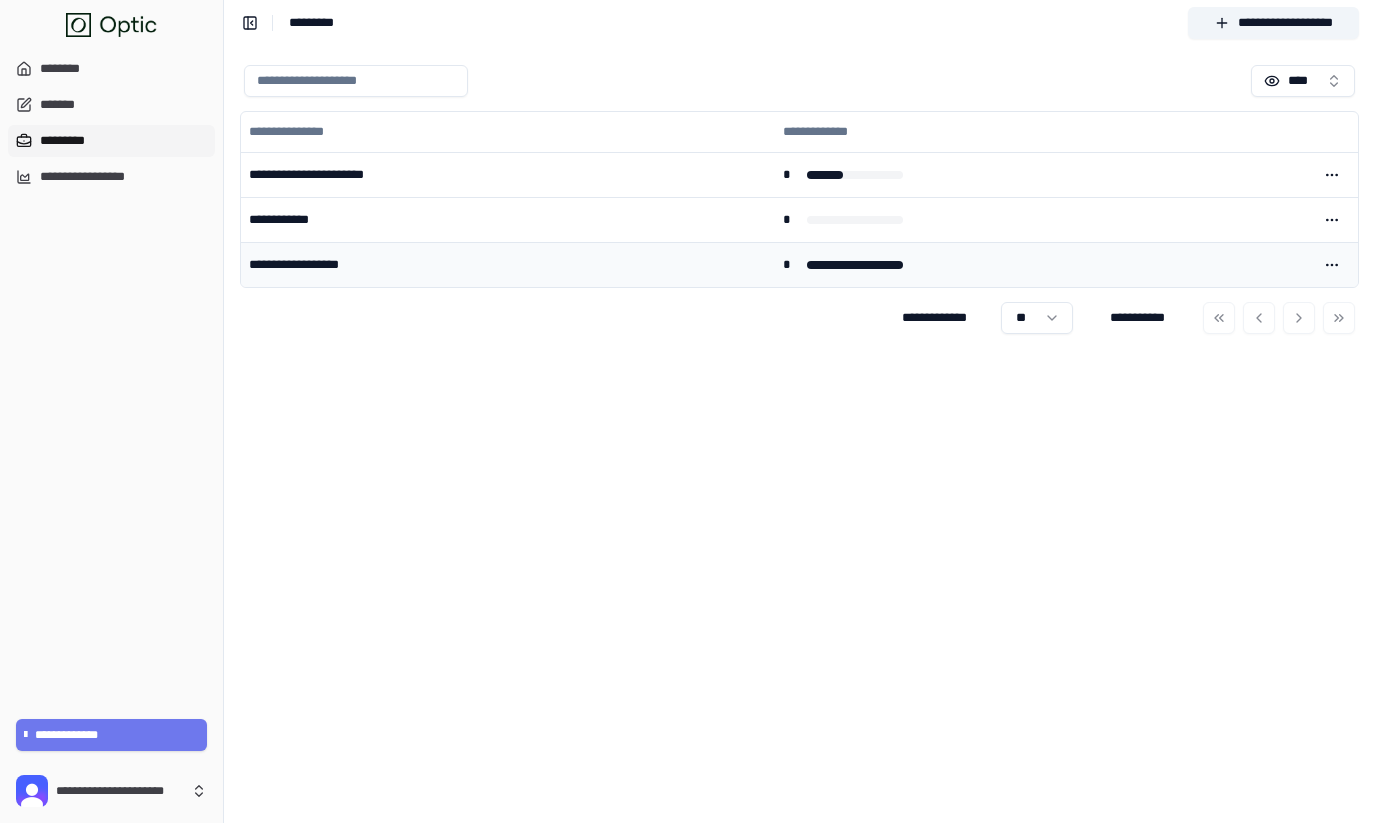 click on "**********" at bounding box center (508, 264) 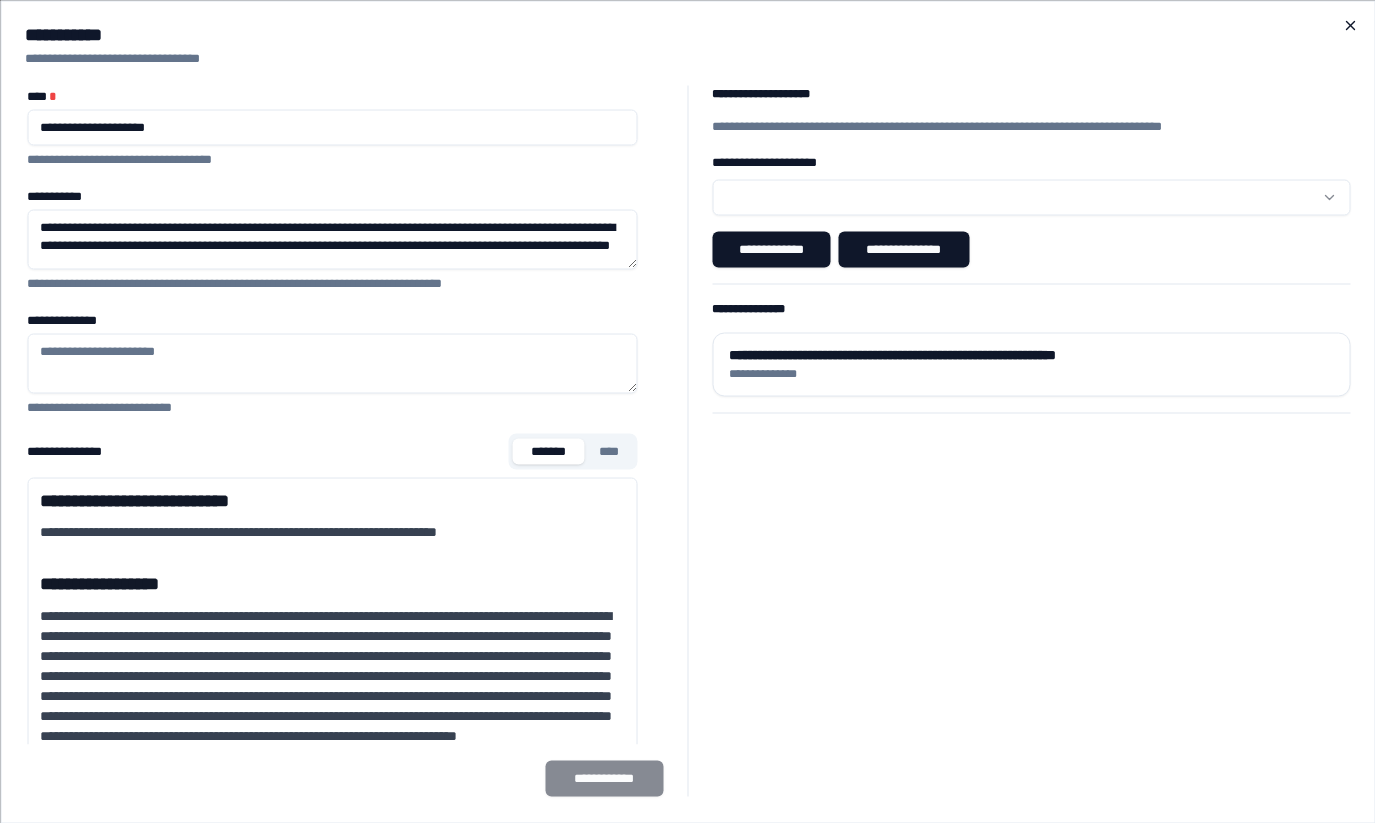 click 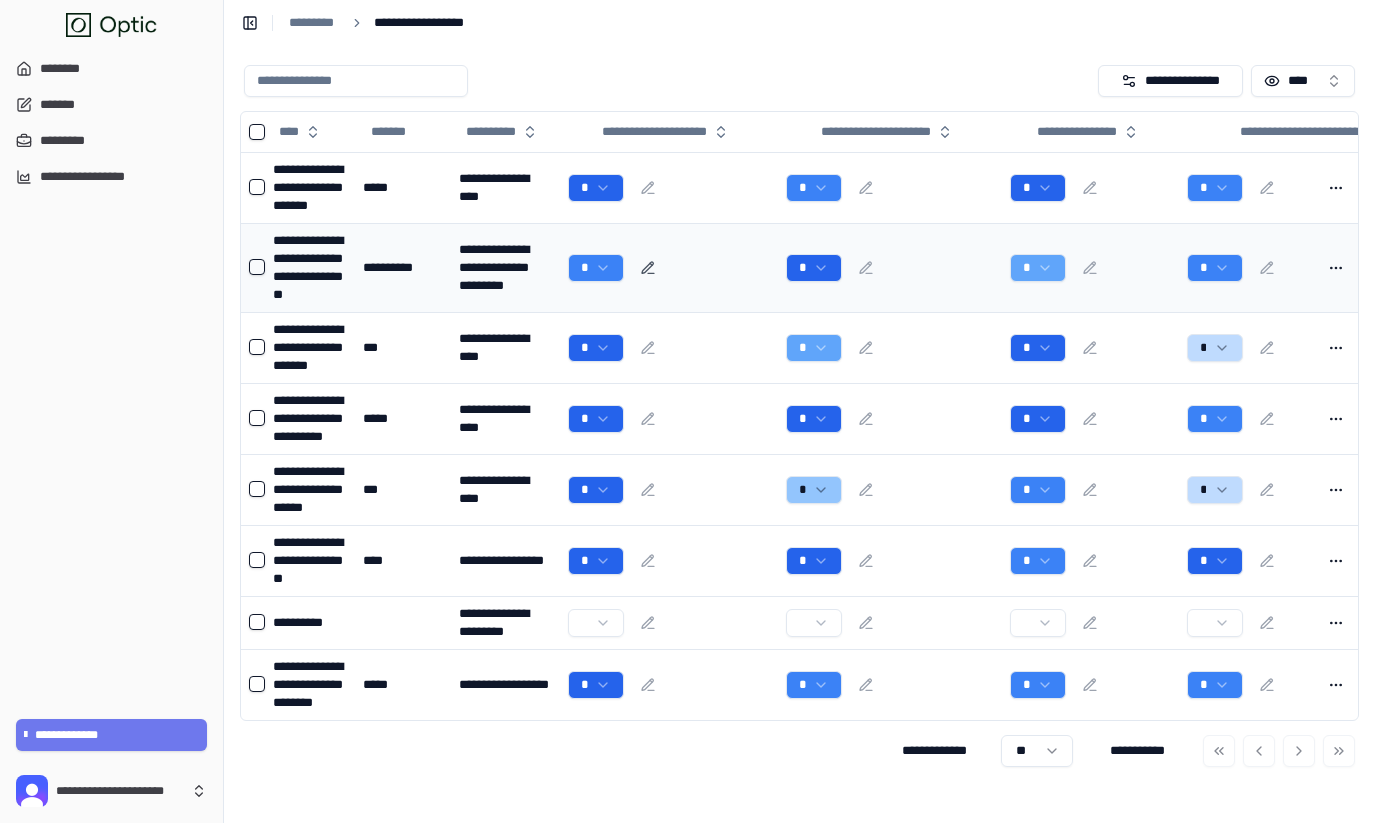 click 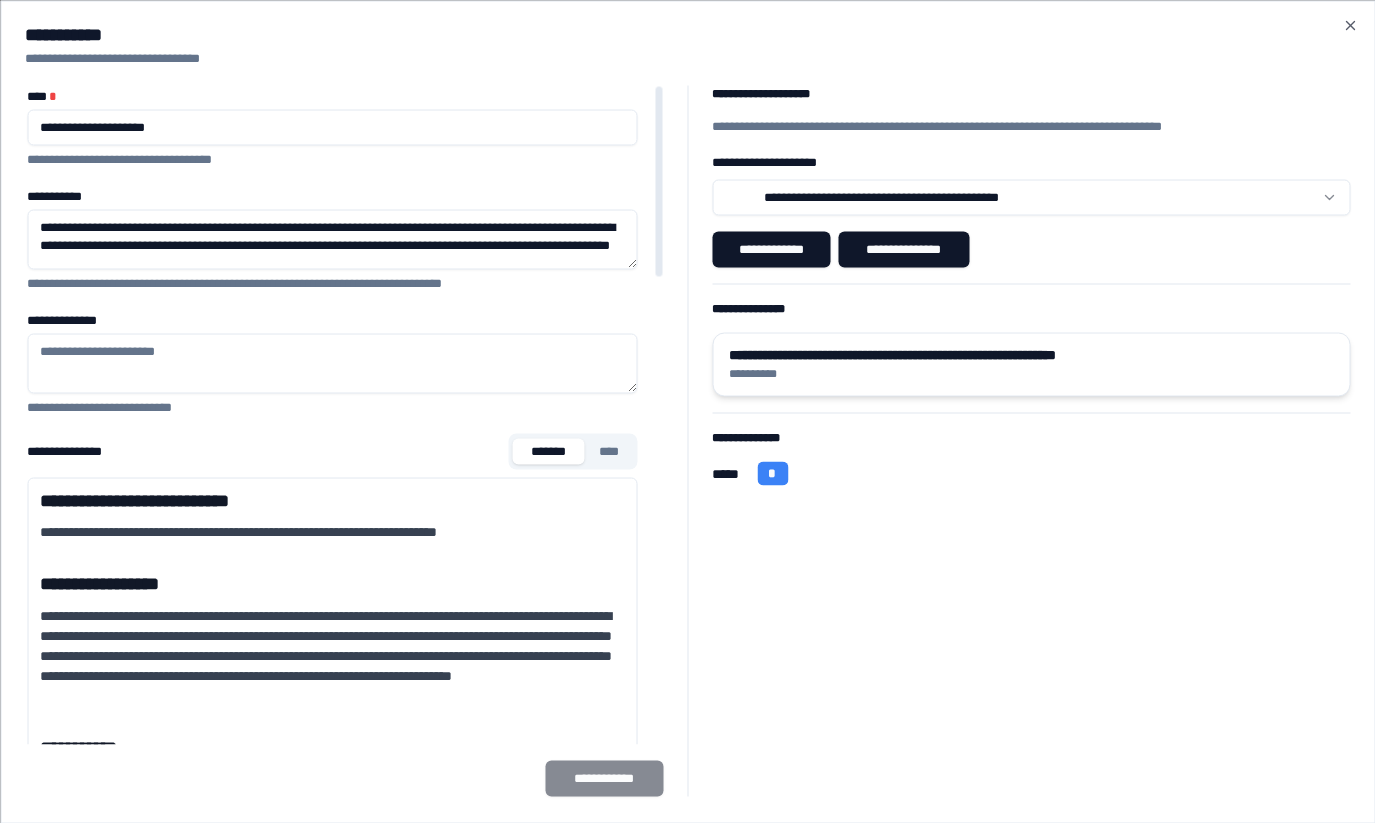 type on "**********" 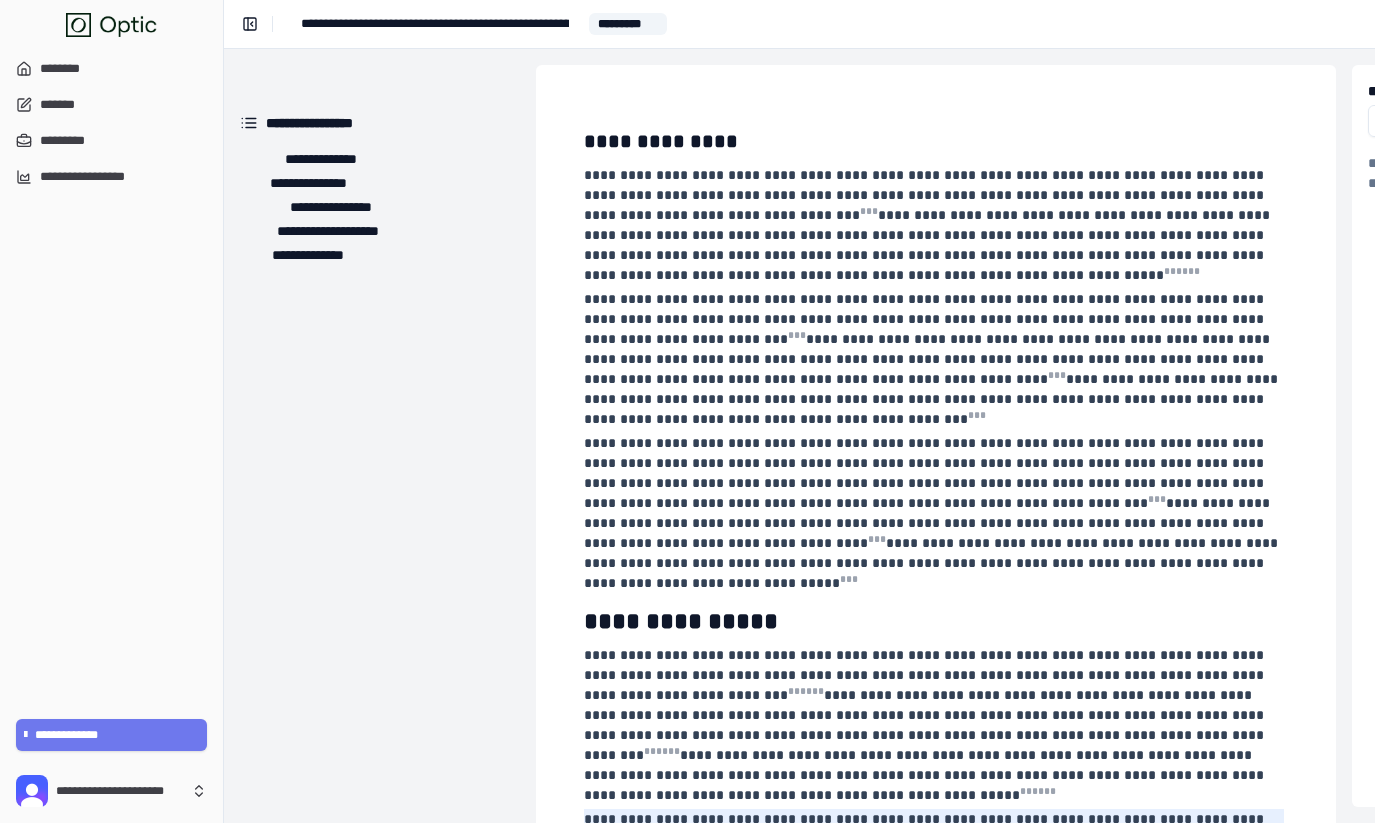 scroll, scrollTop: 535, scrollLeft: 0, axis: vertical 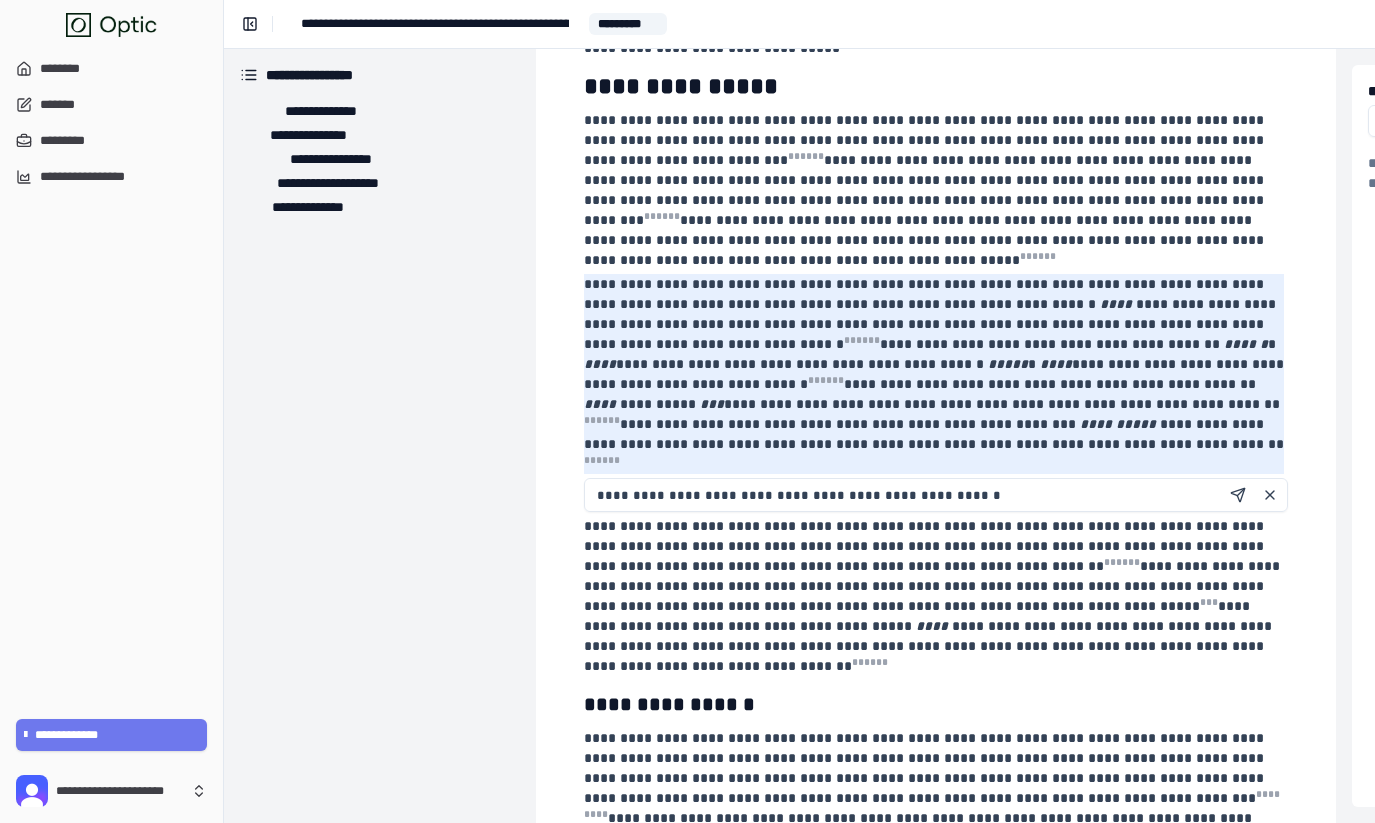 click on "**********" at bounding box center [936, 941] 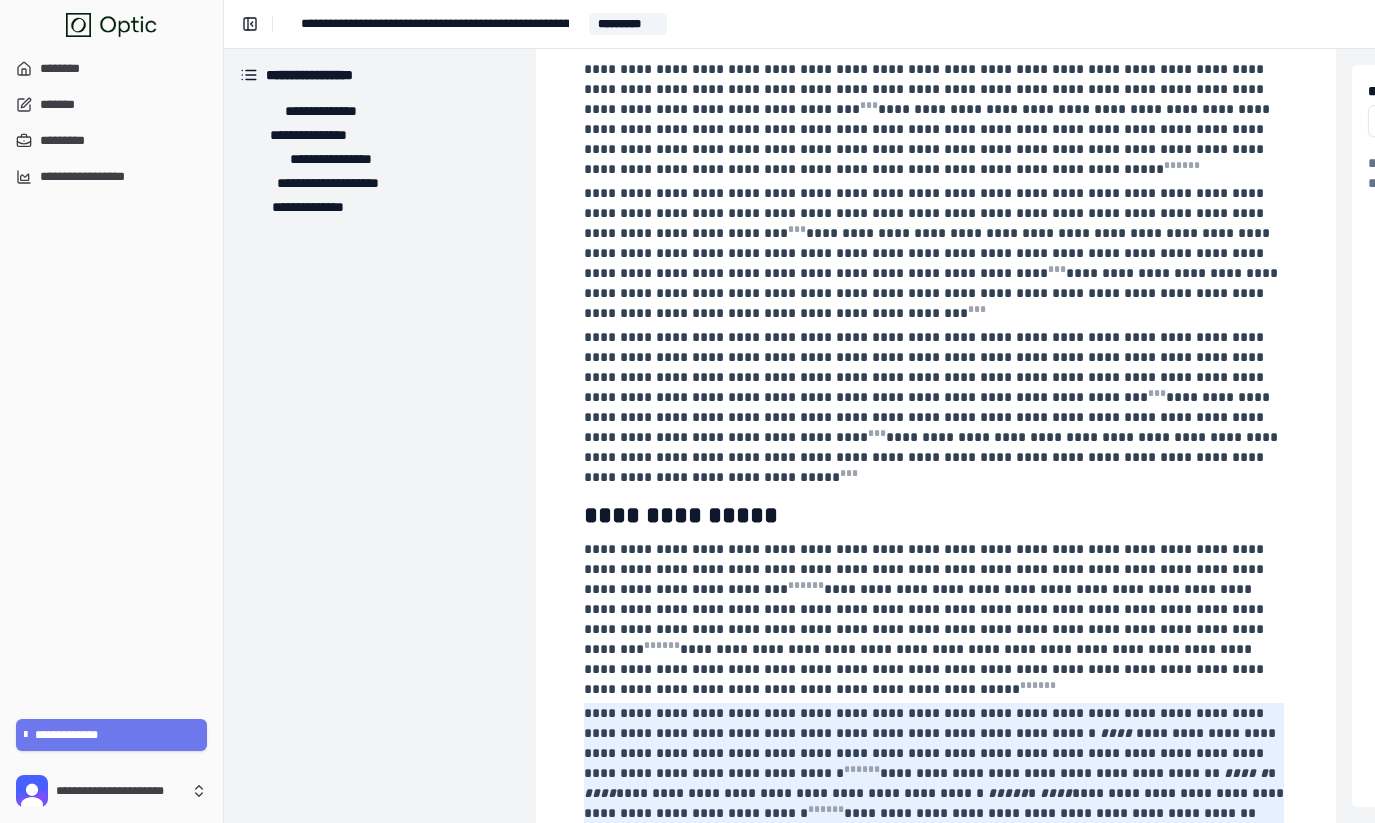 scroll, scrollTop: 0, scrollLeft: 0, axis: both 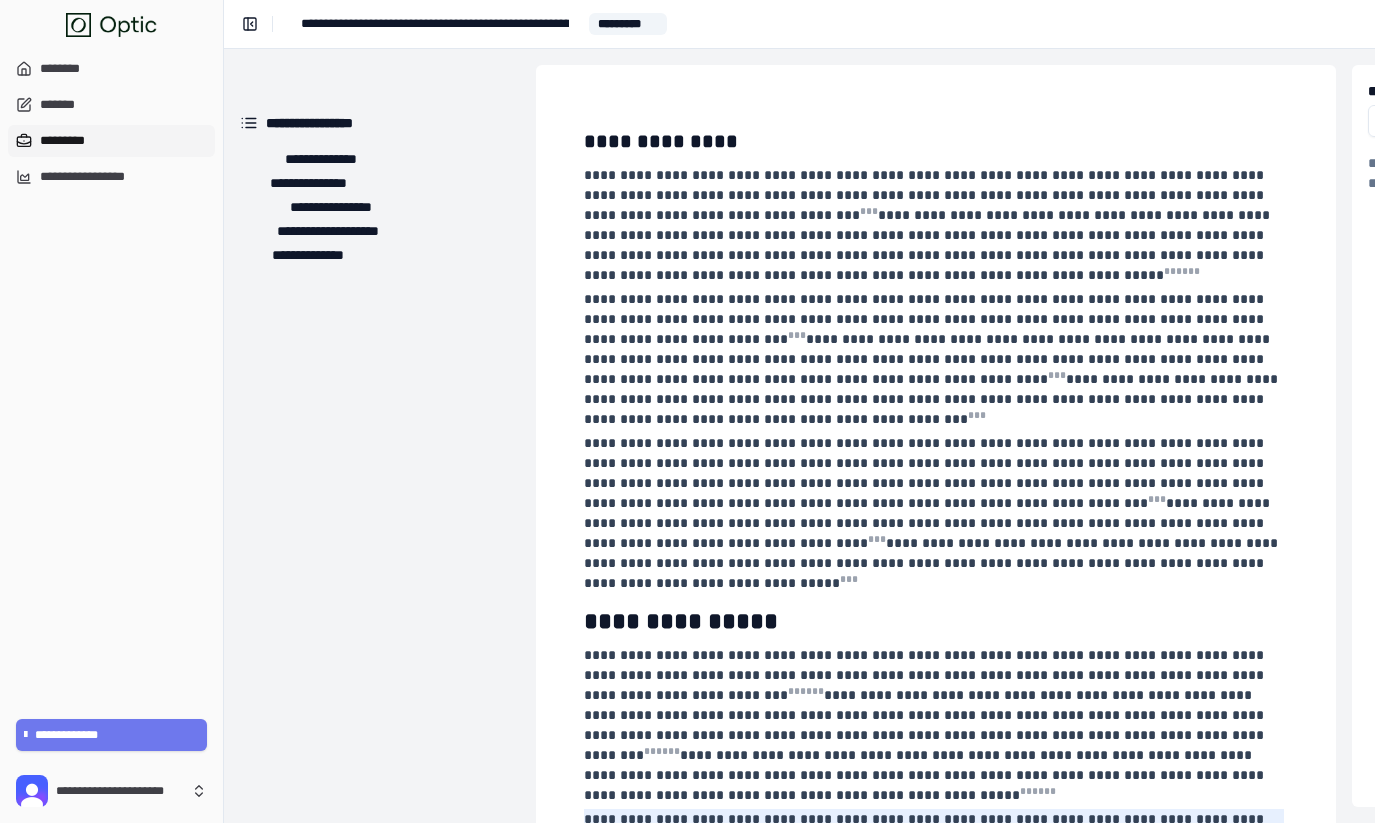 click on "*********" at bounding box center [111, 141] 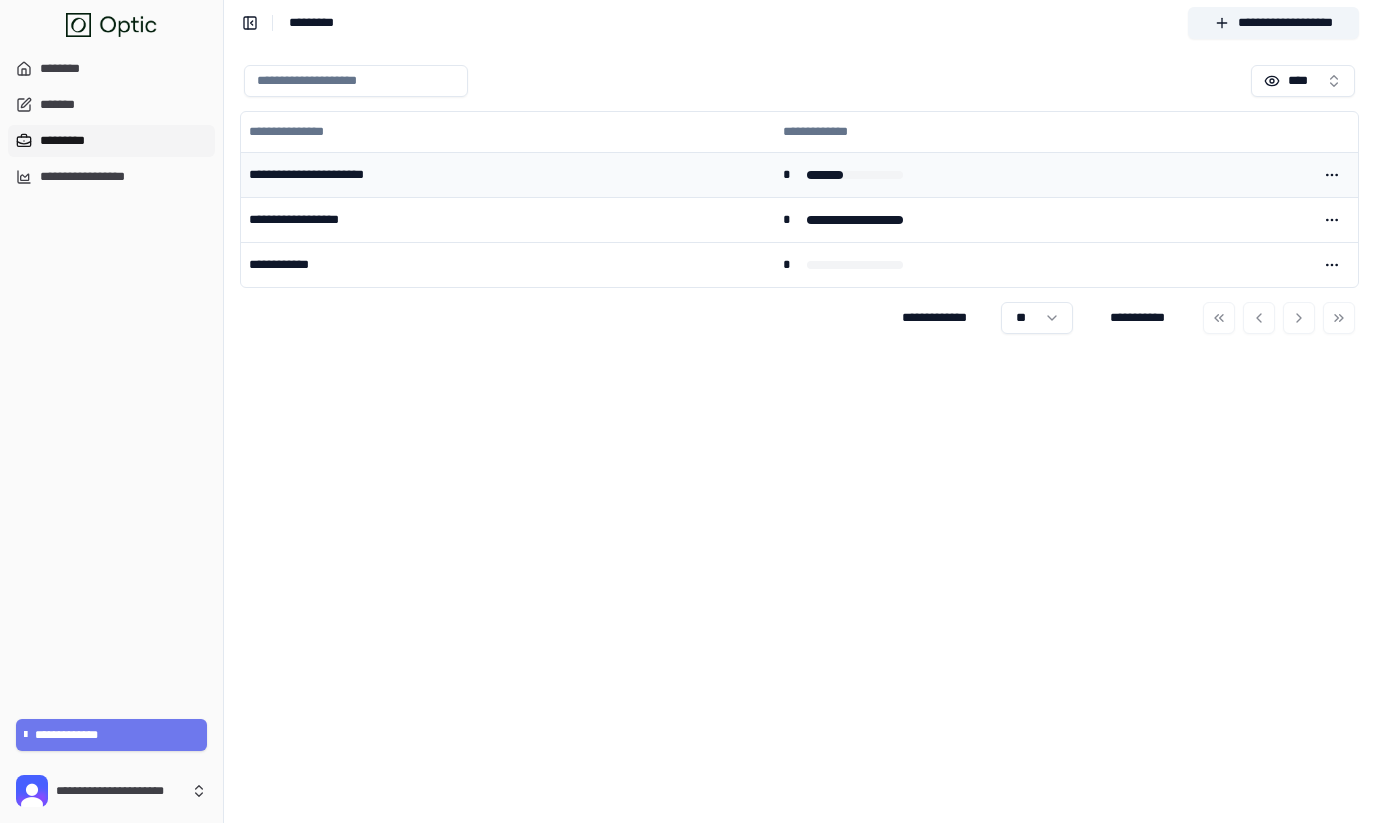 click on "**********" at bounding box center [508, 174] 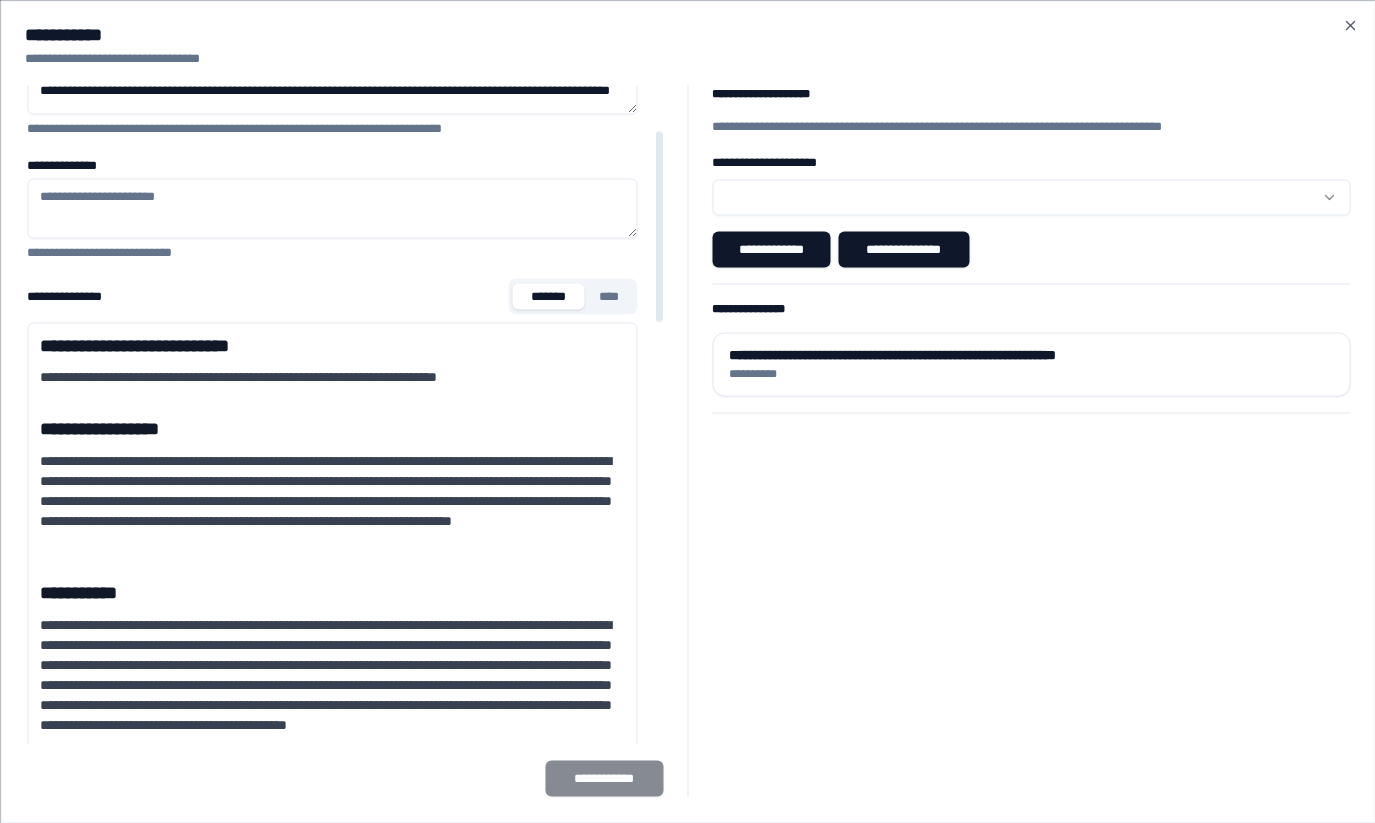 scroll, scrollTop: 156, scrollLeft: 0, axis: vertical 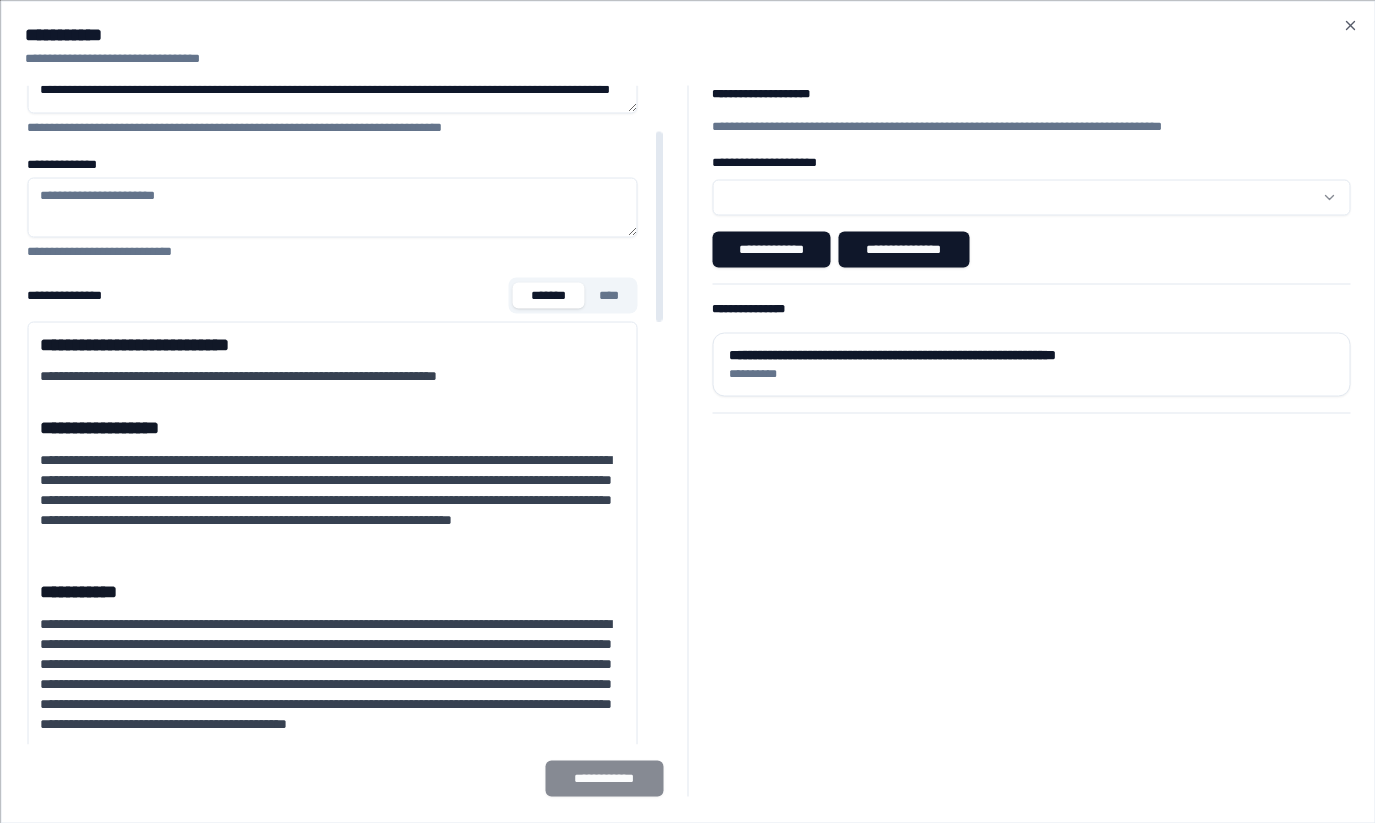 click on "**********" at bounding box center [332, 376] 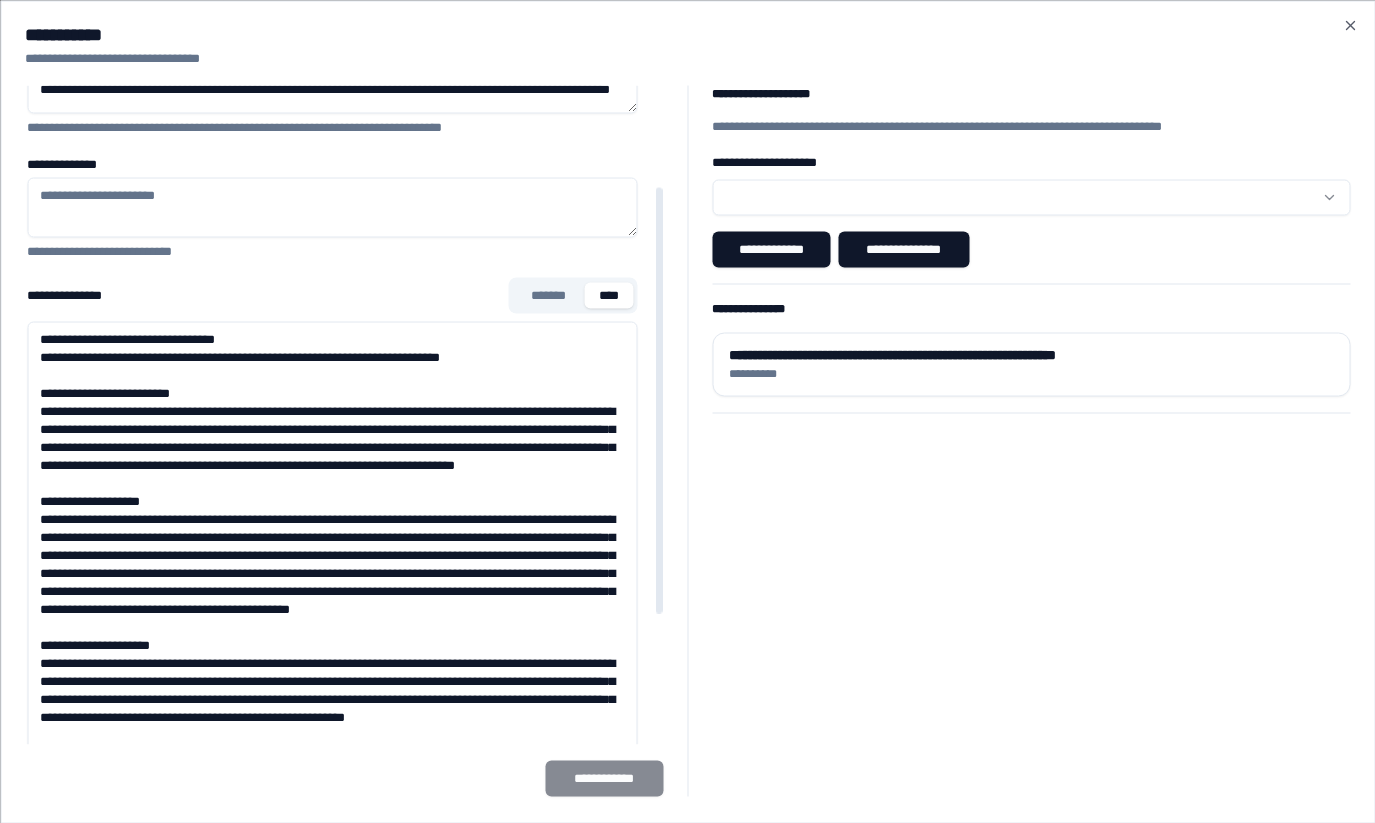 click on "****" at bounding box center [609, 295] 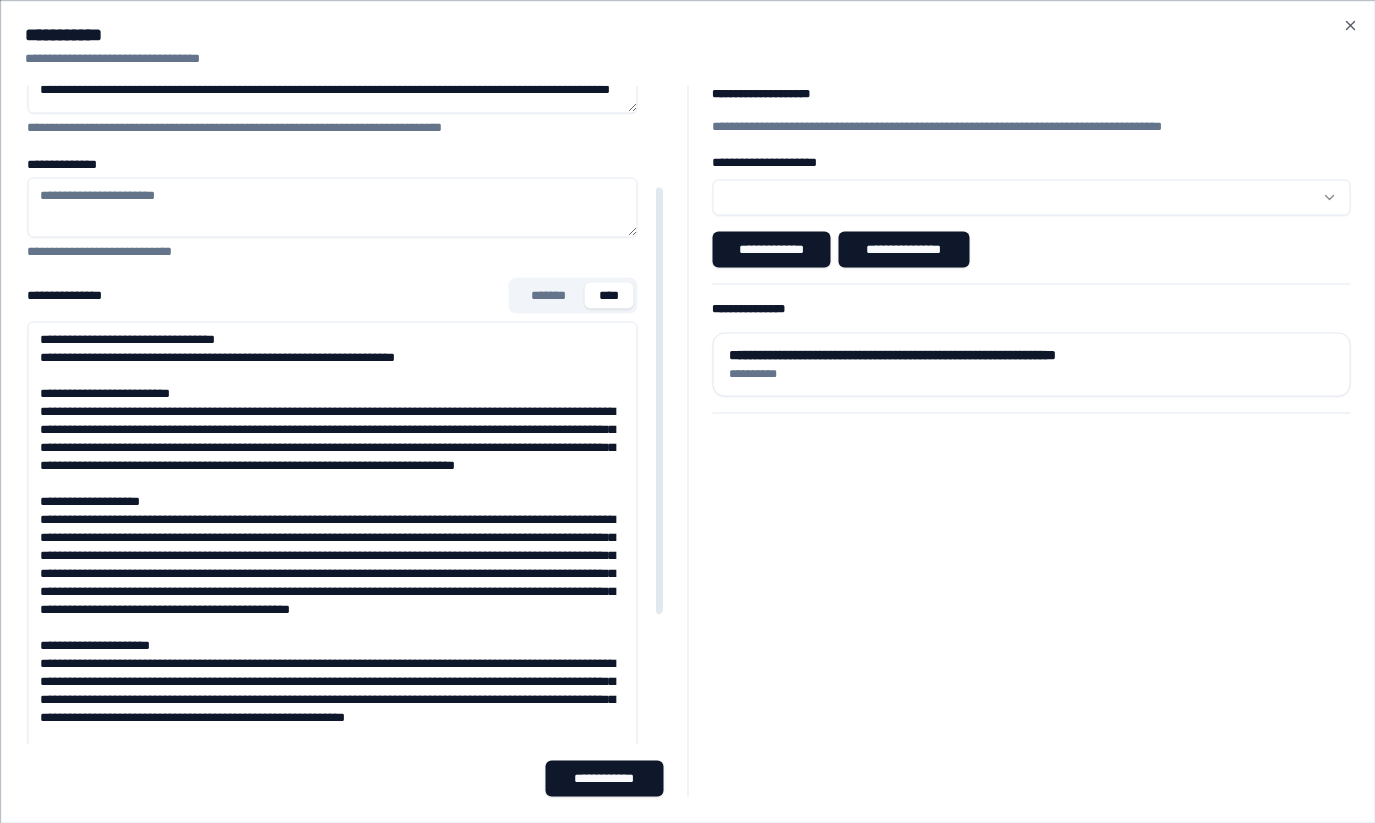 type on "**********" 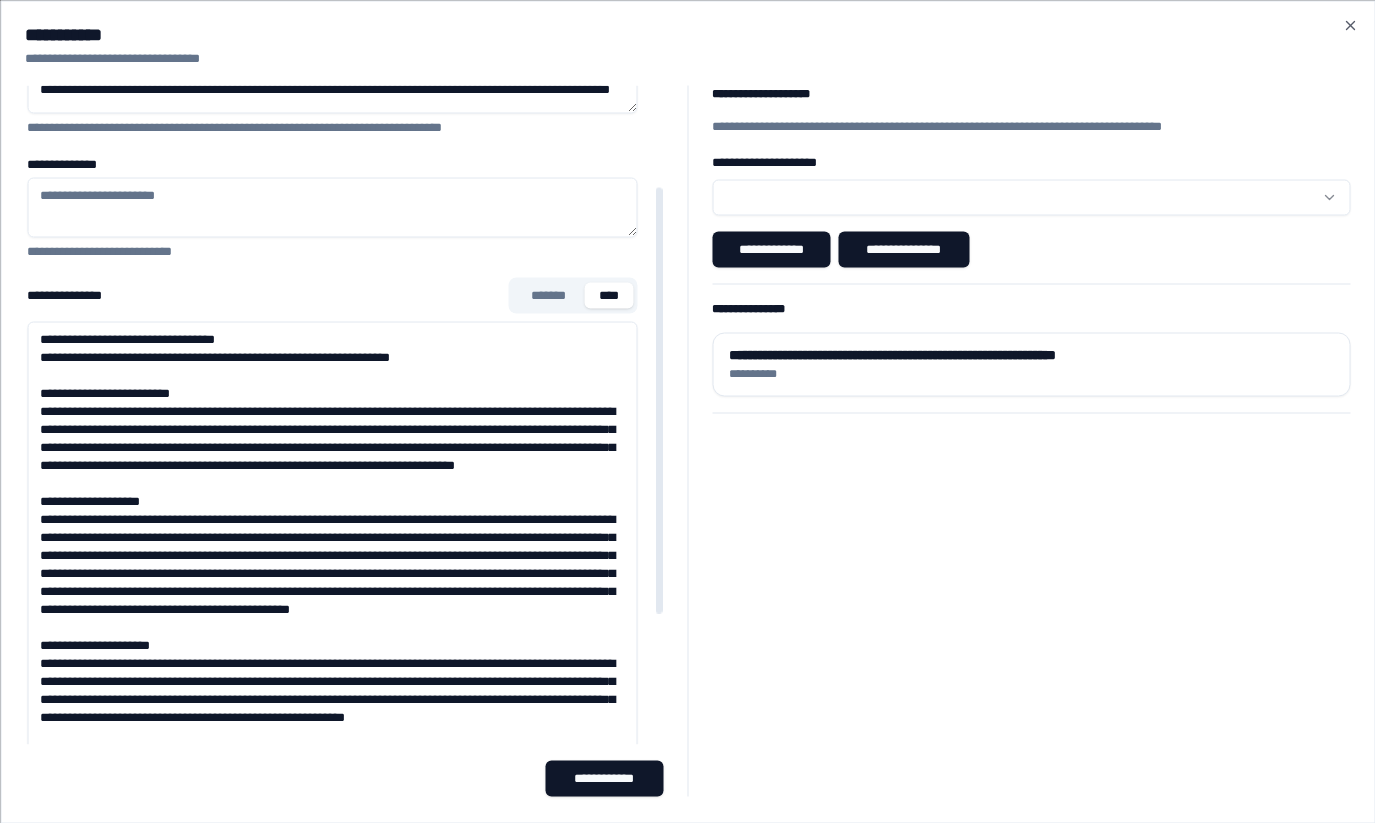 type on "**********" 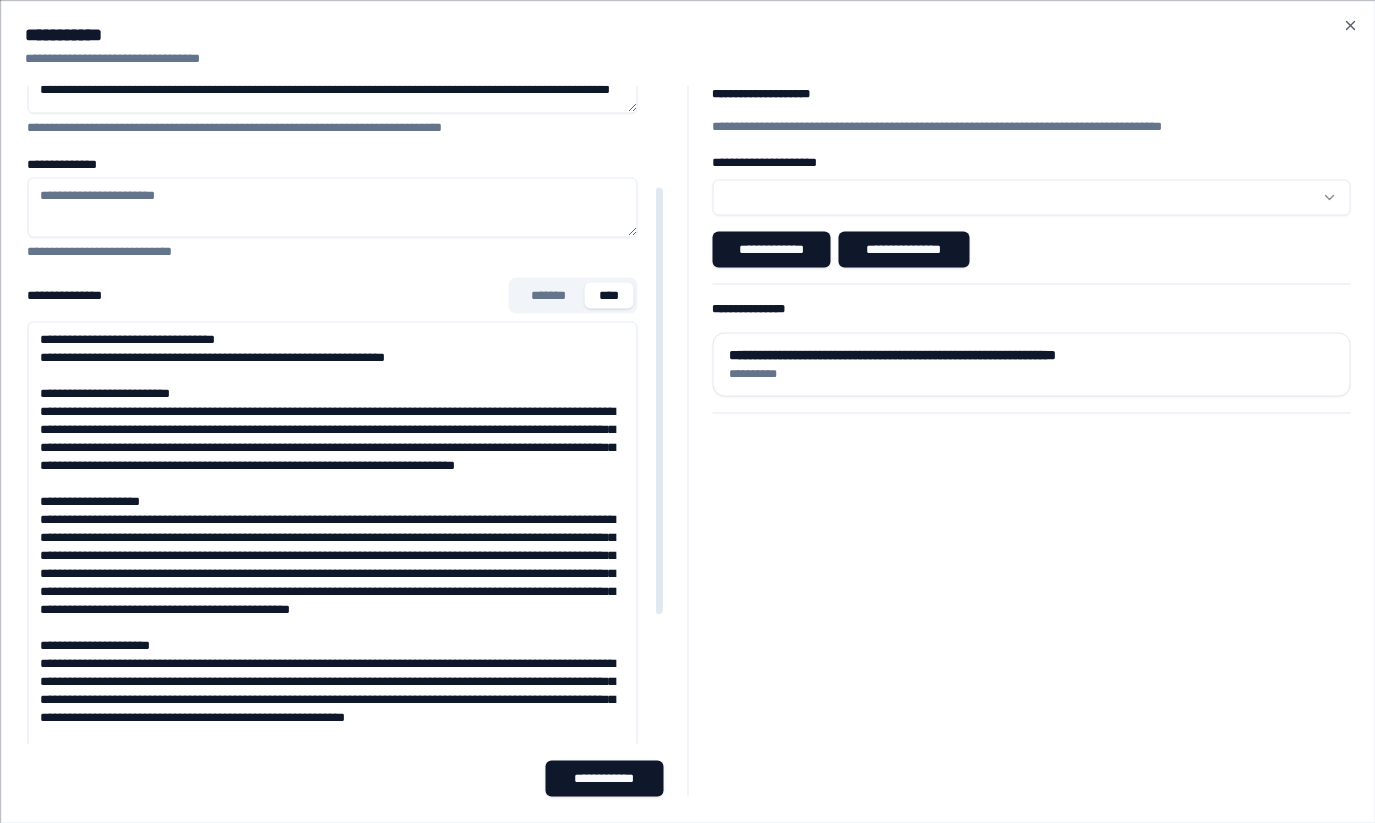 type on "**********" 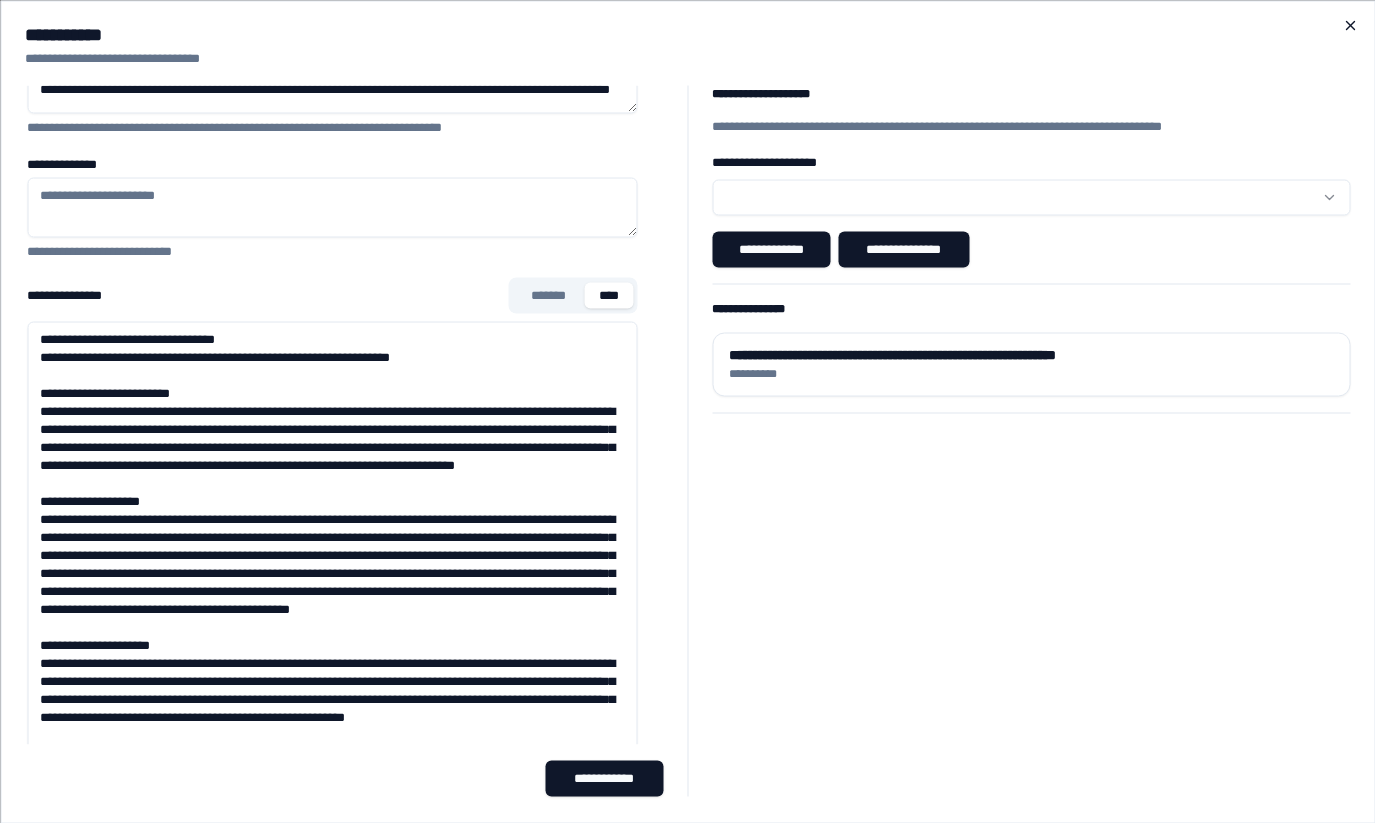 type on "**********" 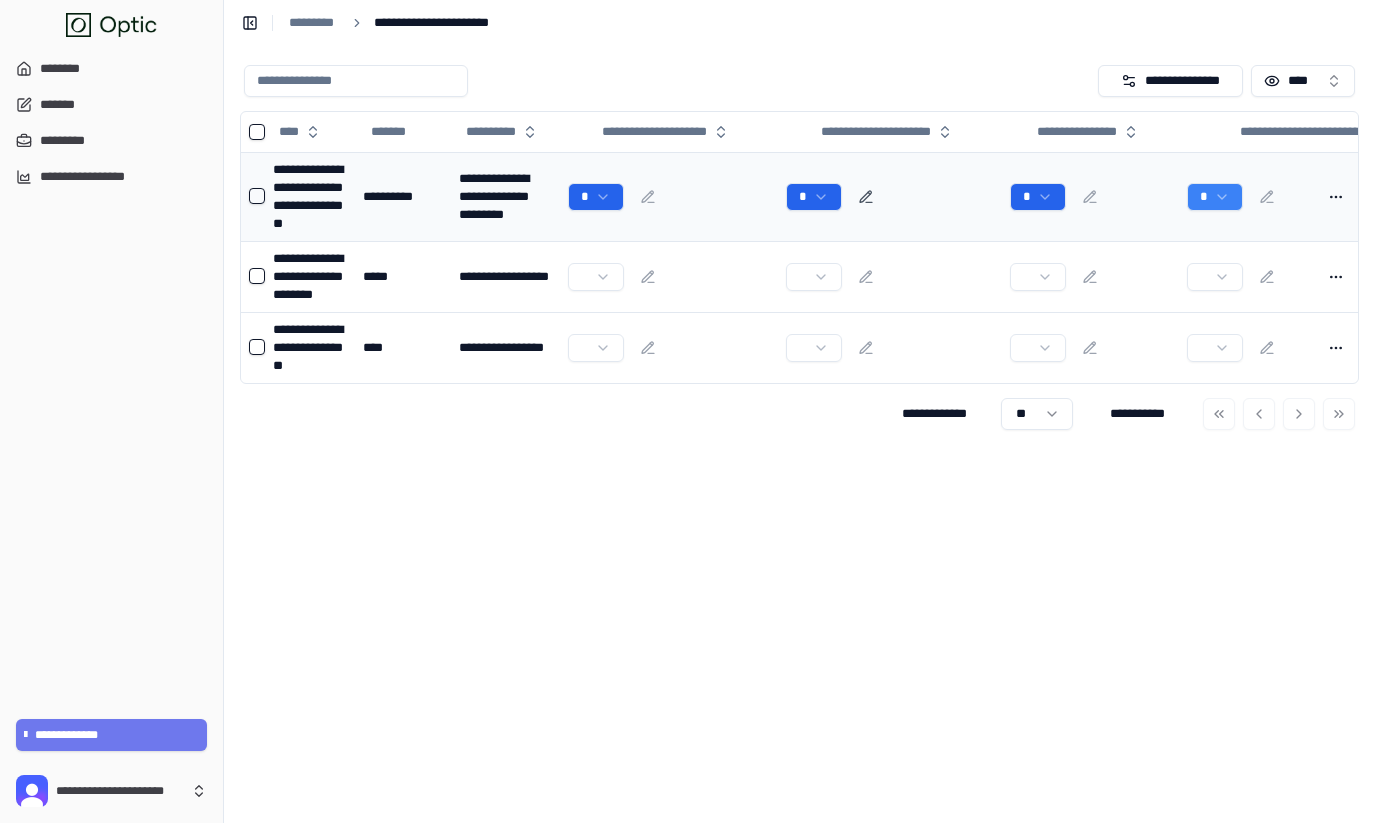 click 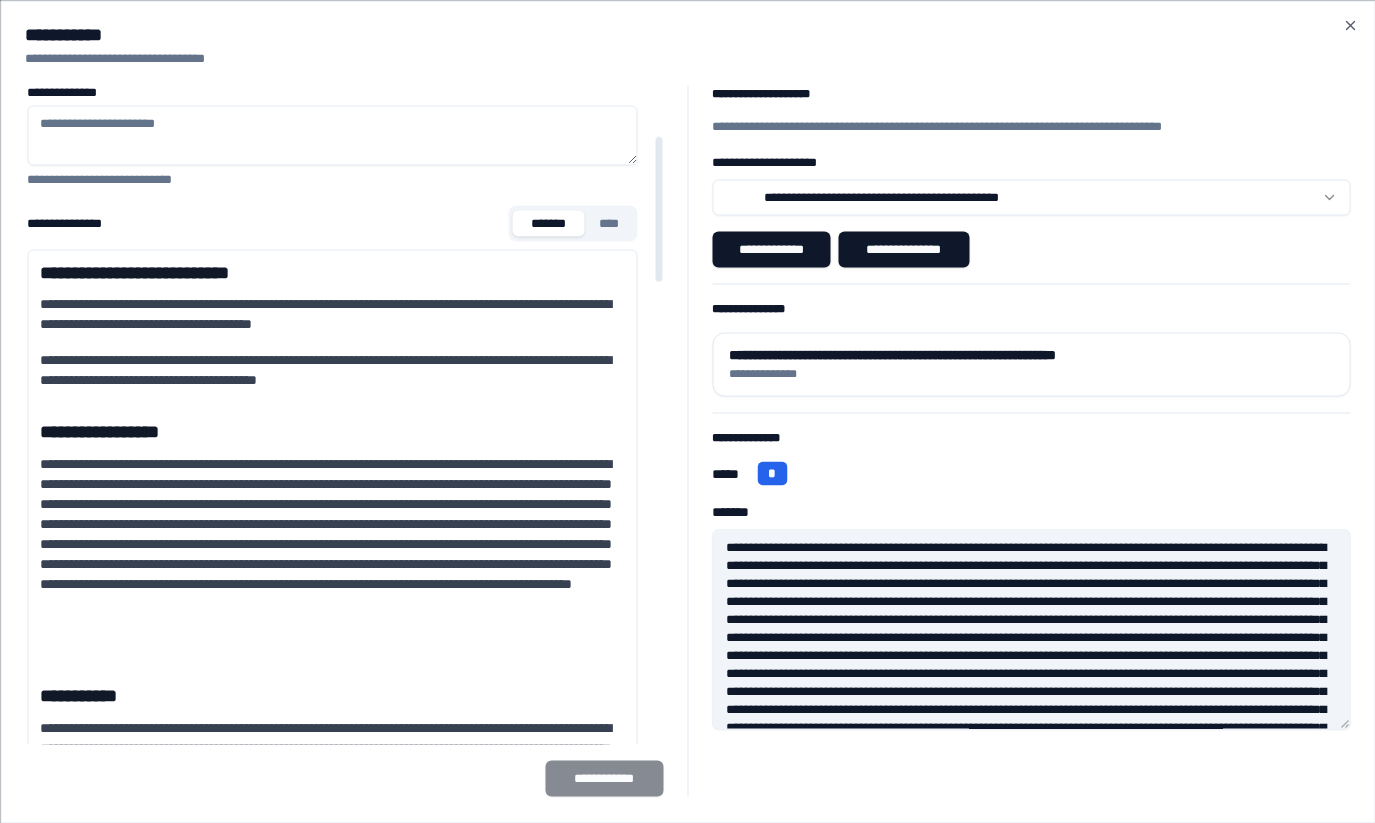 scroll, scrollTop: 0, scrollLeft: 0, axis: both 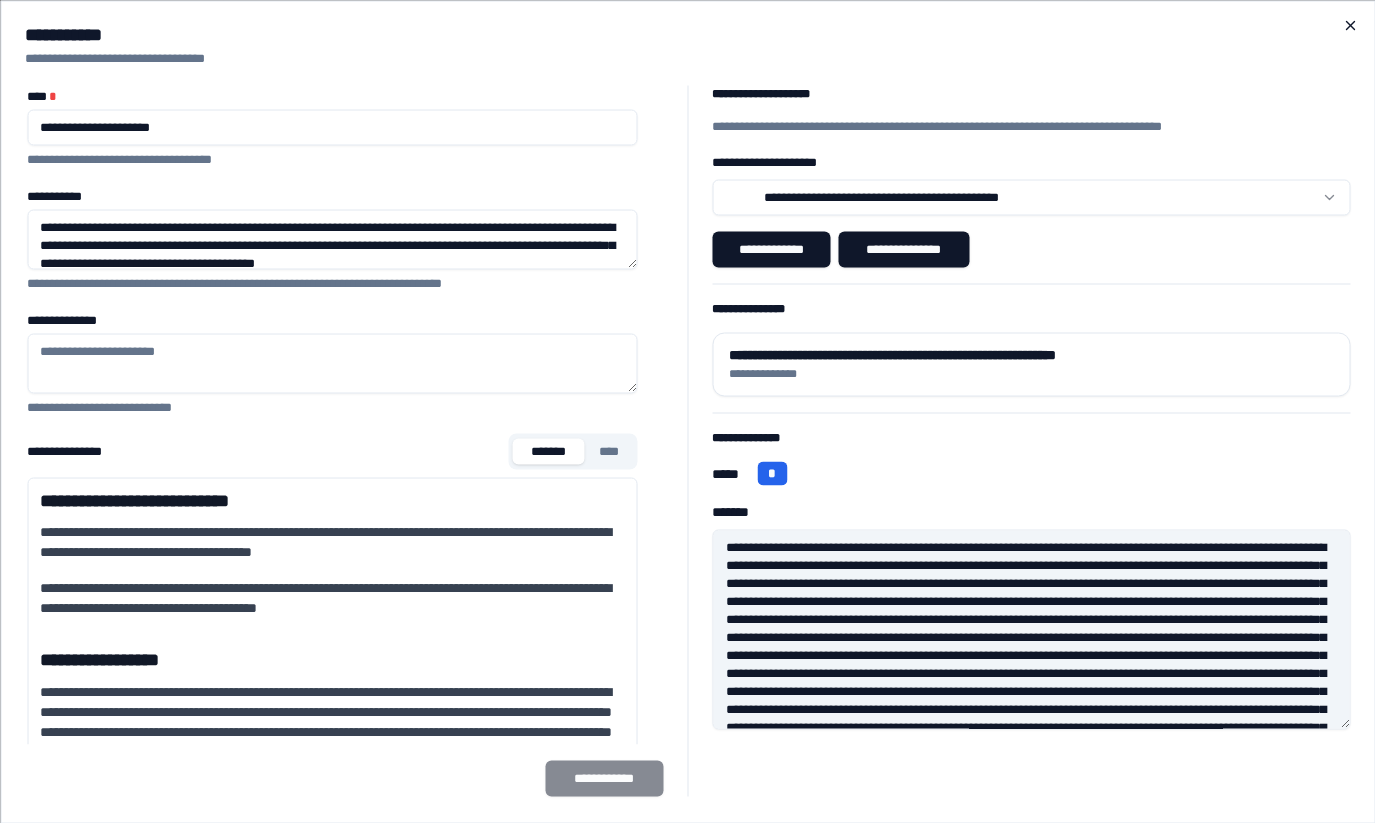 click 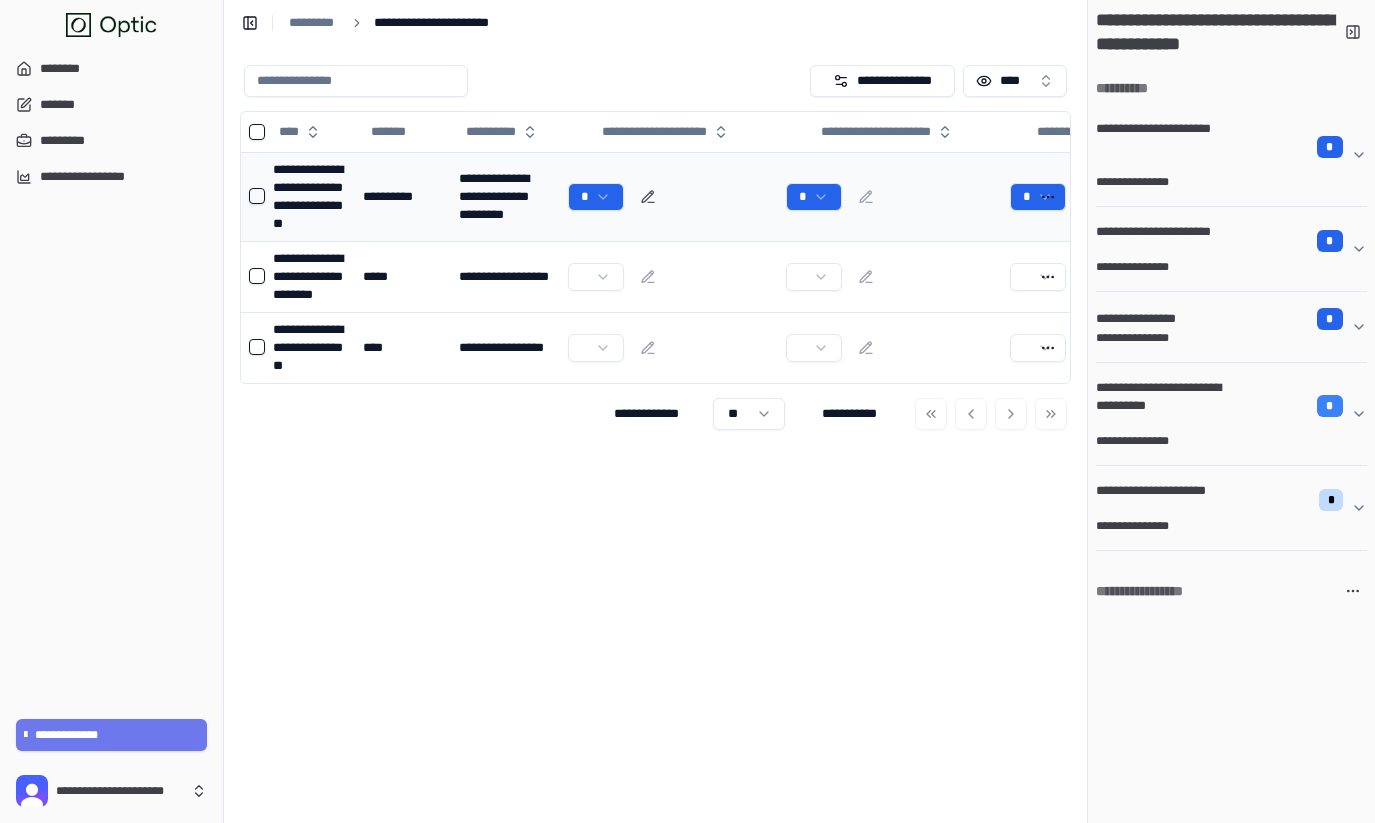 click 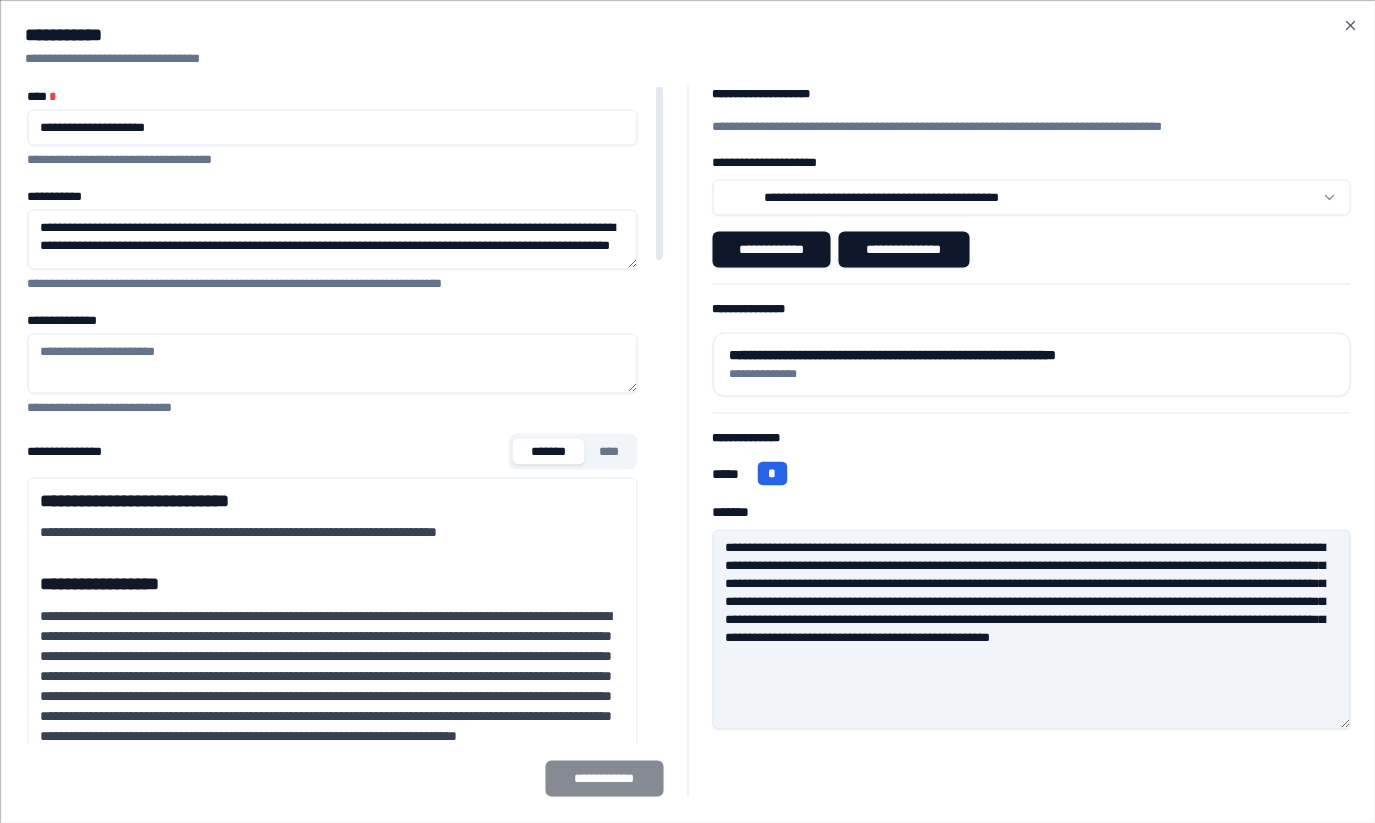 click on "****" at bounding box center (609, 451) 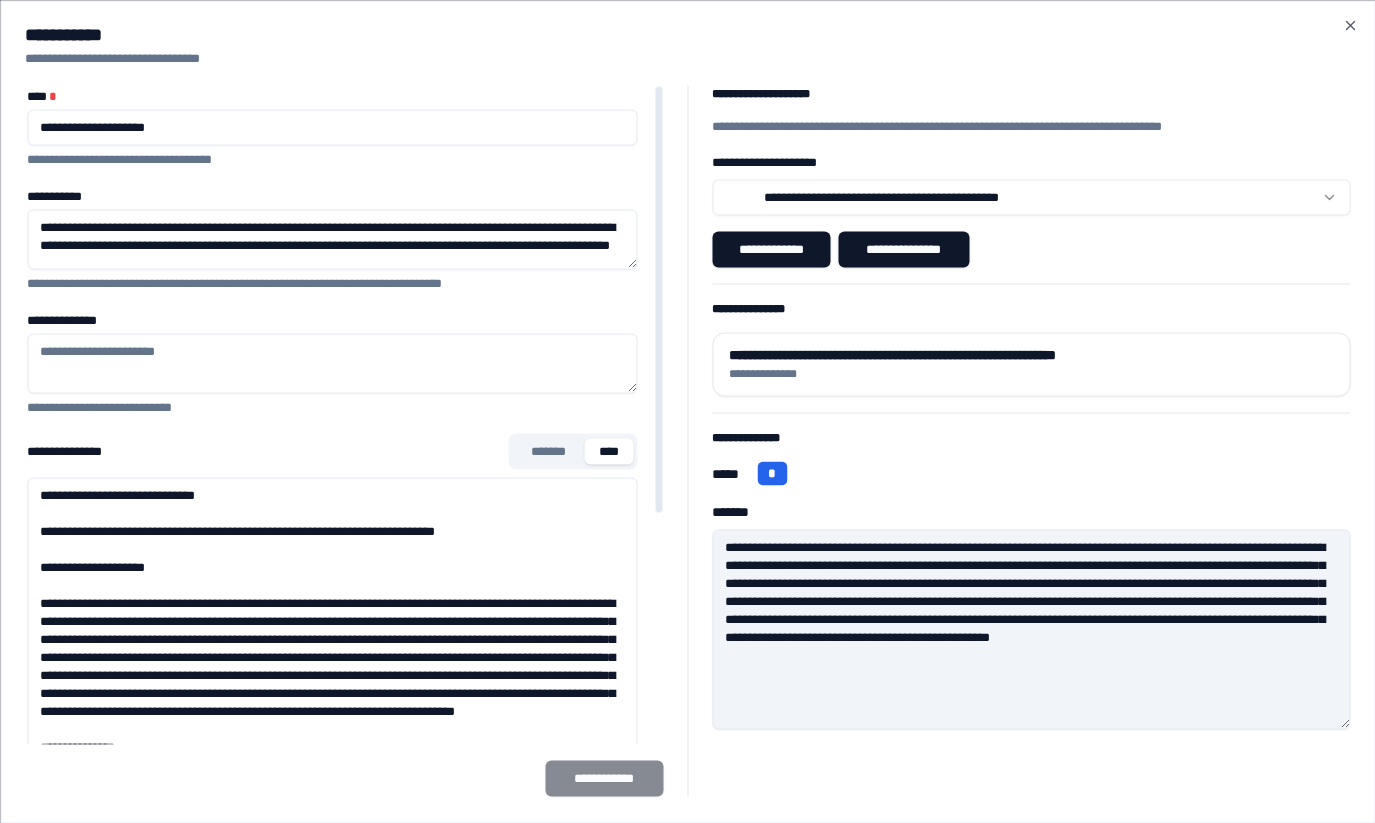 drag, startPoint x: 373, startPoint y: 533, endPoint x: 308, endPoint y: 534, distance: 65.00769 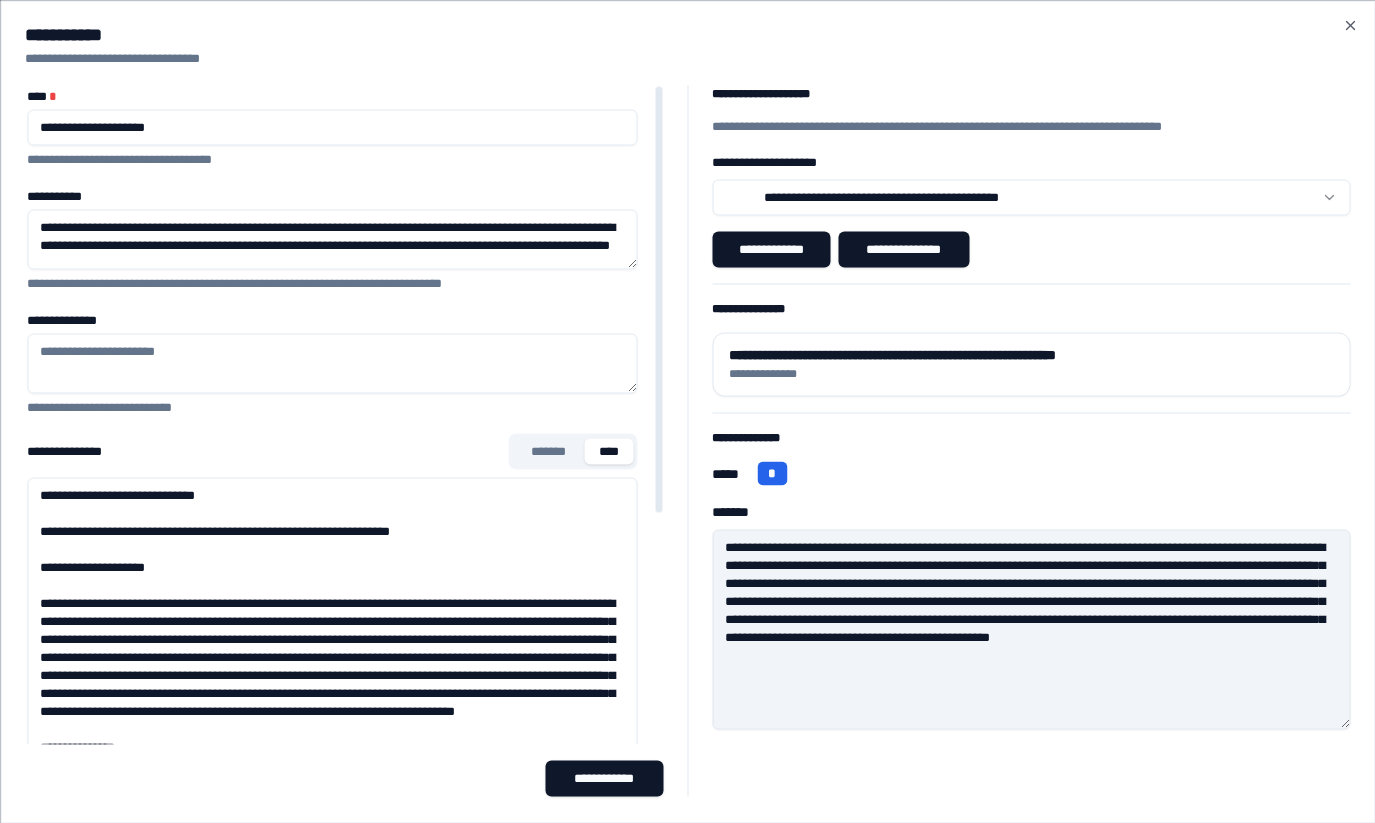 type on "**********" 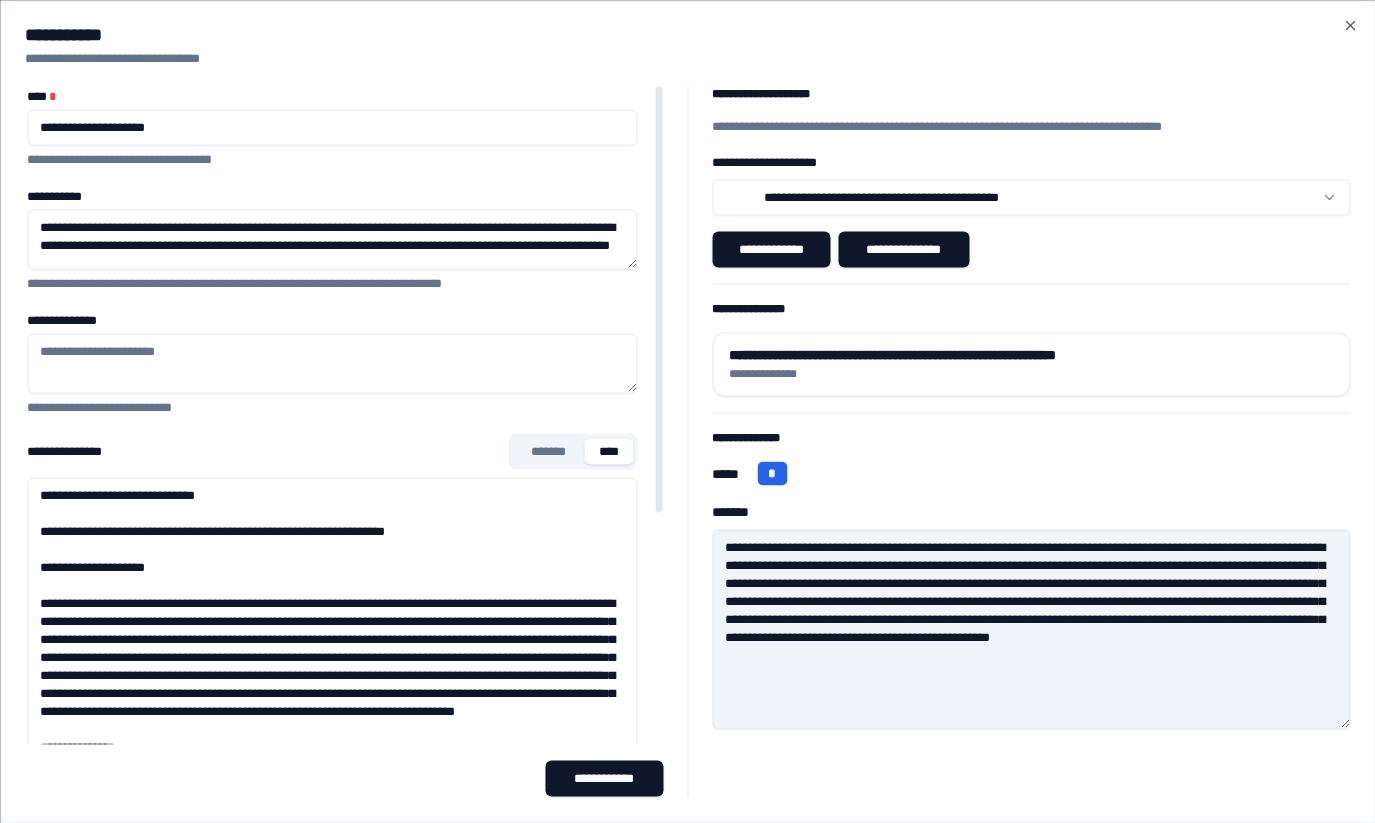 type on "**********" 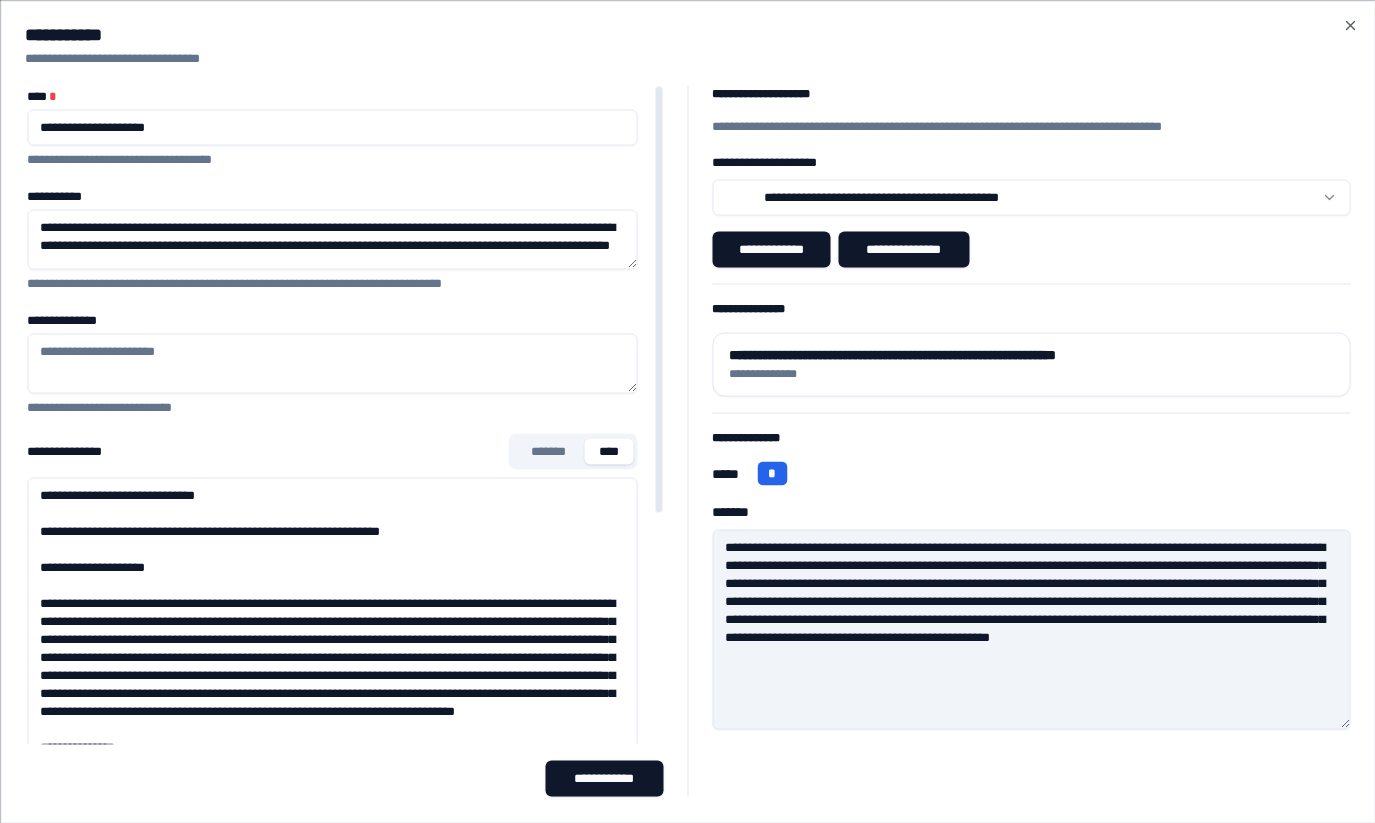 type on "**********" 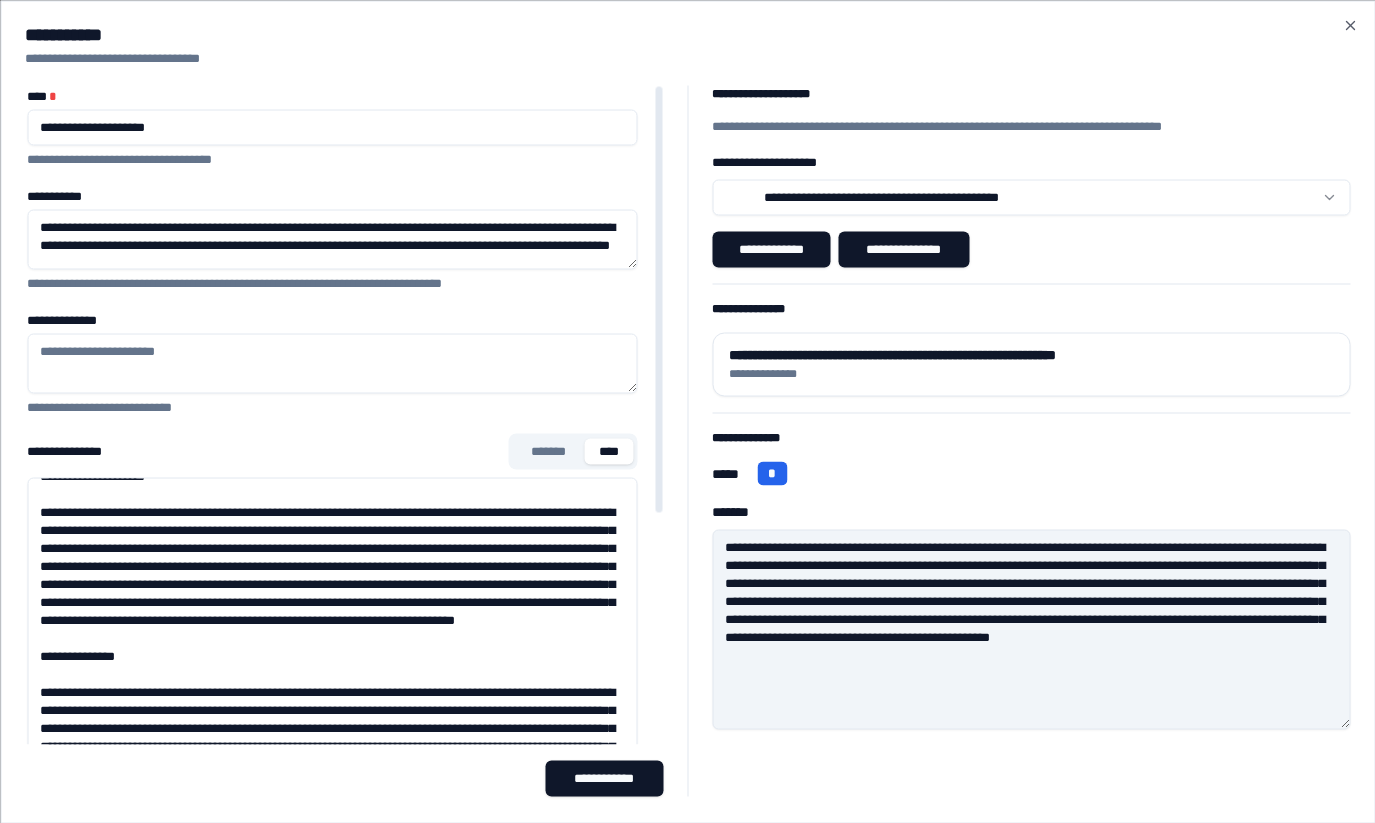 scroll, scrollTop: 111, scrollLeft: 0, axis: vertical 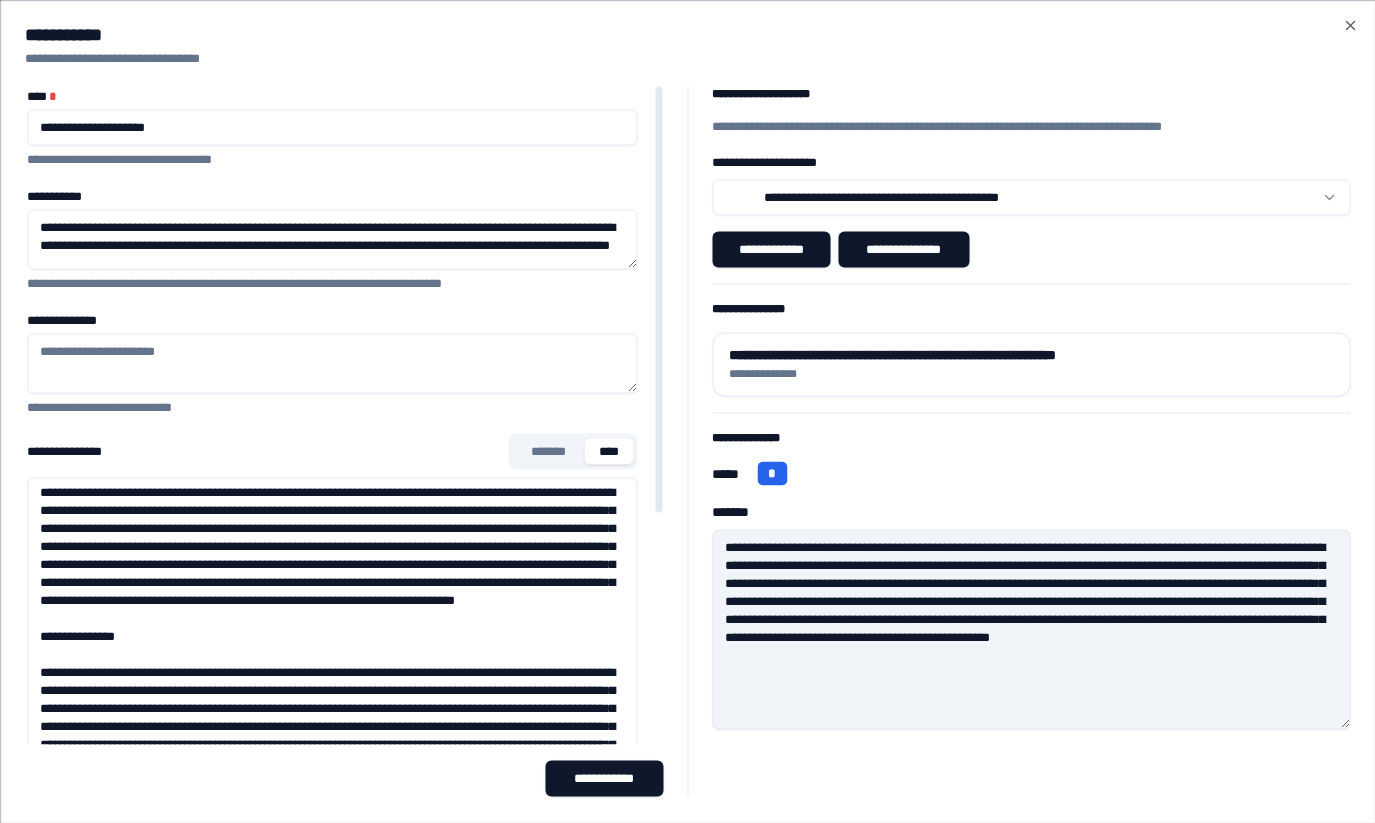 click on "**********" at bounding box center (332, 777) 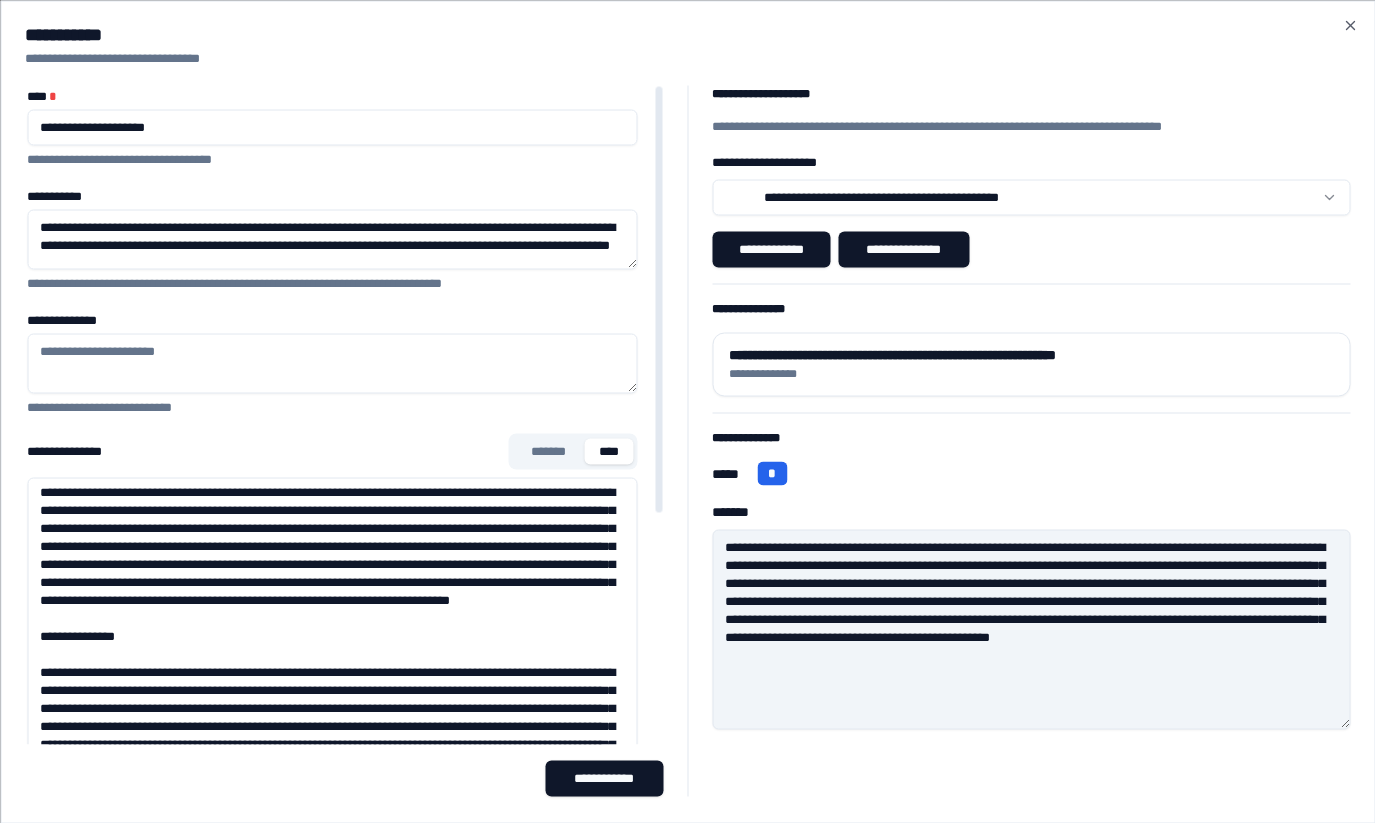 type on "**********" 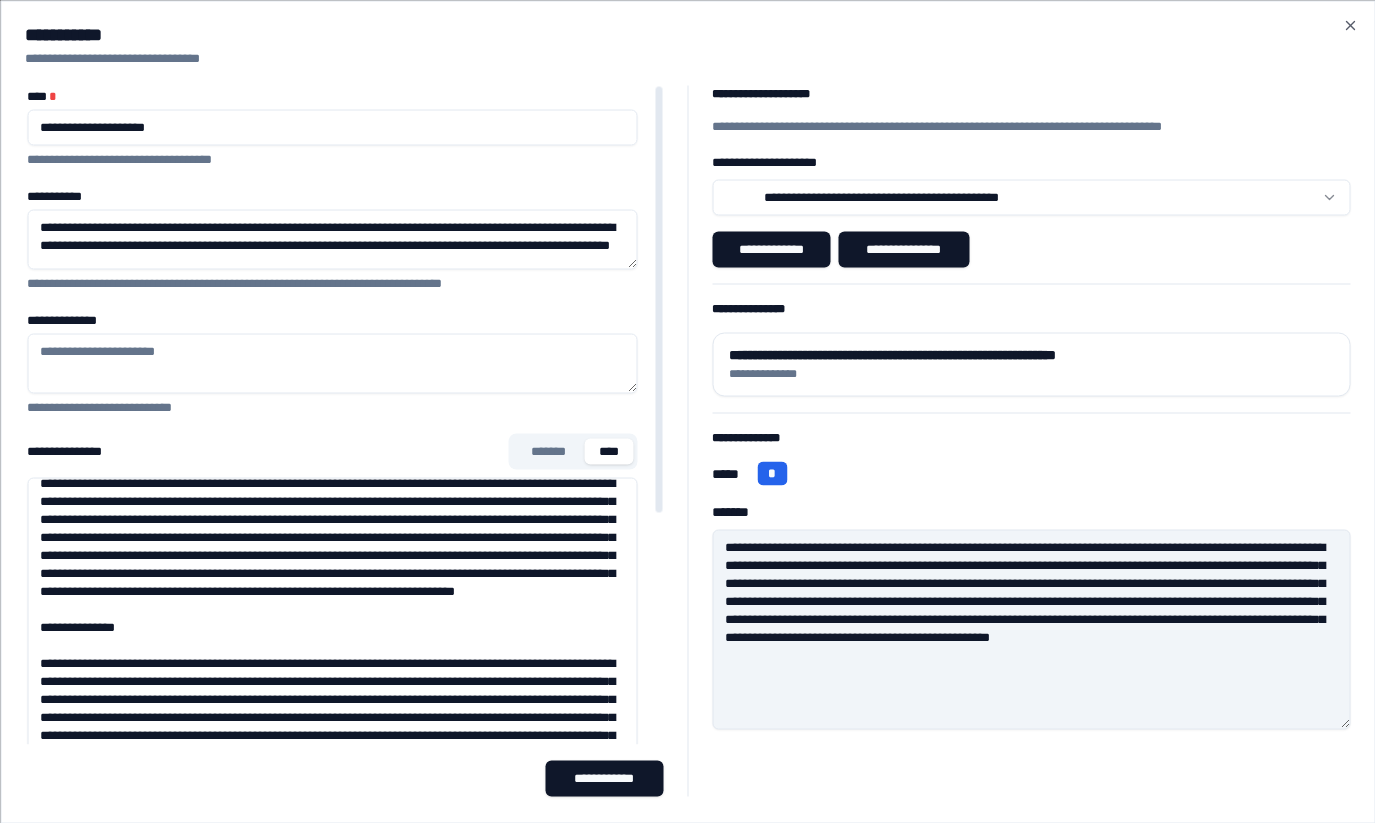 scroll, scrollTop: 125, scrollLeft: 0, axis: vertical 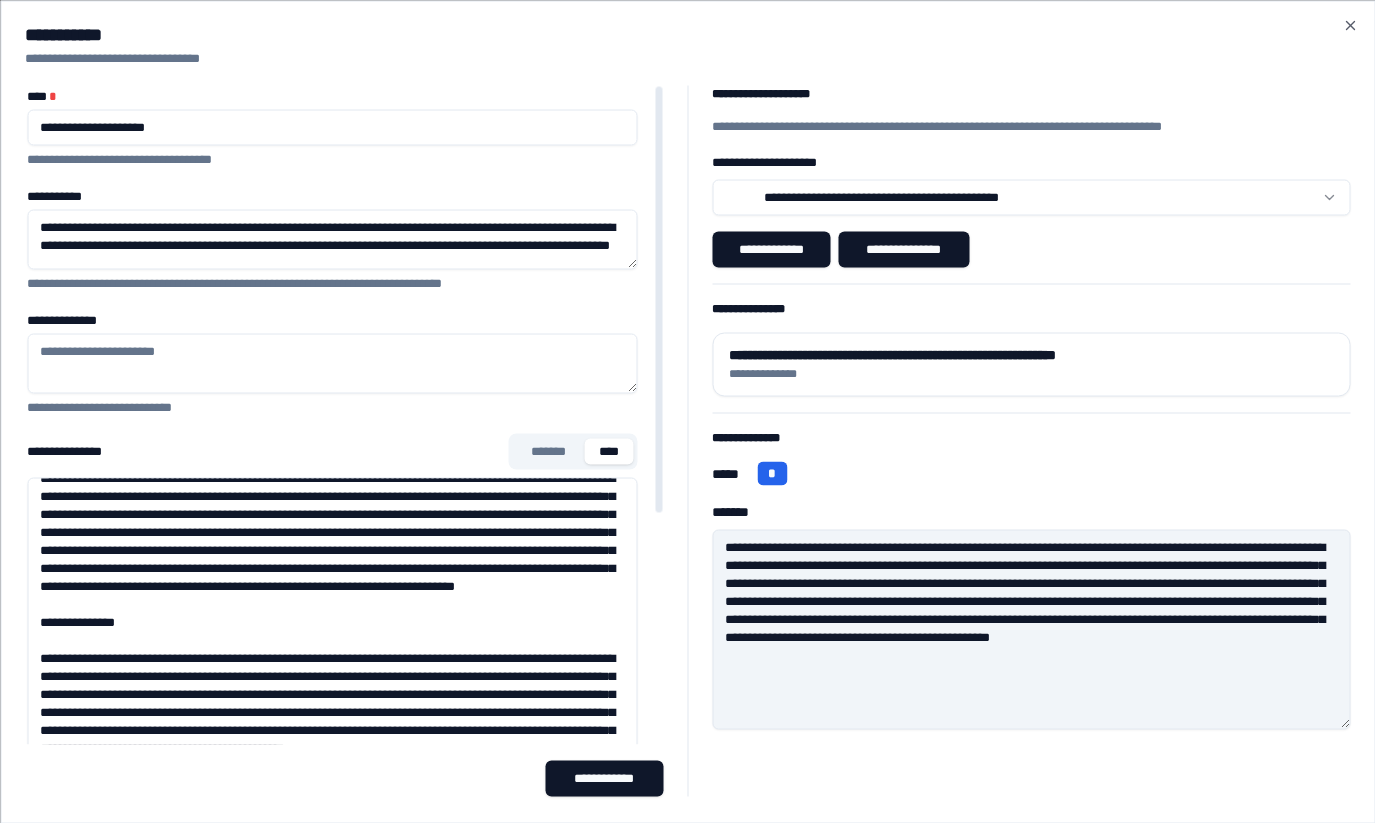 drag, startPoint x: 181, startPoint y: 572, endPoint x: 517, endPoint y: 573, distance: 336.0015 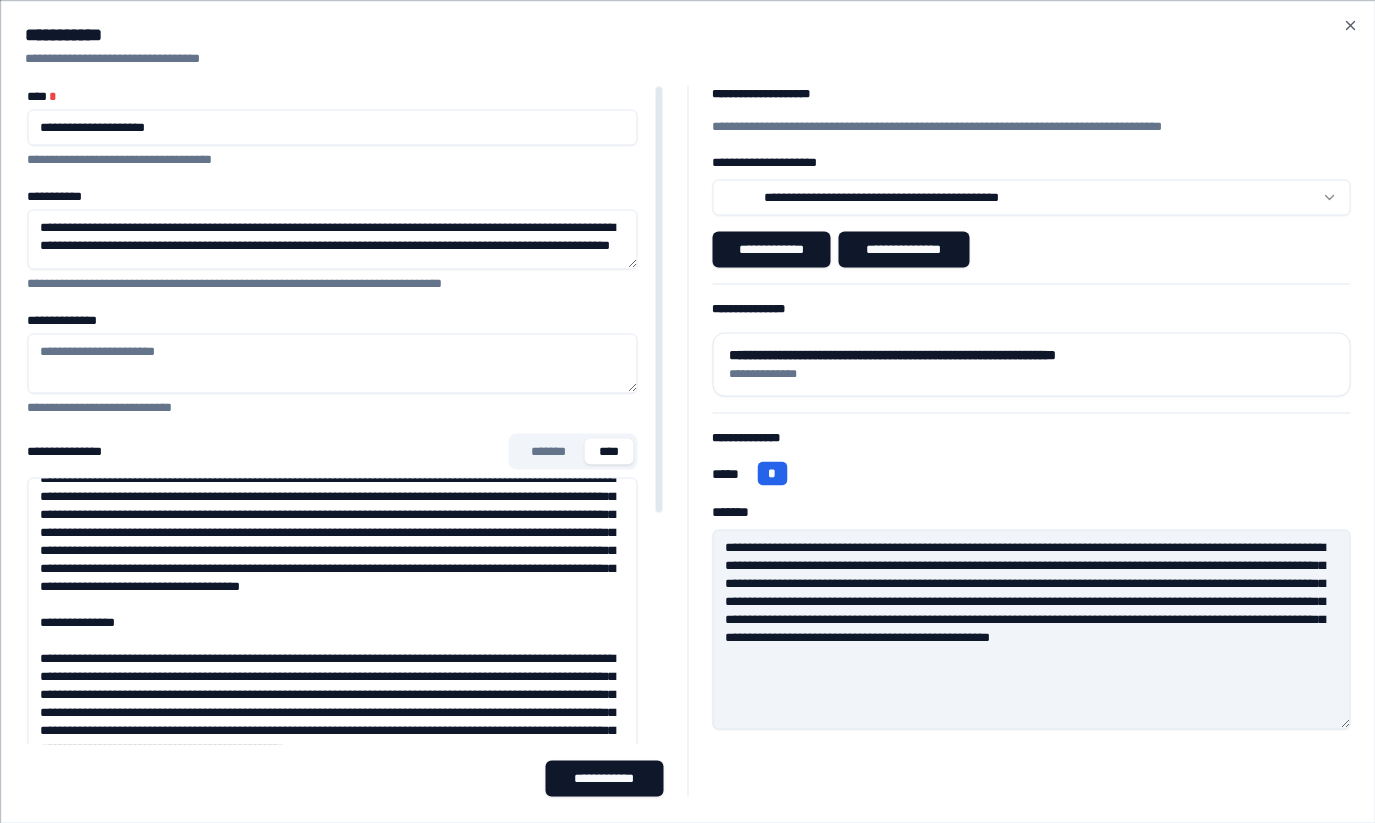type on "**********" 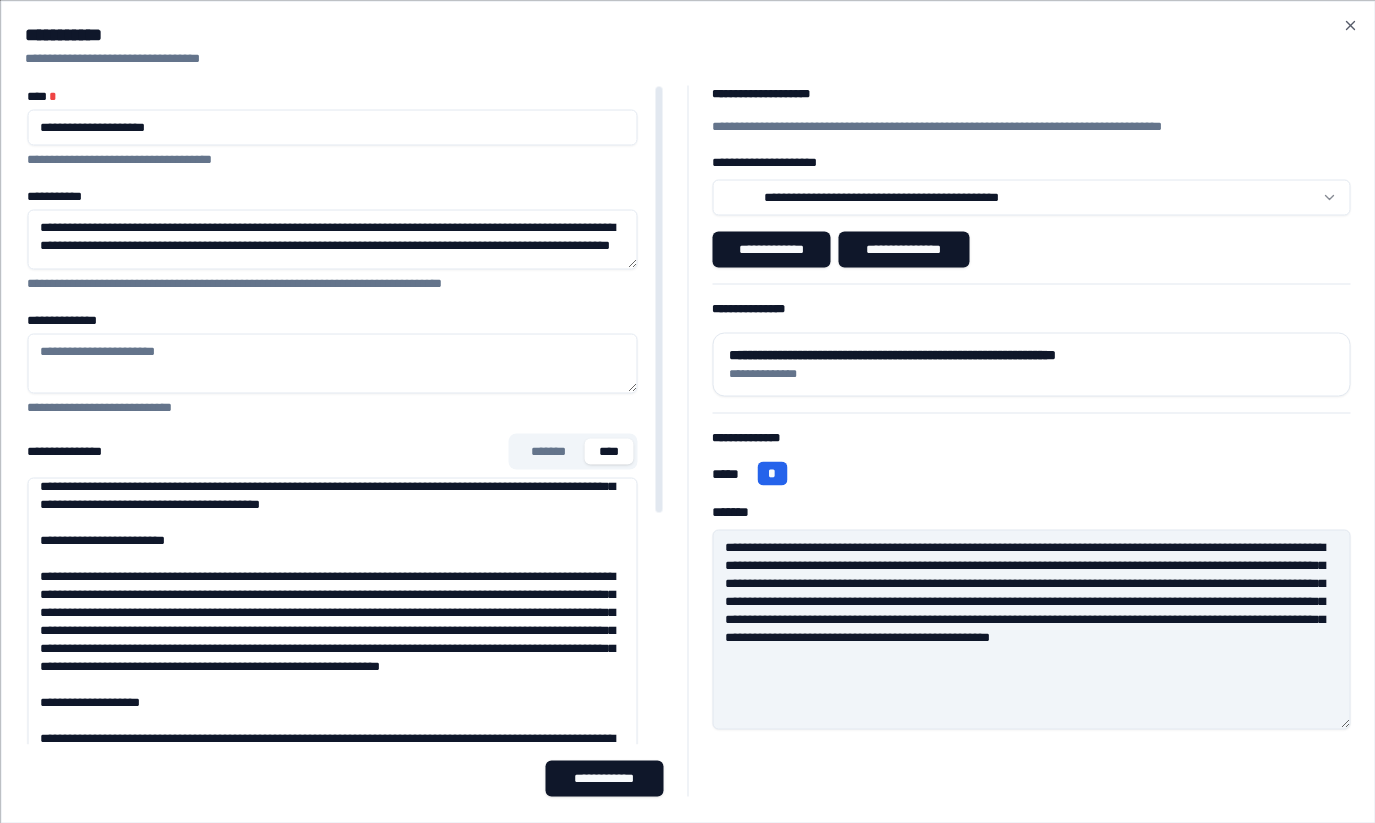scroll, scrollTop: 561, scrollLeft: 0, axis: vertical 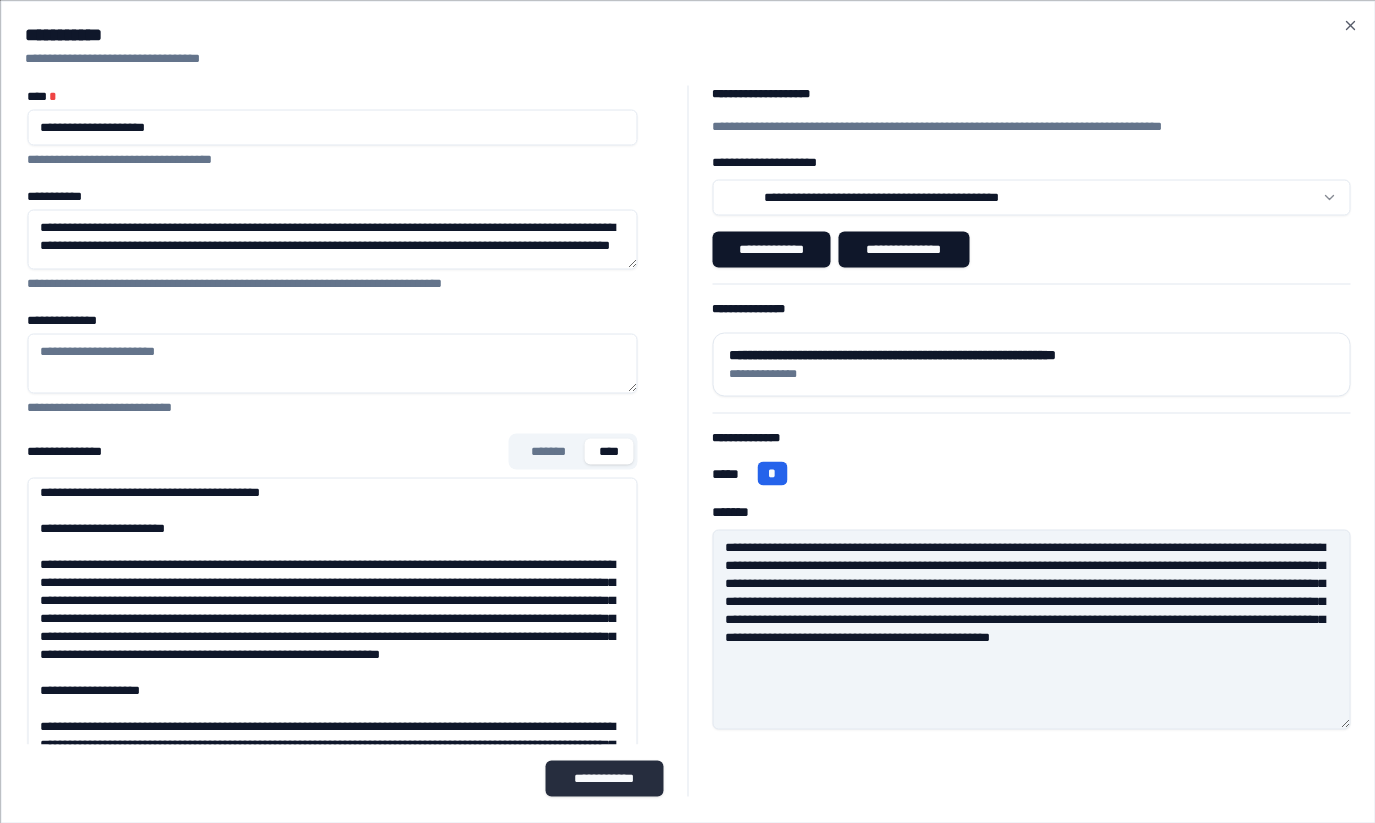 type on "**********" 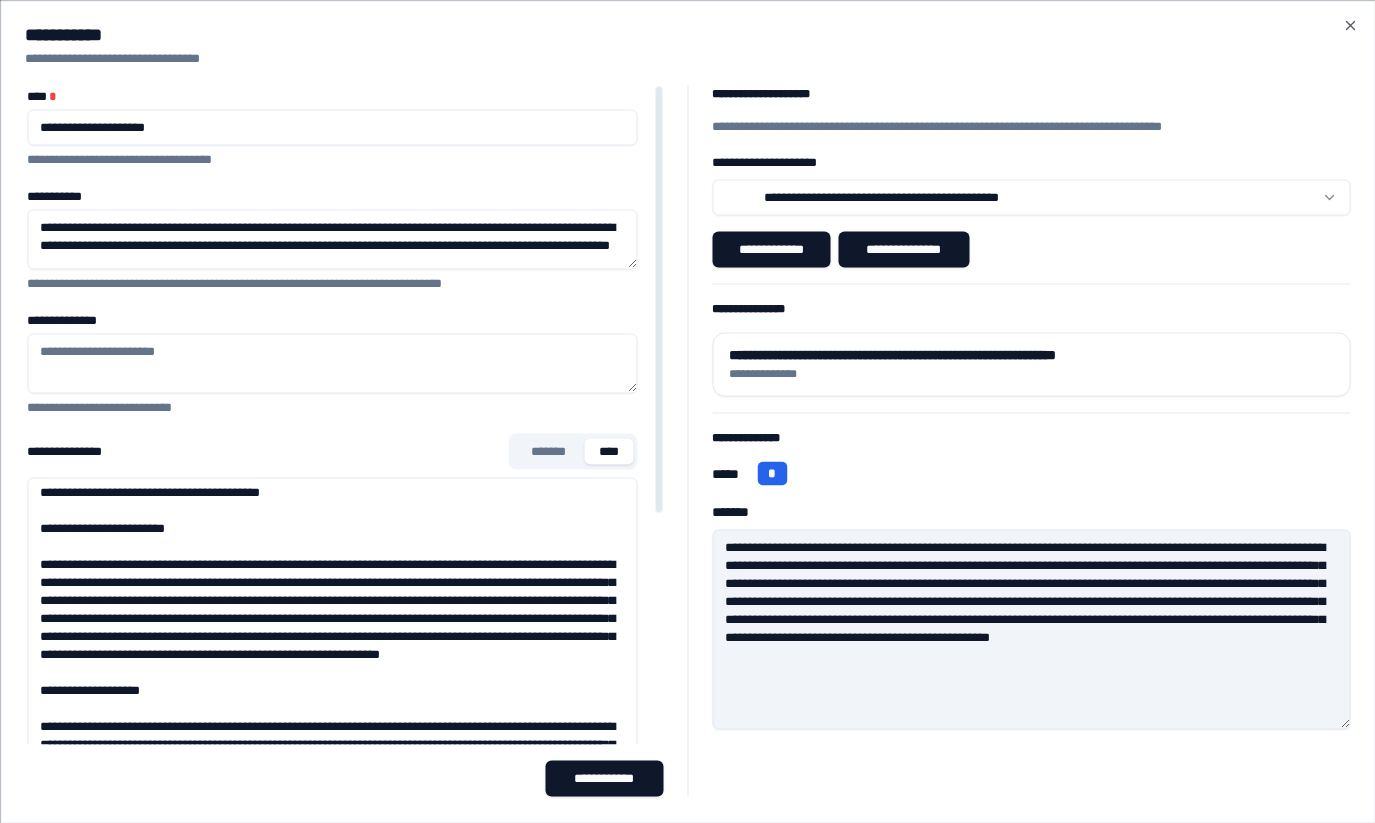 scroll, scrollTop: 0, scrollLeft: 0, axis: both 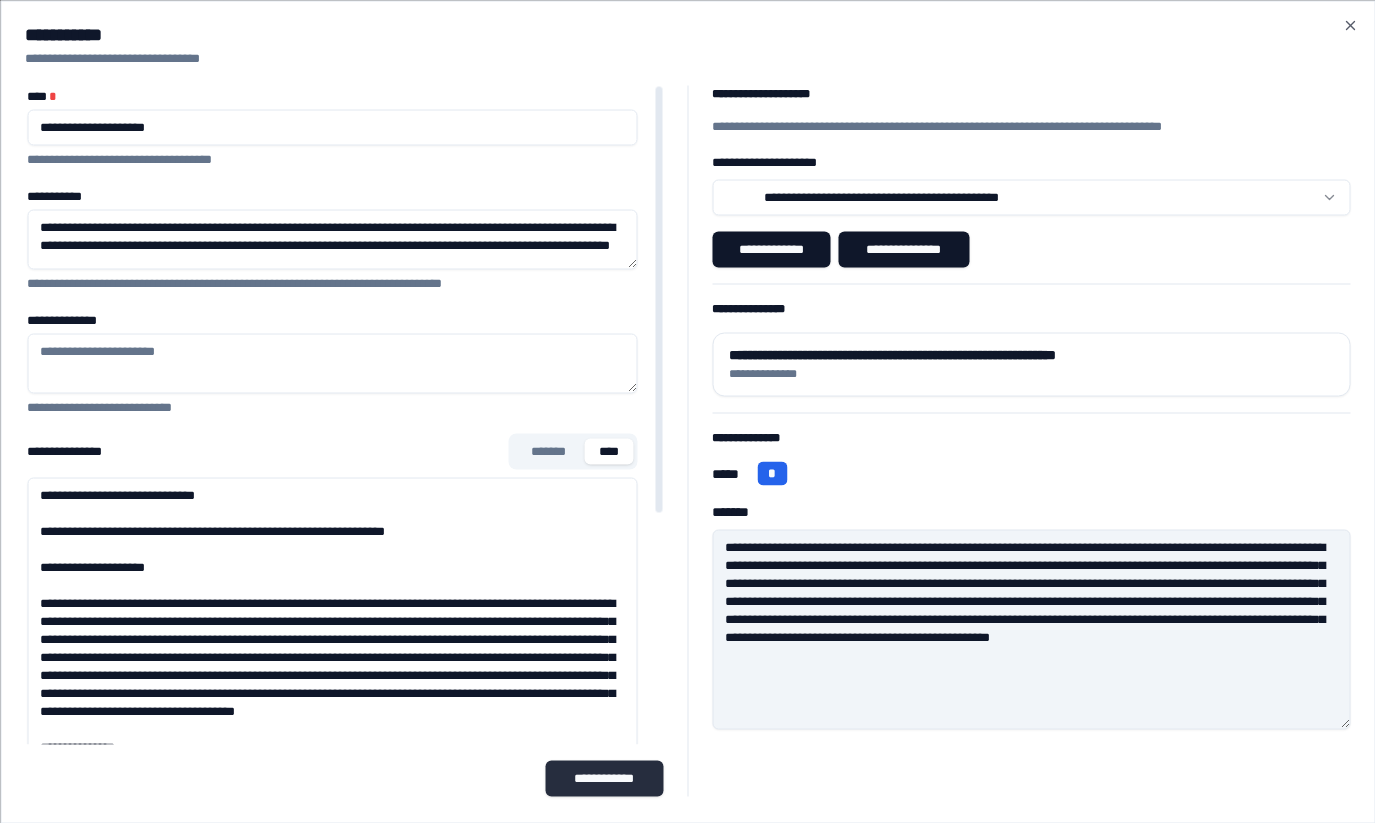 click on "**********" at bounding box center (604, 778) 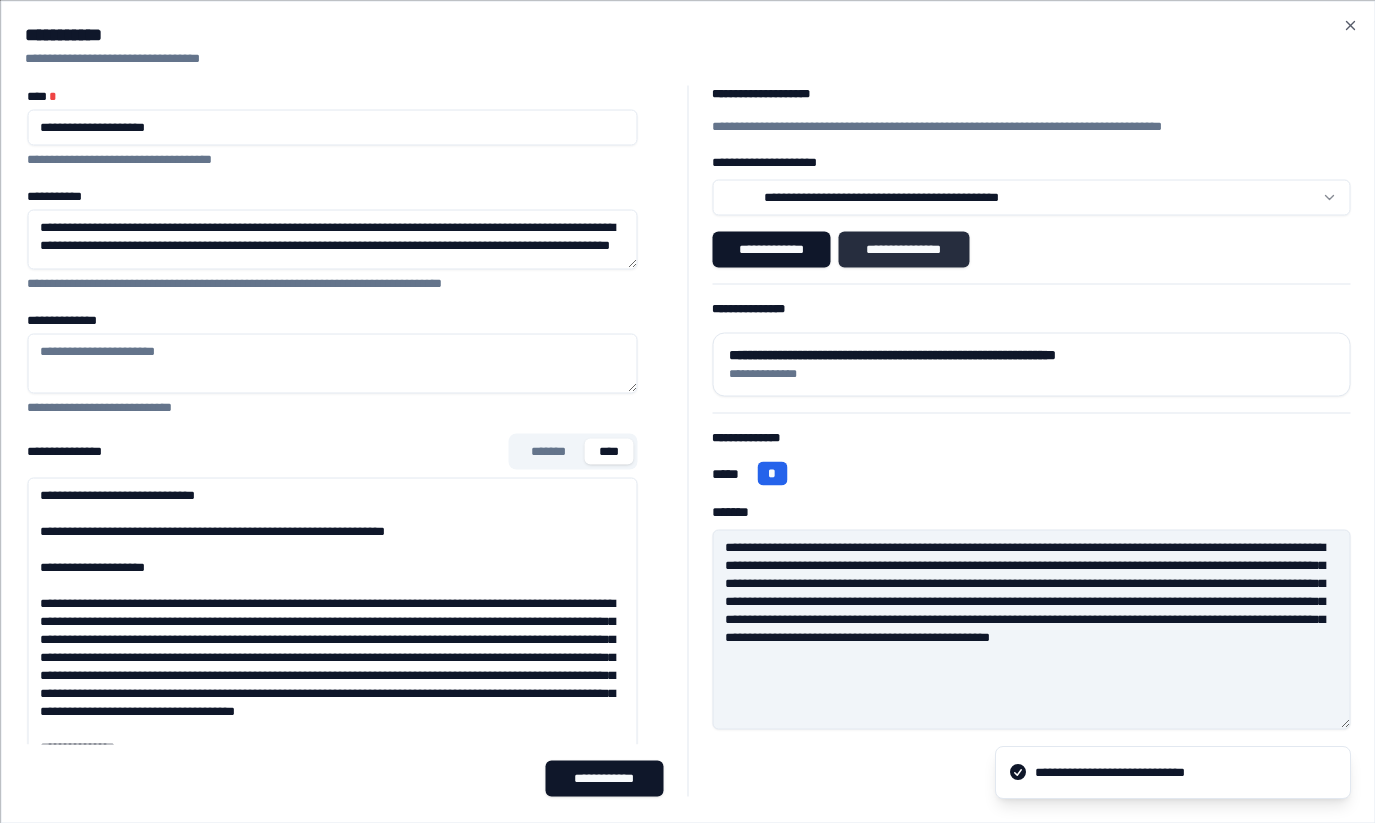 click on "**********" at bounding box center (904, 249) 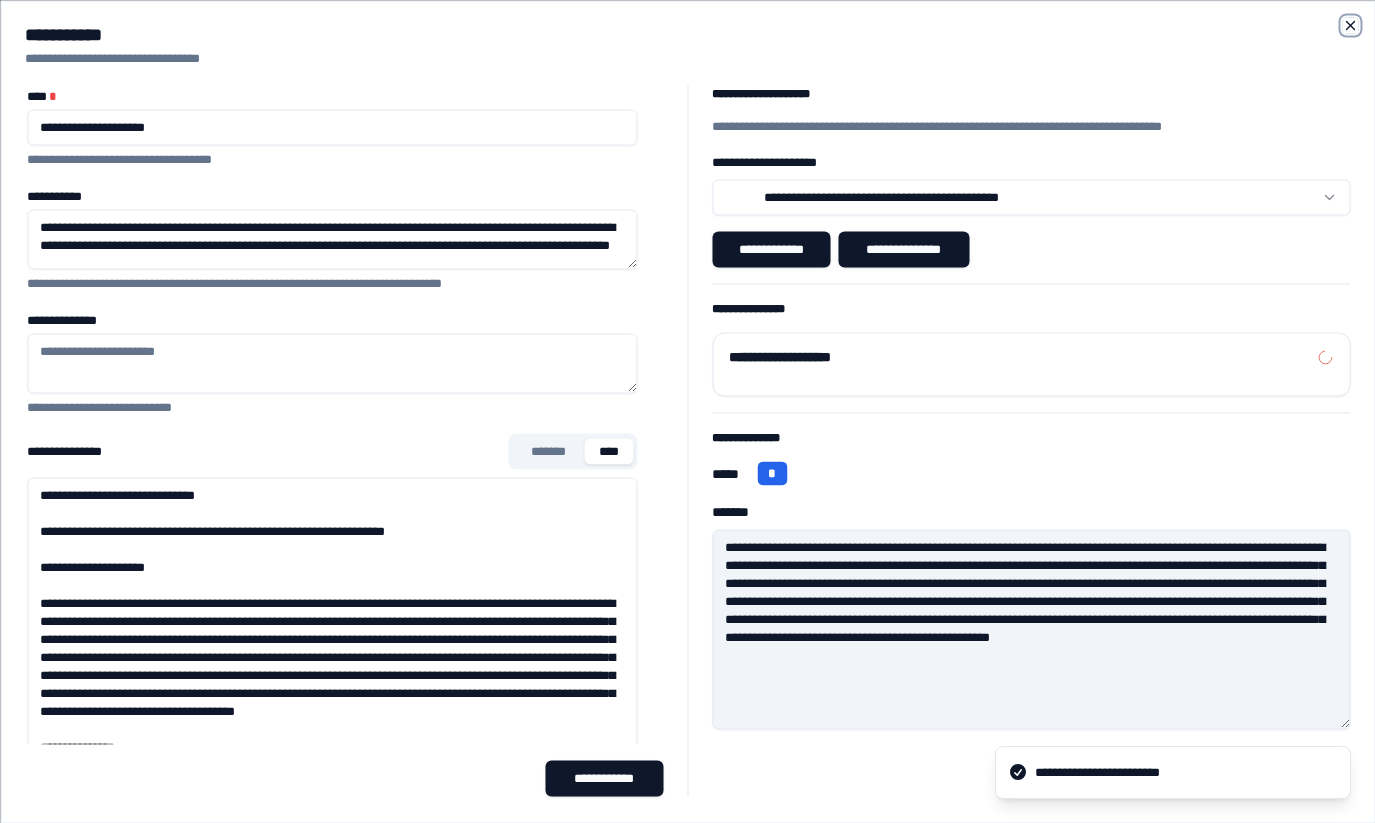 click 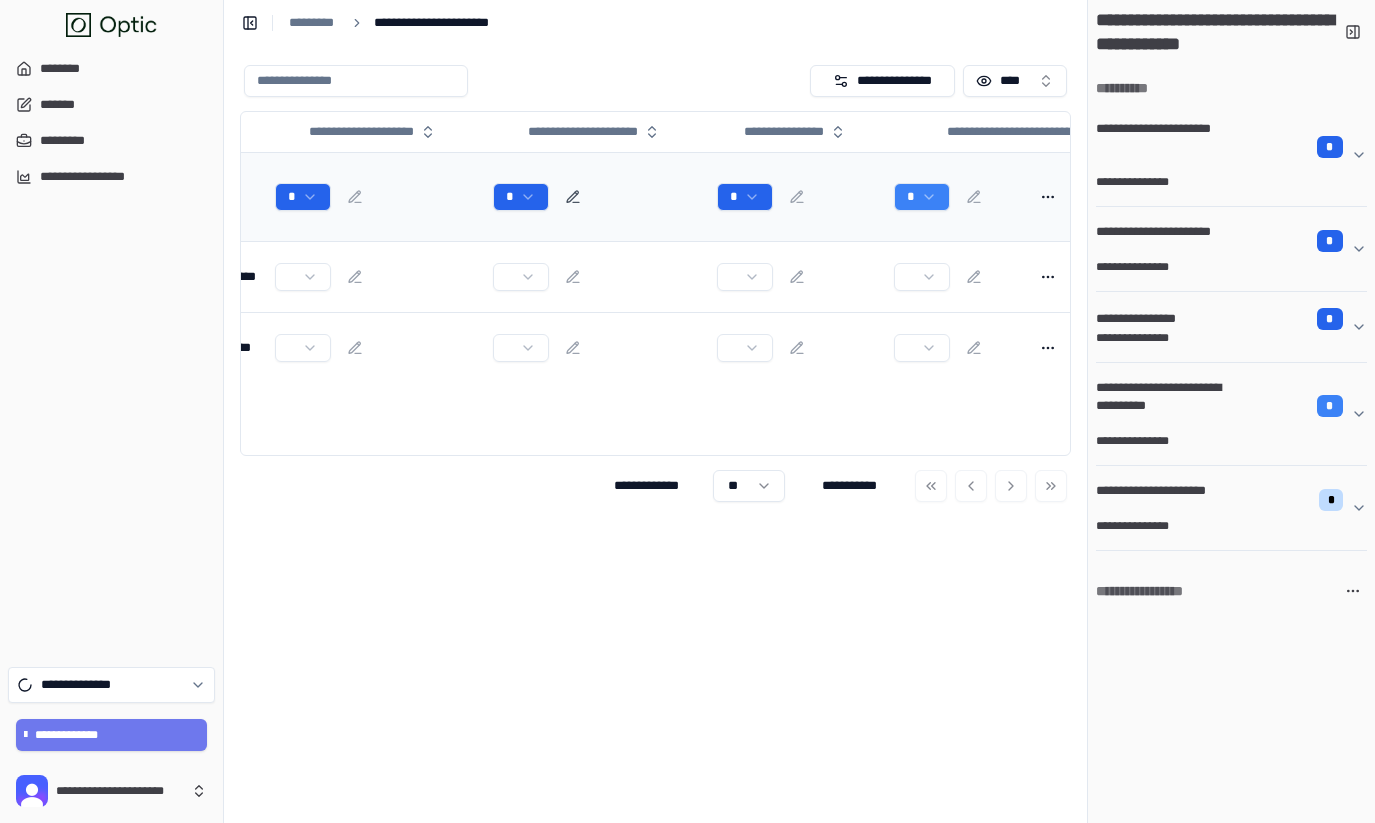 scroll, scrollTop: 0, scrollLeft: 297, axis: horizontal 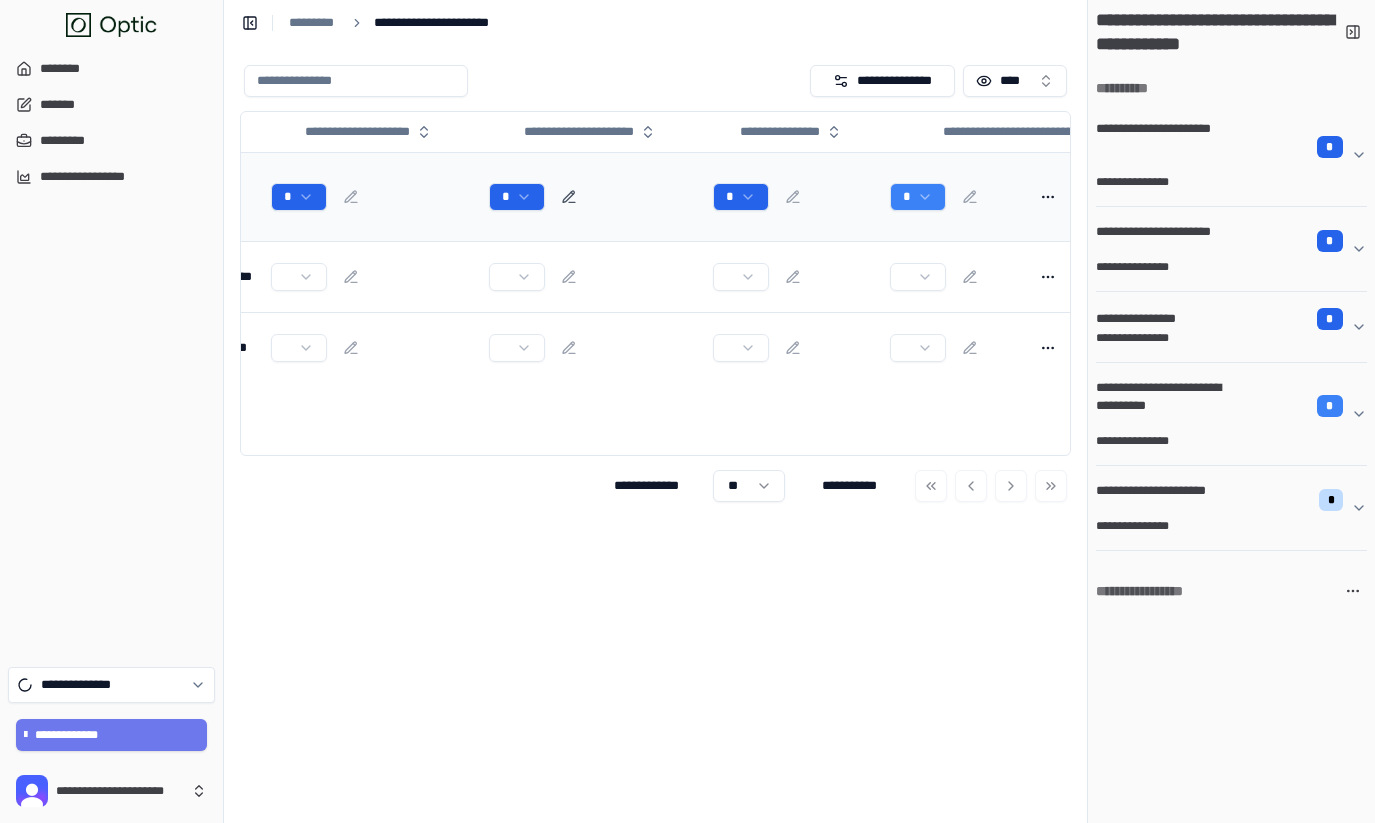 click 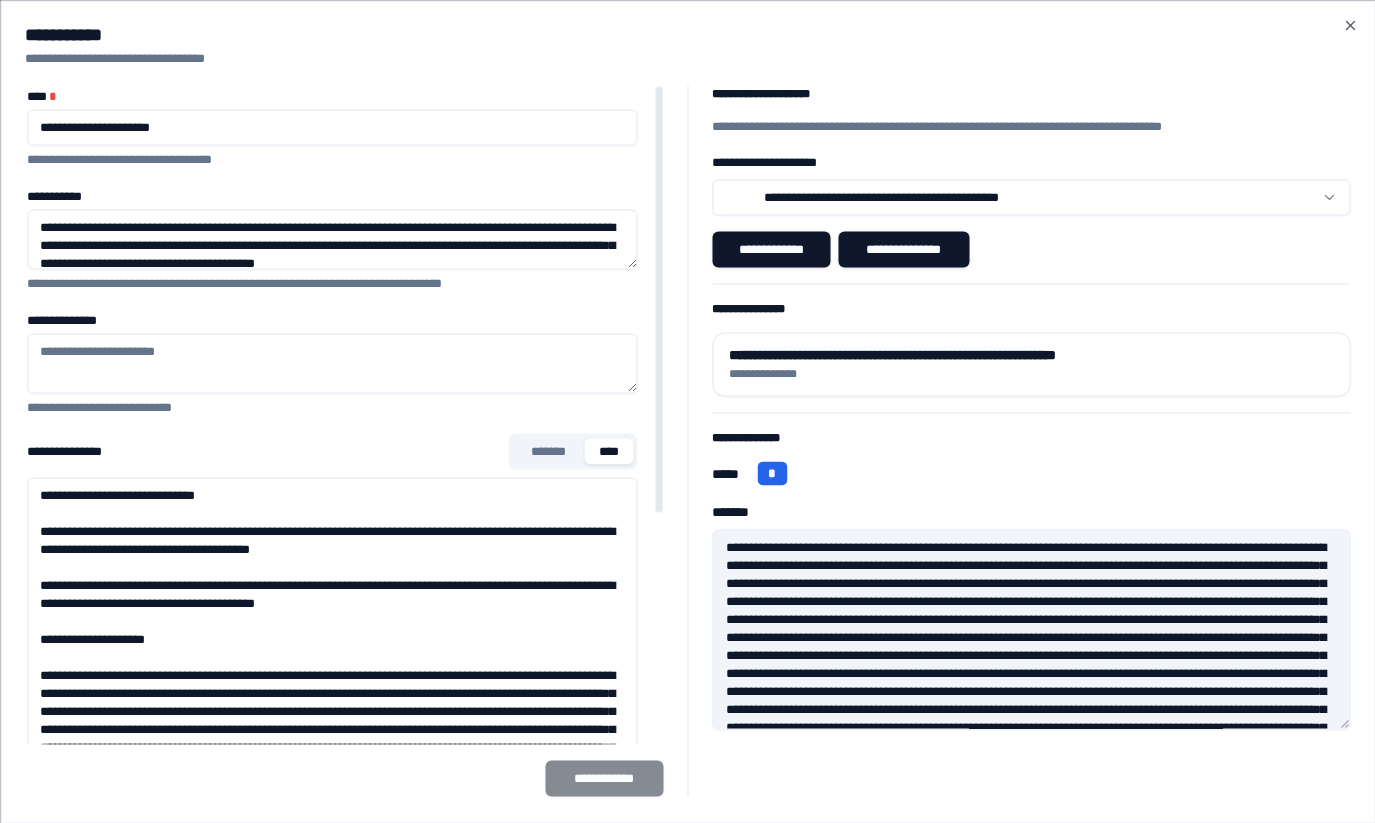 click on "****" at bounding box center [609, 451] 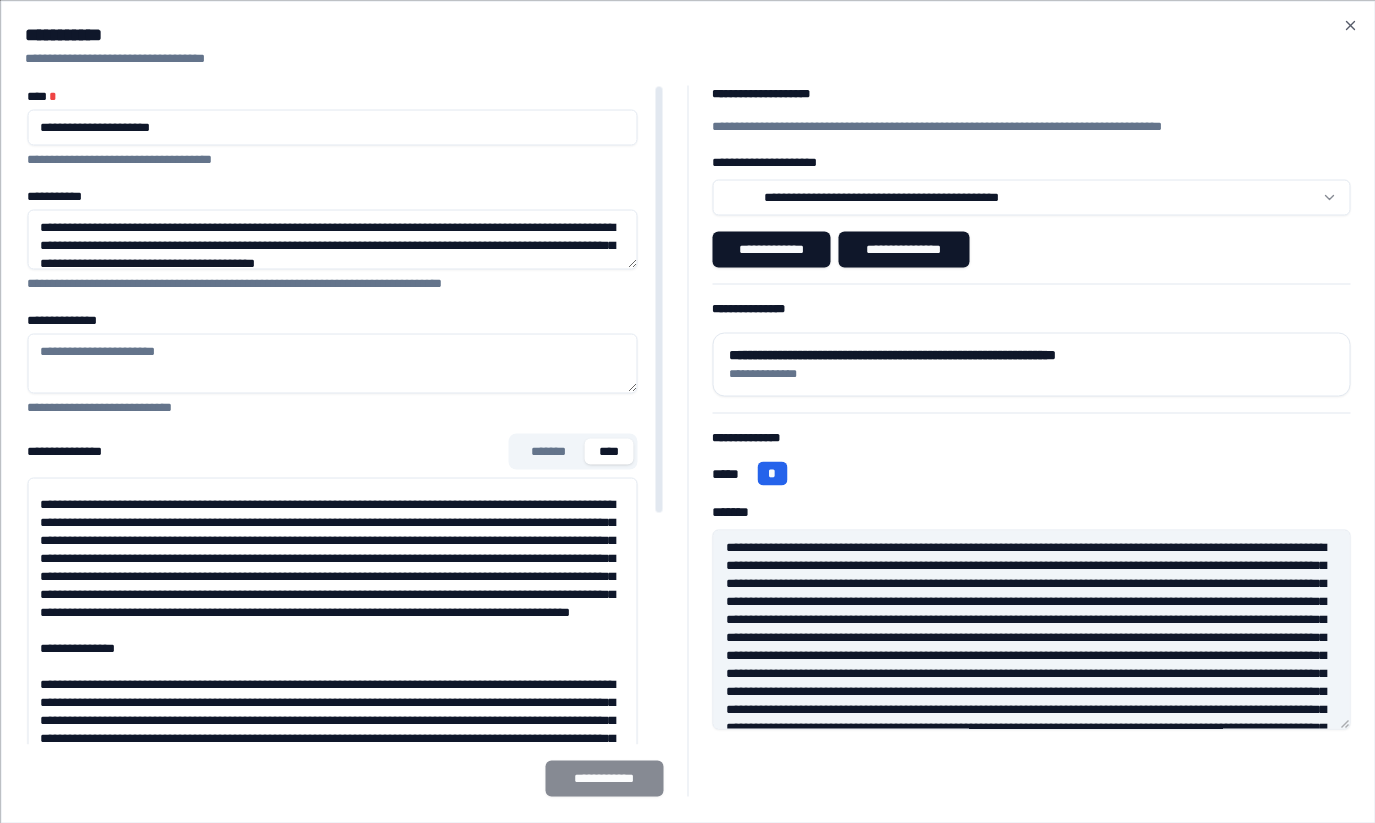 scroll, scrollTop: 181, scrollLeft: 0, axis: vertical 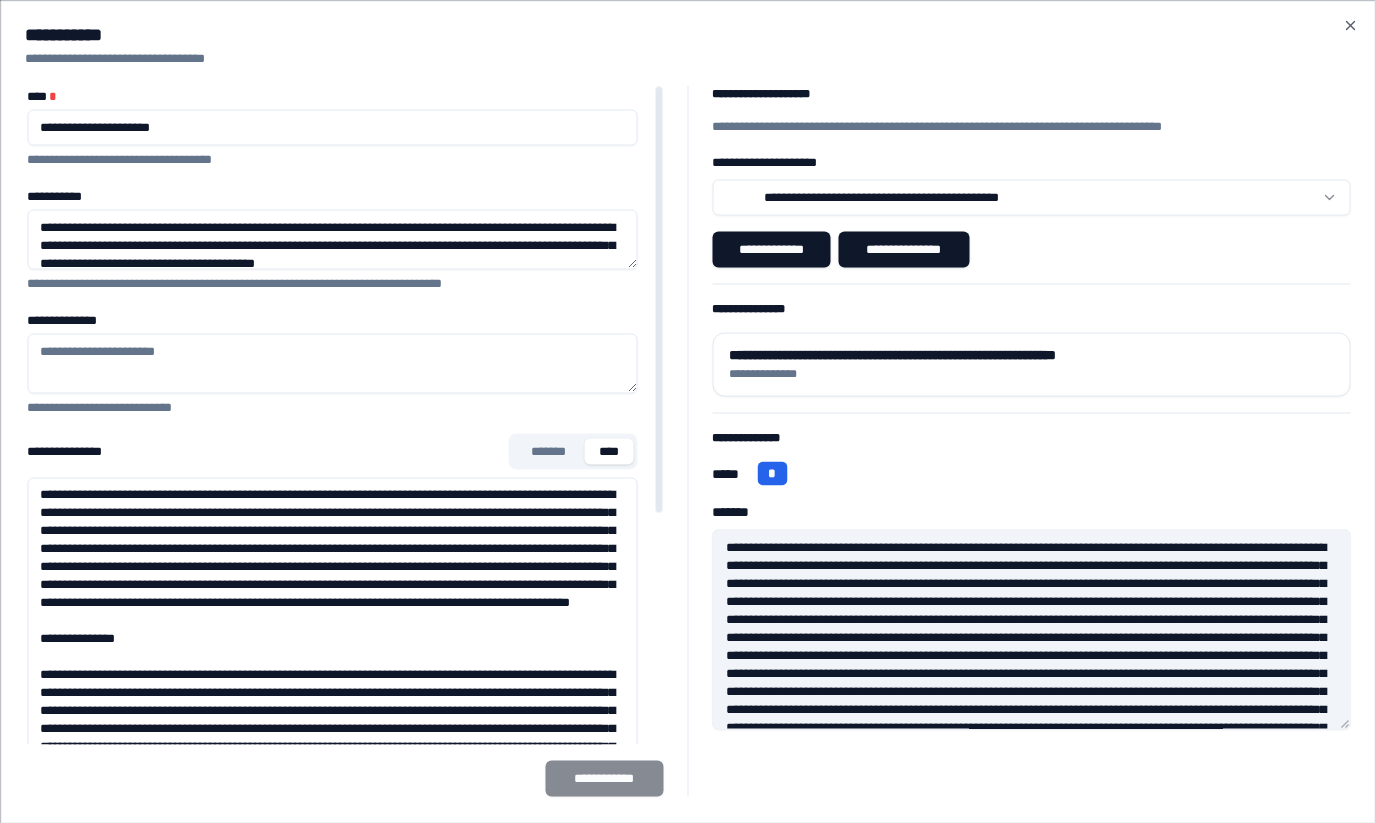 click on "**********" at bounding box center [332, 777] 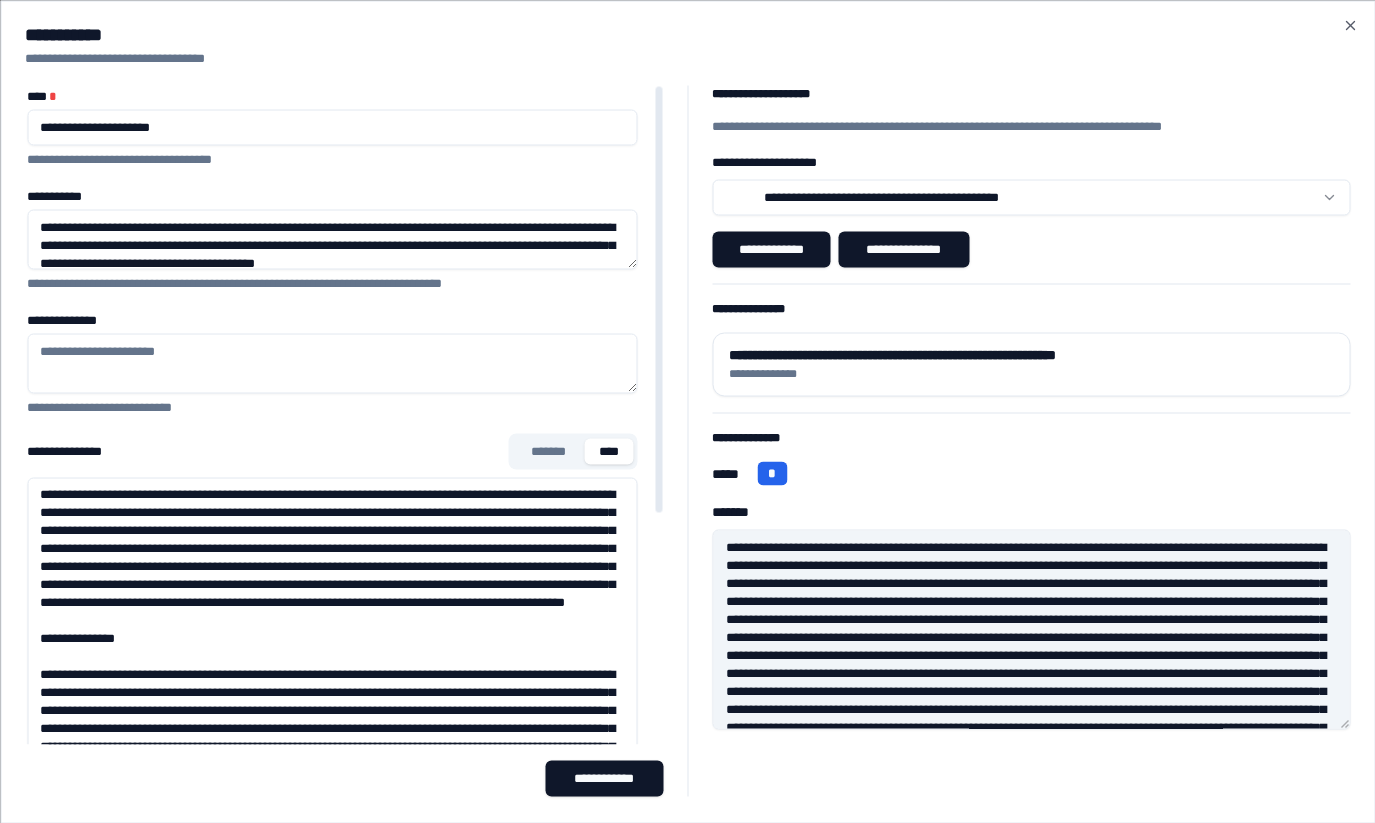 type on "**********" 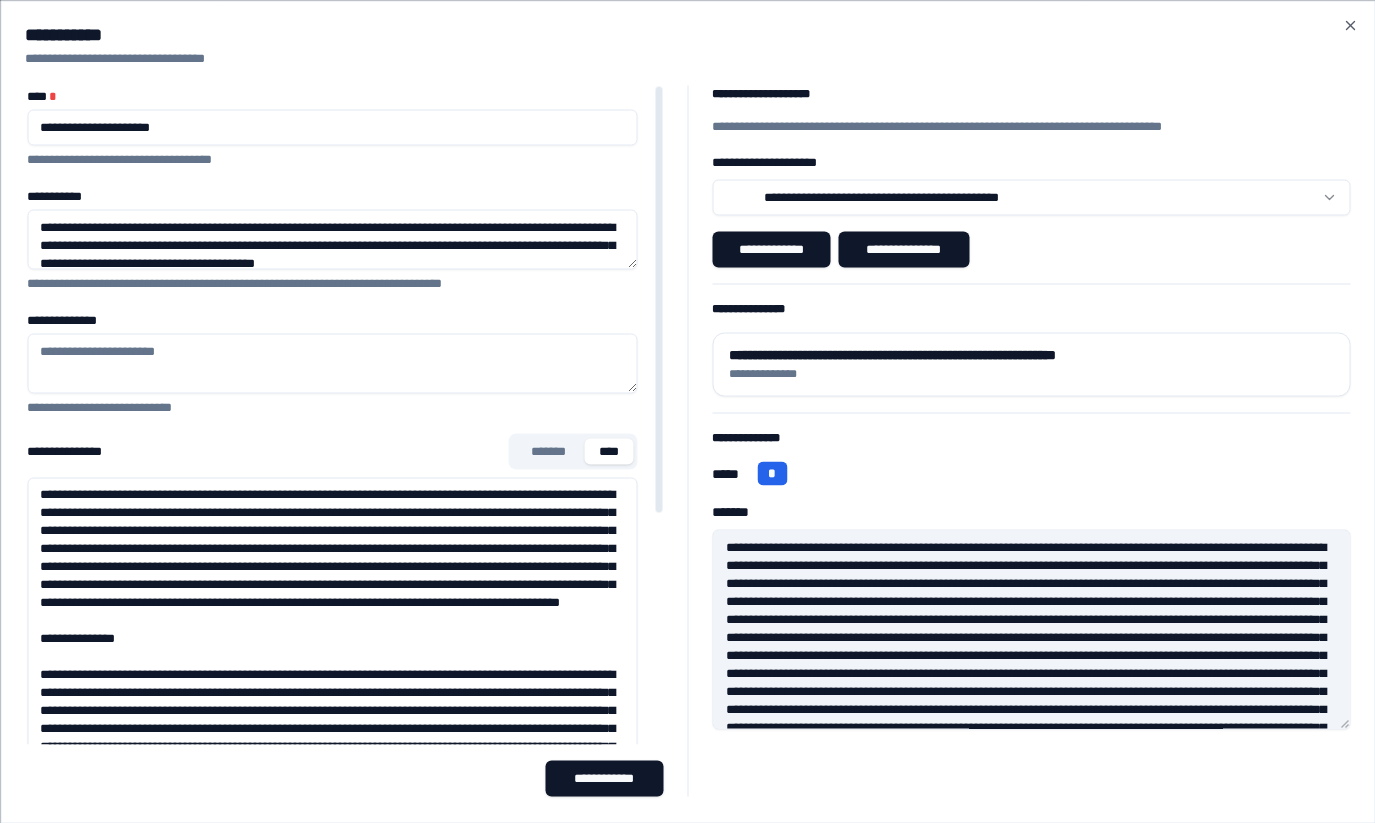 type on "**********" 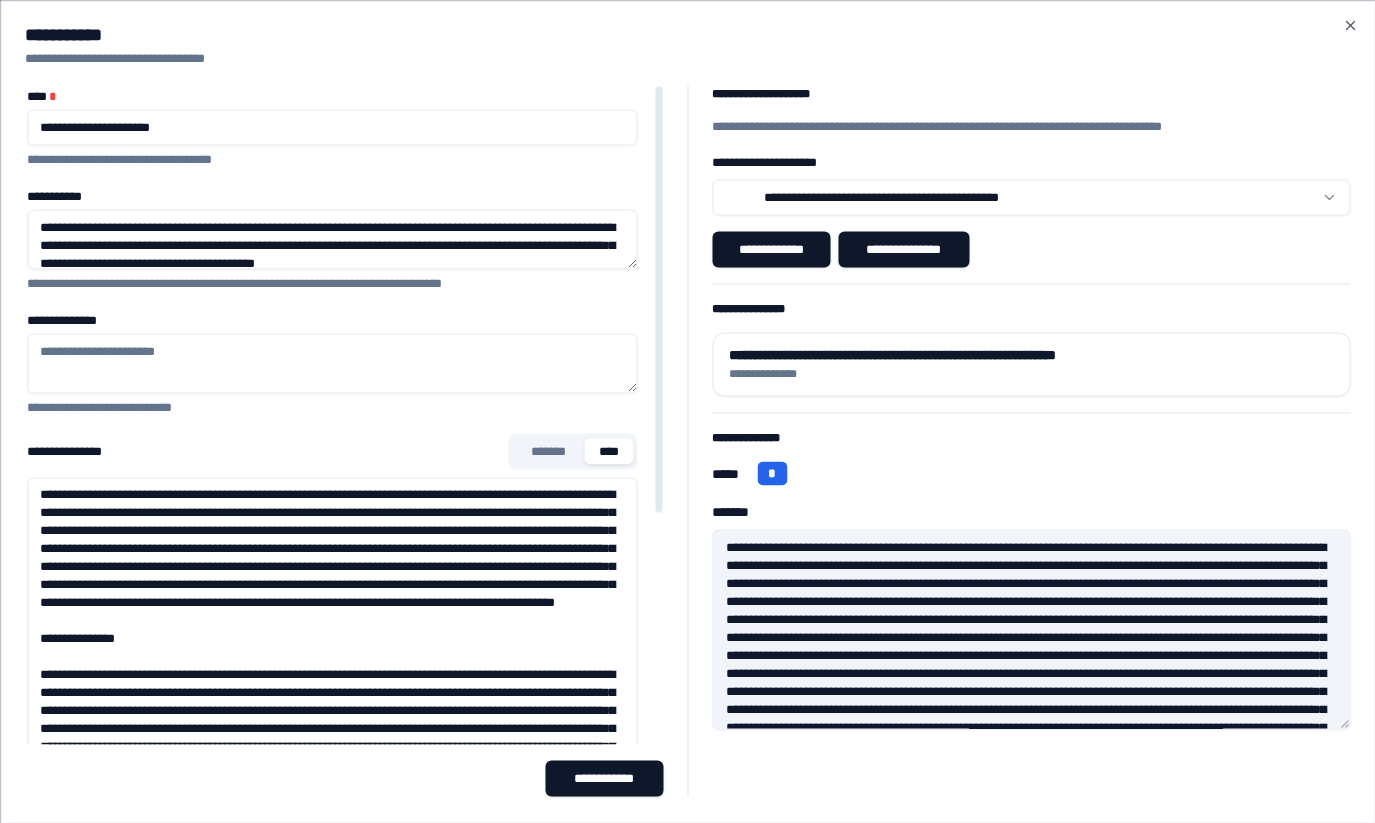 type on "**********" 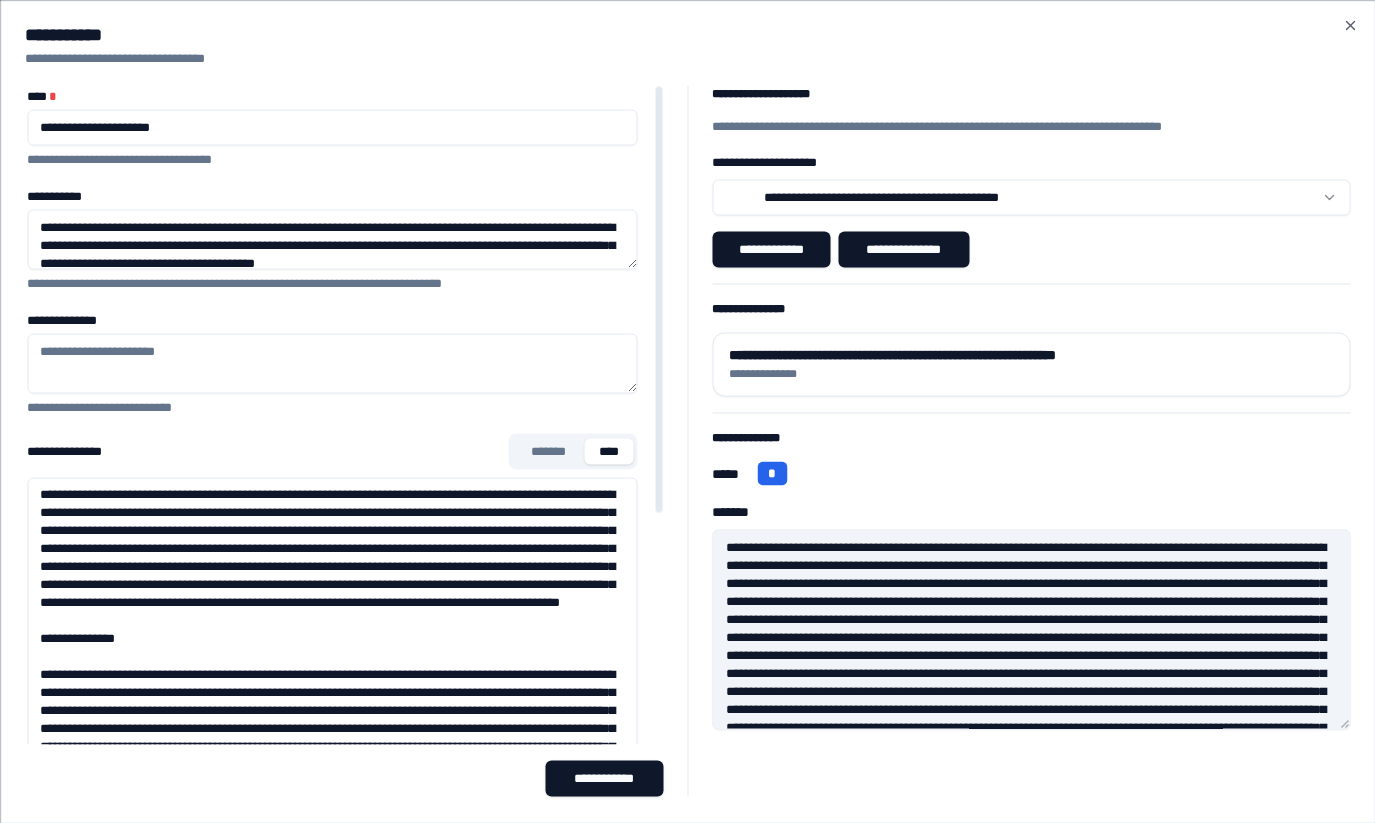 click on "**********" at bounding box center [332, 777] 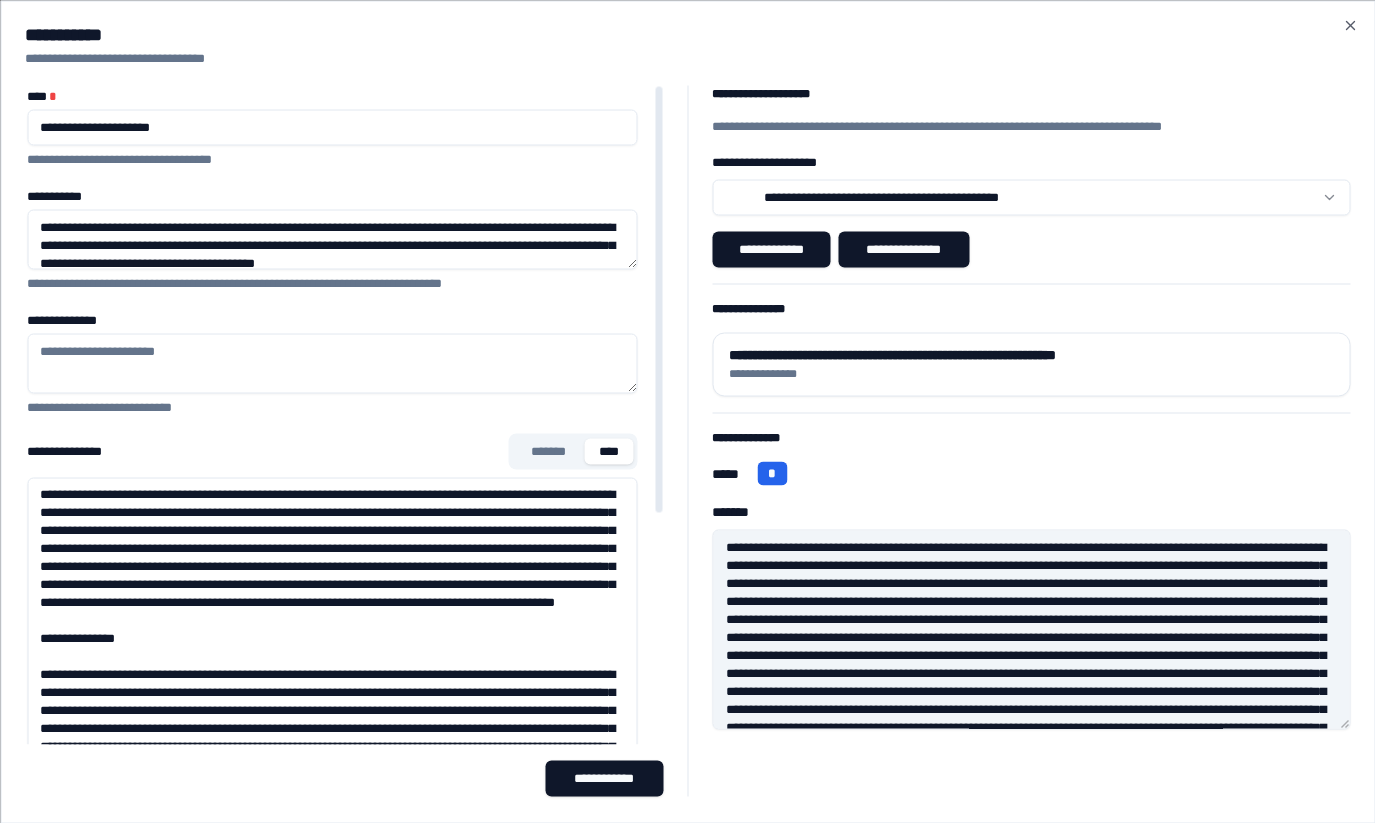 drag, startPoint x: 298, startPoint y: 620, endPoint x: 96, endPoint y: 632, distance: 202.35612 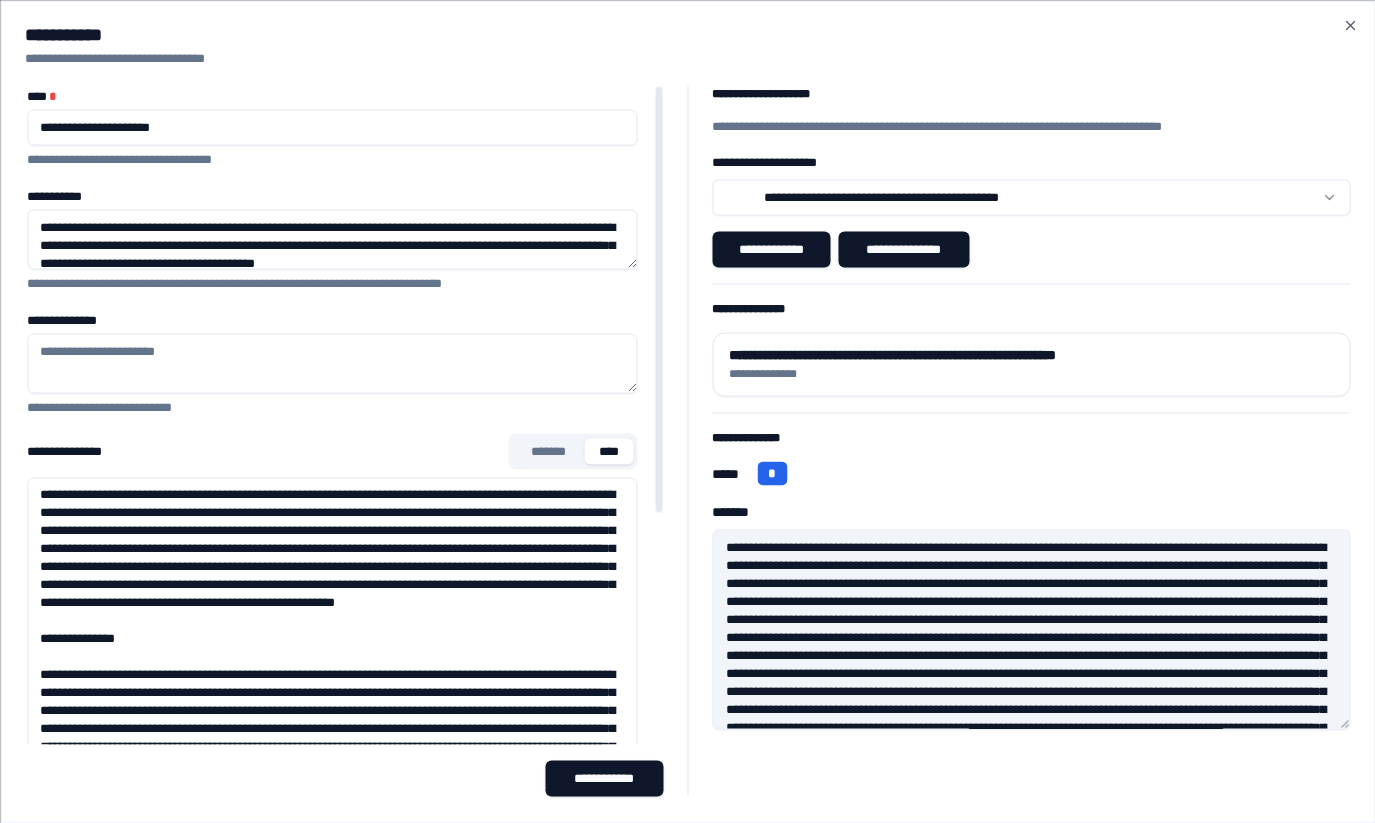 type on "**********" 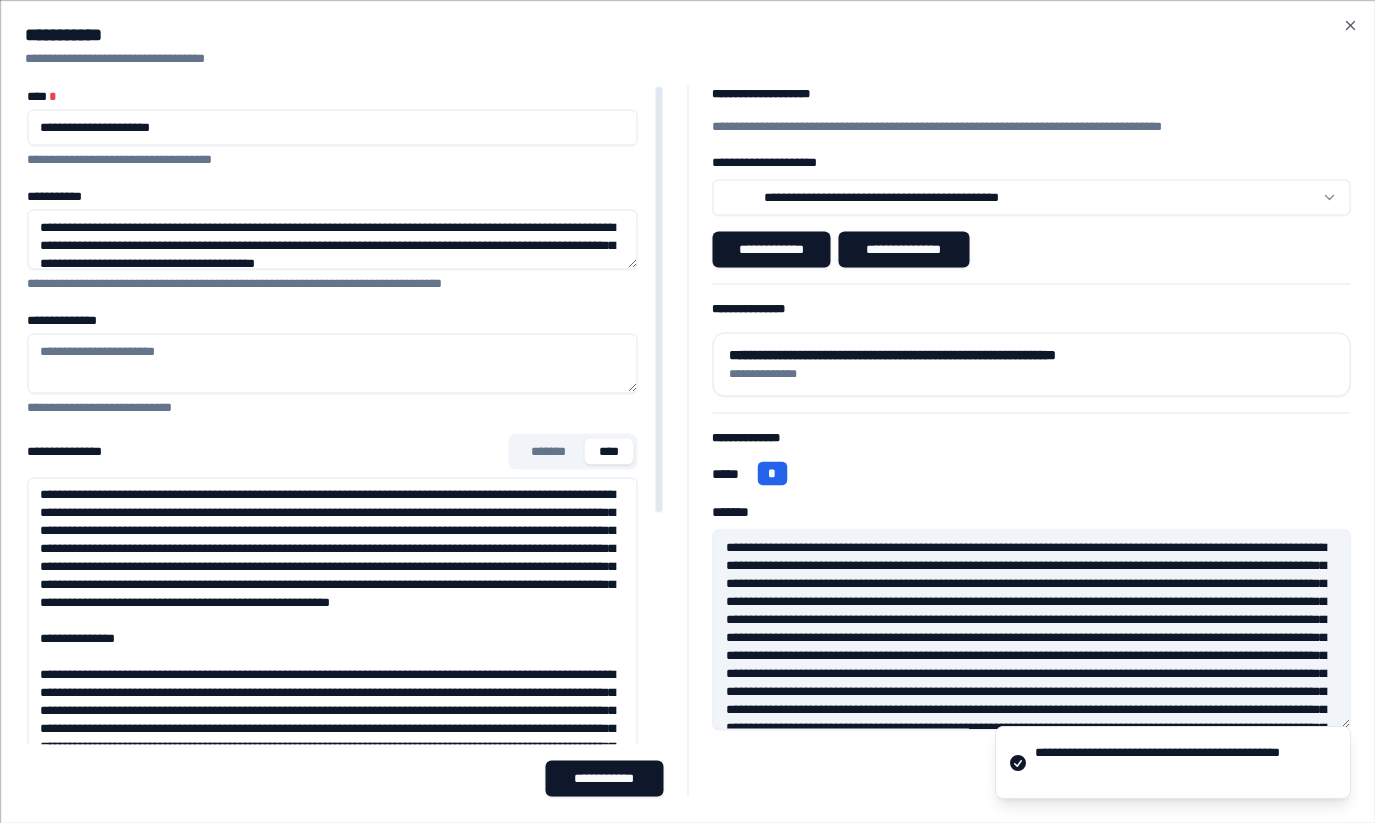 type on "**********" 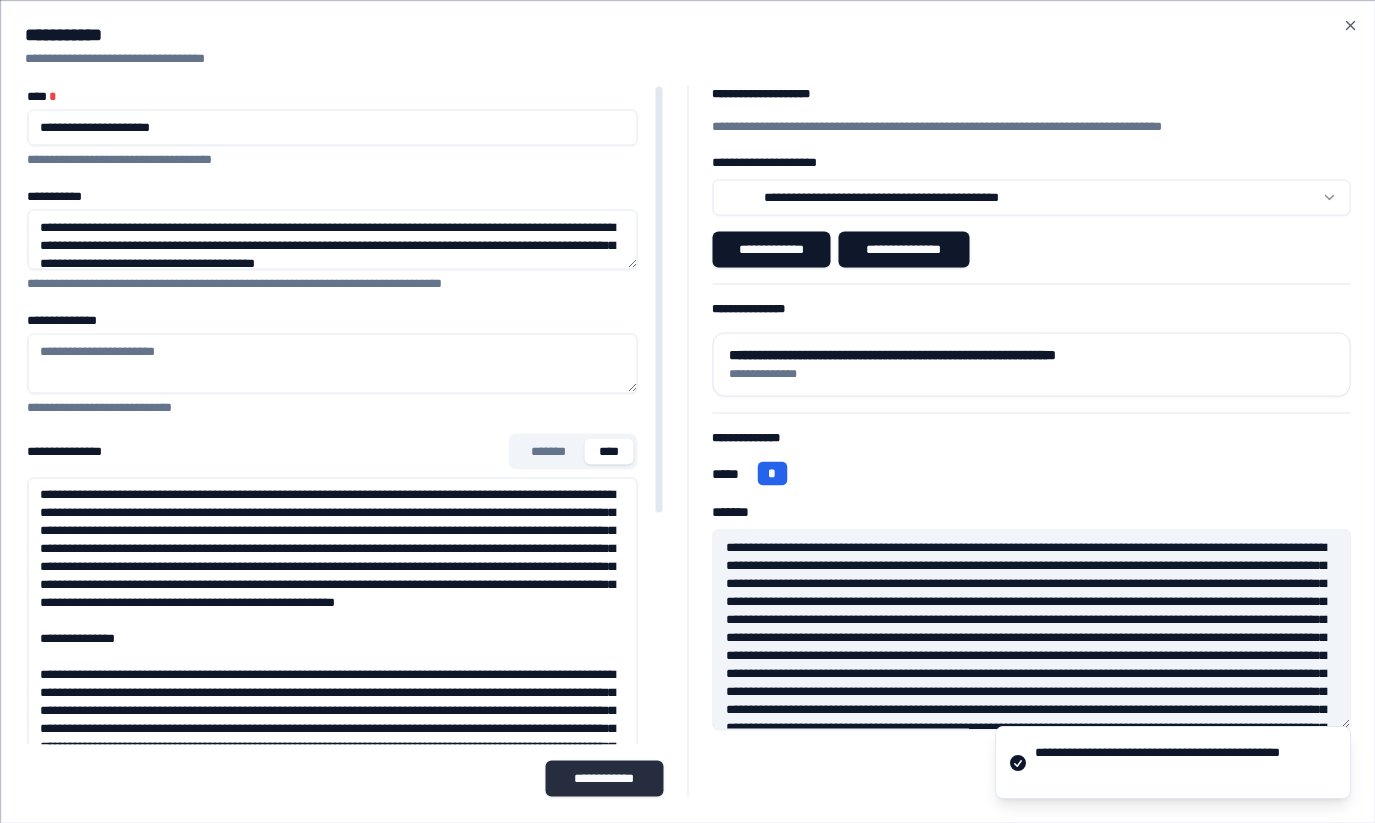 type on "**********" 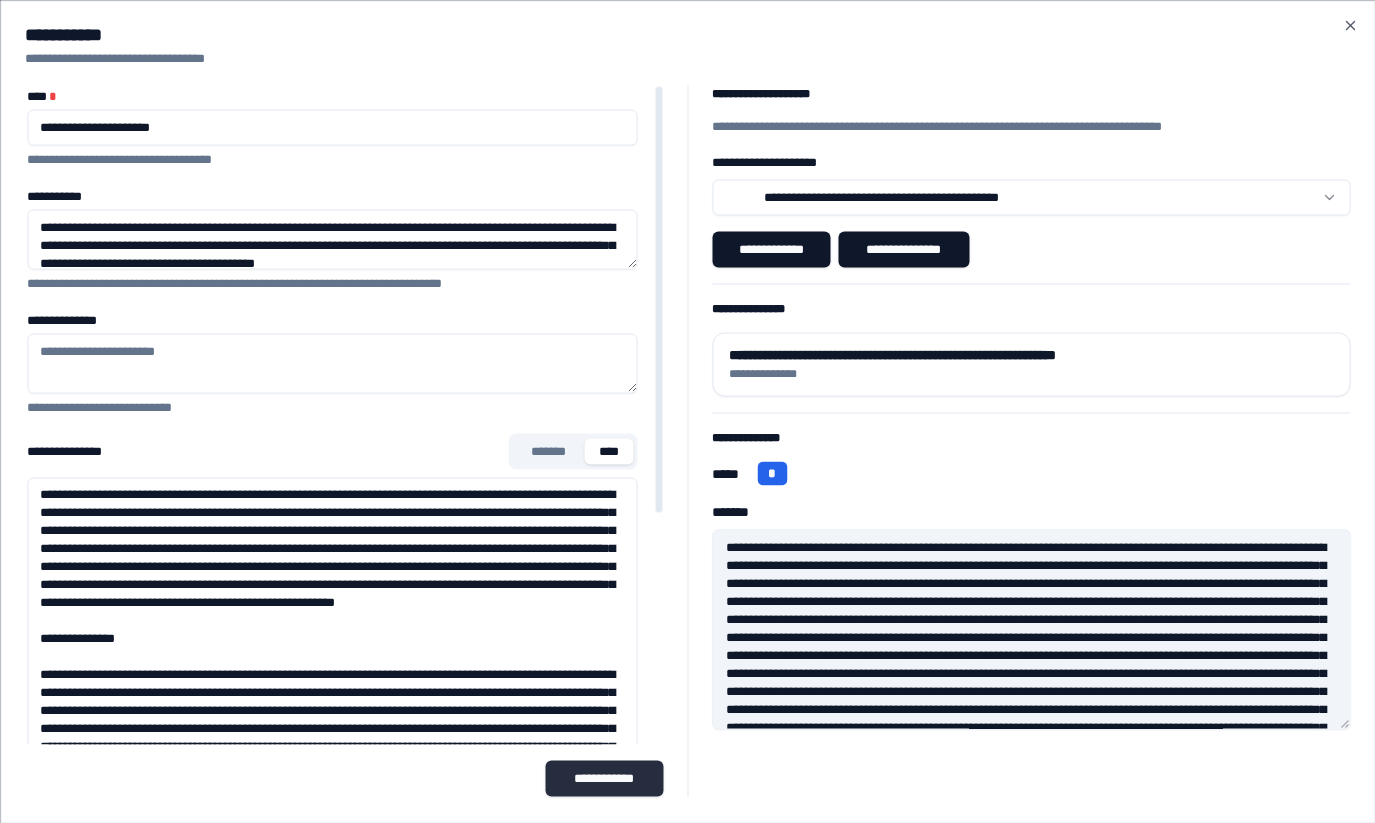 click on "**********" at bounding box center (604, 778) 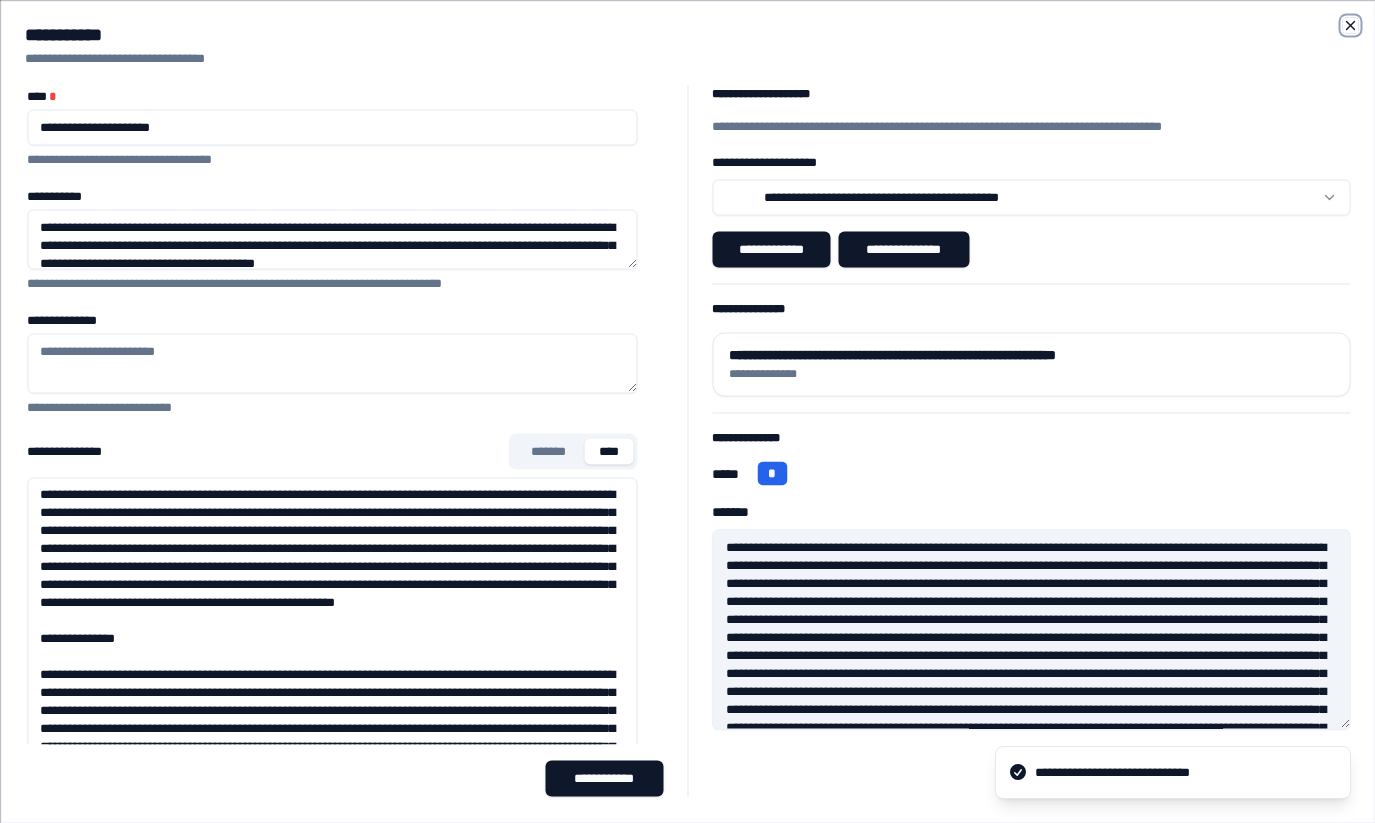 click 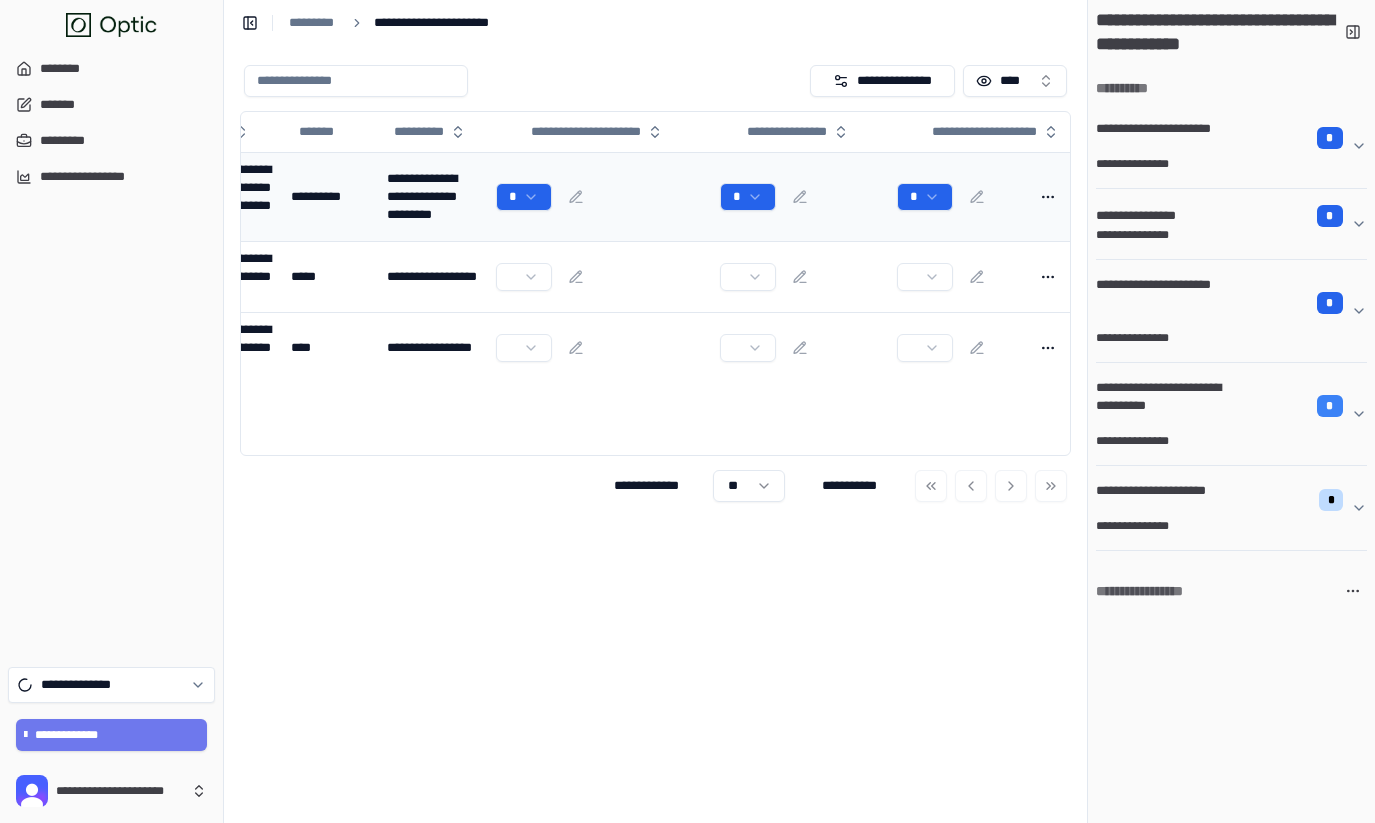 scroll, scrollTop: 0, scrollLeft: 126, axis: horizontal 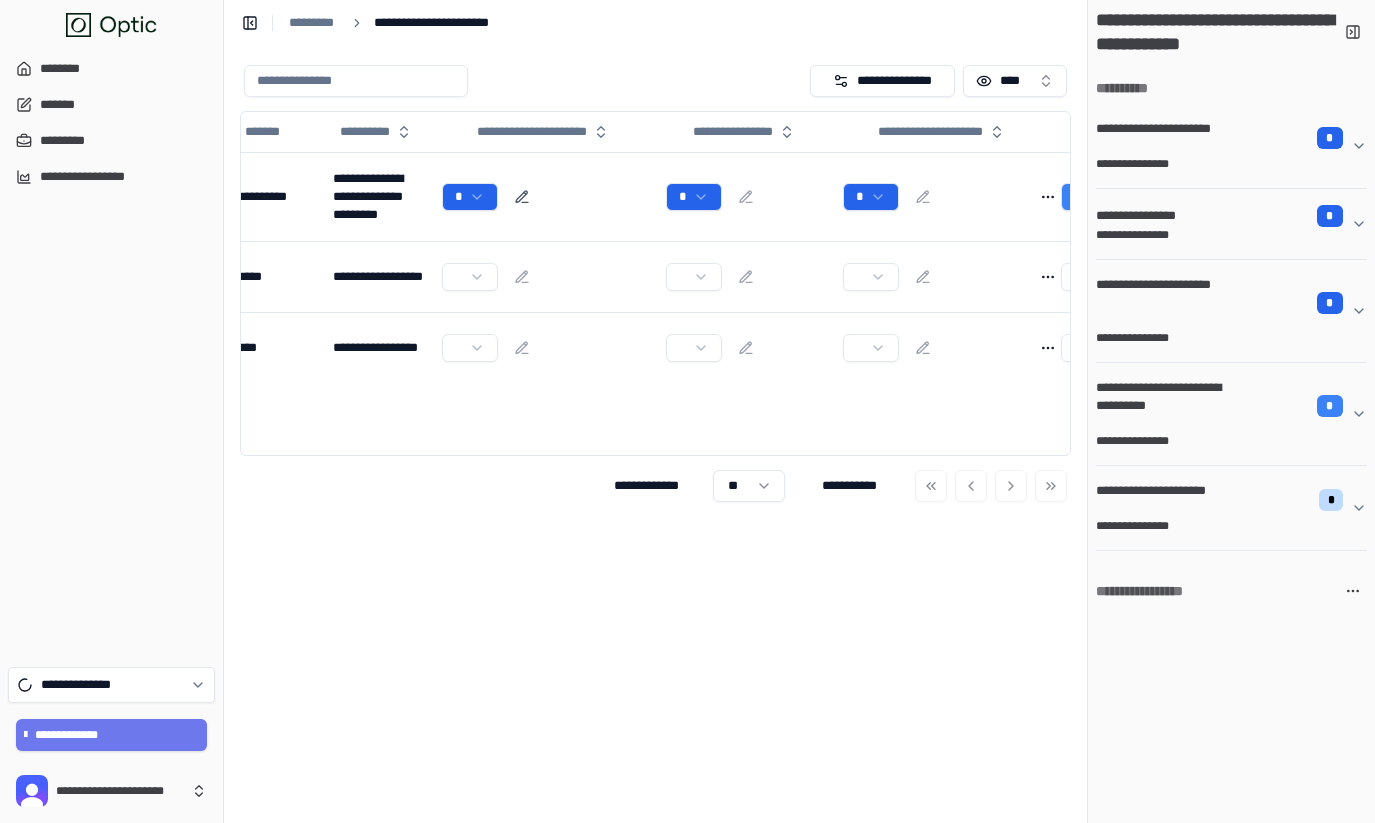 click 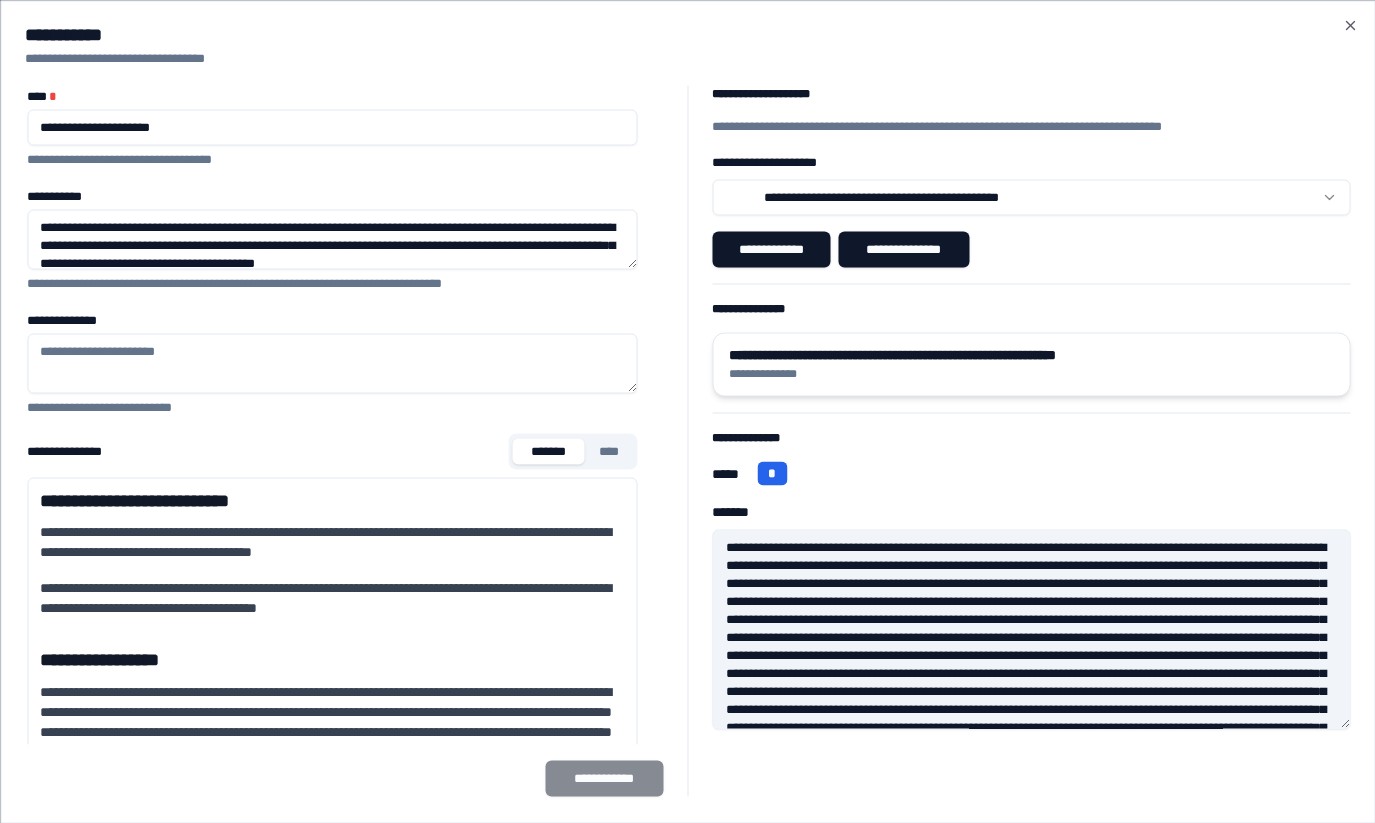 type on "**********" 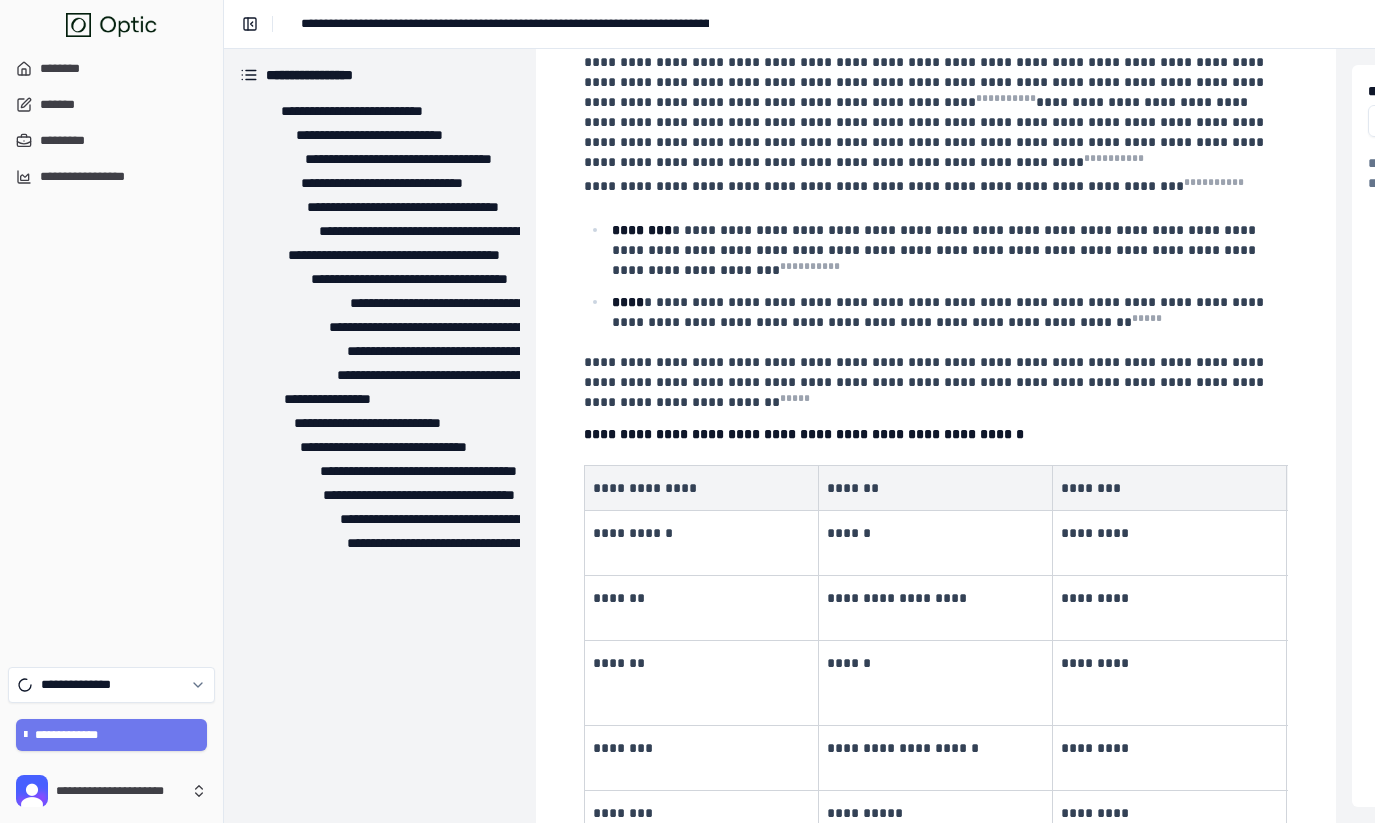 scroll, scrollTop: 7853, scrollLeft: 0, axis: vertical 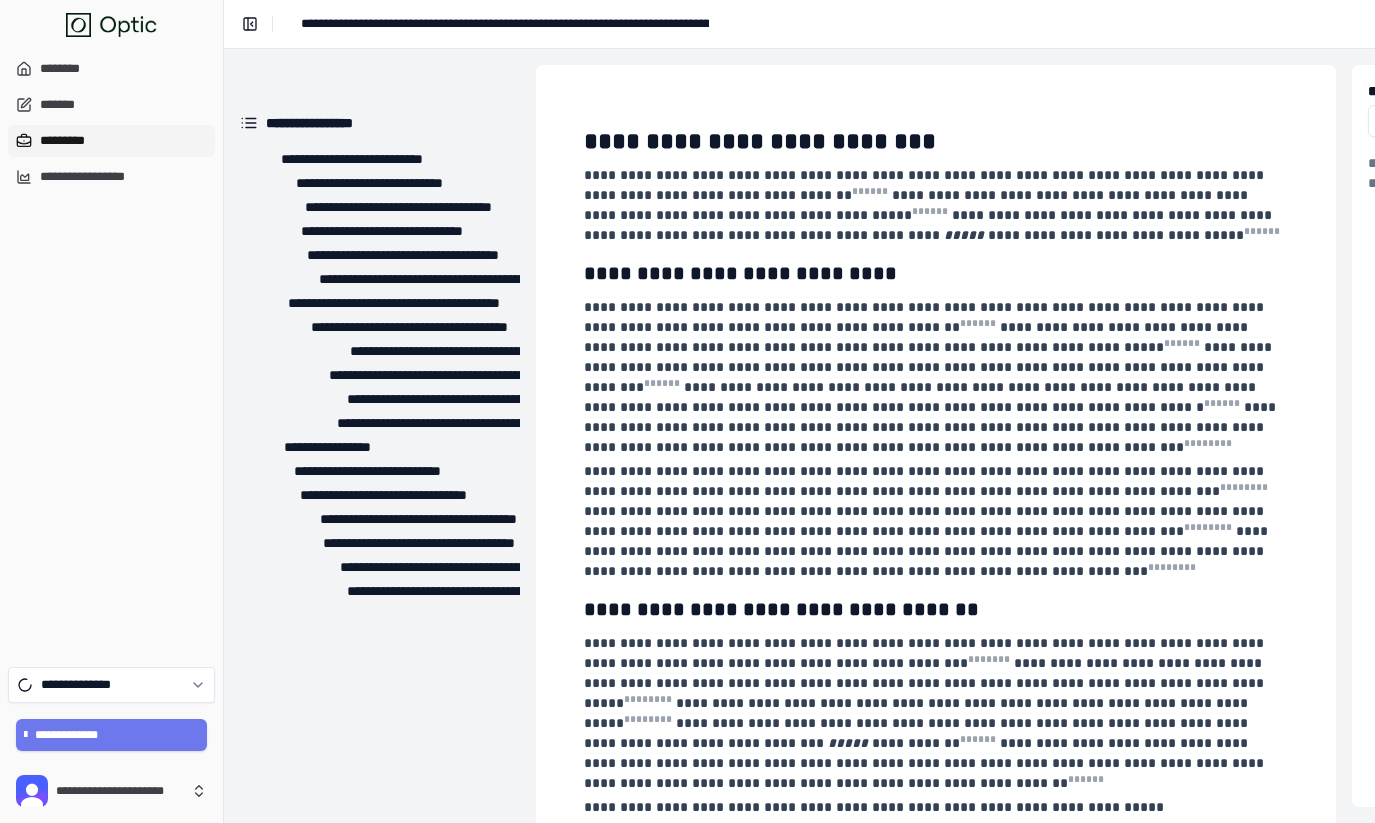 click on "*********" at bounding box center [111, 141] 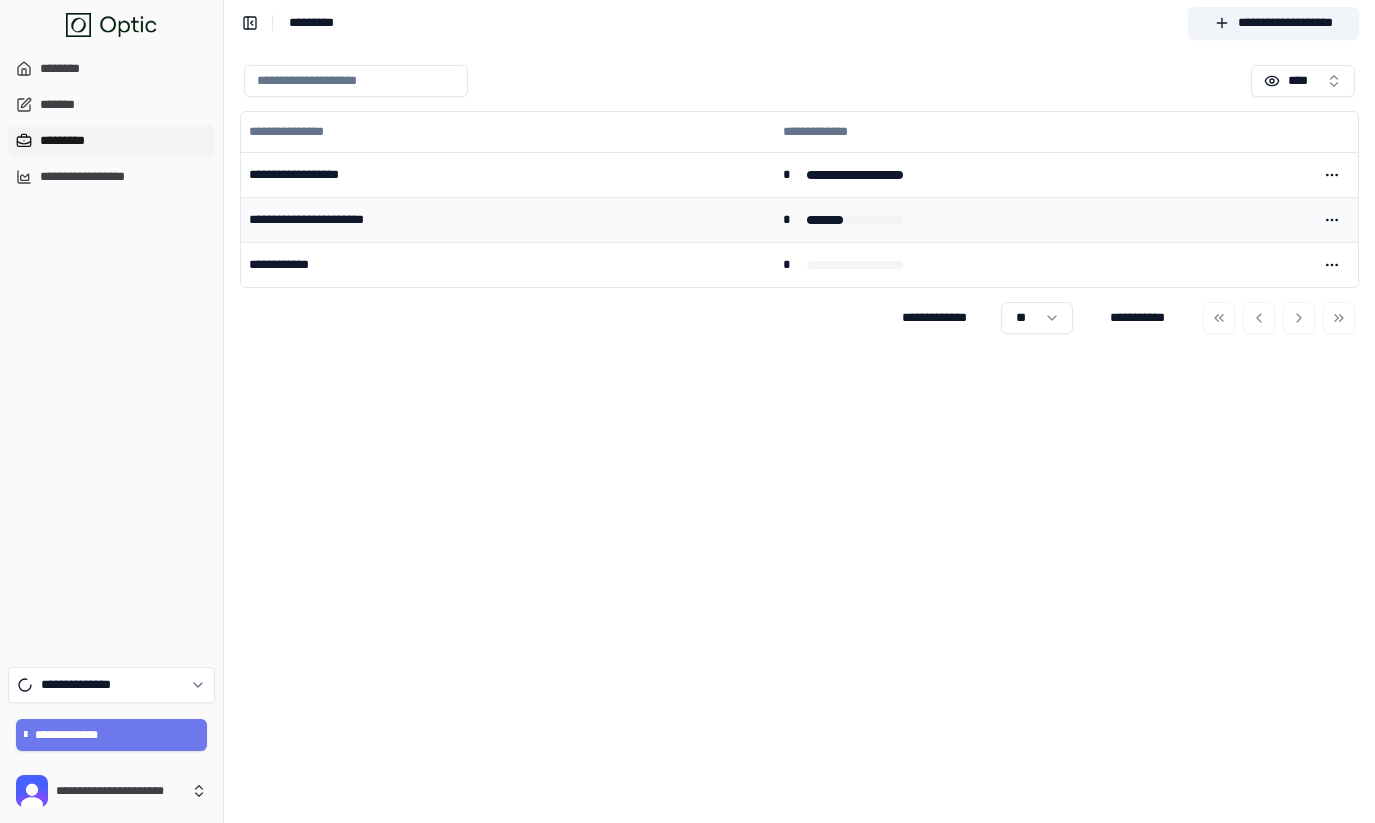 click on "**********" at bounding box center [508, 219] 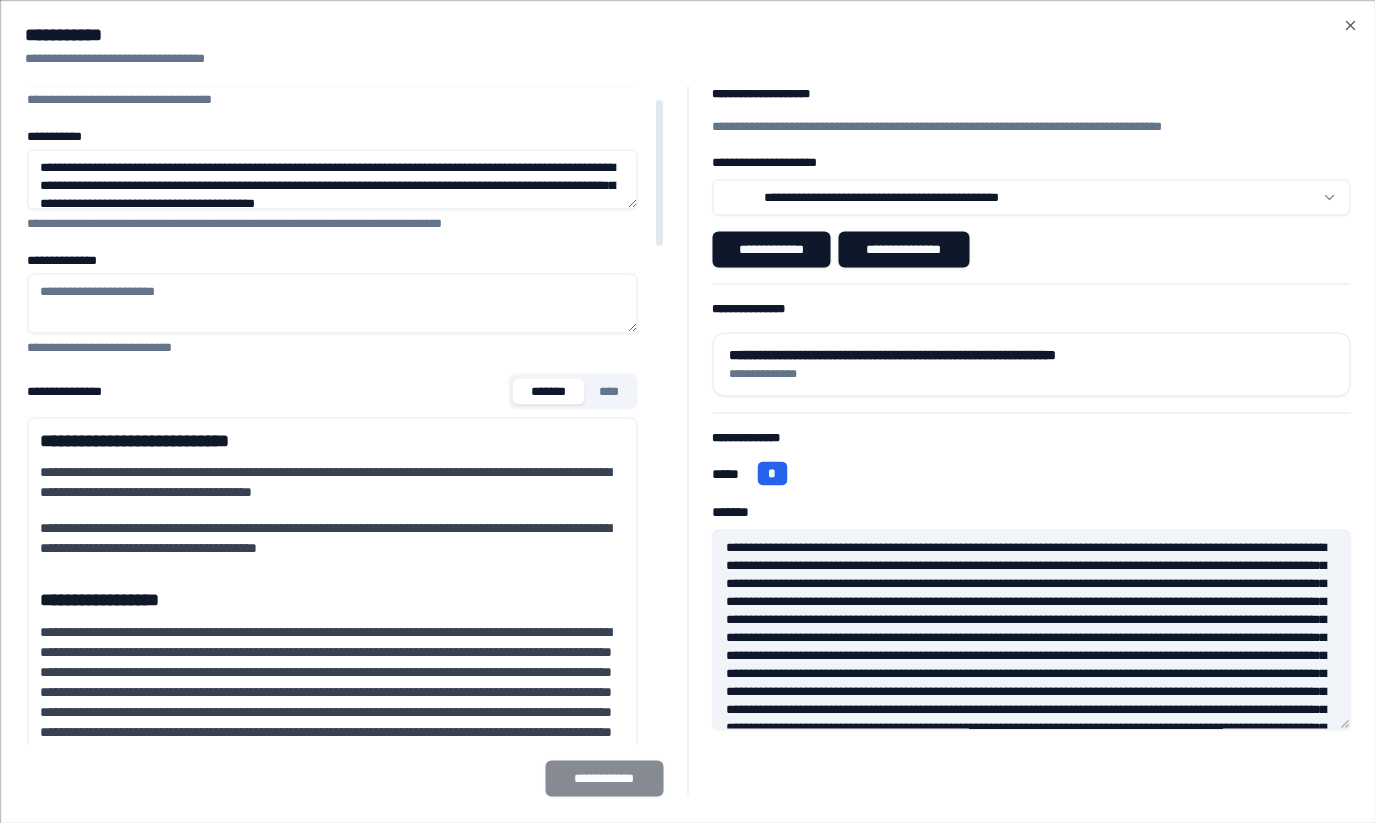 scroll, scrollTop: 111, scrollLeft: 0, axis: vertical 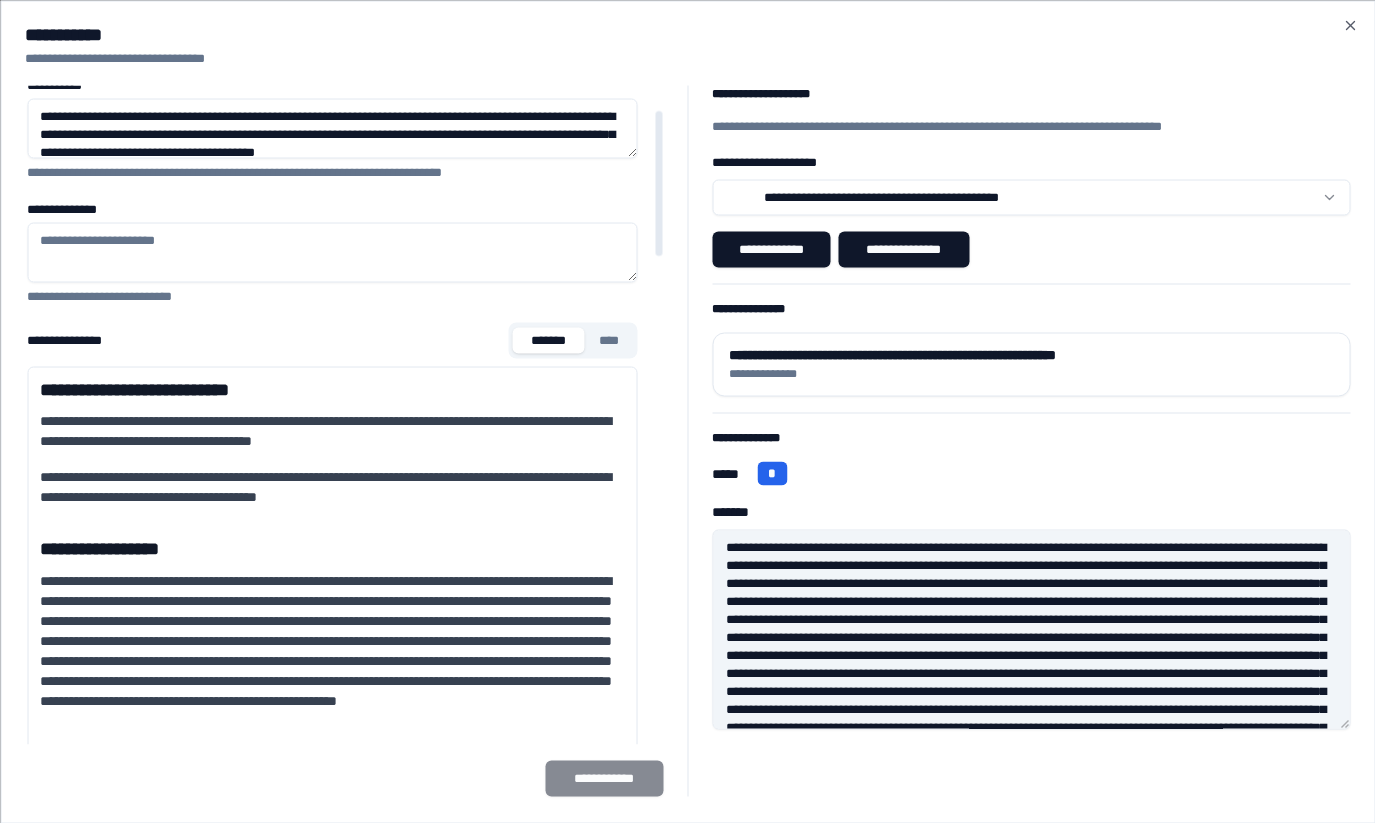click on "**********" at bounding box center [332, 661] 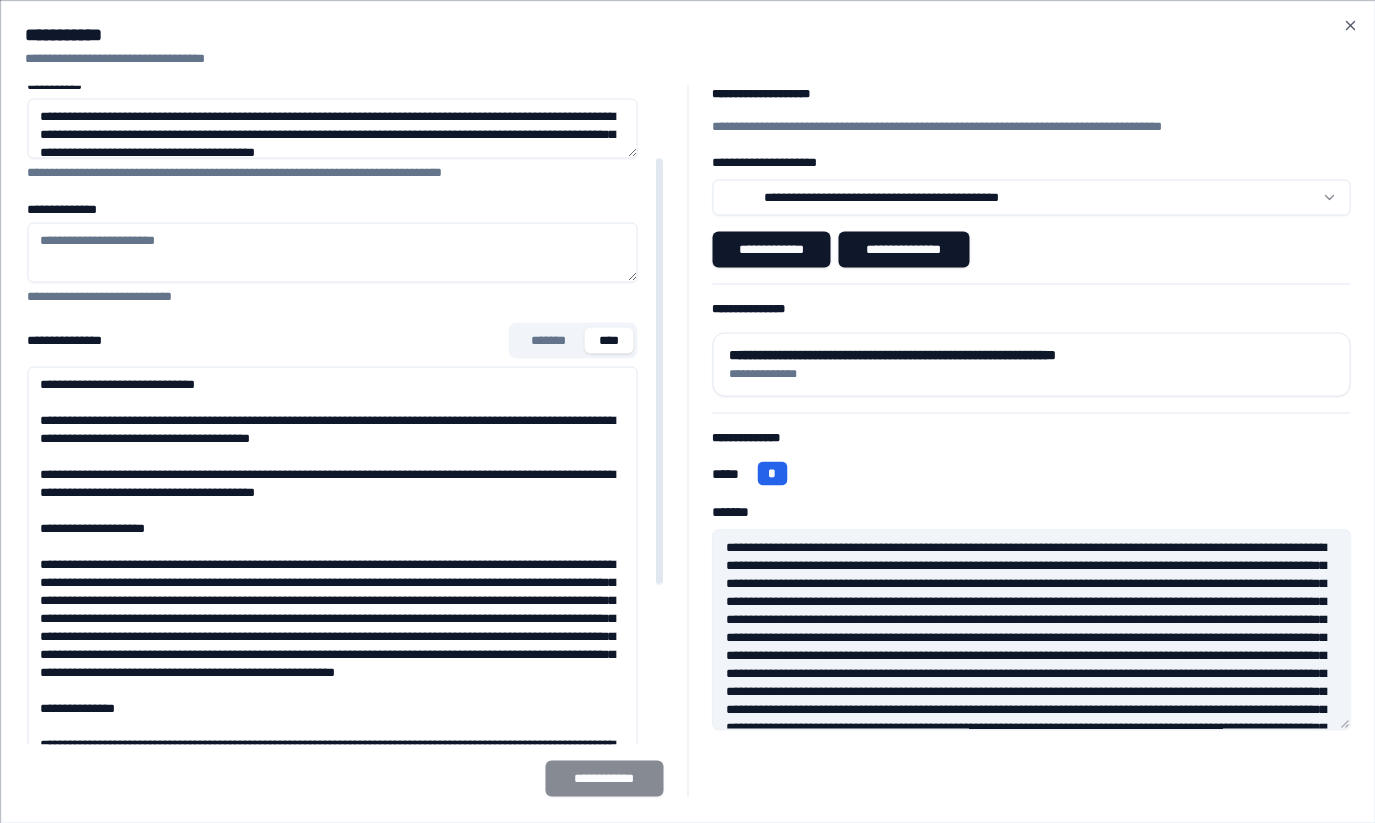click on "**********" at bounding box center (332, 666) 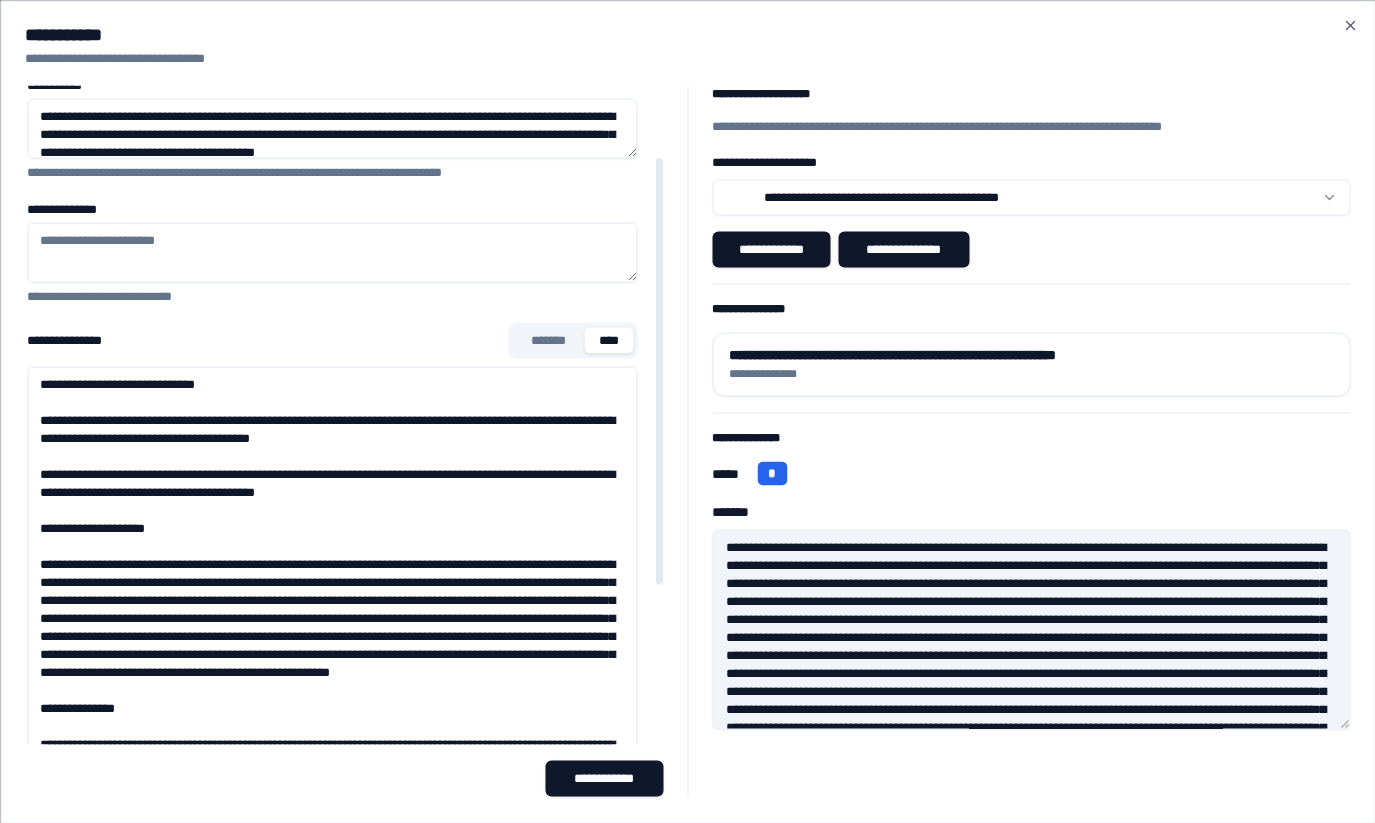 type on "**********" 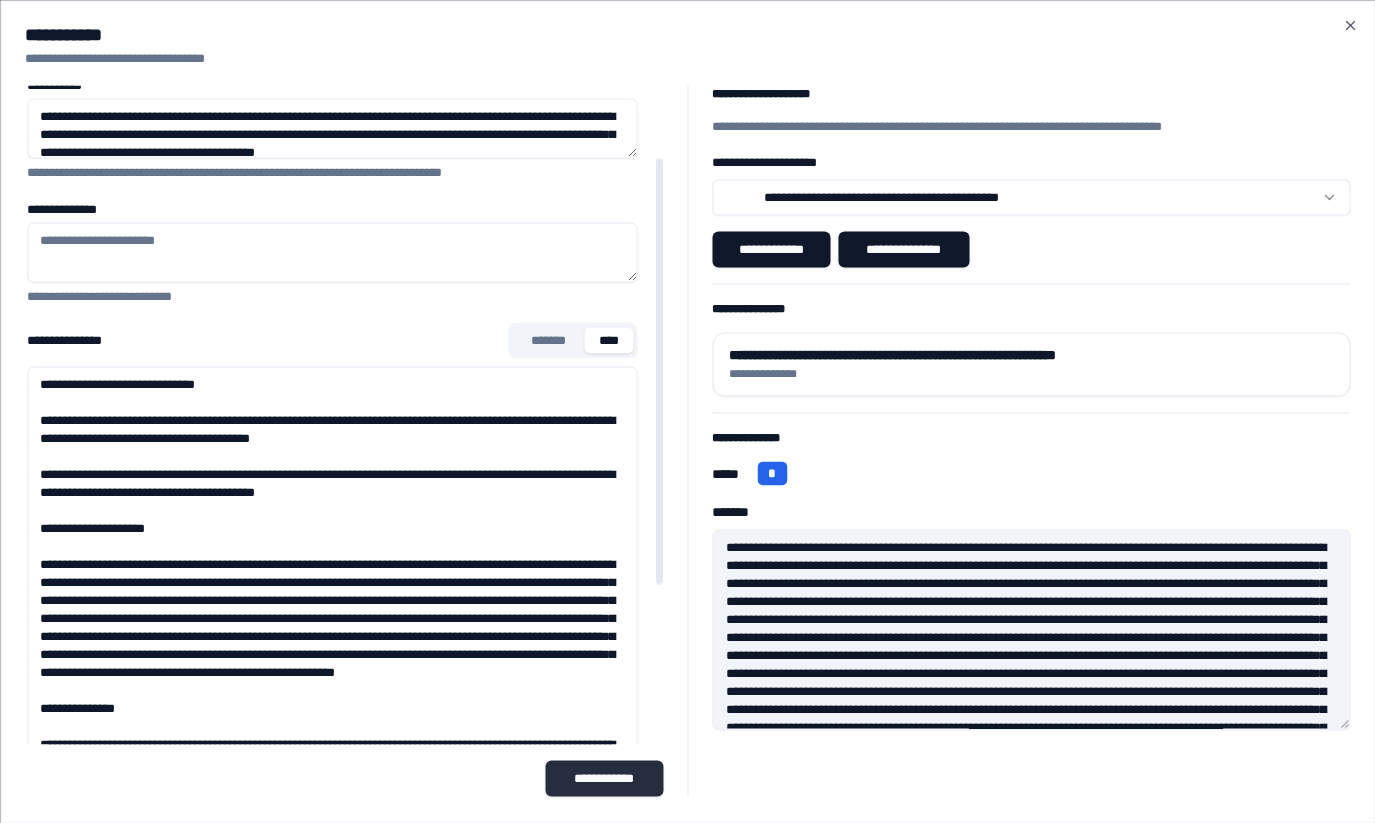 type on "**********" 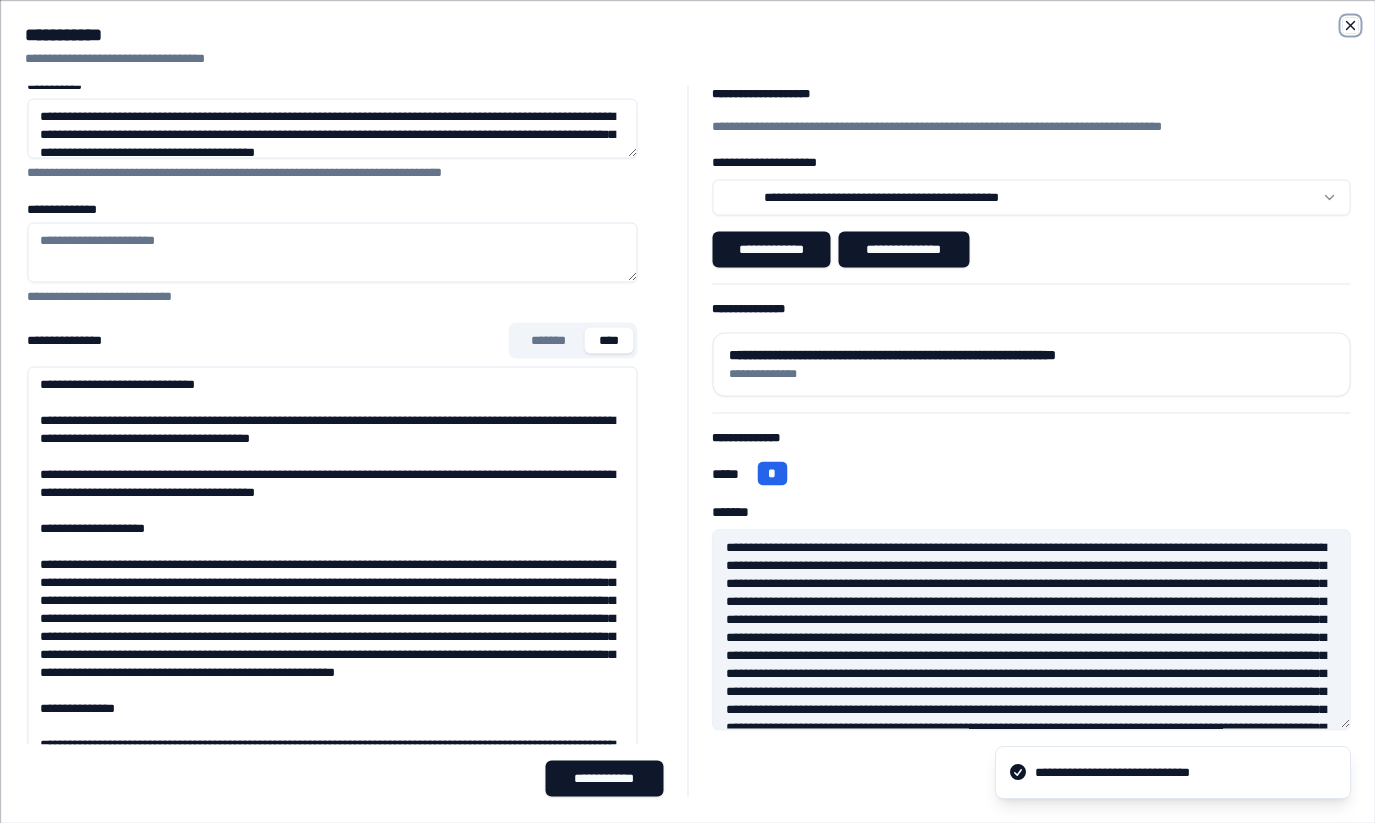click 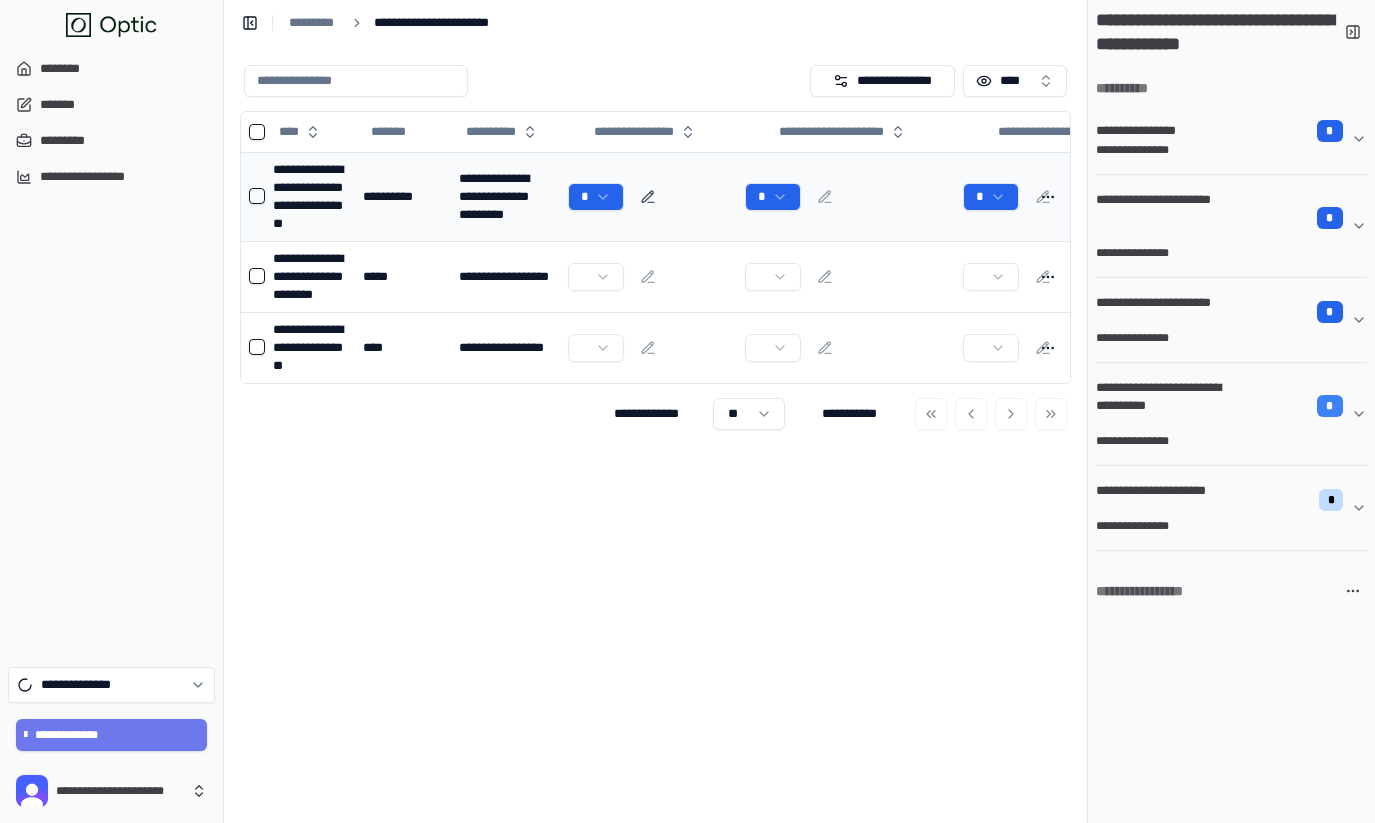 click 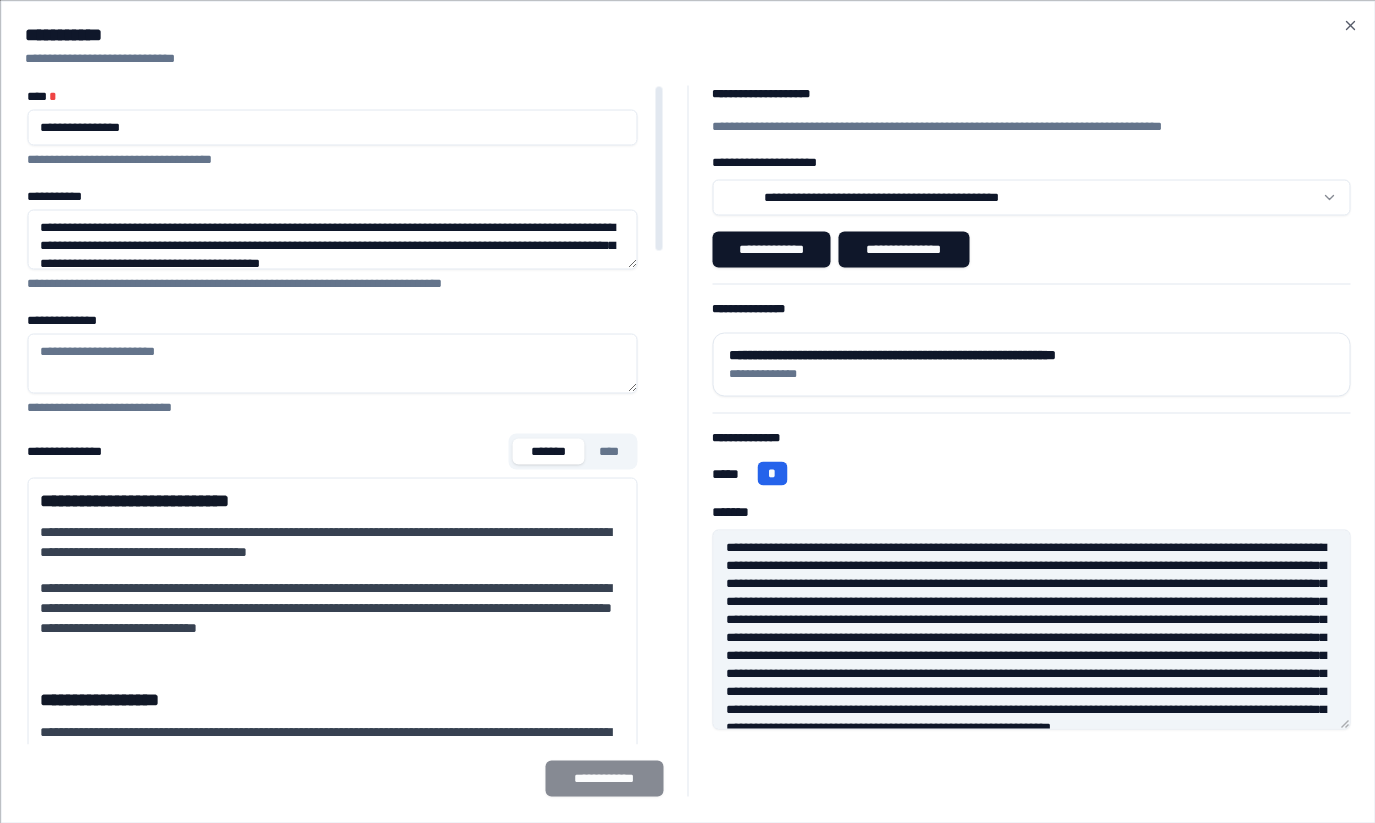 click on "****" at bounding box center [609, 451] 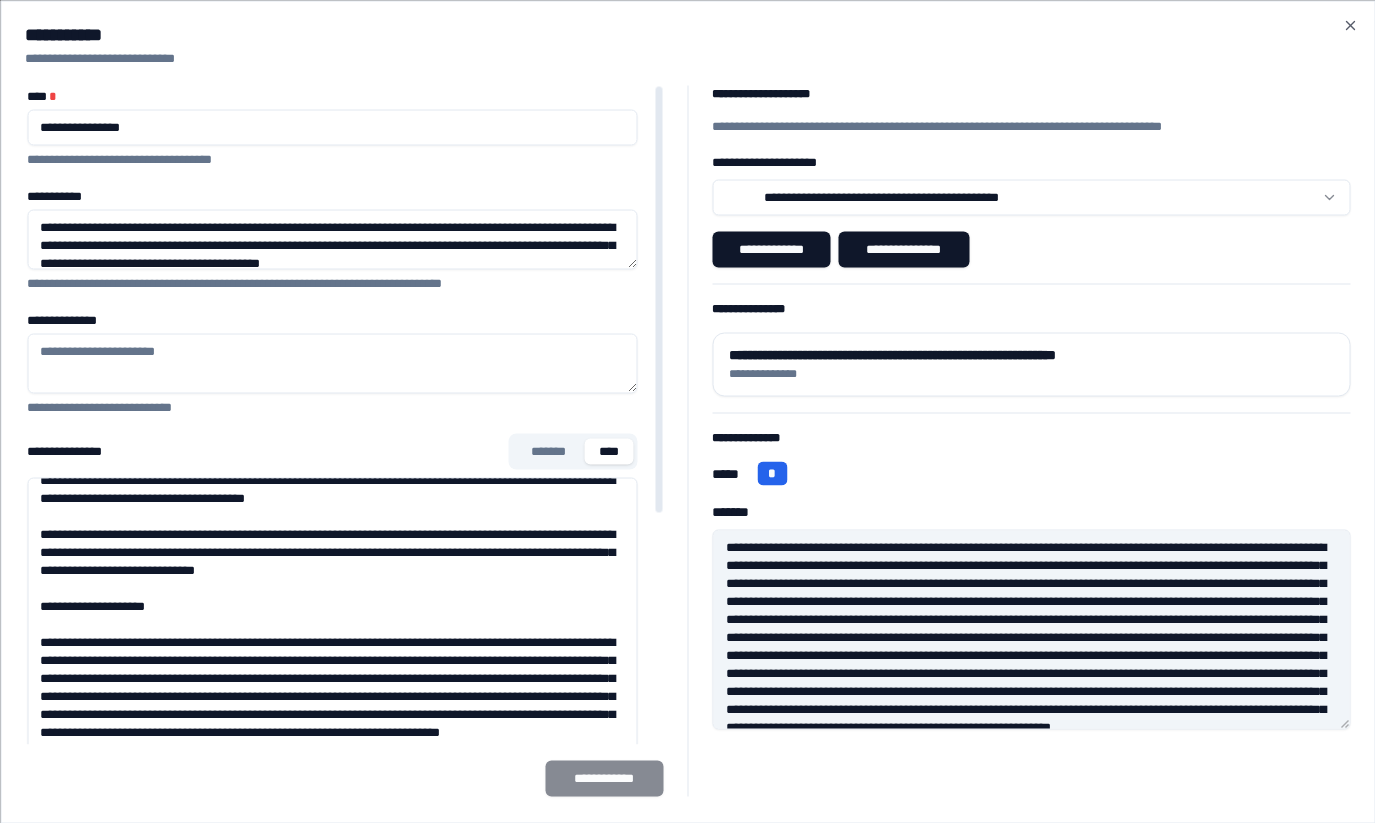 scroll, scrollTop: 69, scrollLeft: 0, axis: vertical 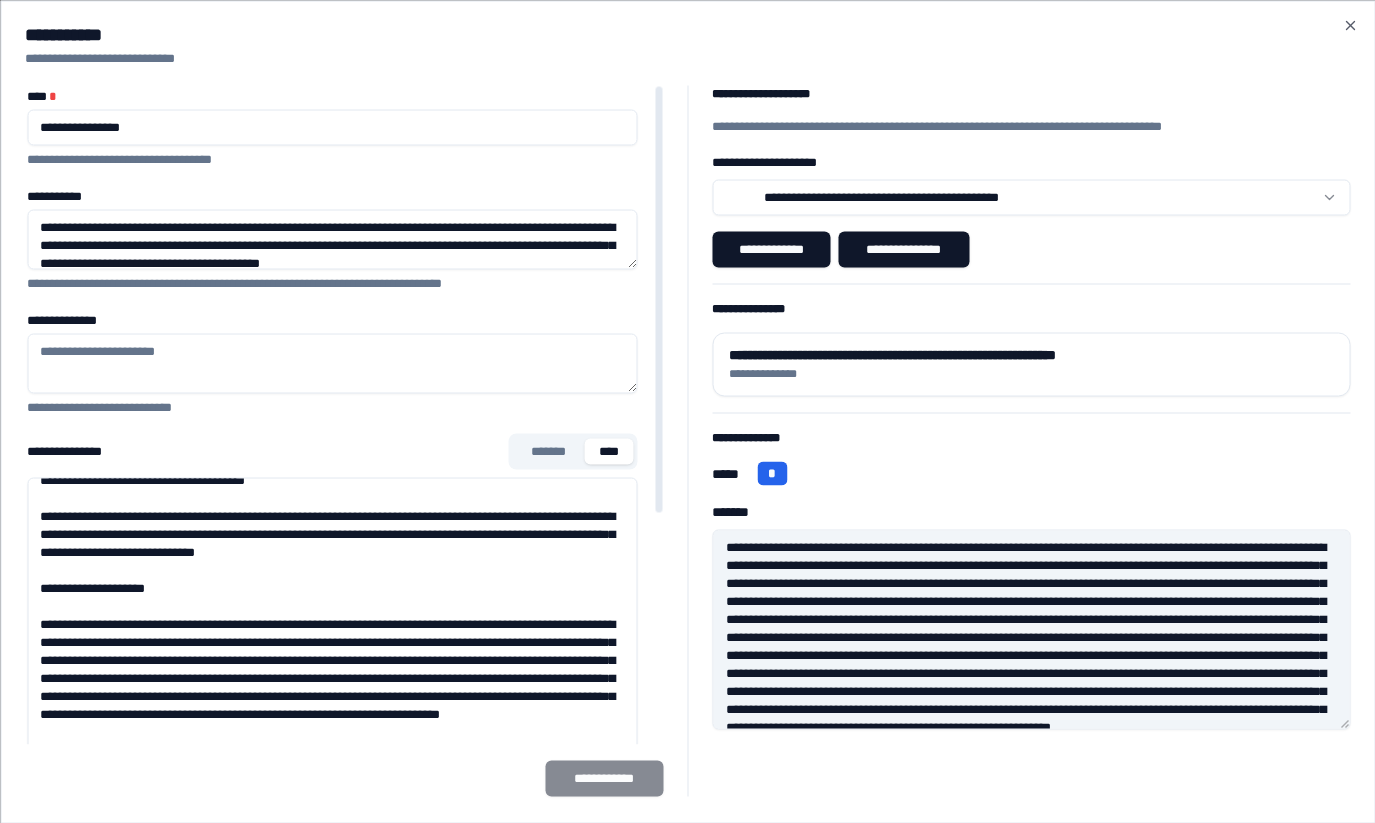 click on "**********" at bounding box center [332, 777] 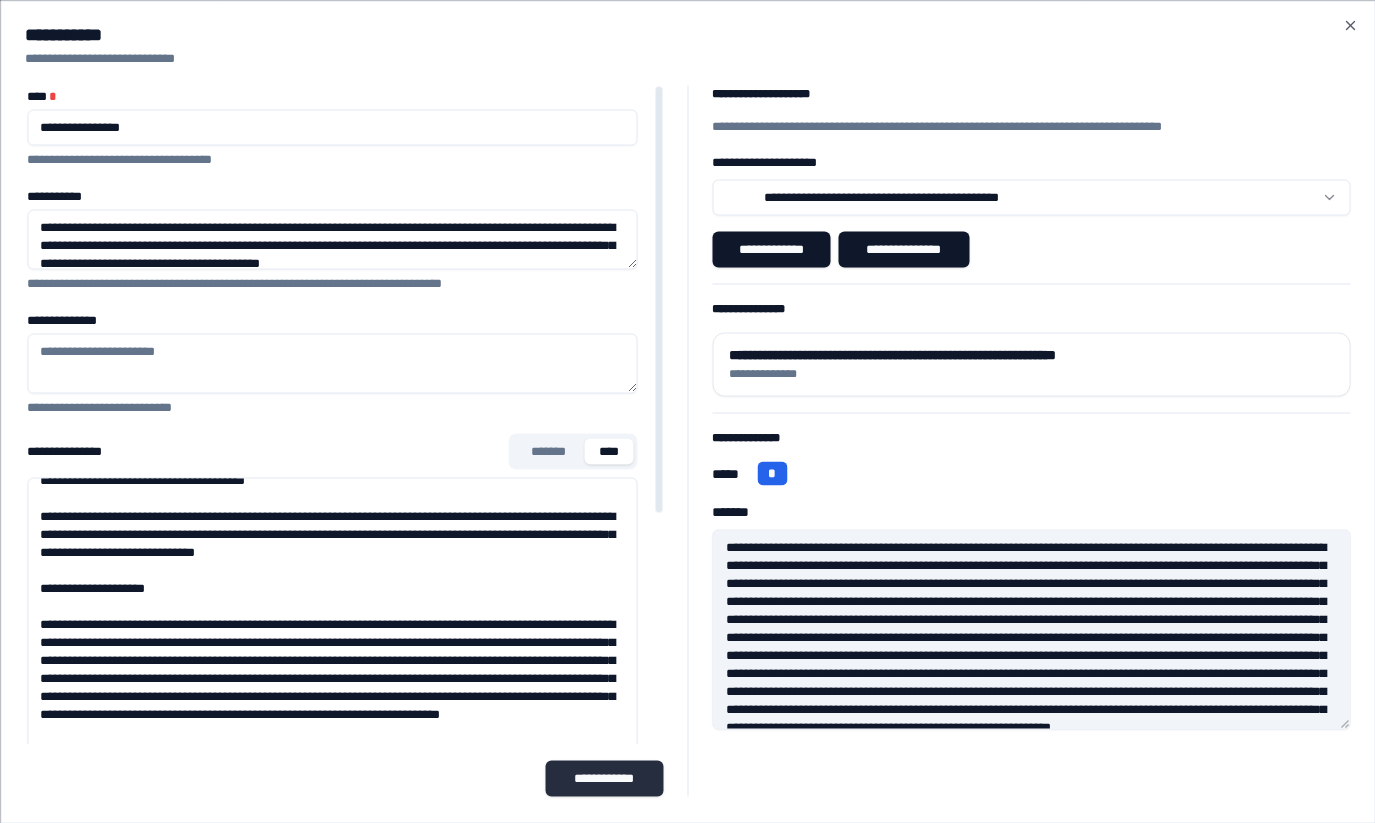 type on "**********" 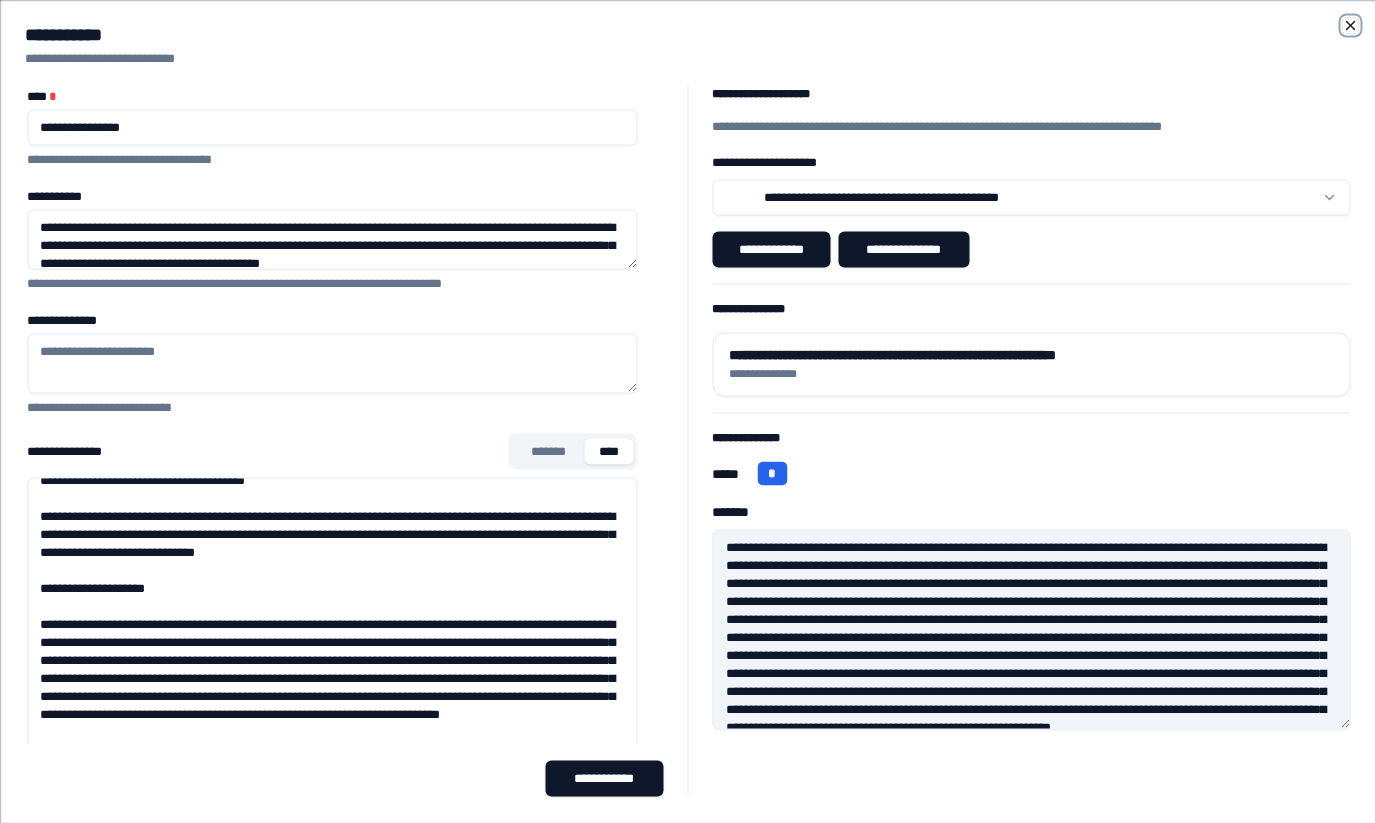 click 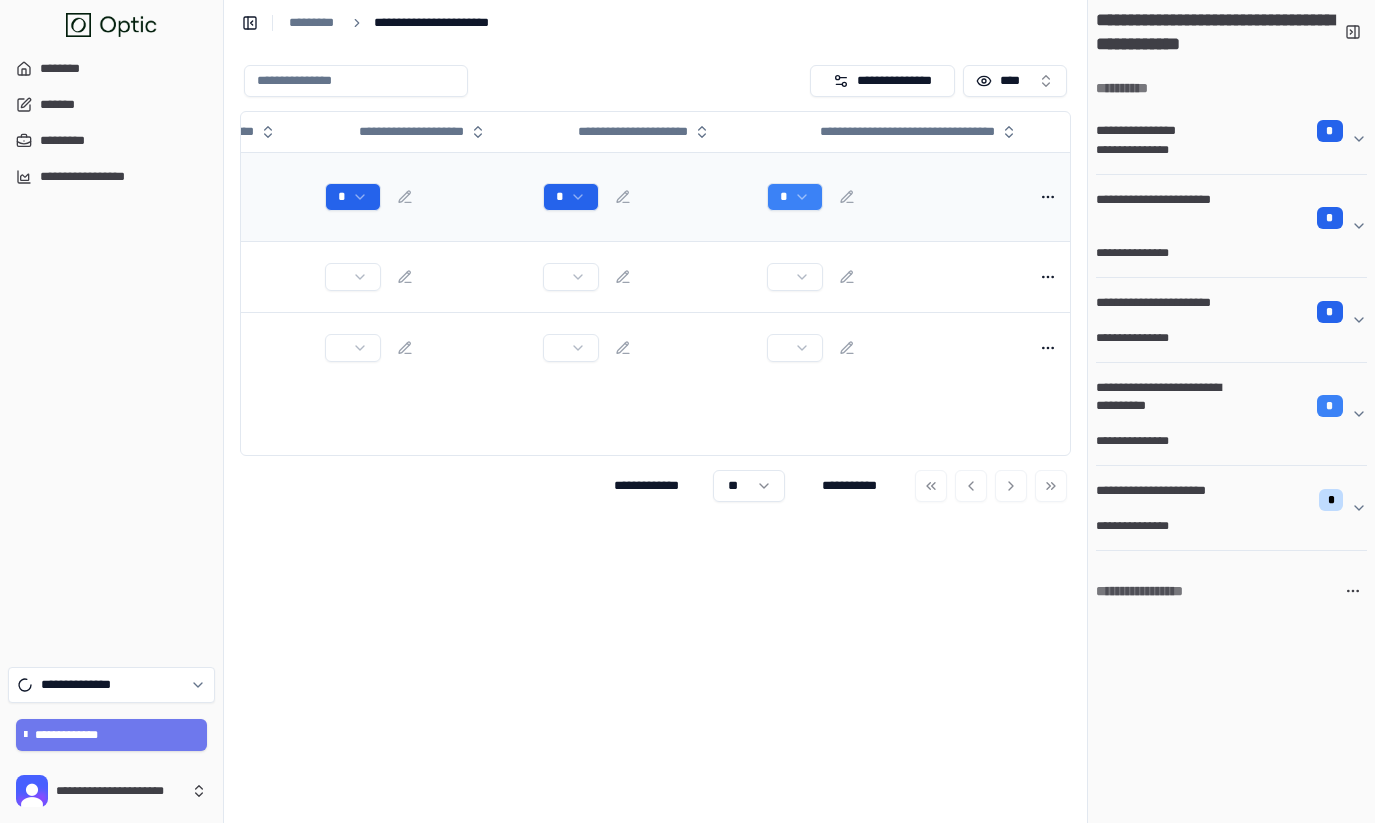 scroll, scrollTop: 0, scrollLeft: 241, axis: horizontal 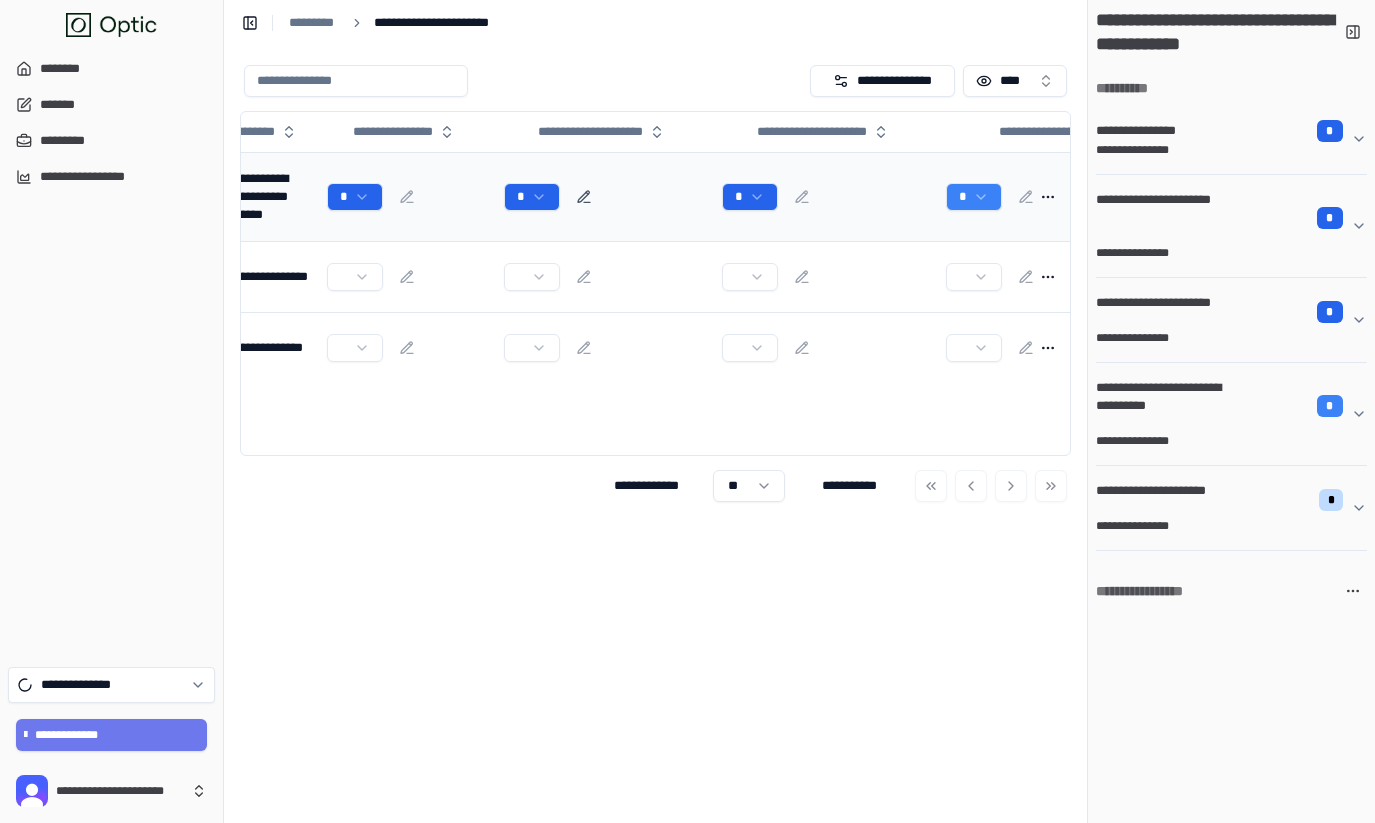 click 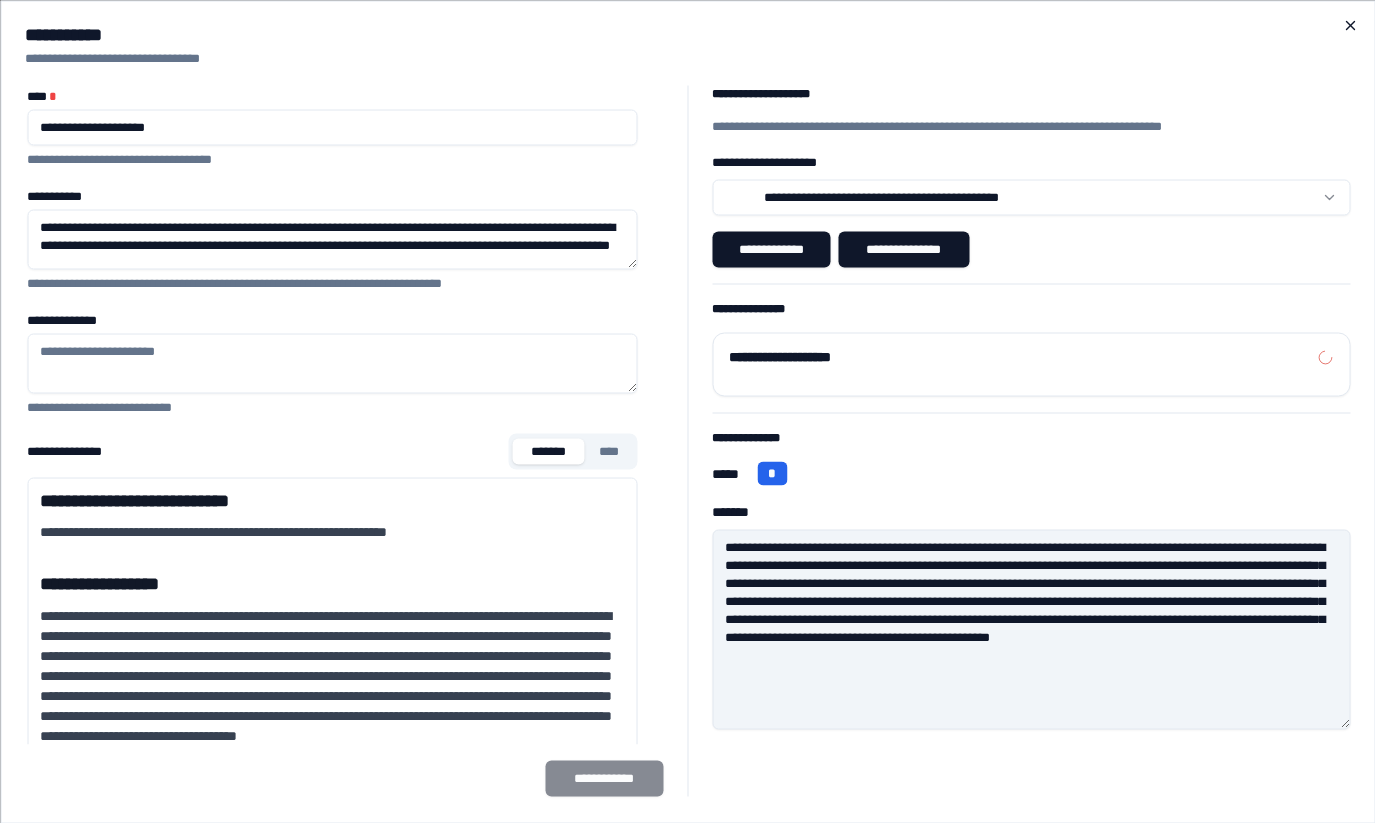 click 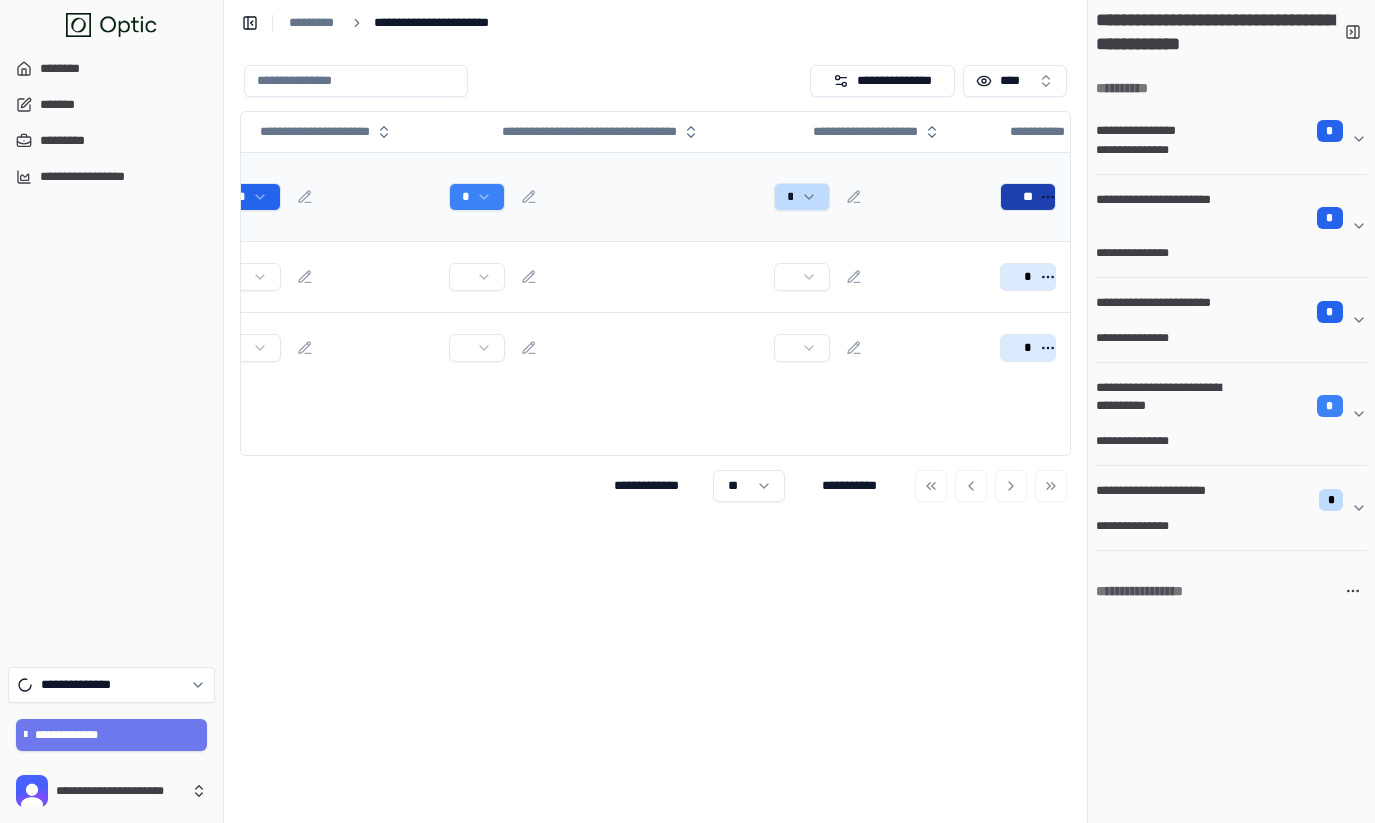scroll, scrollTop: 0, scrollLeft: 822, axis: horizontal 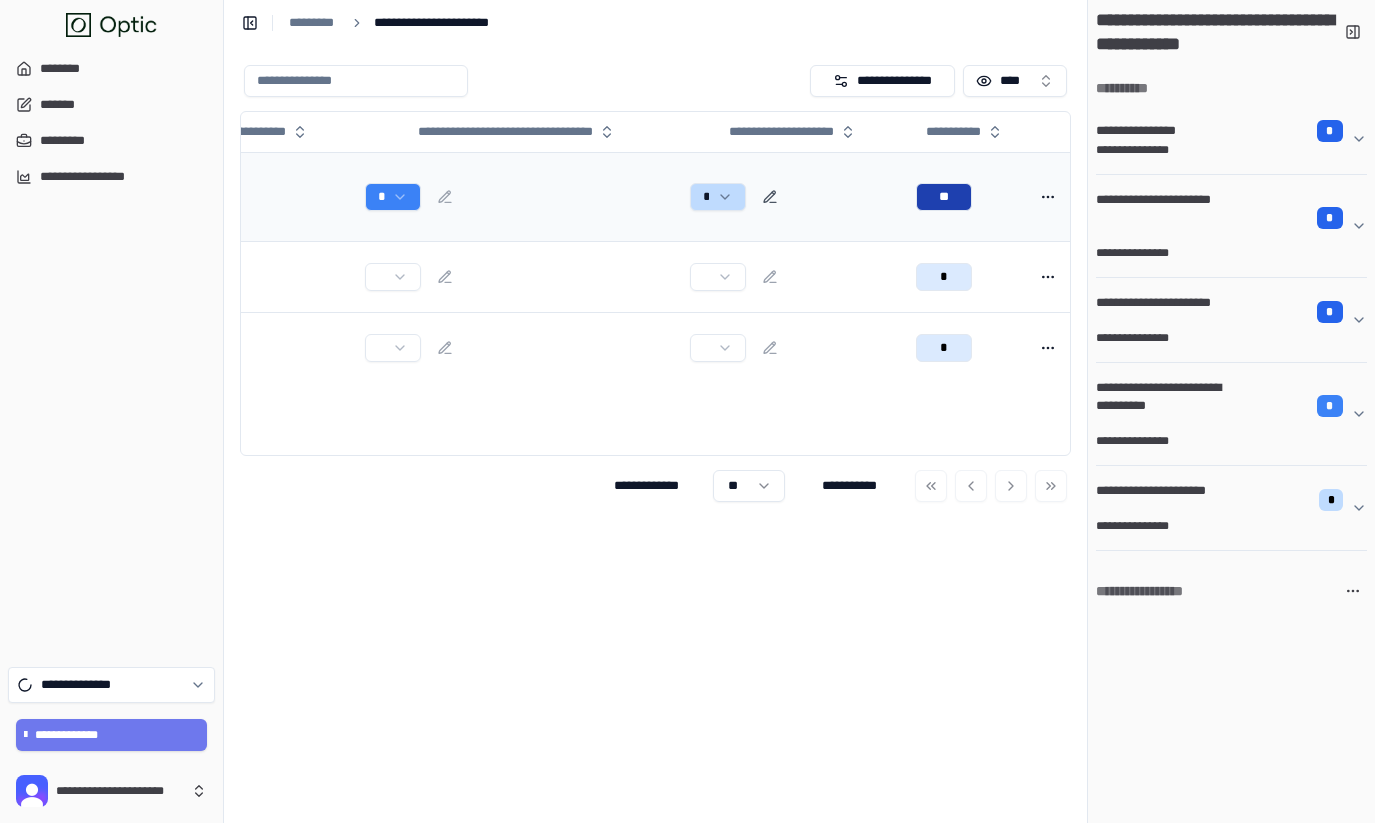 click 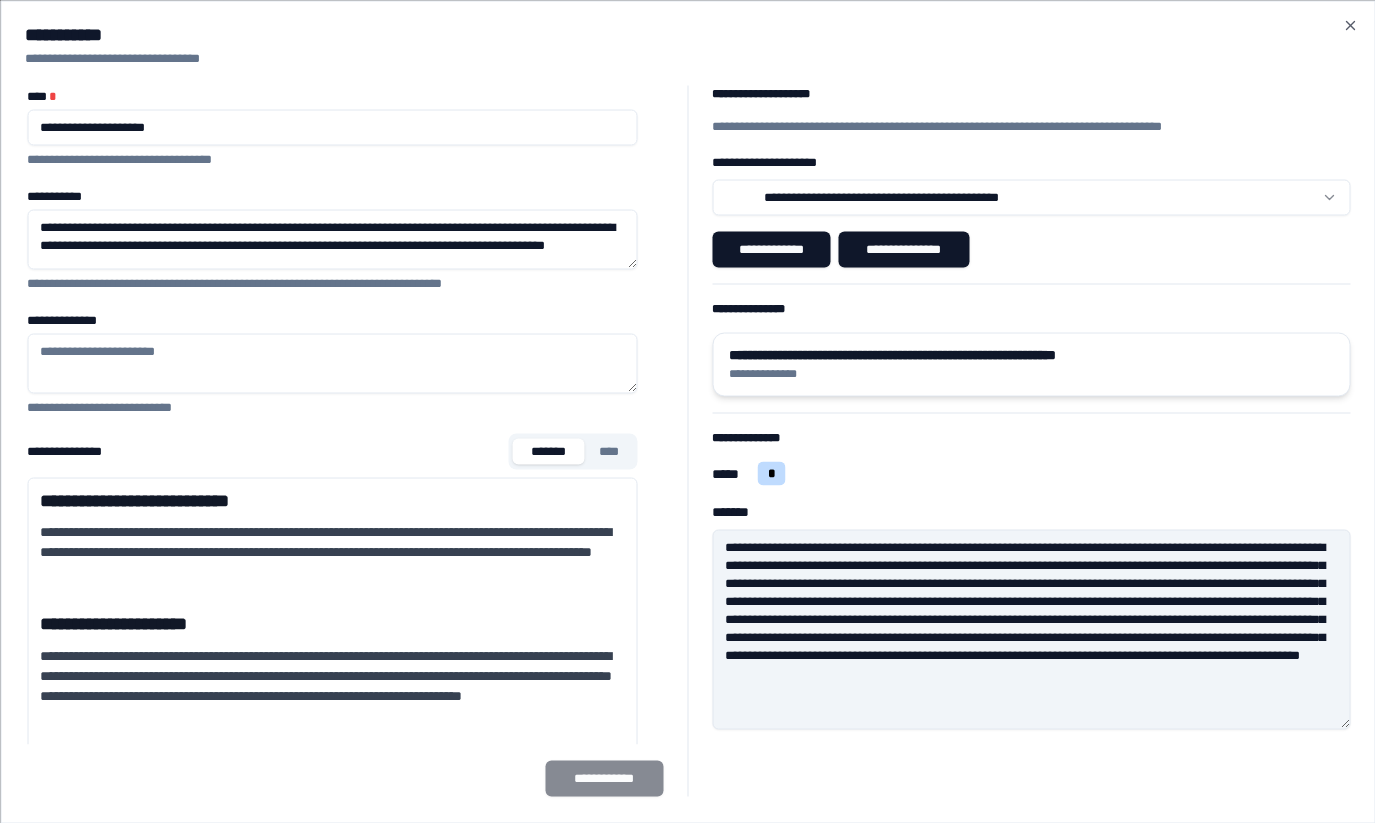 type on "**********" 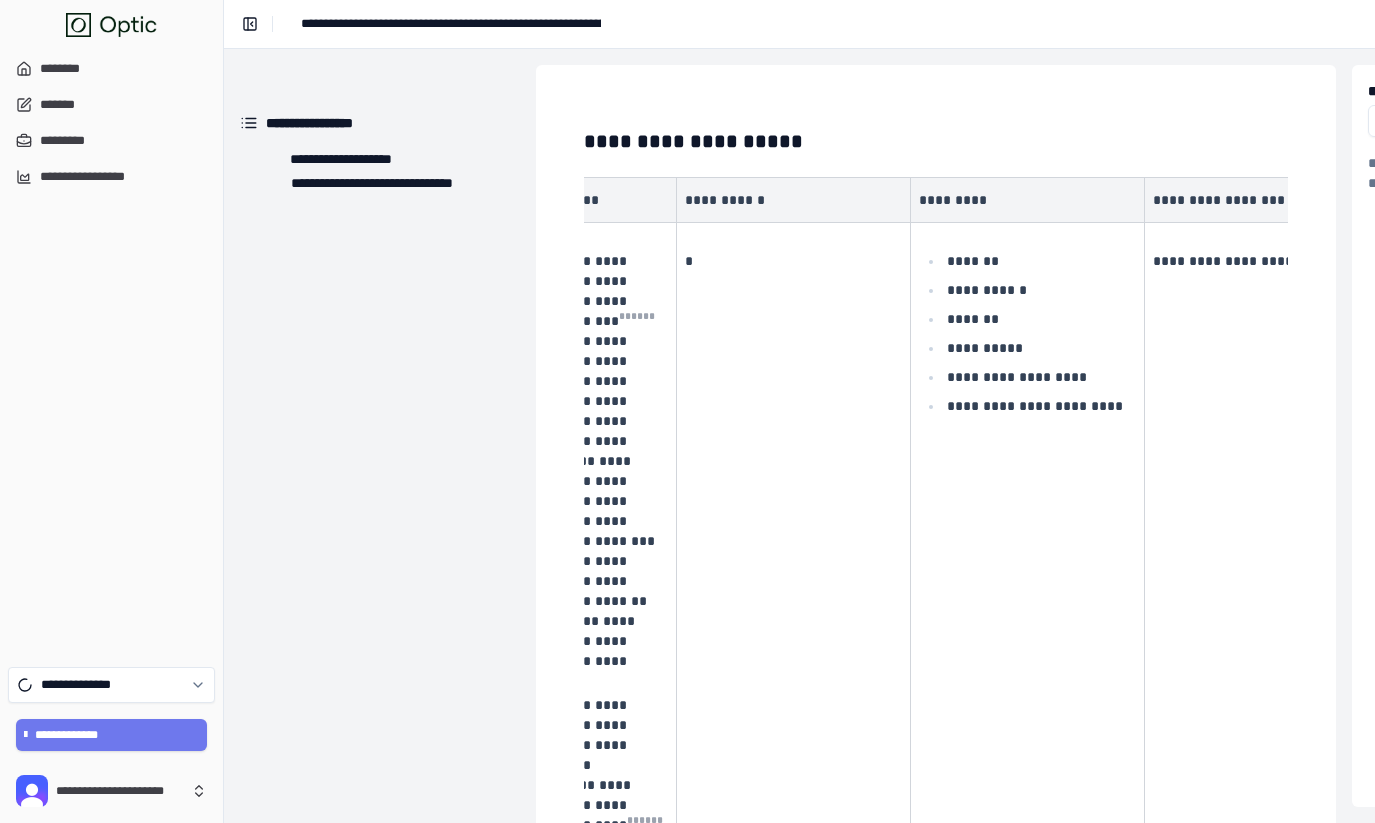 scroll, scrollTop: 0, scrollLeft: 373, axis: horizontal 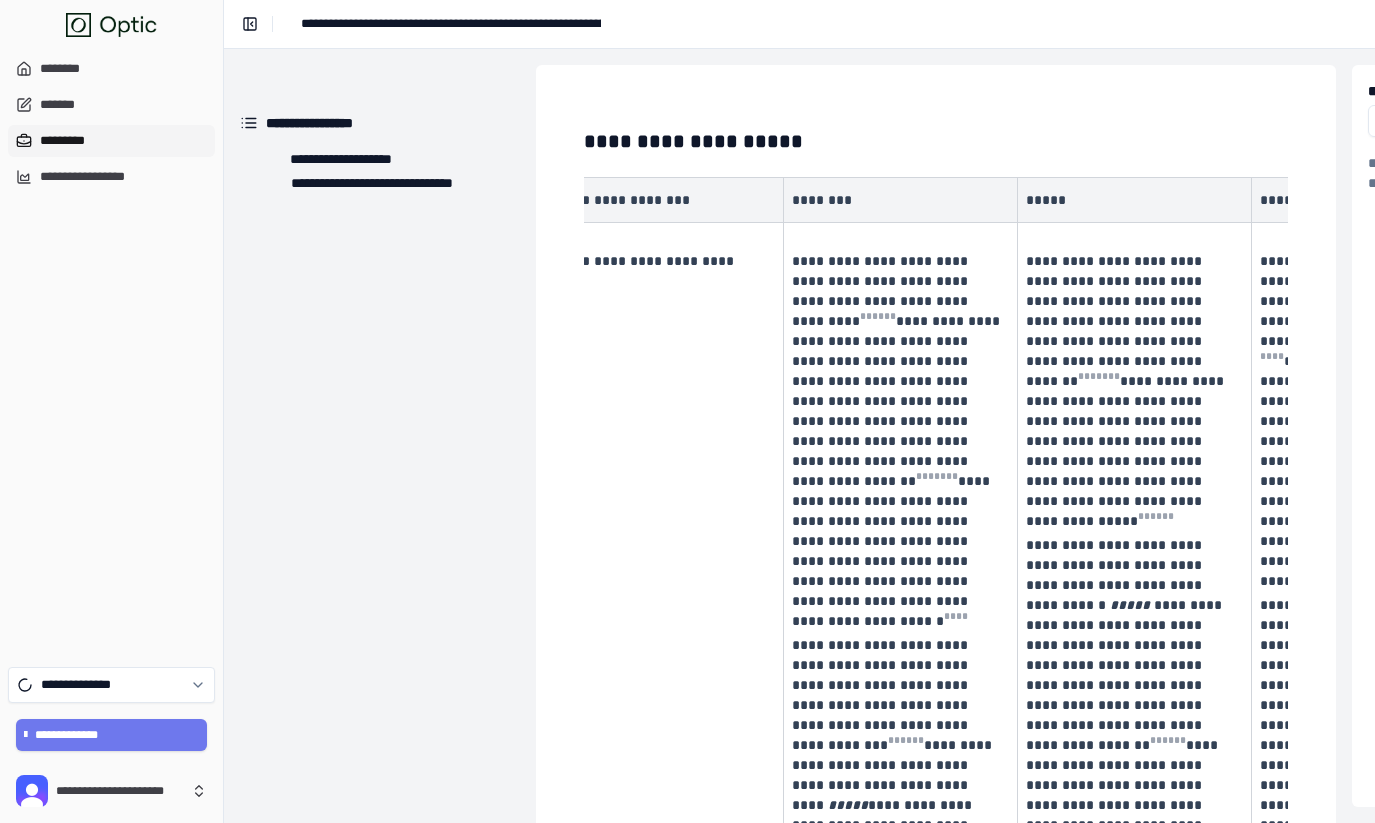 click on "*********" at bounding box center (111, 141) 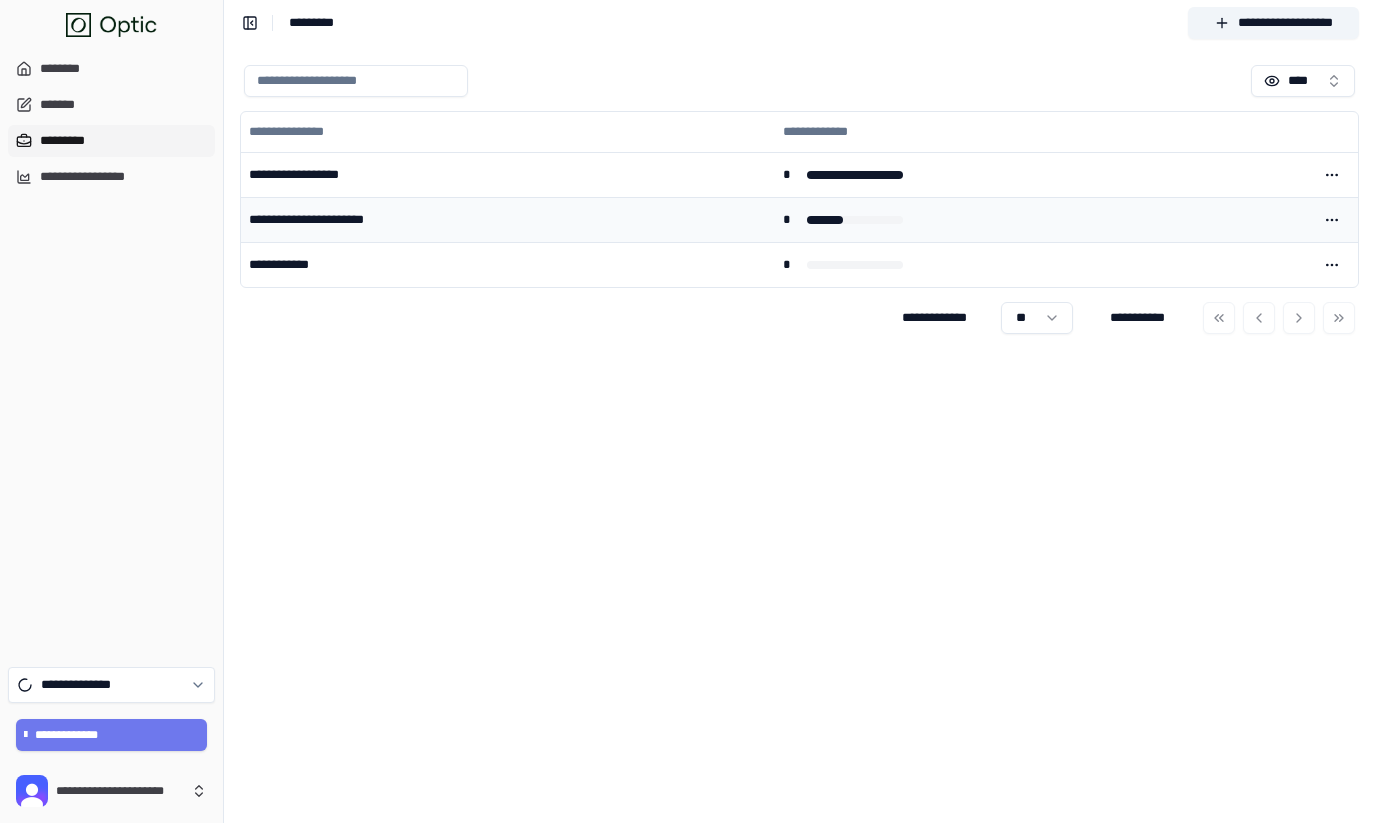 click on "**********" at bounding box center [508, 219] 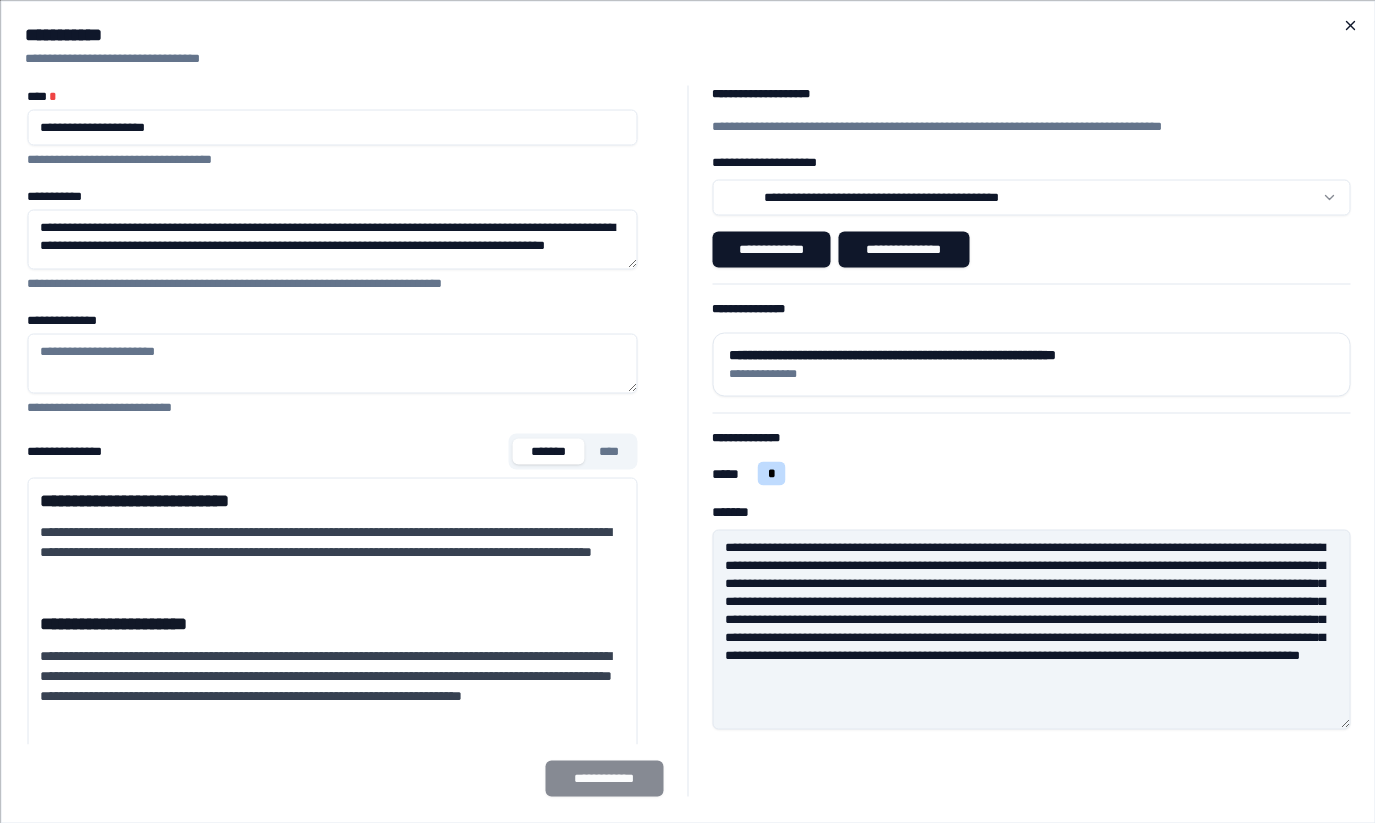 click 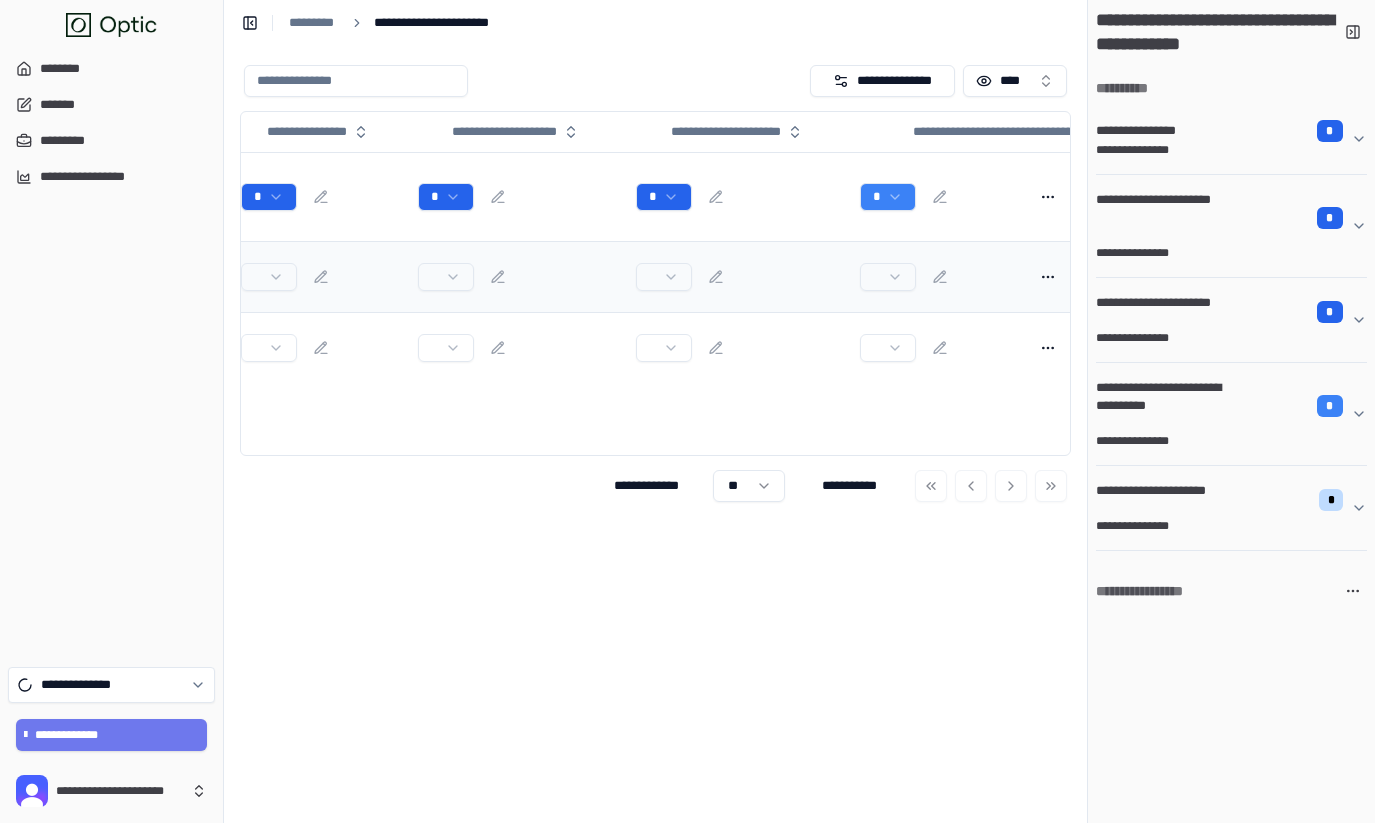scroll, scrollTop: 0, scrollLeft: 335, axis: horizontal 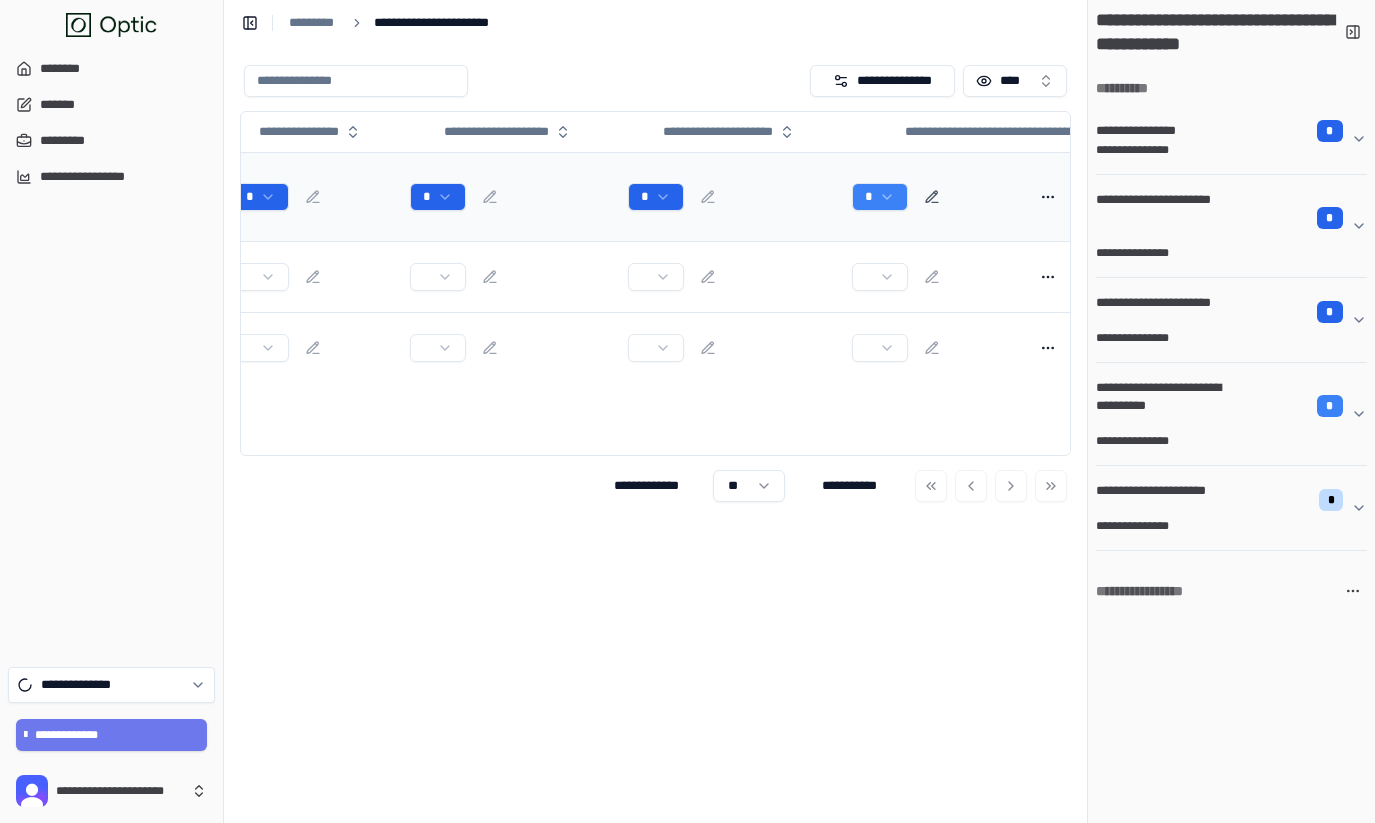 click 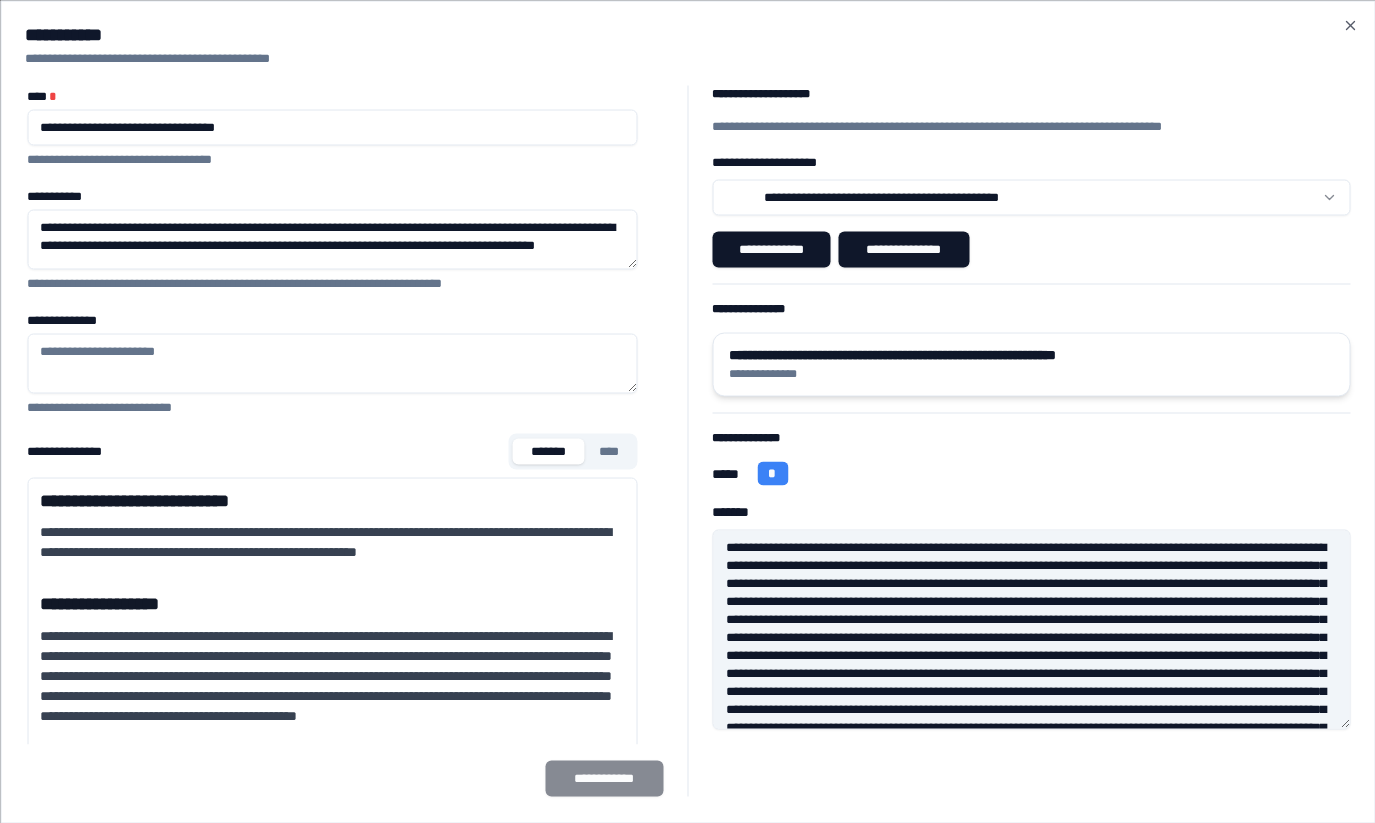 click on "**********" at bounding box center [1031, 354] 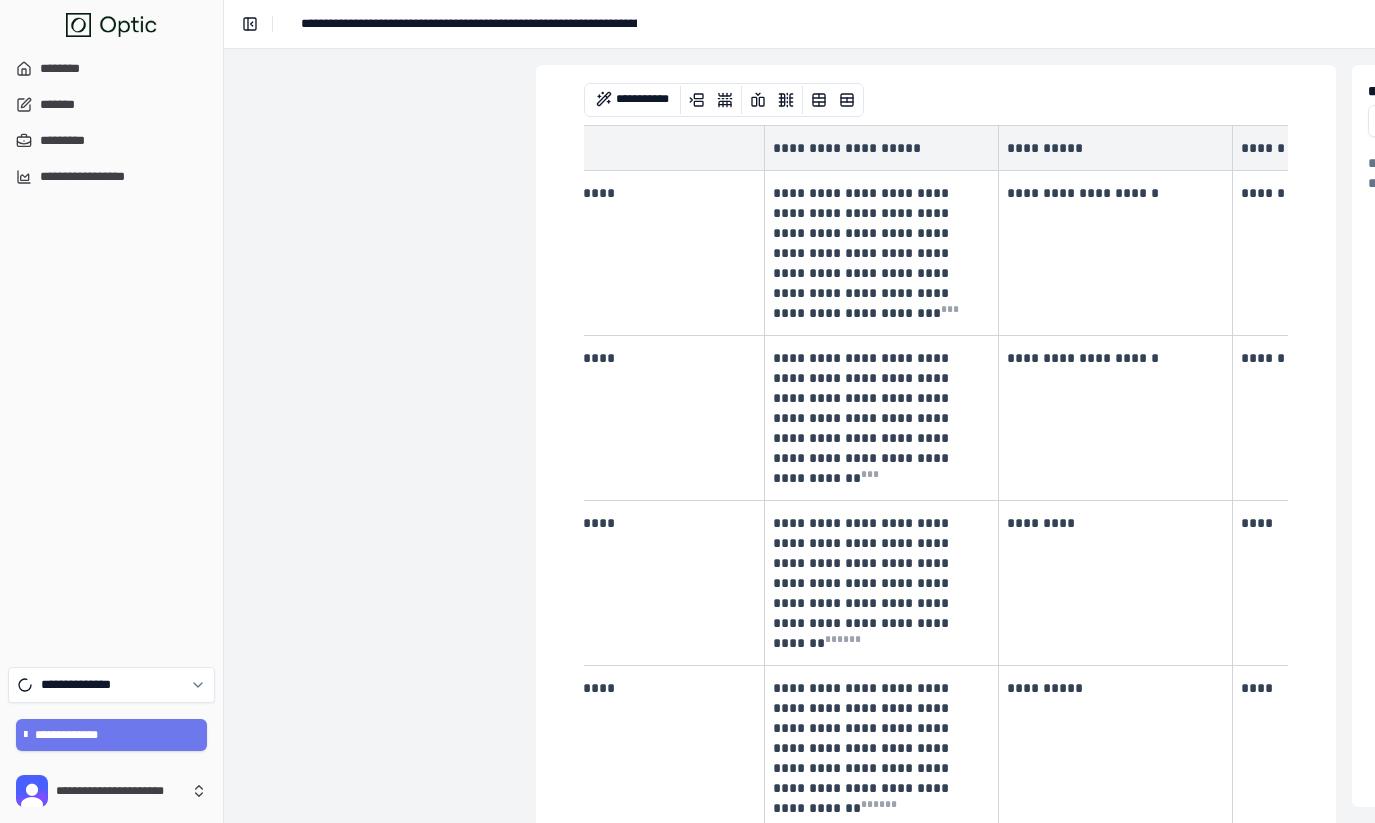 scroll, scrollTop: 0, scrollLeft: 0, axis: both 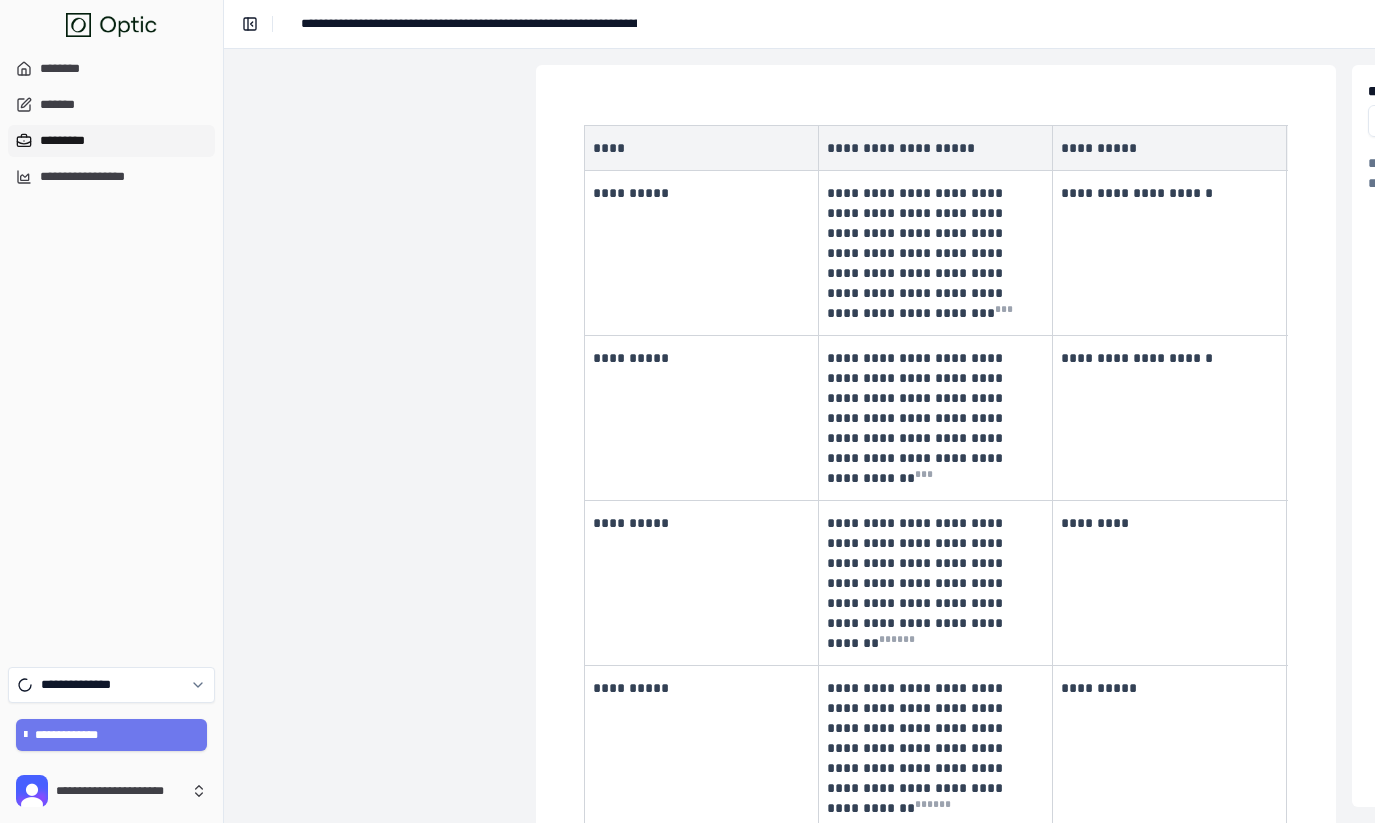 click on "*********" at bounding box center [111, 141] 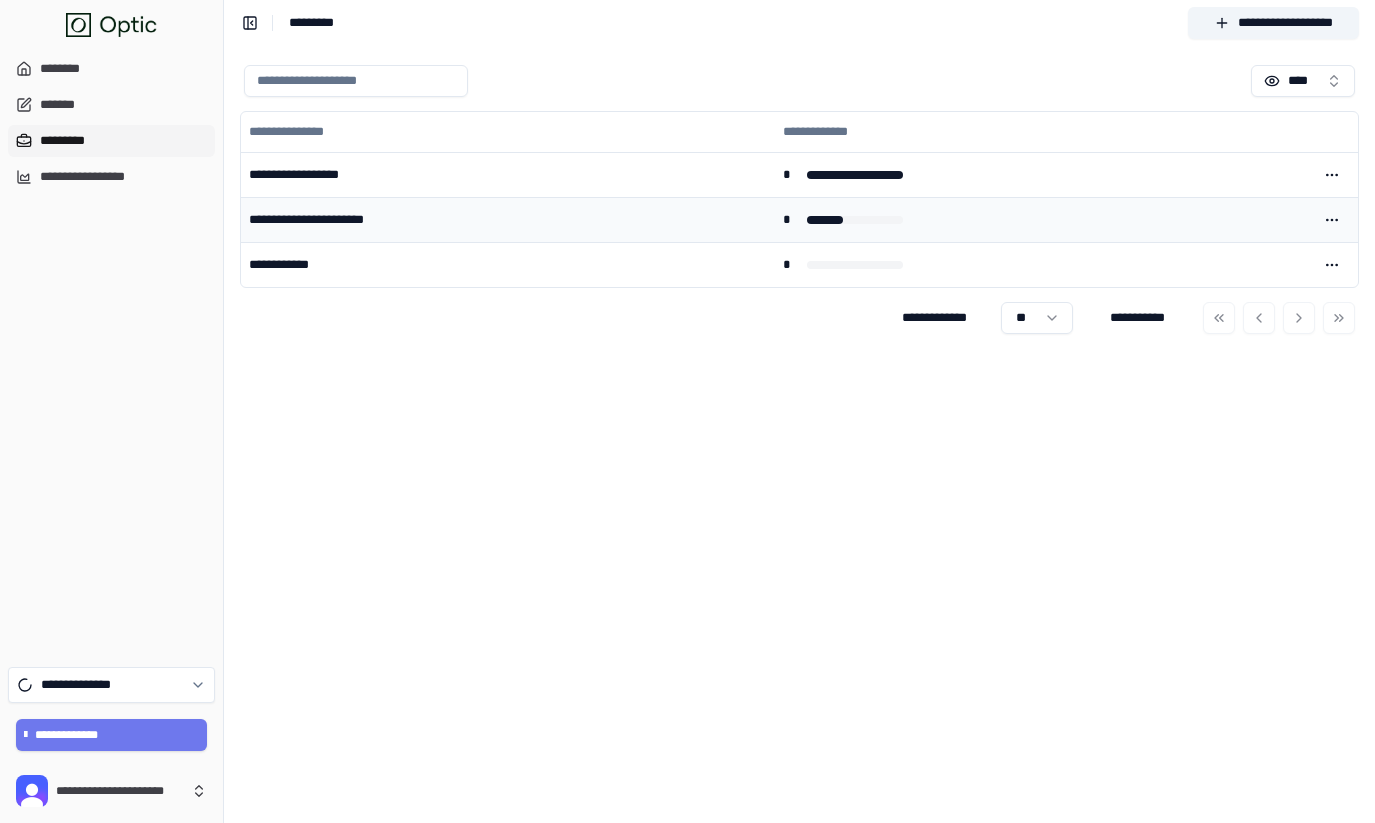 click on "**********" at bounding box center [508, 219] 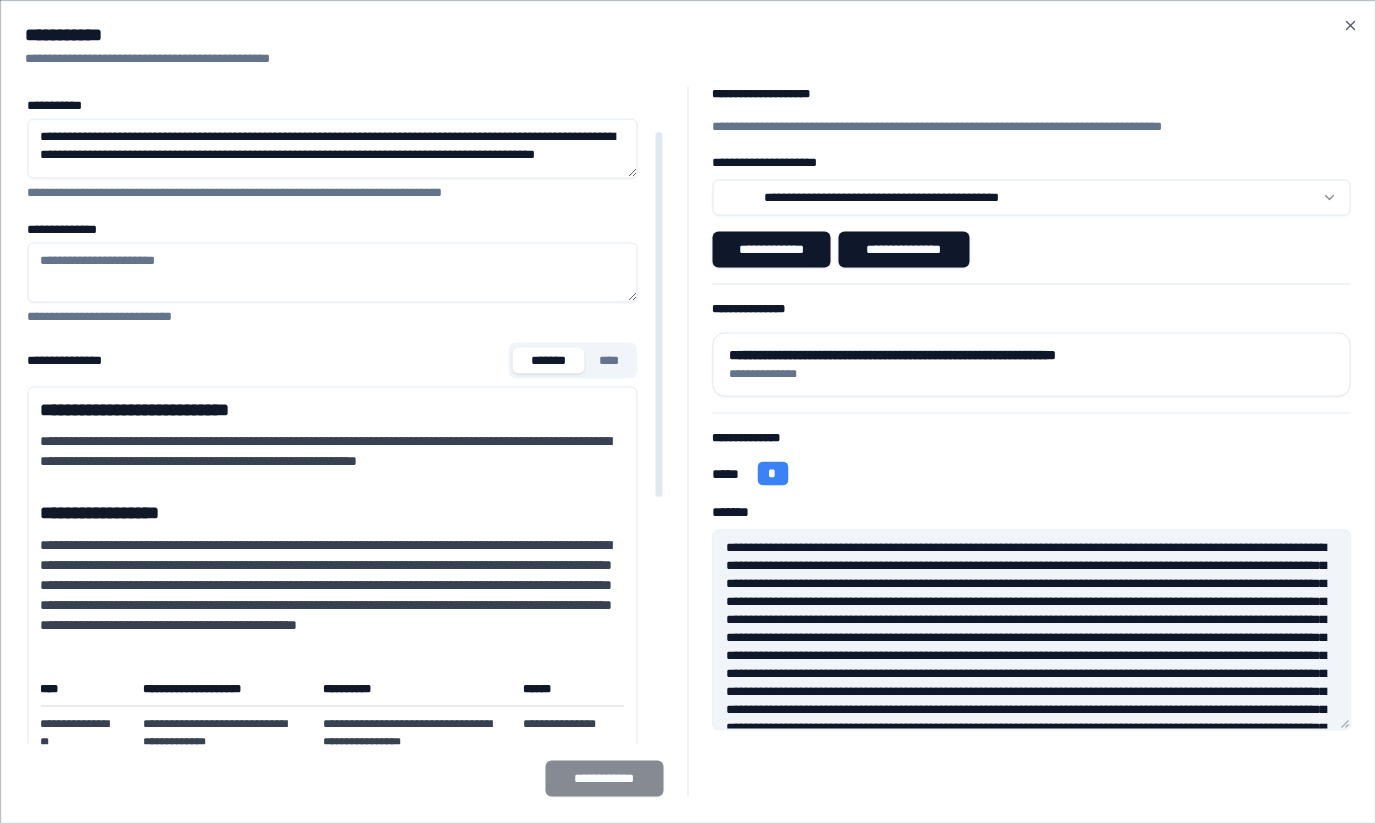 scroll, scrollTop: 112, scrollLeft: 0, axis: vertical 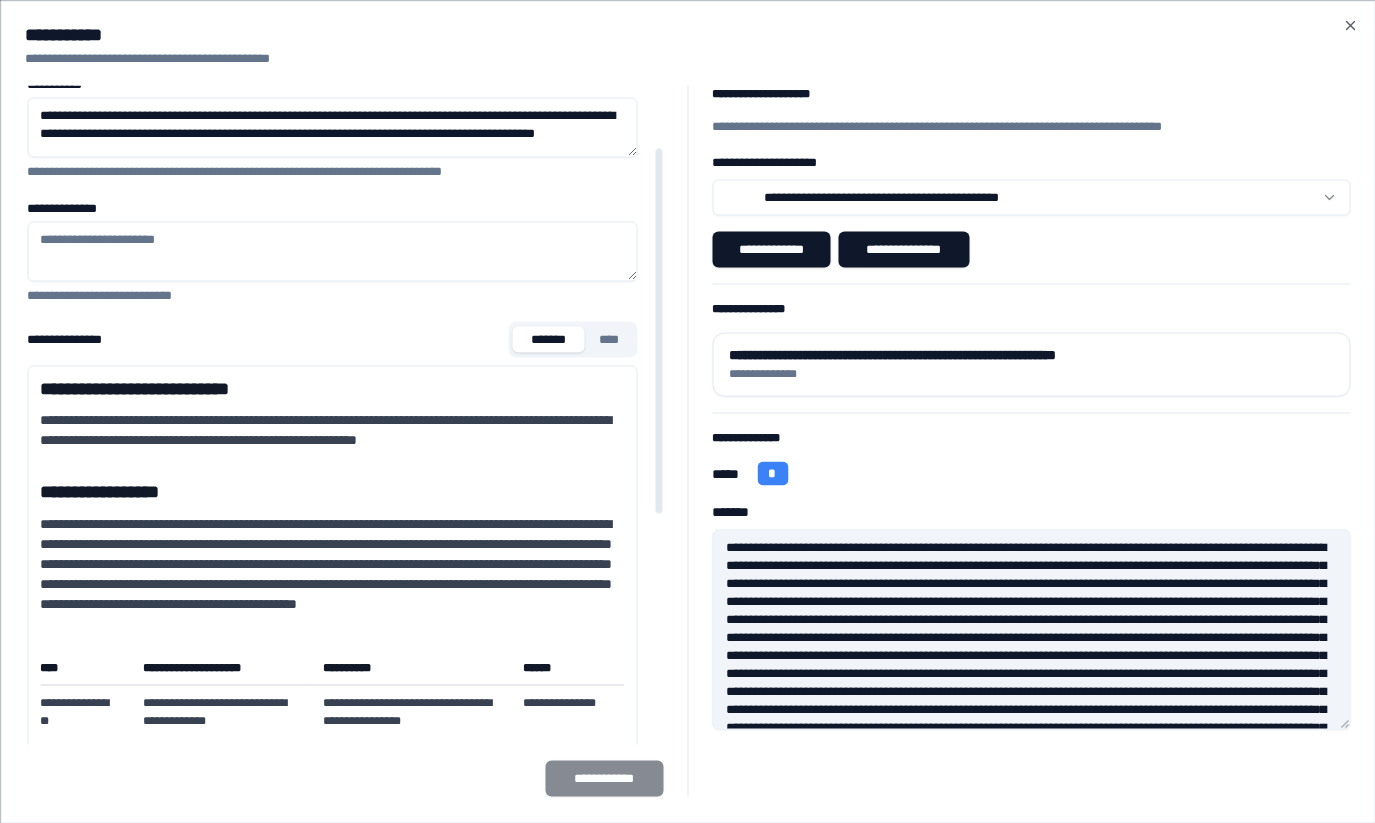 click on "**********" at bounding box center (332, 574) 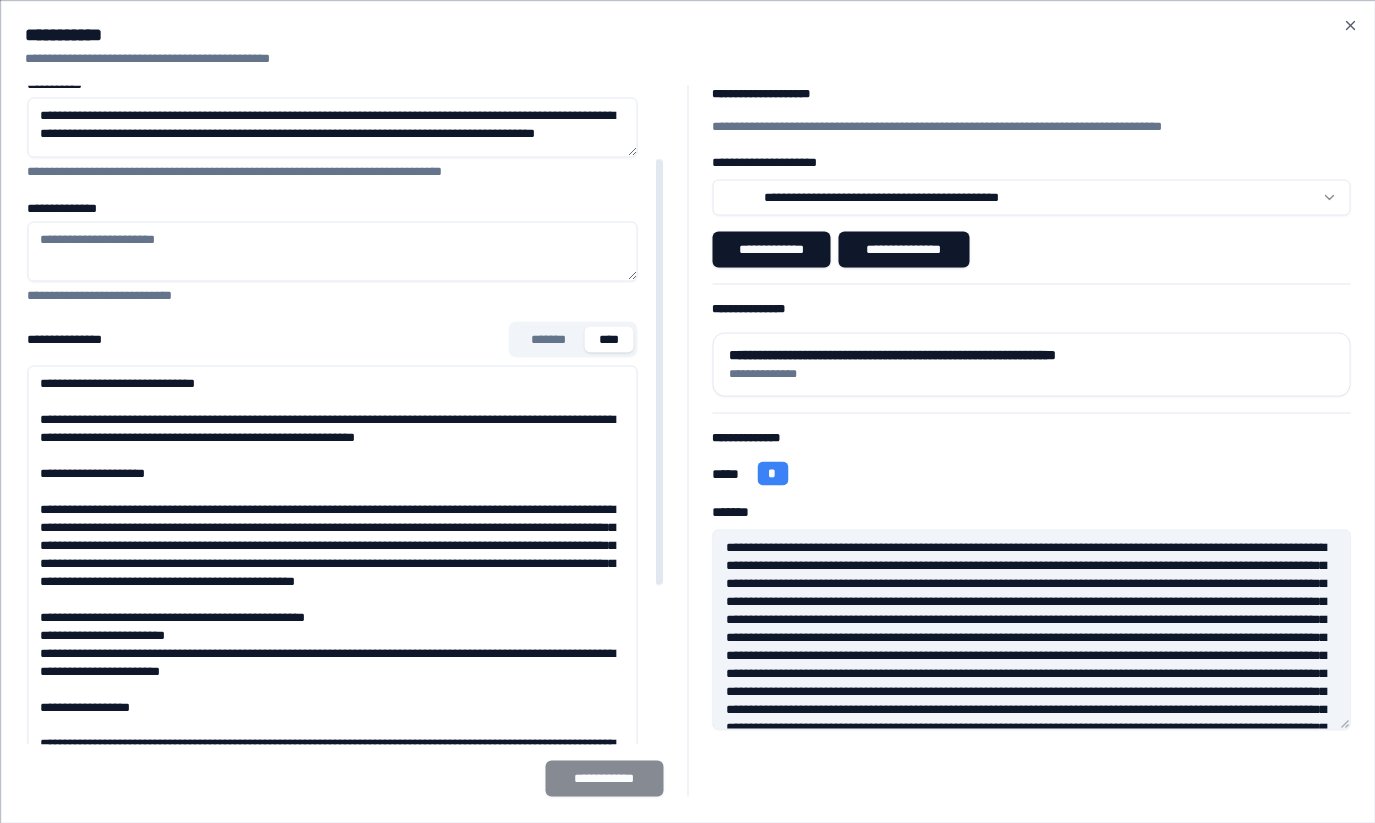 click on "**********" at bounding box center (332, 665) 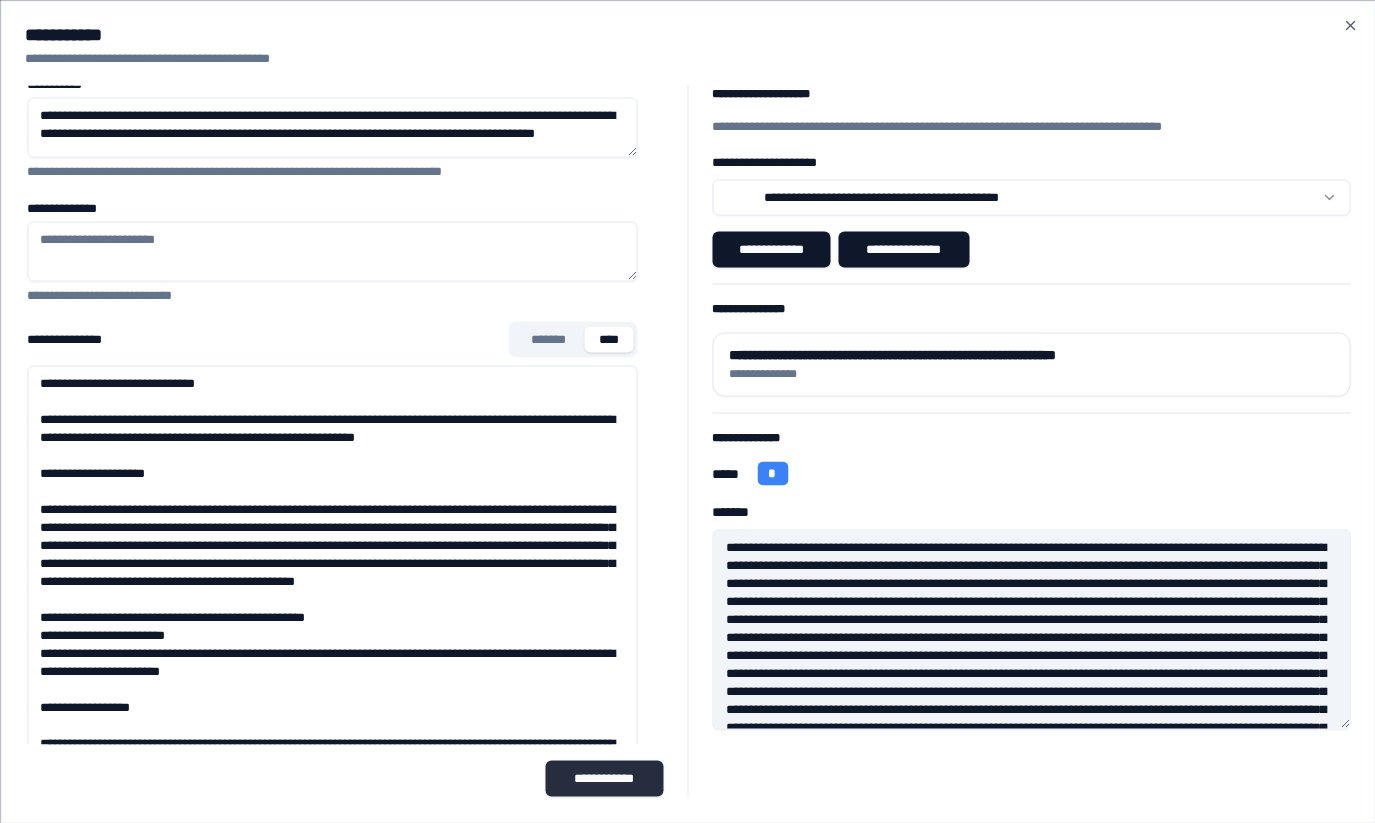 click on "**********" at bounding box center (604, 778) 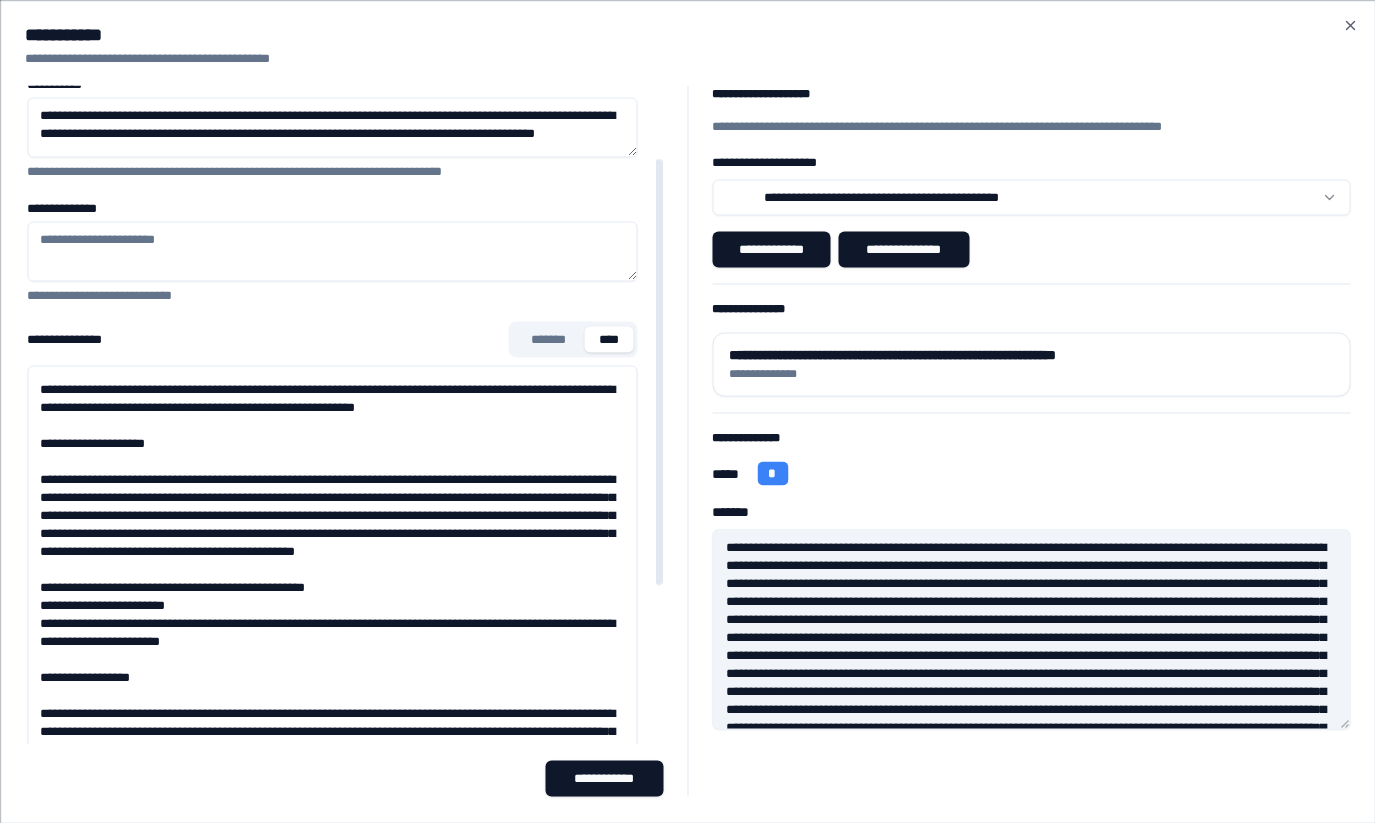 scroll, scrollTop: 100, scrollLeft: 0, axis: vertical 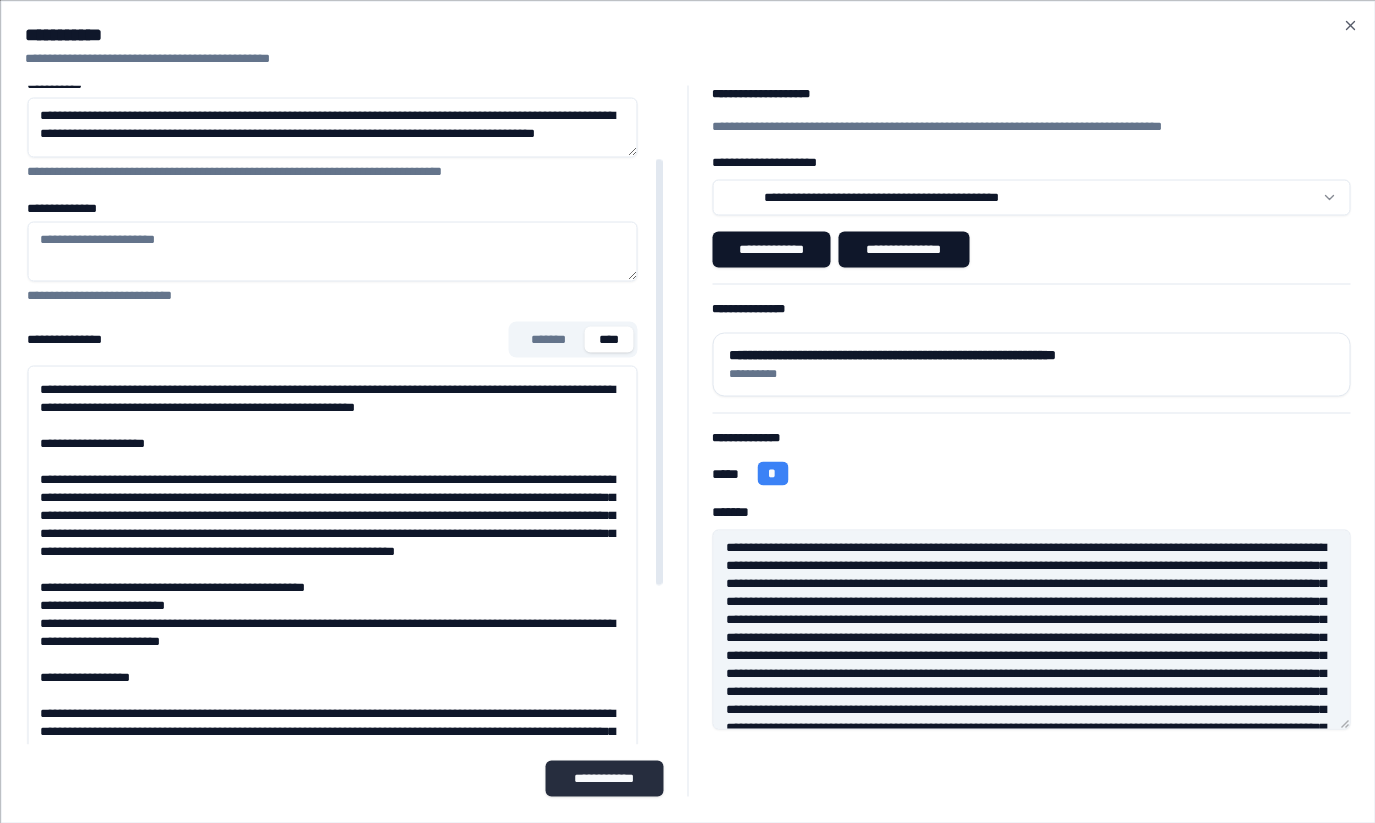 type on "**********" 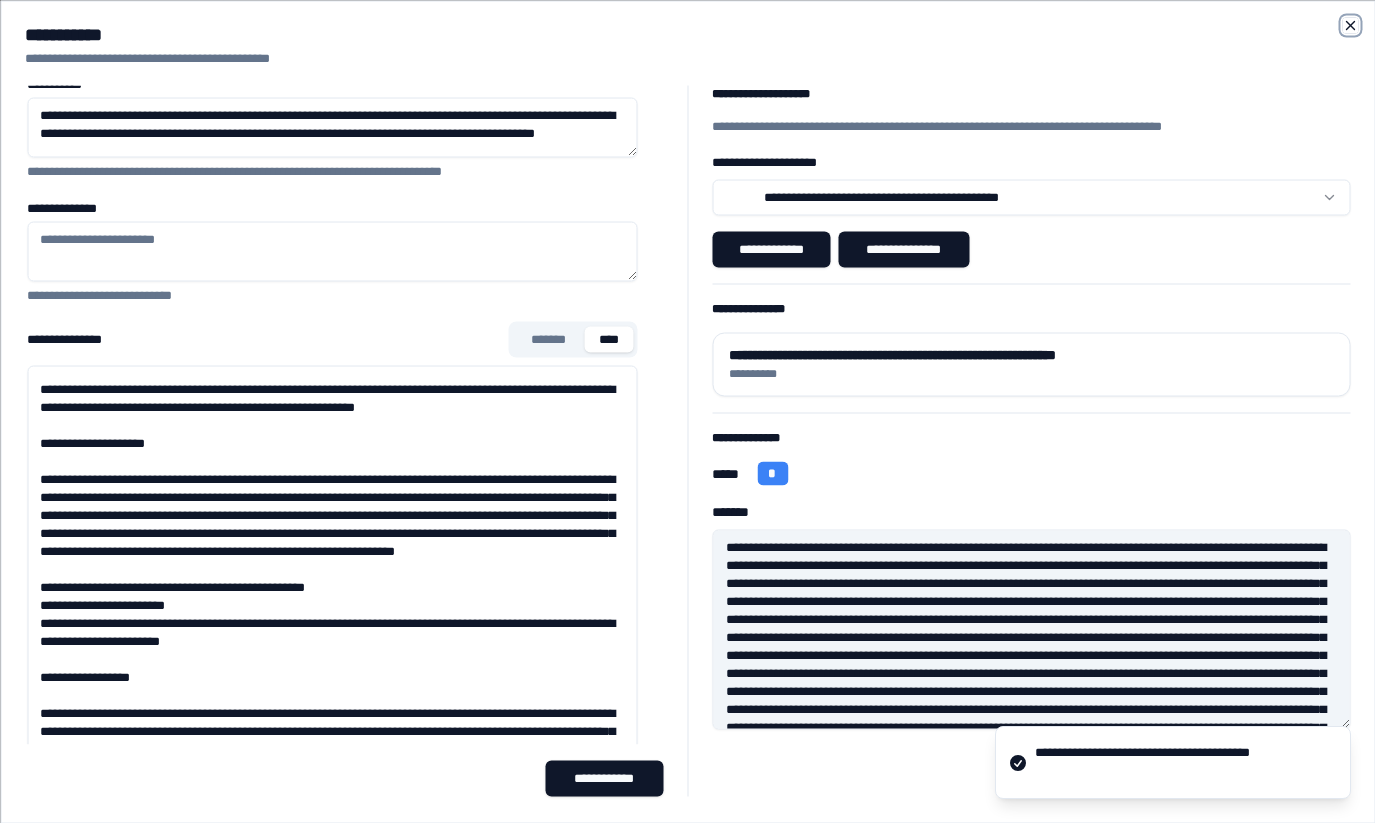 click 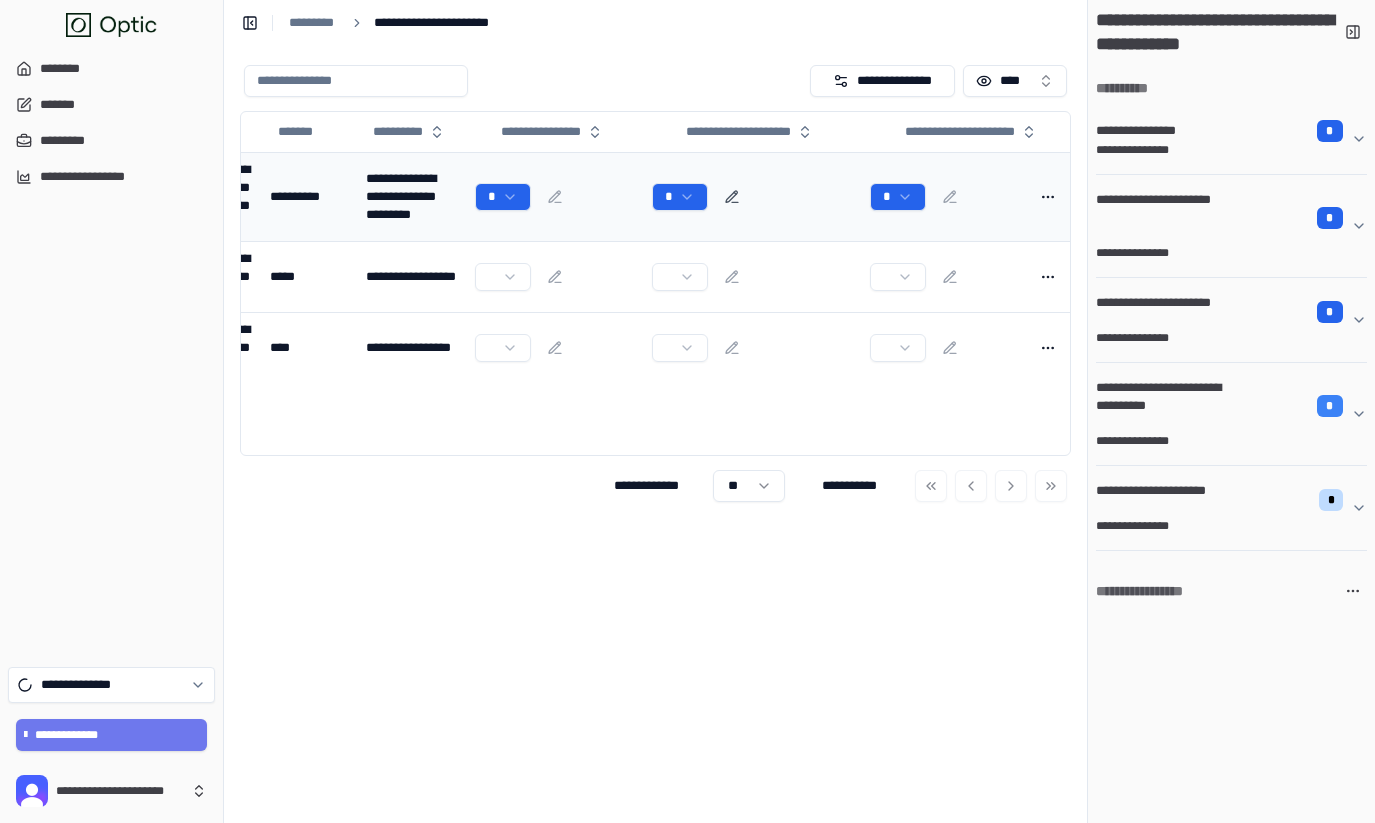 scroll, scrollTop: 0, scrollLeft: 101, axis: horizontal 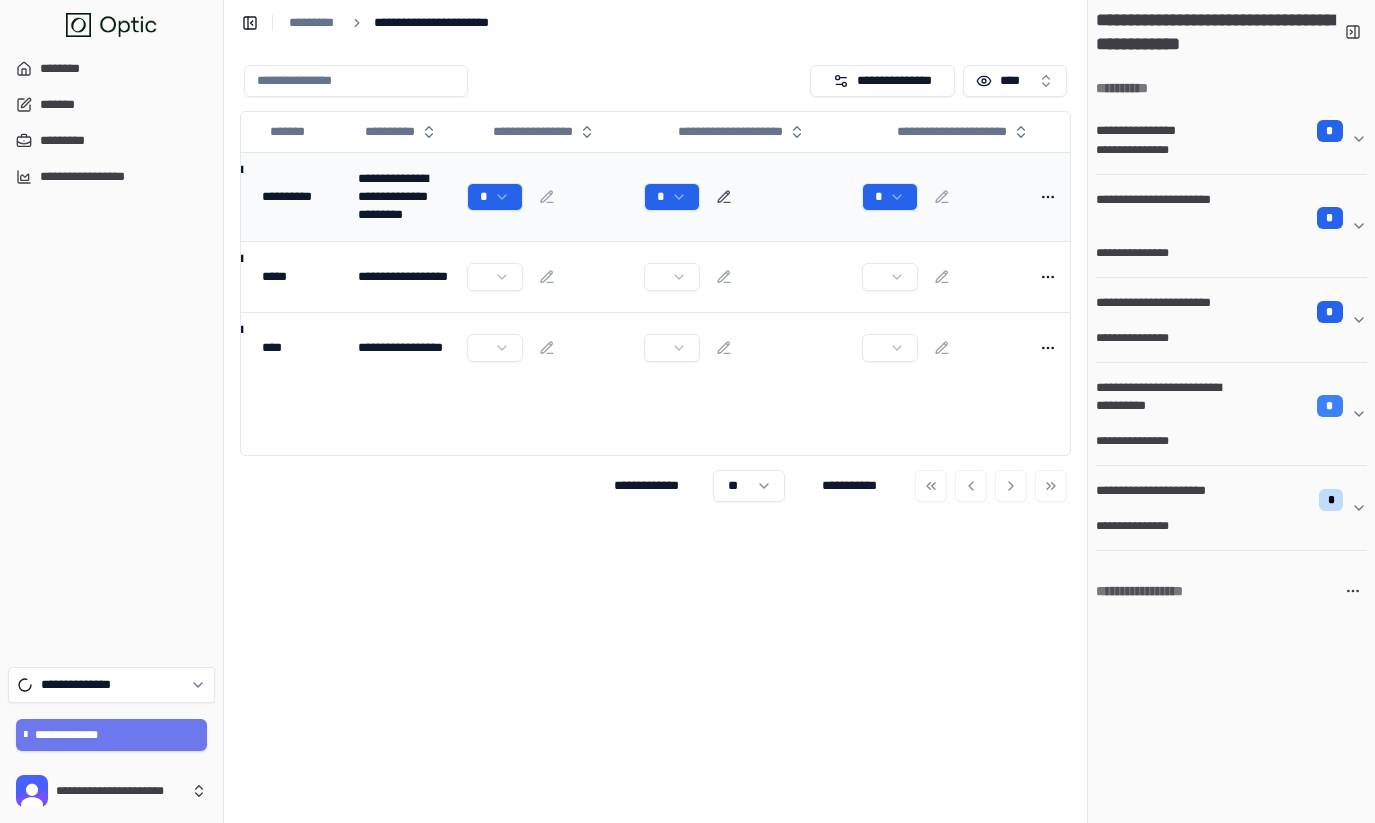 click 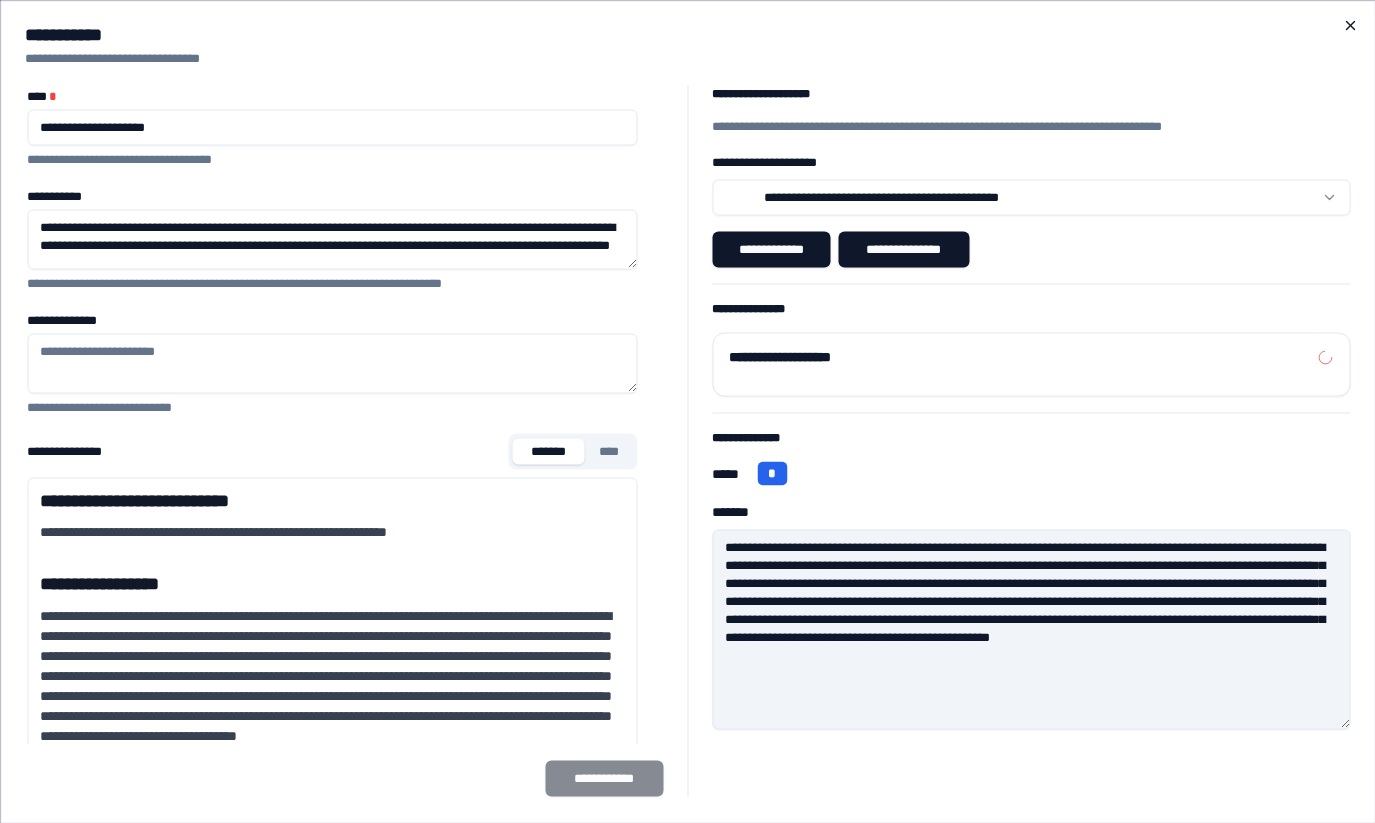 click 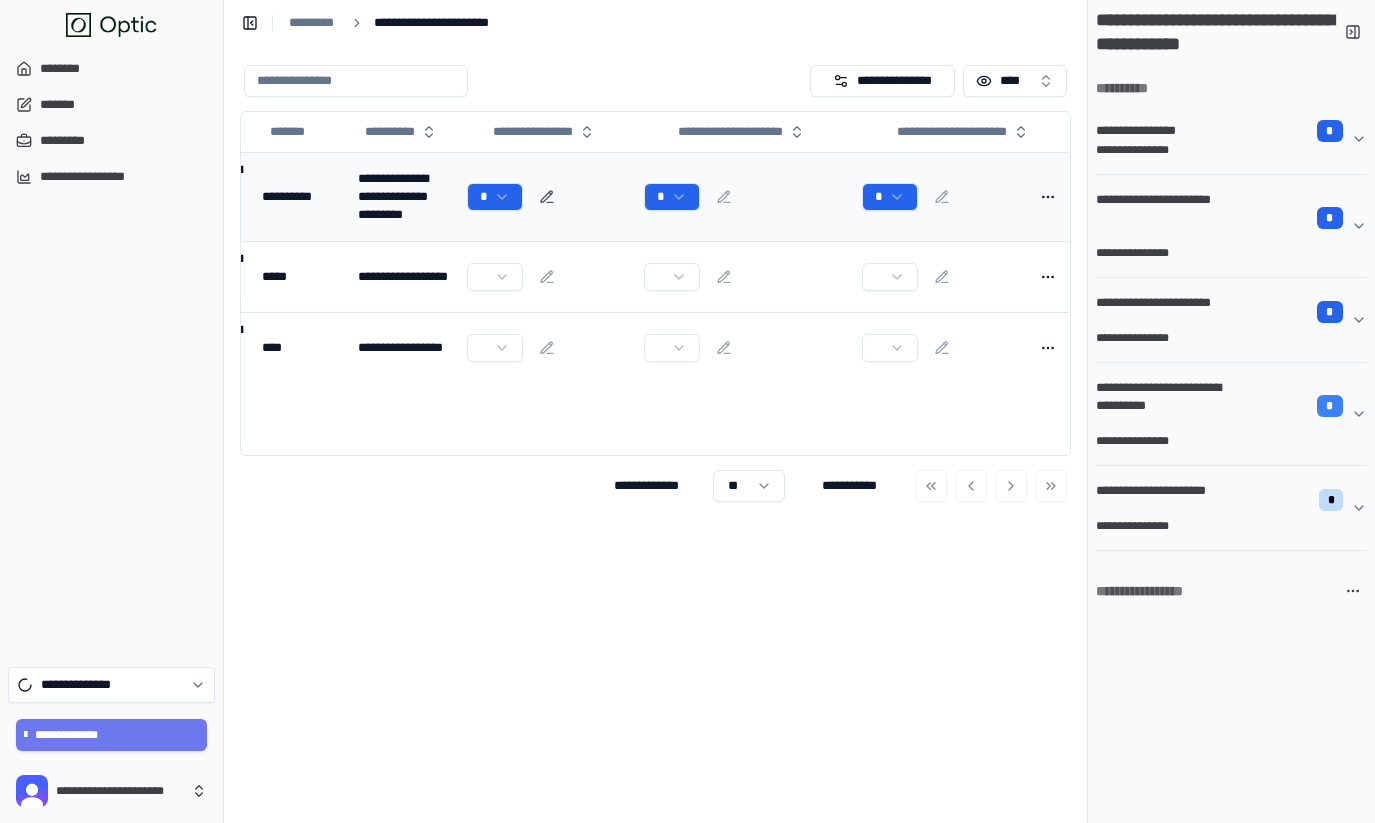 click 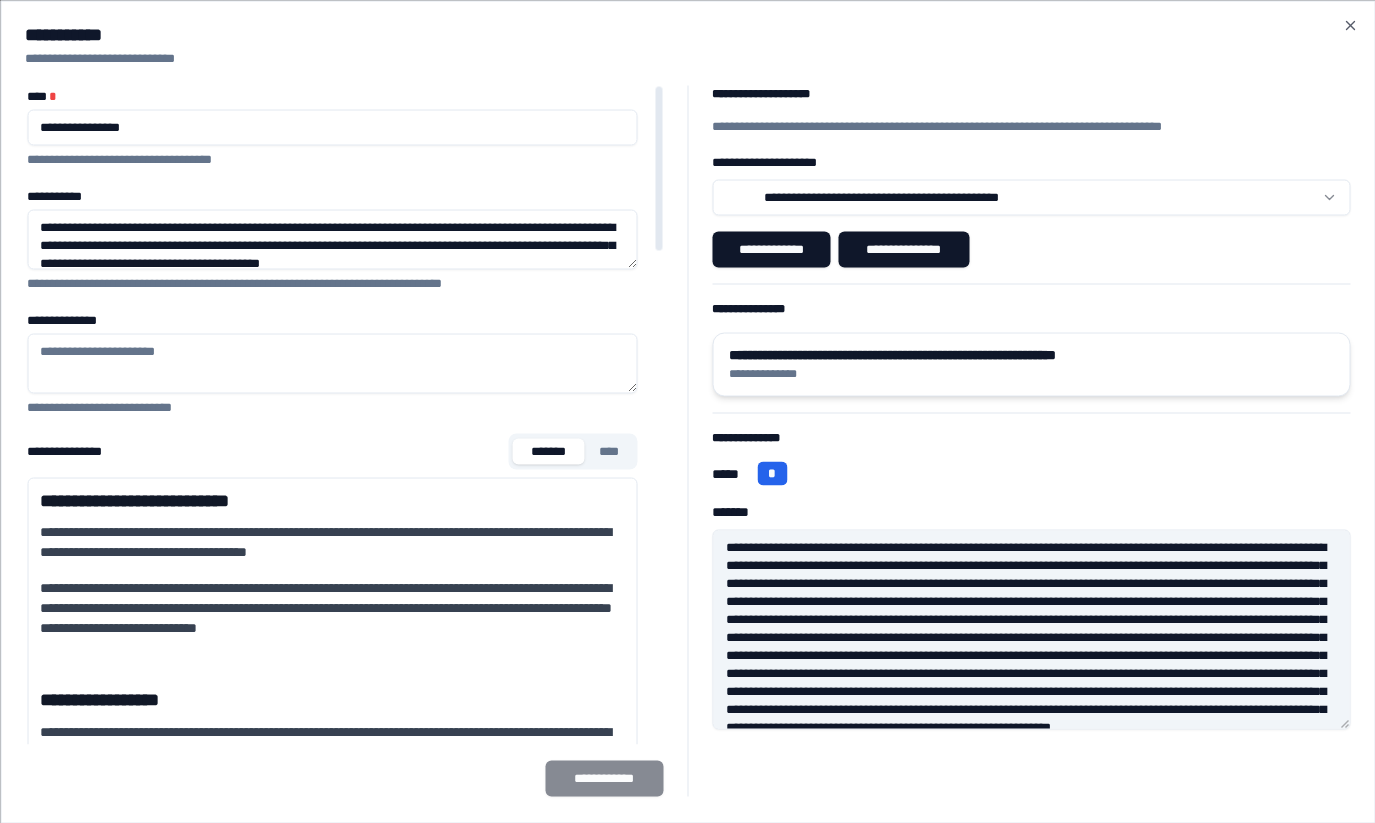 click on "**********" at bounding box center [1031, 373] 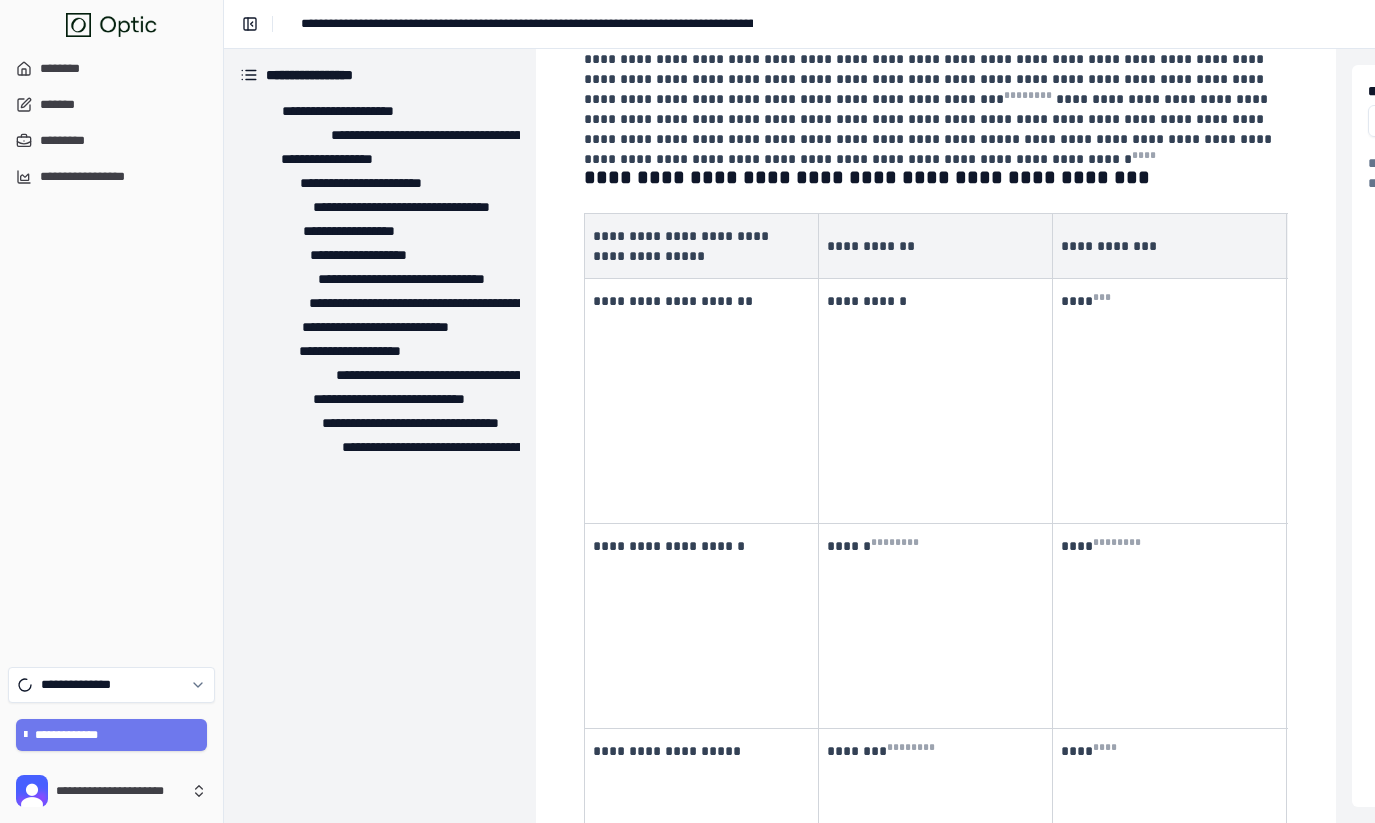scroll, scrollTop: 1396, scrollLeft: 0, axis: vertical 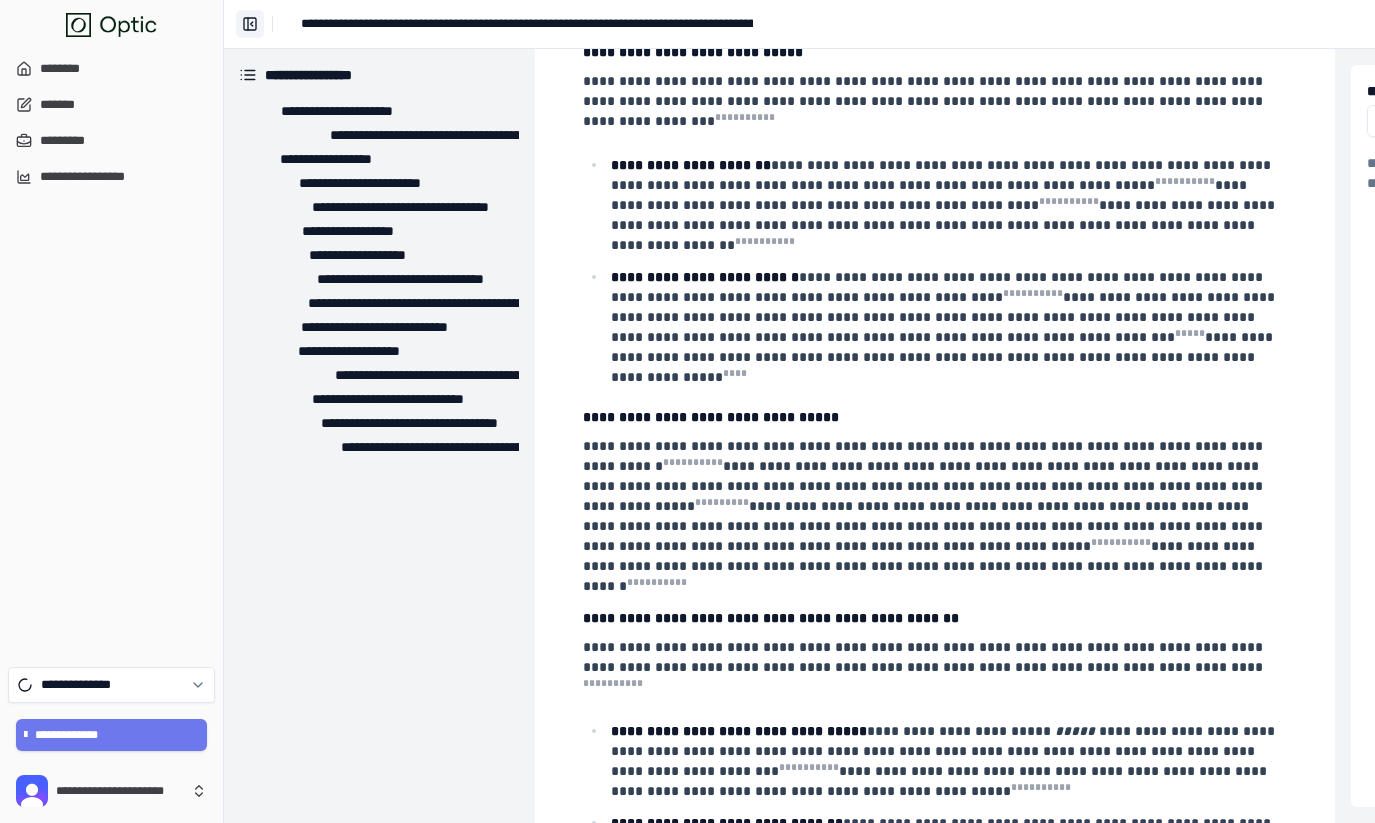 click on "**********" at bounding box center [250, 24] 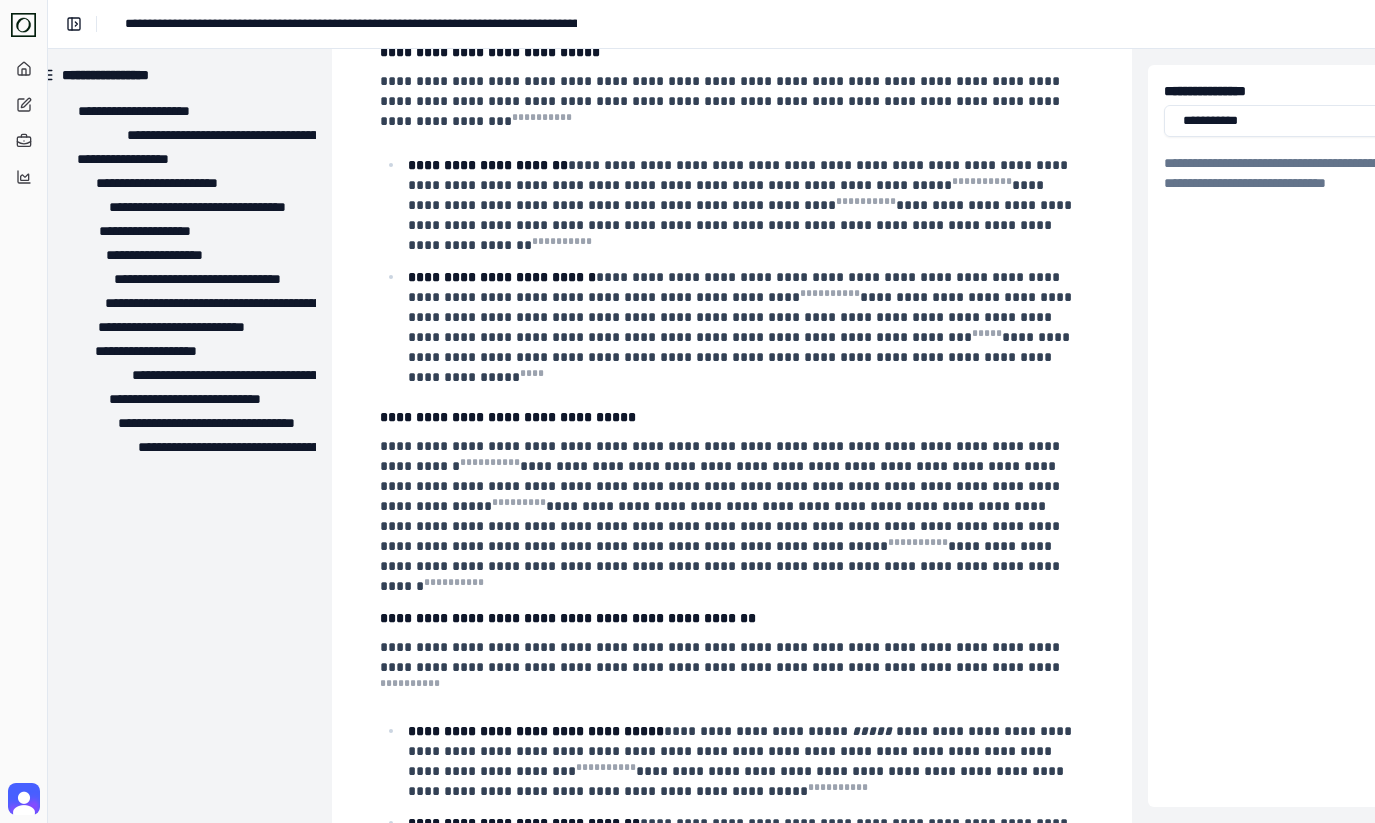 scroll, scrollTop: 7383, scrollLeft: 0, axis: vertical 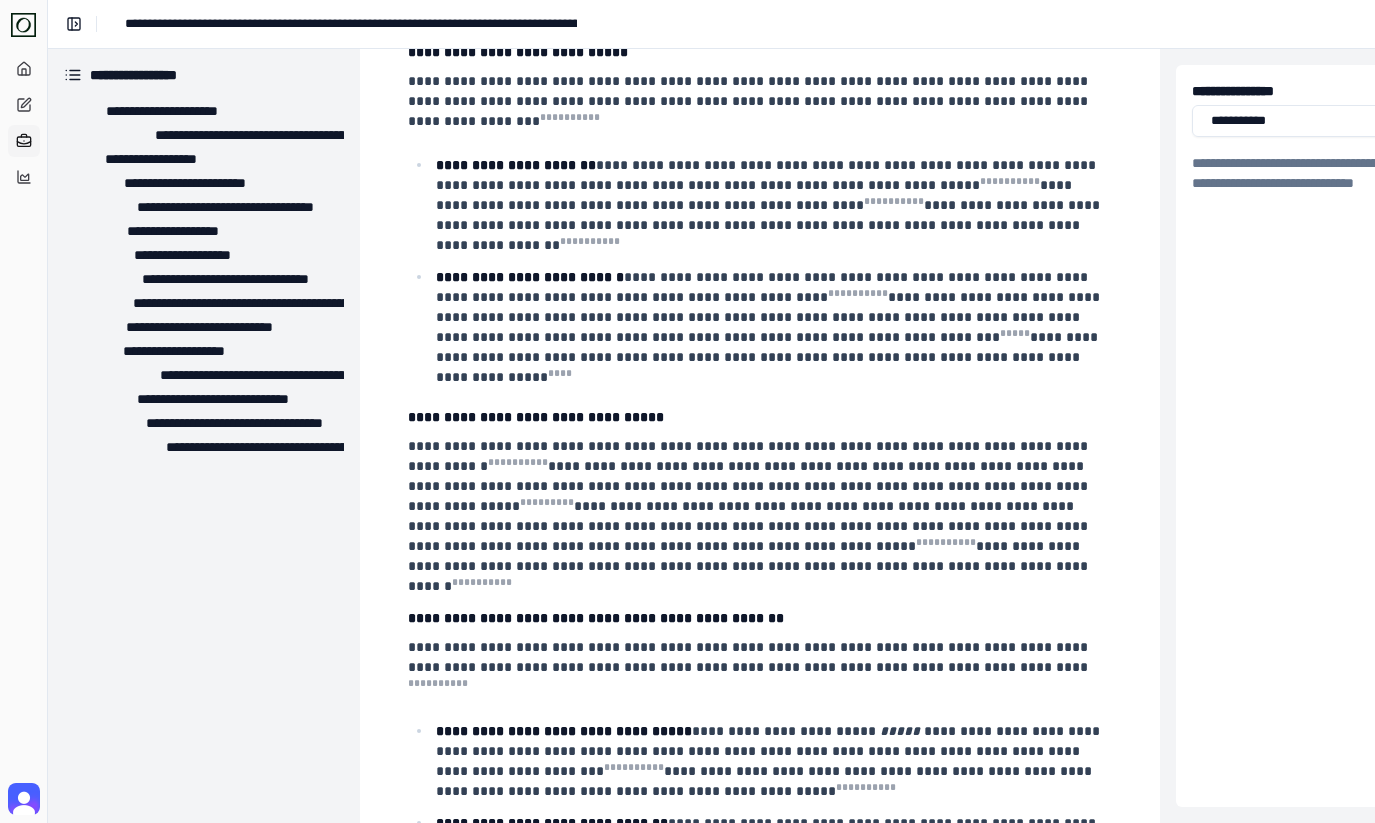 click 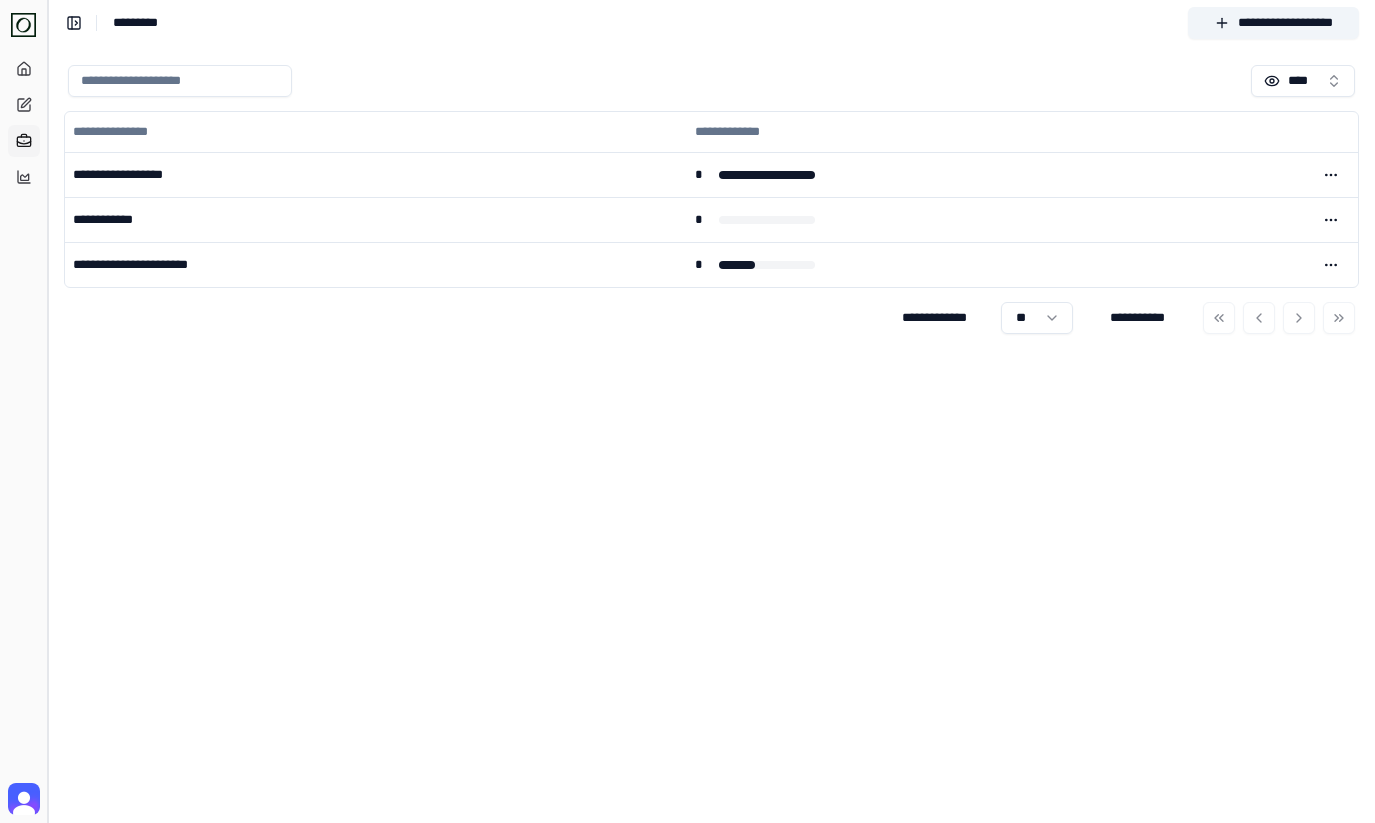click at bounding box center (47, 411) 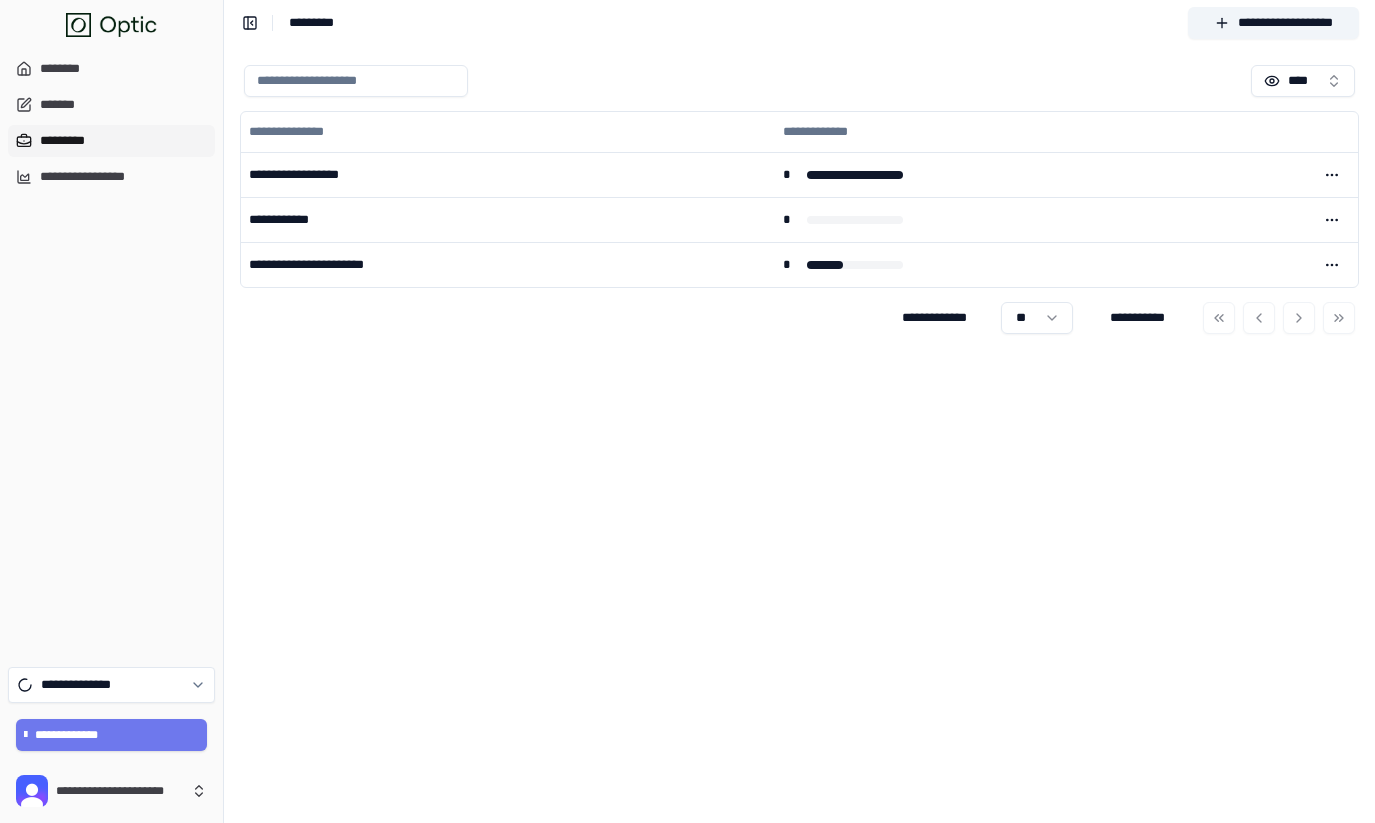click on "**********" at bounding box center (799, 434) 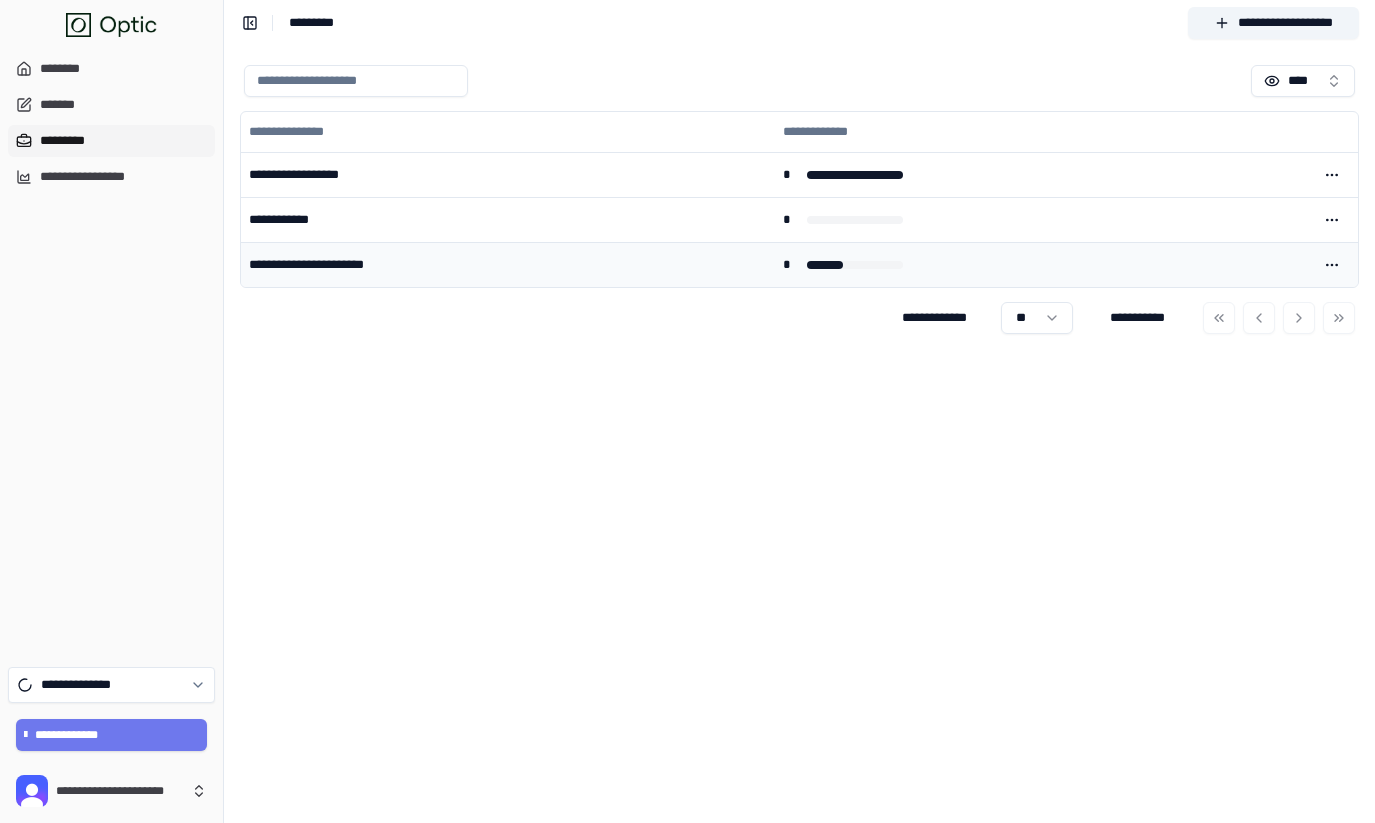 click on "**********" at bounding box center [508, 264] 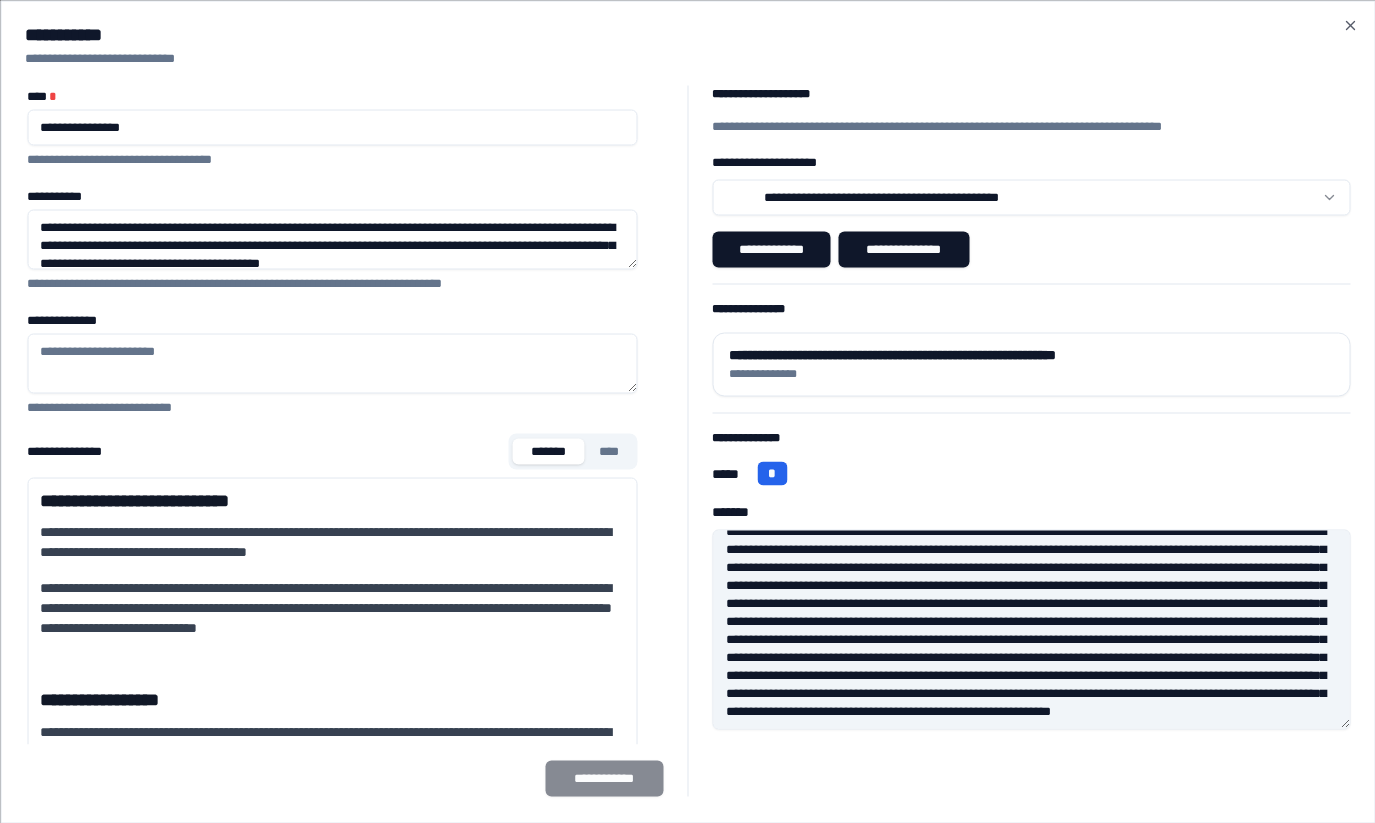 scroll, scrollTop: 0, scrollLeft: 0, axis: both 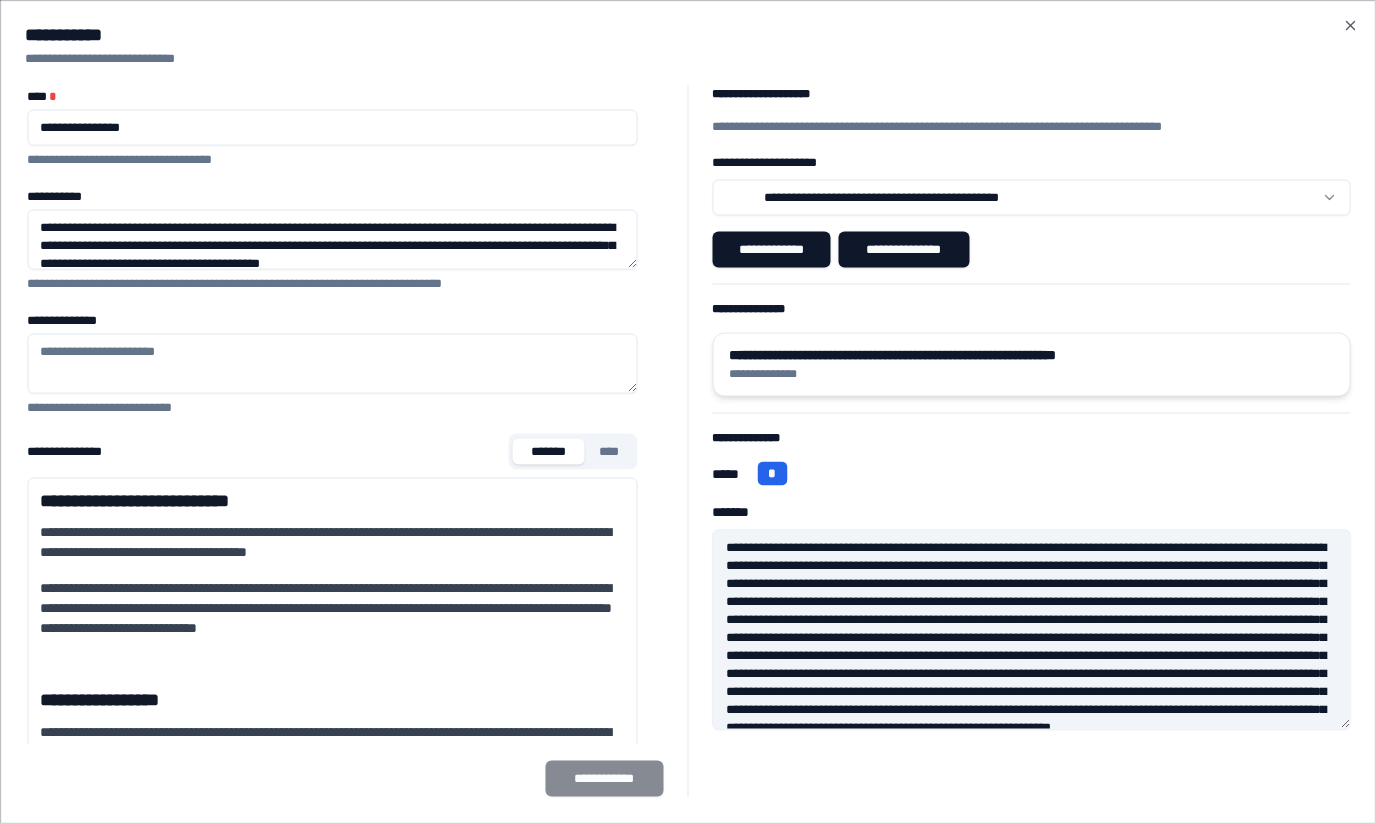 click on "**********" at bounding box center [1031, 373] 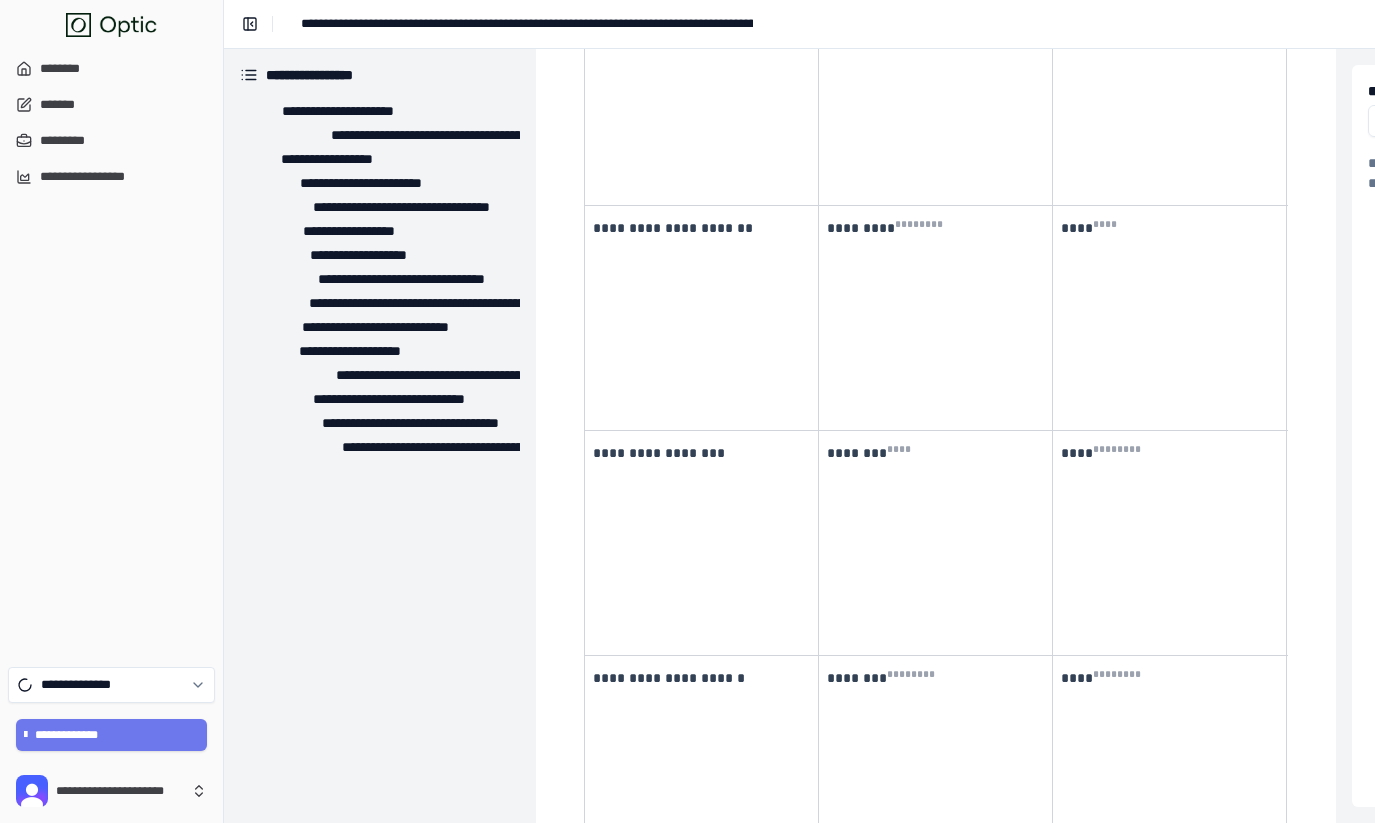 scroll, scrollTop: 2164, scrollLeft: 0, axis: vertical 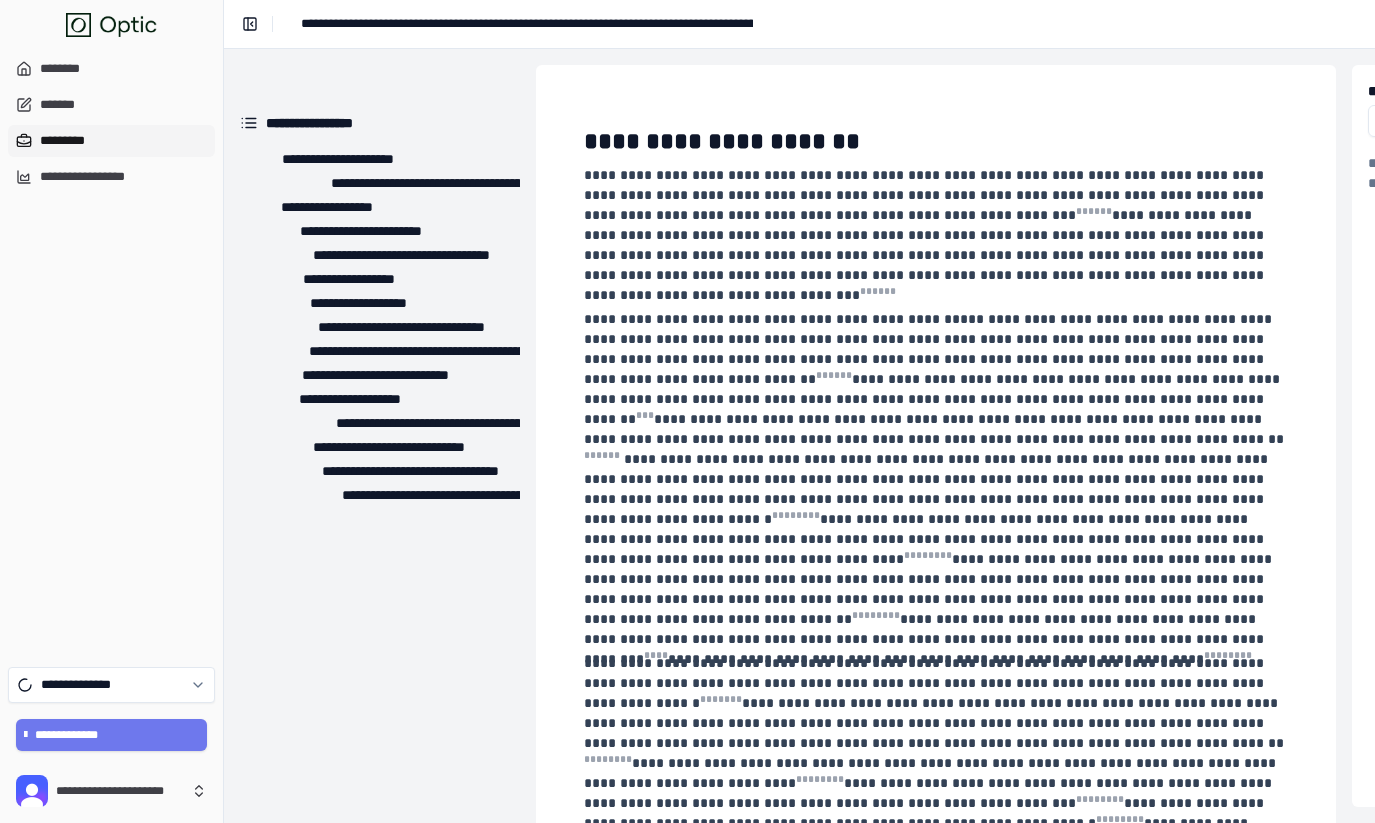 click on "*********" at bounding box center [111, 141] 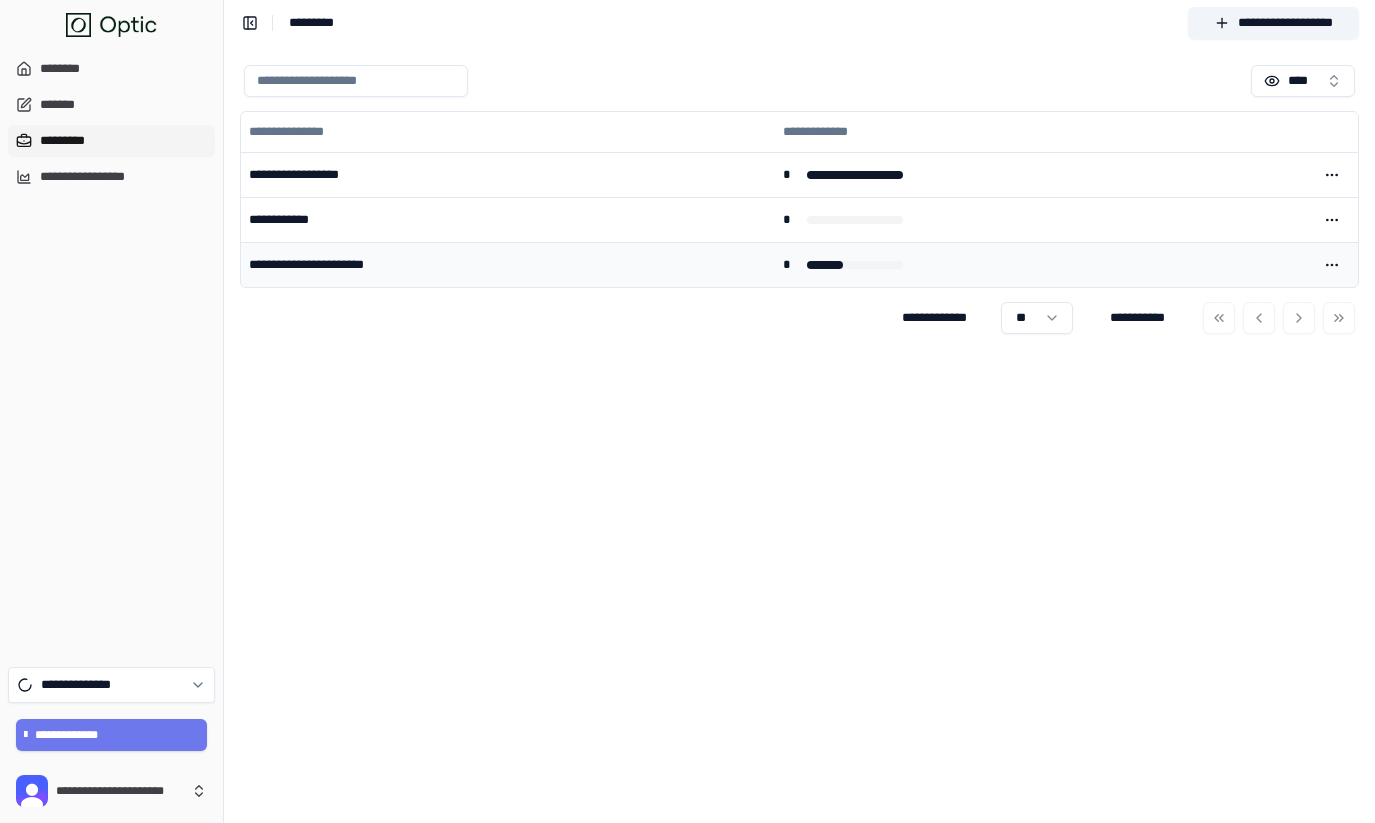click on "**********" at bounding box center [508, 264] 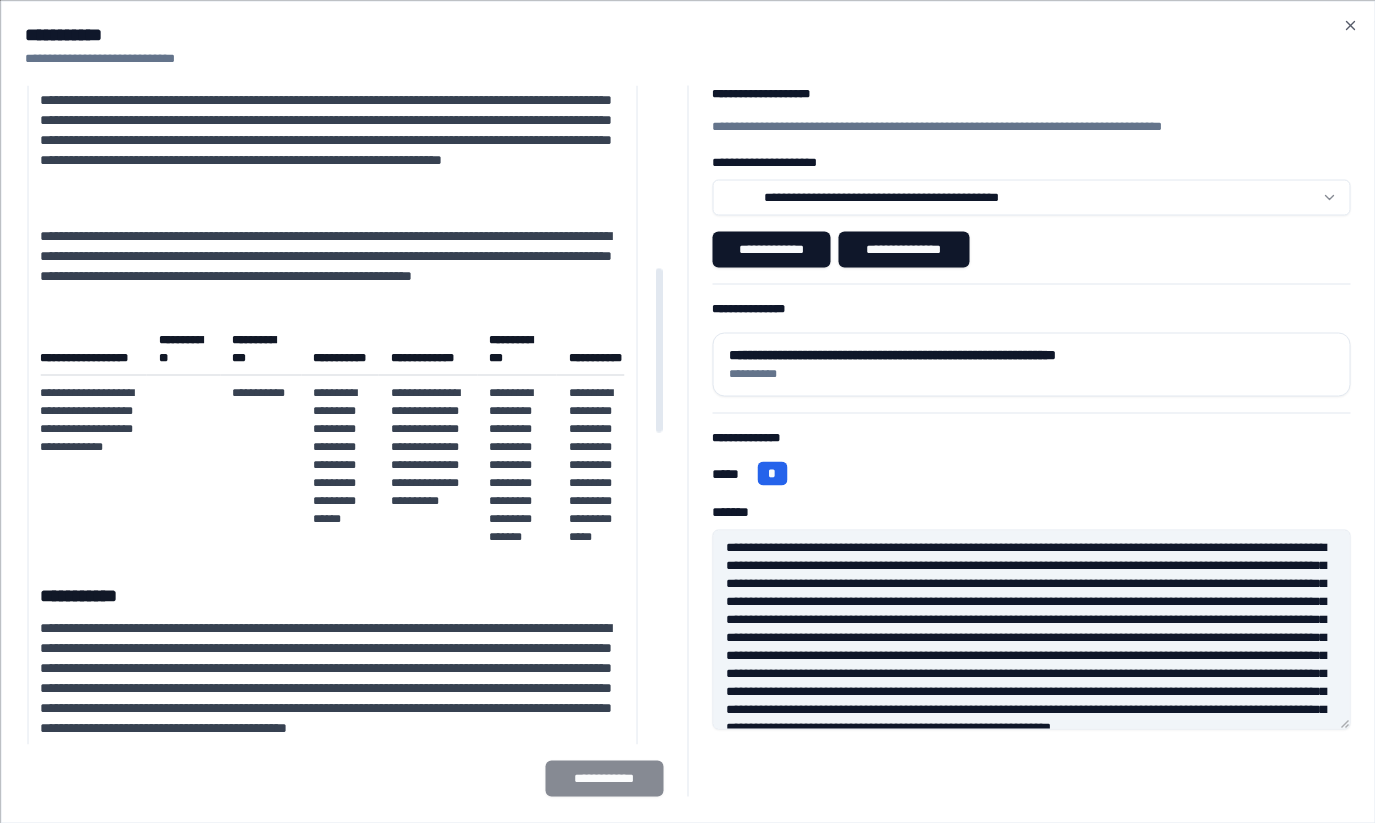 scroll, scrollTop: 658, scrollLeft: 0, axis: vertical 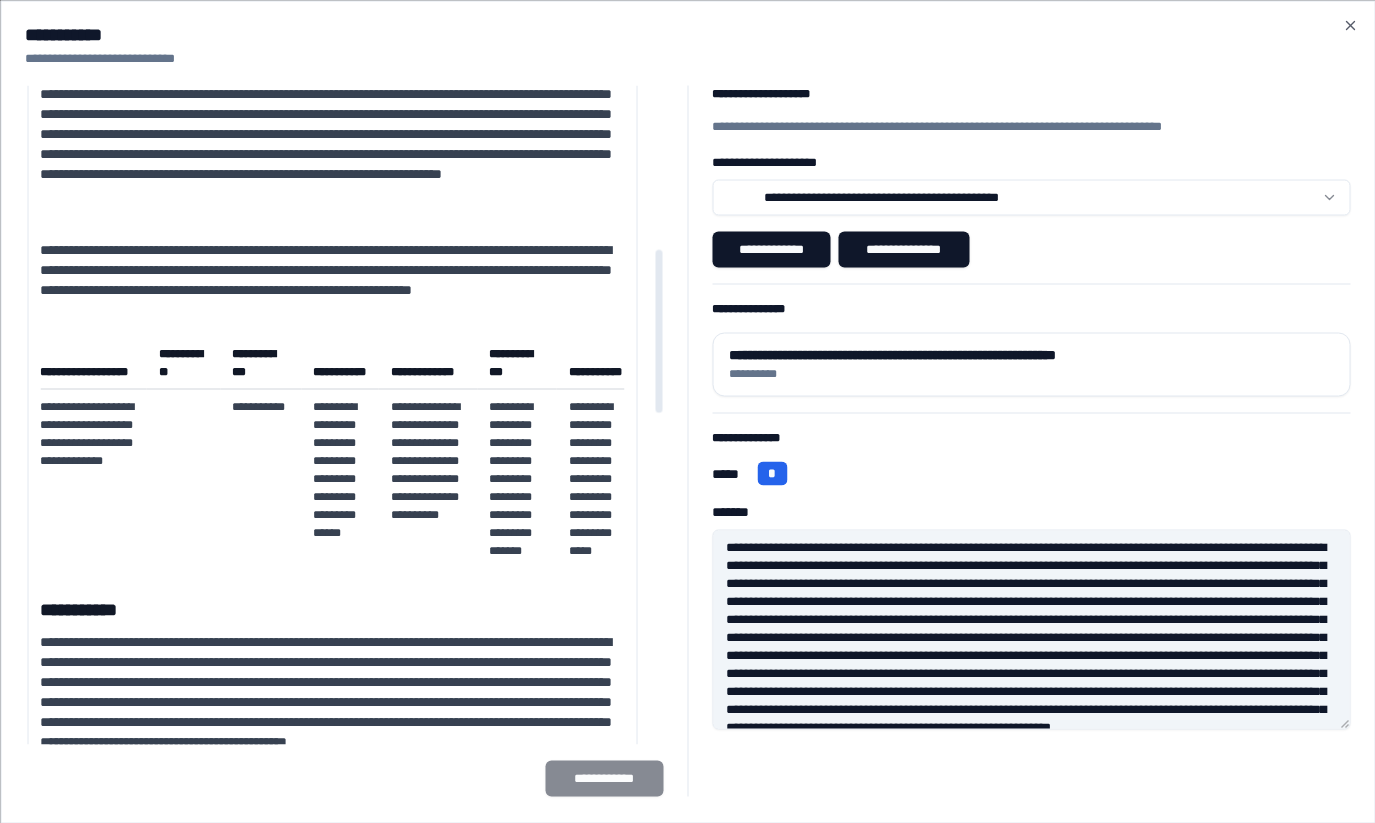 click on "**********" at bounding box center (332, 280) 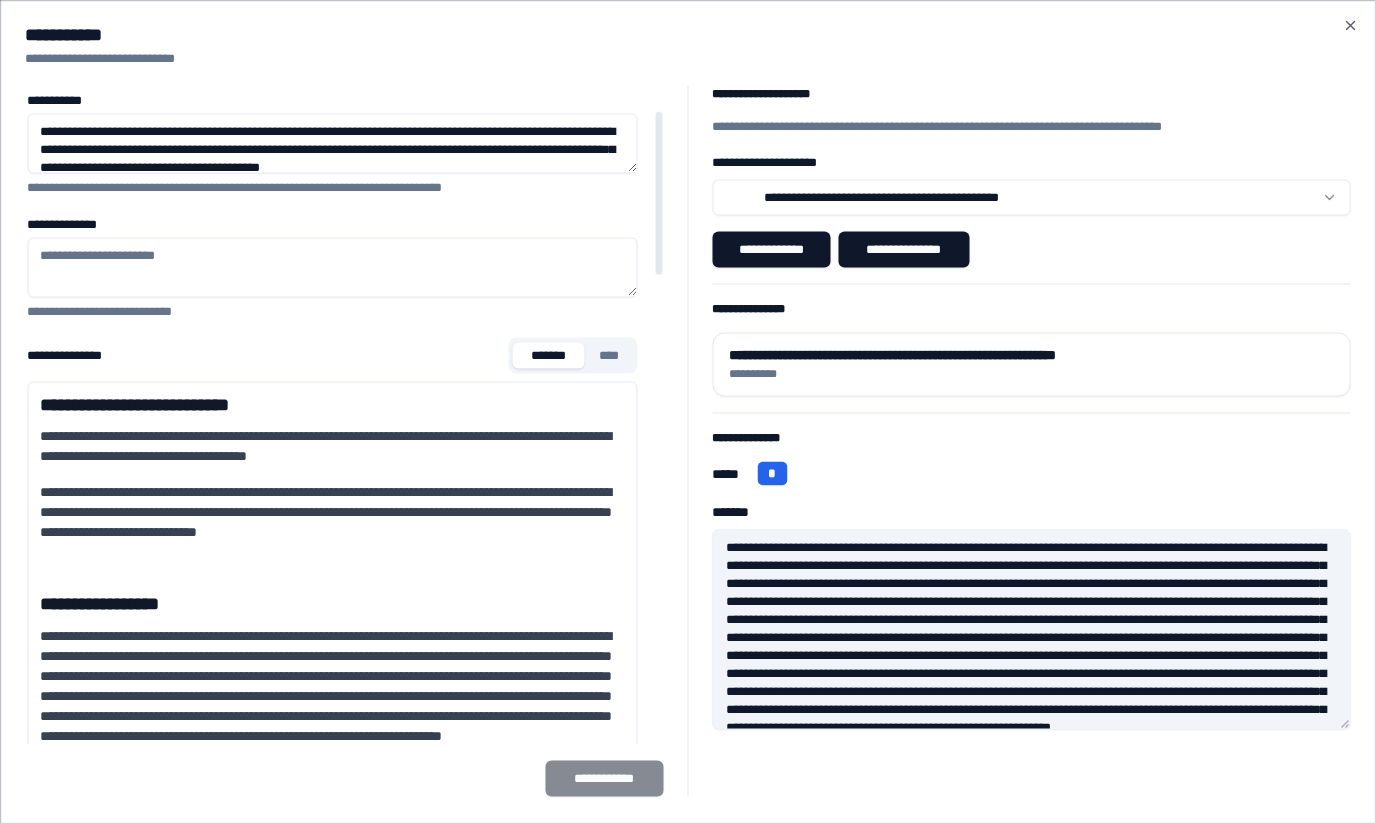scroll, scrollTop: 93, scrollLeft: 0, axis: vertical 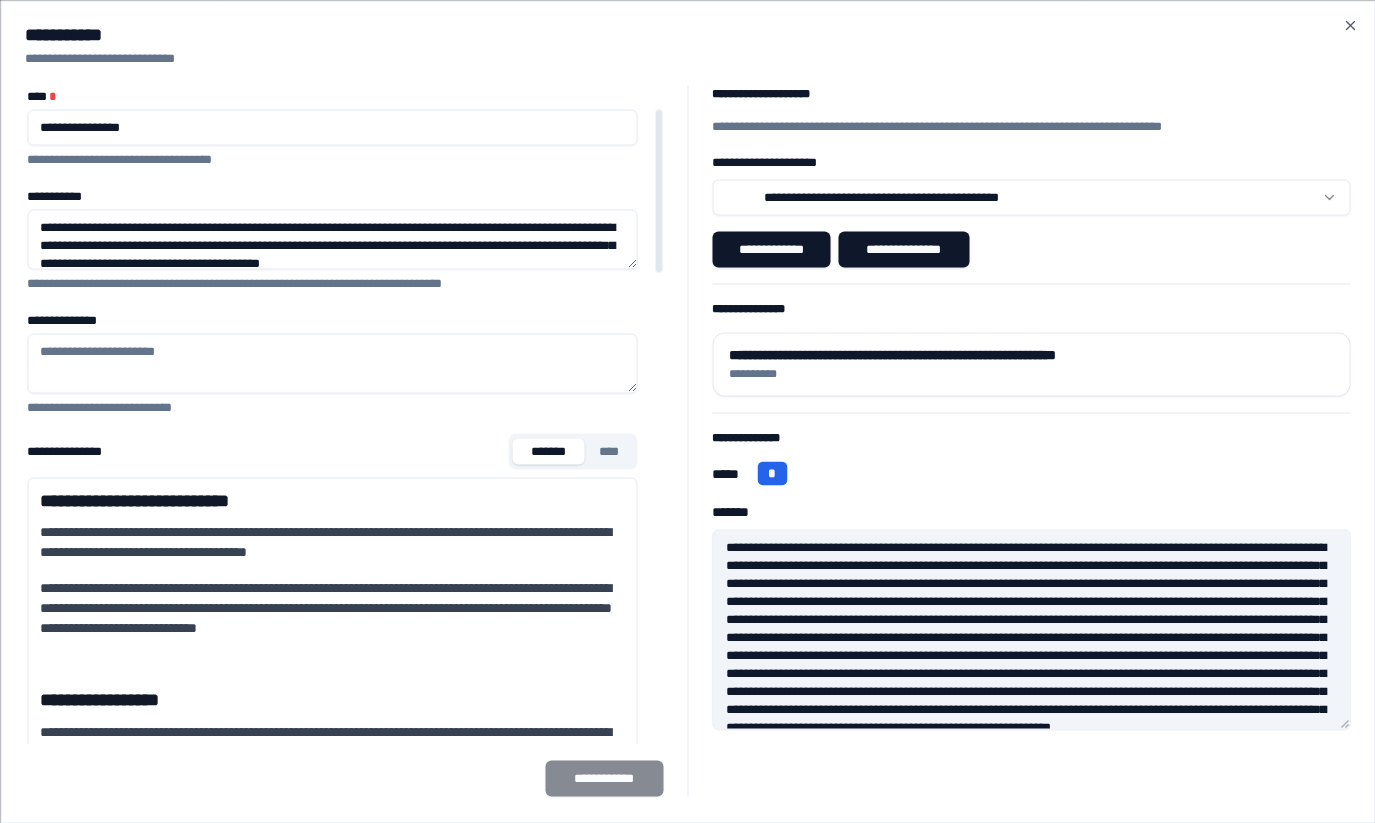 click on "**********" at bounding box center (332, 1409) 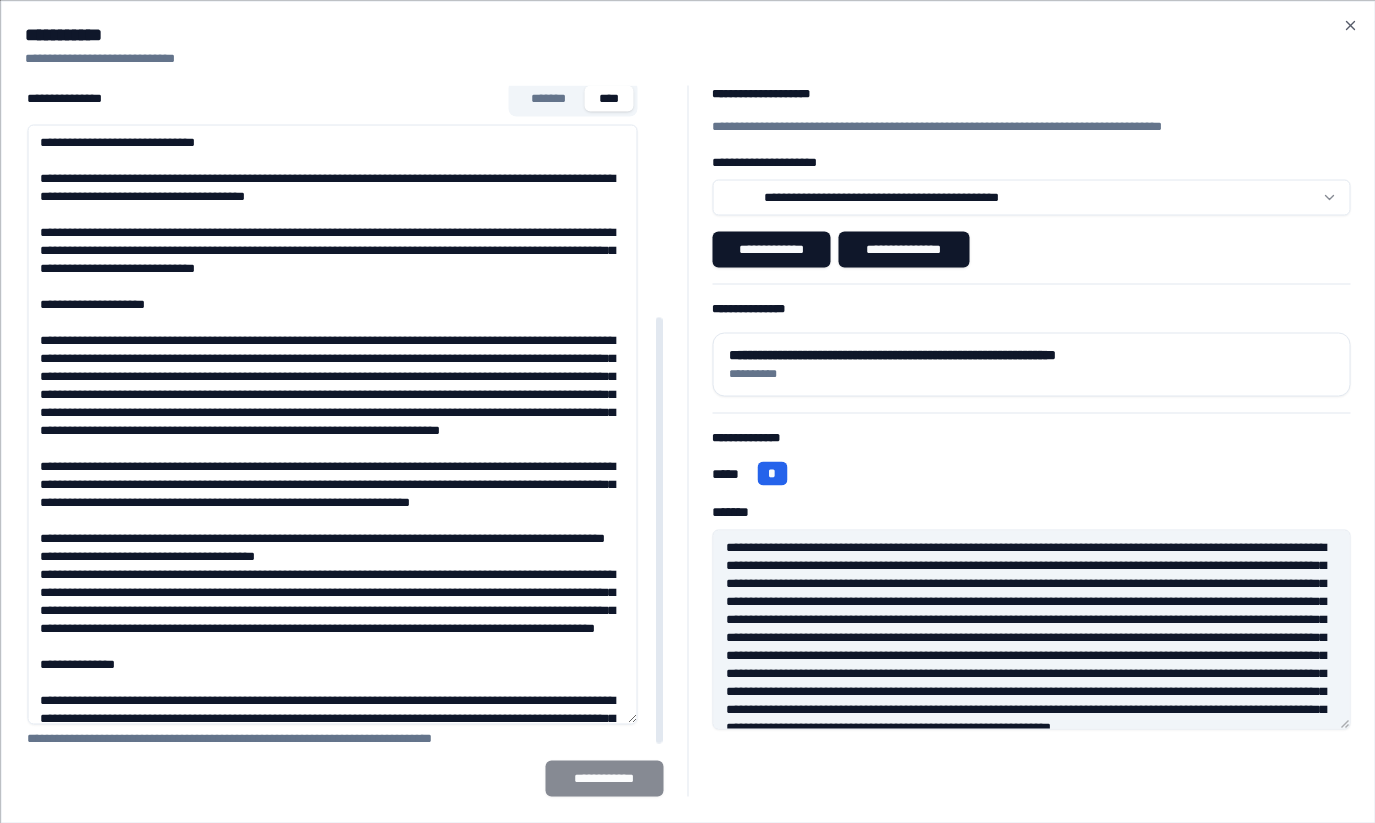 scroll, scrollTop: 357, scrollLeft: 0, axis: vertical 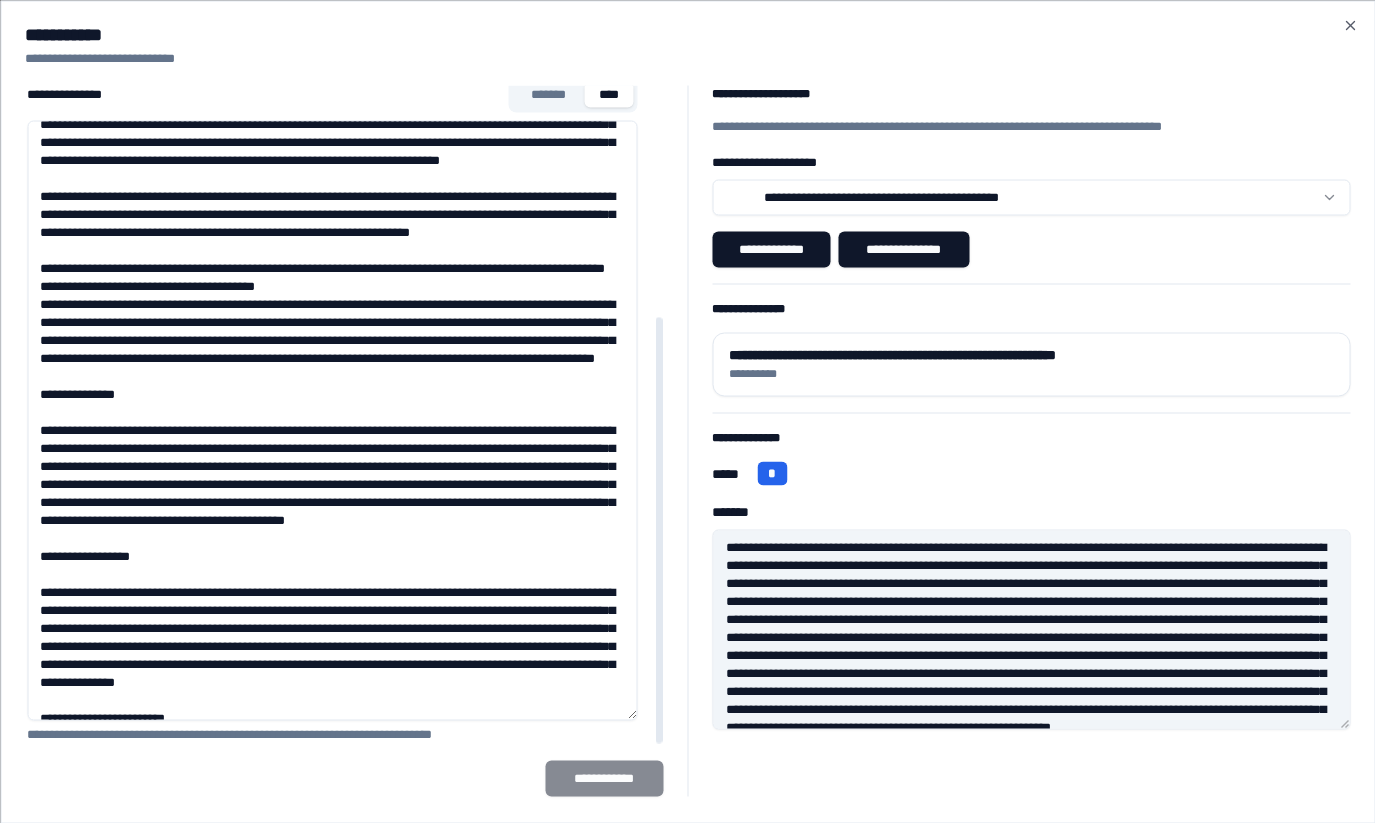 click on "**********" at bounding box center [332, 420] 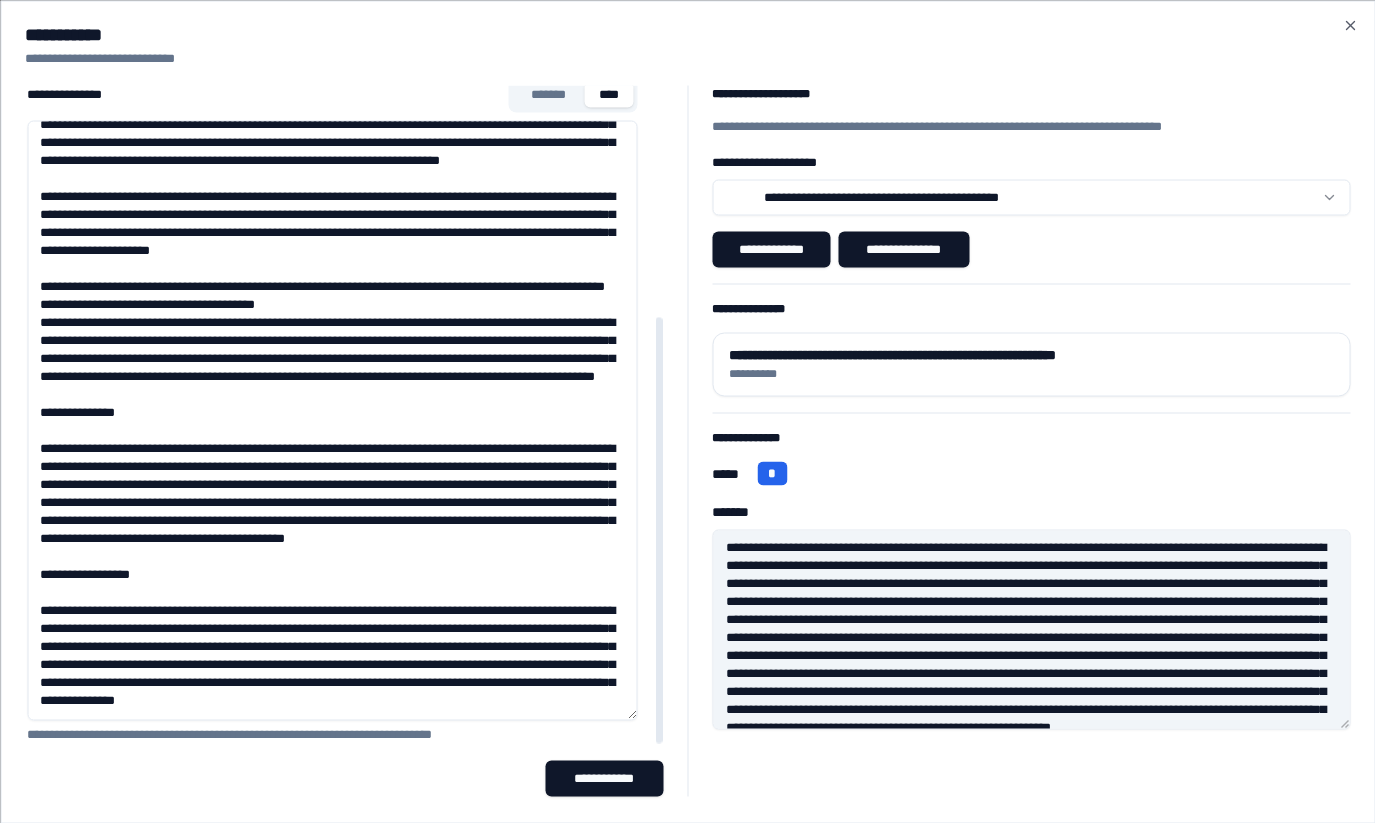 drag, startPoint x: 136, startPoint y: 390, endPoint x: 196, endPoint y: 382, distance: 60.530983 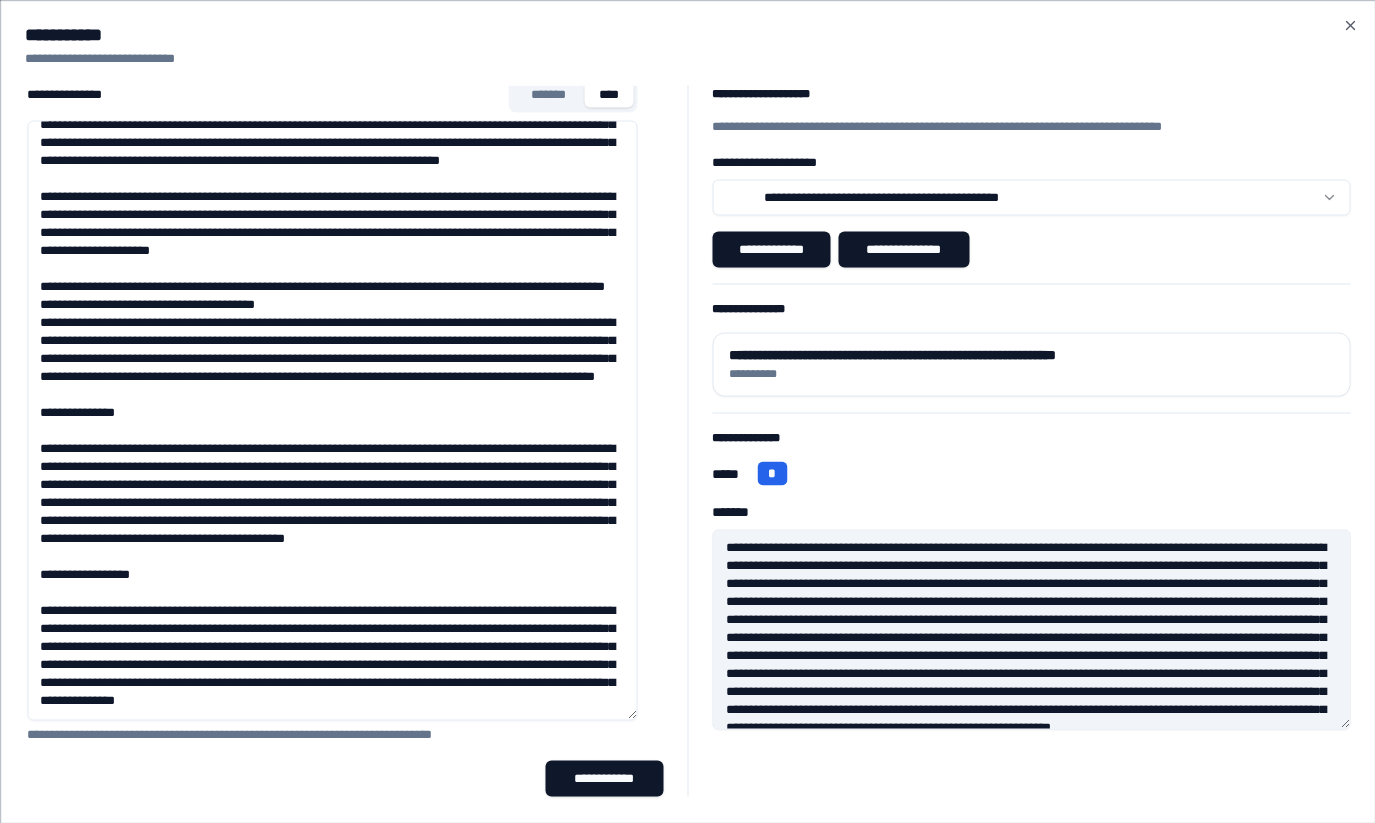 type on "**********" 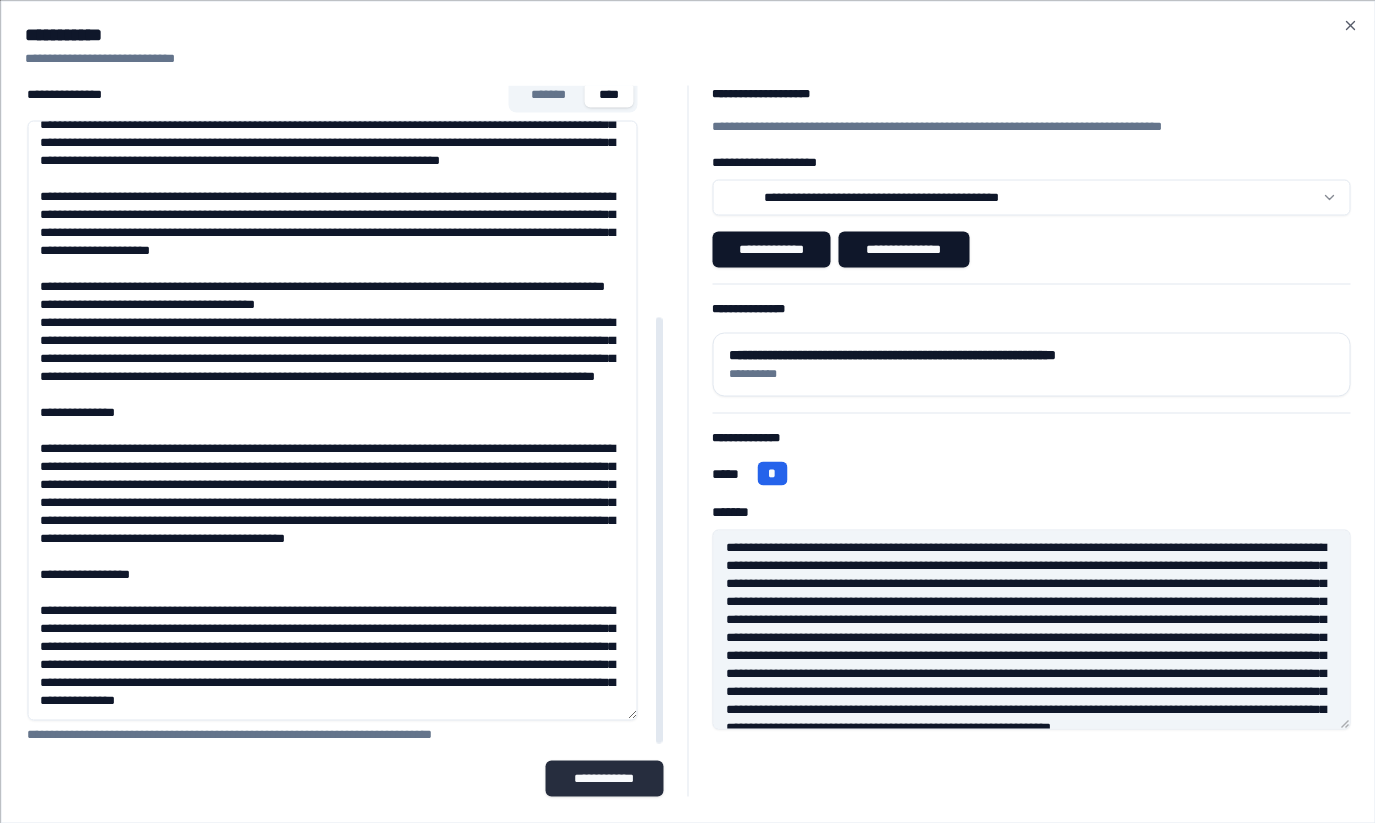 click on "**********" at bounding box center [604, 778] 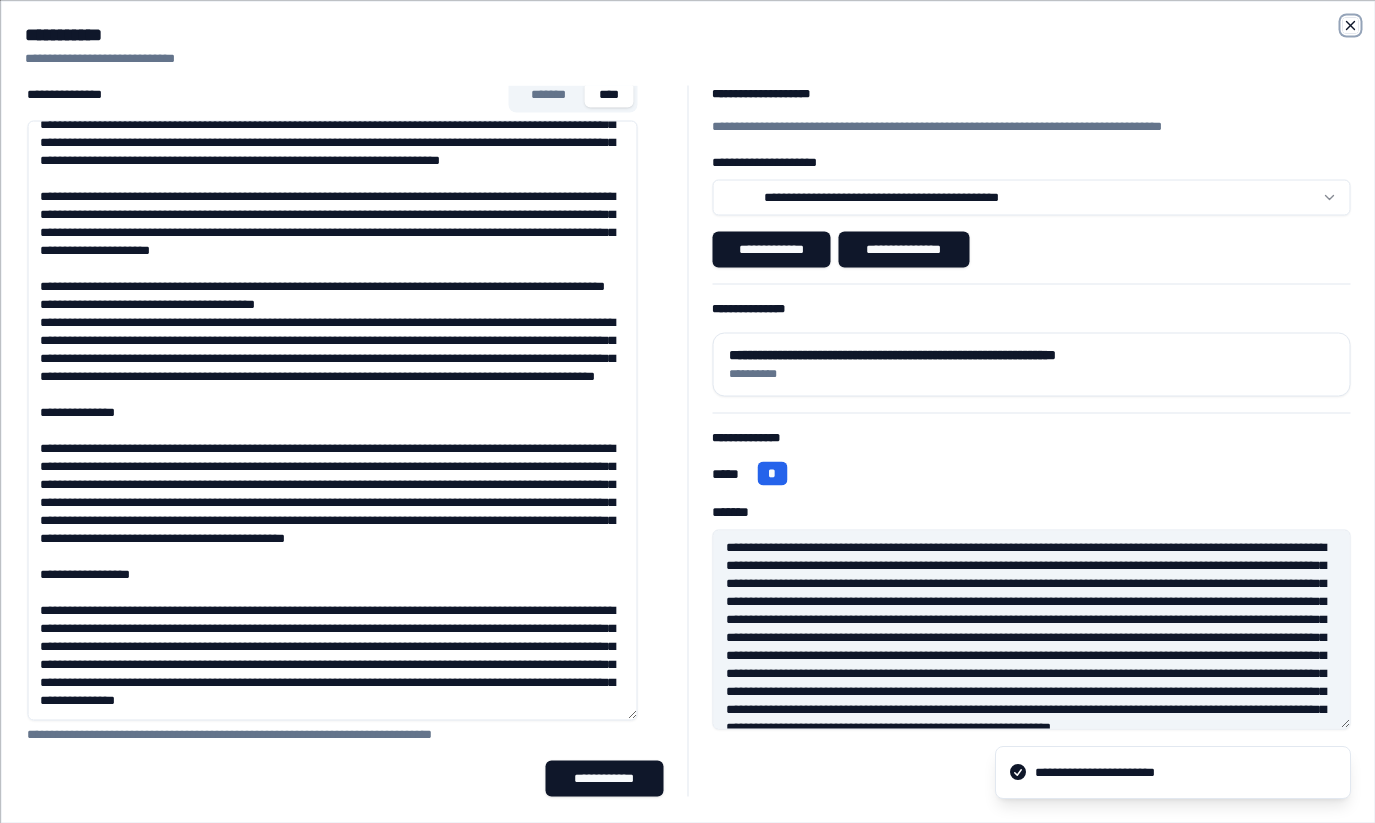 click 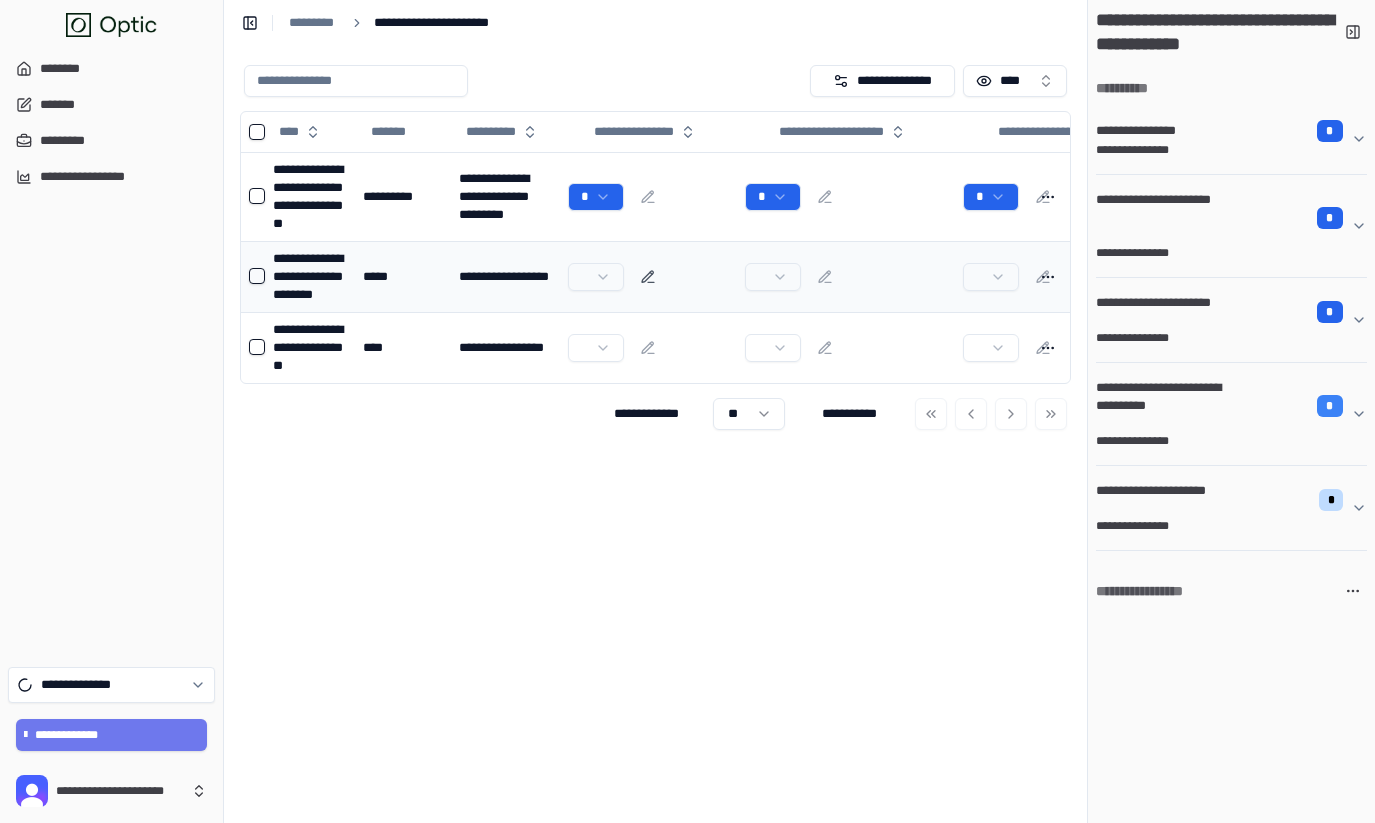 click 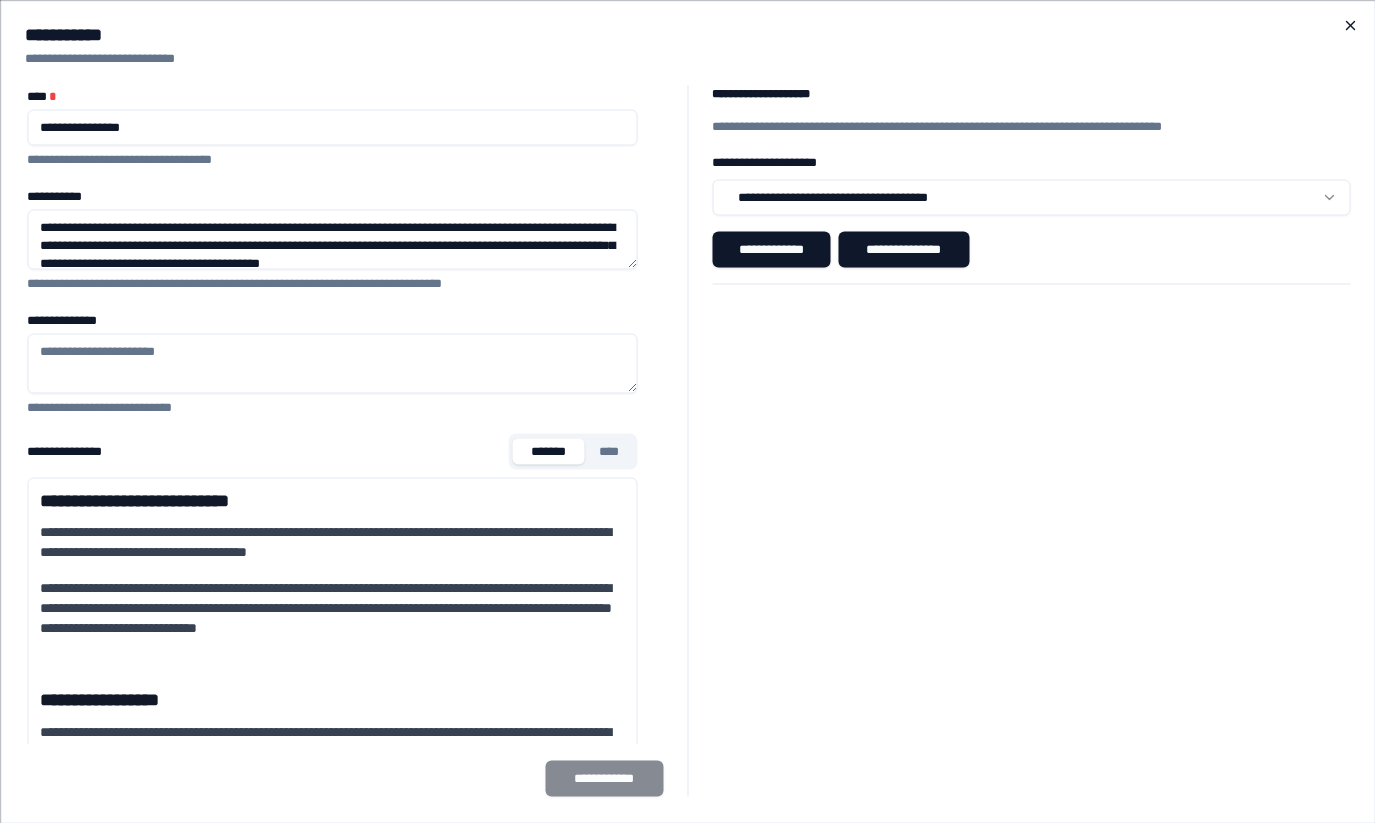 click 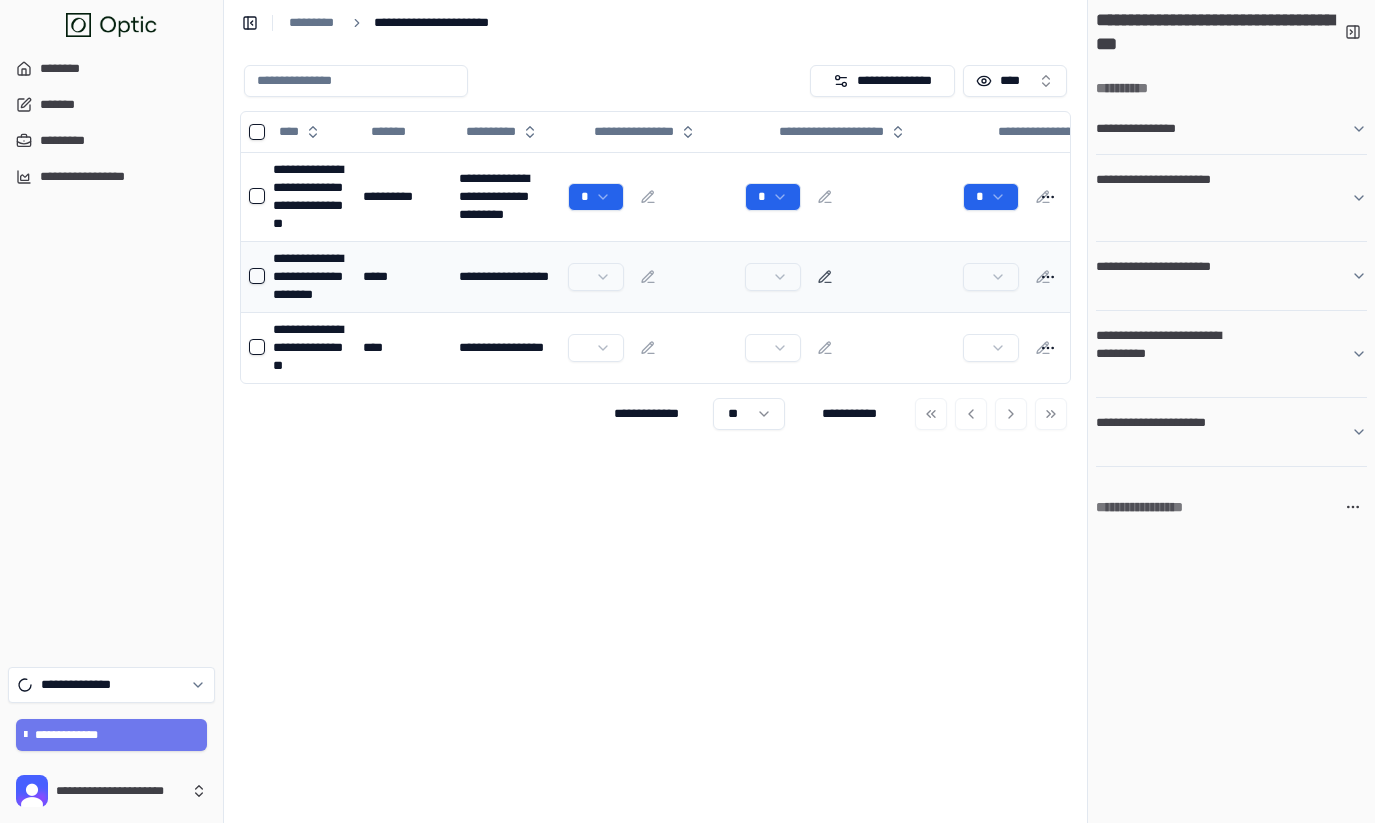 click 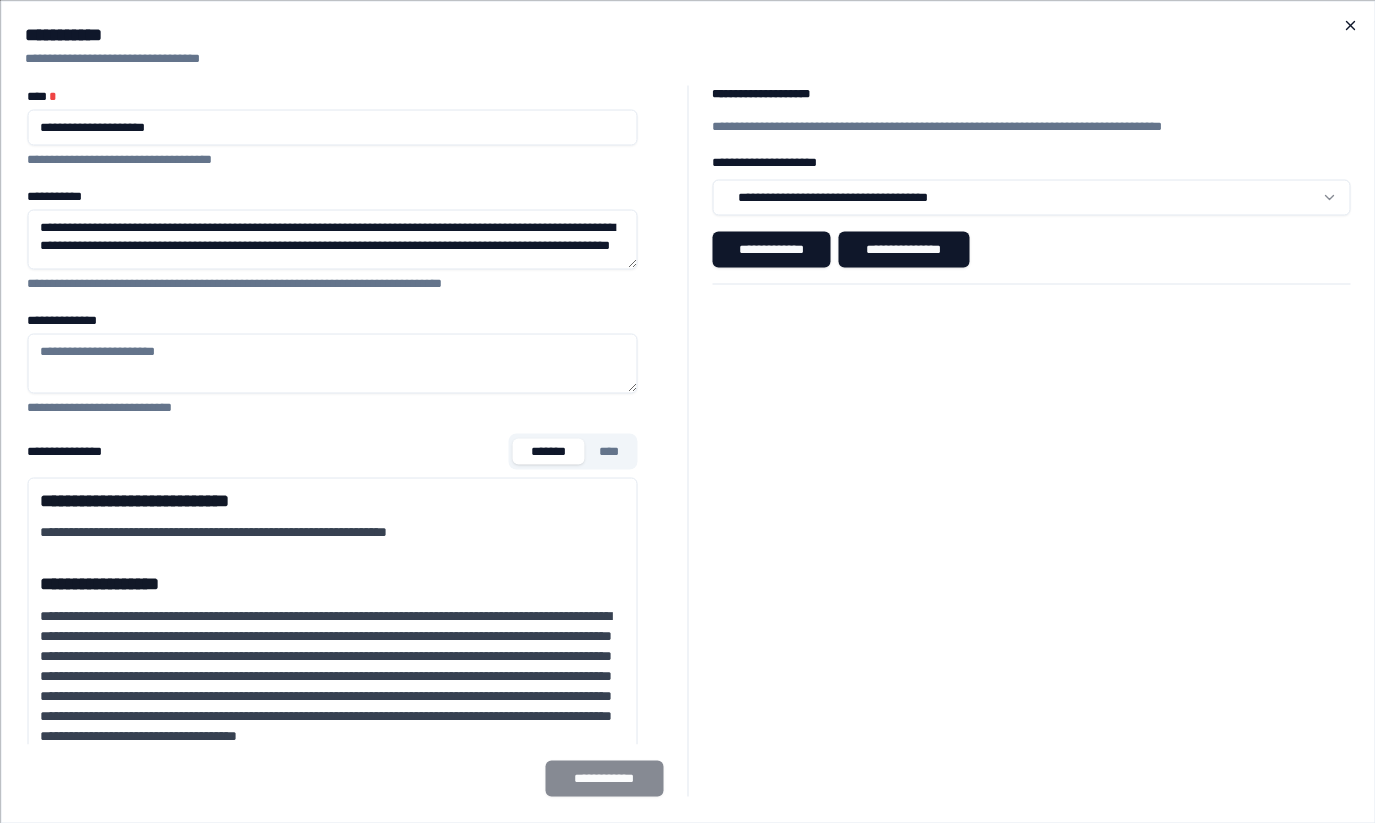 click 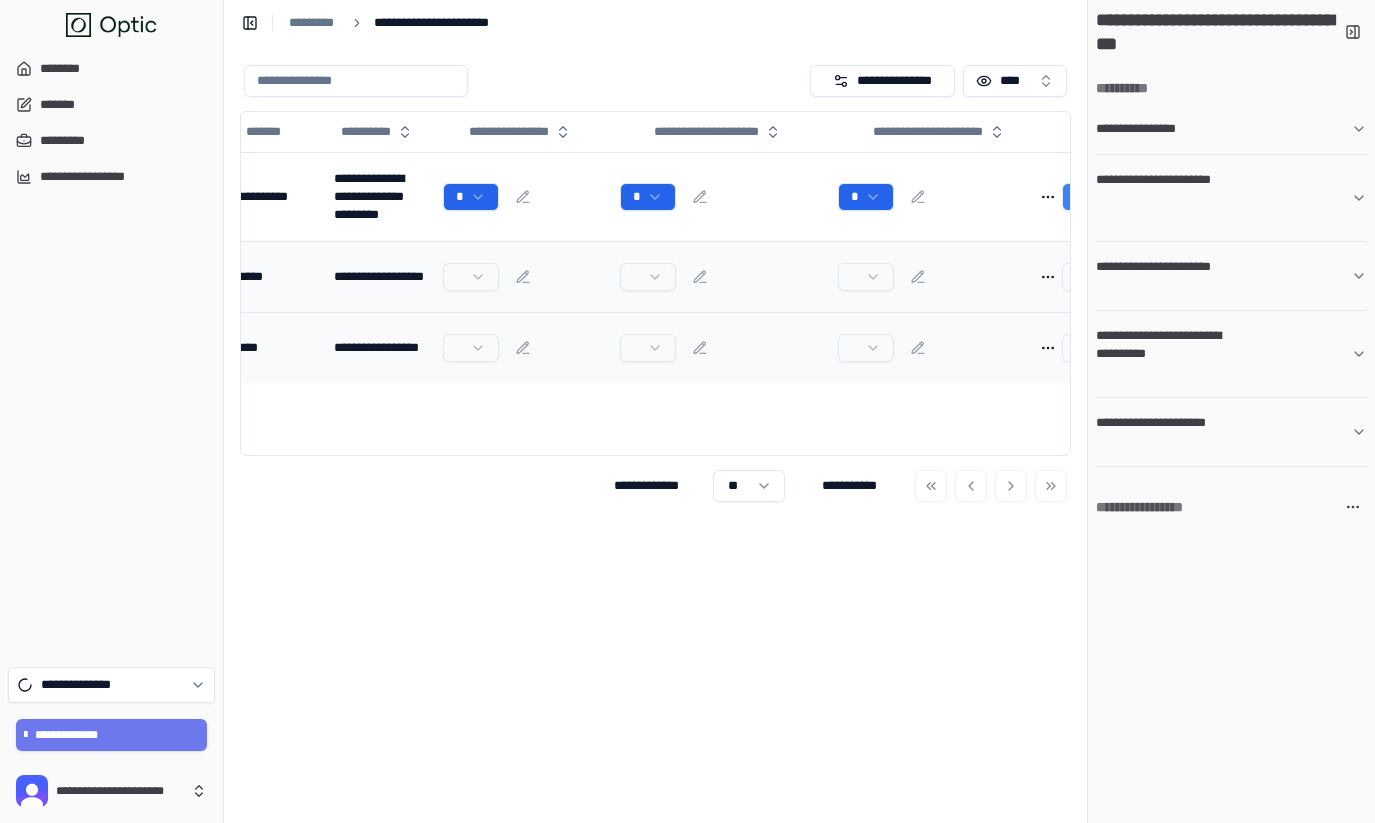 scroll, scrollTop: 0, scrollLeft: 225, axis: horizontal 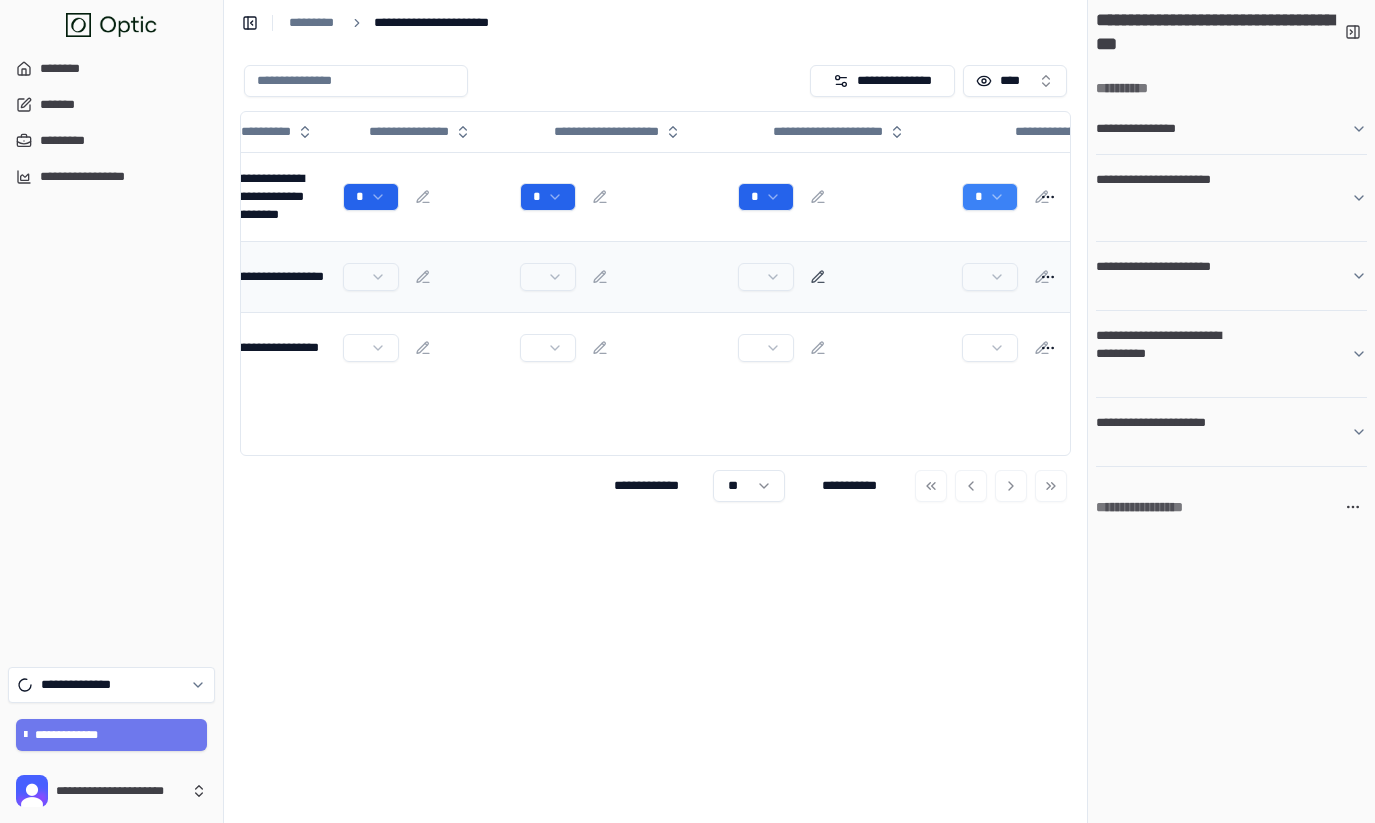 click 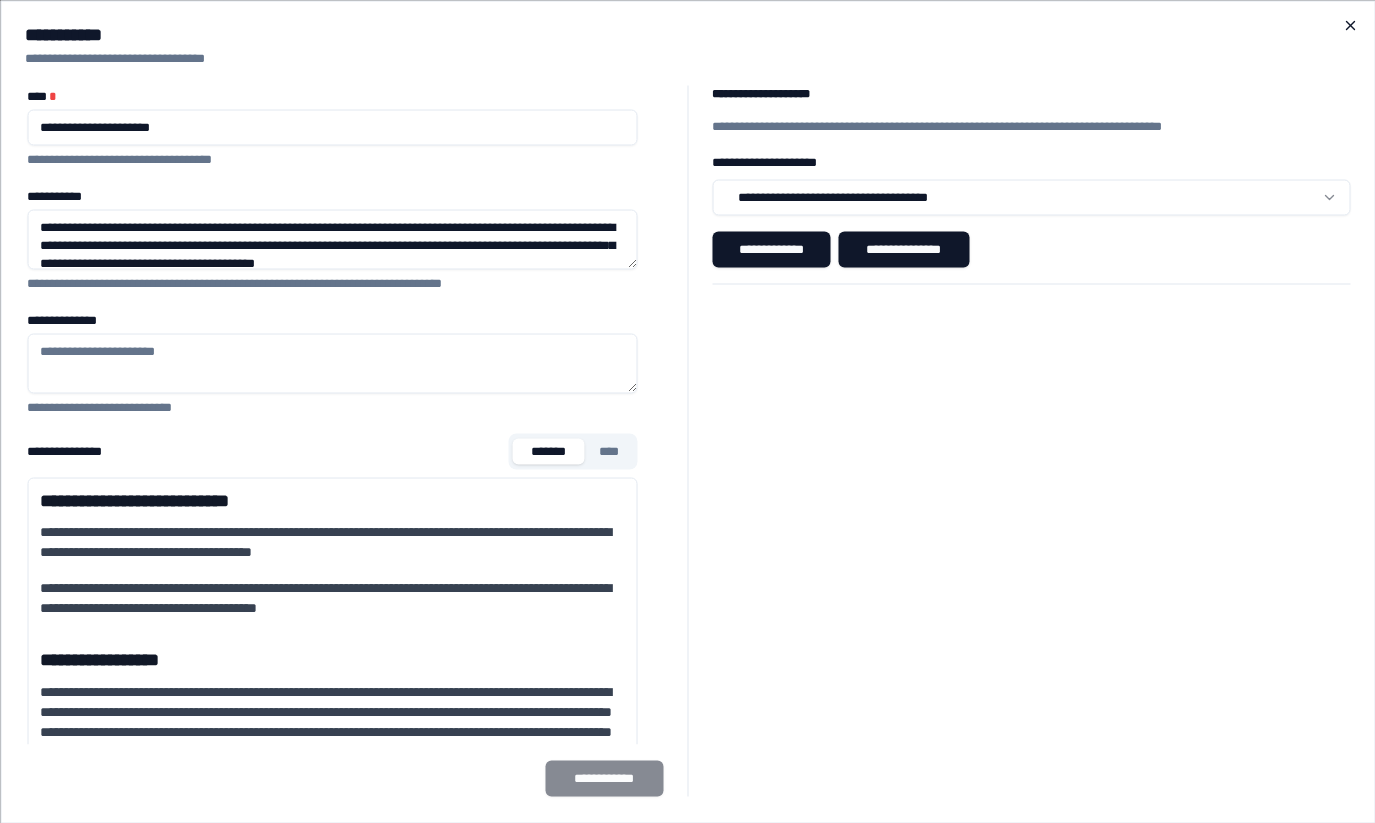 click 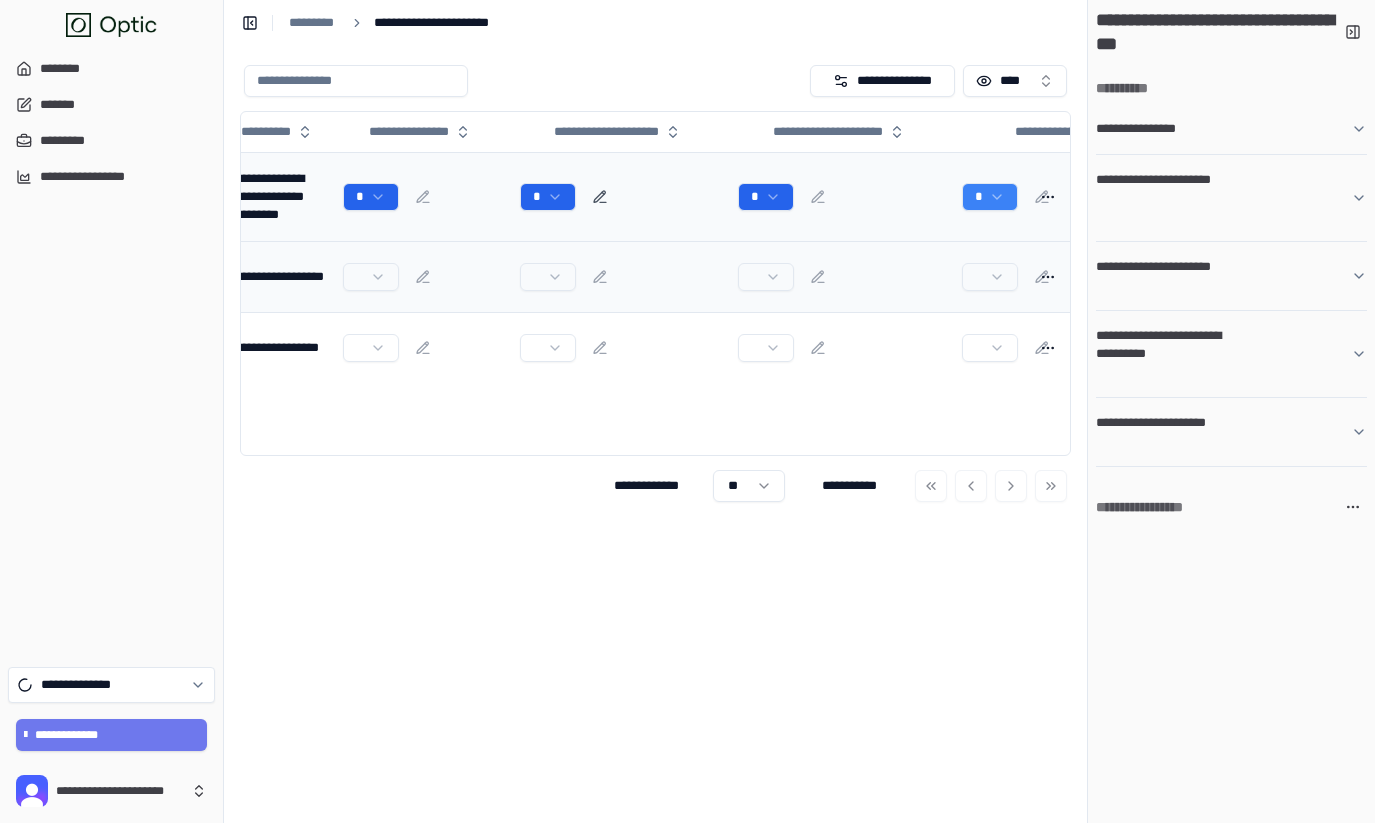 click 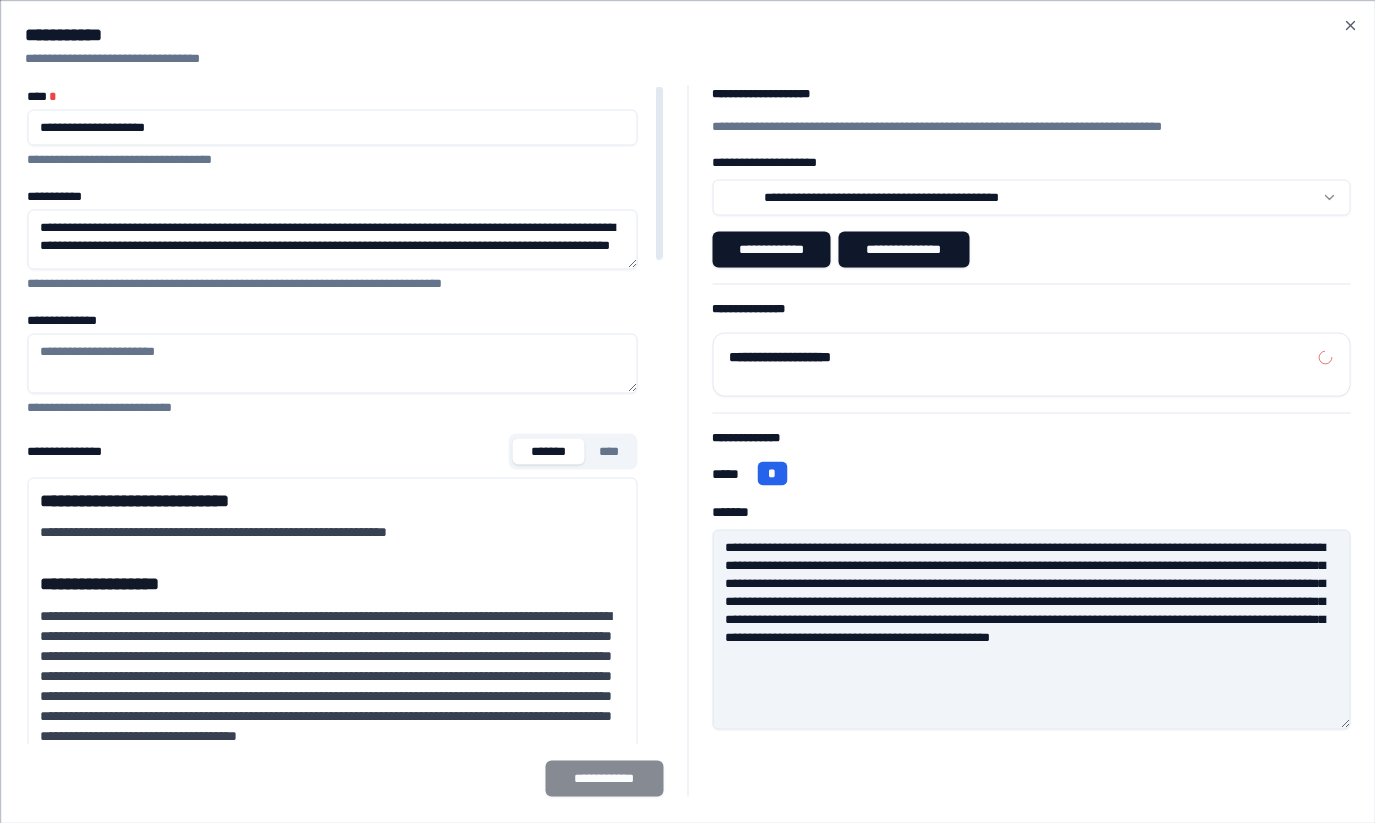 click on "****" at bounding box center [609, 451] 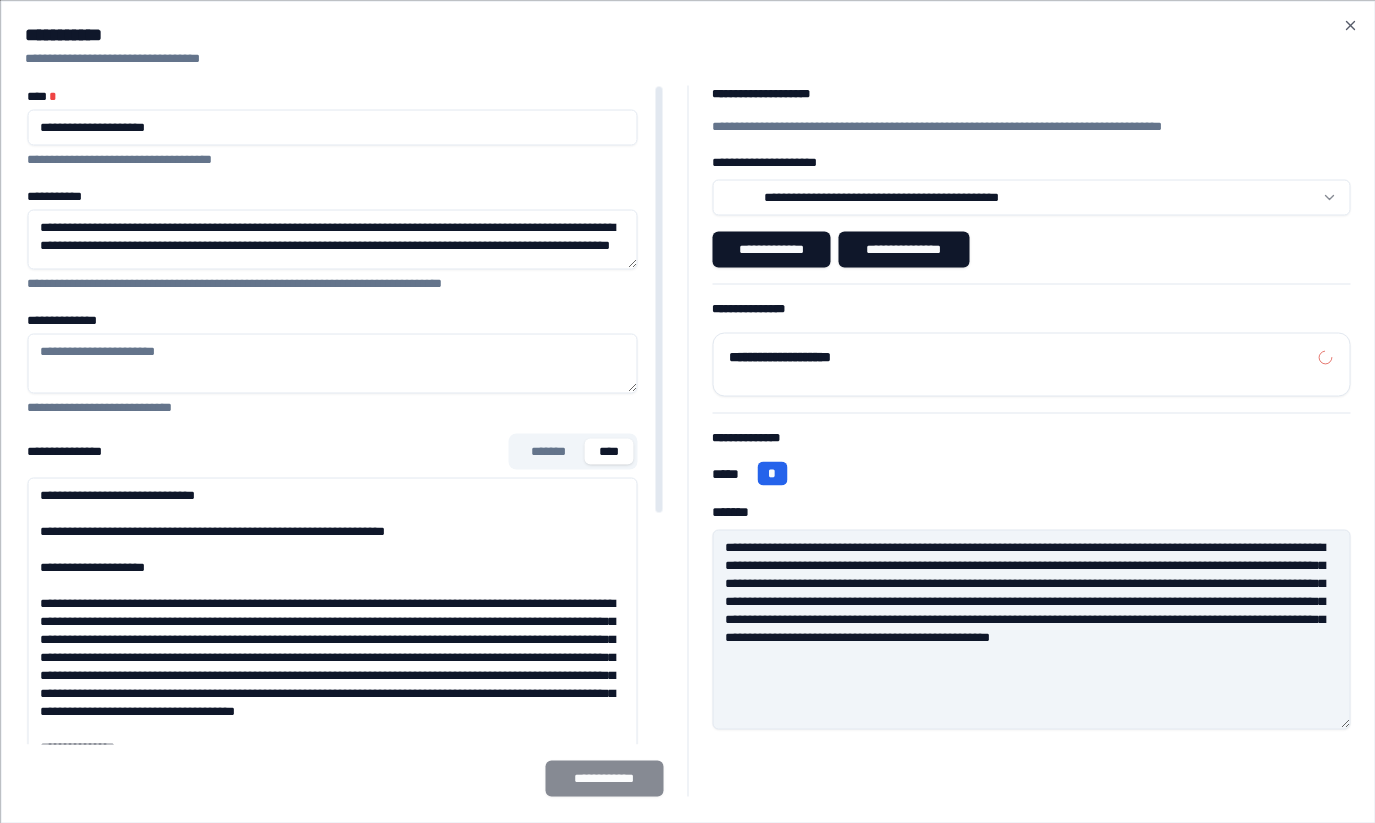 click on "**********" at bounding box center (332, 777) 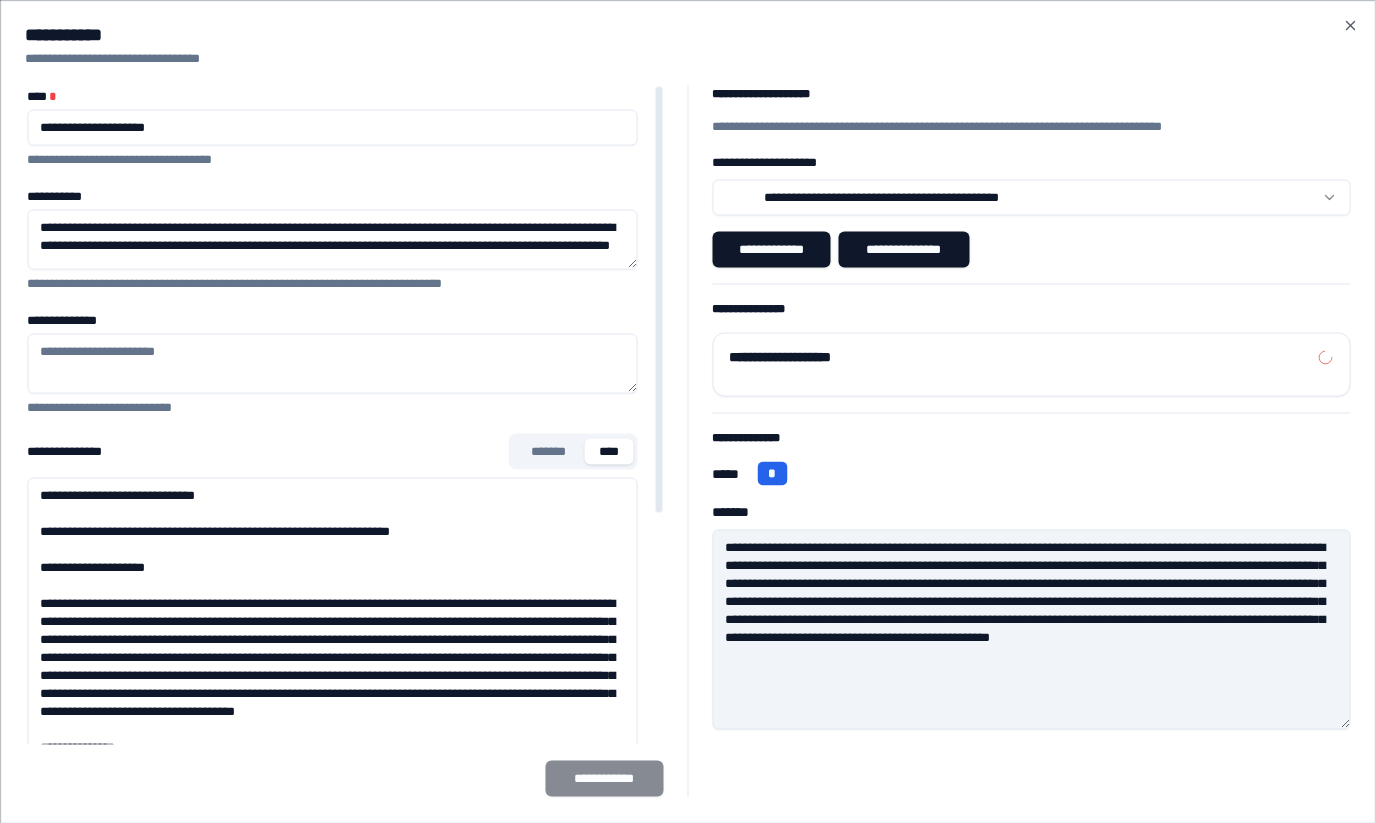 type on "**********" 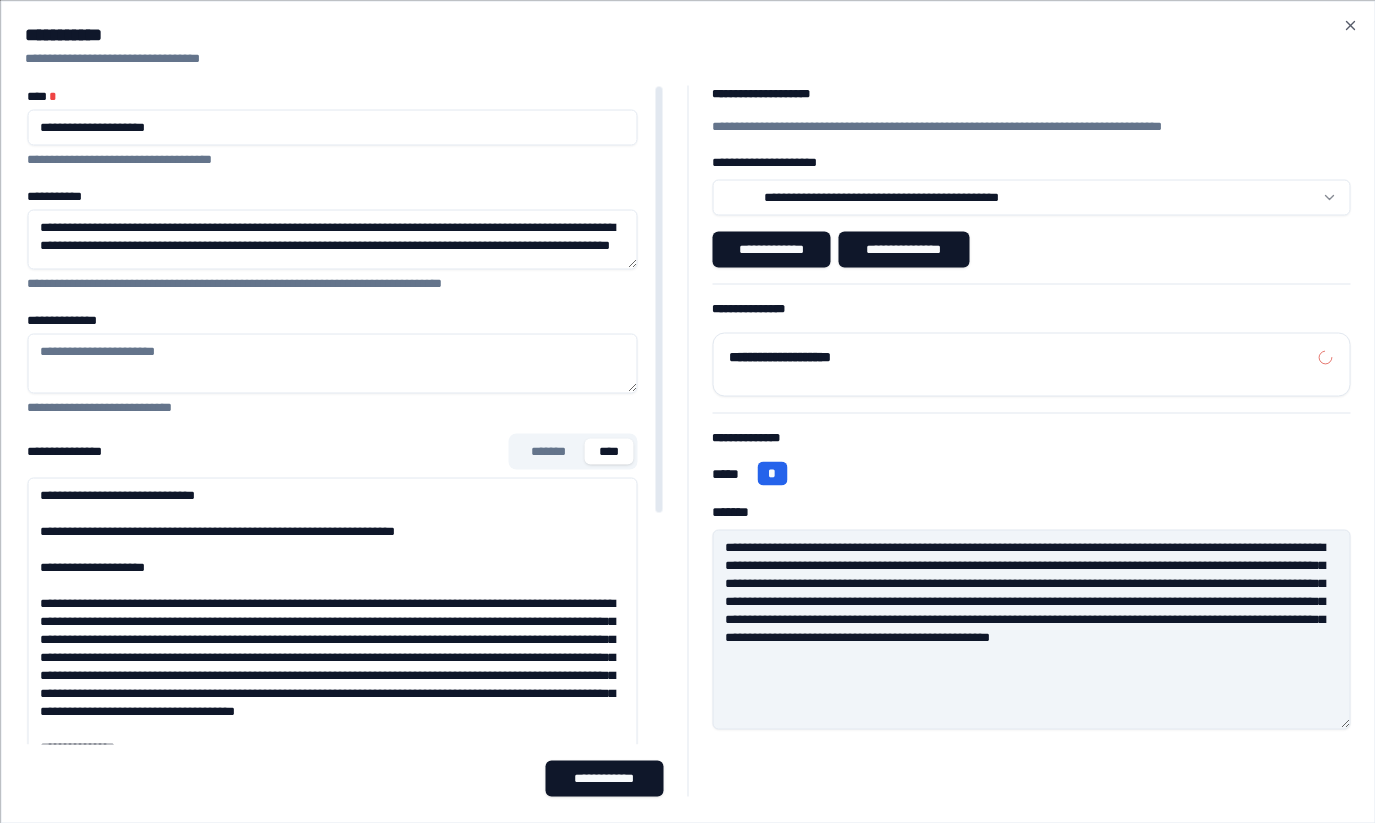 type on "**********" 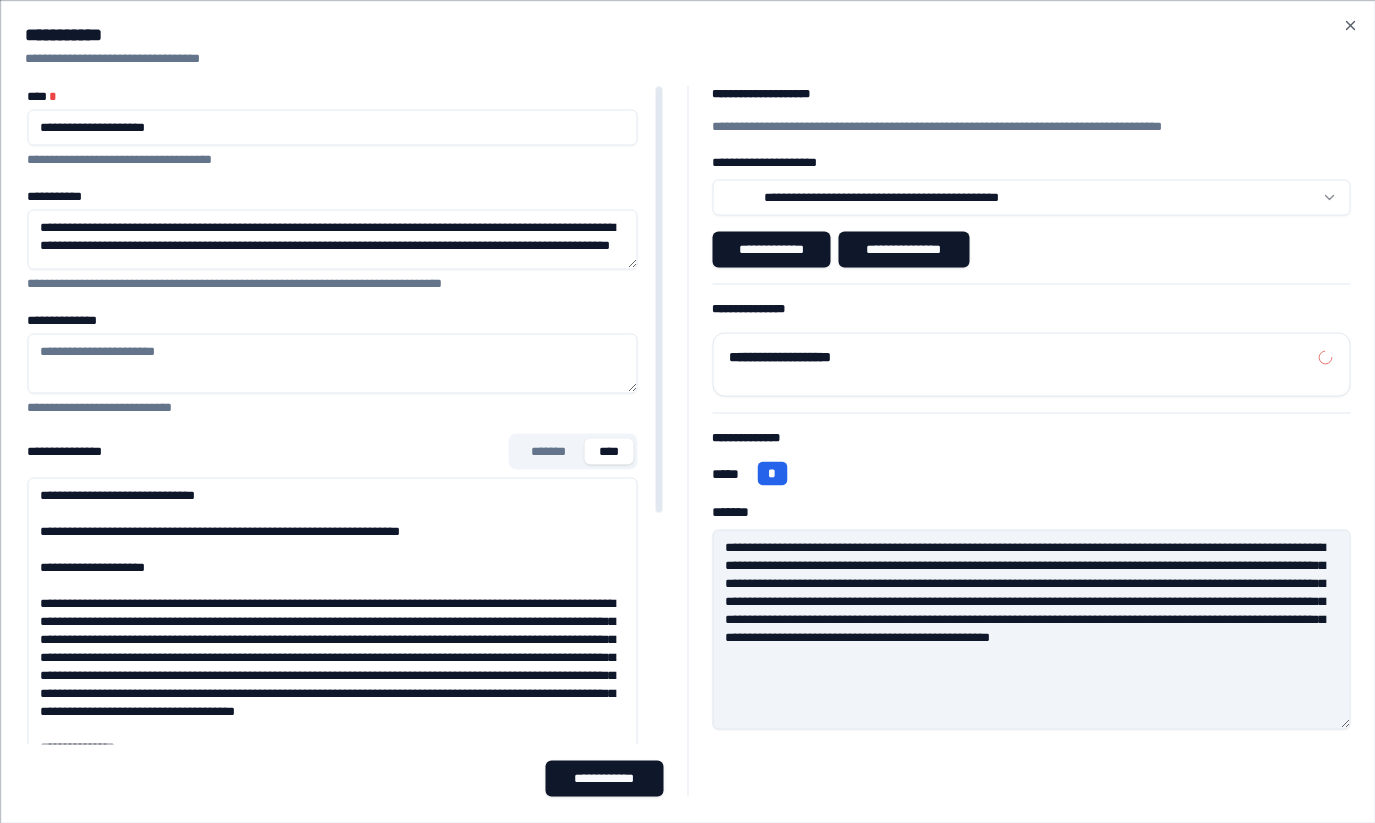type on "**********" 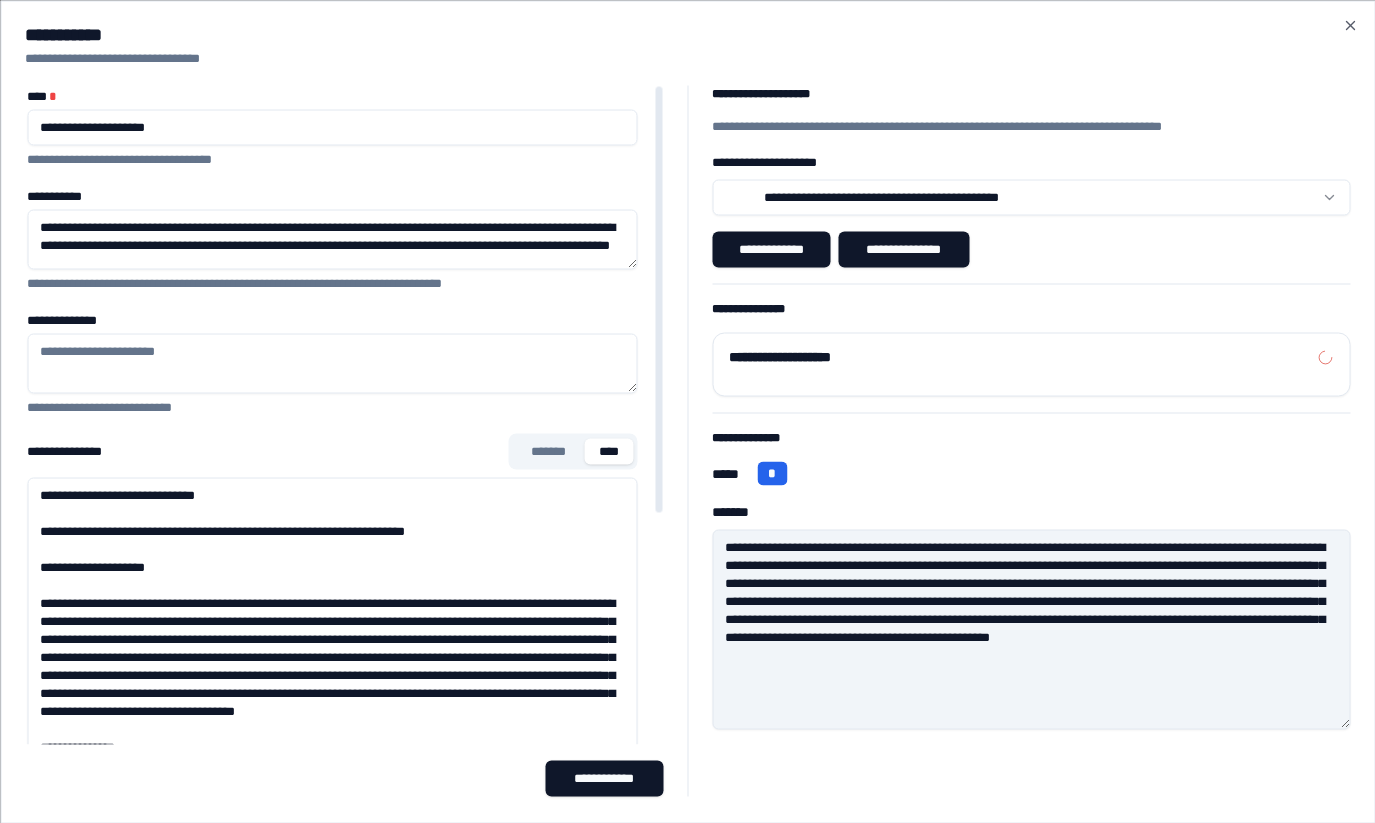 type on "**********" 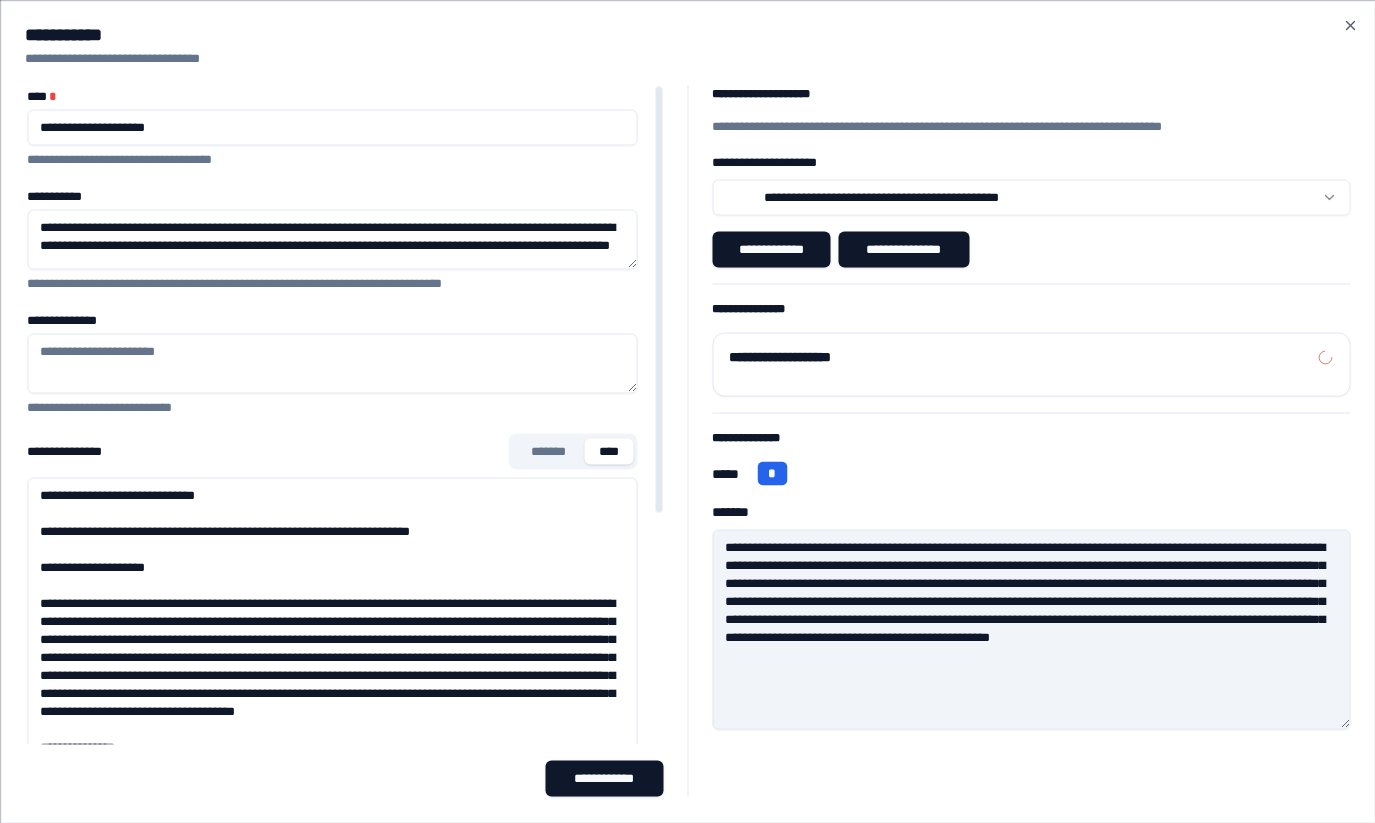 type on "**********" 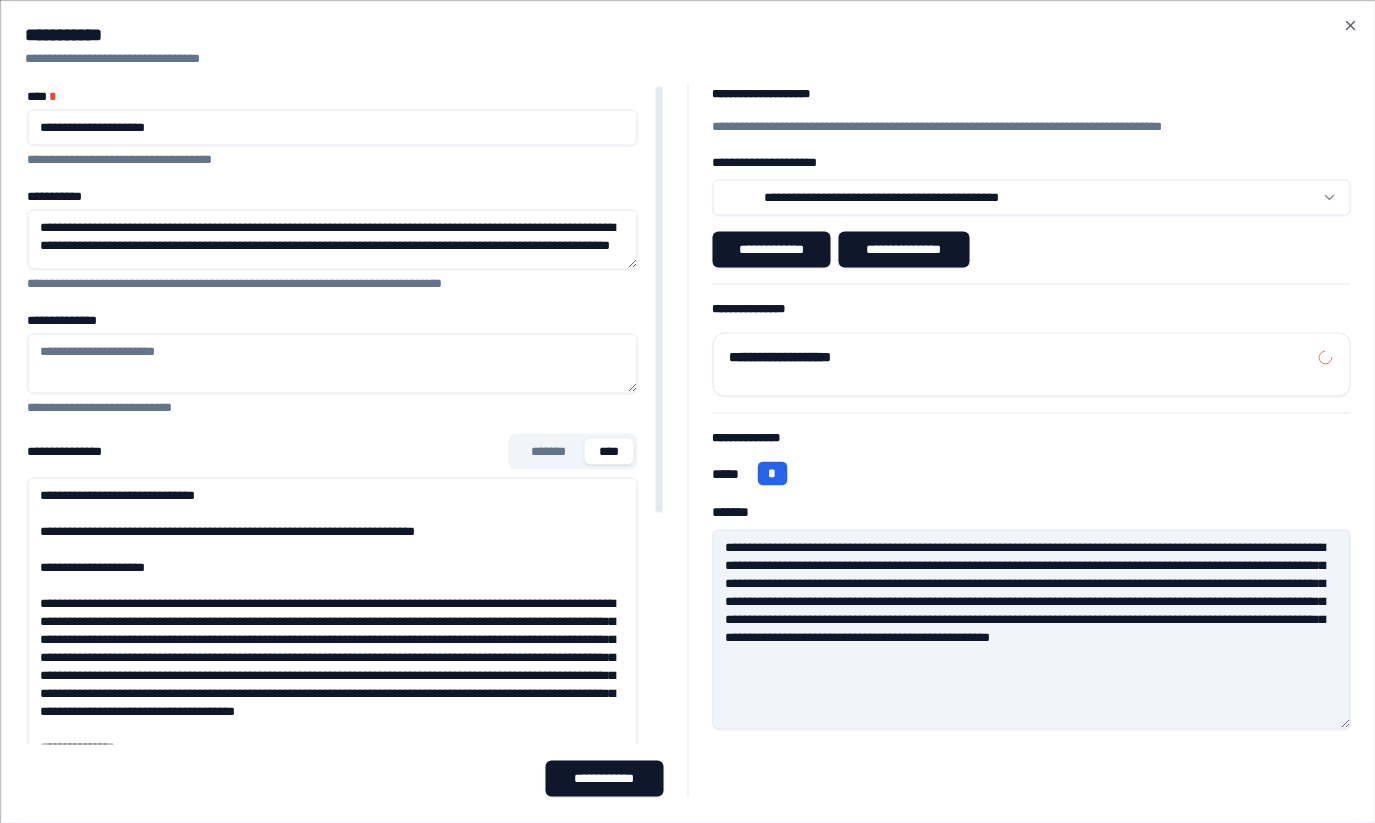 type on "**********" 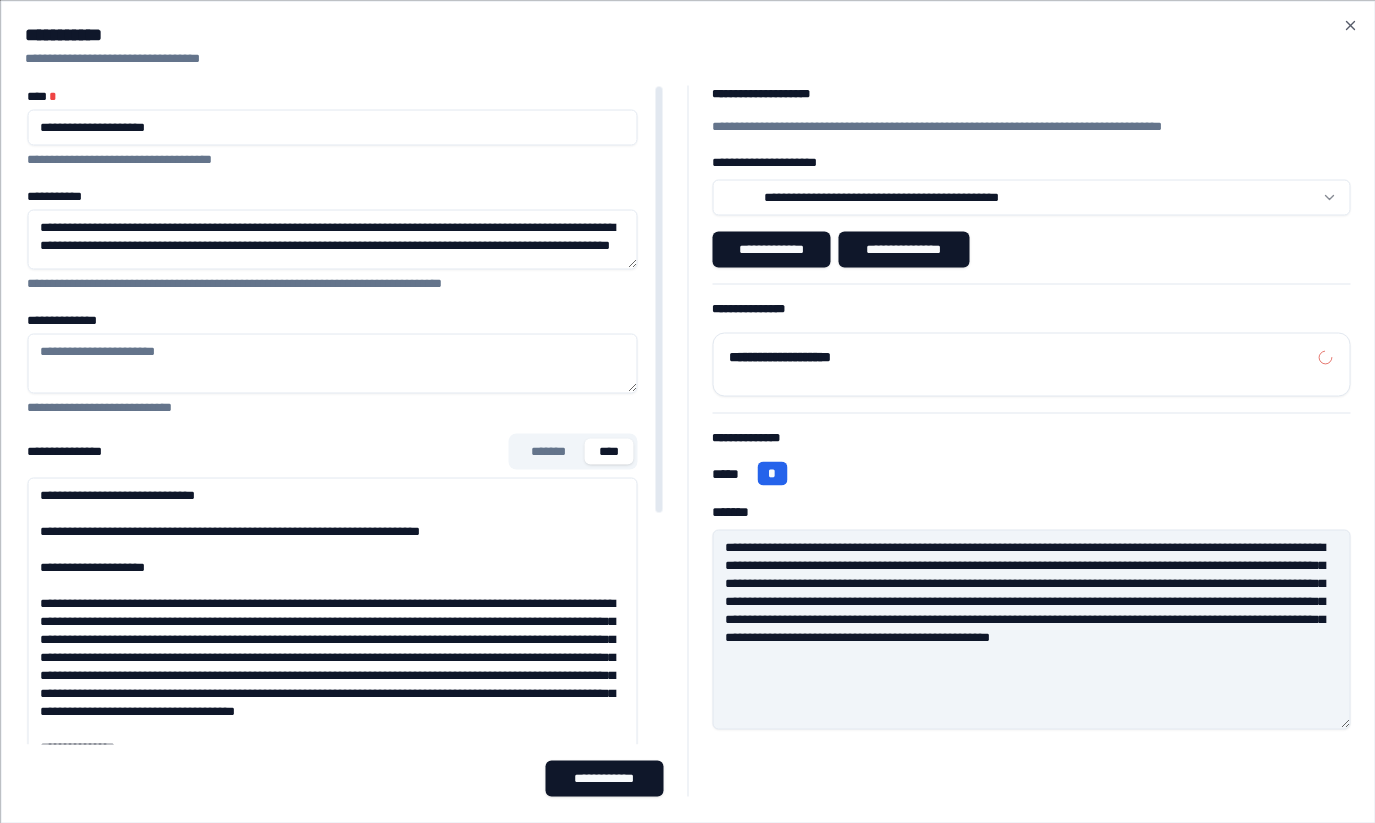 type on "**********" 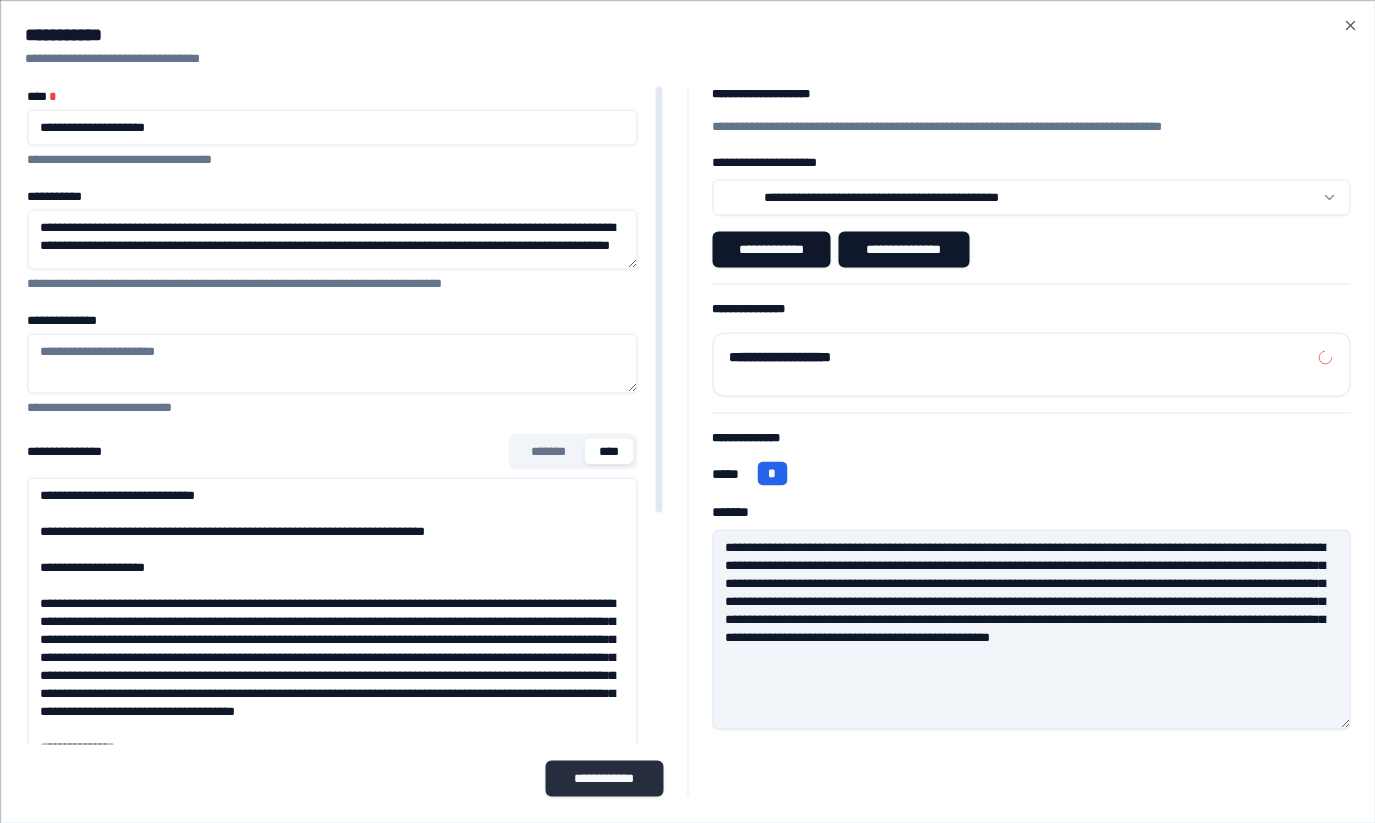 type on "**********" 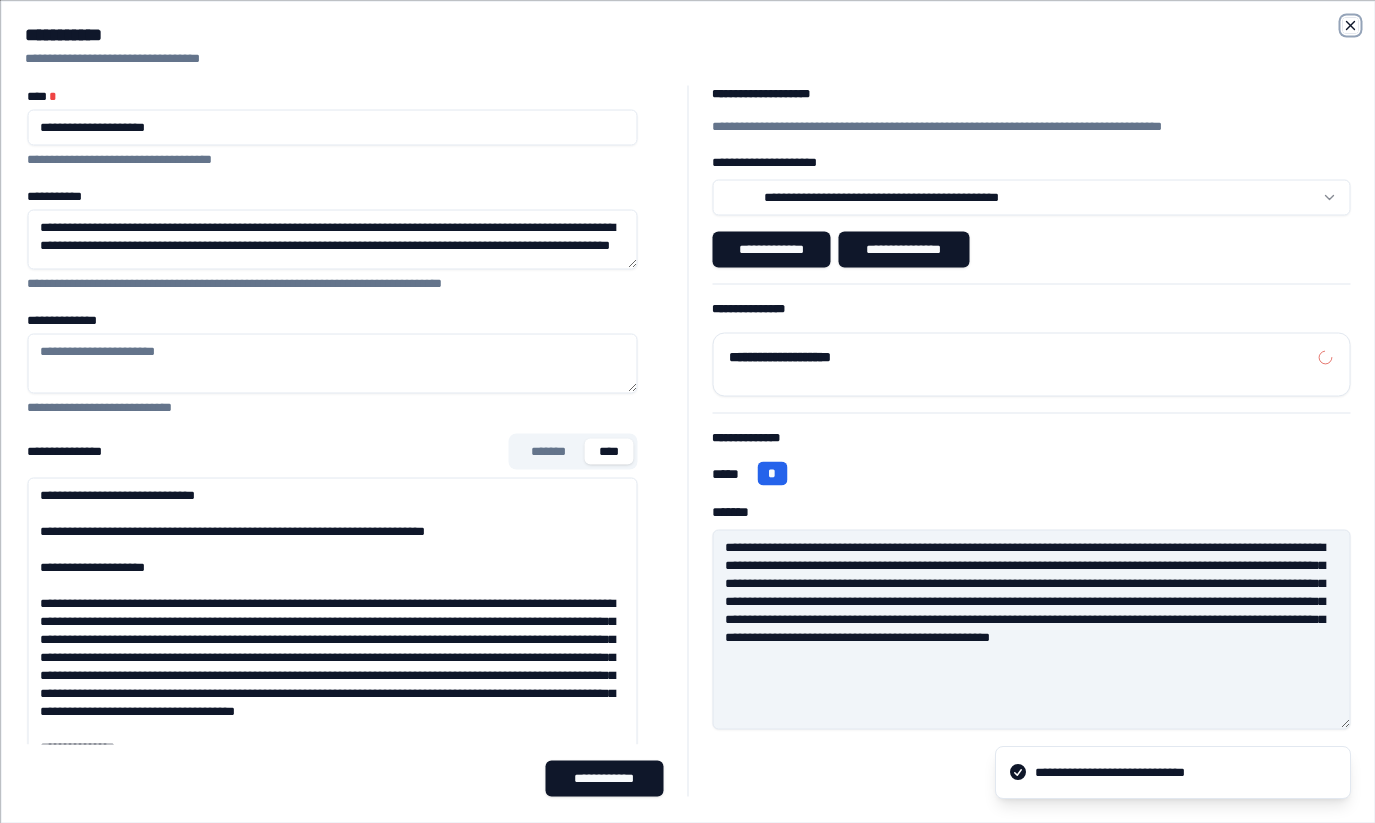 click 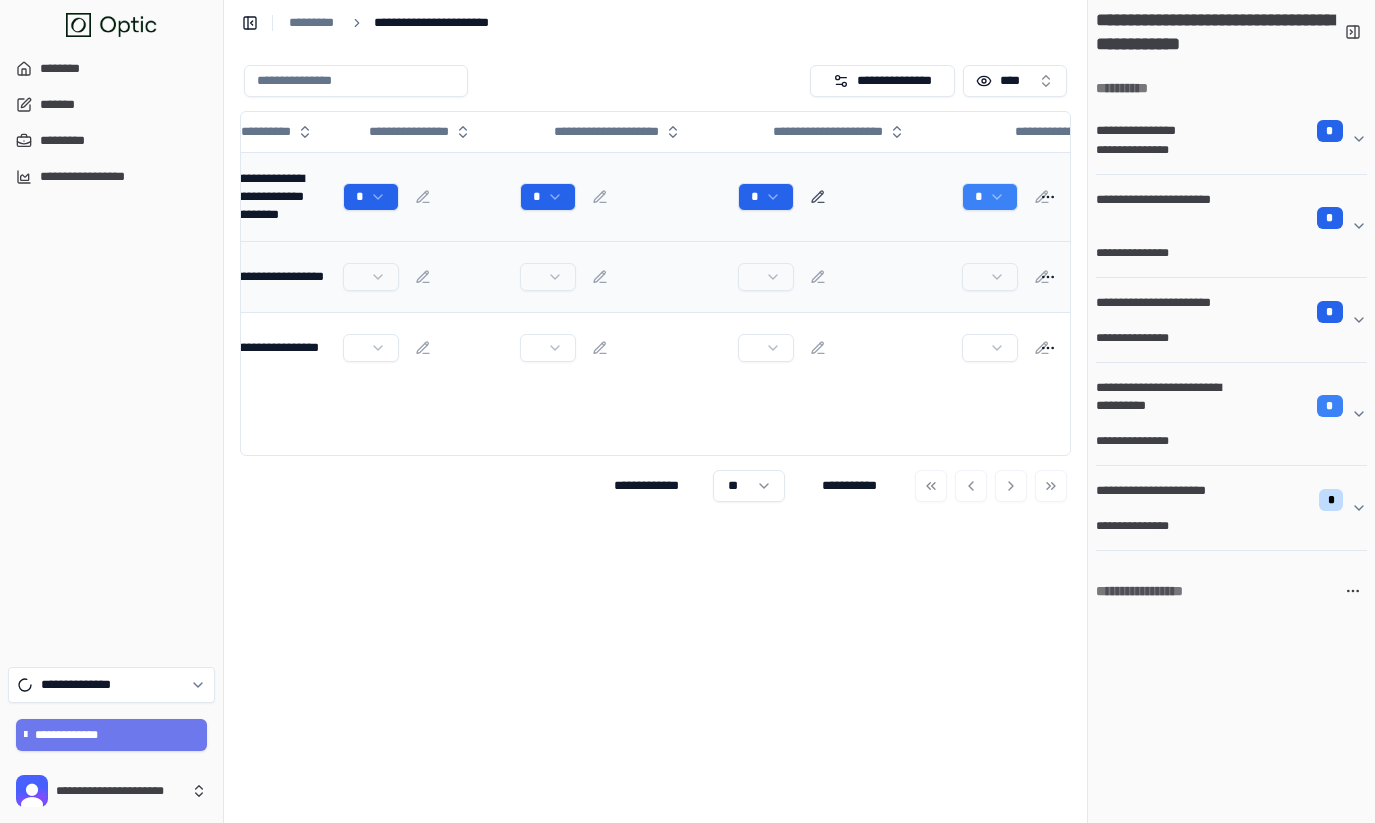 click 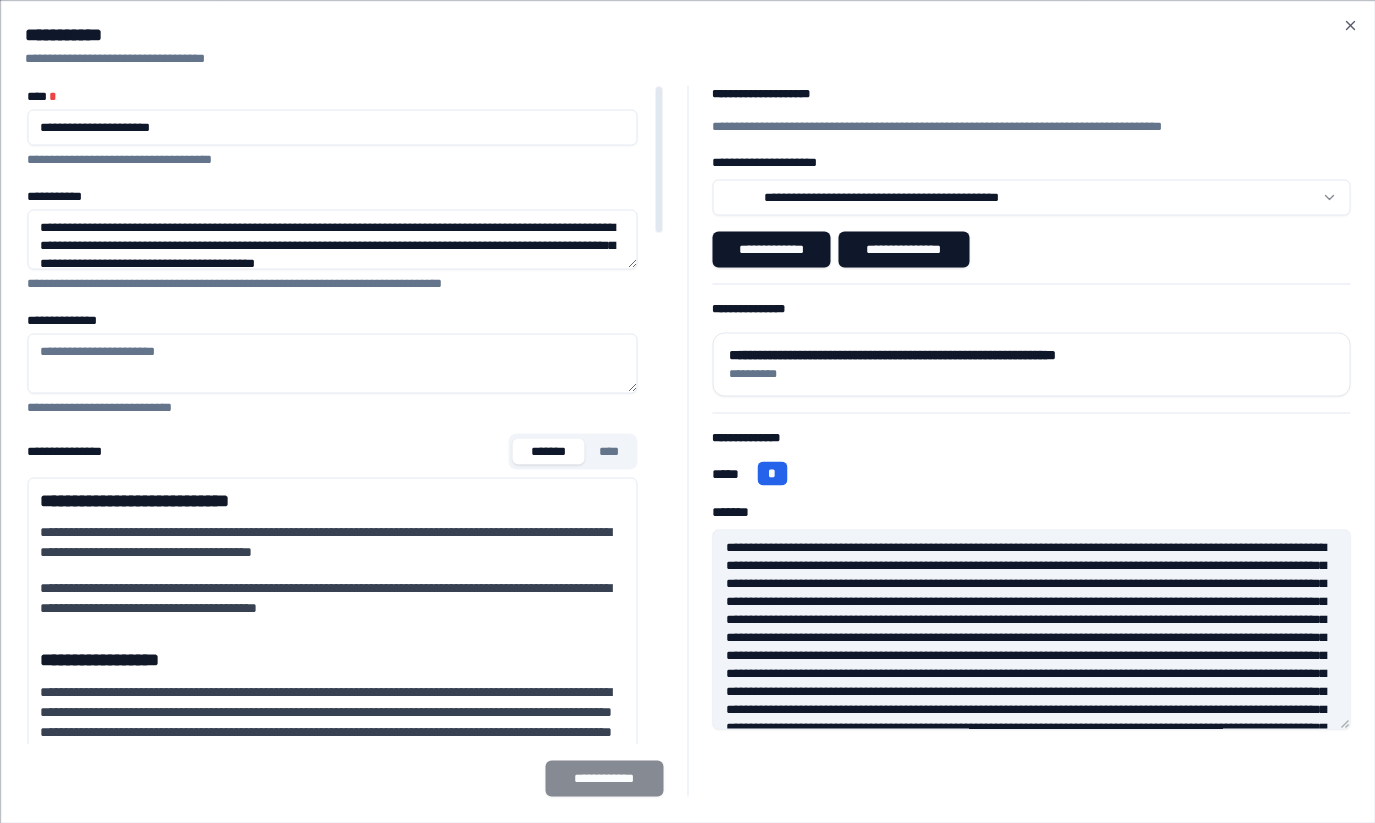 click on "******* ****" at bounding box center [572, 451] 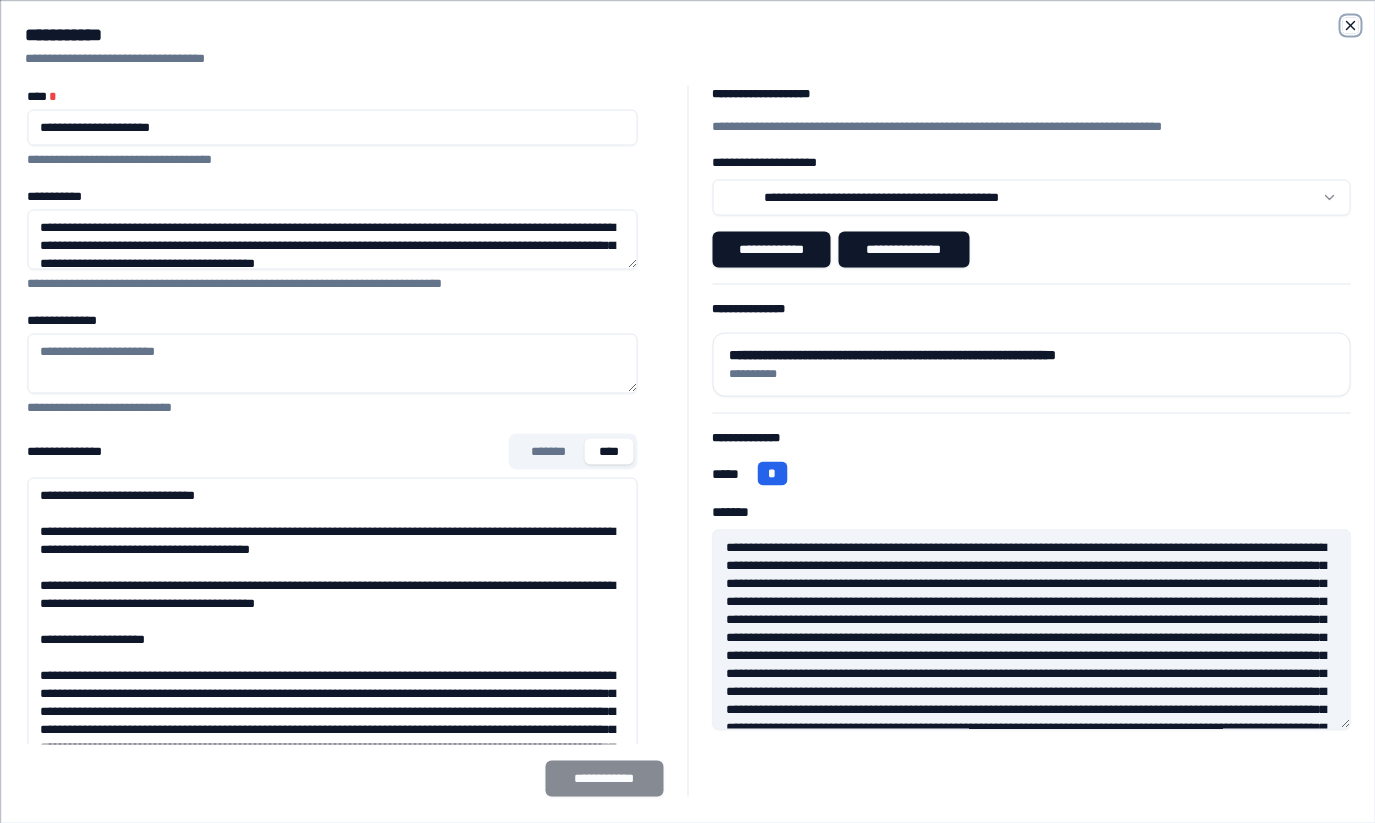 click 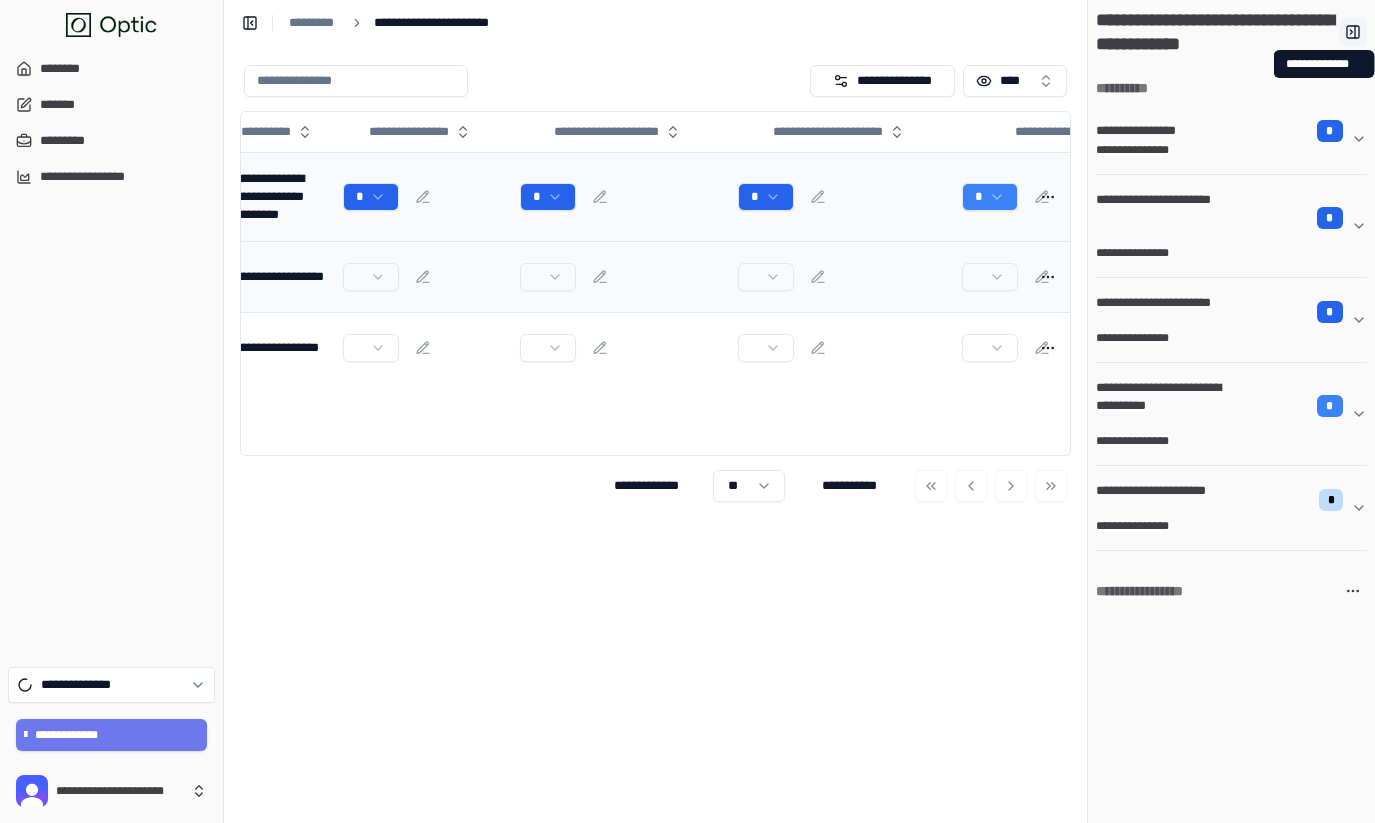click at bounding box center [1353, 32] 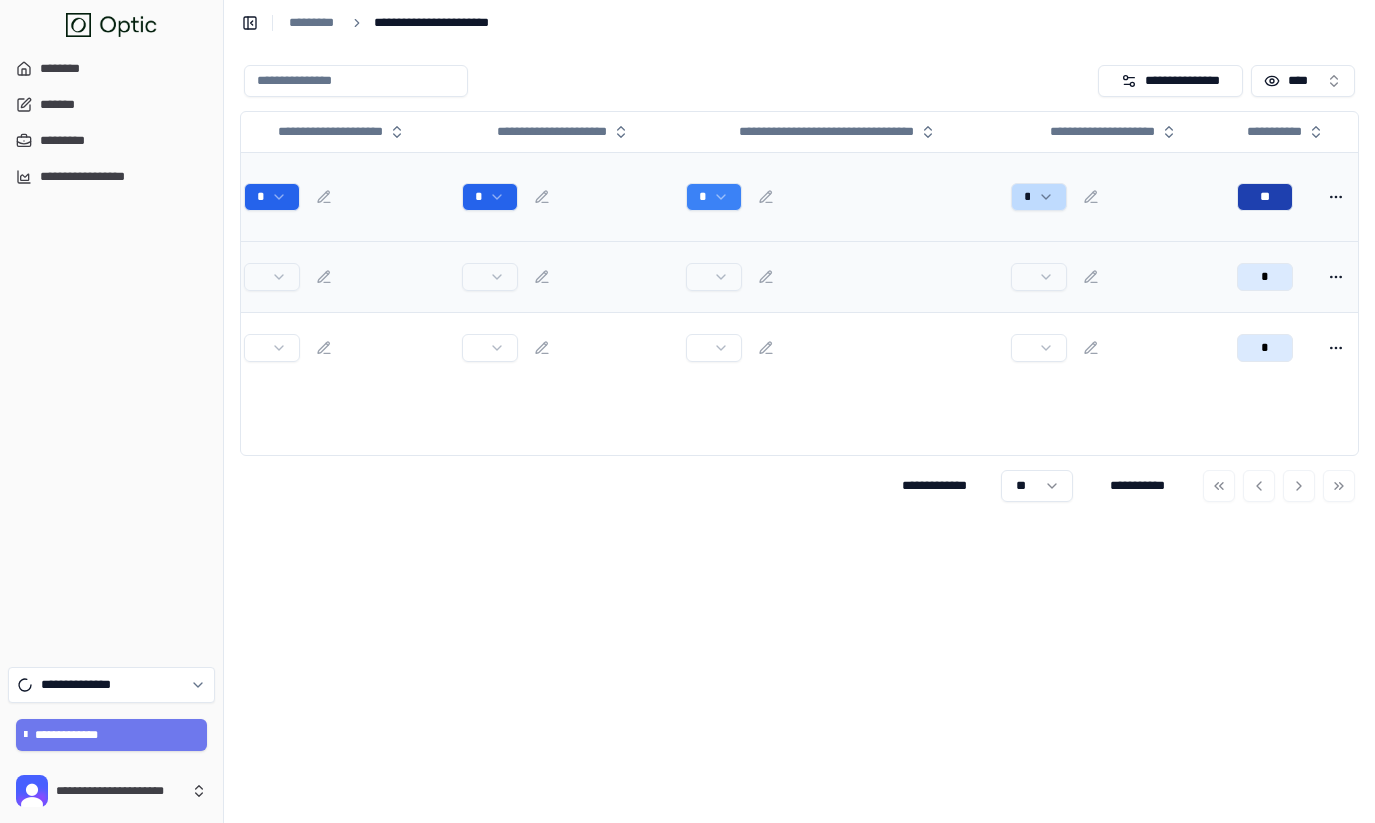 scroll, scrollTop: 0, scrollLeft: 534, axis: horizontal 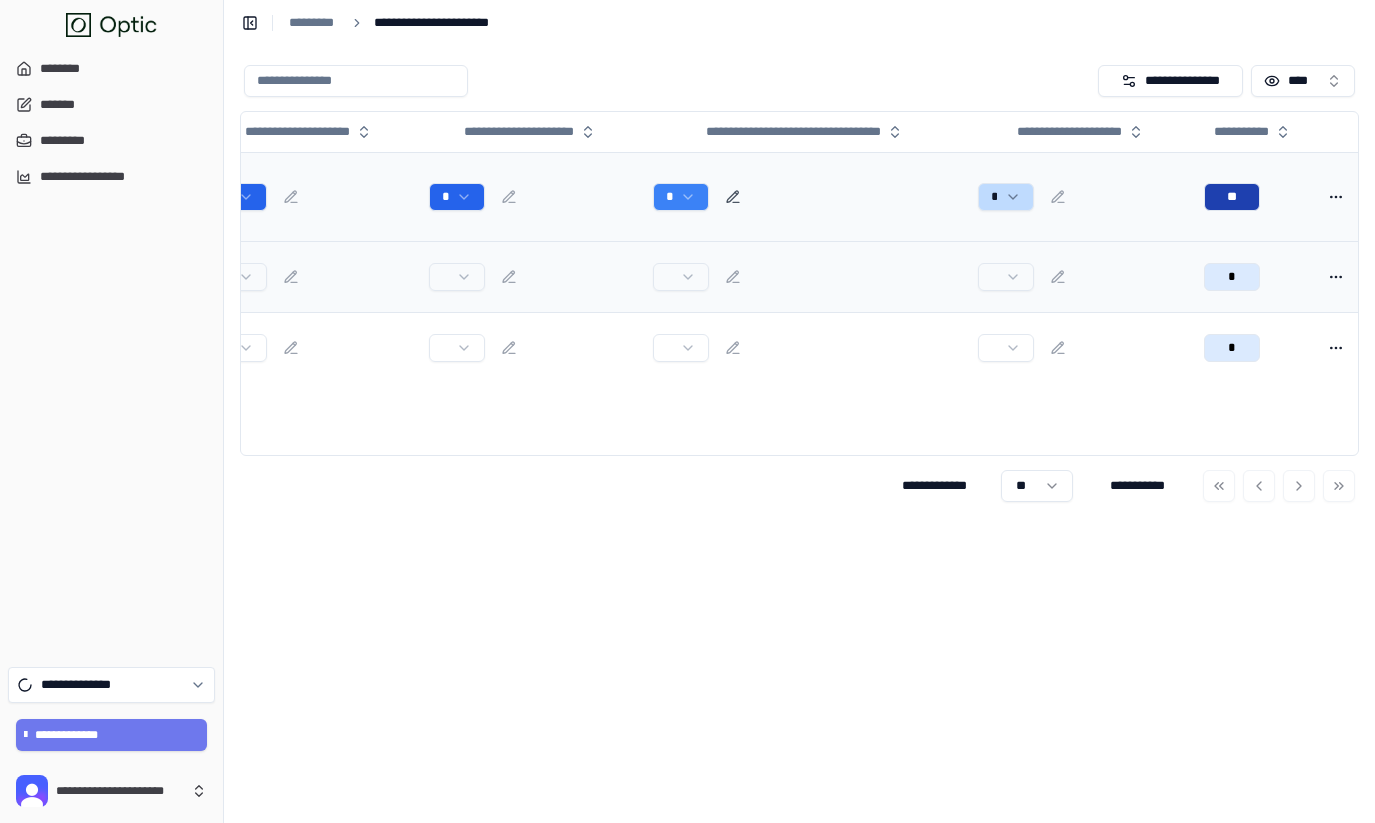 click 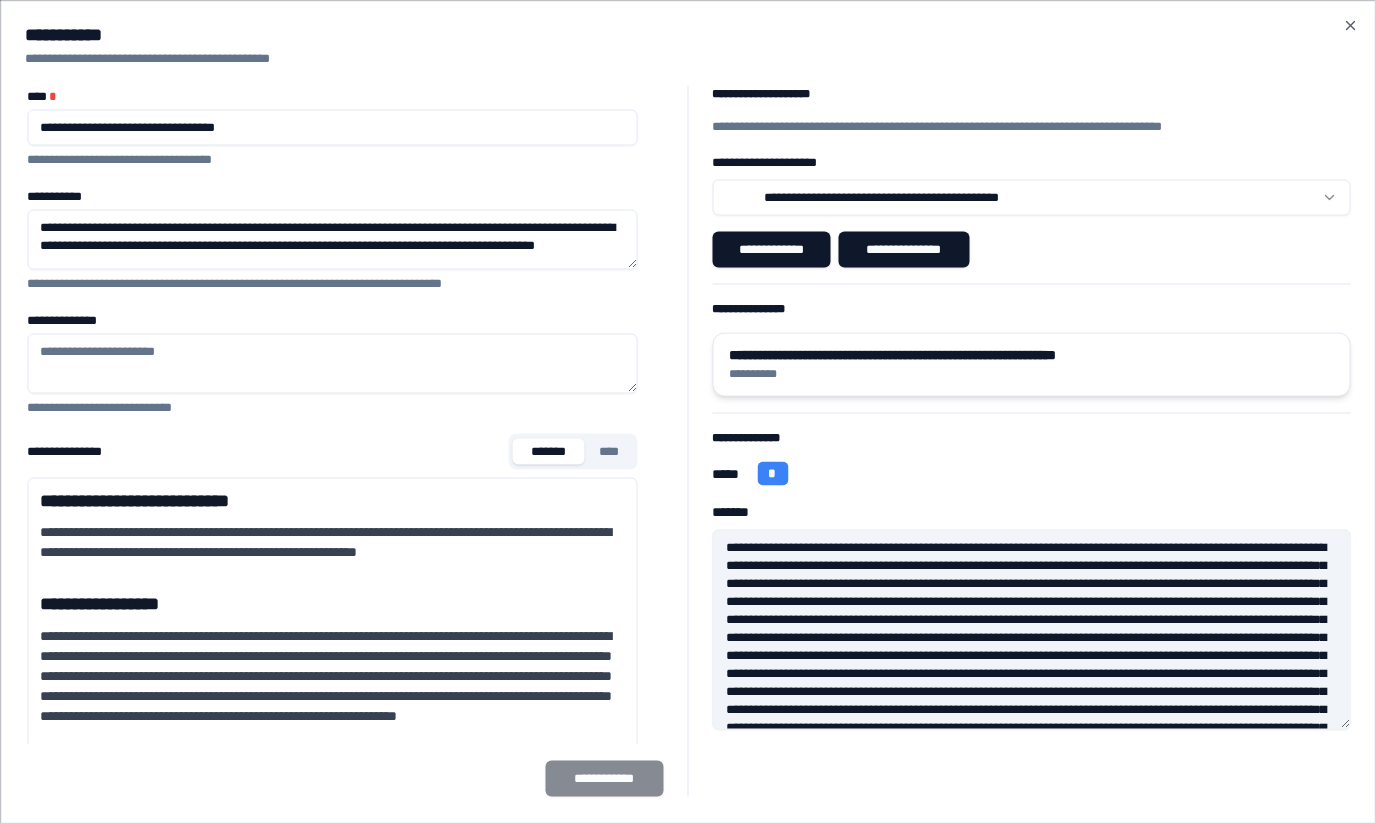 click on "**********" at bounding box center [1031, 373] 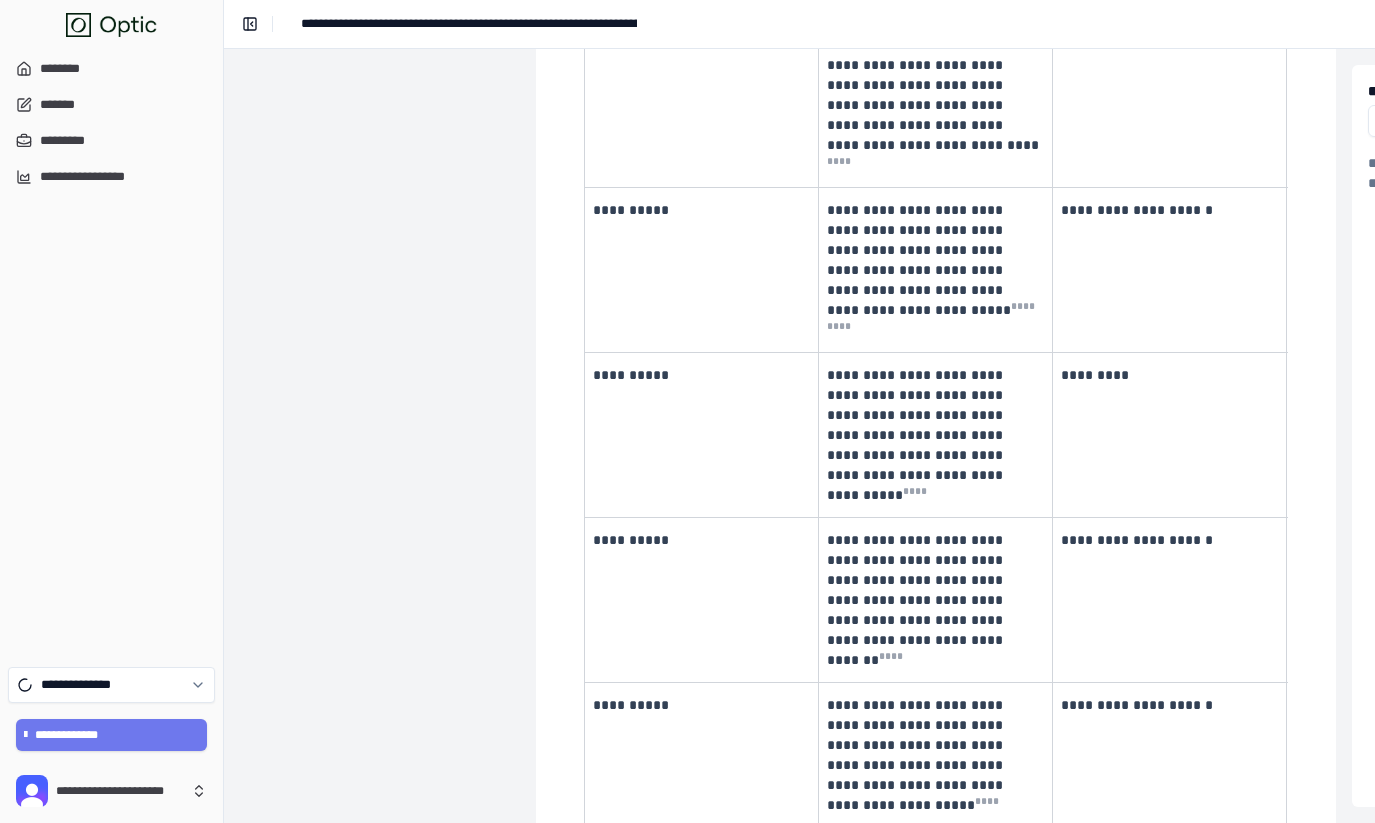 scroll, scrollTop: 1654, scrollLeft: 0, axis: vertical 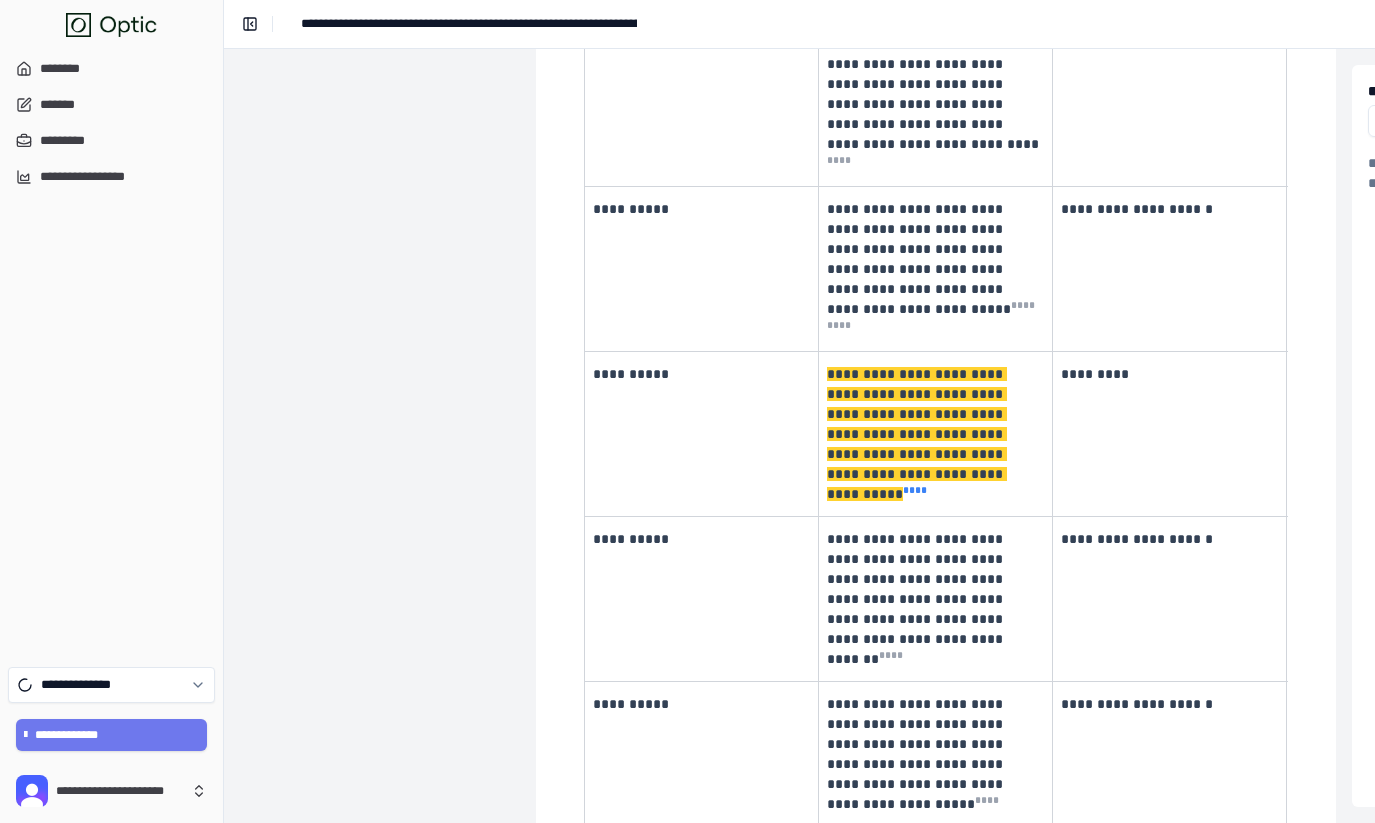 click on "* ** *" at bounding box center [915, 490] 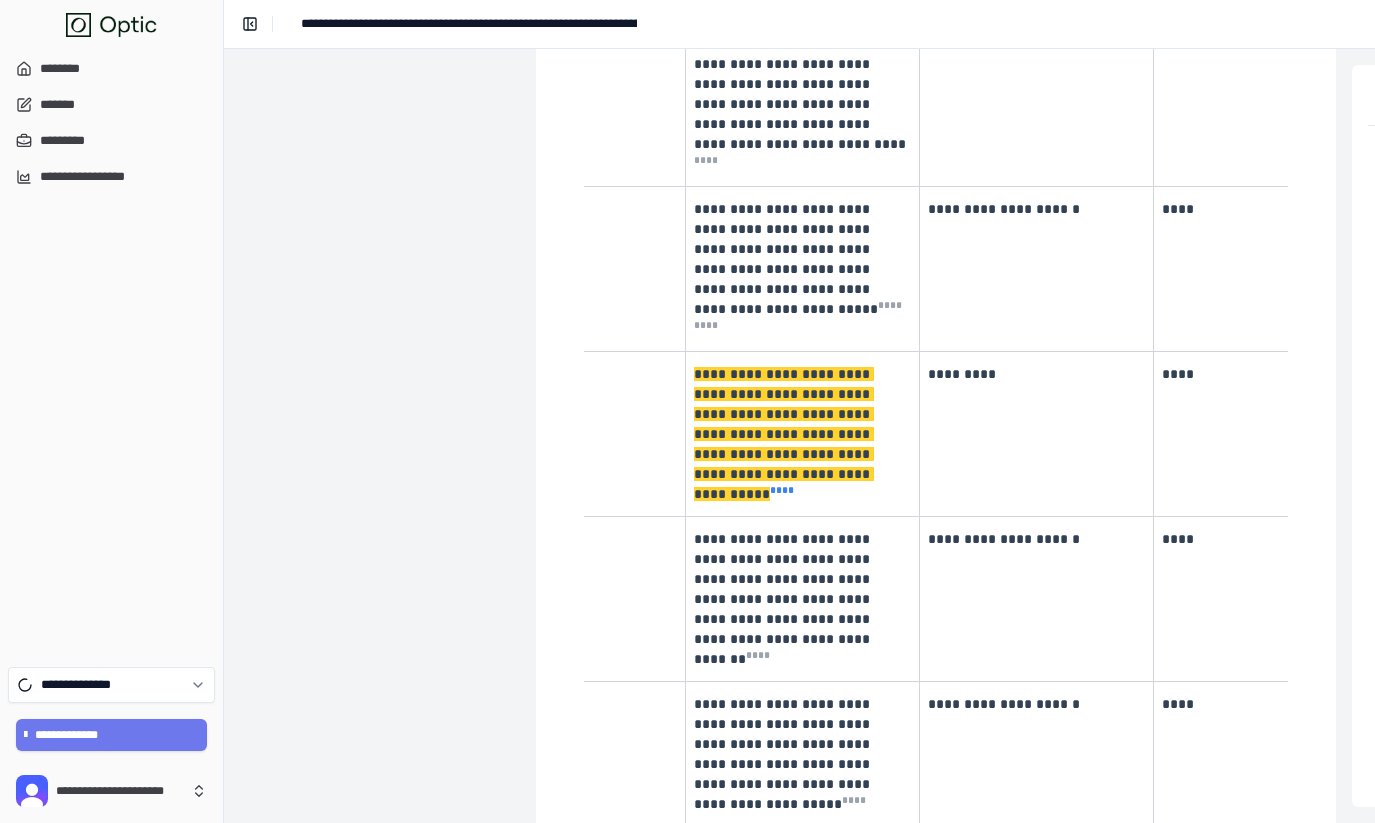 scroll, scrollTop: 0, scrollLeft: 233, axis: horizontal 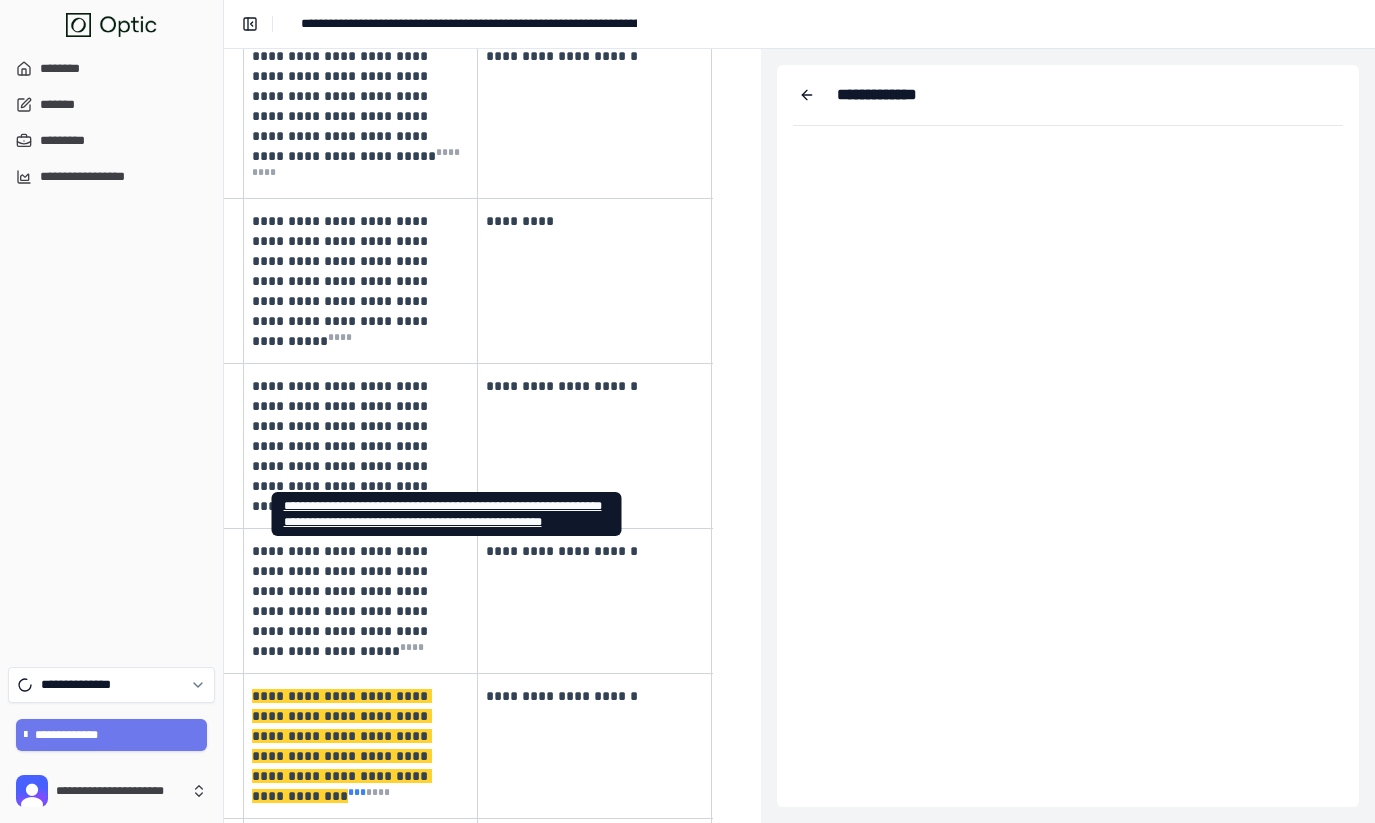 click on "* * *" at bounding box center [357, 792] 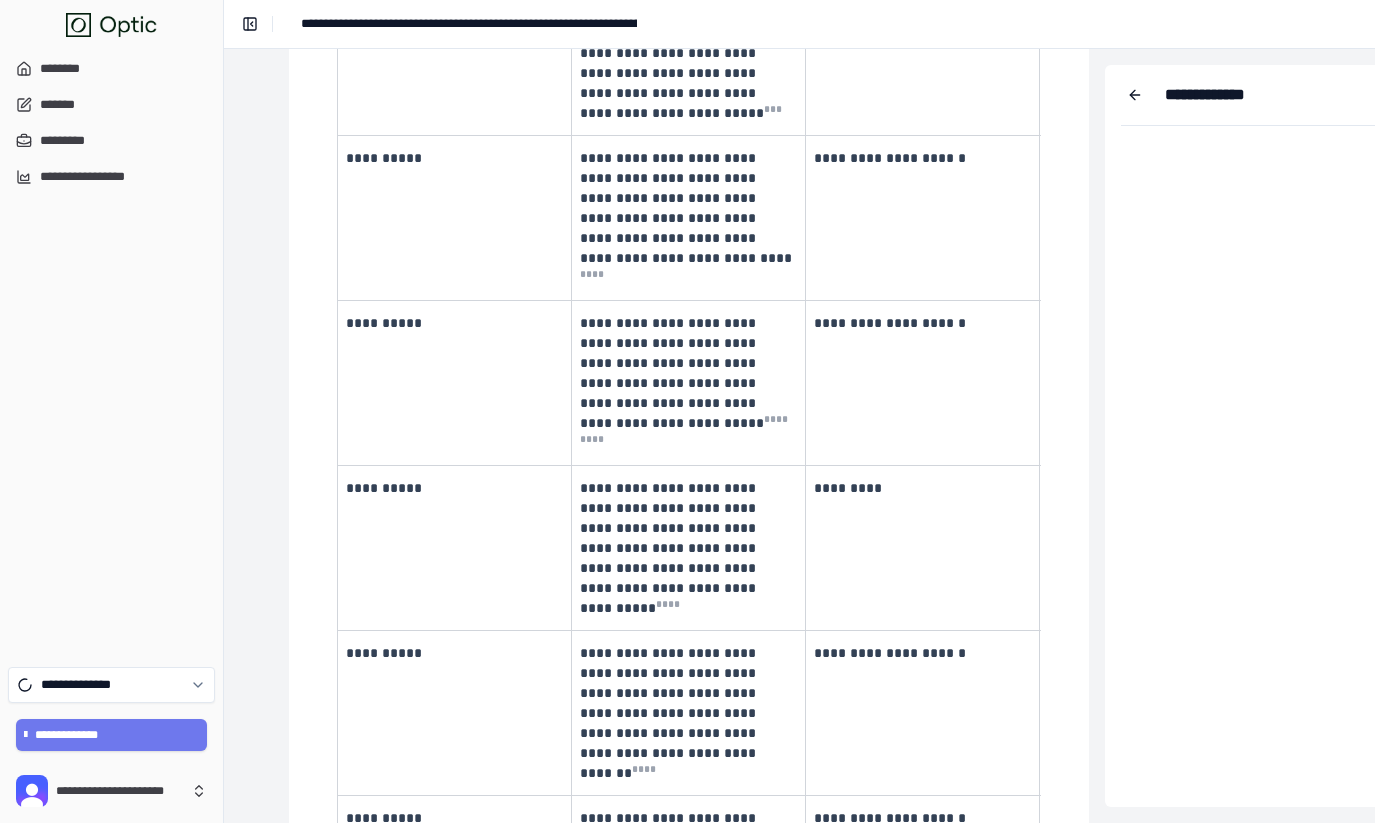 scroll, scrollTop: 1509, scrollLeft: 247, axis: both 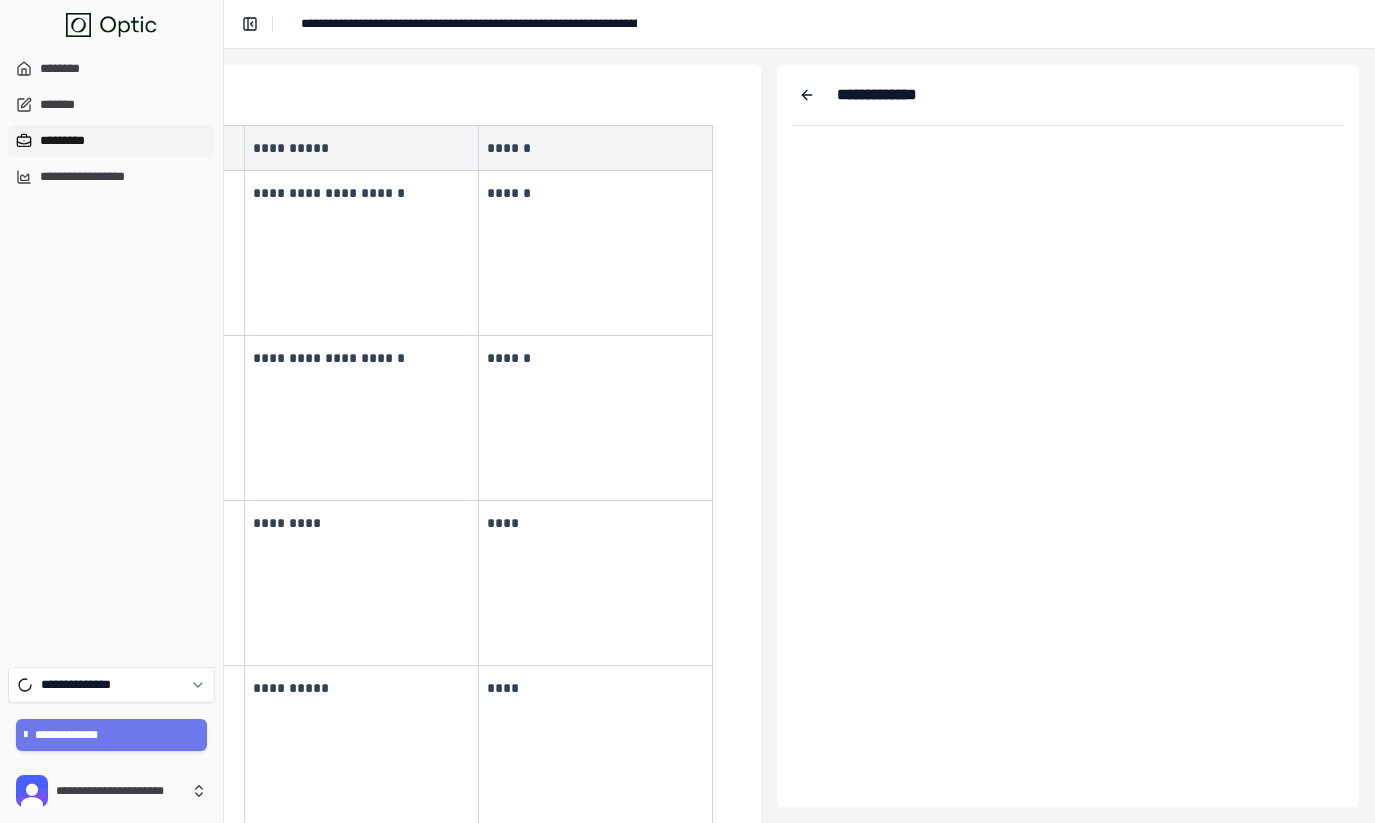 click on "*********" at bounding box center [111, 141] 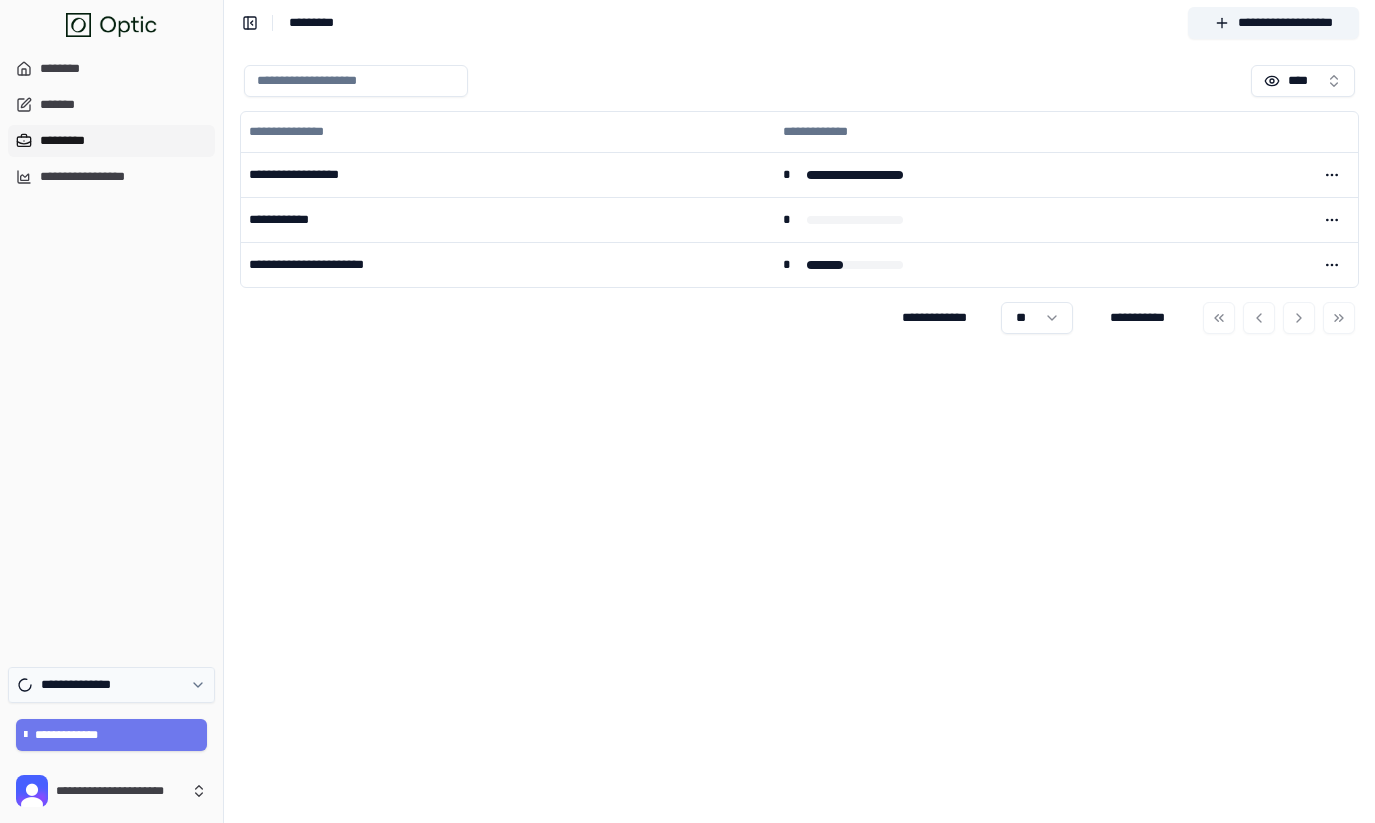 click 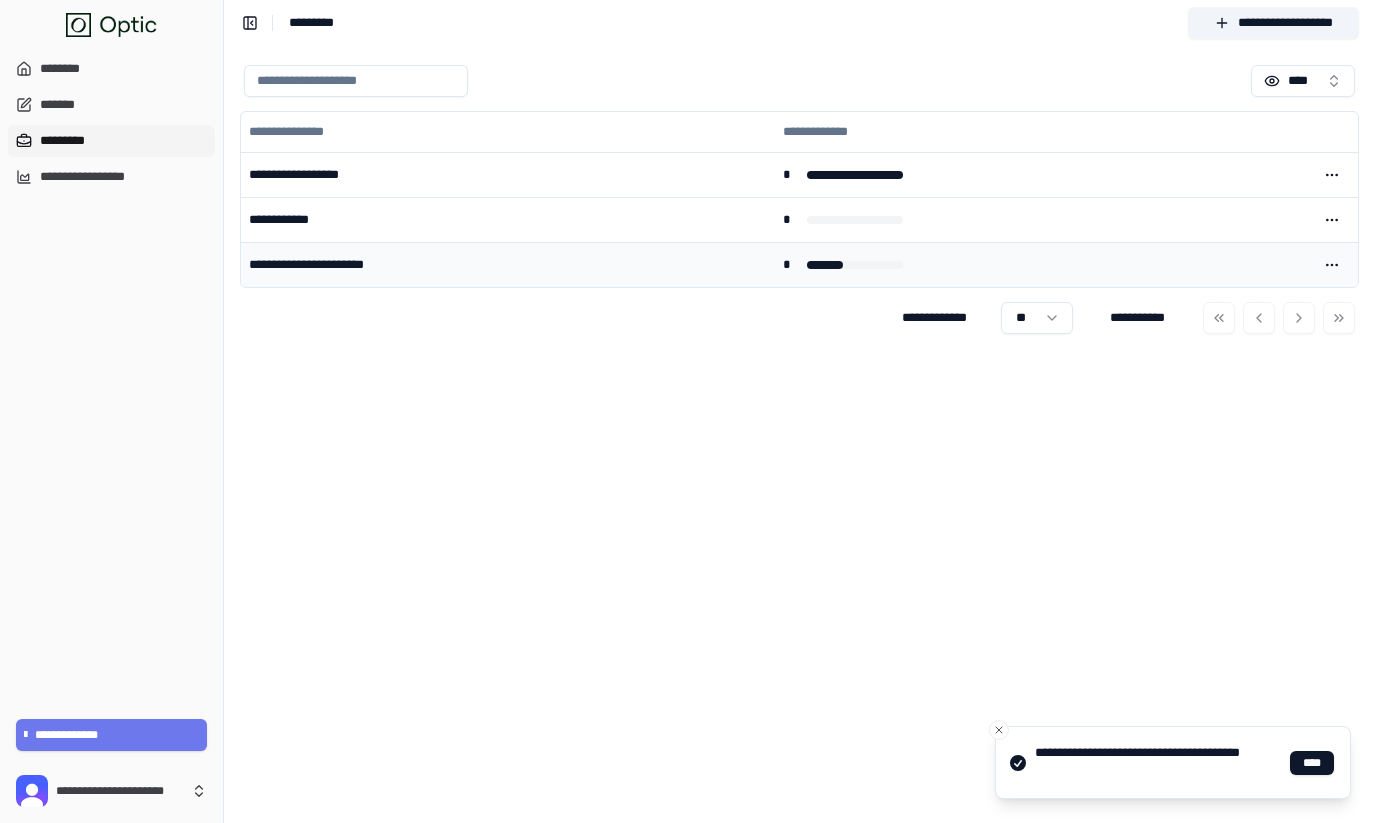 click on "**********" at bounding box center [508, 264] 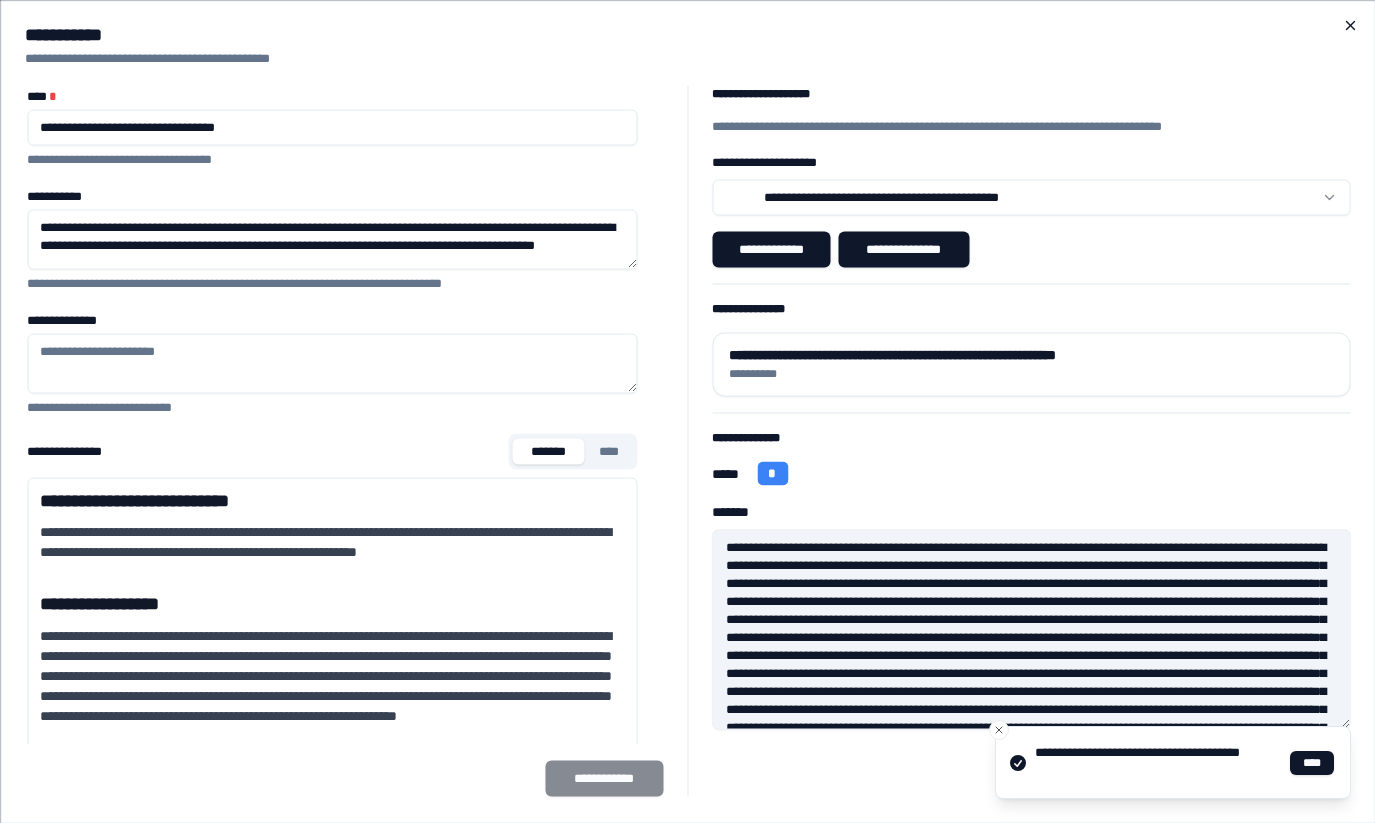 click 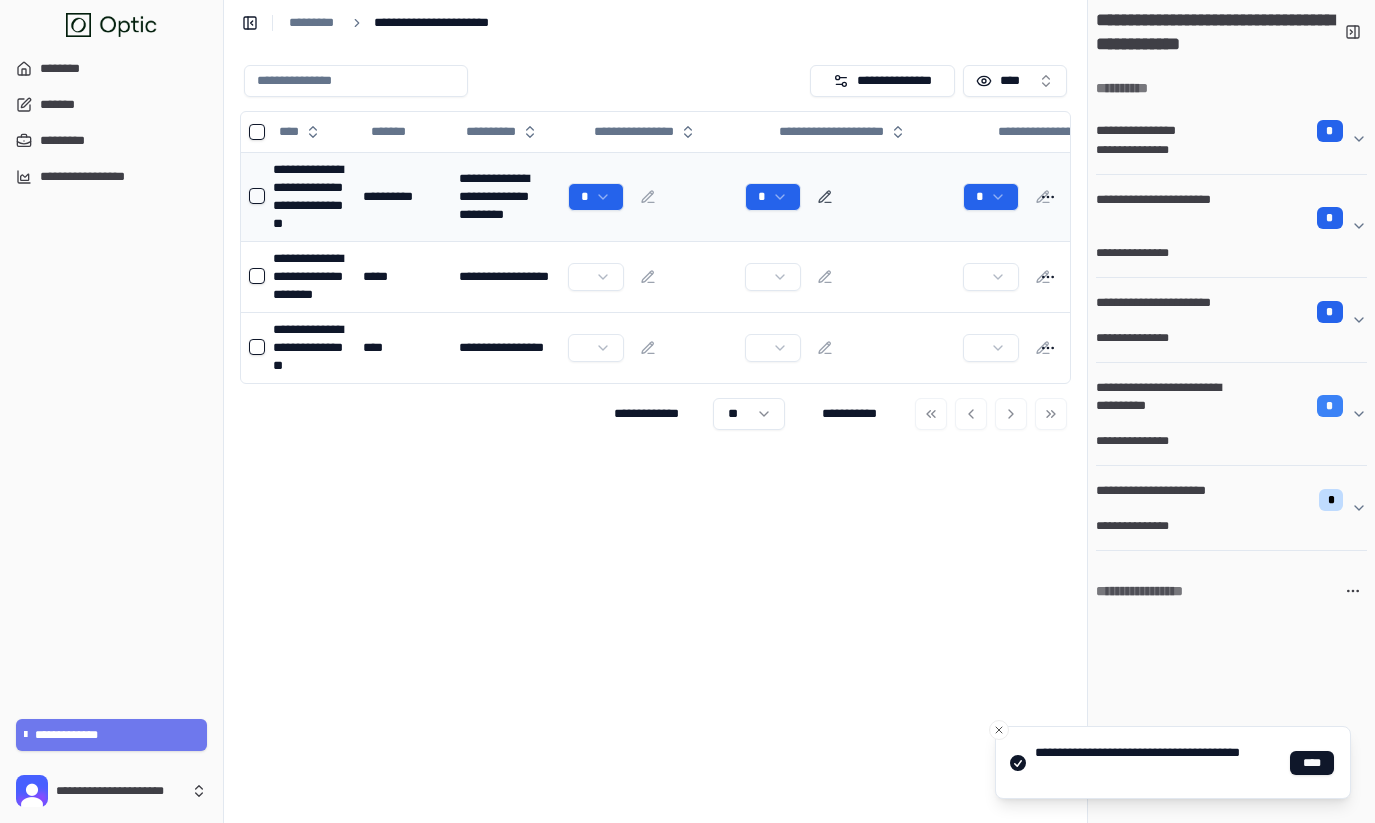 click 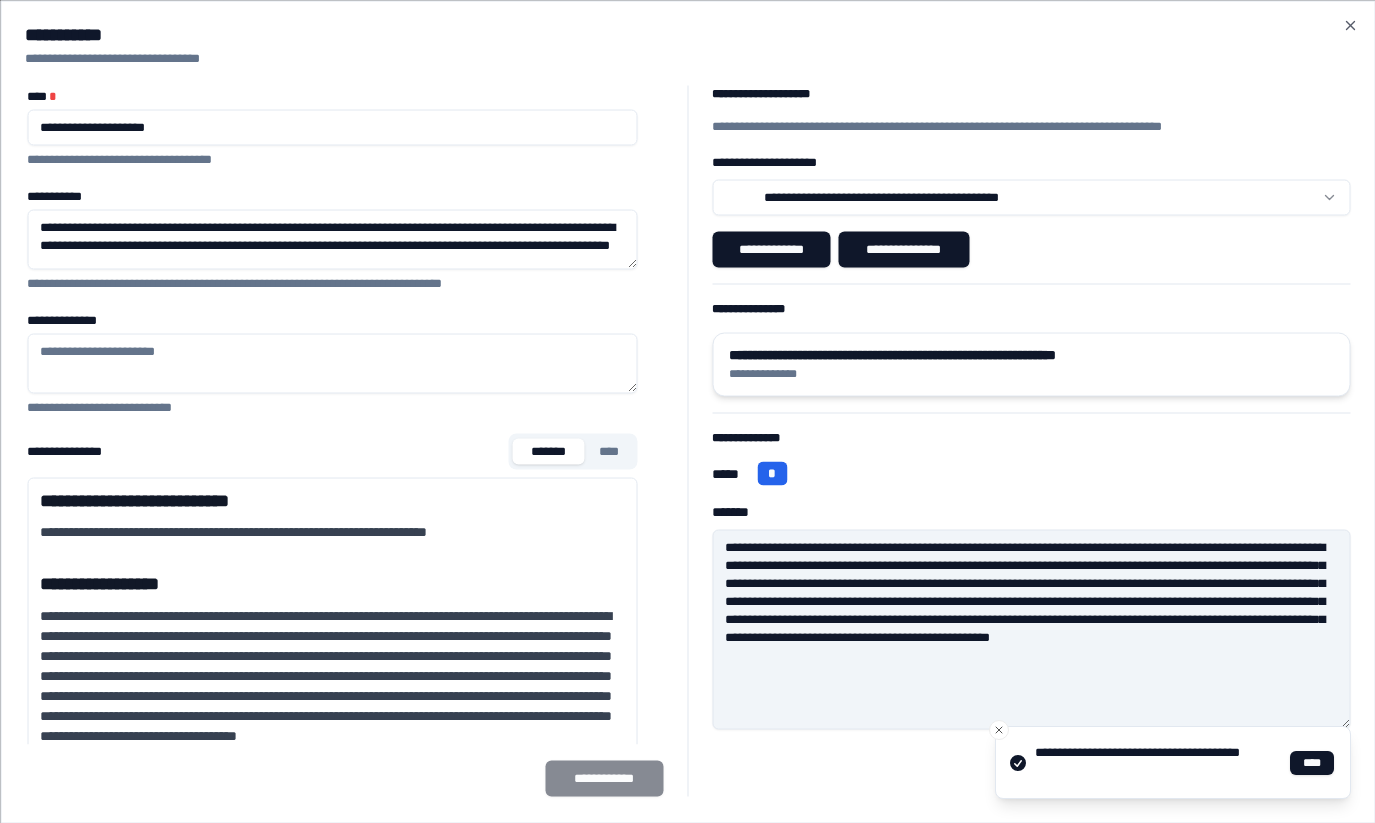 type on "**********" 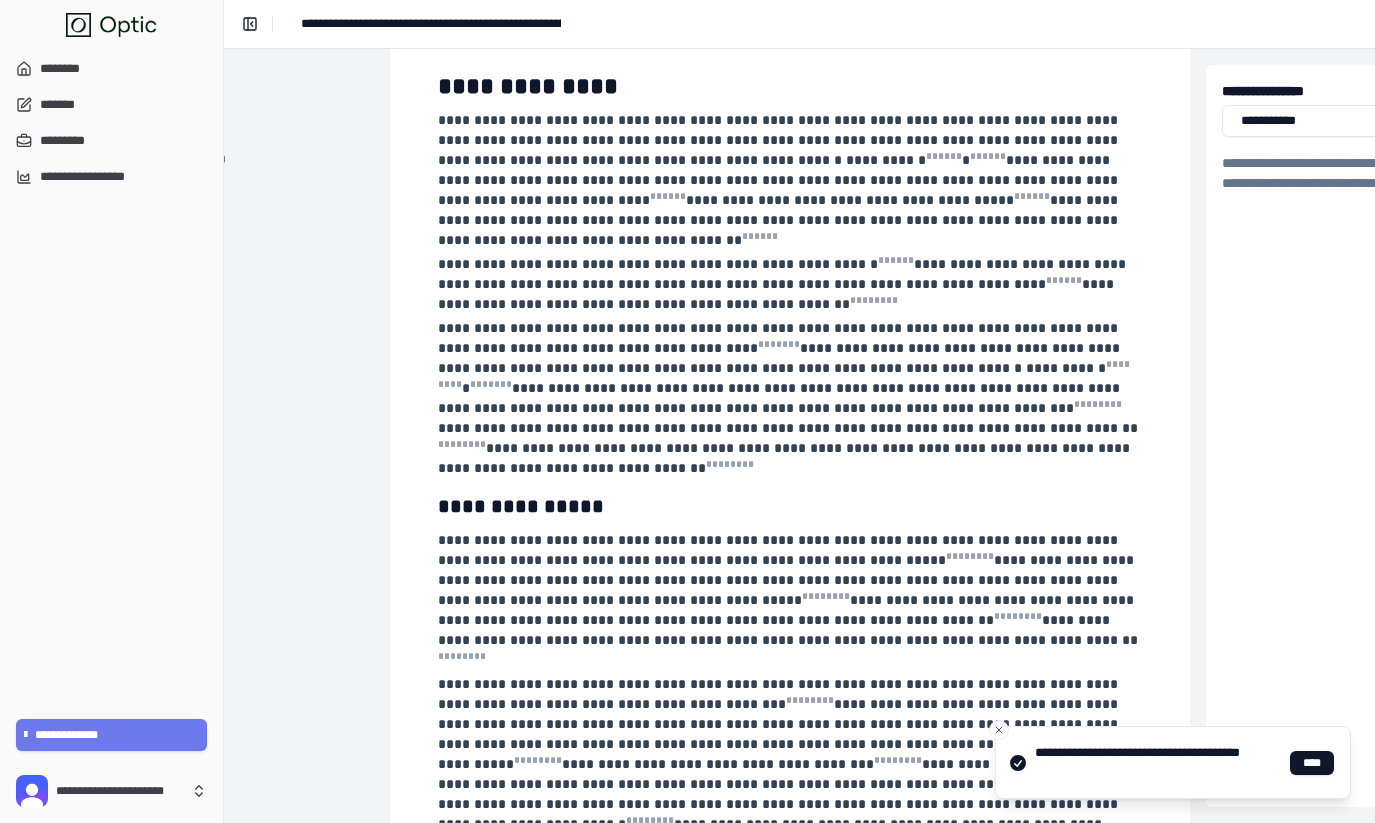 scroll, scrollTop: 55, scrollLeft: 325, axis: both 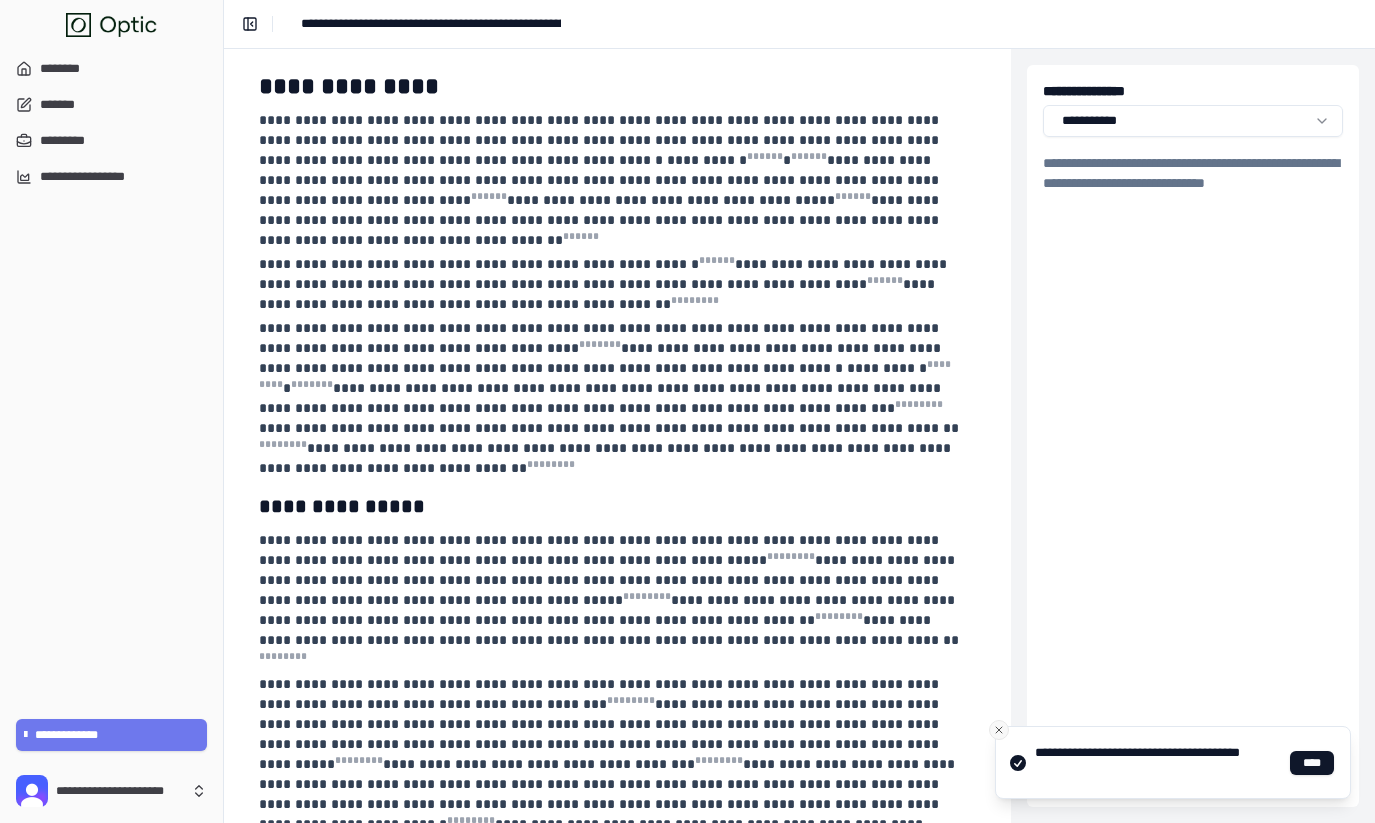 click 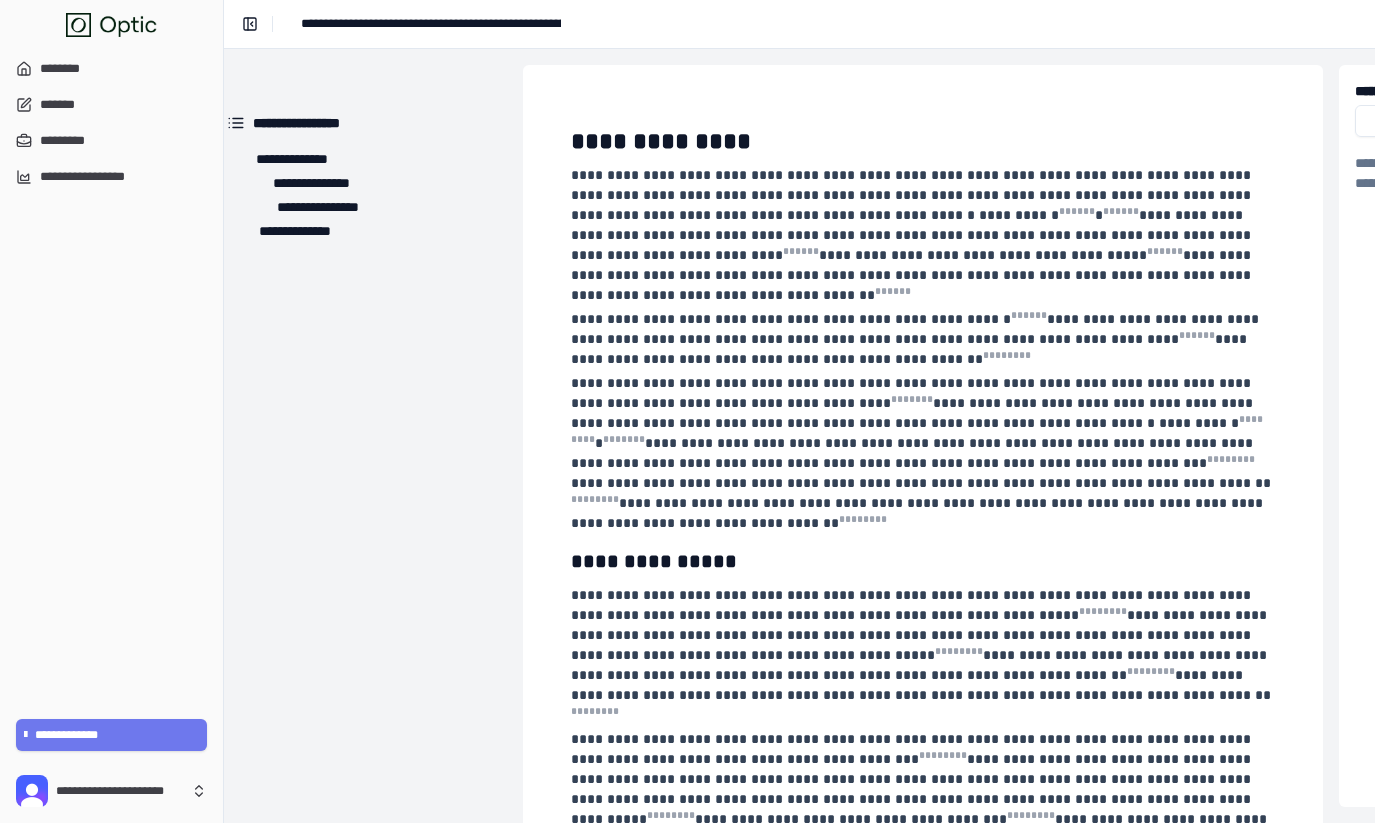 scroll, scrollTop: 0, scrollLeft: 0, axis: both 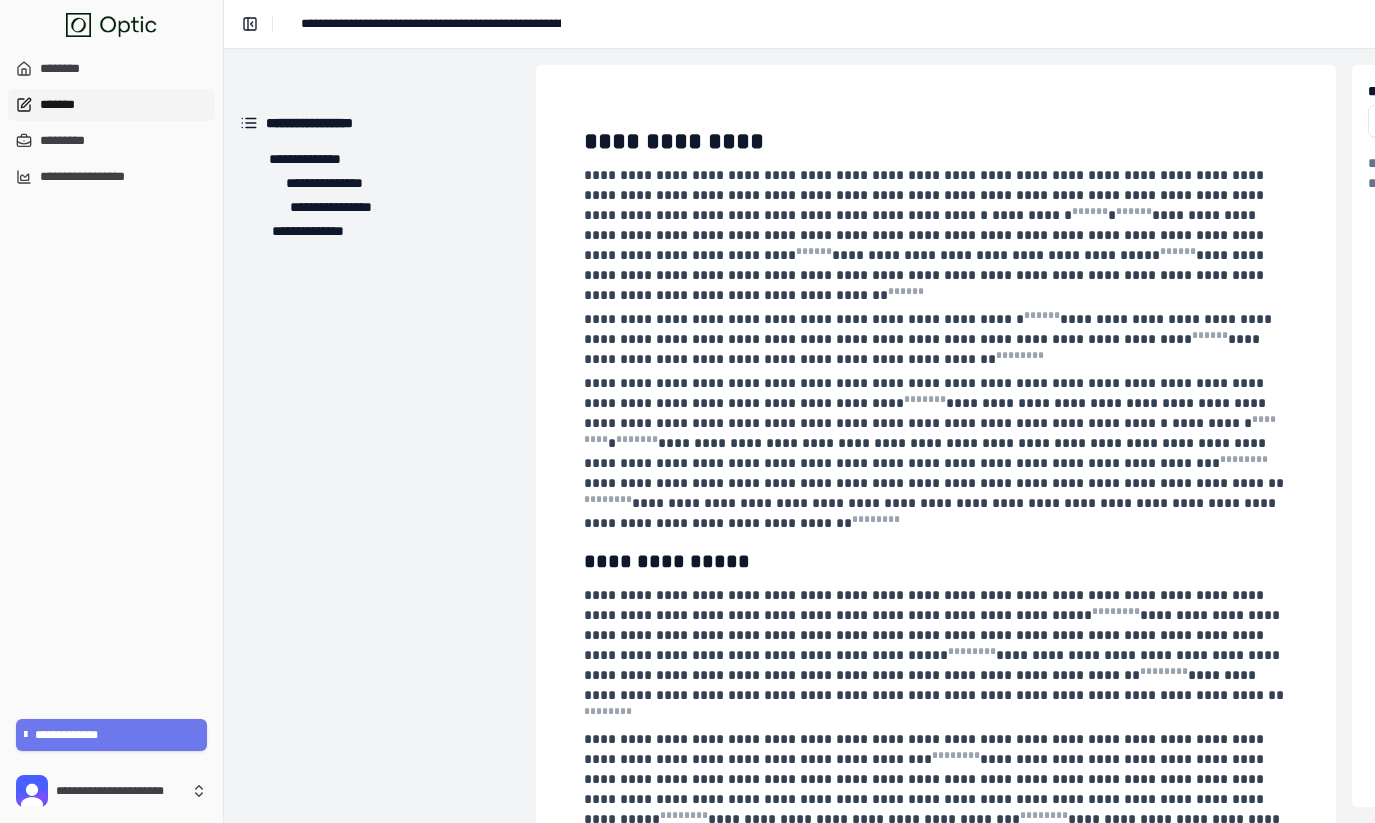 click on "*******" at bounding box center (111, 105) 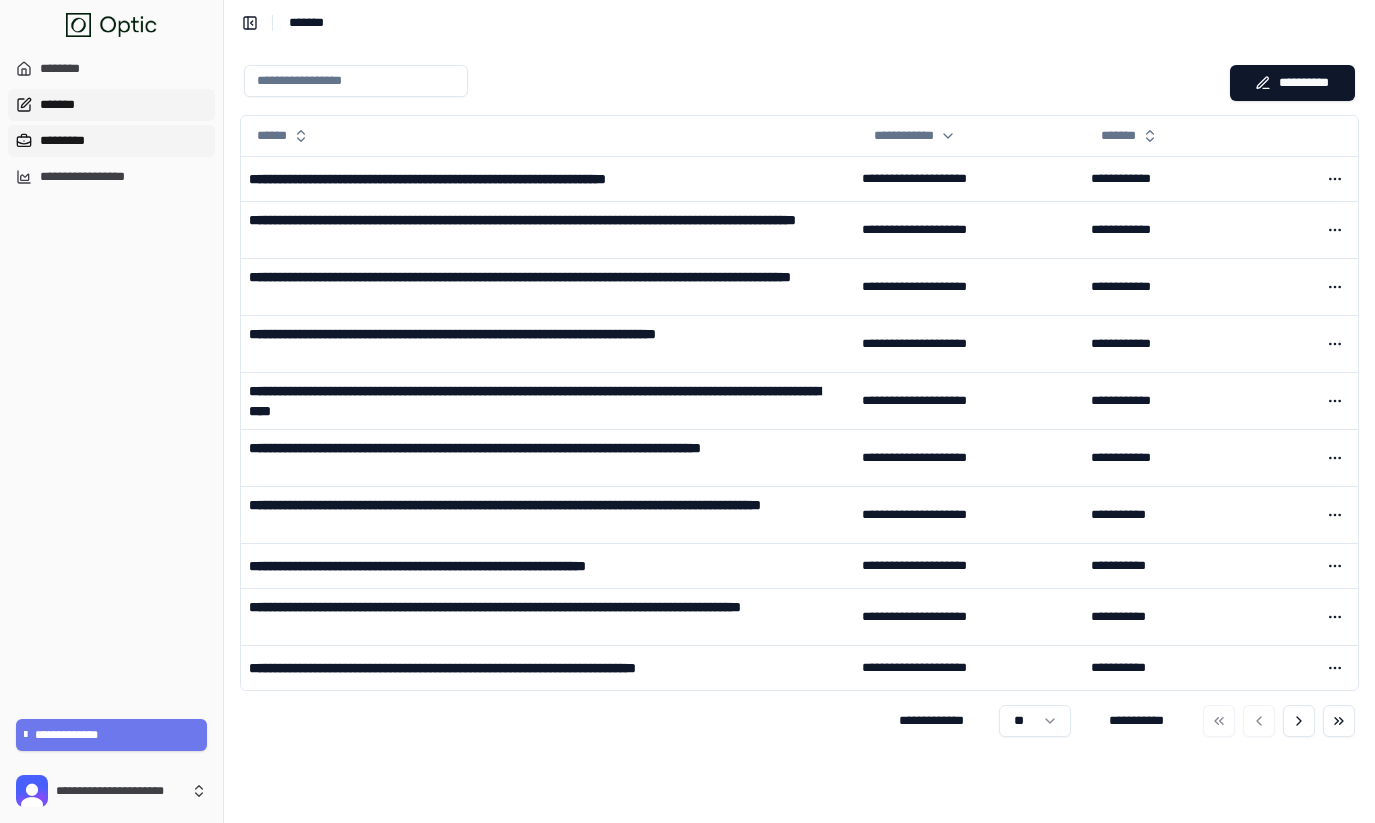click on "*********" at bounding box center (111, 141) 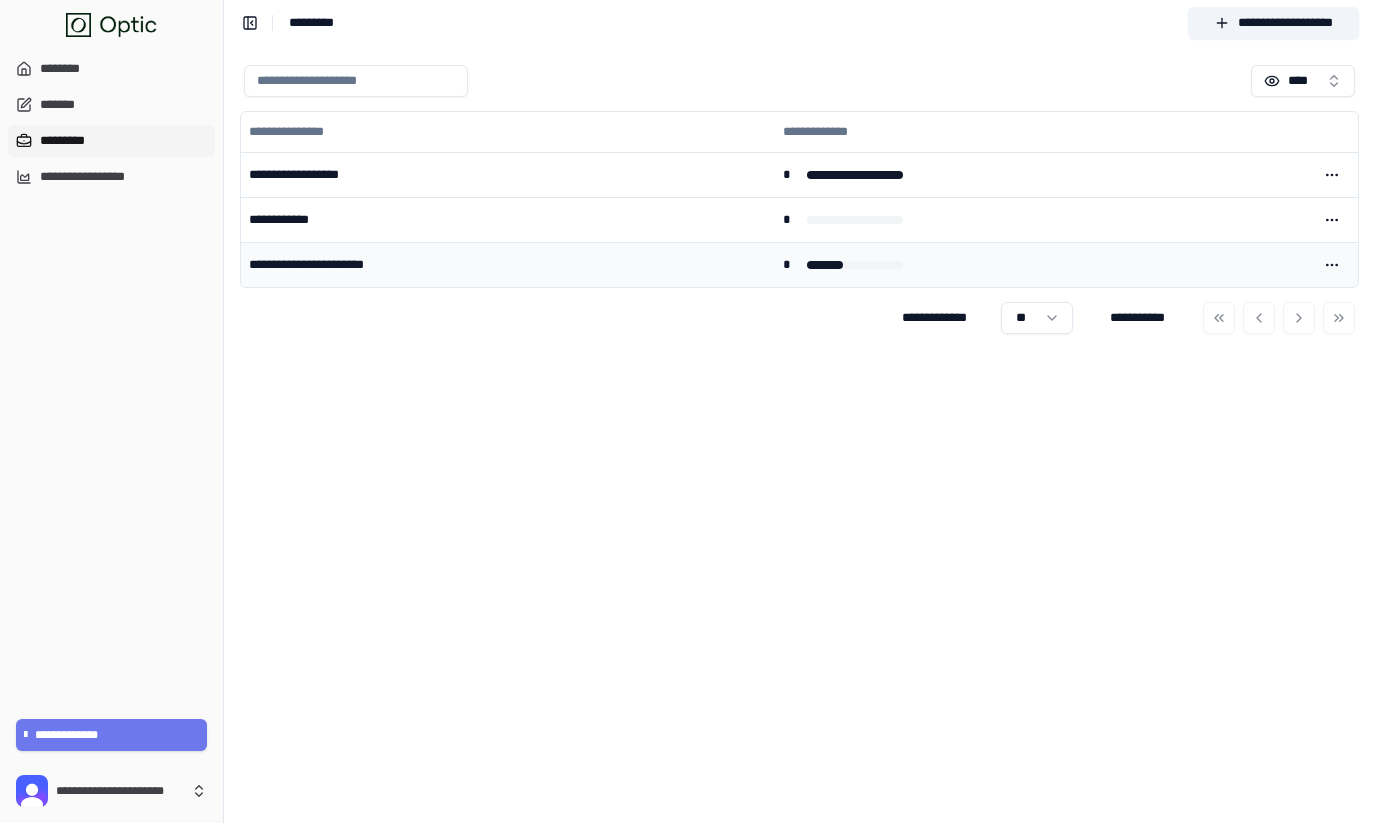 click on "**********" at bounding box center (508, 264) 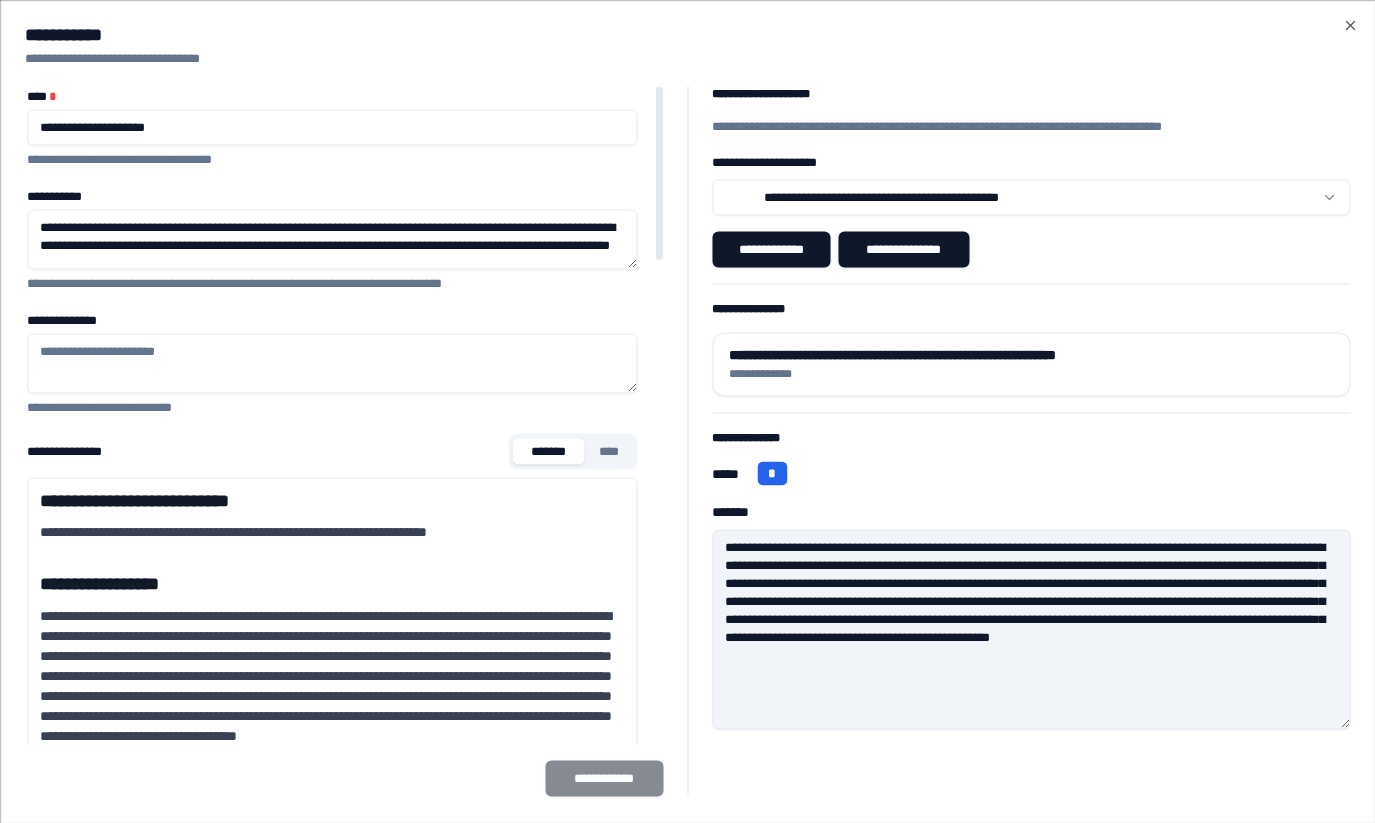 click on "****" at bounding box center [609, 451] 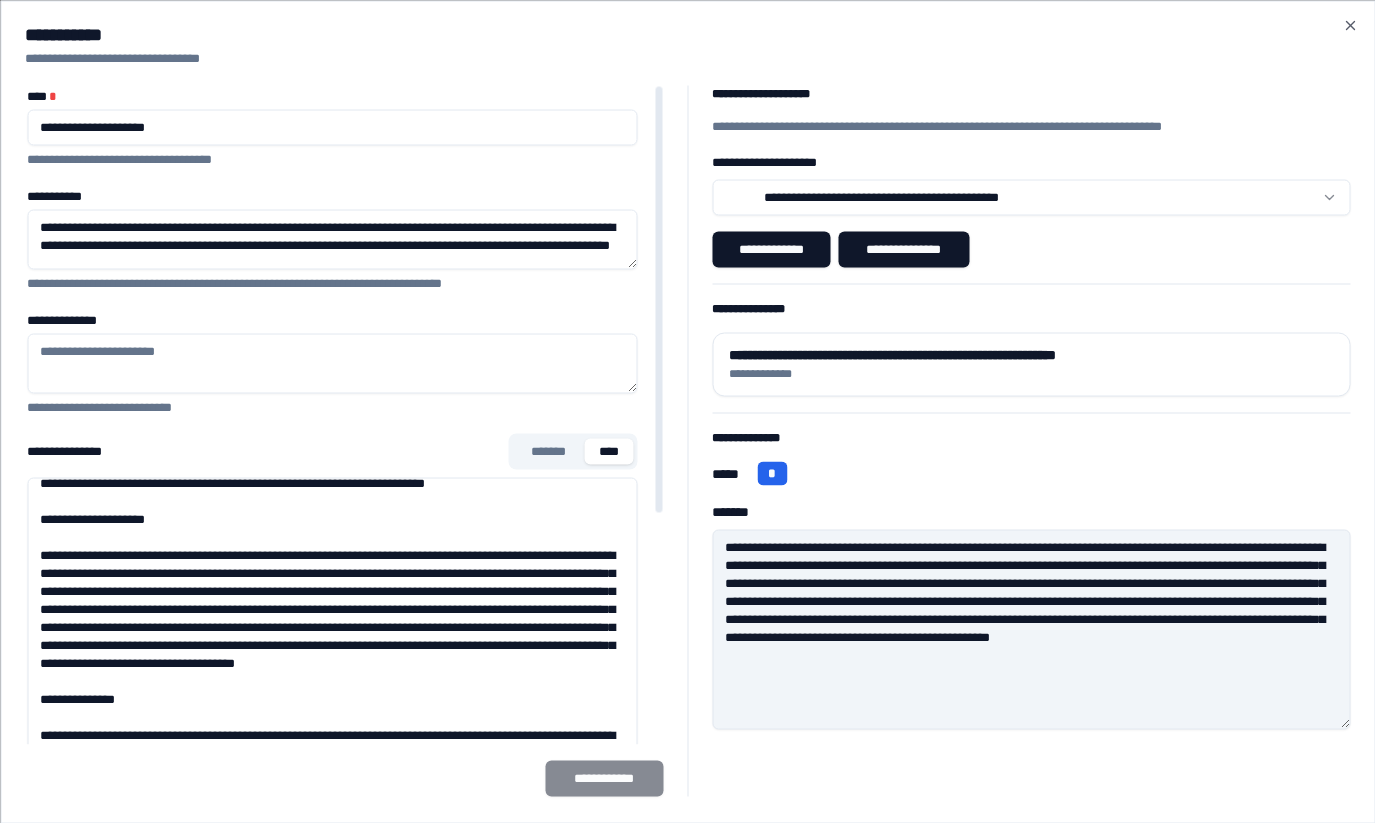 scroll, scrollTop: 70, scrollLeft: 0, axis: vertical 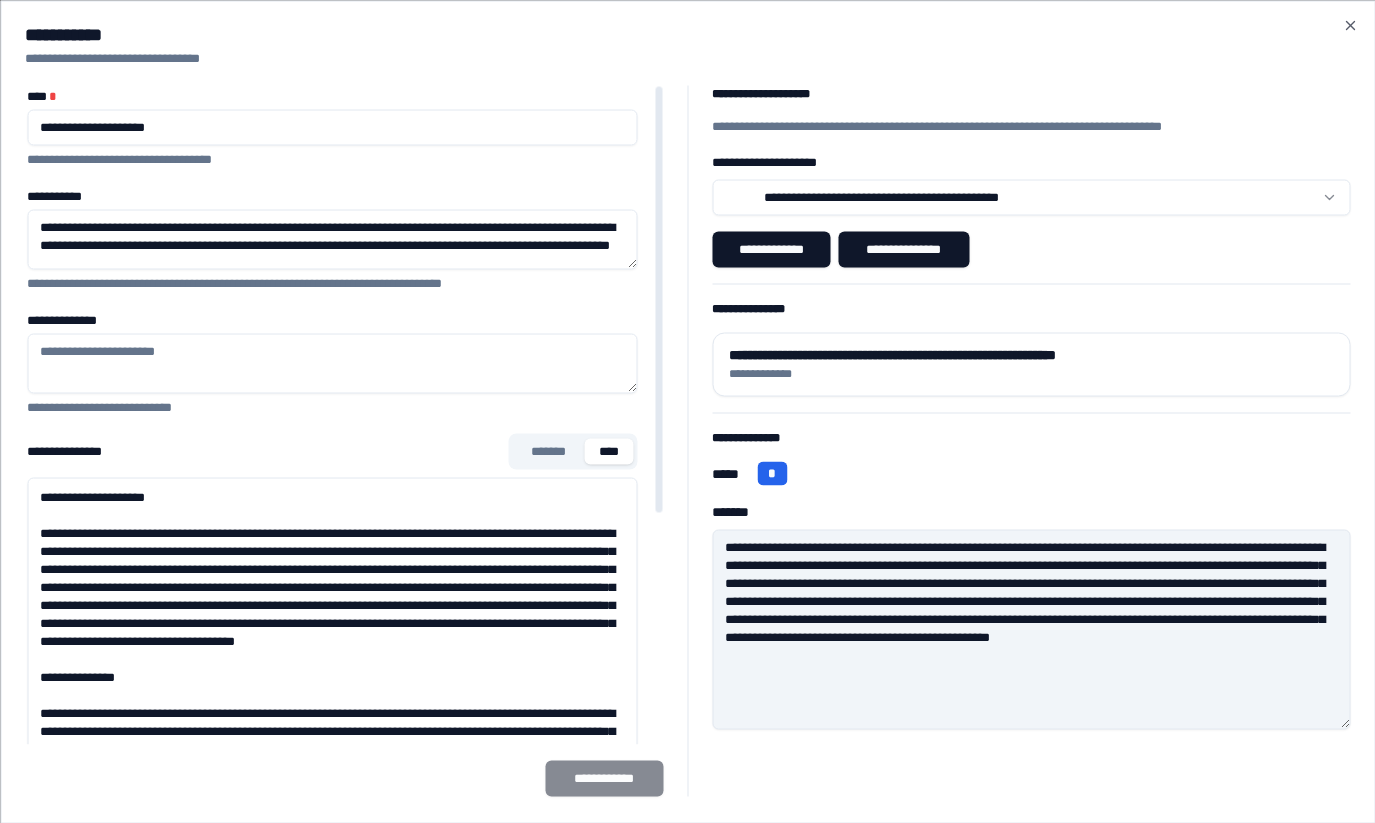 click on "**********" at bounding box center (332, 777) 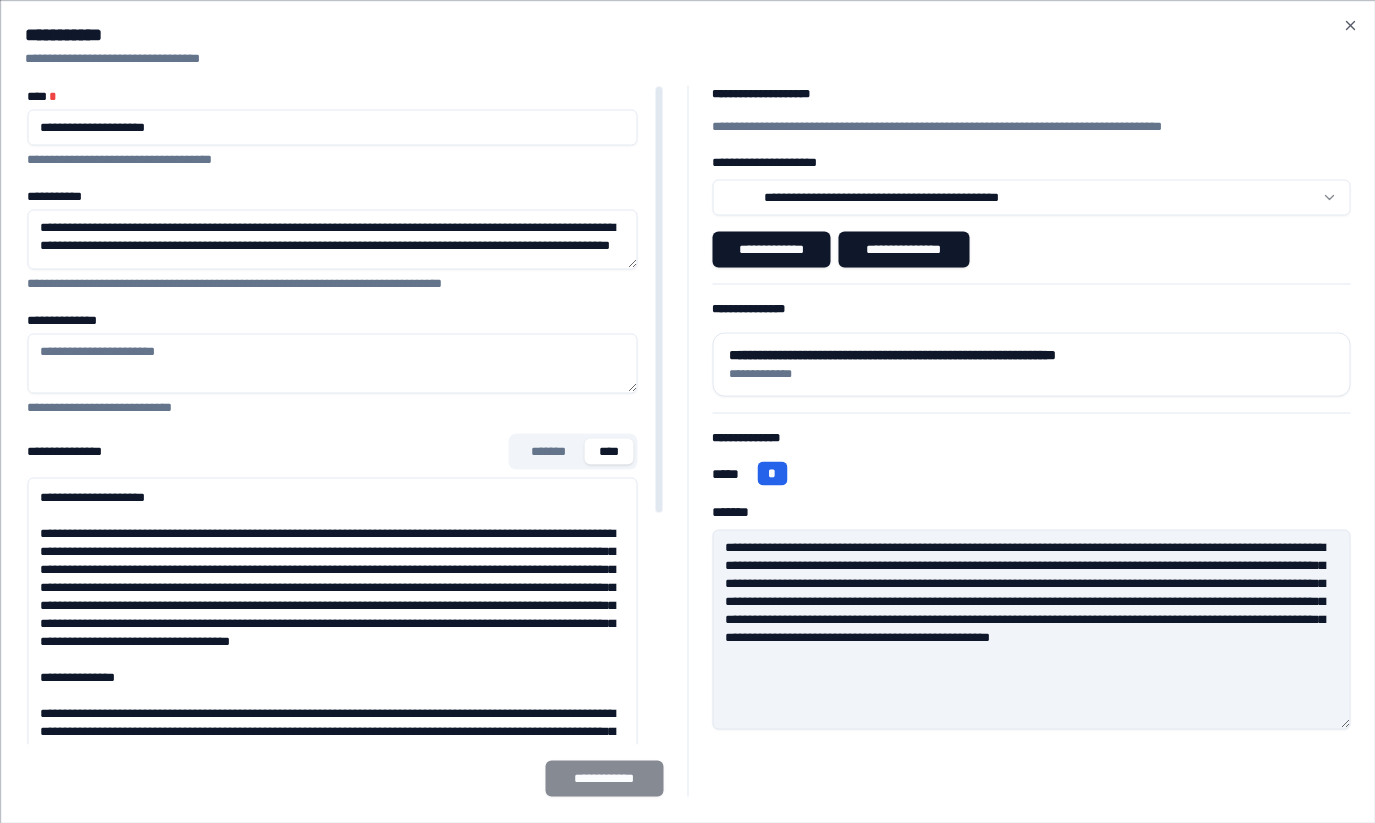 type on "**********" 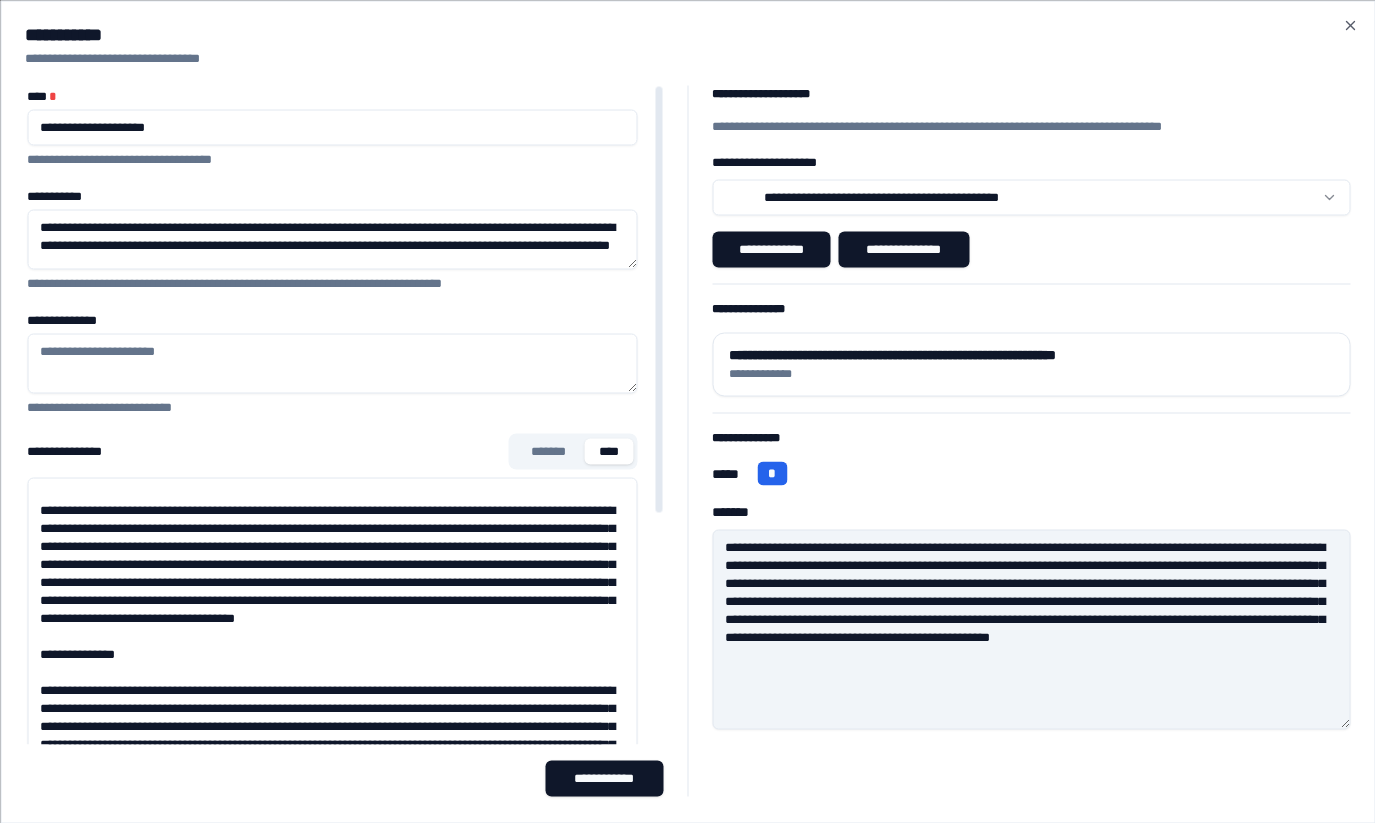 scroll, scrollTop: 0, scrollLeft: 0, axis: both 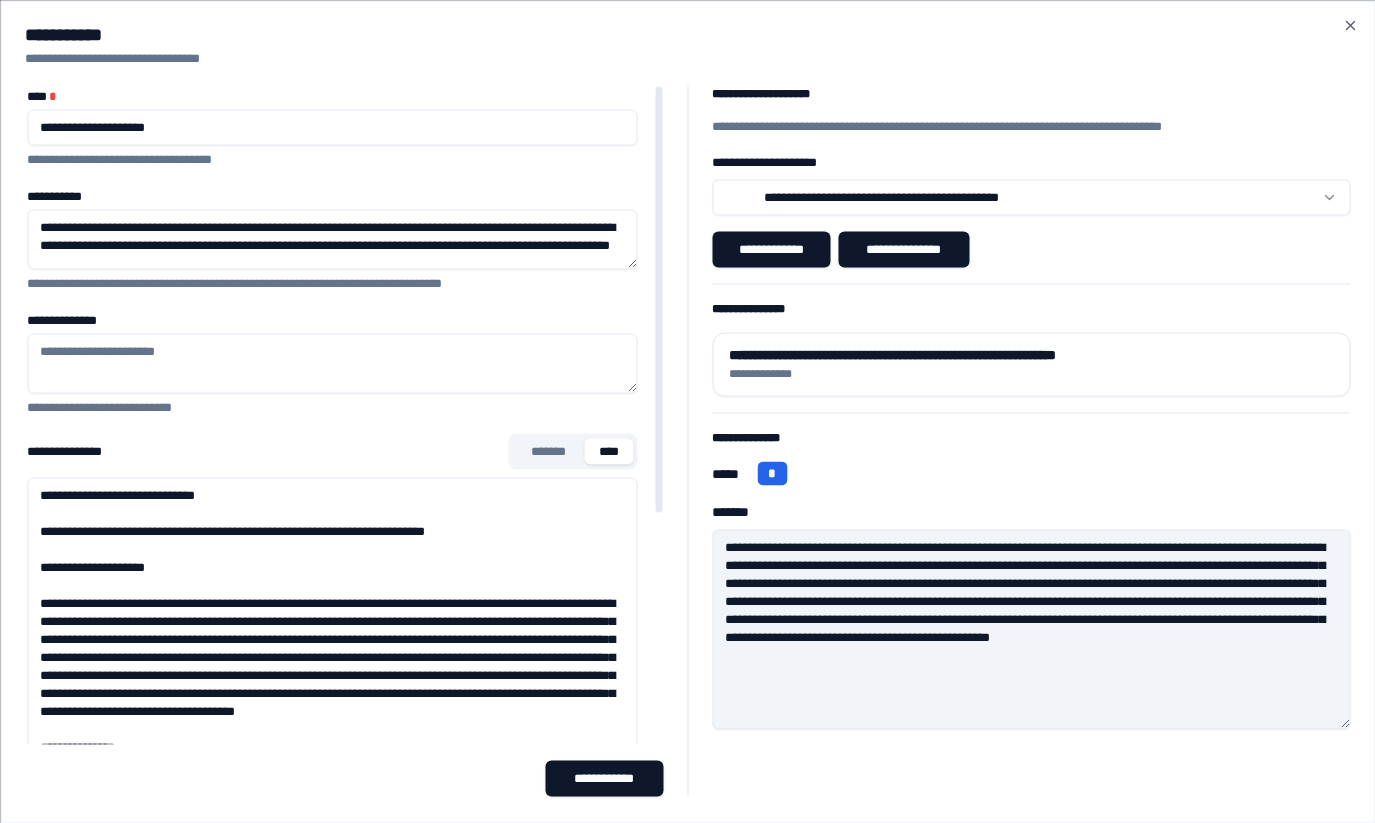 type on "**********" 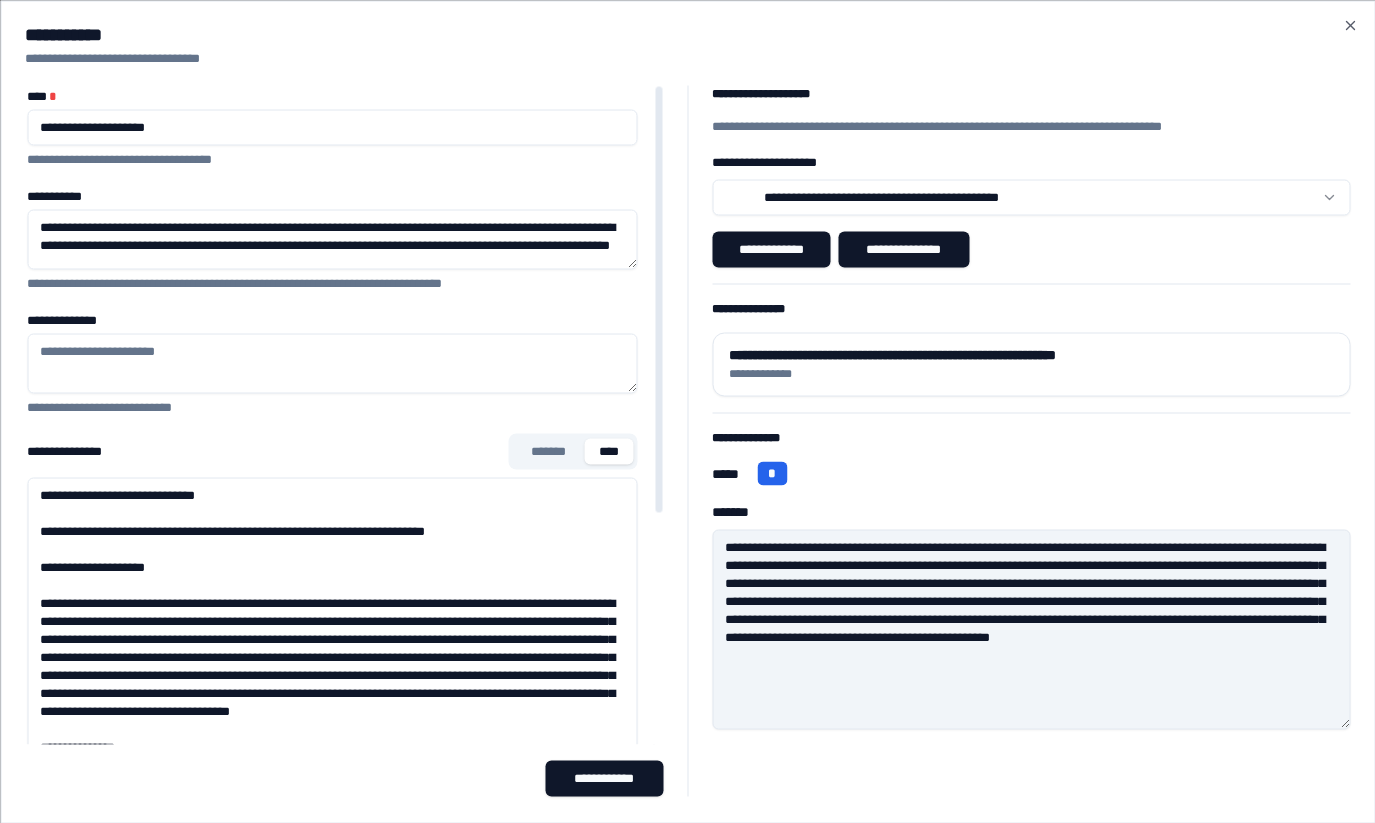 type on "**********" 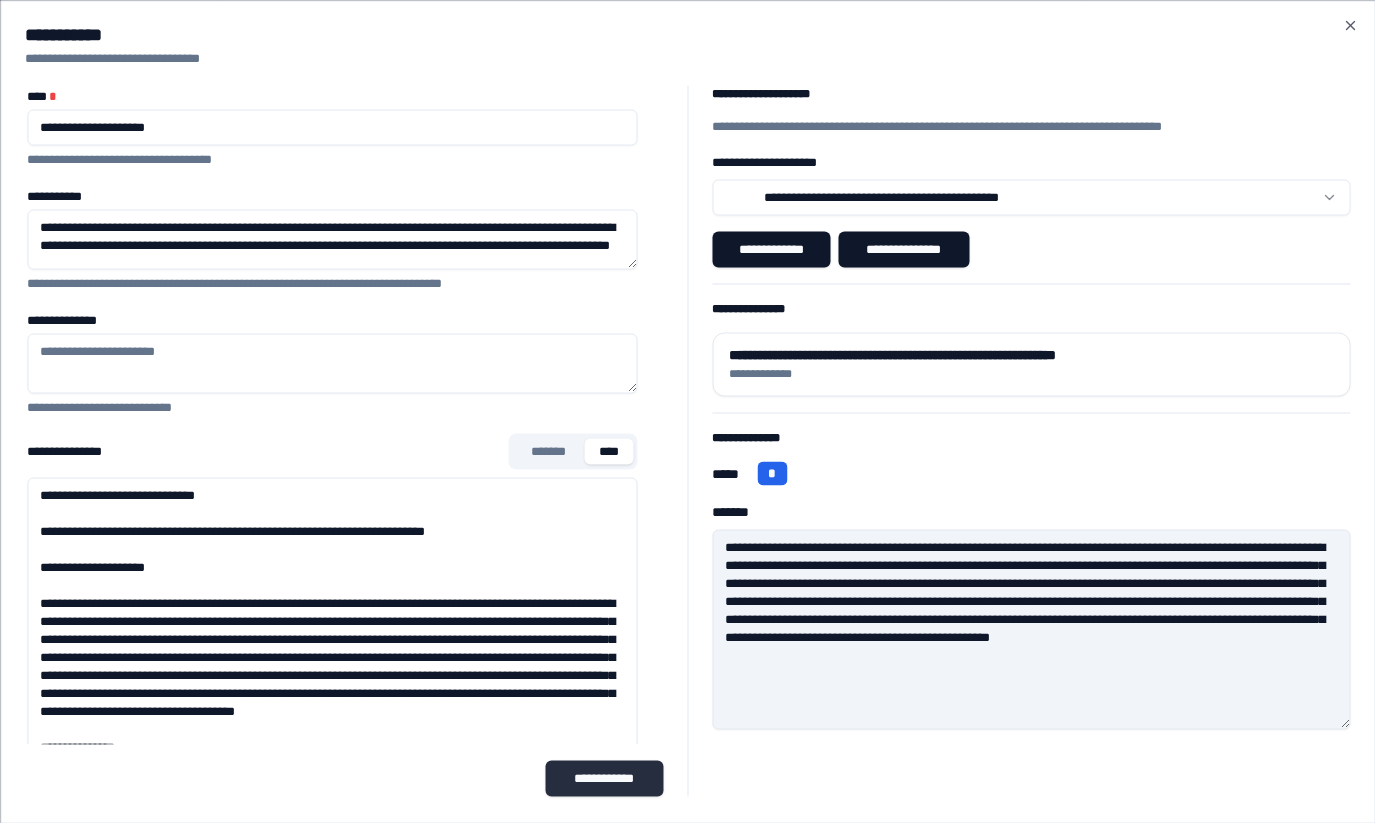 type on "**********" 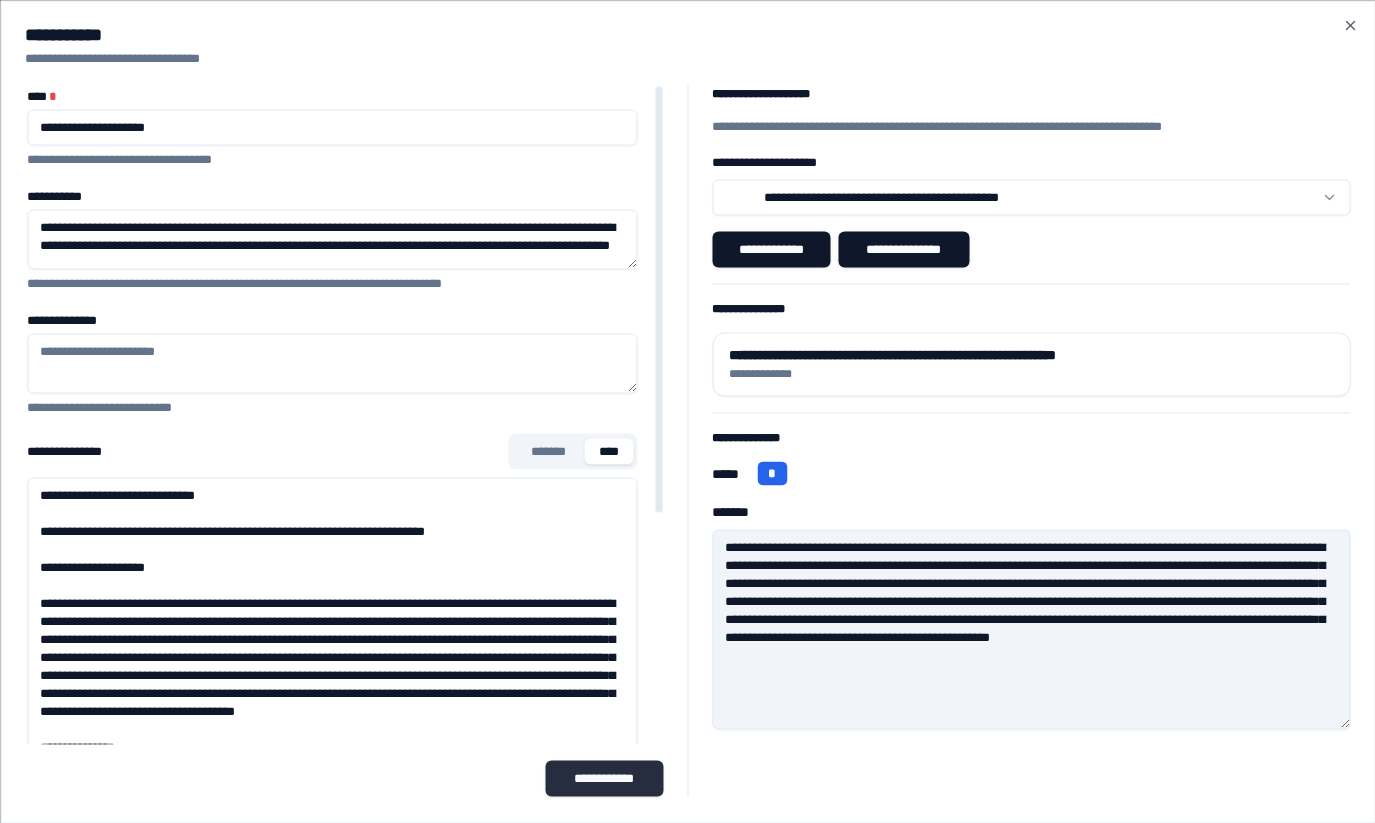 click on "**********" at bounding box center [604, 778] 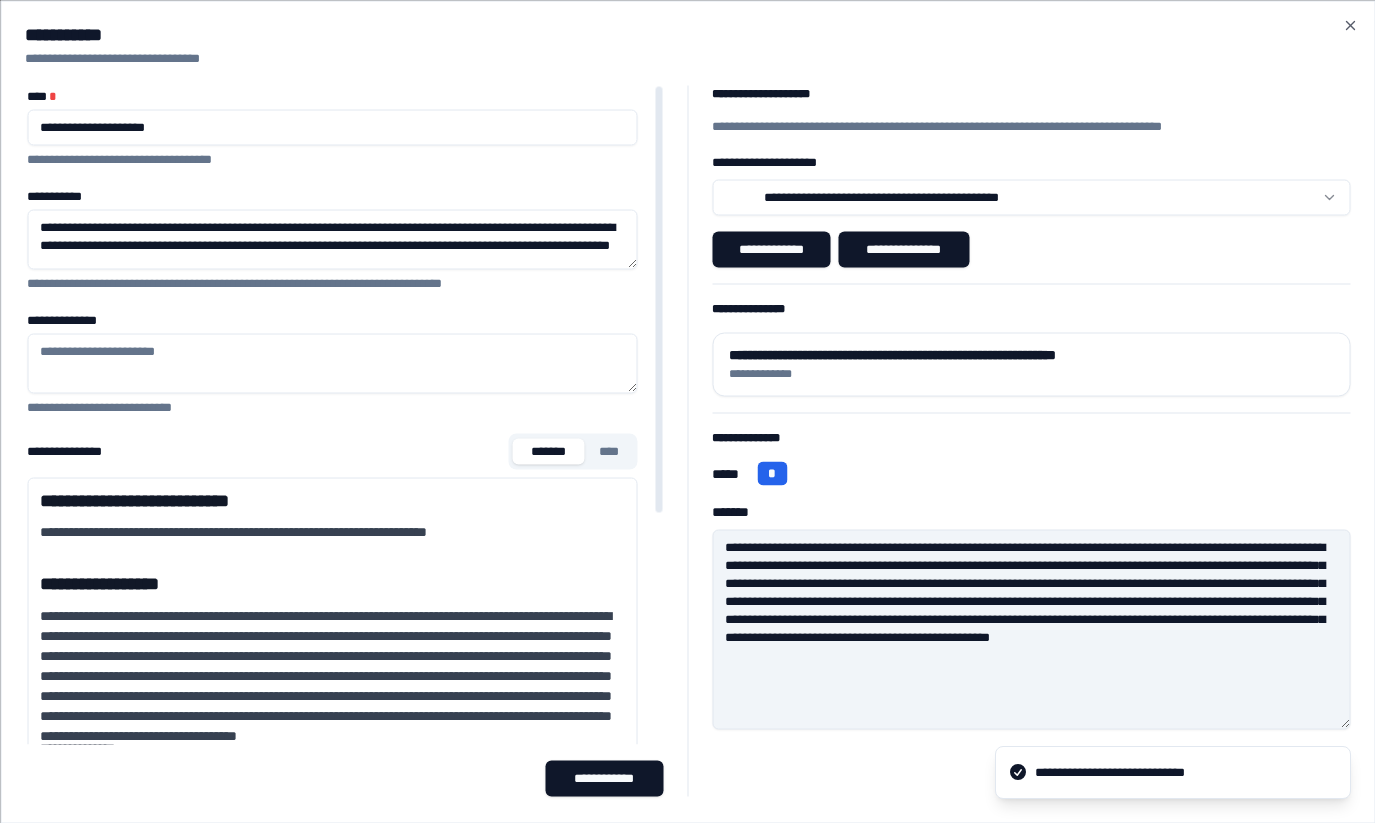 click on "*******" at bounding box center (548, 451) 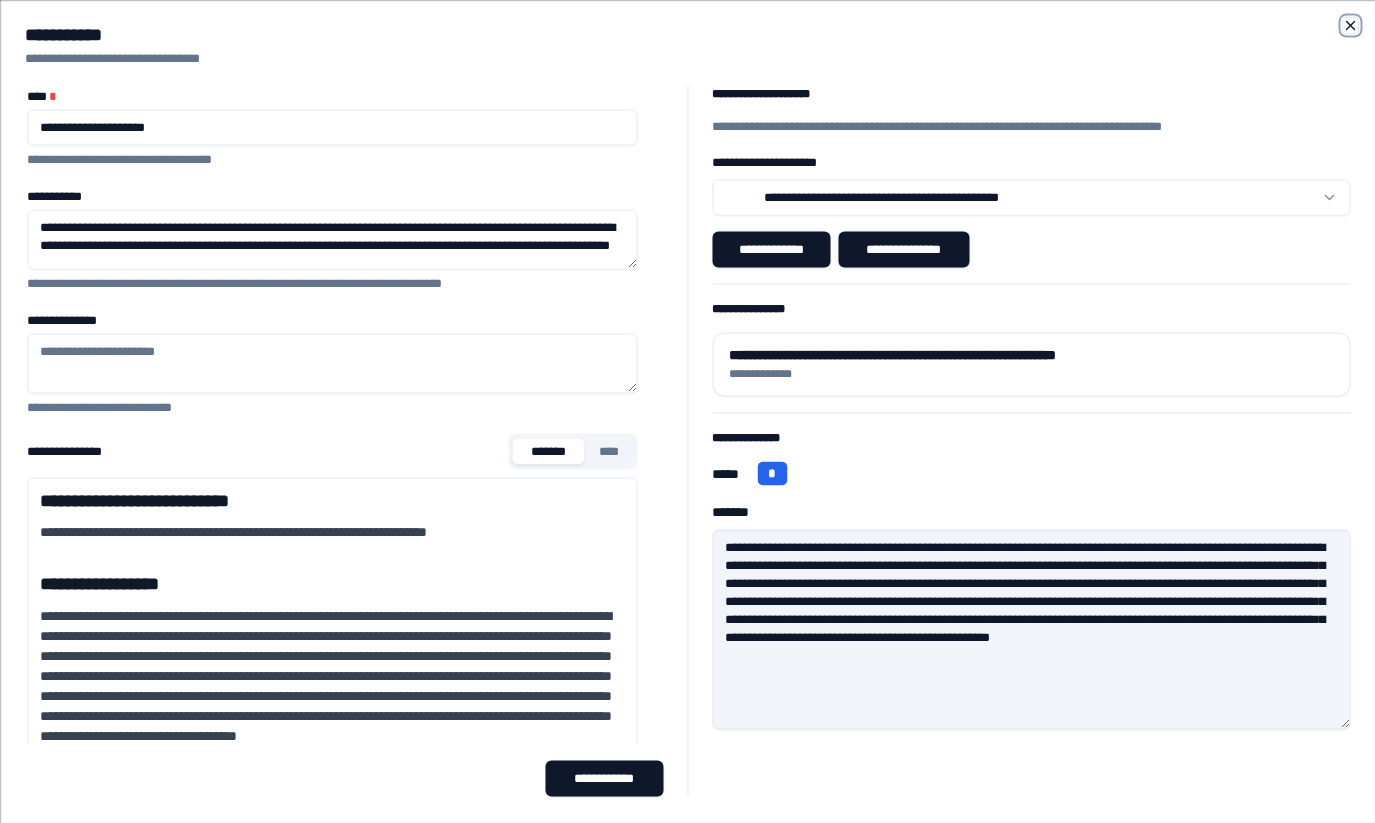 click 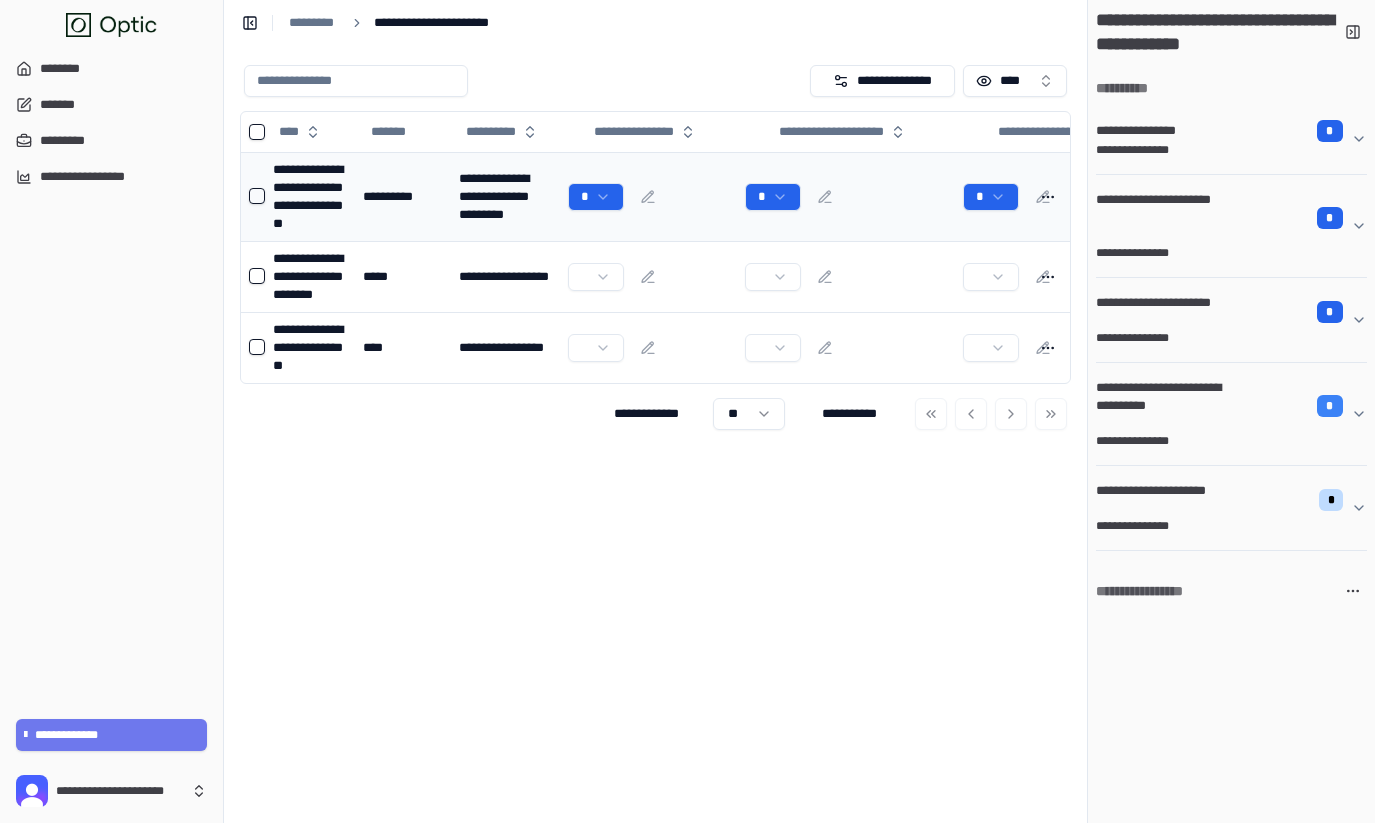 click at bounding box center [257, 196] 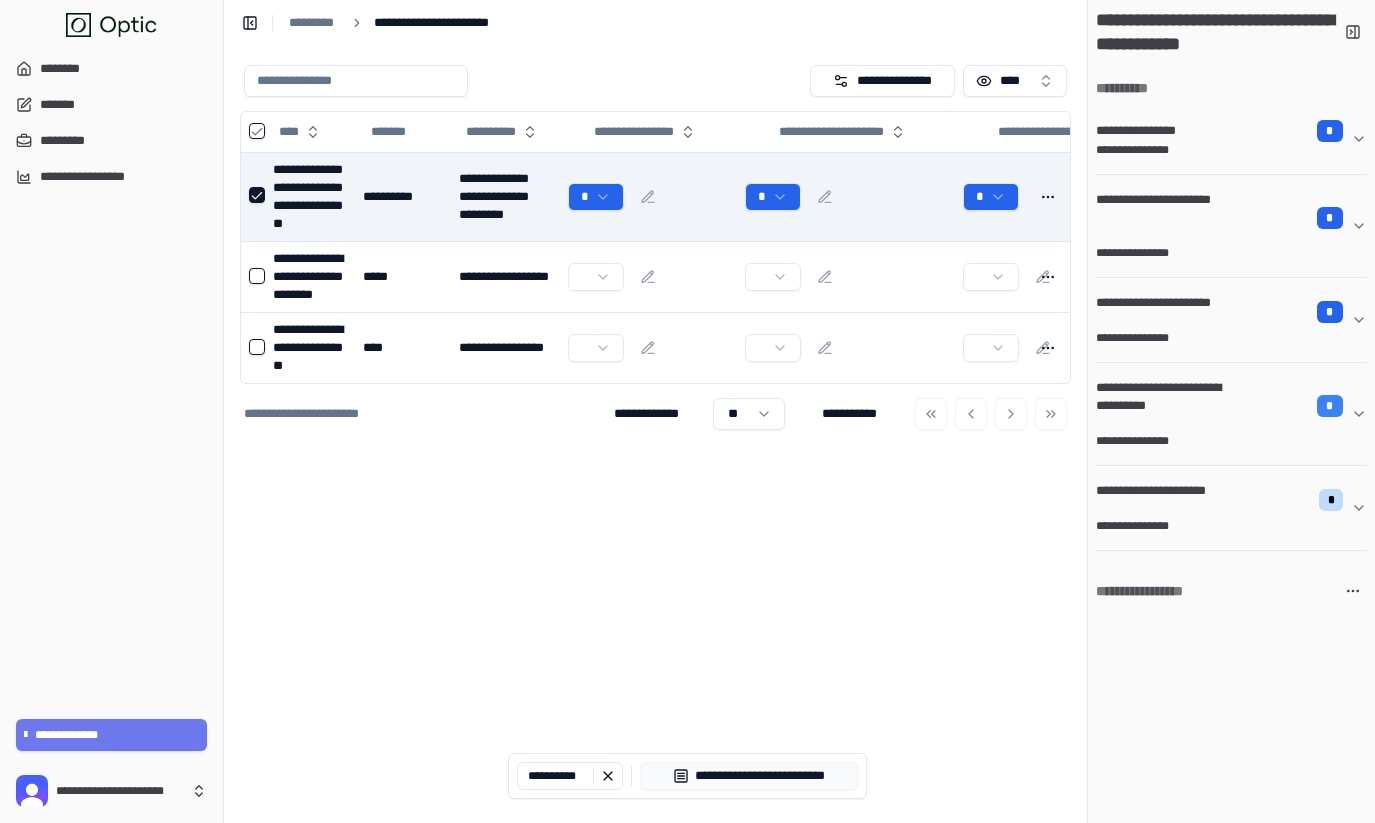 click at bounding box center [257, 195] 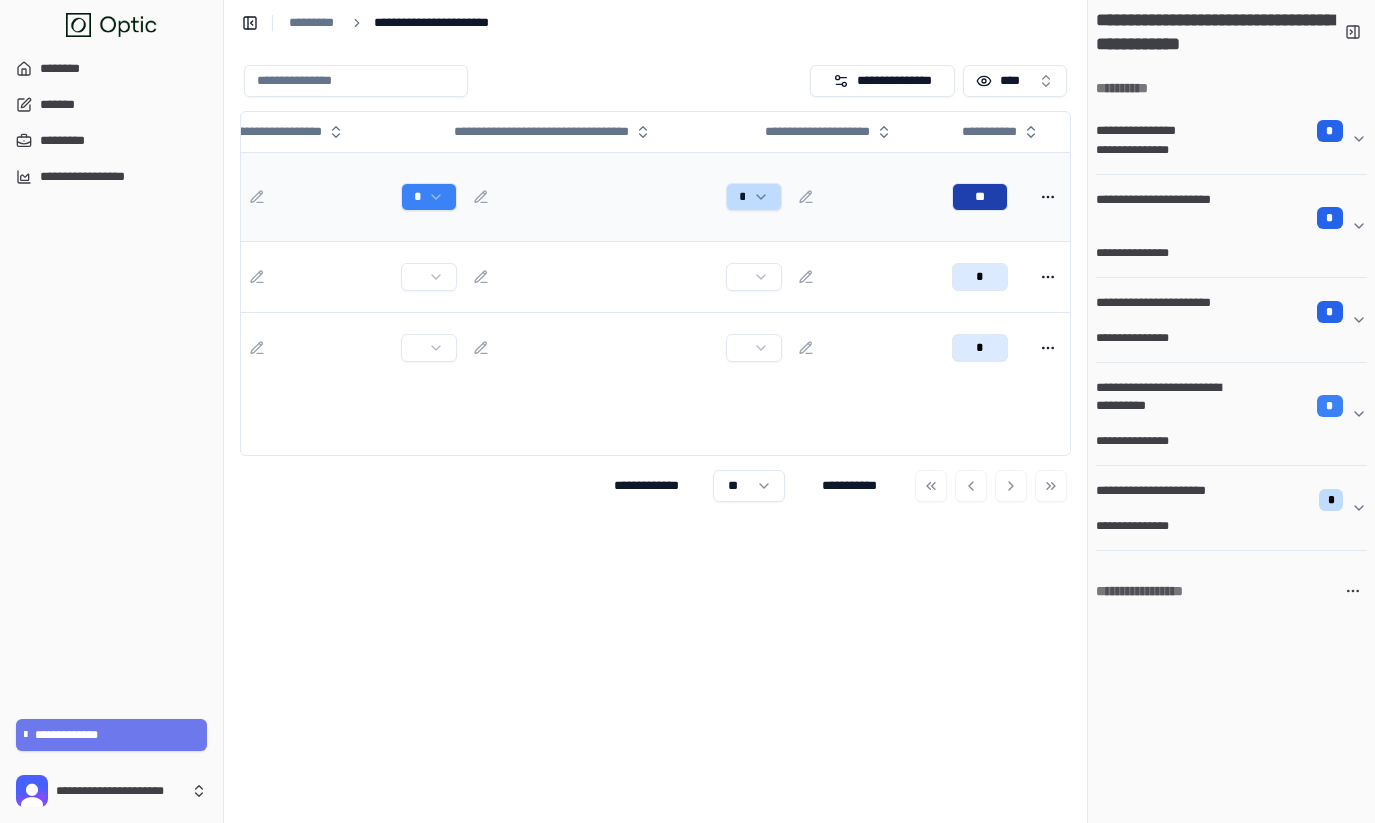 scroll, scrollTop: 0, scrollLeft: 789, axis: horizontal 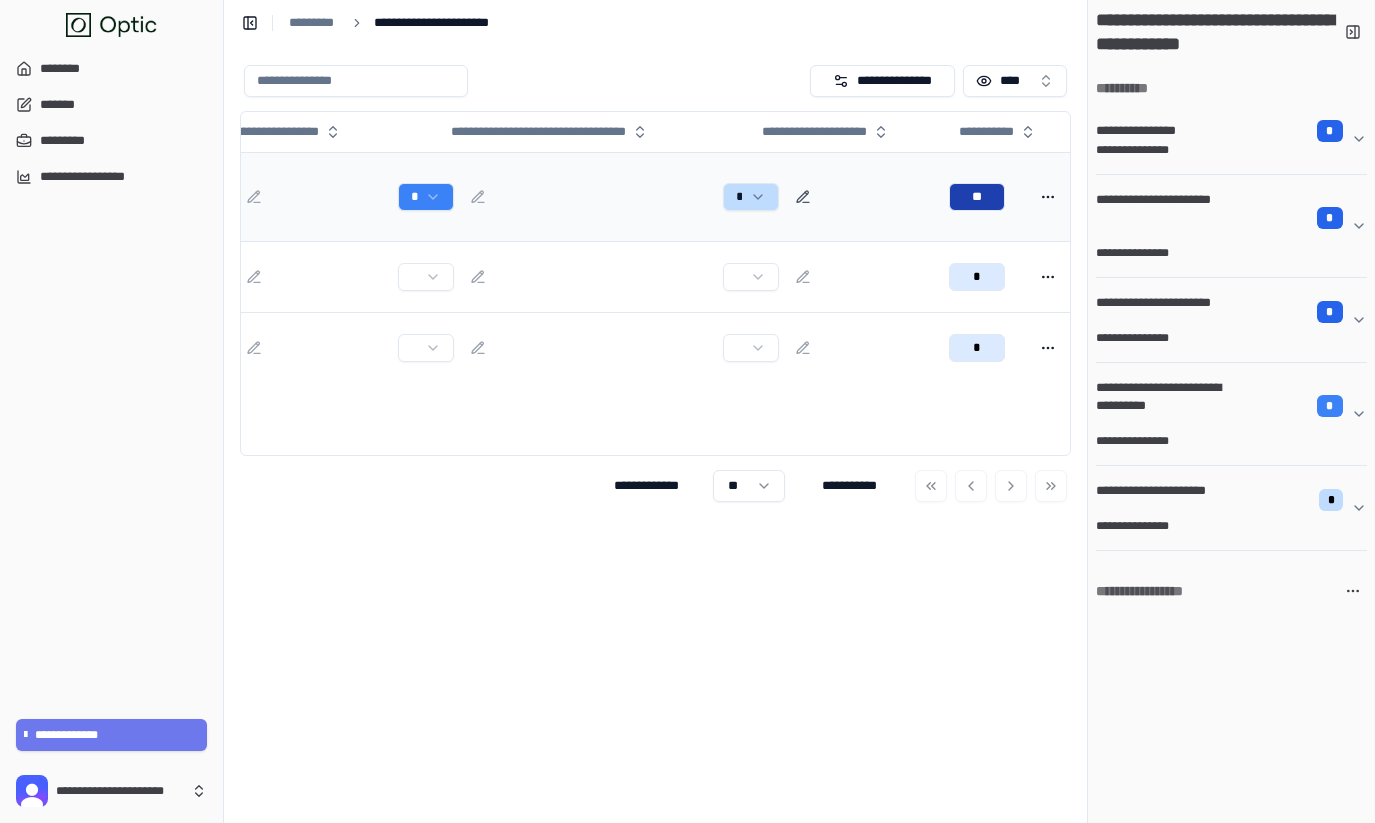 click 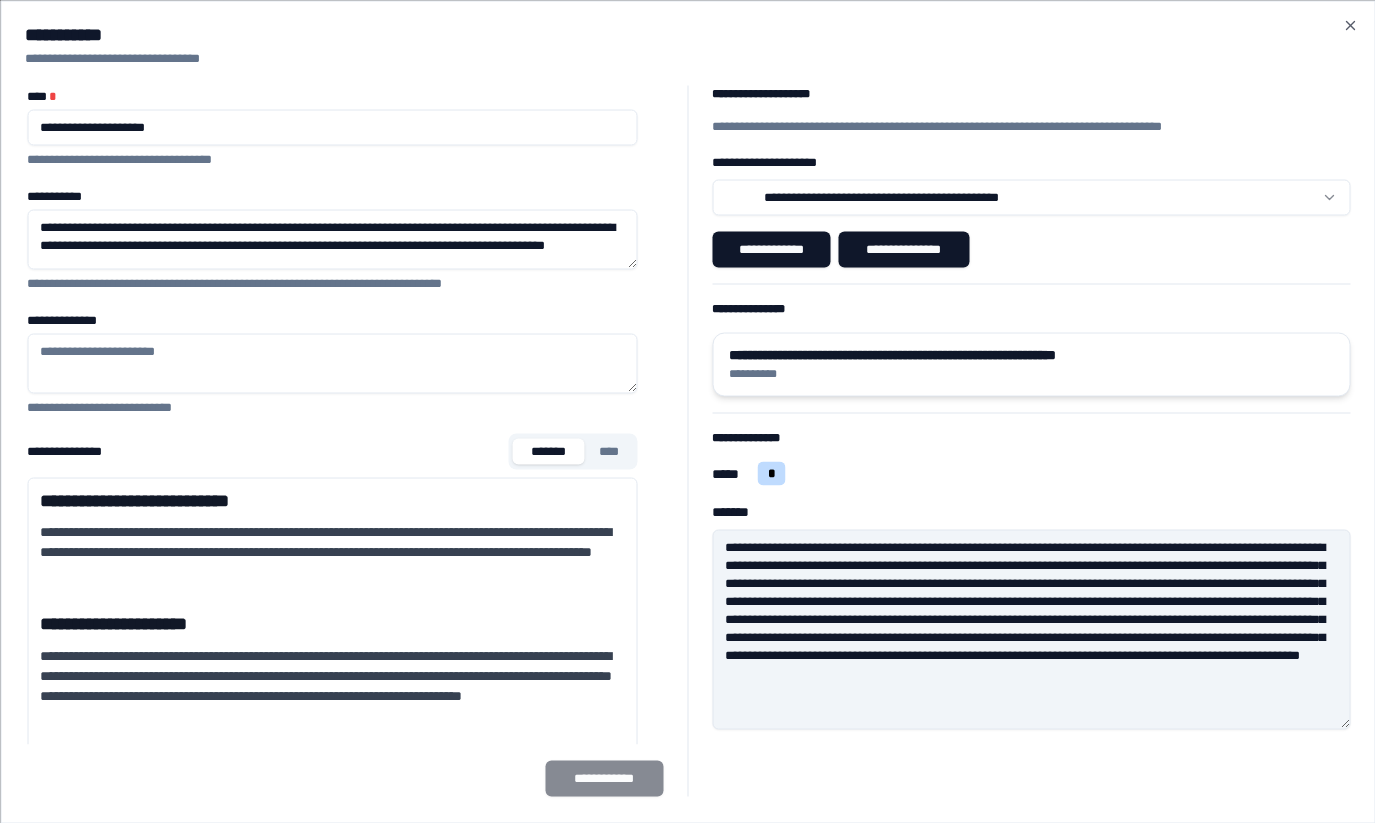 type on "**********" 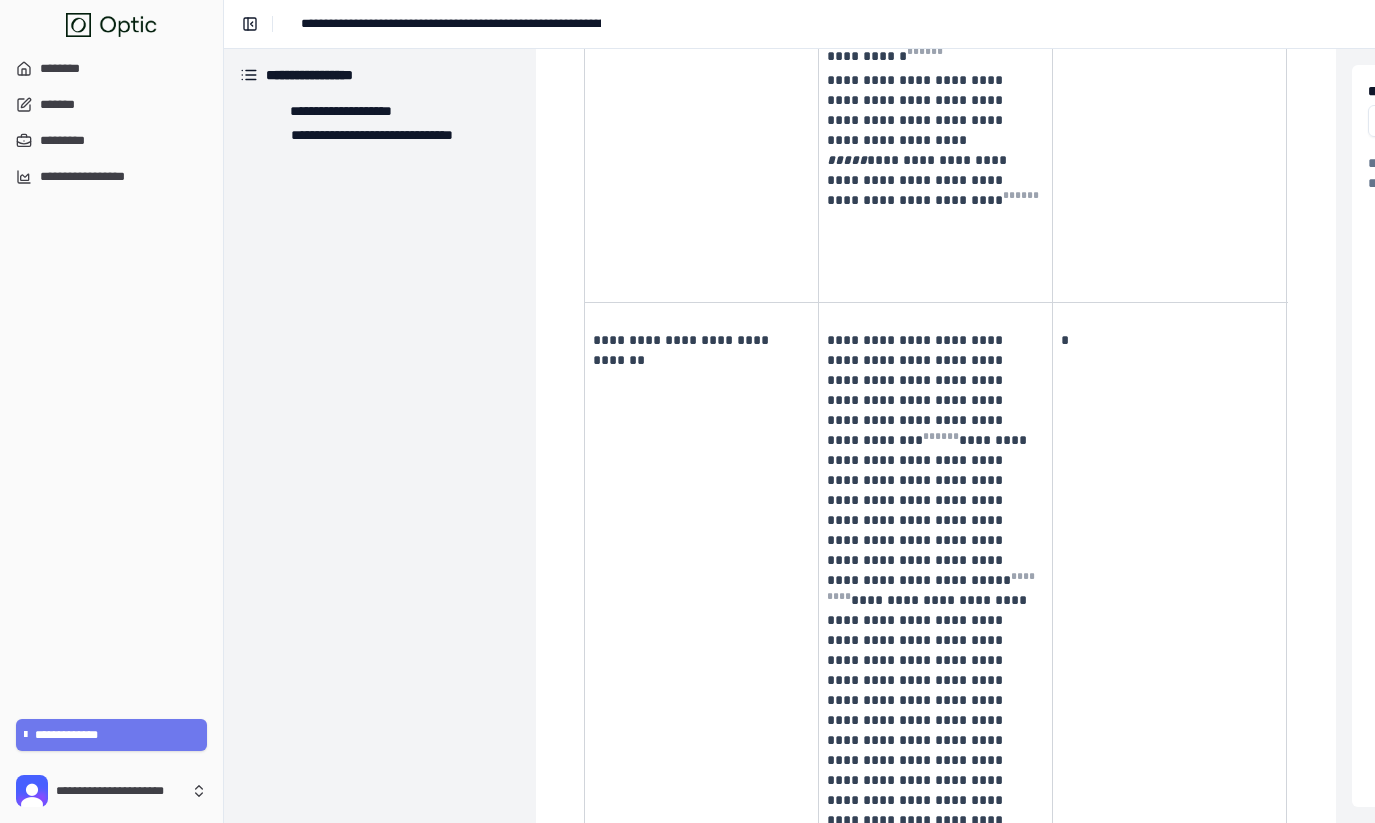scroll, scrollTop: 645, scrollLeft: 0, axis: vertical 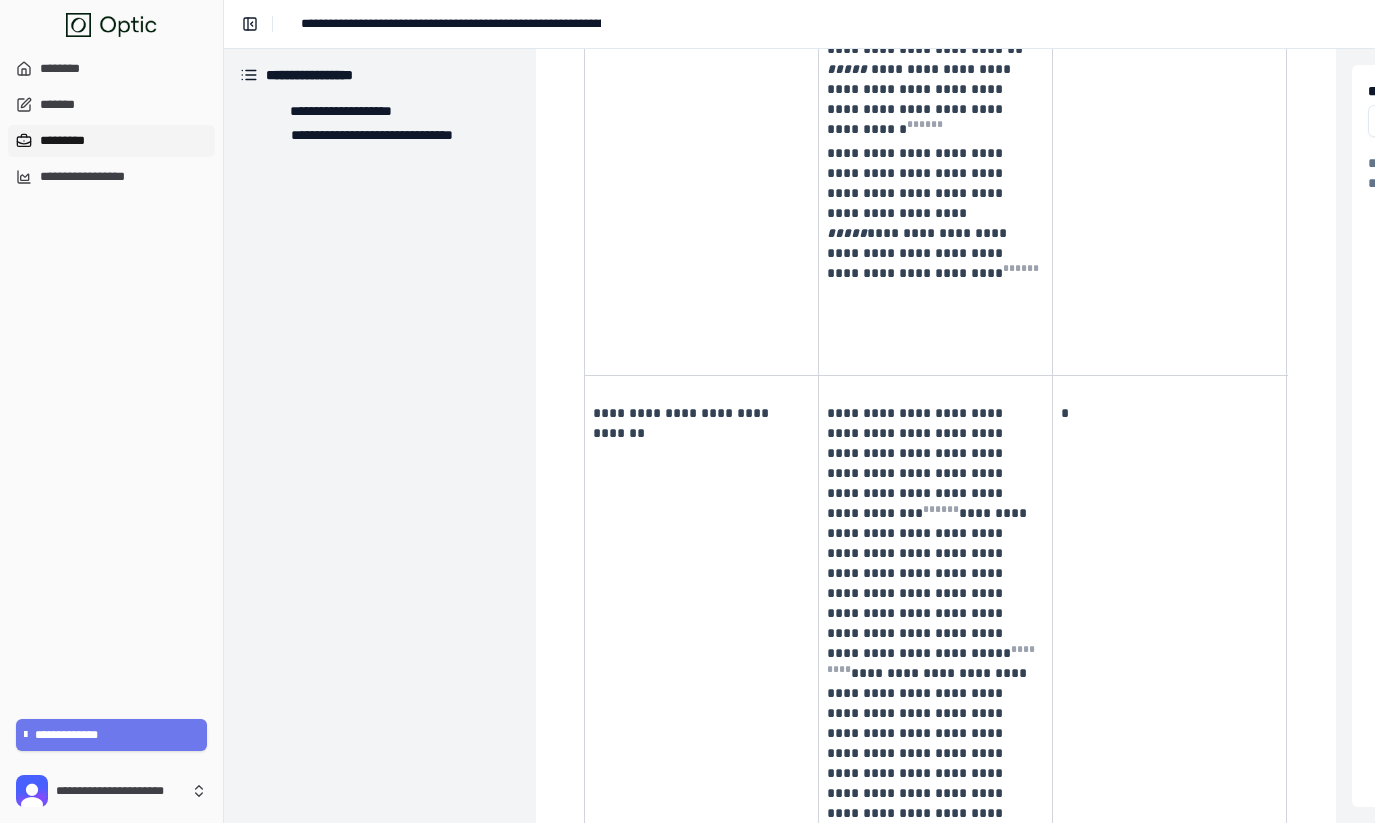 click on "*********" at bounding box center (111, 141) 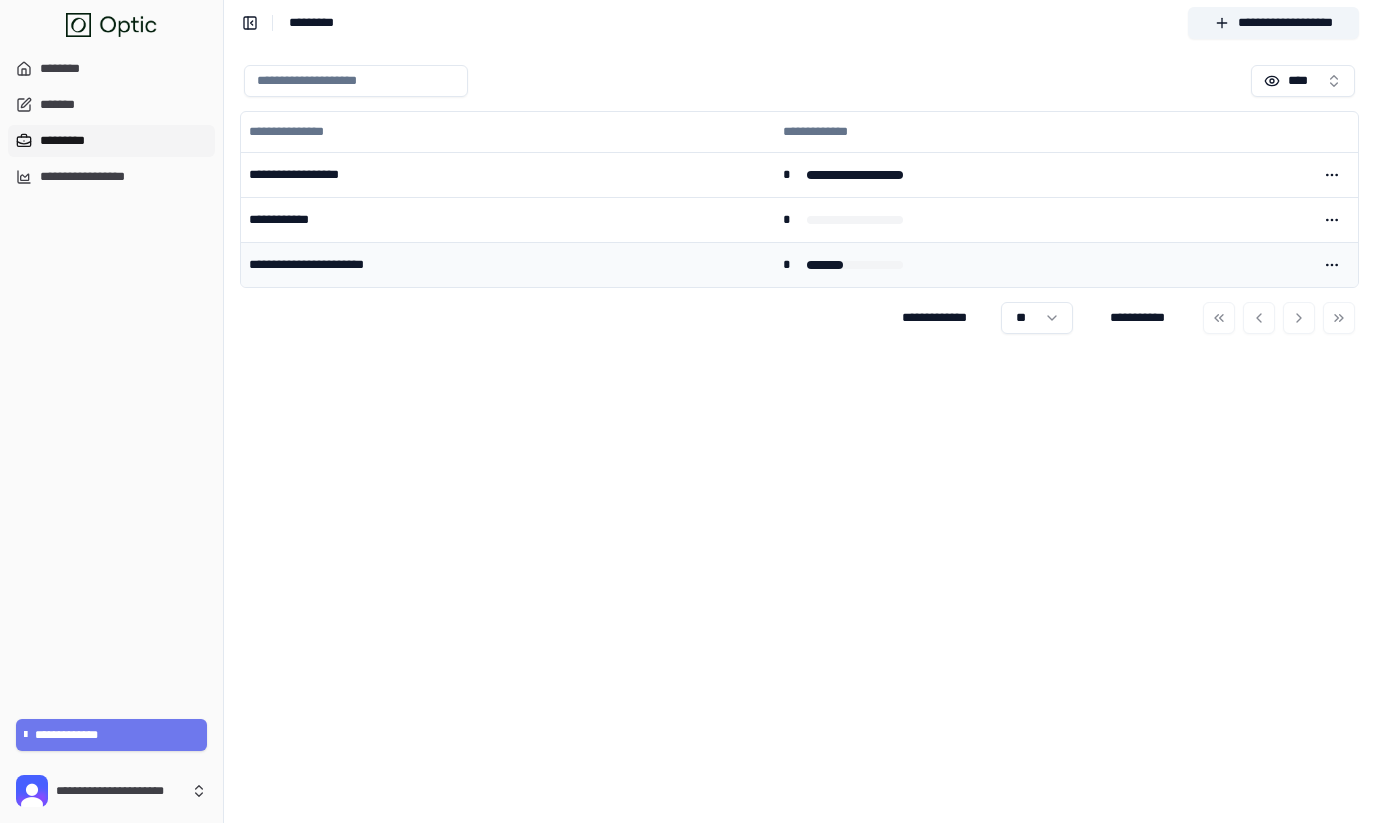 click on "**********" at bounding box center (508, 264) 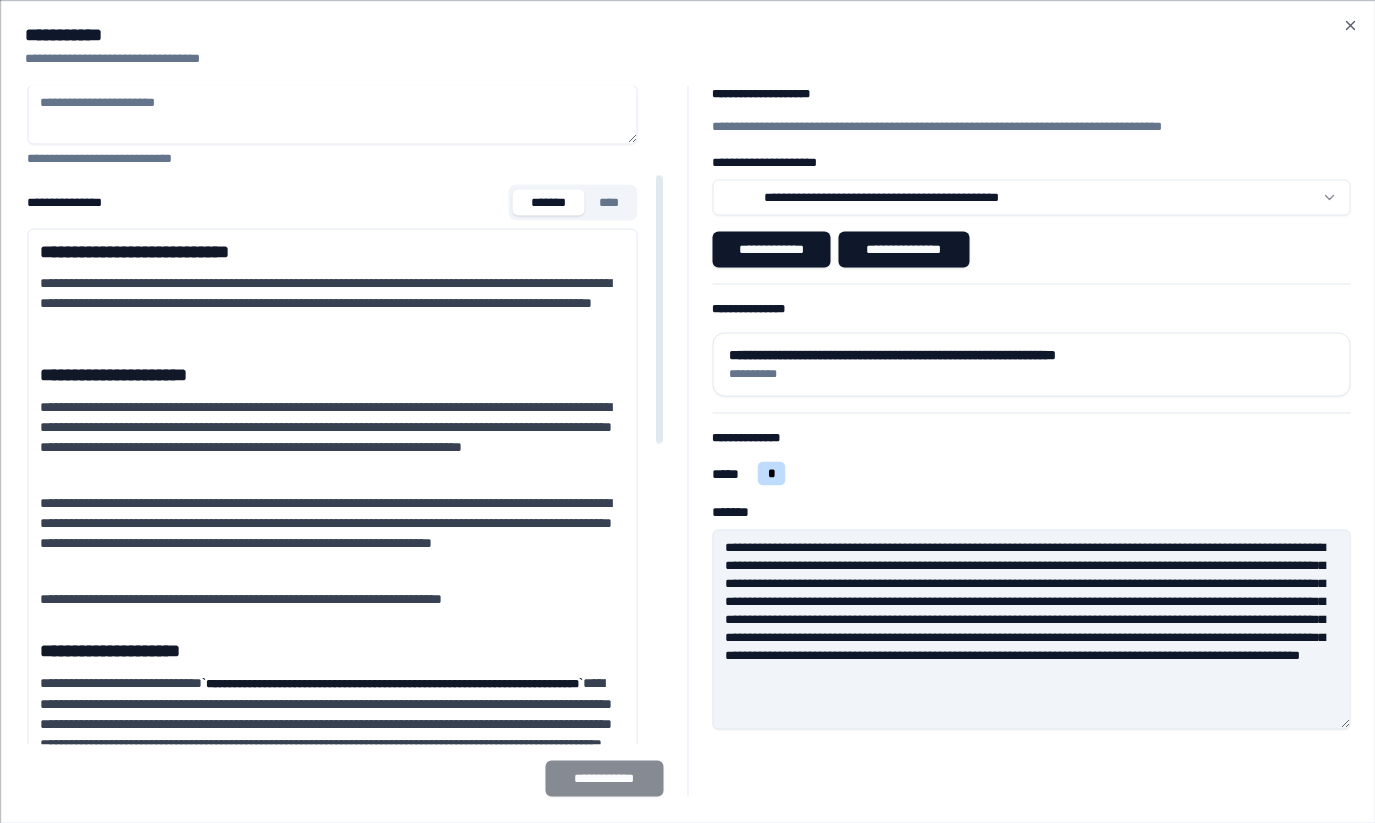 scroll, scrollTop: 273, scrollLeft: 0, axis: vertical 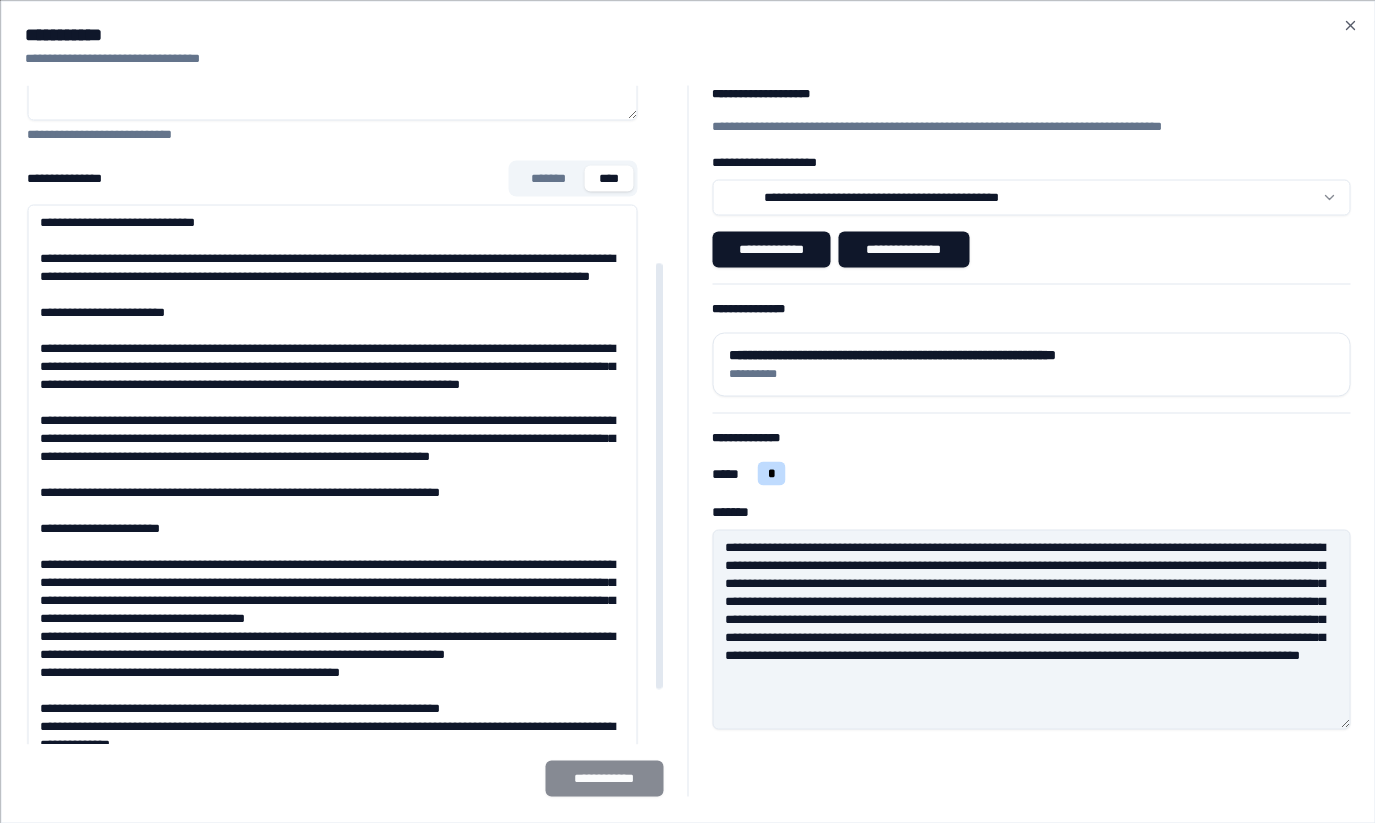 click on "****" at bounding box center [609, 178] 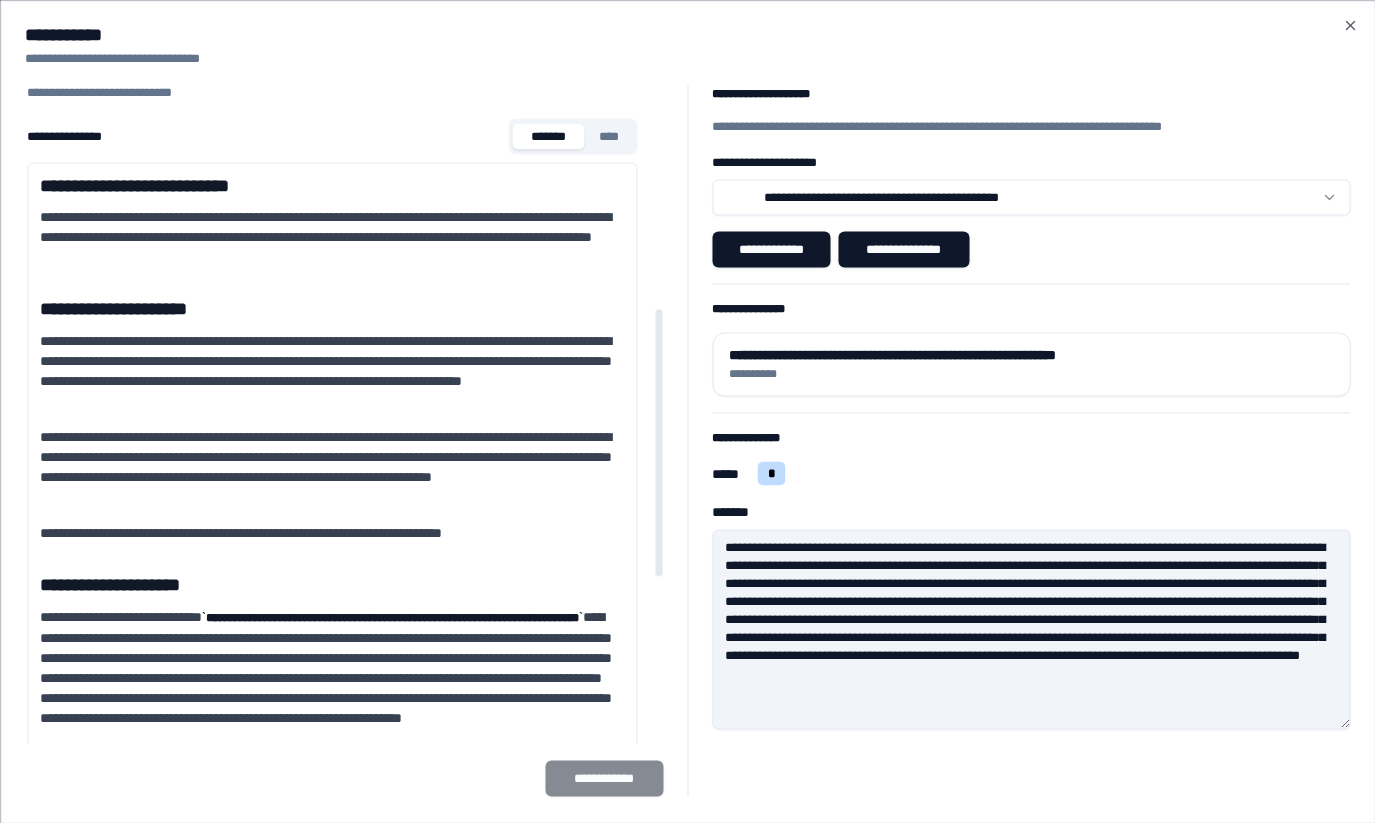 scroll, scrollTop: 236, scrollLeft: 0, axis: vertical 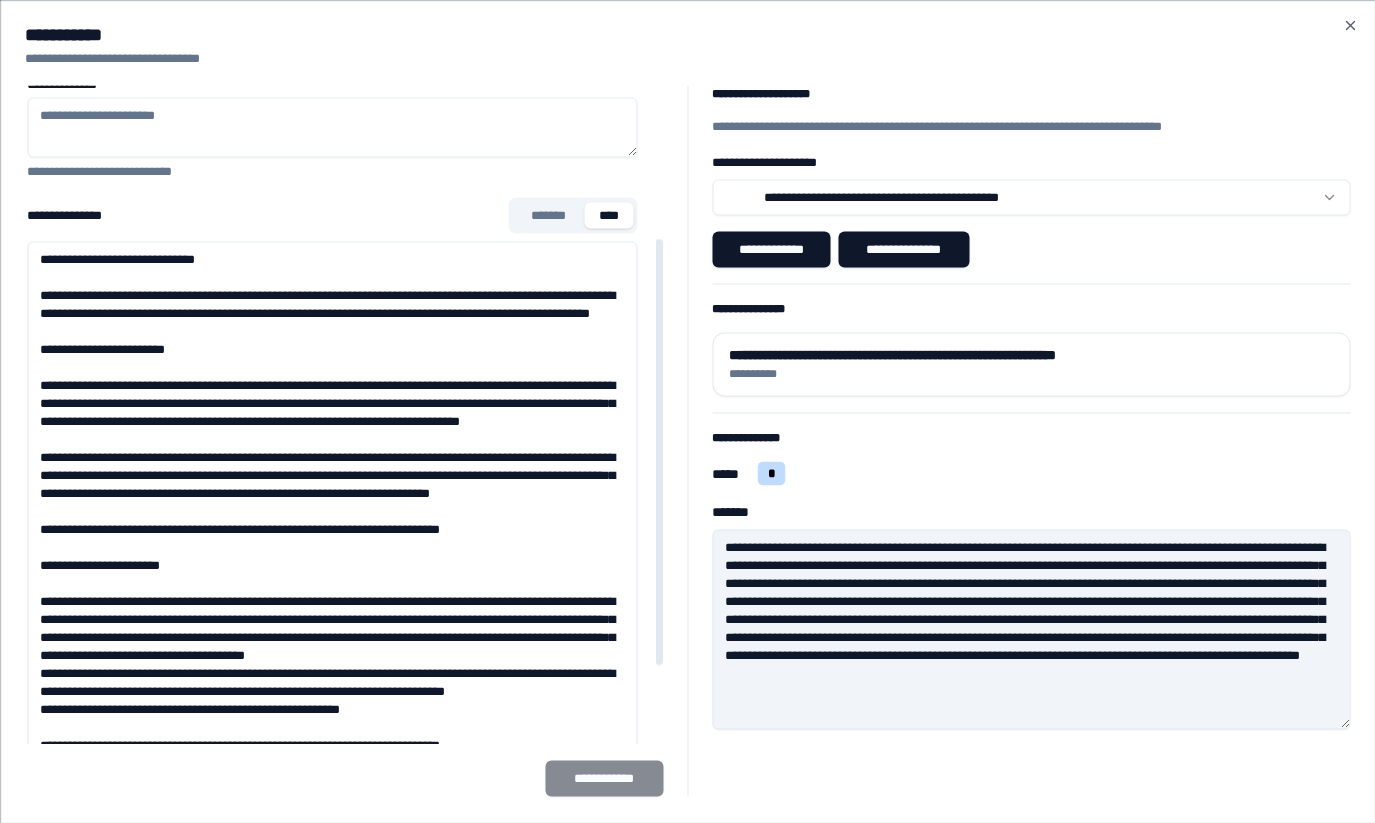 click on "****" at bounding box center (609, 215) 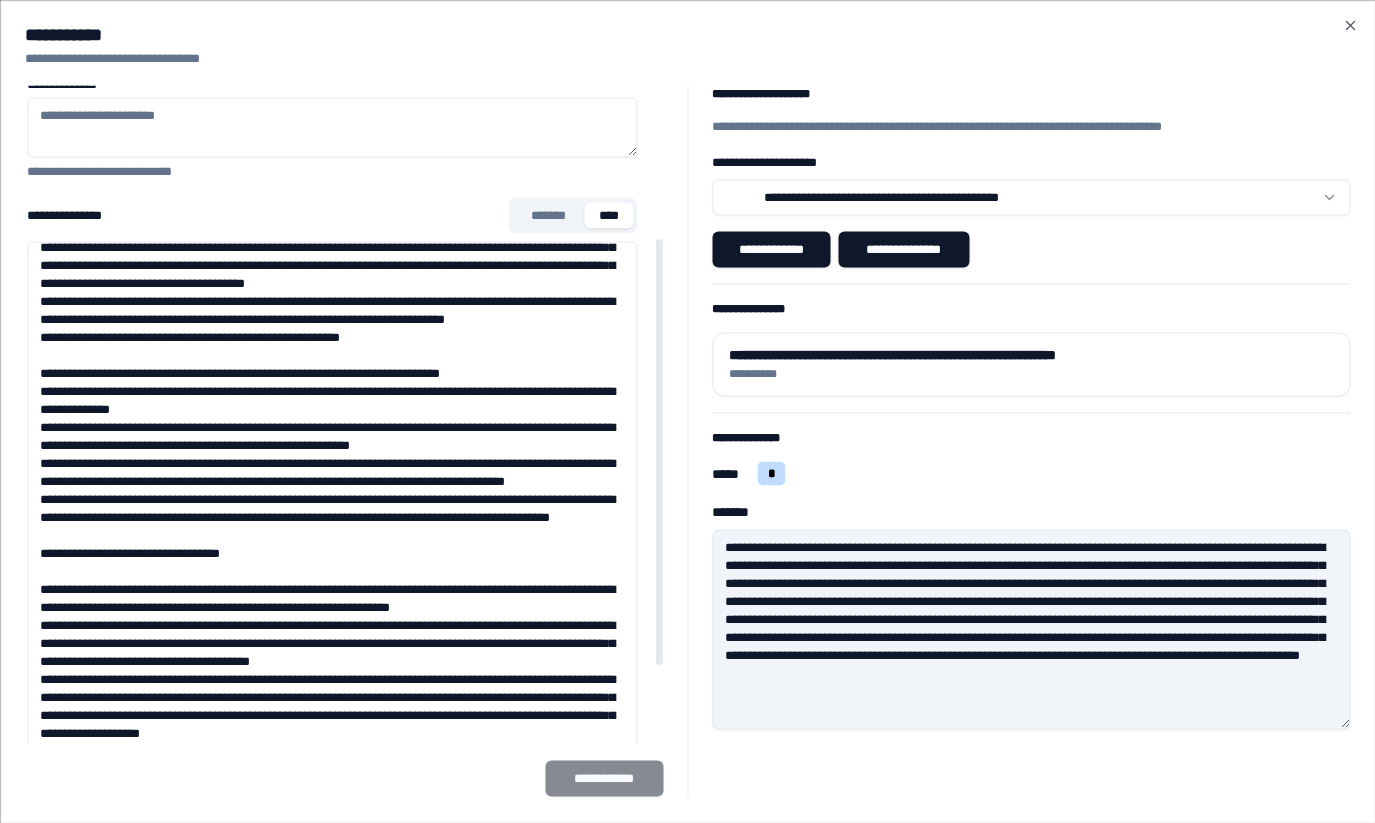 scroll, scrollTop: 460, scrollLeft: 0, axis: vertical 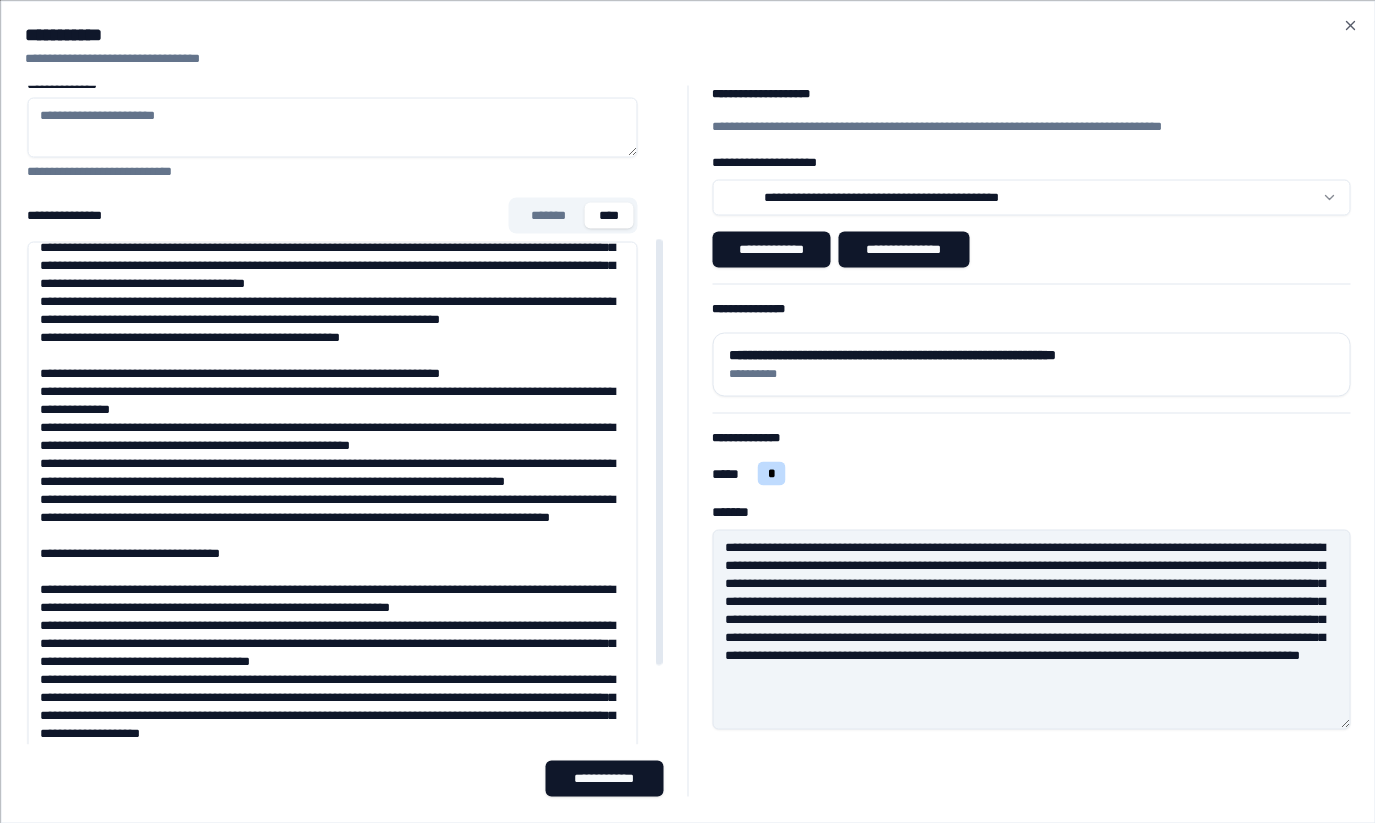 type on "**********" 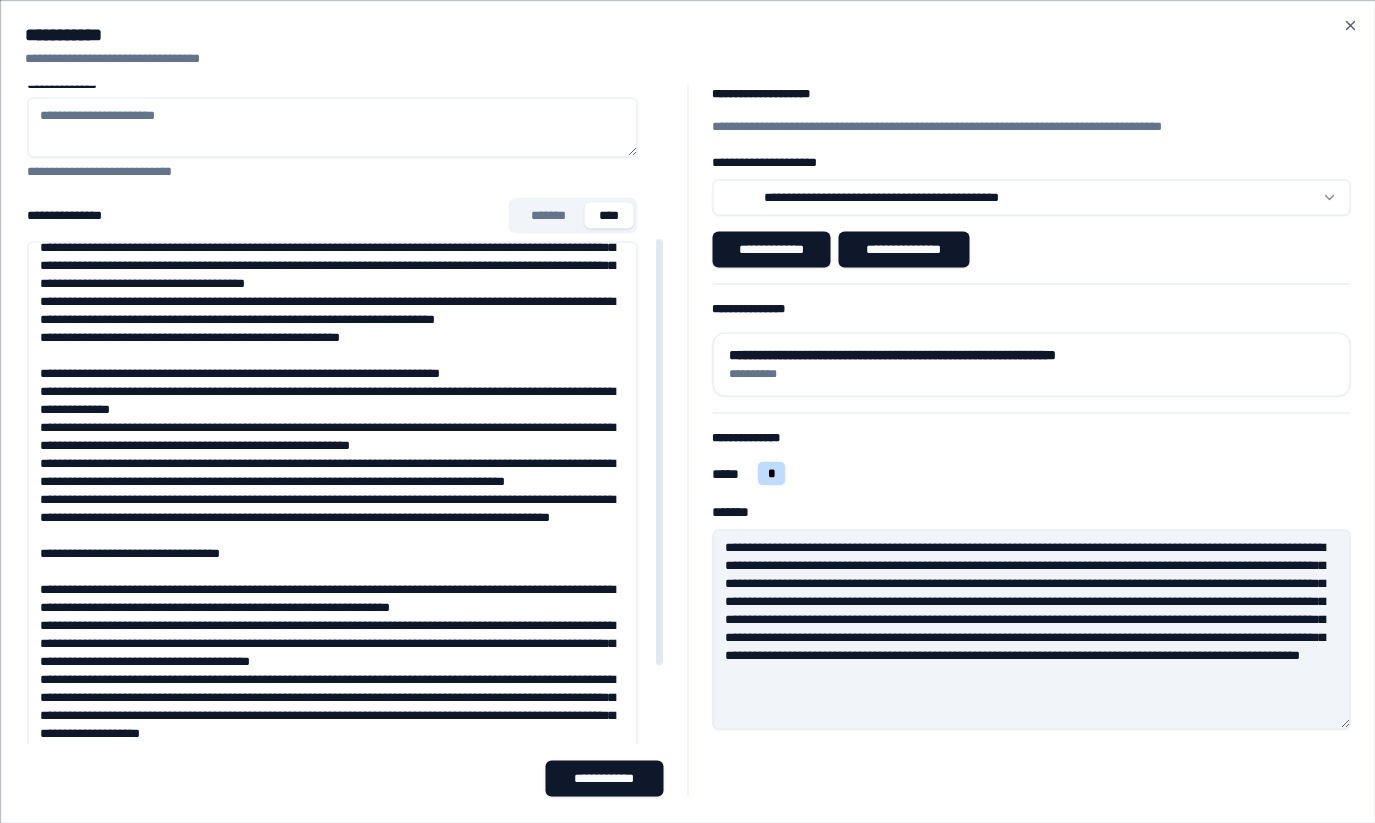 type on "**********" 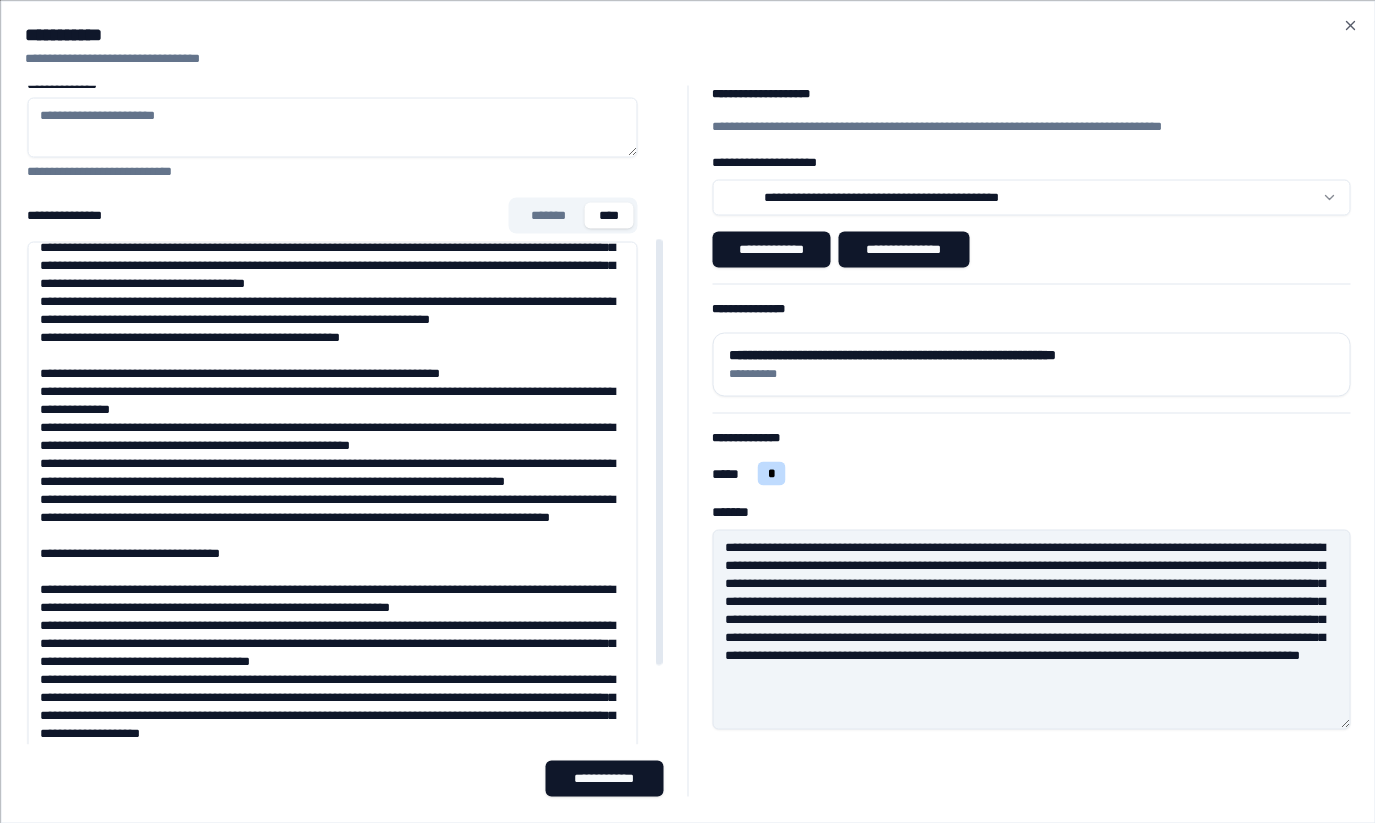 type on "**********" 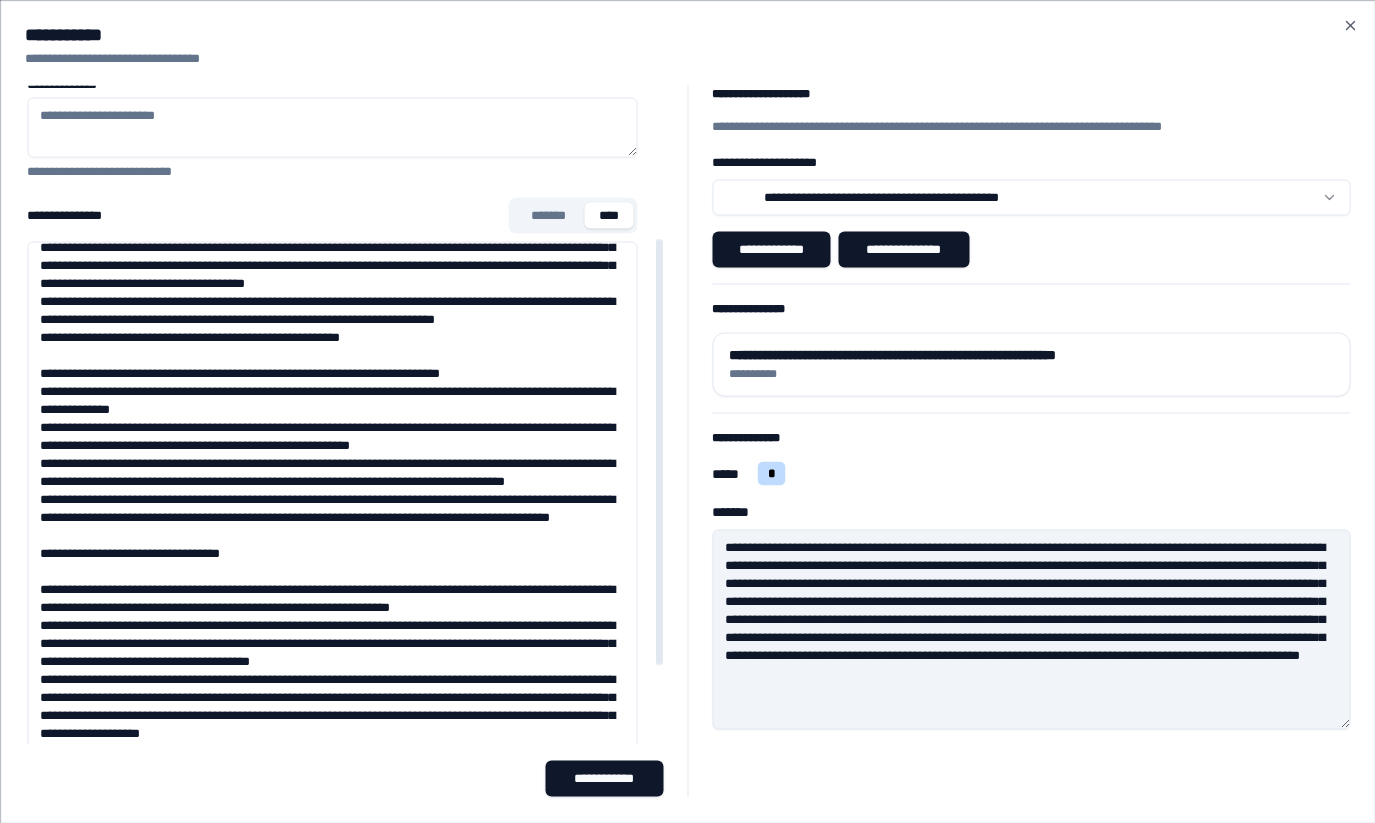 type on "**********" 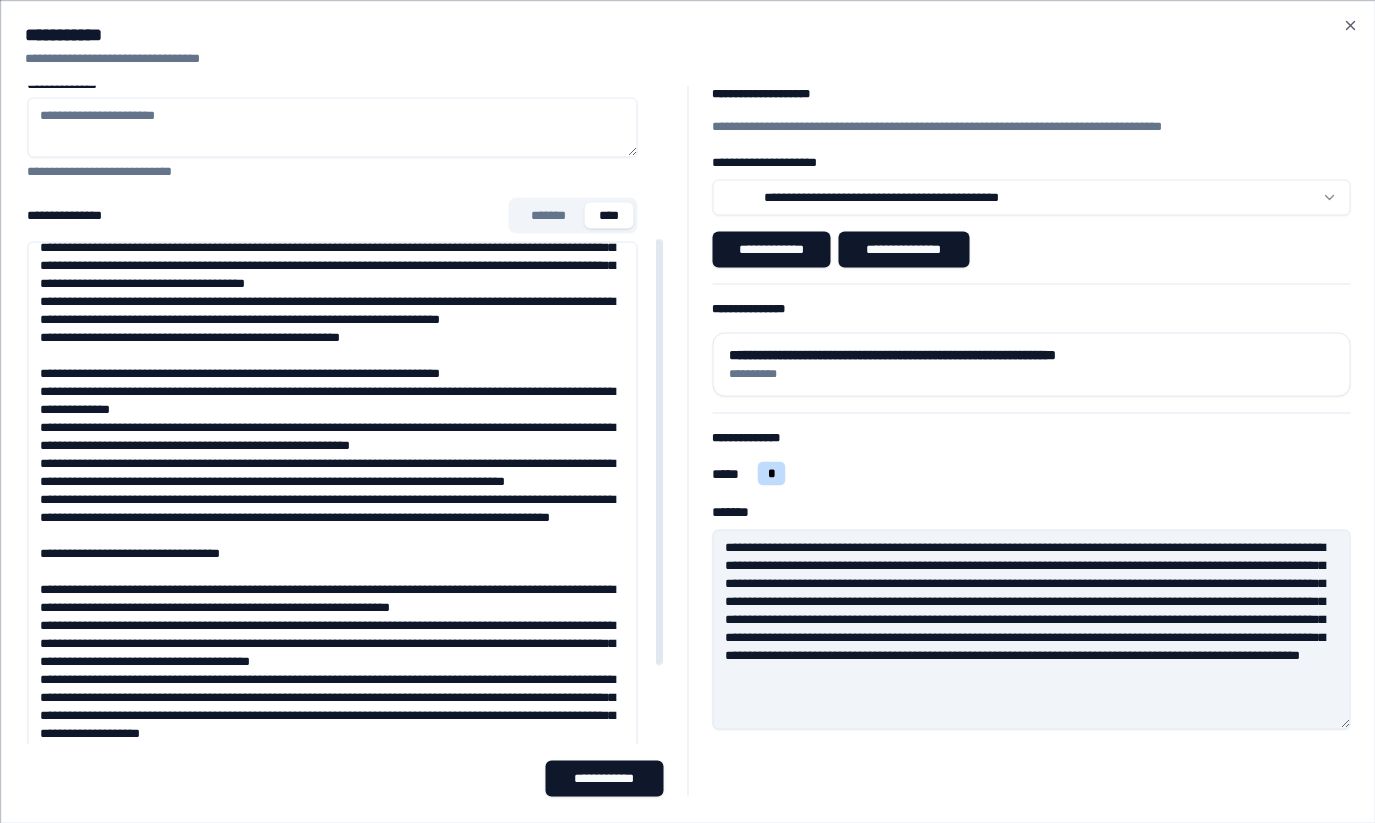 type on "**********" 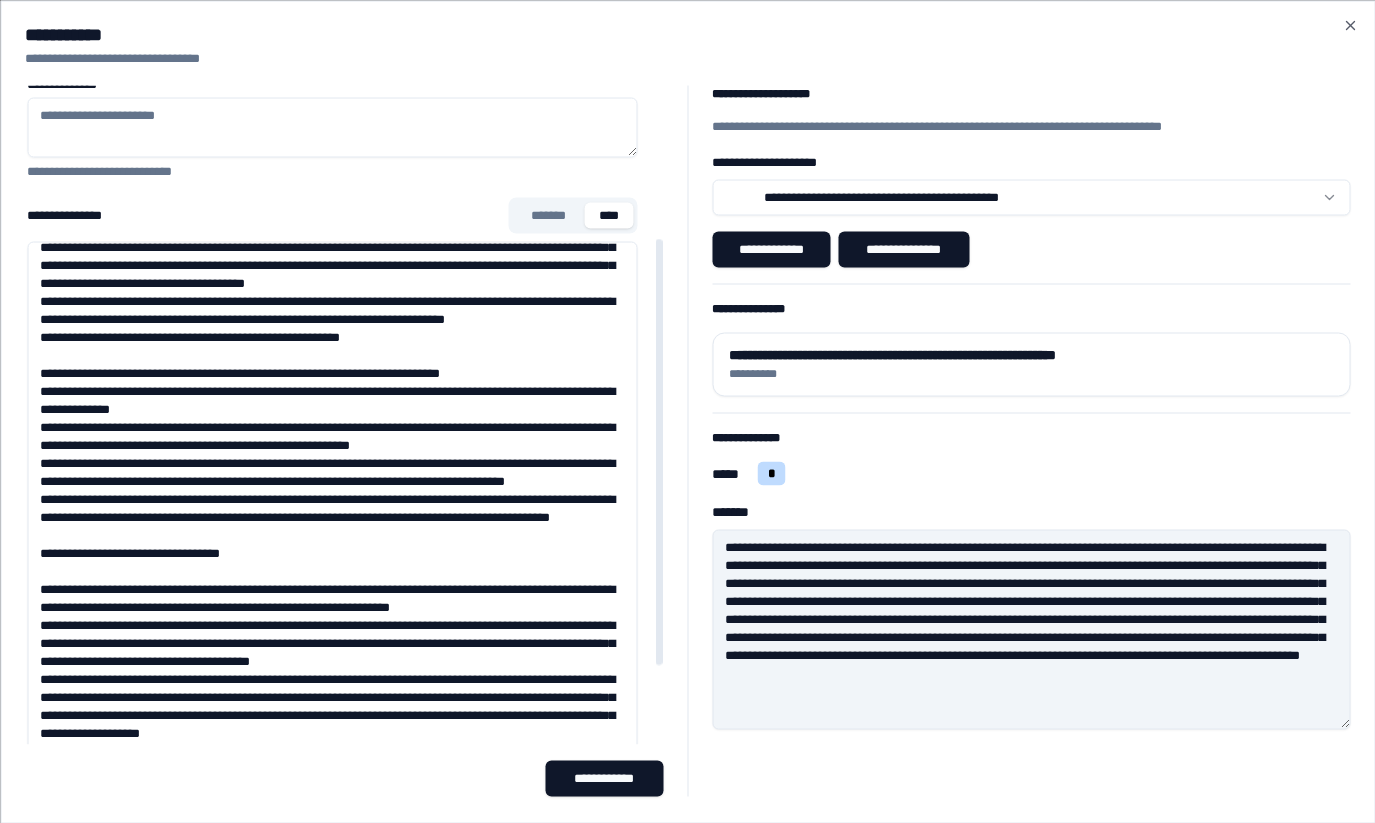 type on "**********" 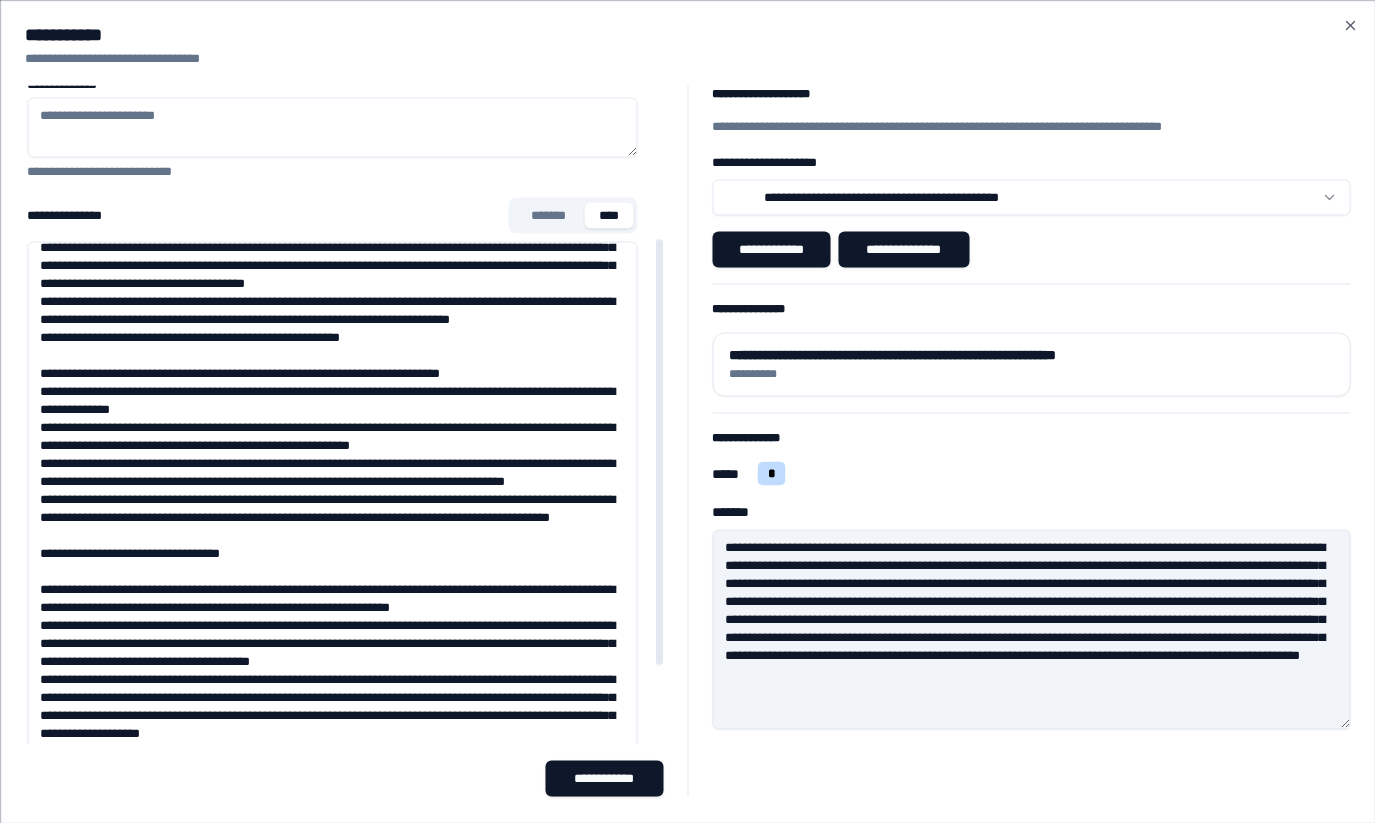 type on "**********" 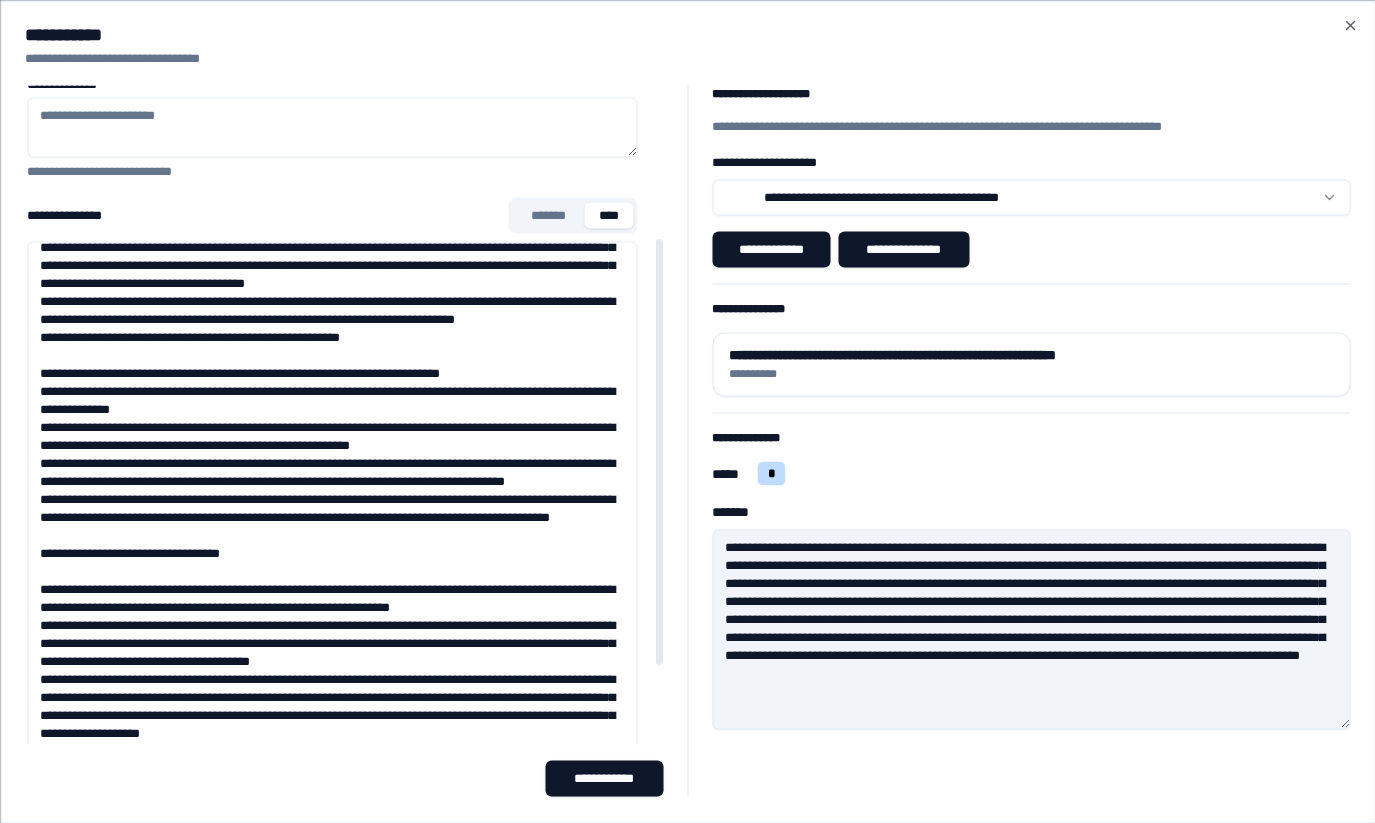 type on "**********" 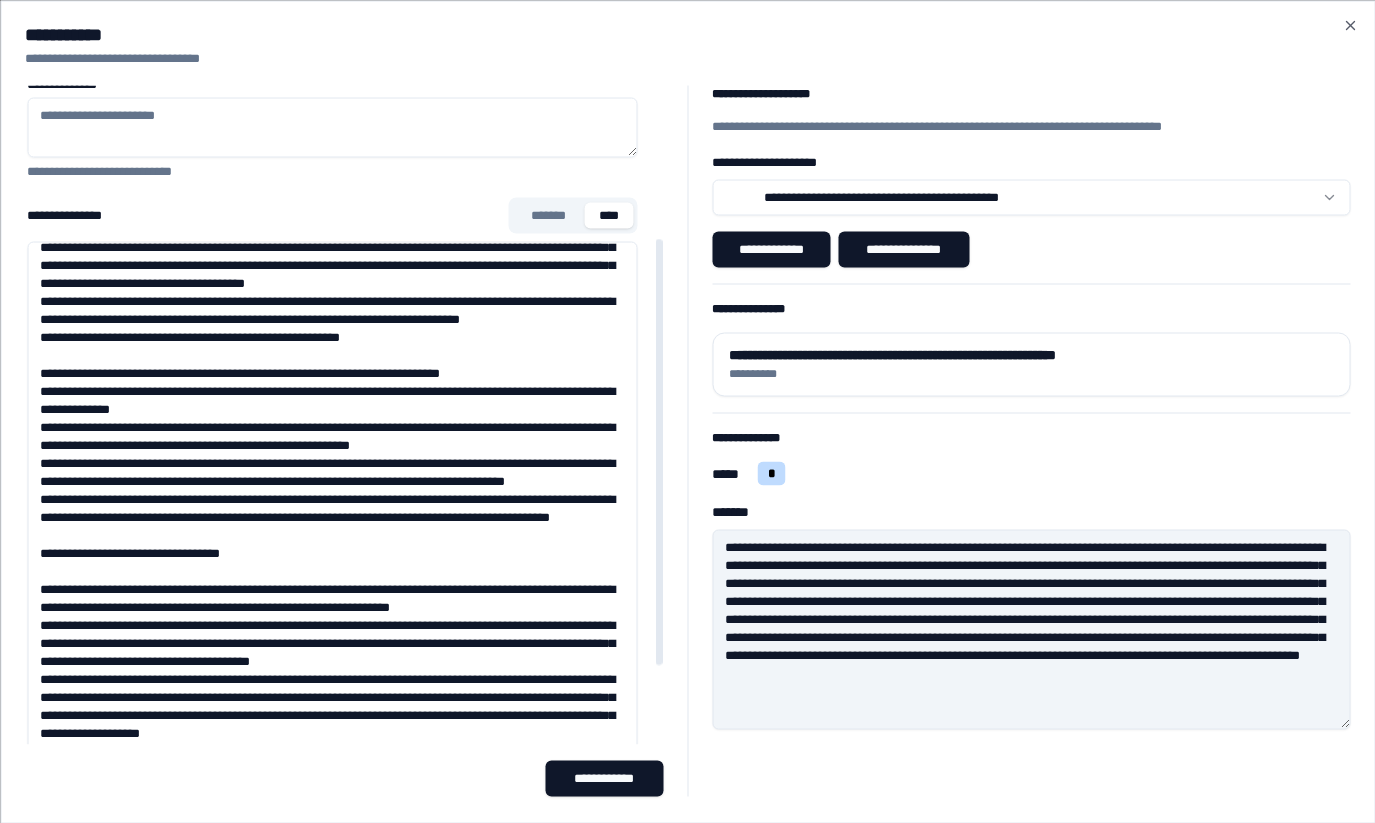 type on "**********" 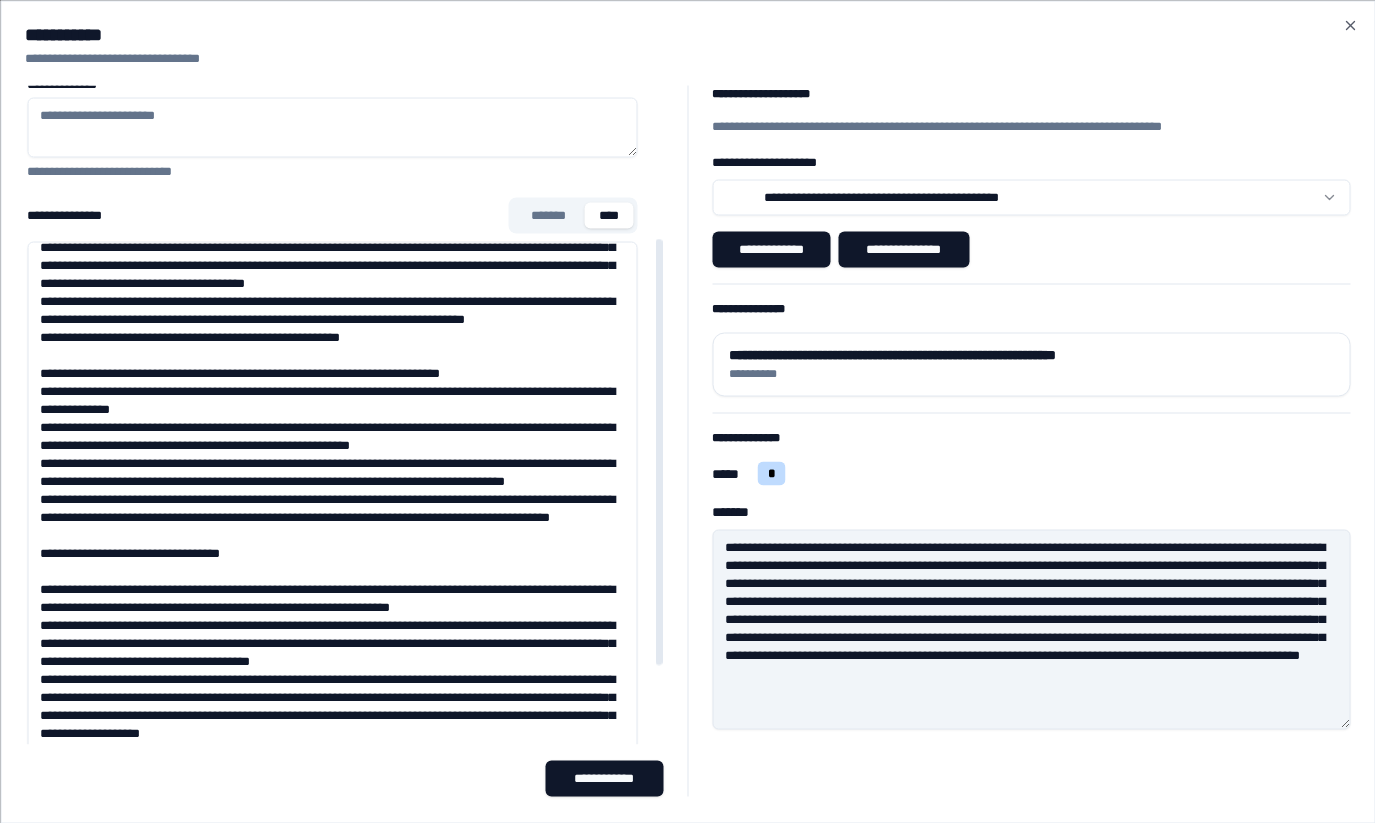 type on "**********" 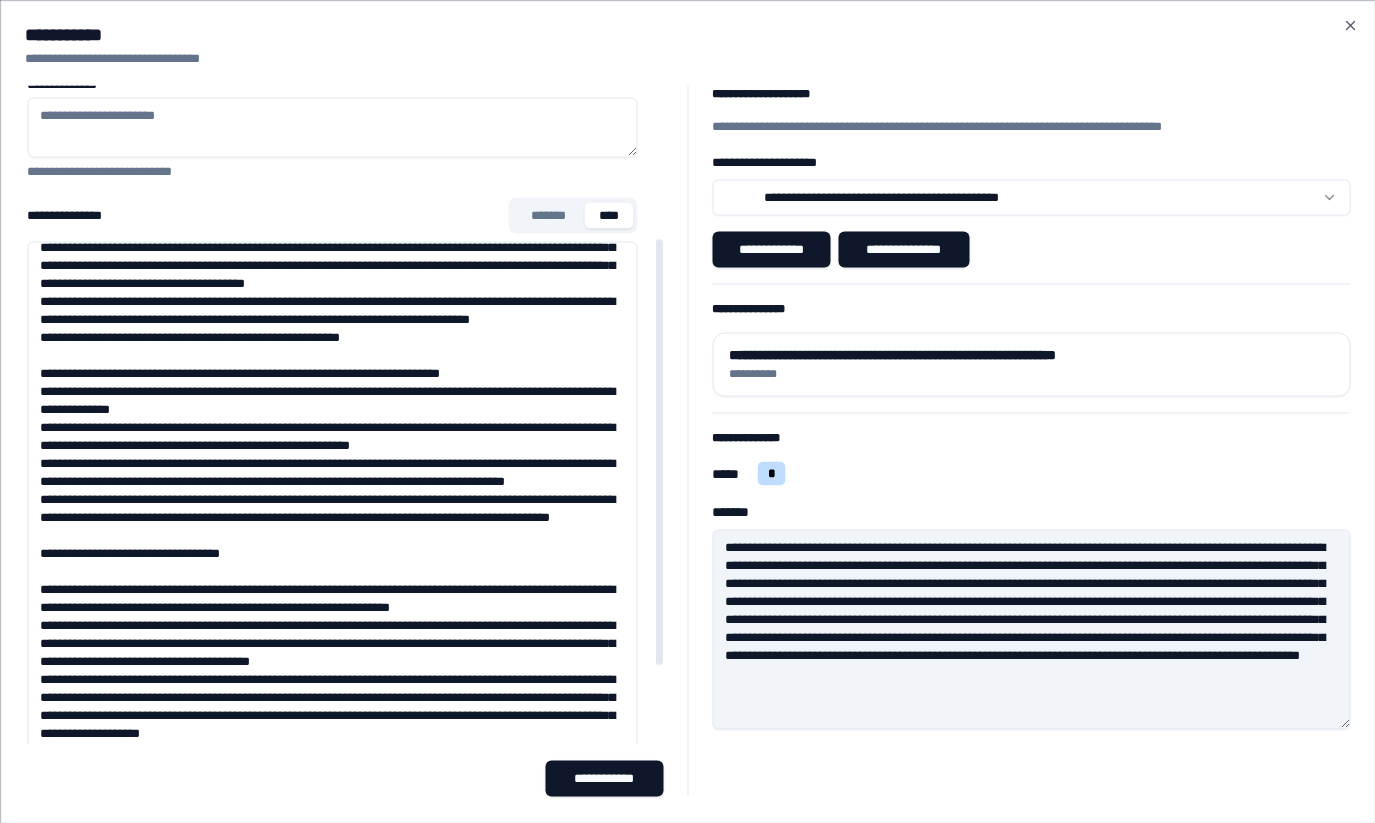 type on "**********" 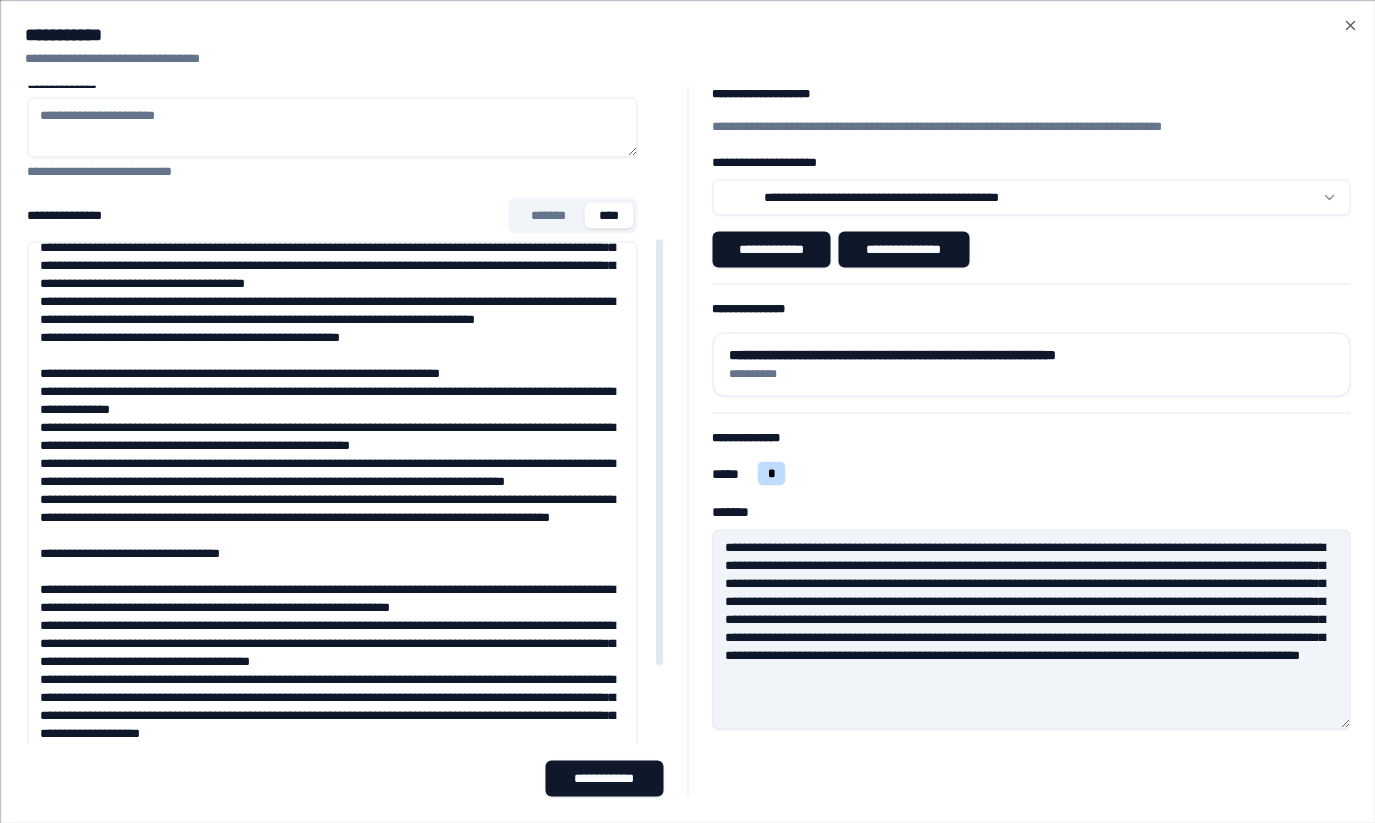 type on "**********" 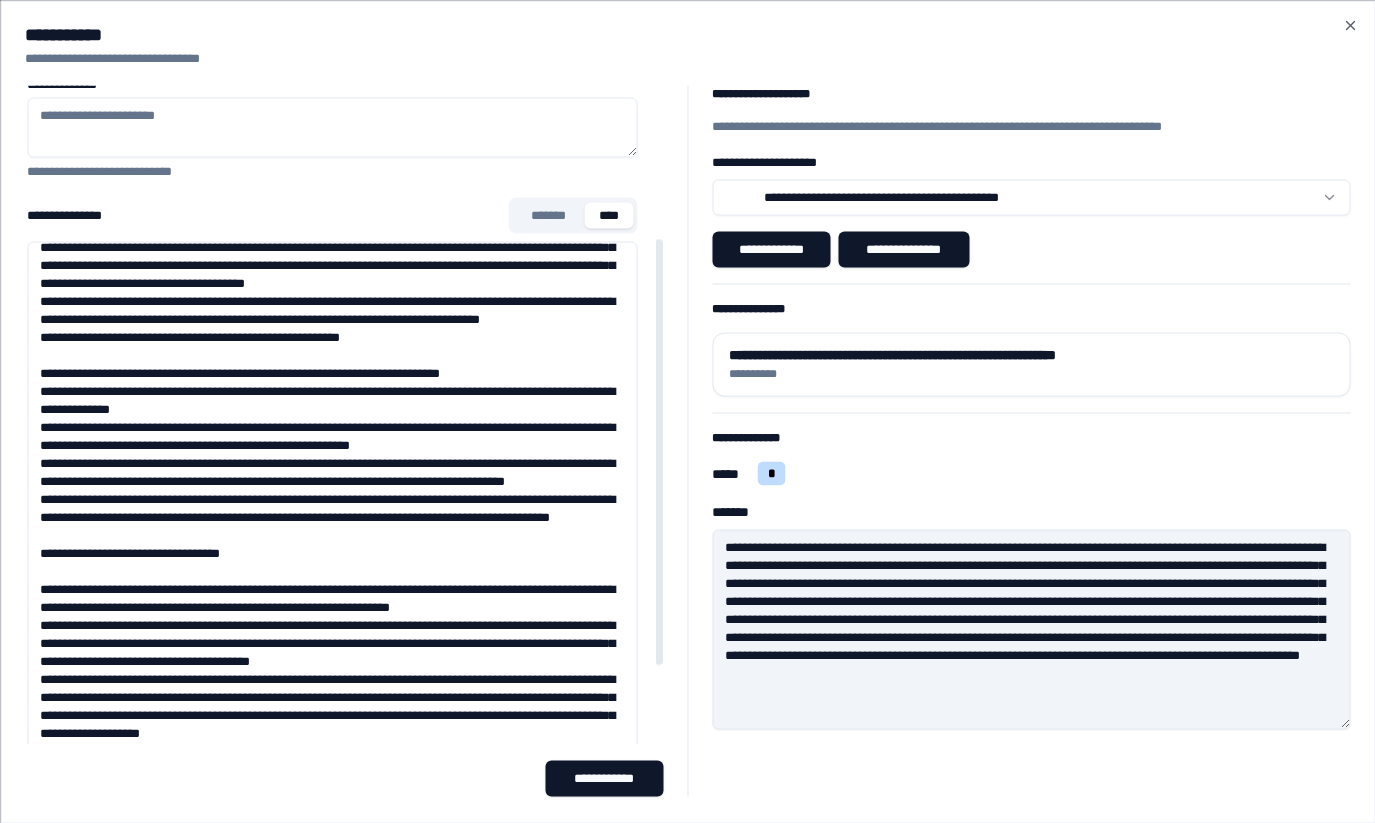type on "**********" 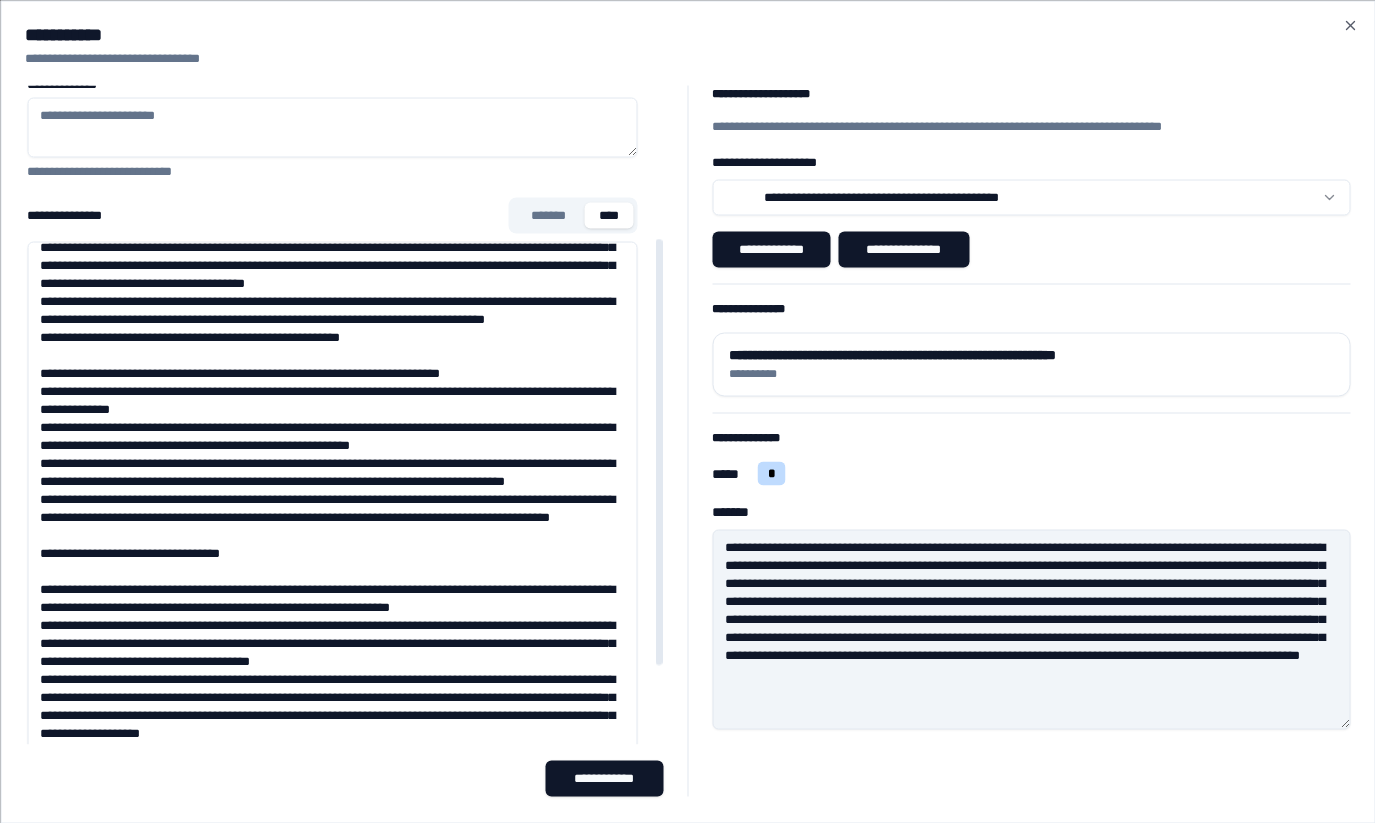type on "**********" 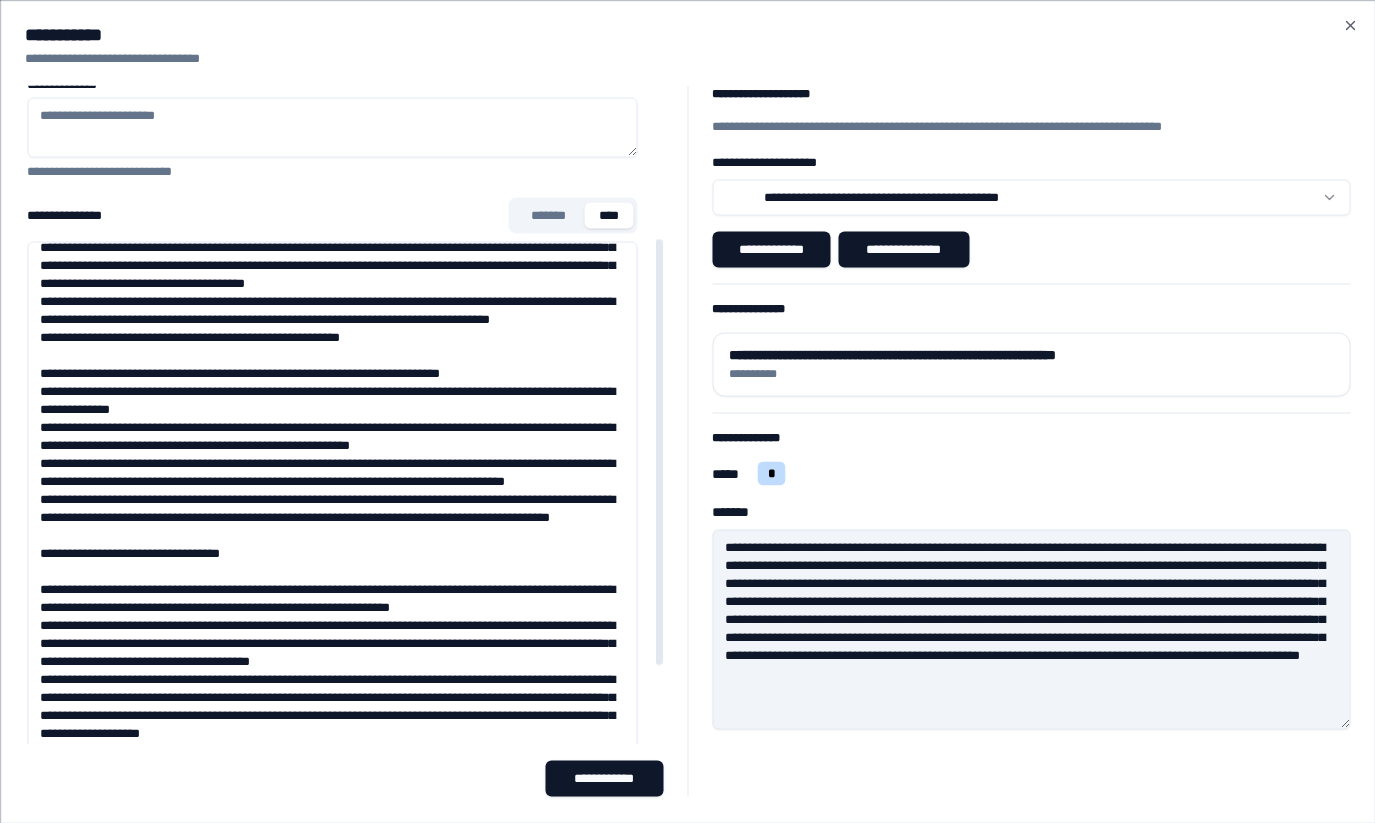 click on "**********" at bounding box center [332, 541] 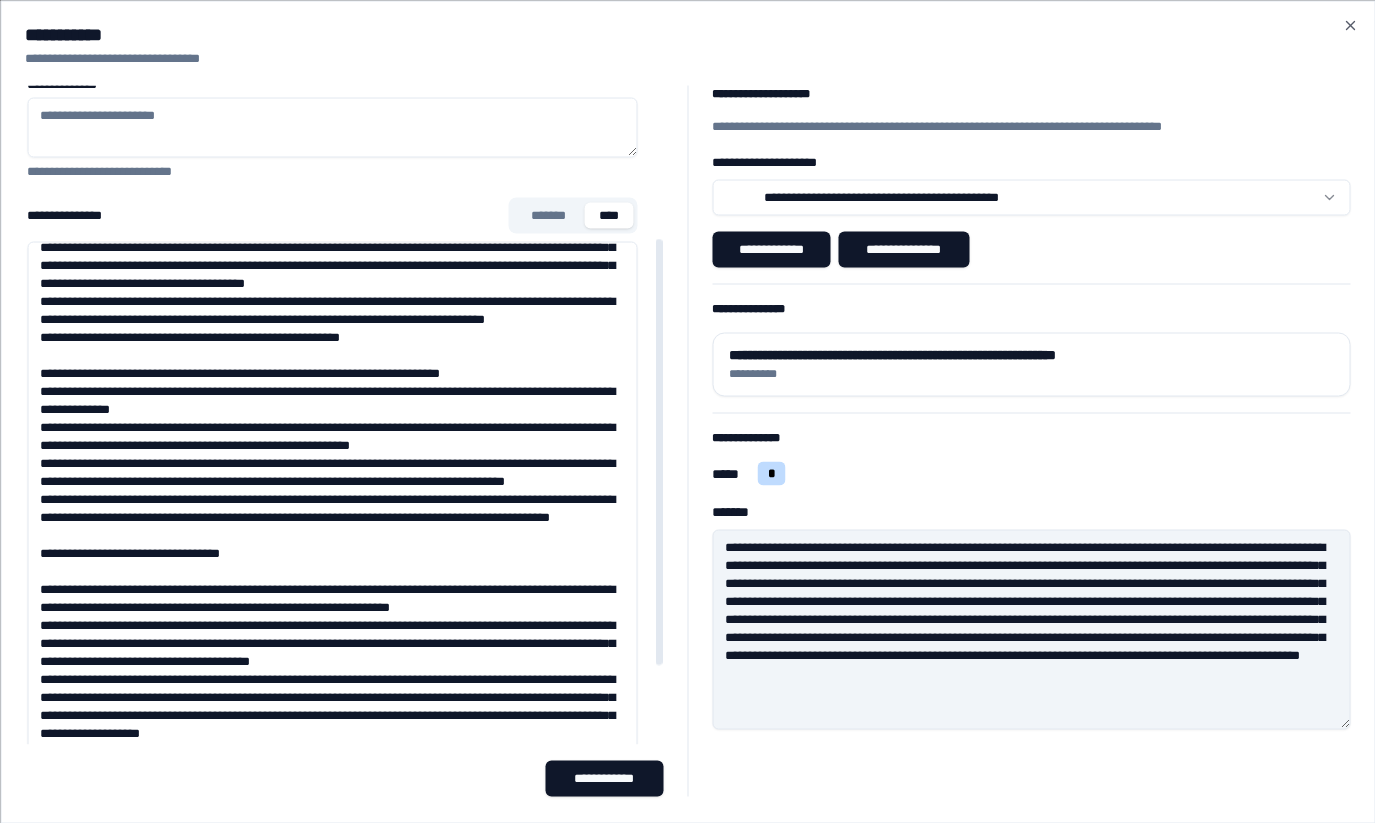 type on "**********" 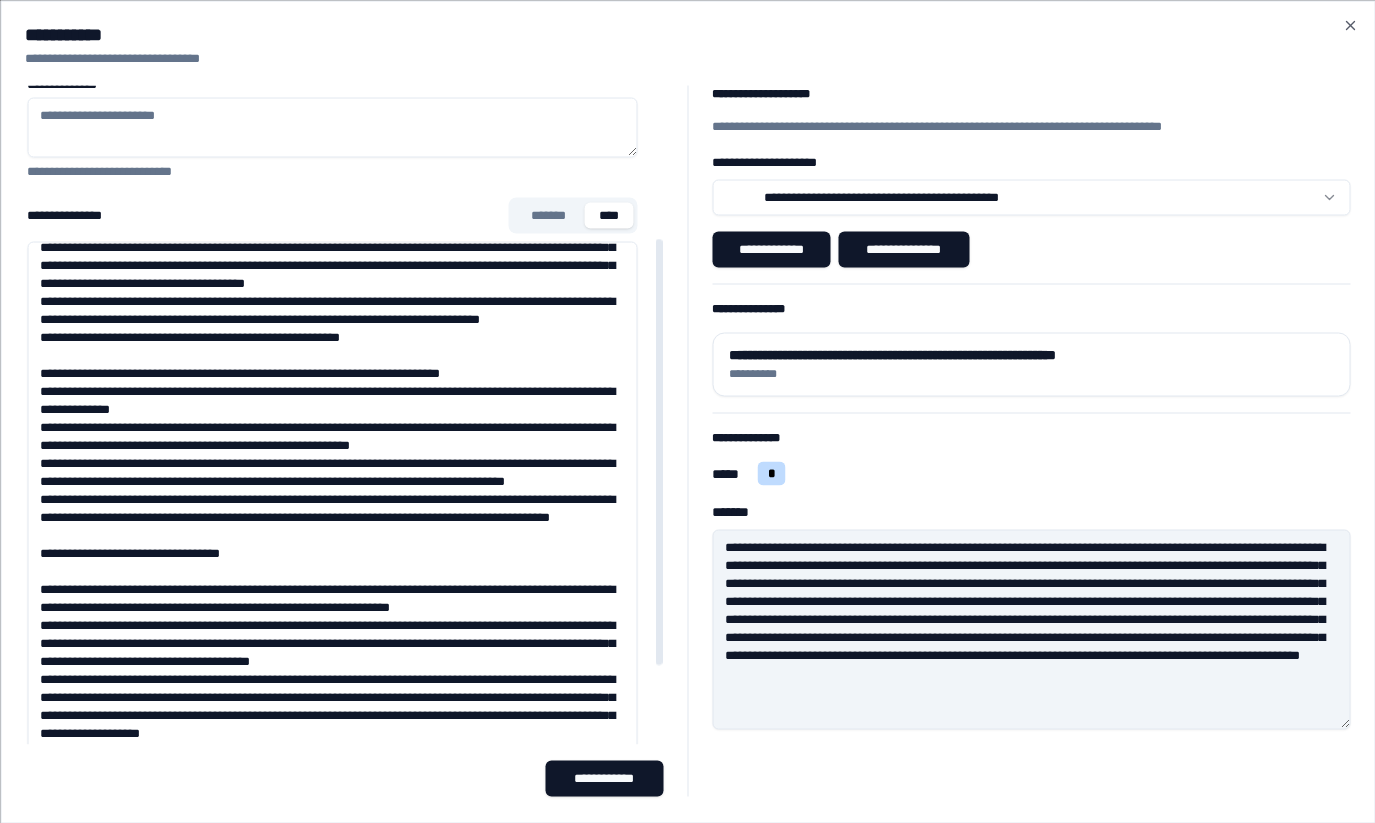 type on "**********" 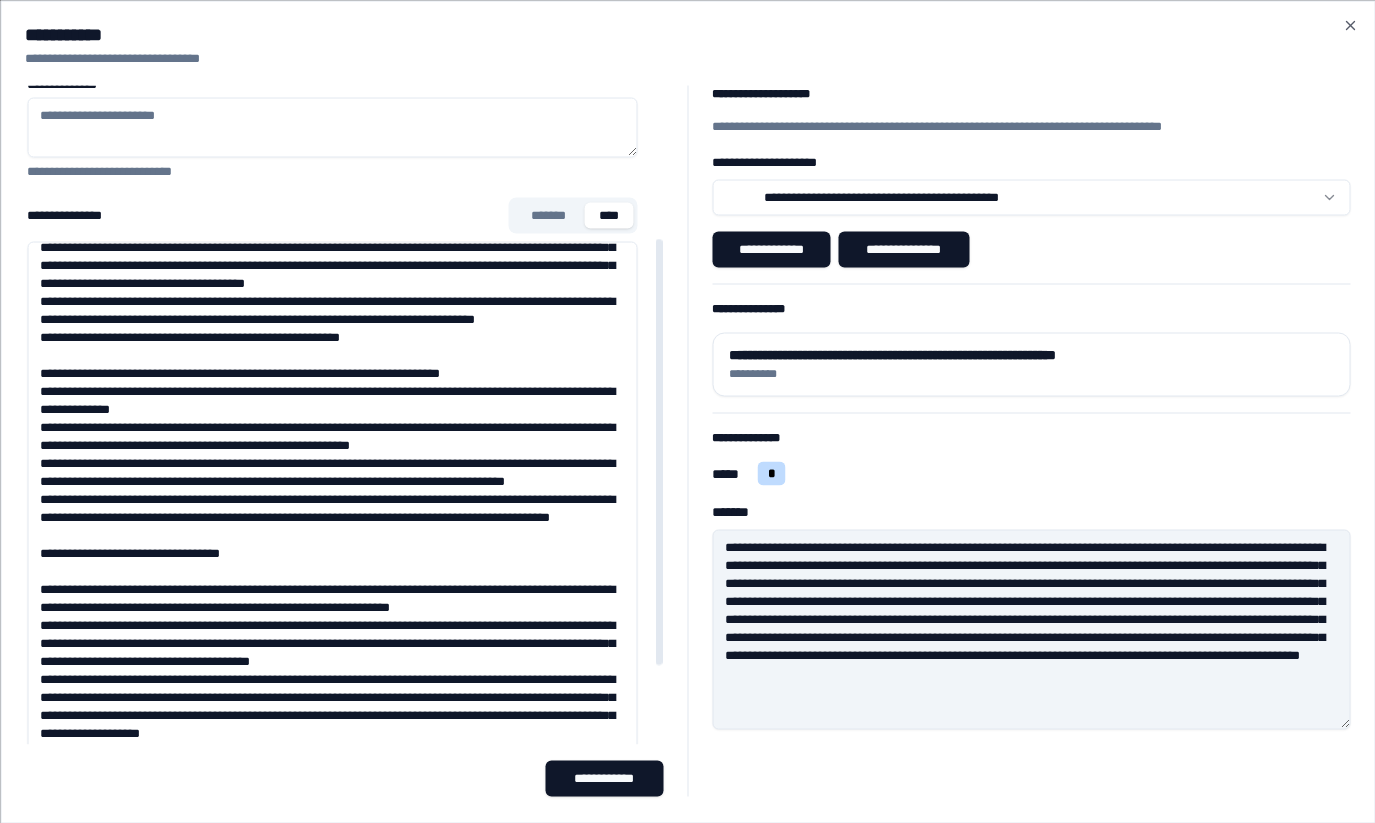 type on "**********" 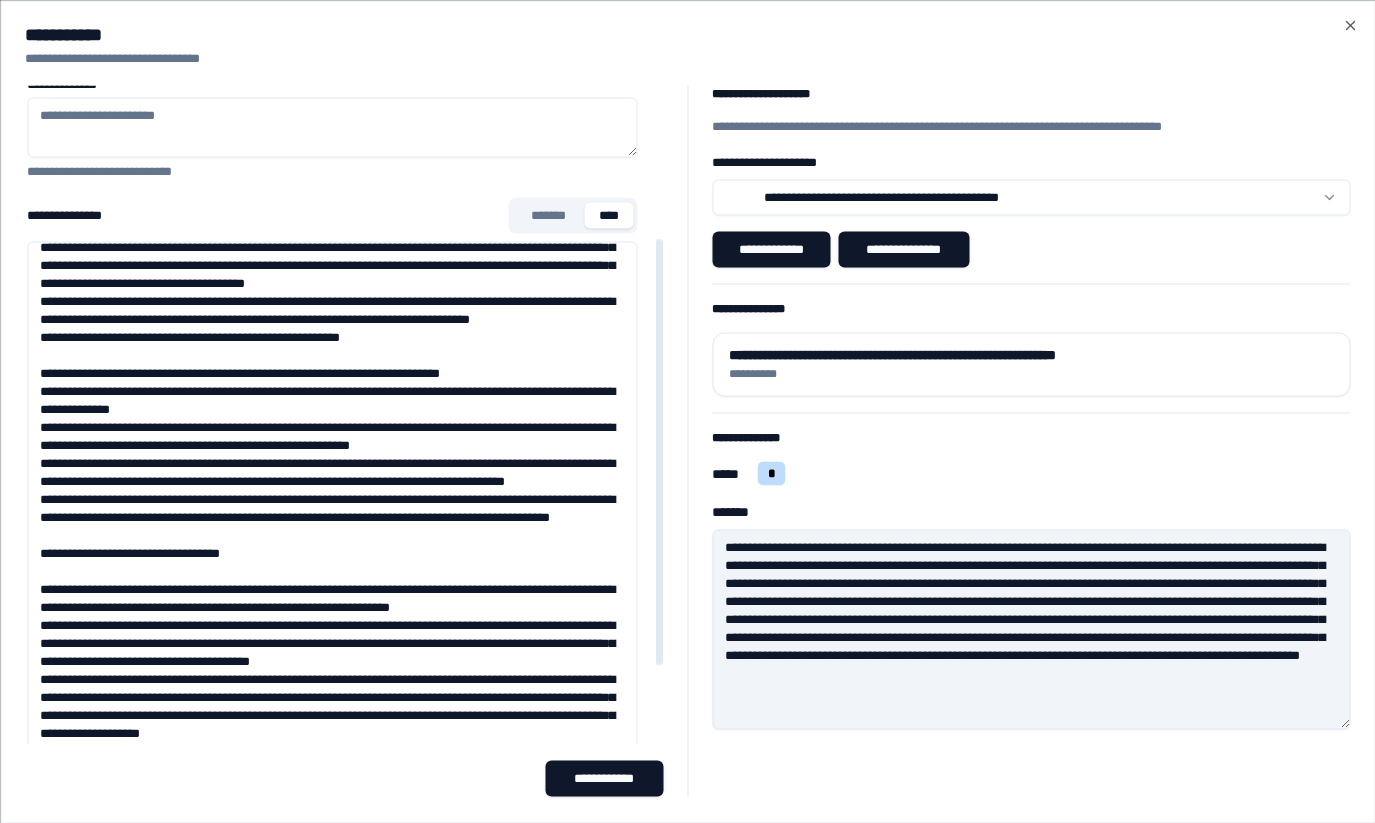 type on "**********" 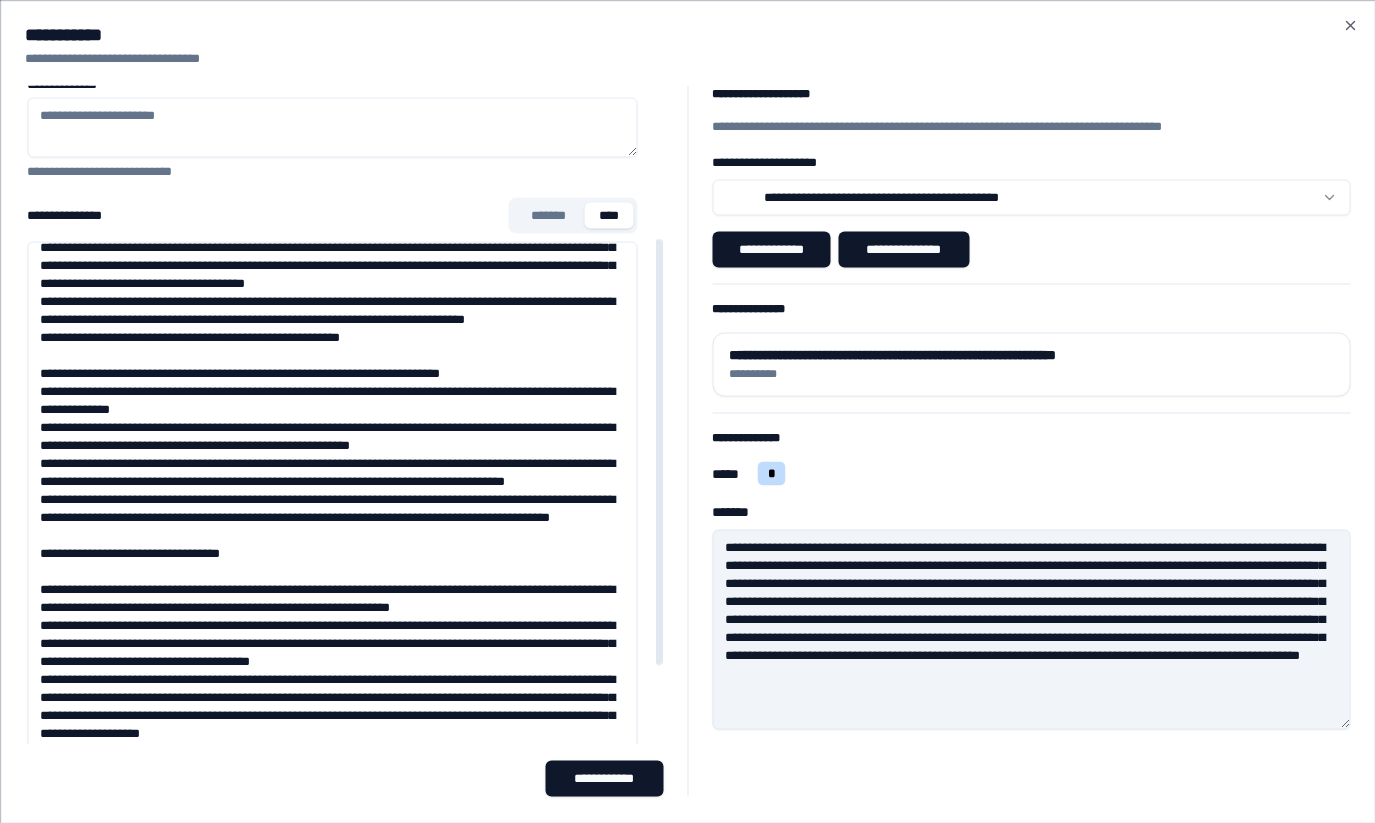 type on "**********" 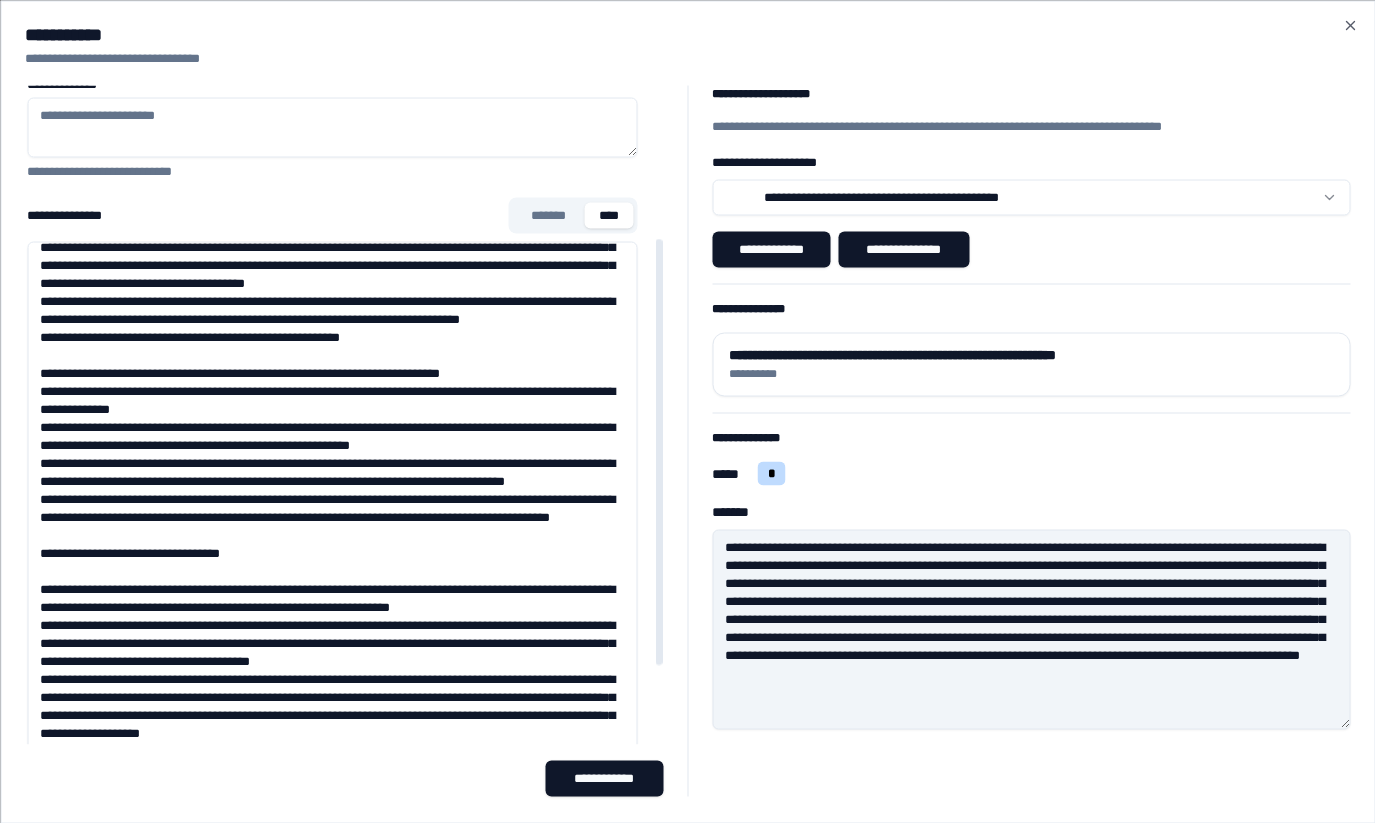 type on "**********" 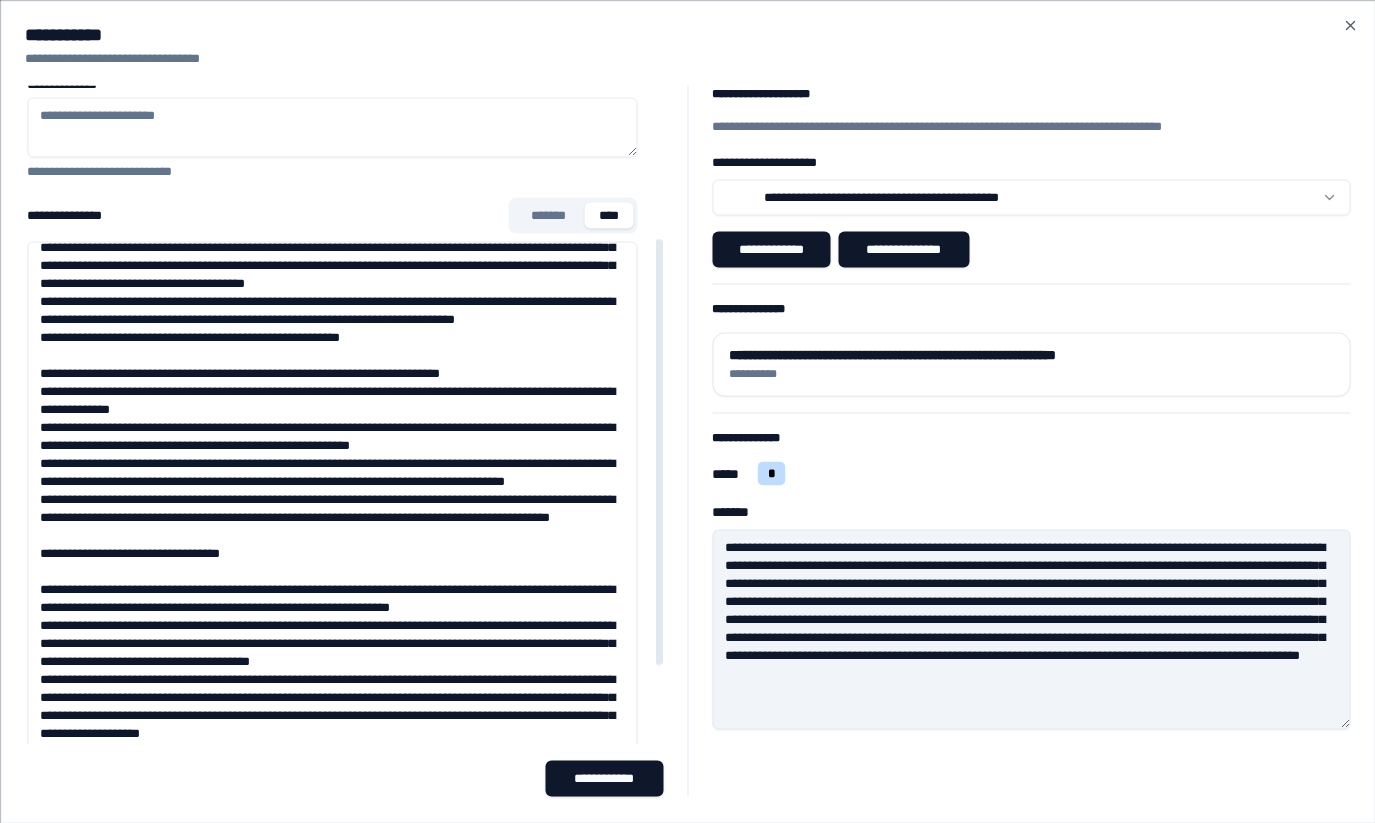 type on "**********" 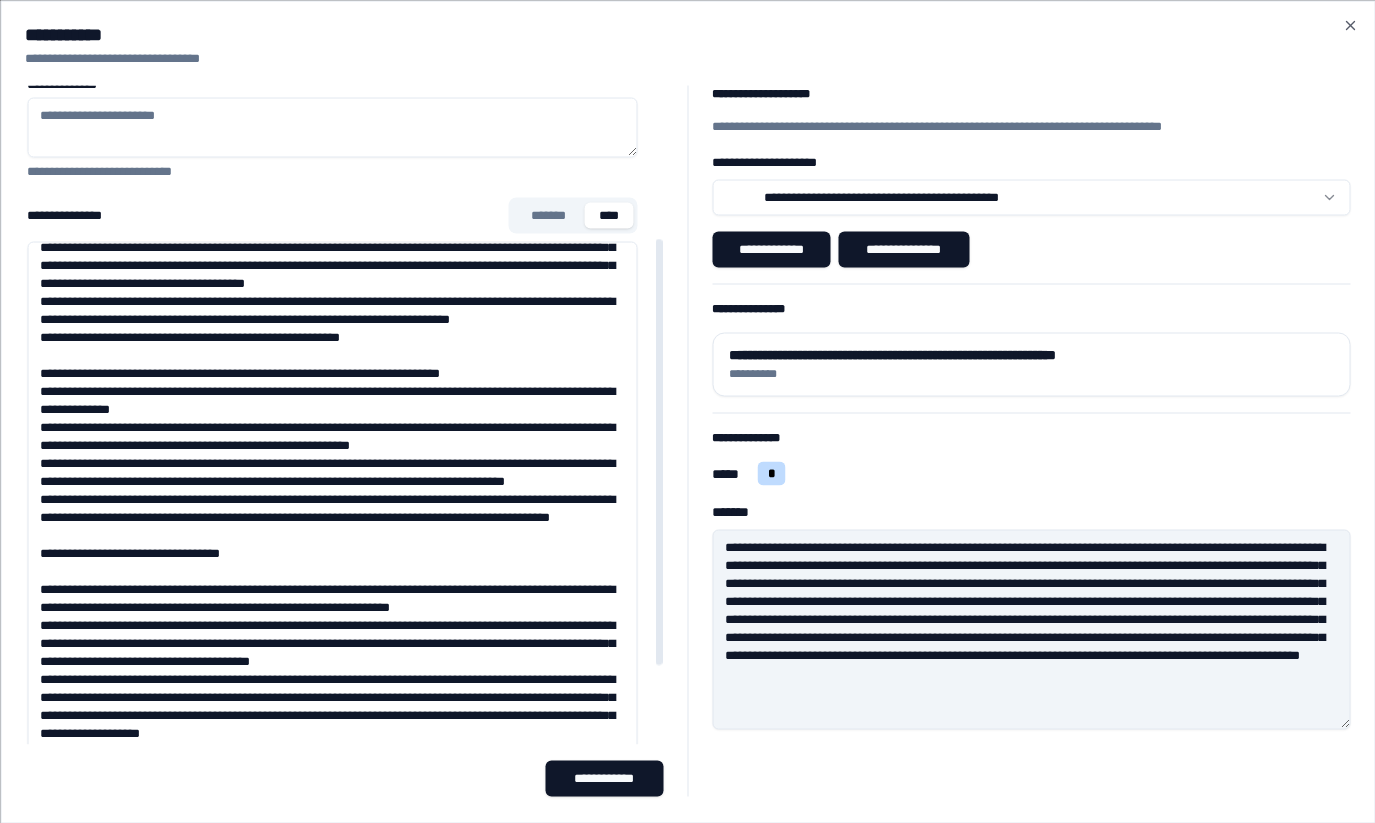 type on "**********" 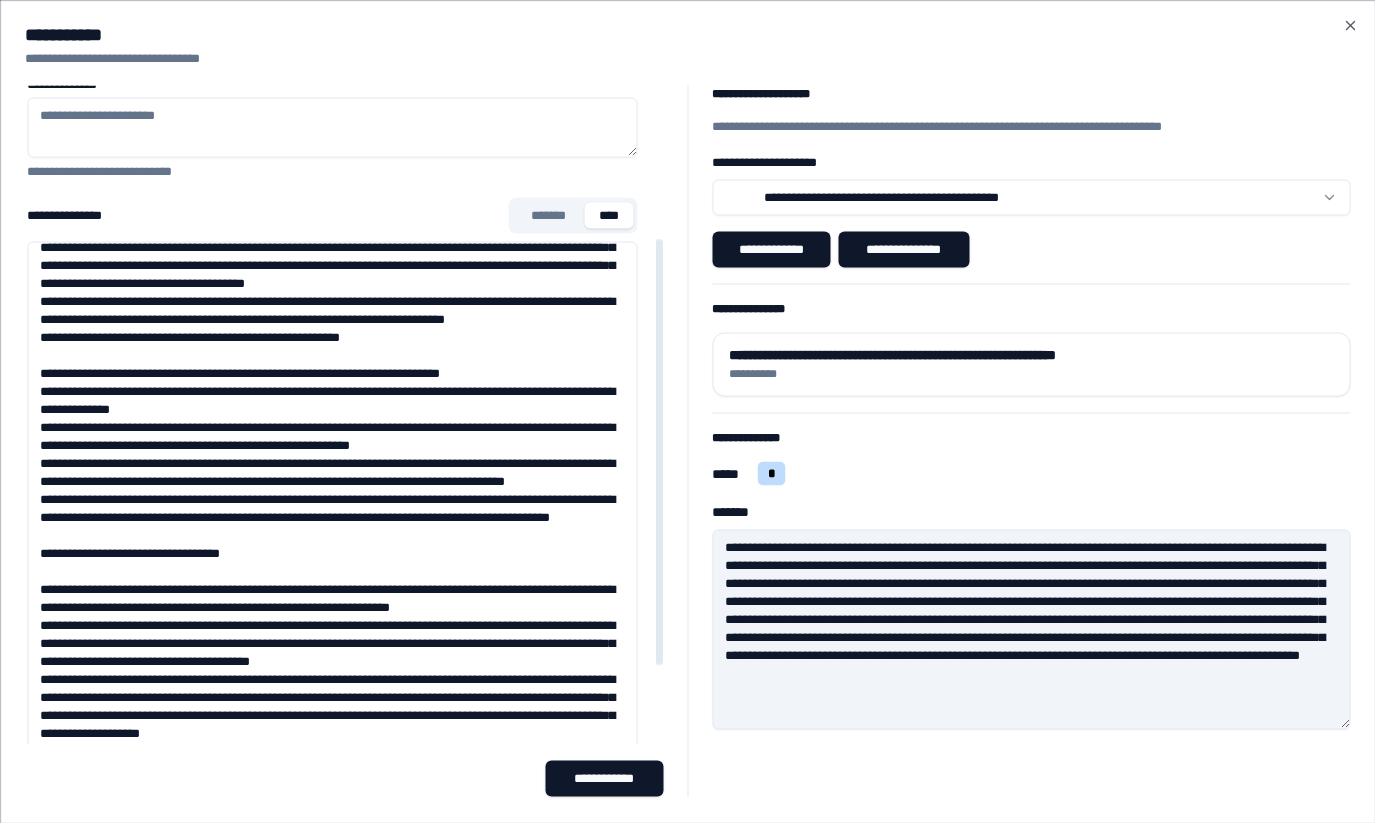 type on "**********" 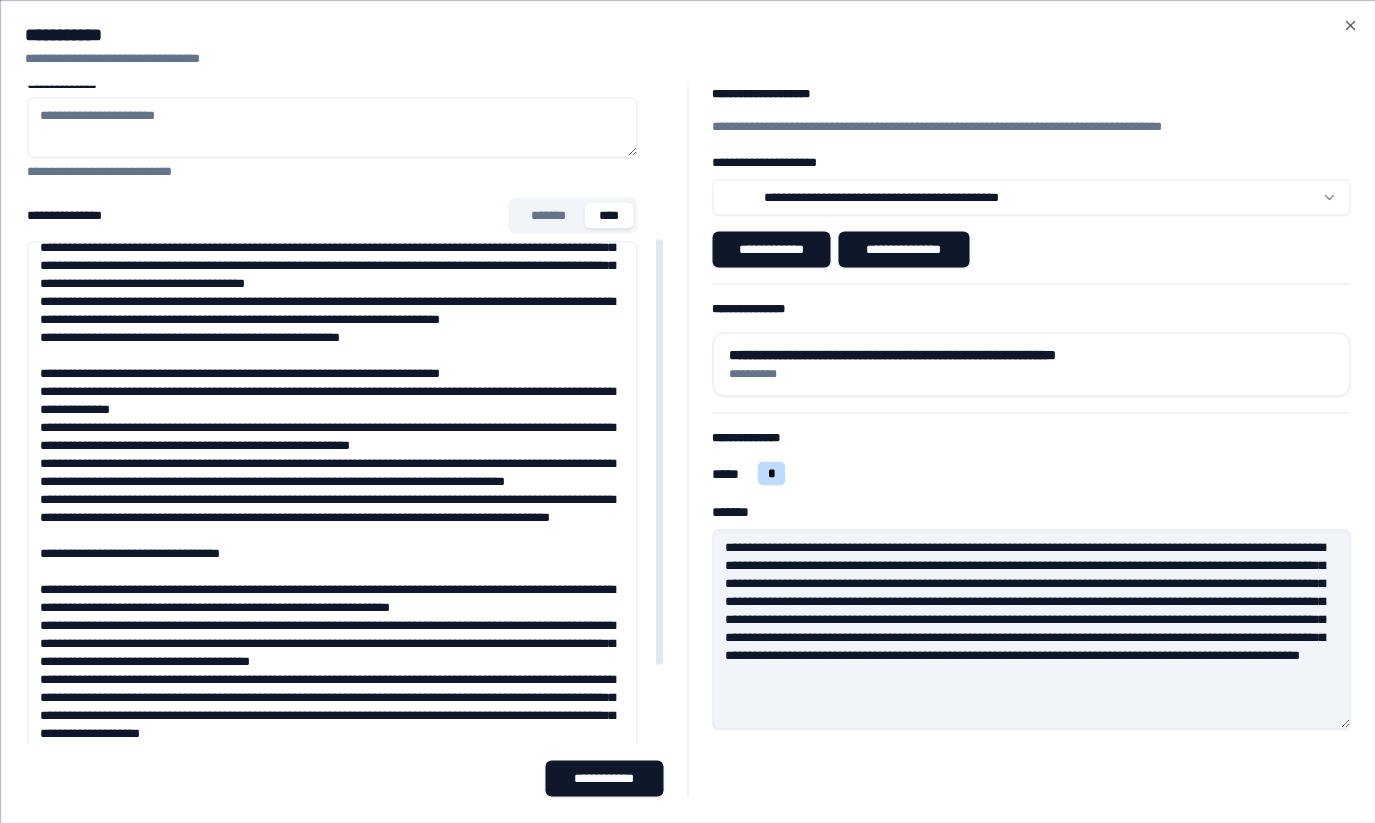 drag, startPoint x: 298, startPoint y: 376, endPoint x: 359, endPoint y: 374, distance: 61.03278 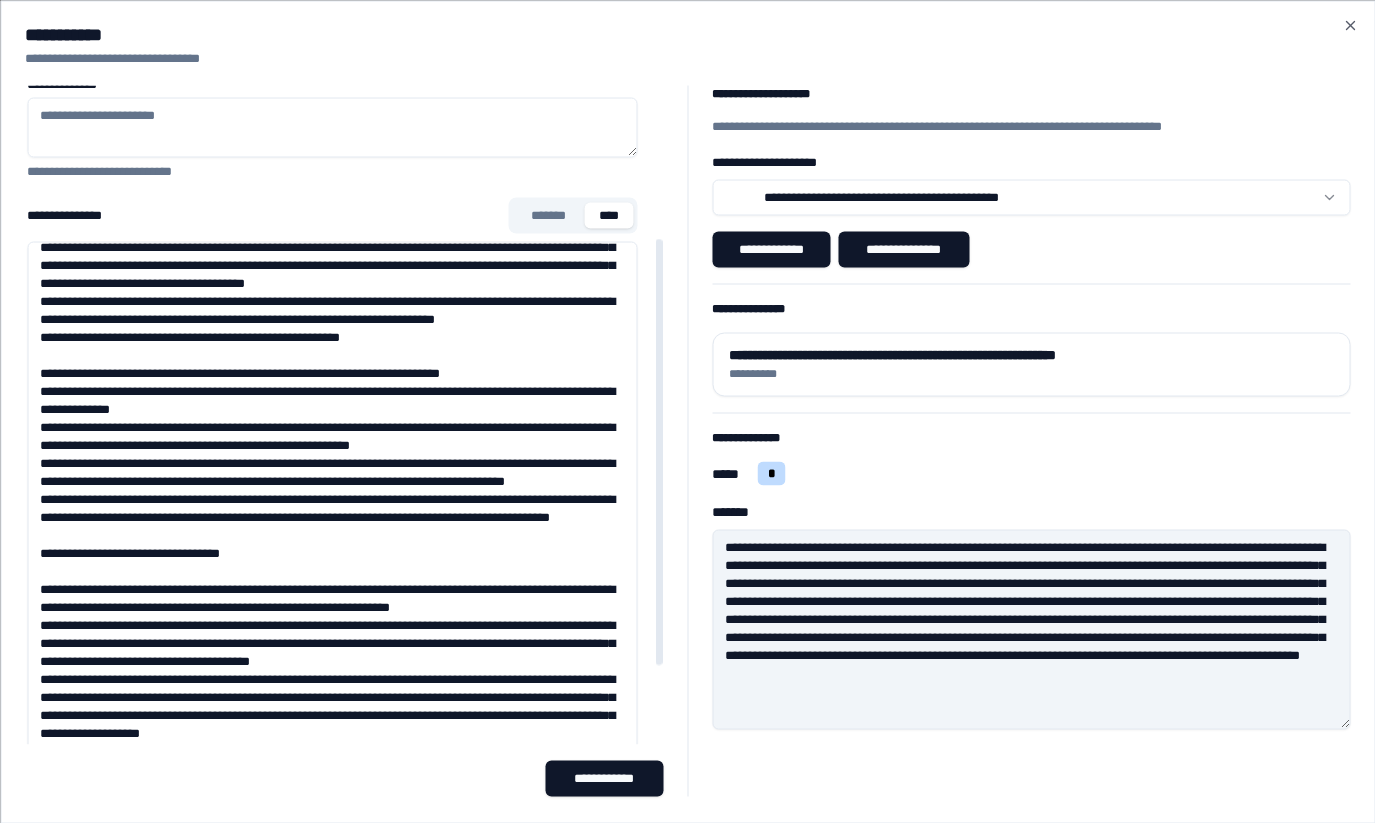 type on "**********" 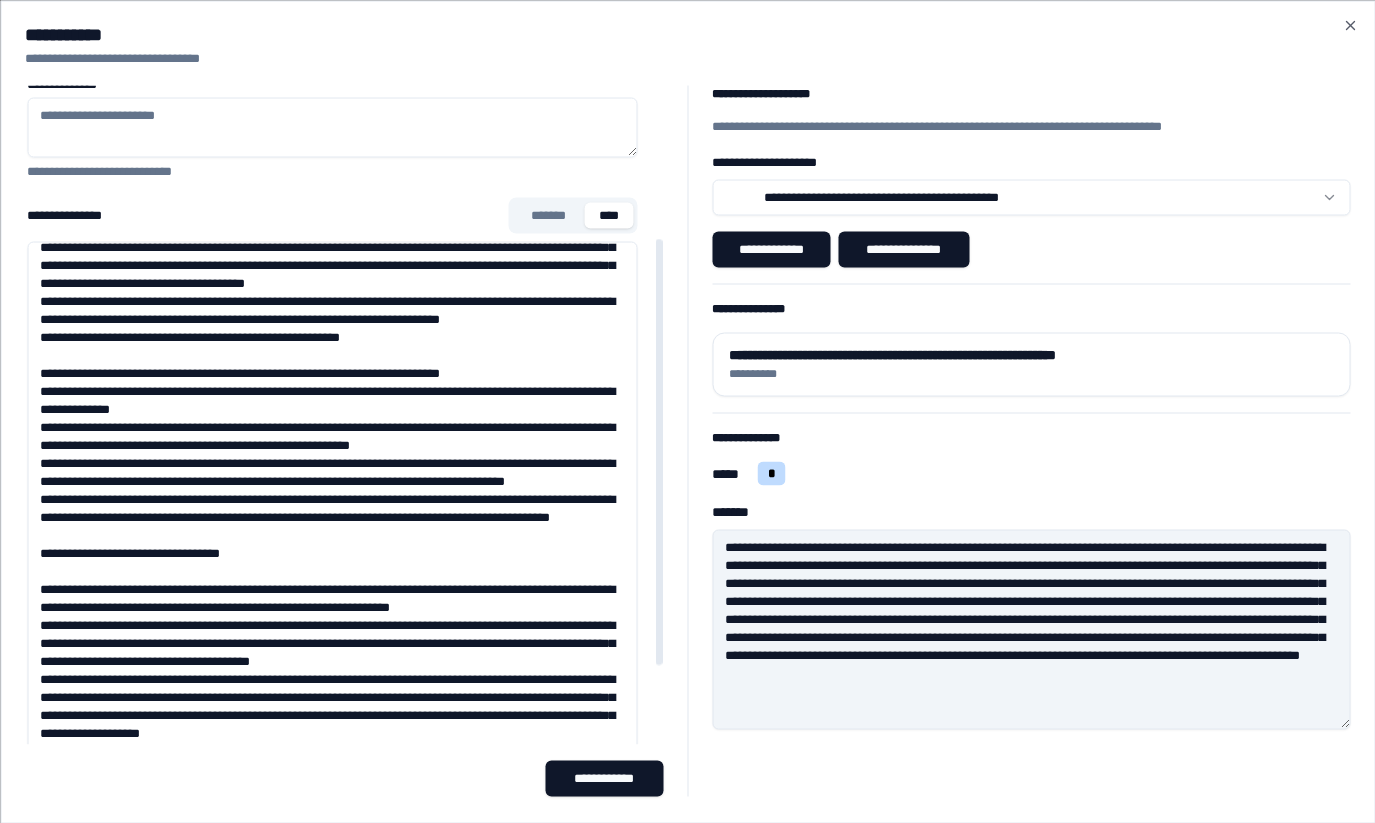 drag, startPoint x: 299, startPoint y: 379, endPoint x: 470, endPoint y: 379, distance: 171 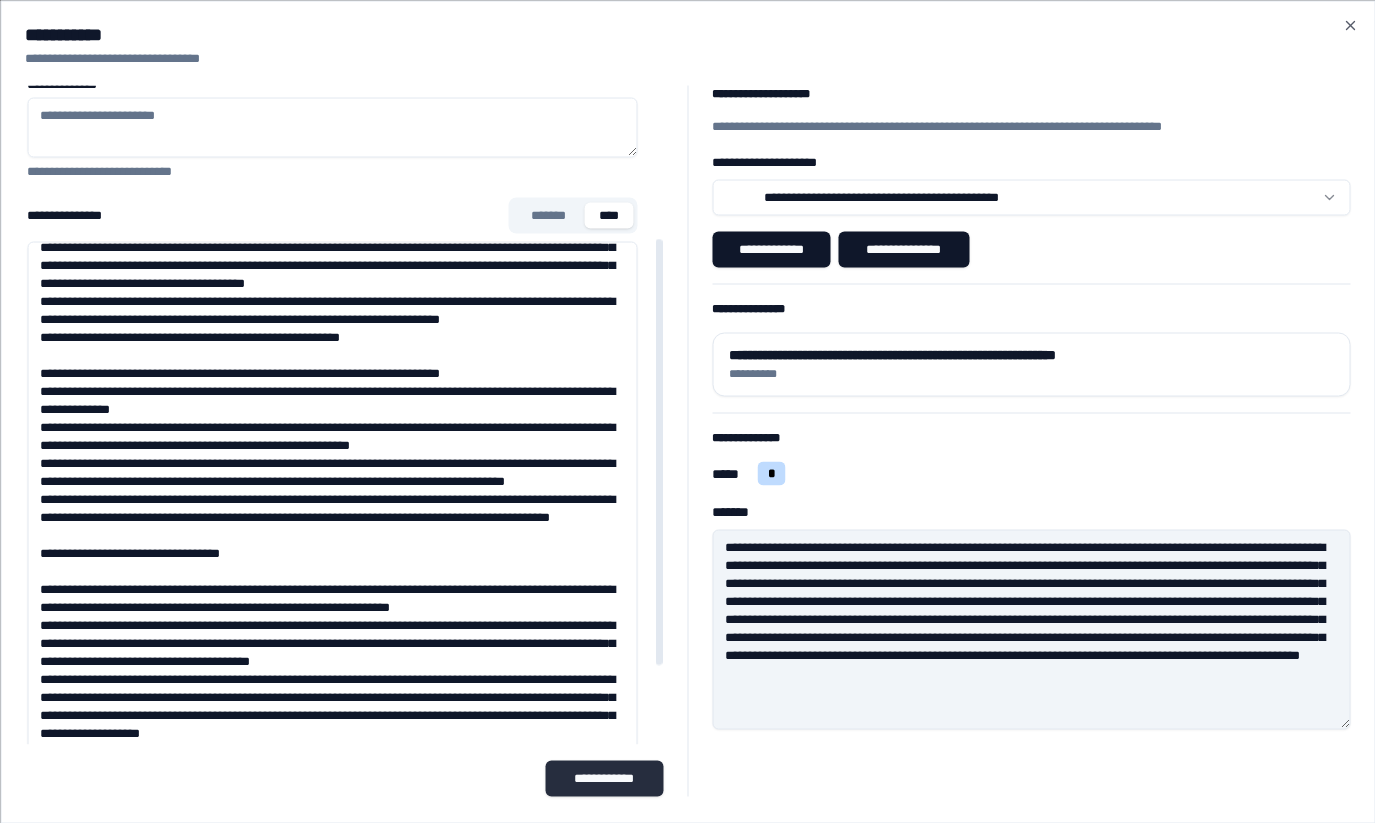 type on "**********" 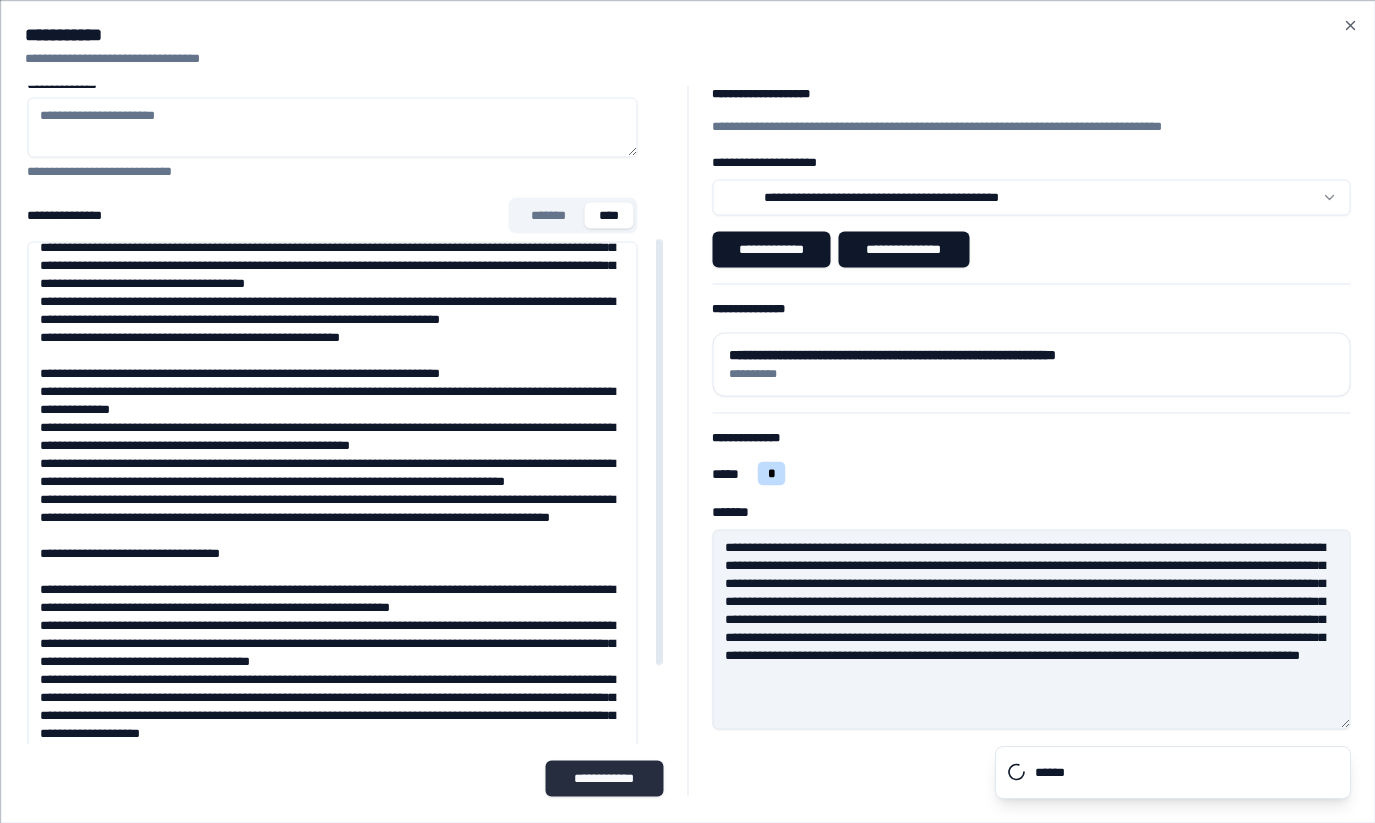 type on "**********" 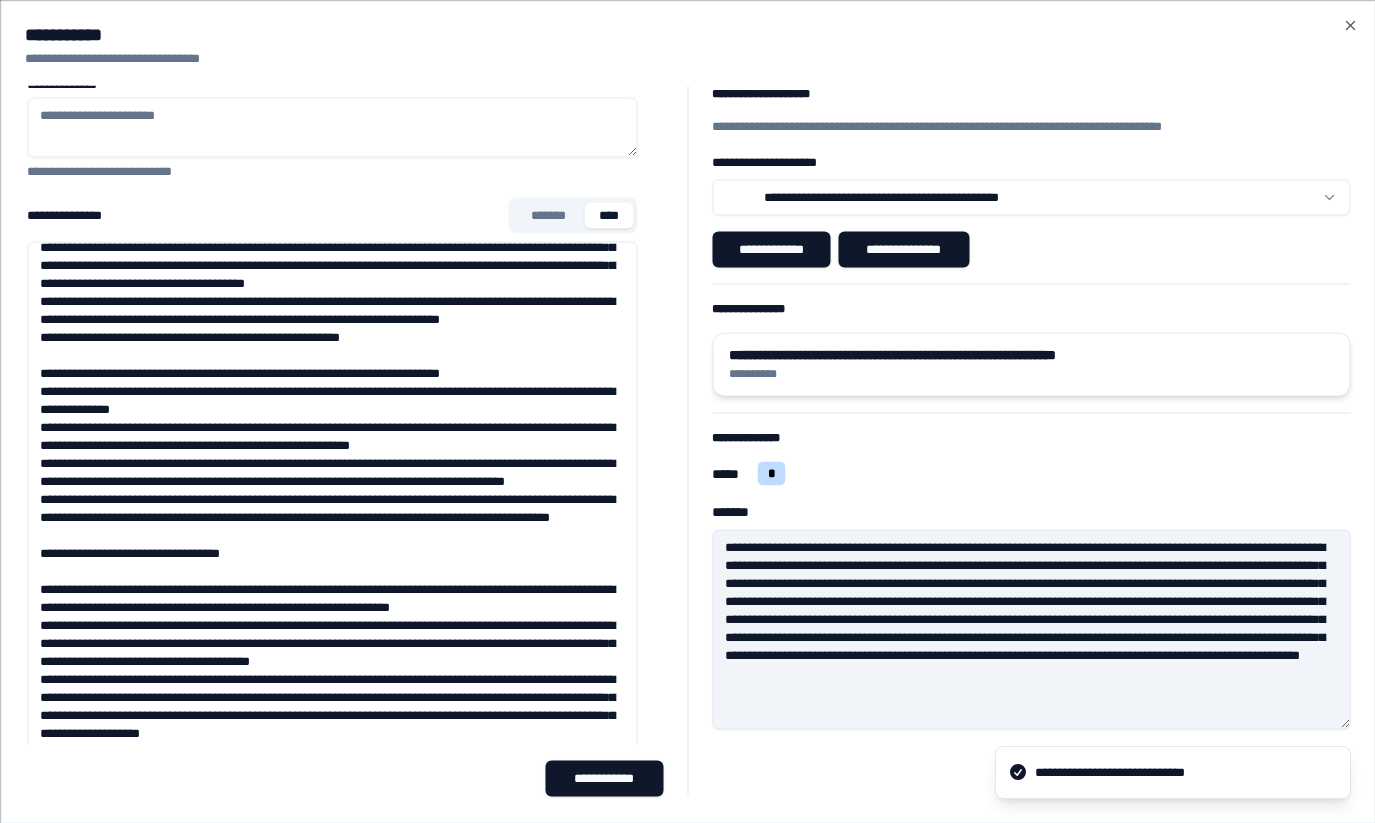 click on "**********" at bounding box center [1031, 373] 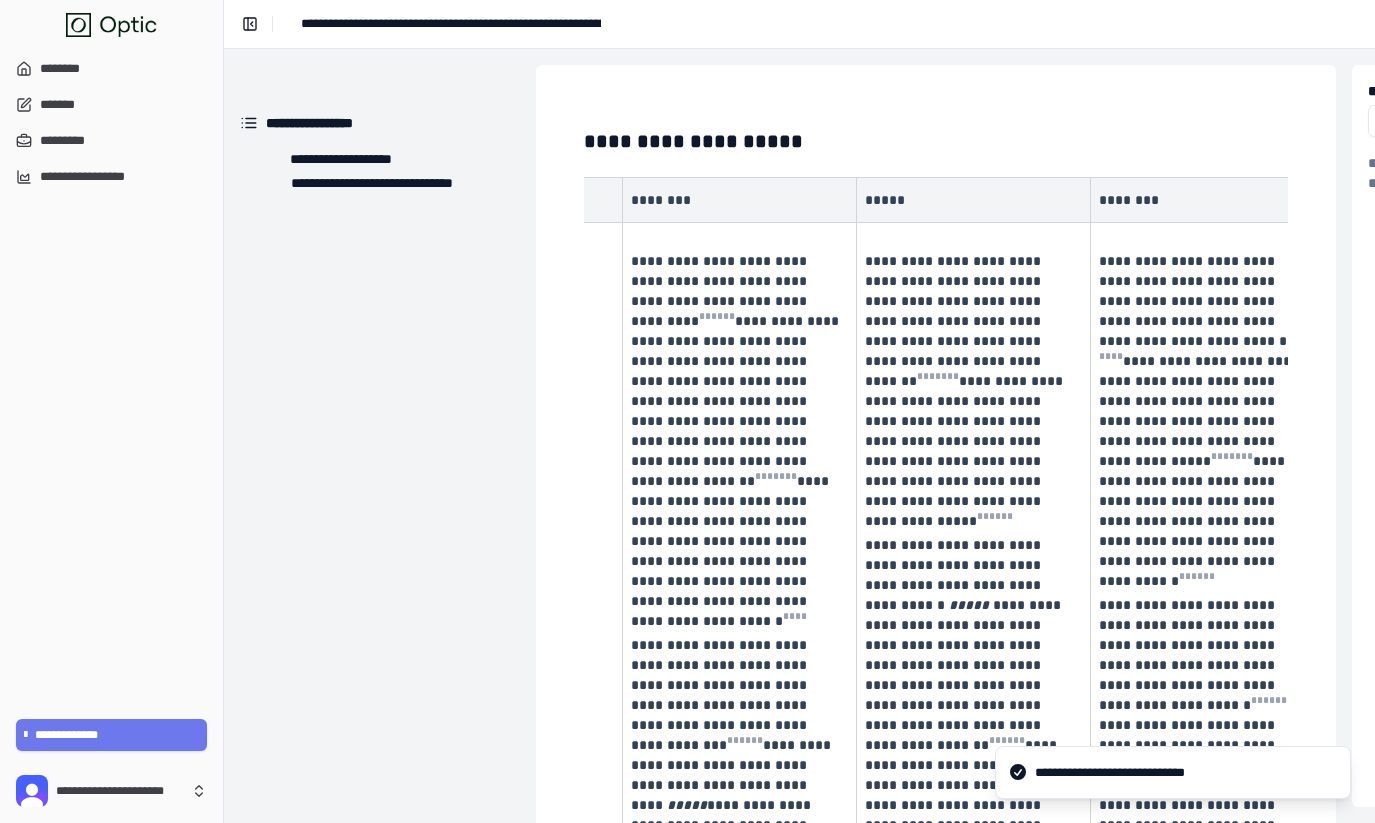 scroll, scrollTop: 0, scrollLeft: 1134, axis: horizontal 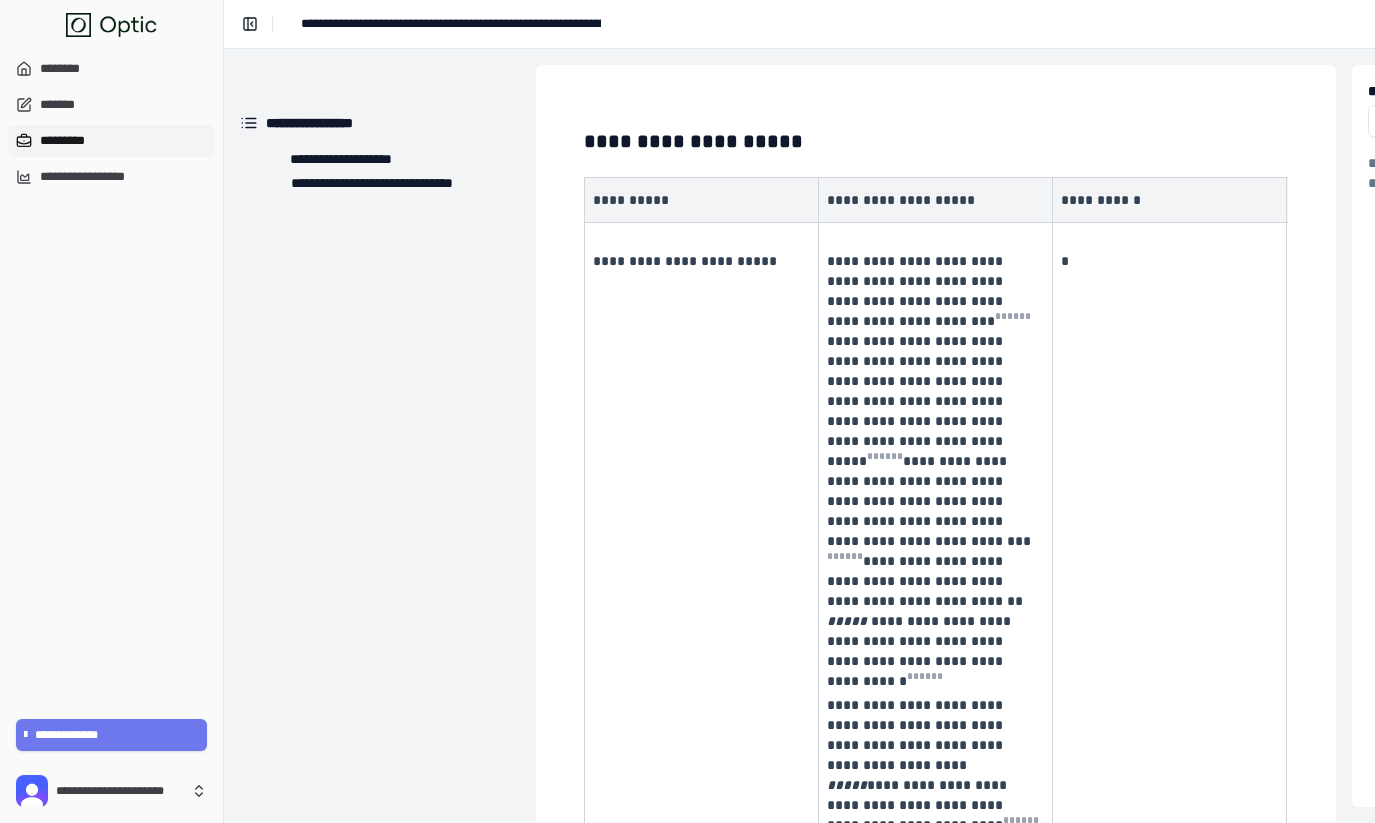 click on "*********" at bounding box center [111, 141] 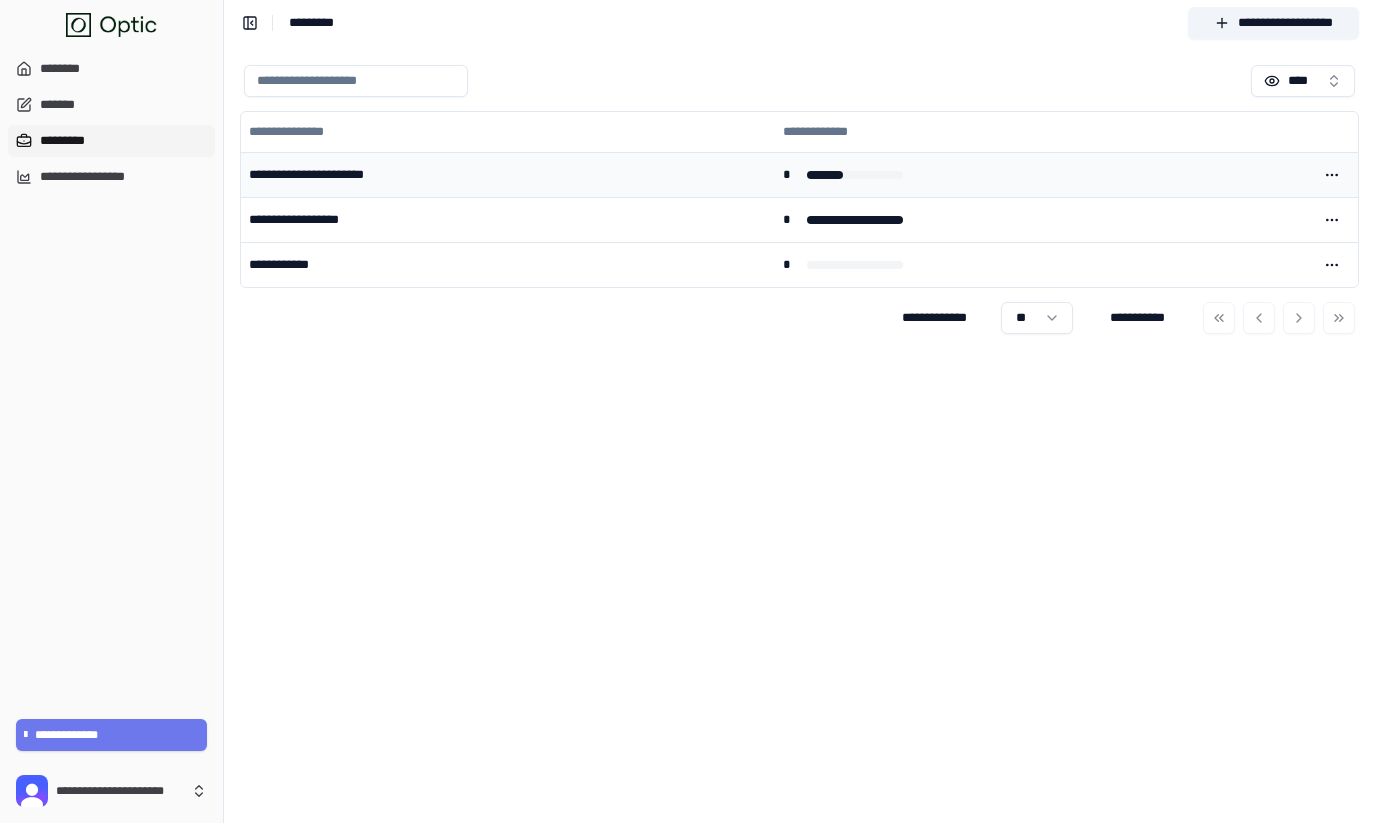 click on "**********" at bounding box center (508, 174) 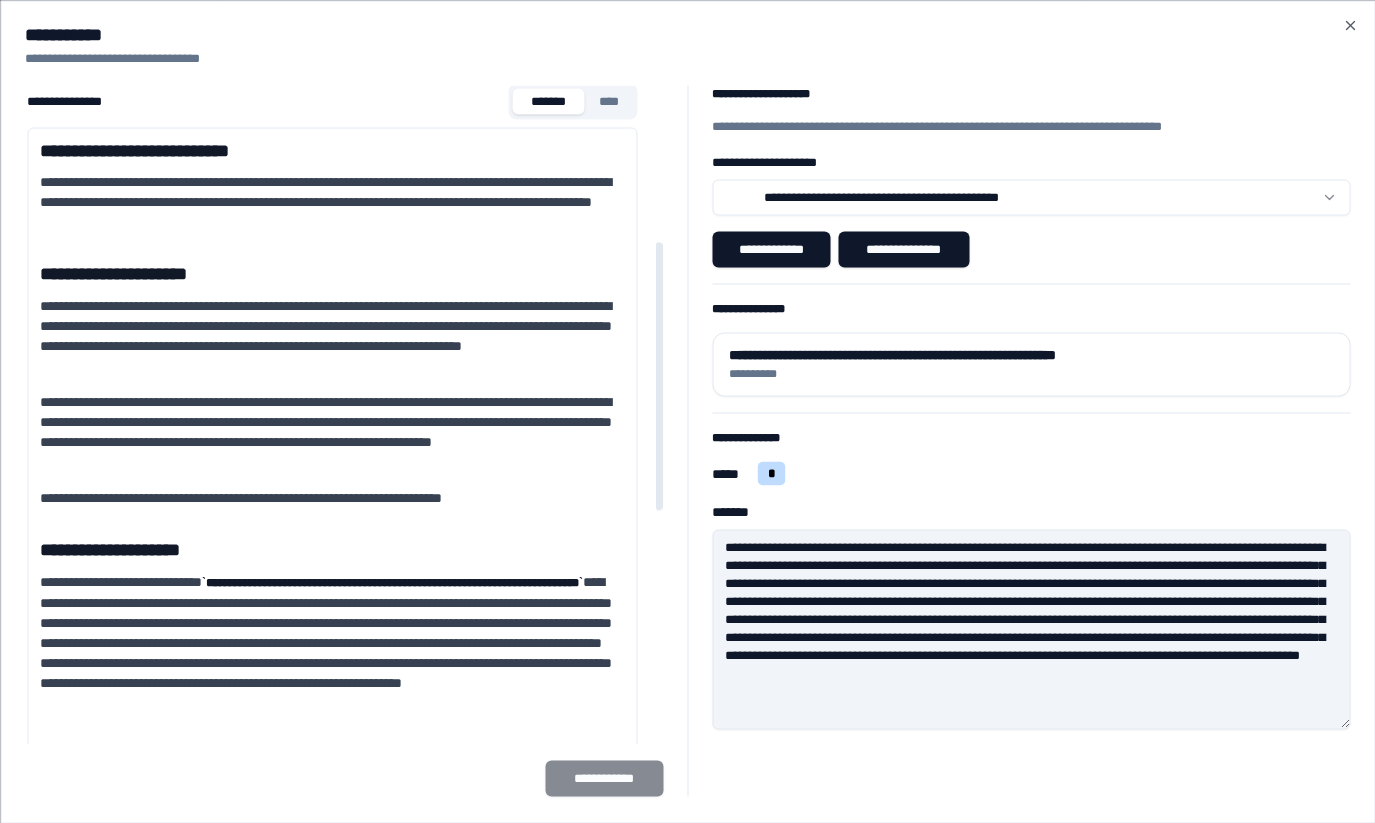 scroll, scrollTop: 270, scrollLeft: 0, axis: vertical 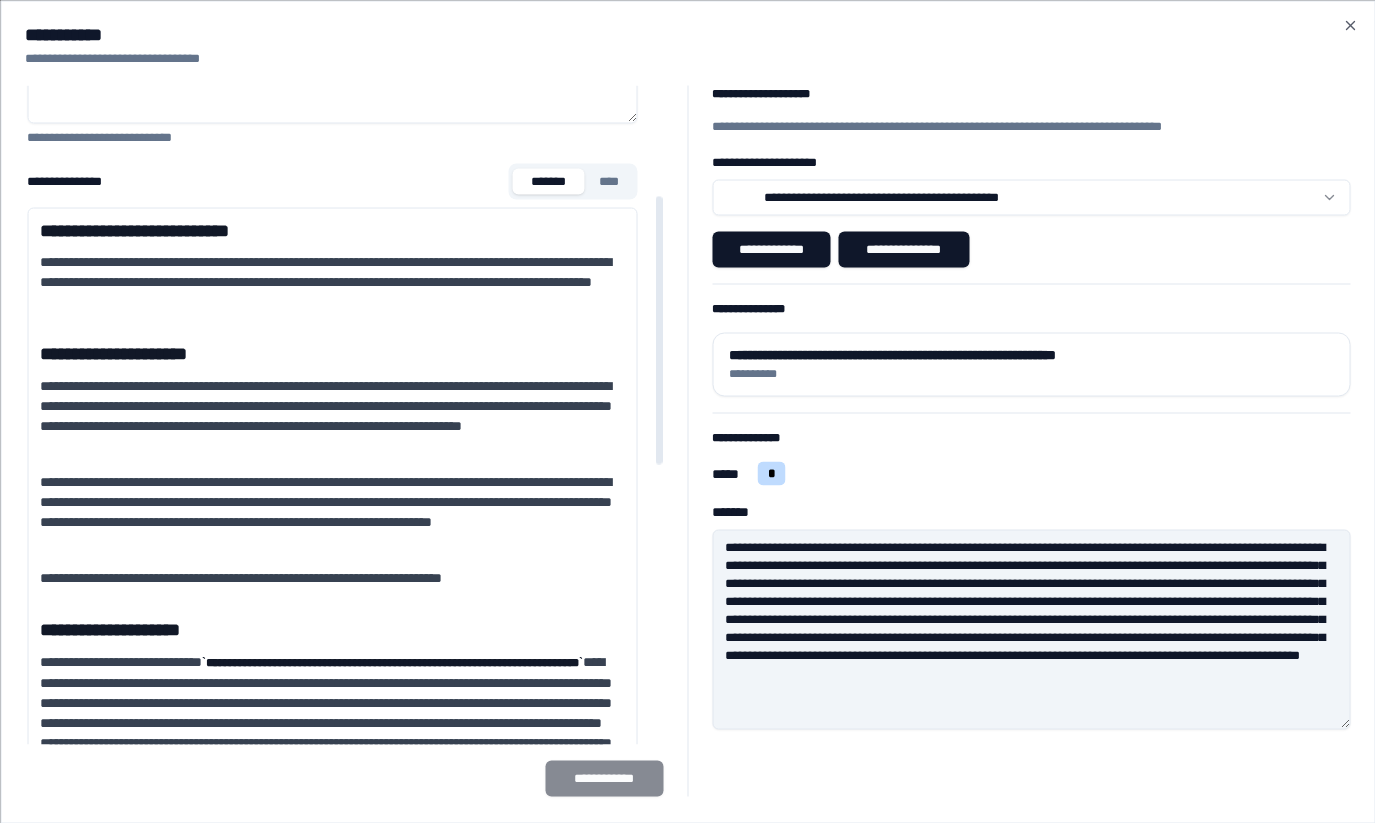 click on "****" at bounding box center [609, 181] 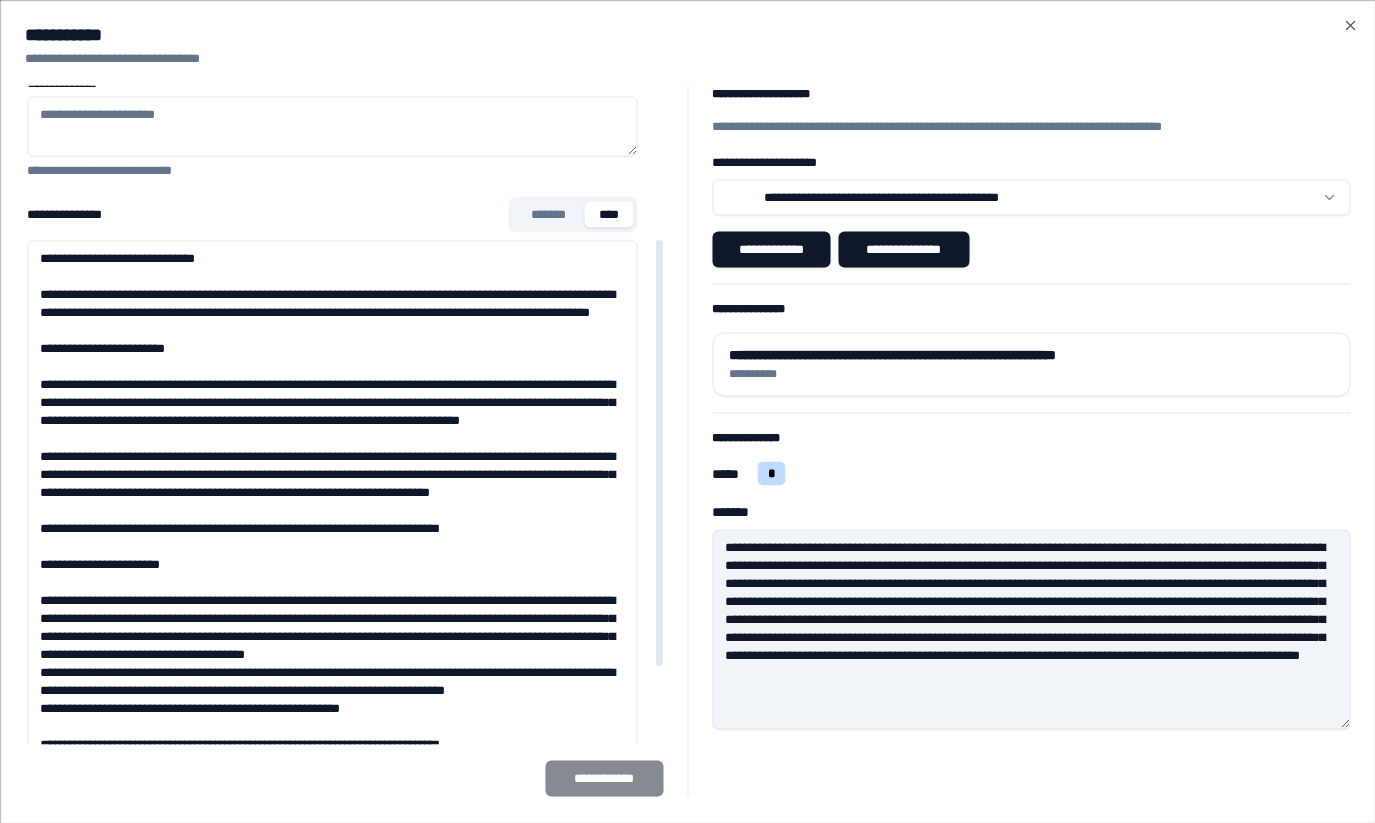 scroll, scrollTop: 238, scrollLeft: 0, axis: vertical 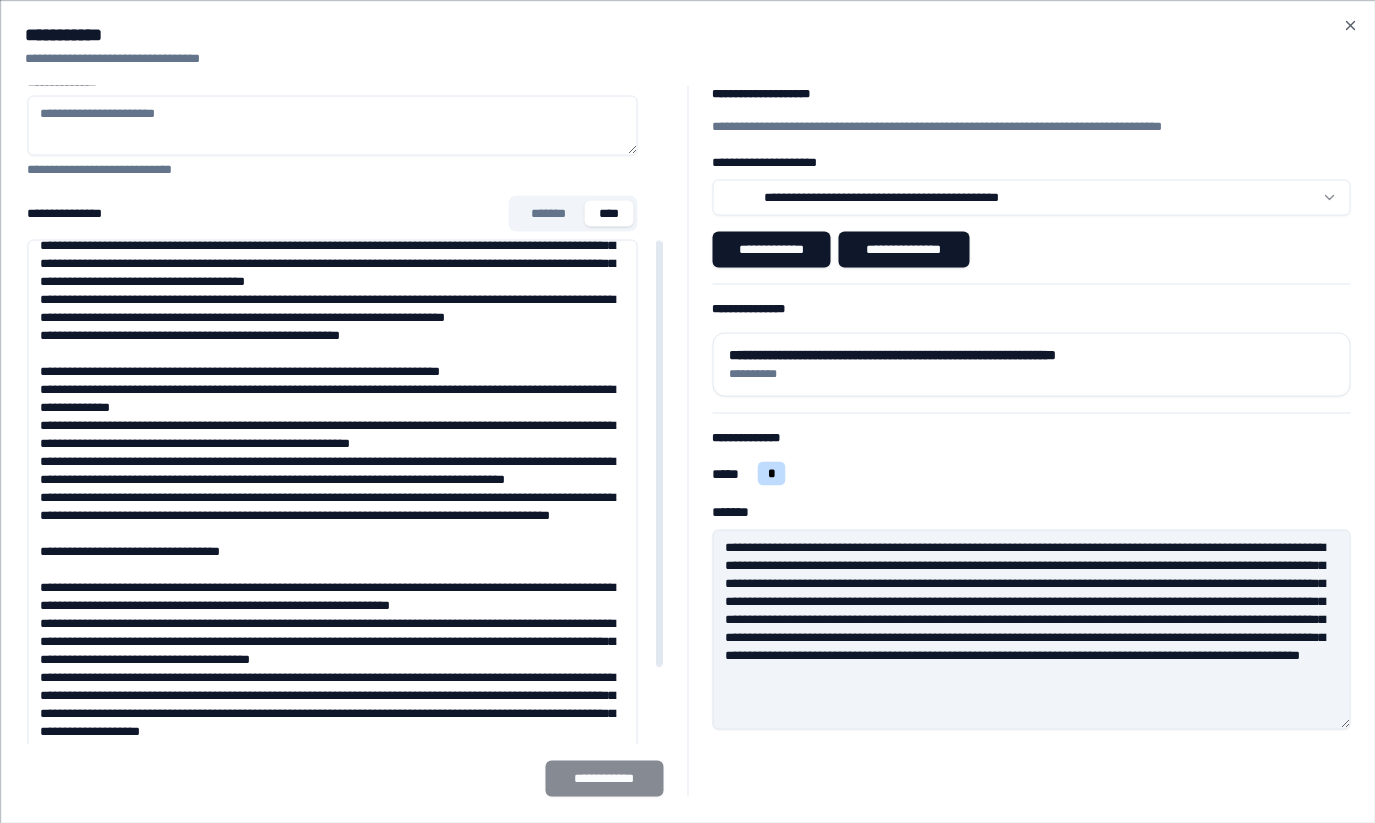 click on "**********" at bounding box center [332, 539] 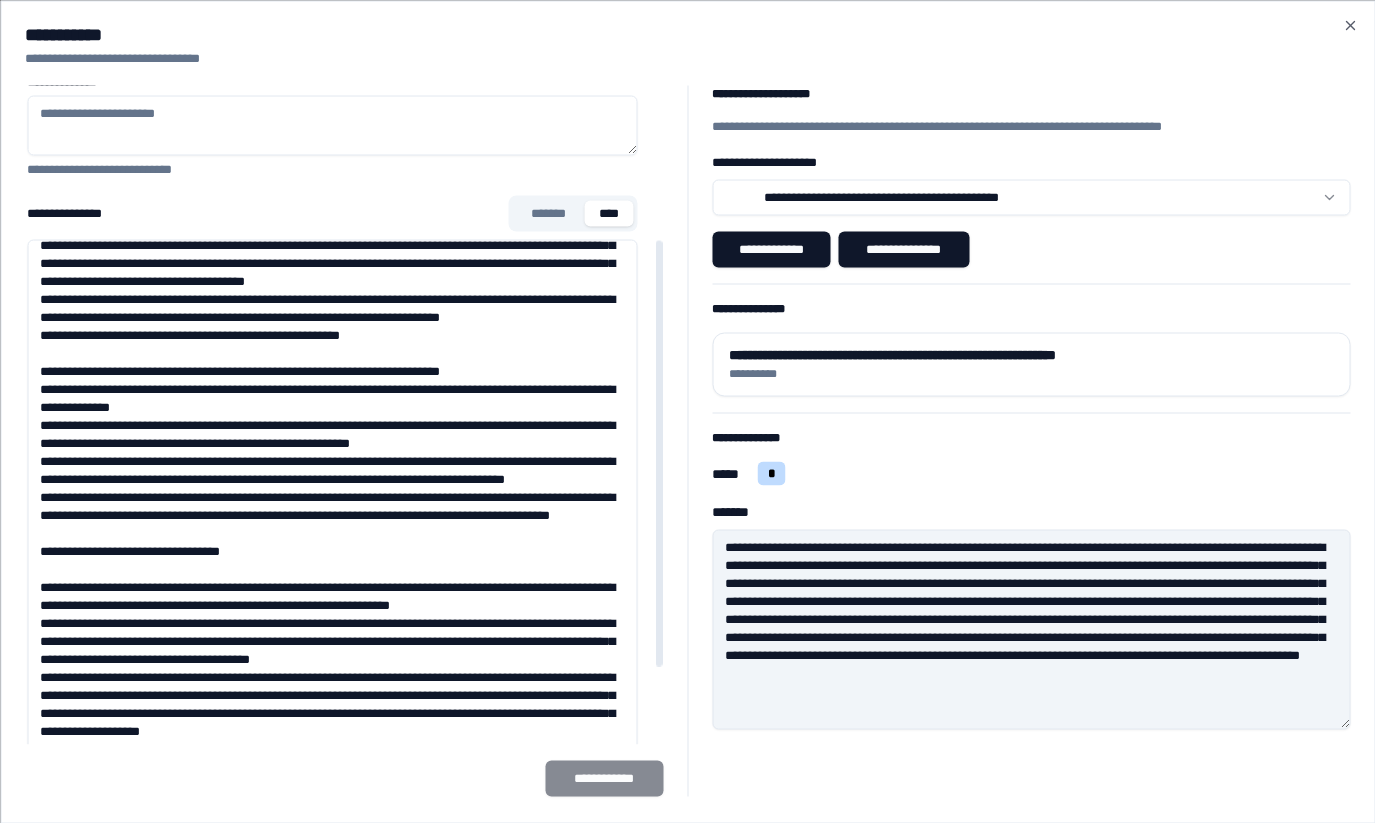 type on "**********" 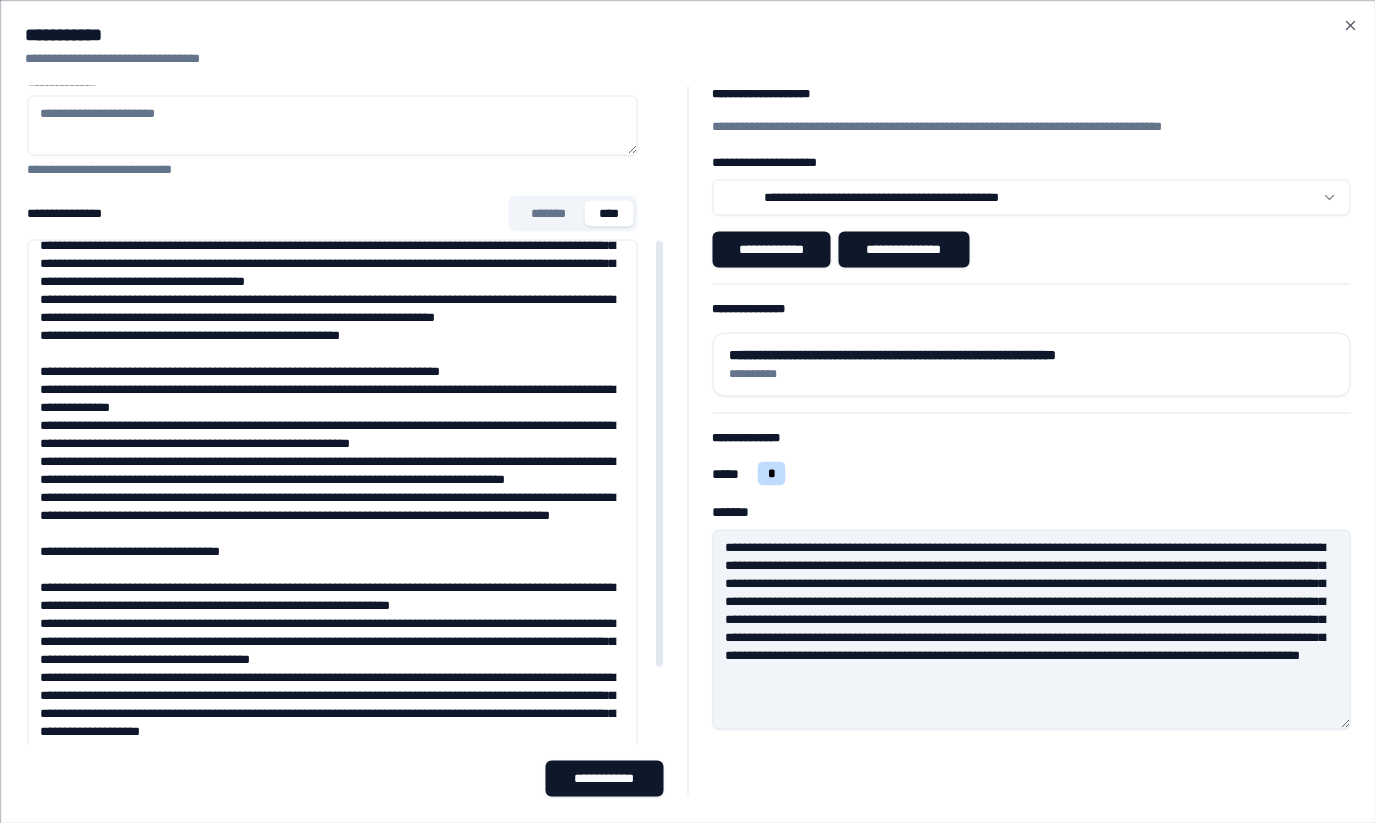 type on "**********" 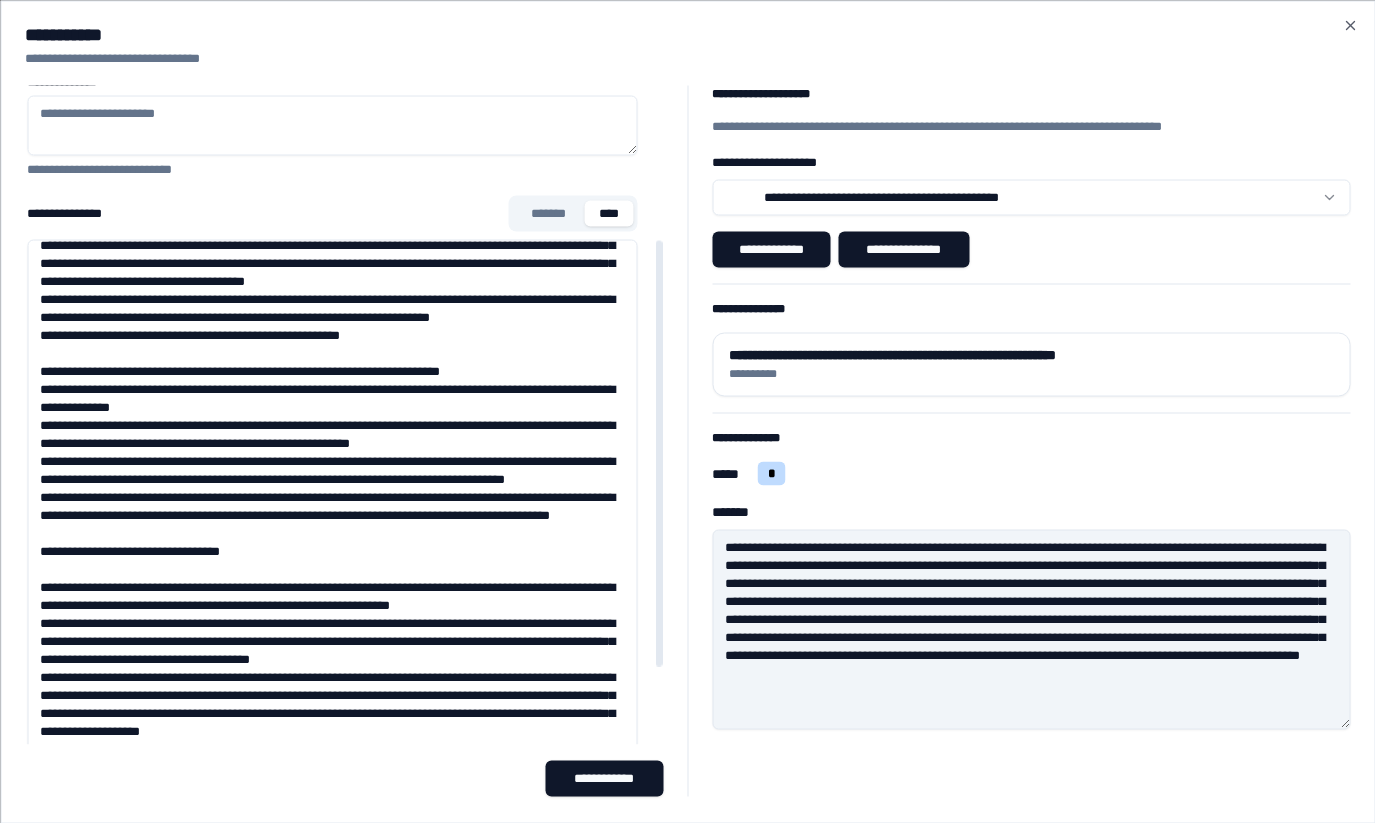 type on "**********" 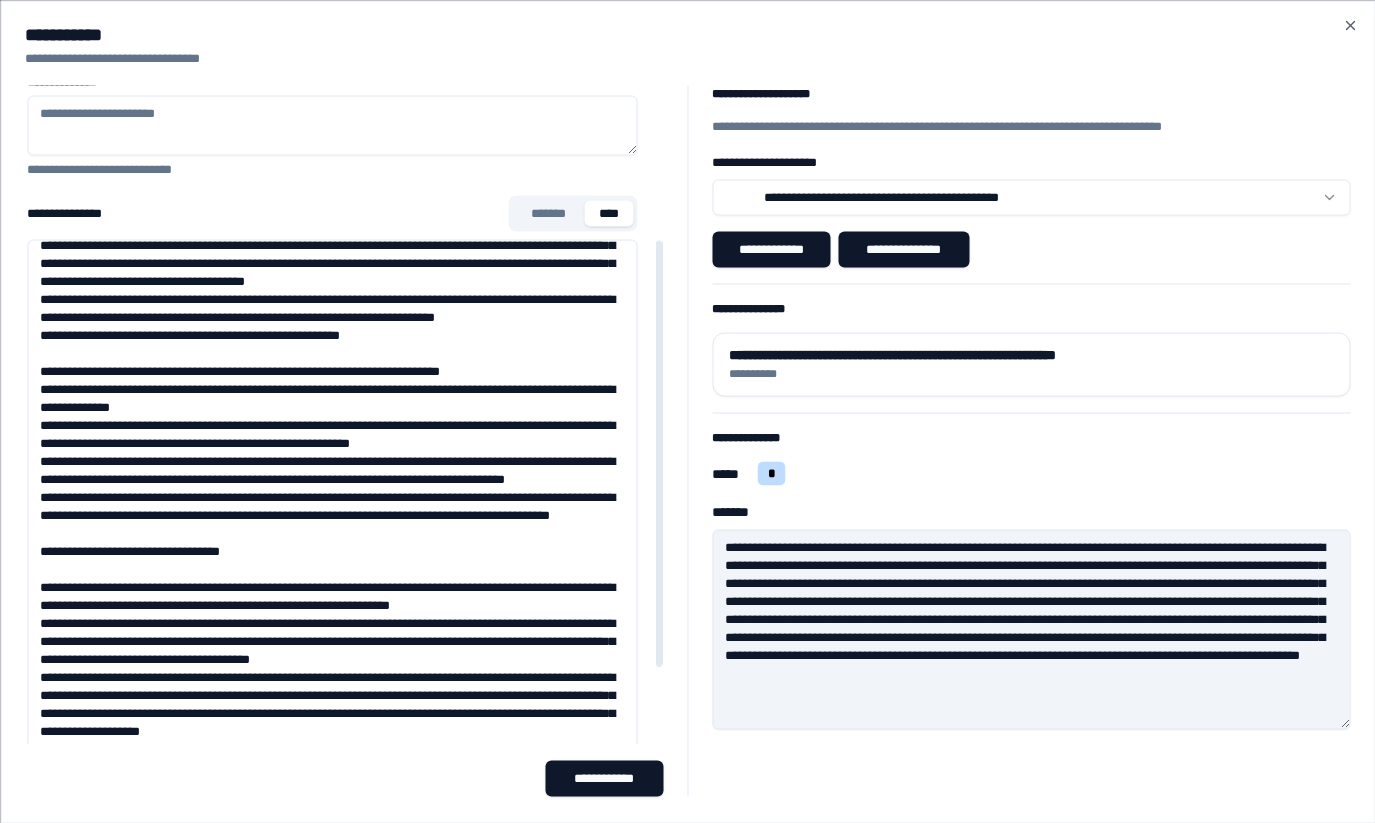 type on "**********" 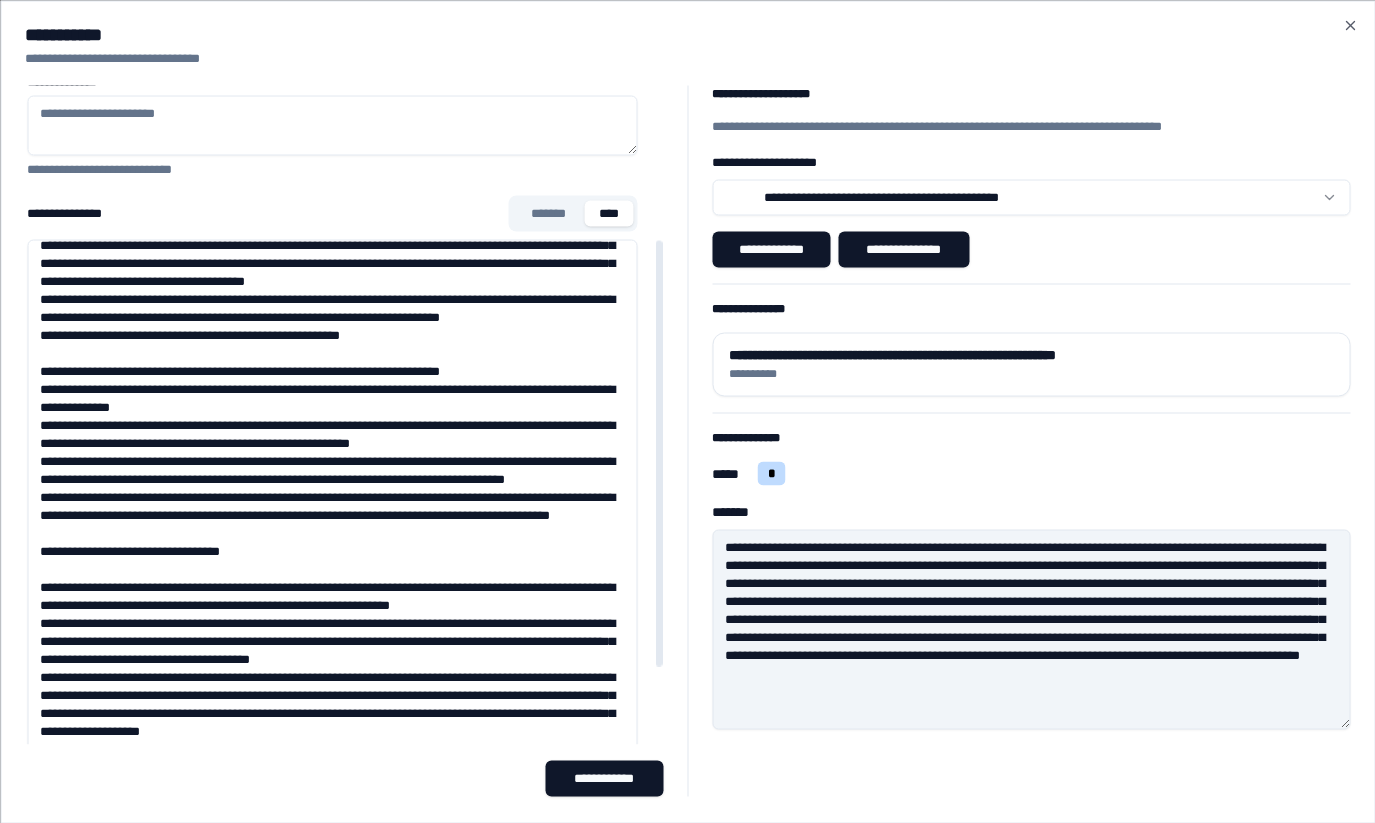type on "**********" 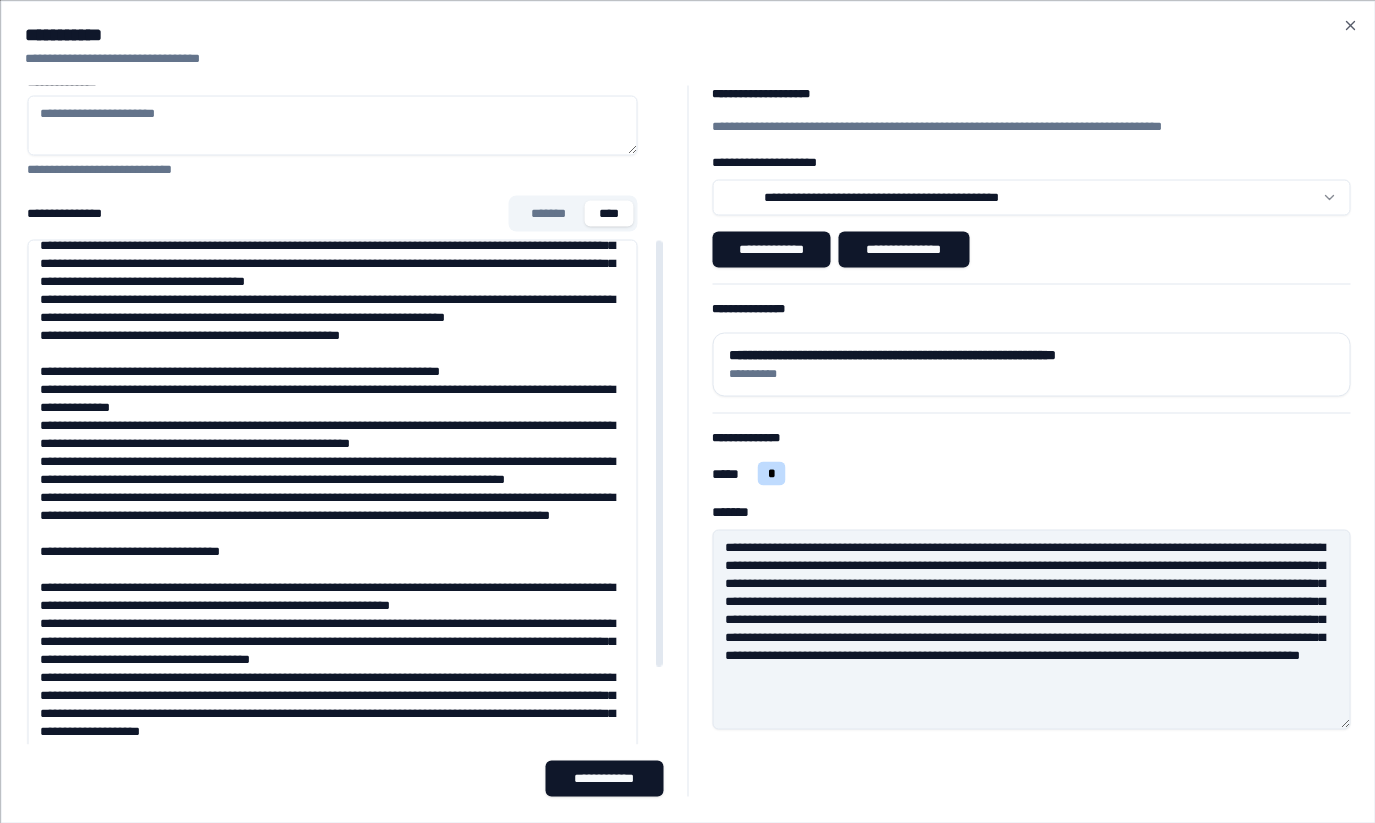 type on "**********" 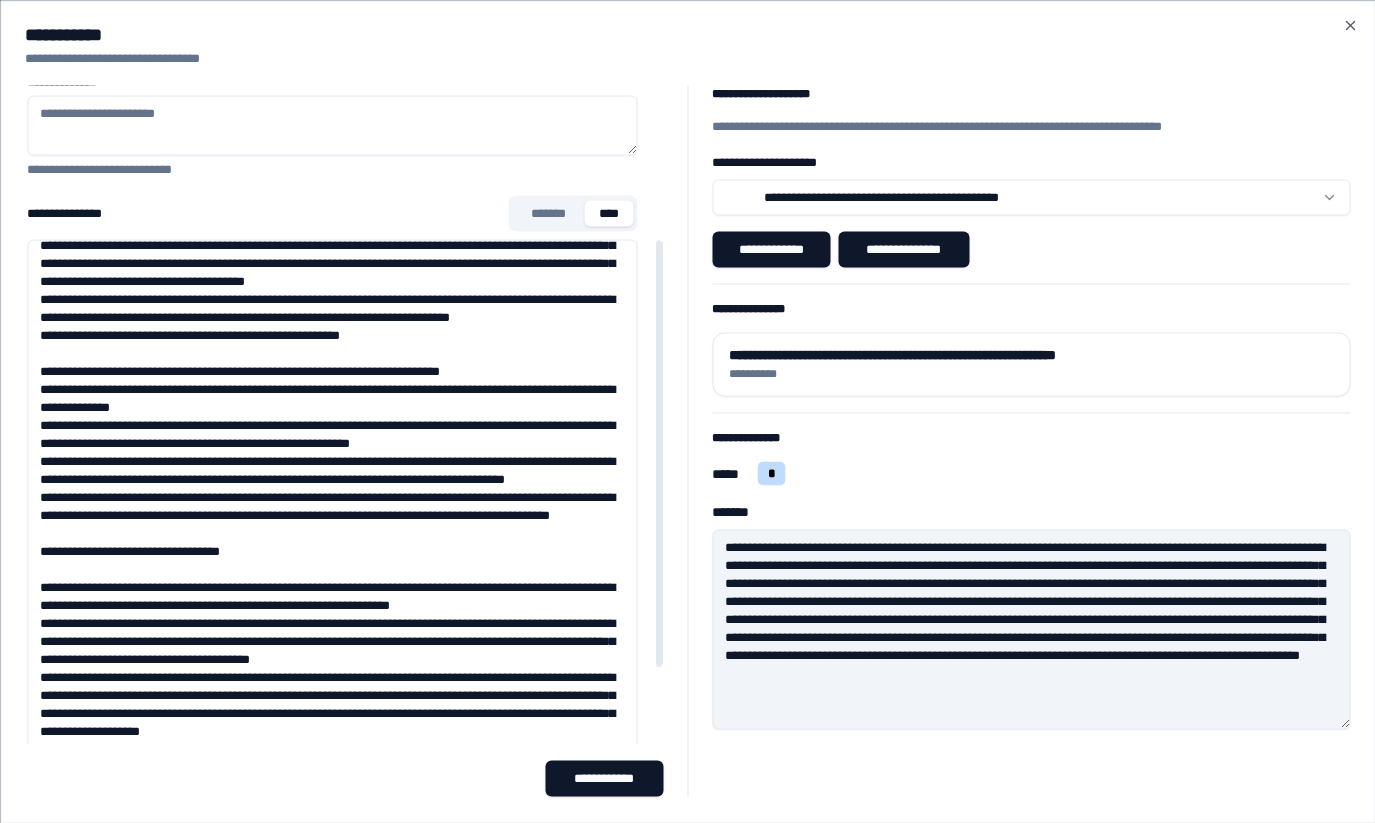 type on "**********" 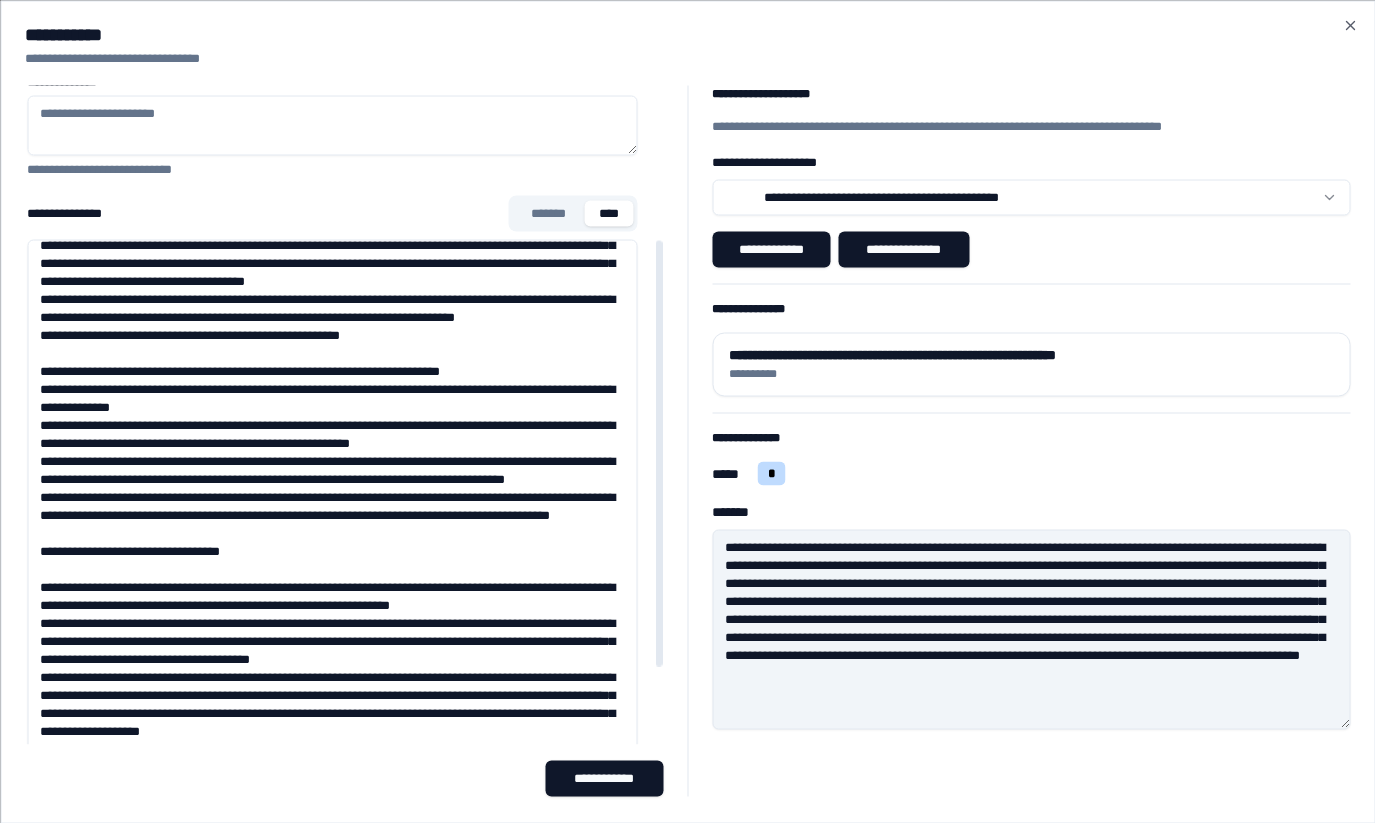 type on "**********" 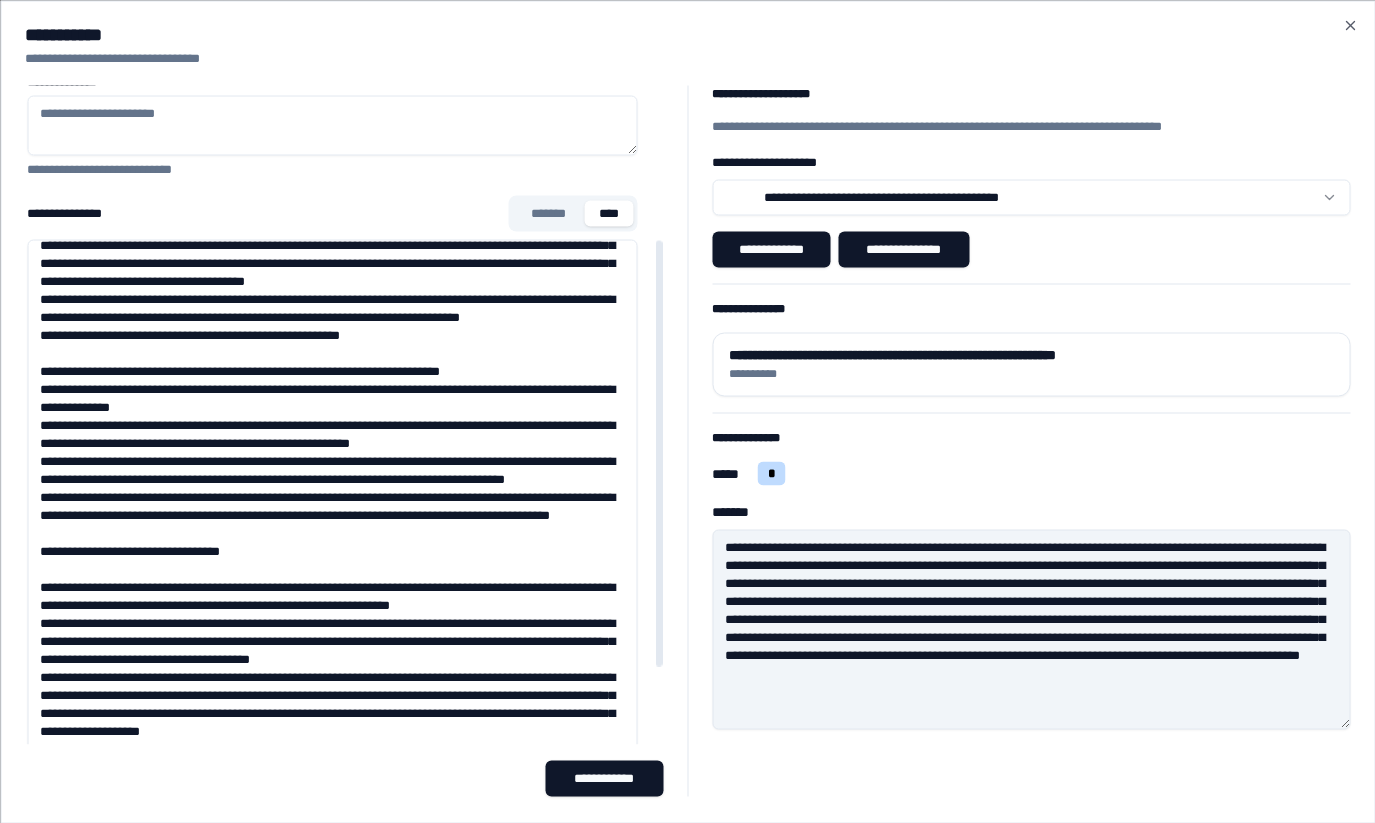 type on "**********" 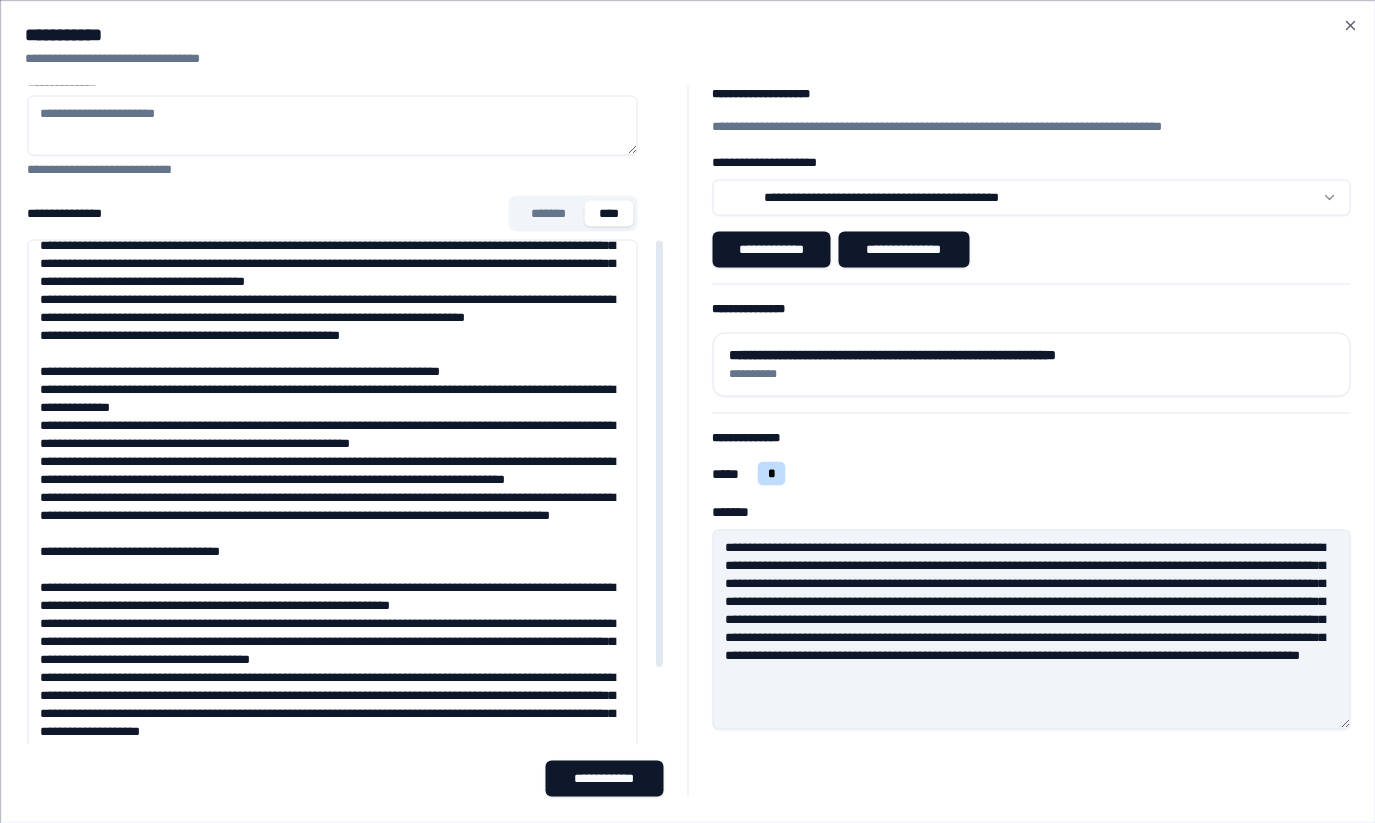 type on "**********" 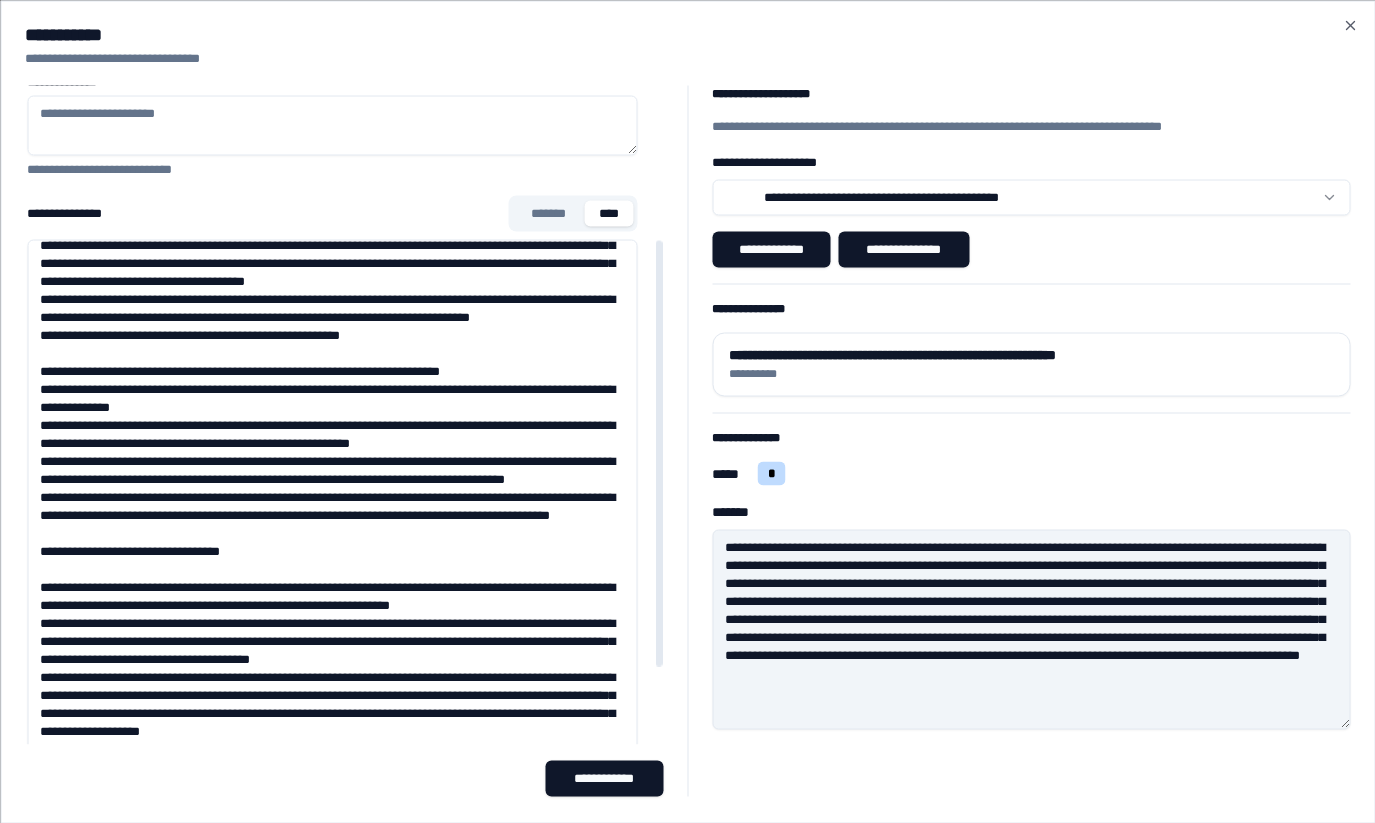 type on "**********" 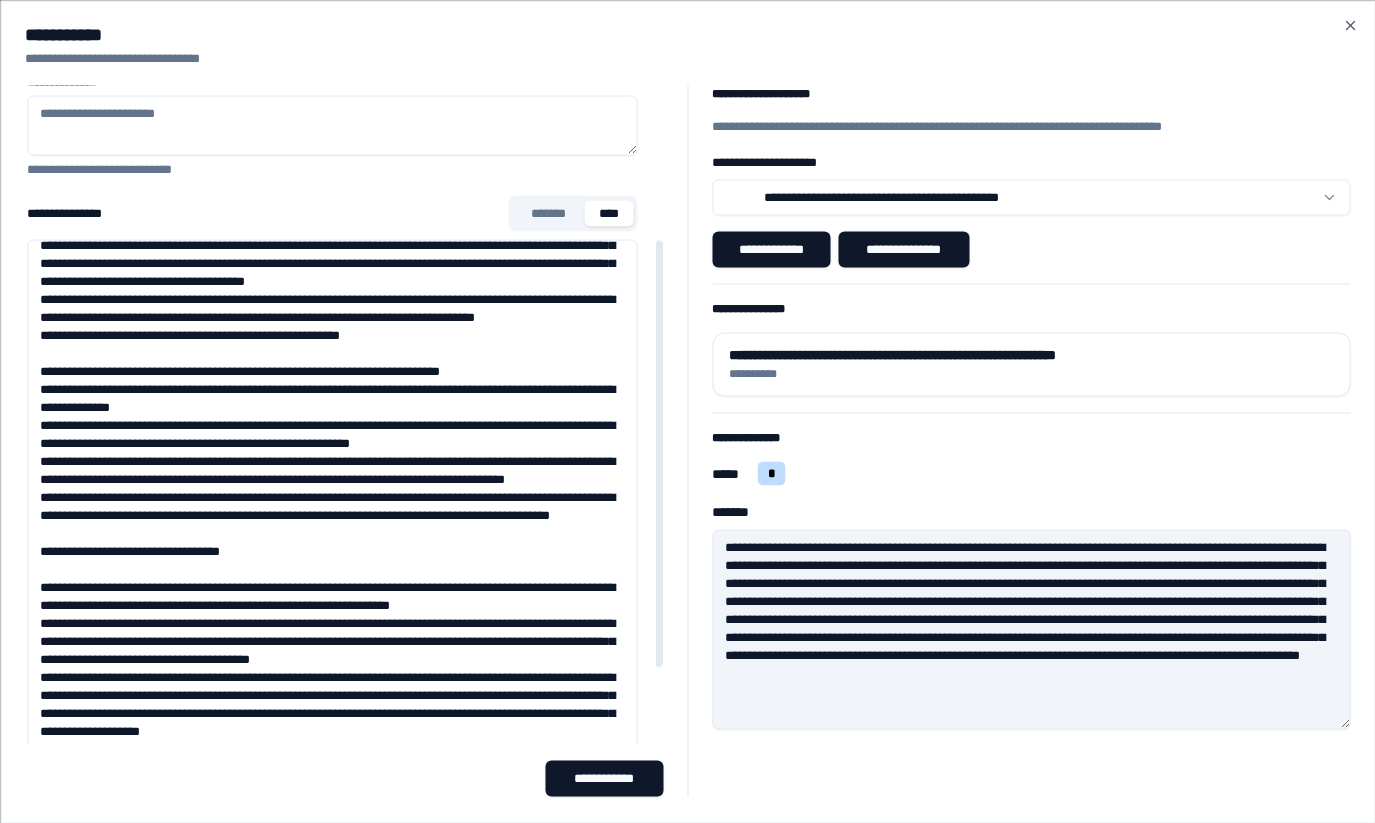 type on "**********" 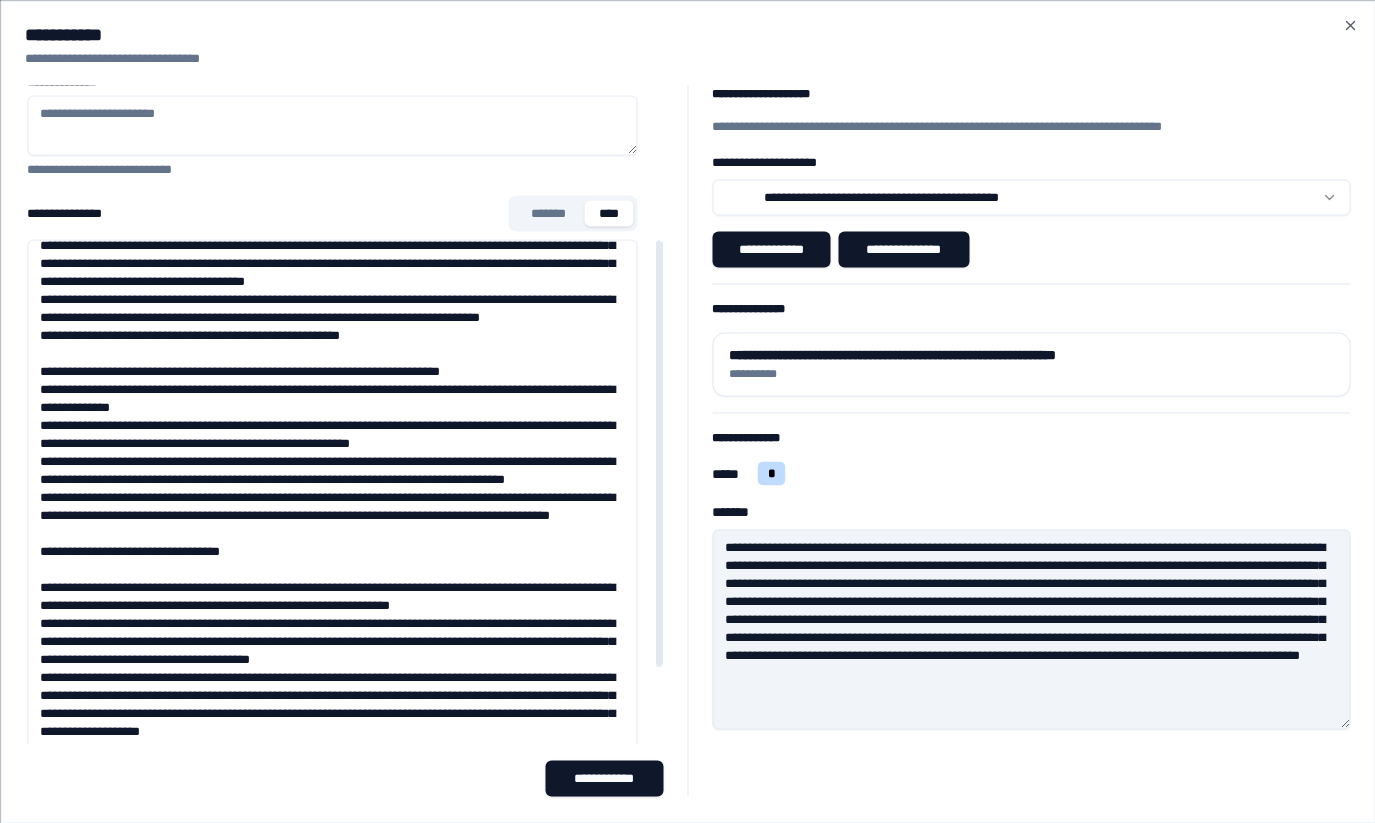 type on "**********" 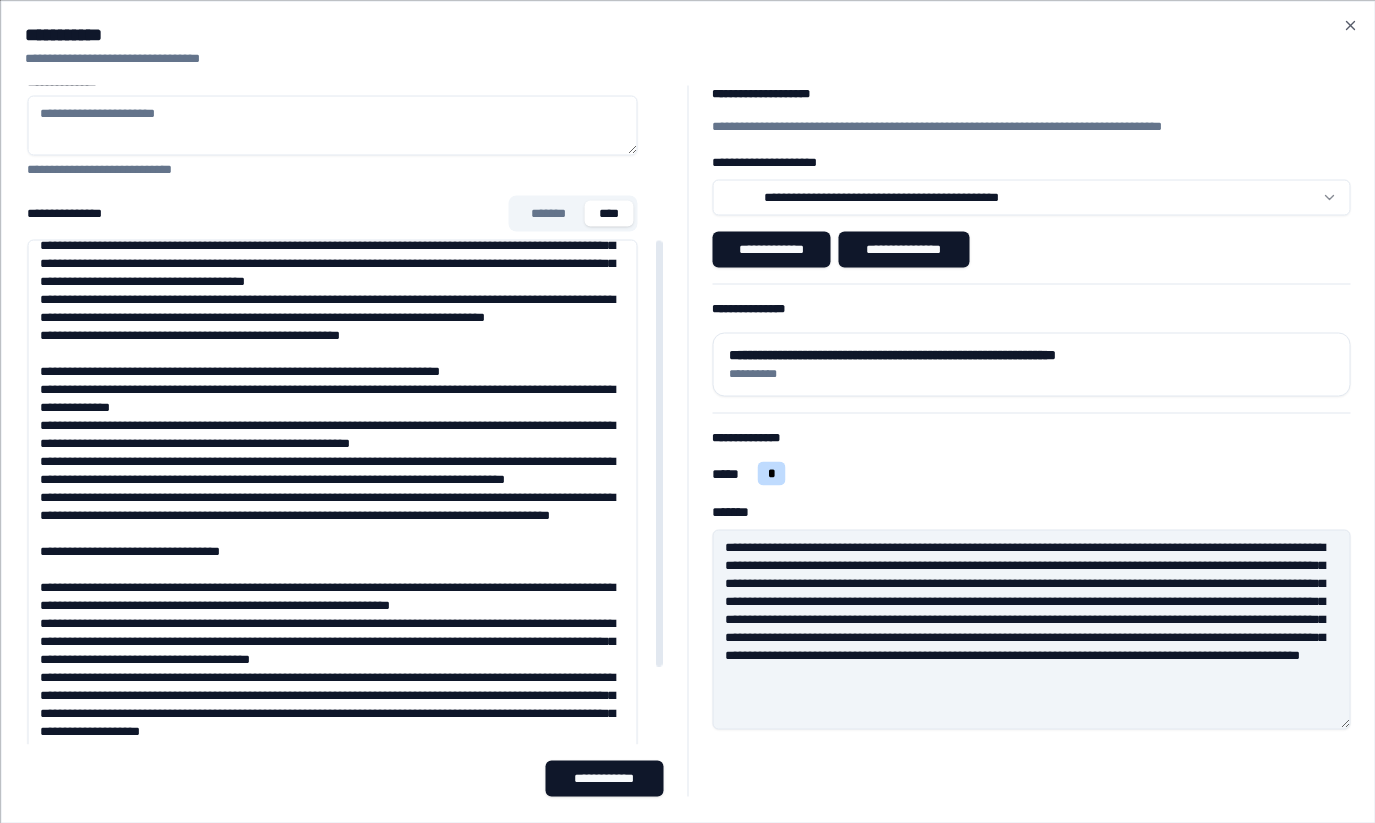 type on "**********" 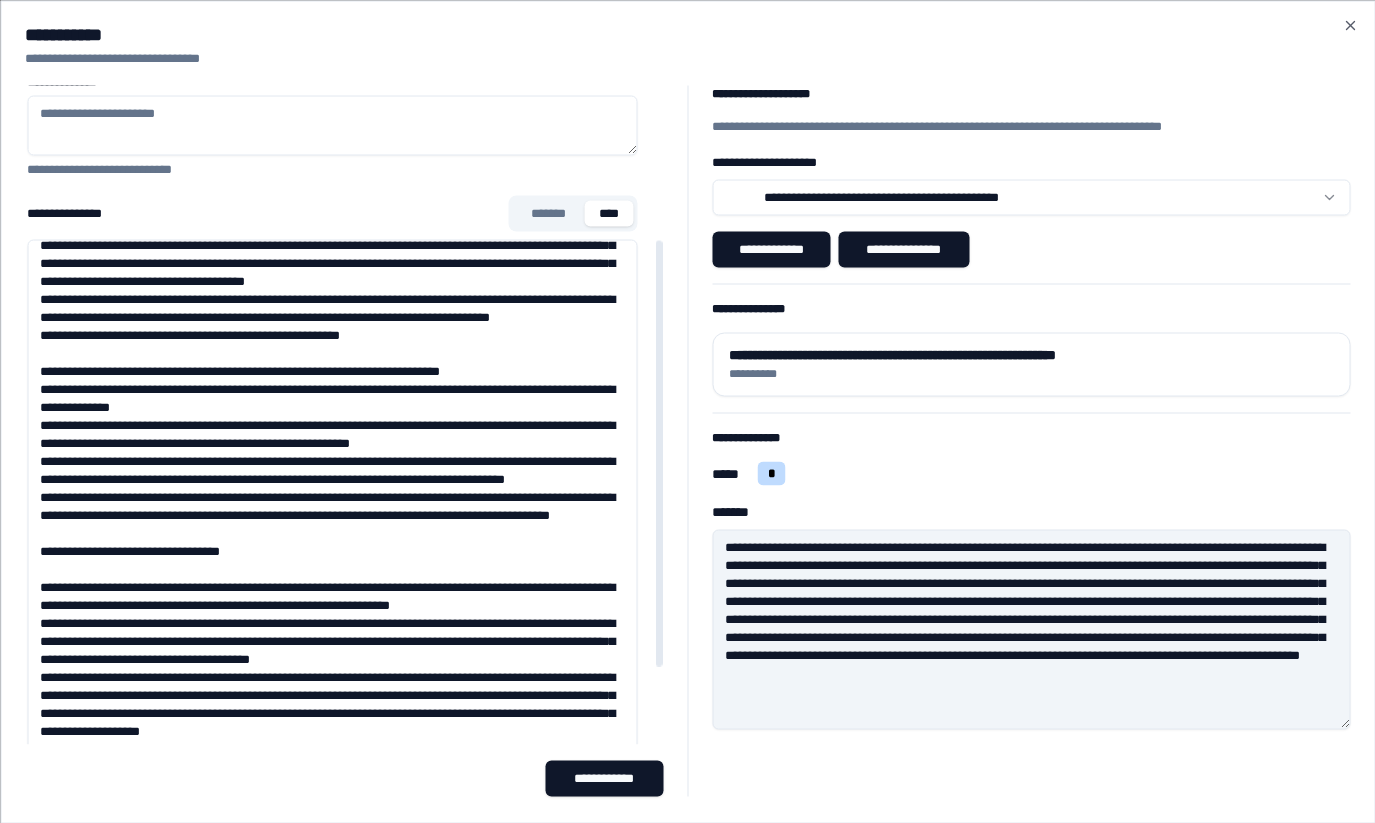 drag, startPoint x: 478, startPoint y: 427, endPoint x: 400, endPoint y: 427, distance: 78 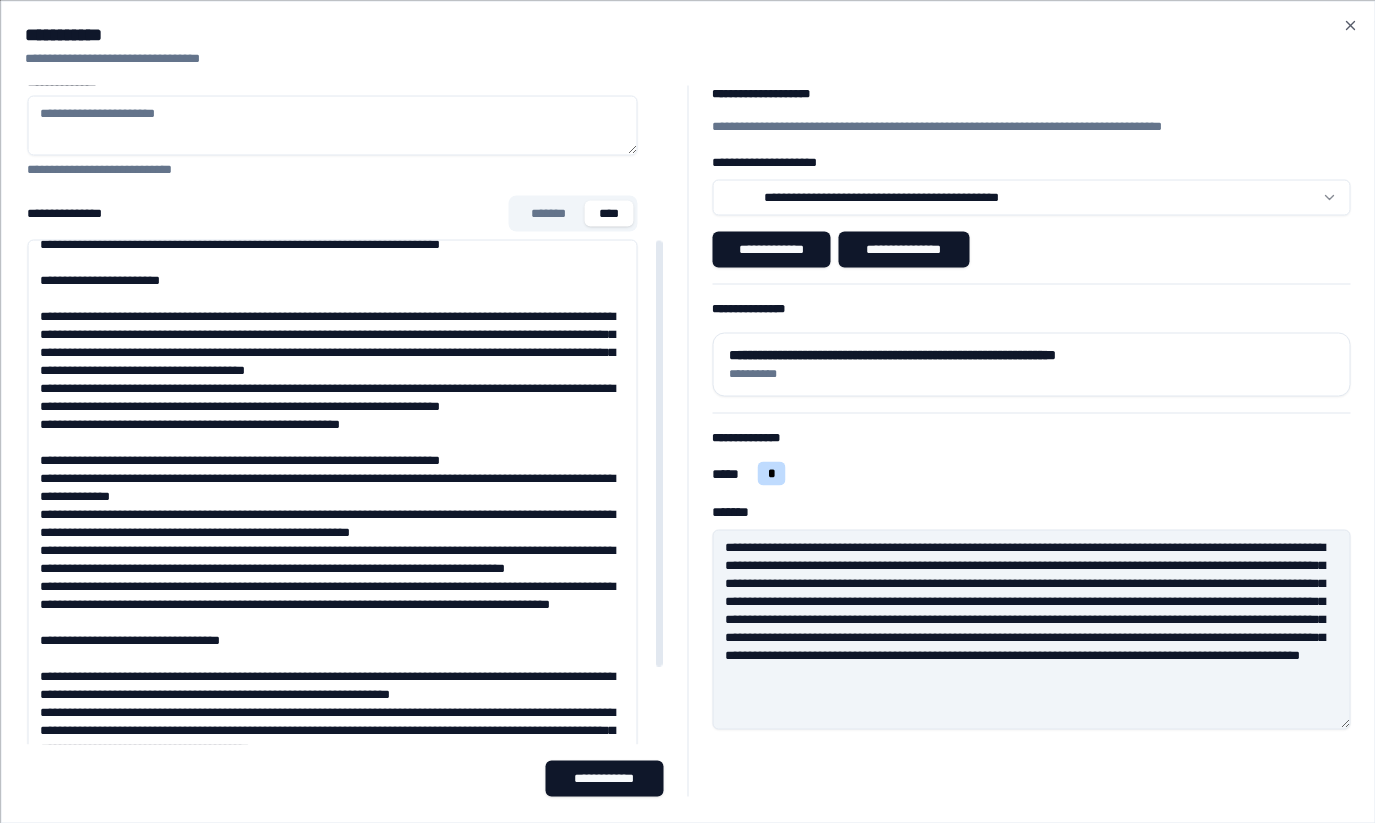 scroll, scrollTop: 282, scrollLeft: 0, axis: vertical 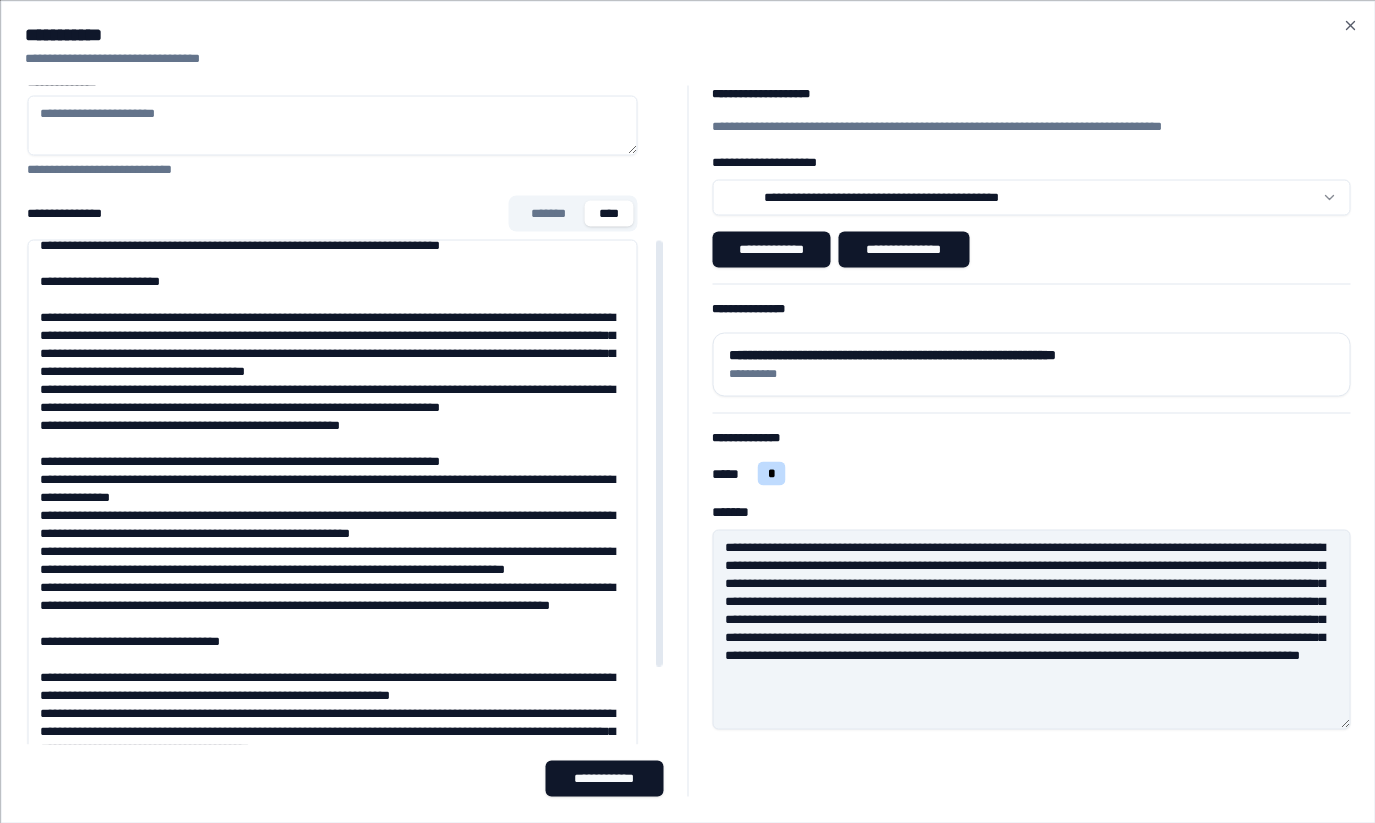 click on "**********" at bounding box center [332, 539] 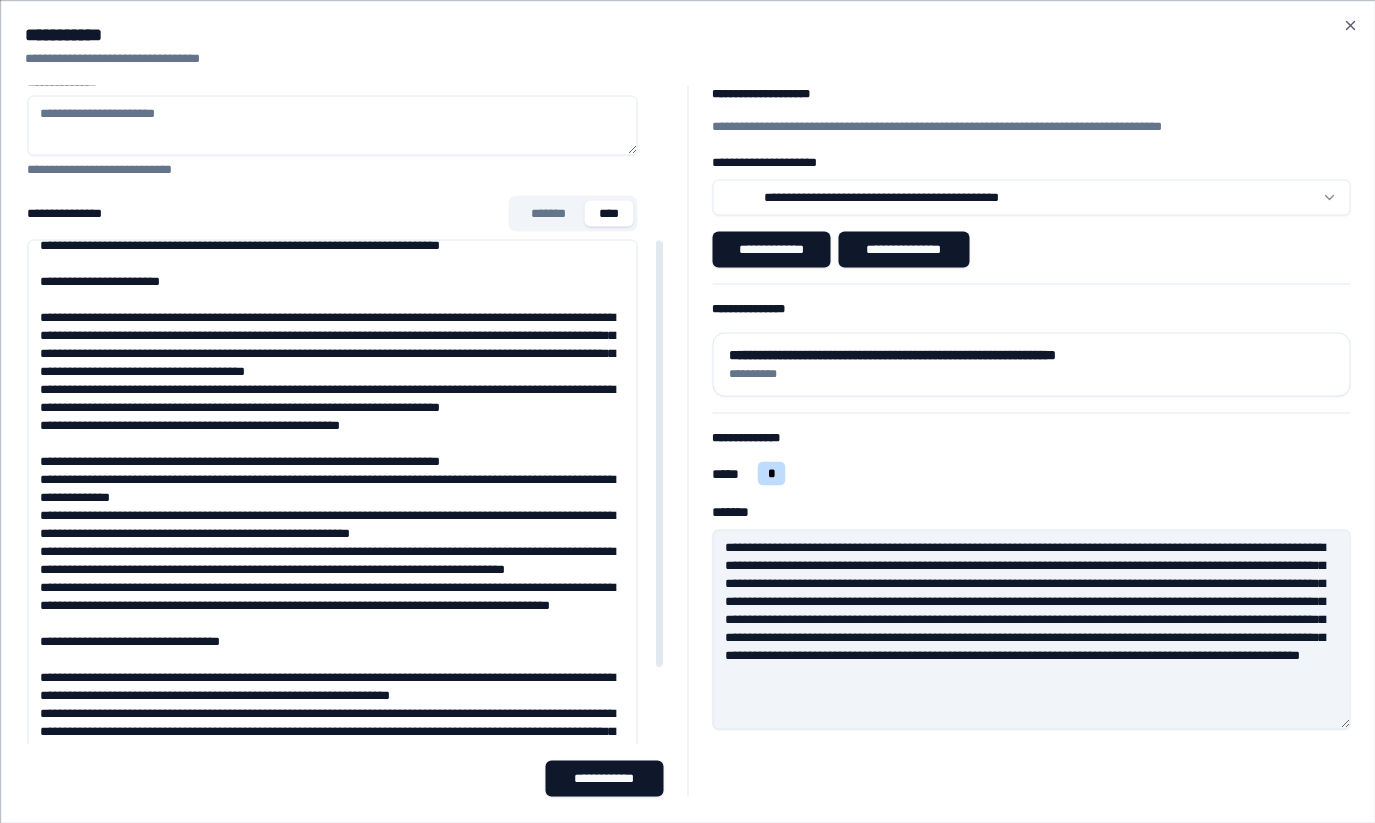 type on "**********" 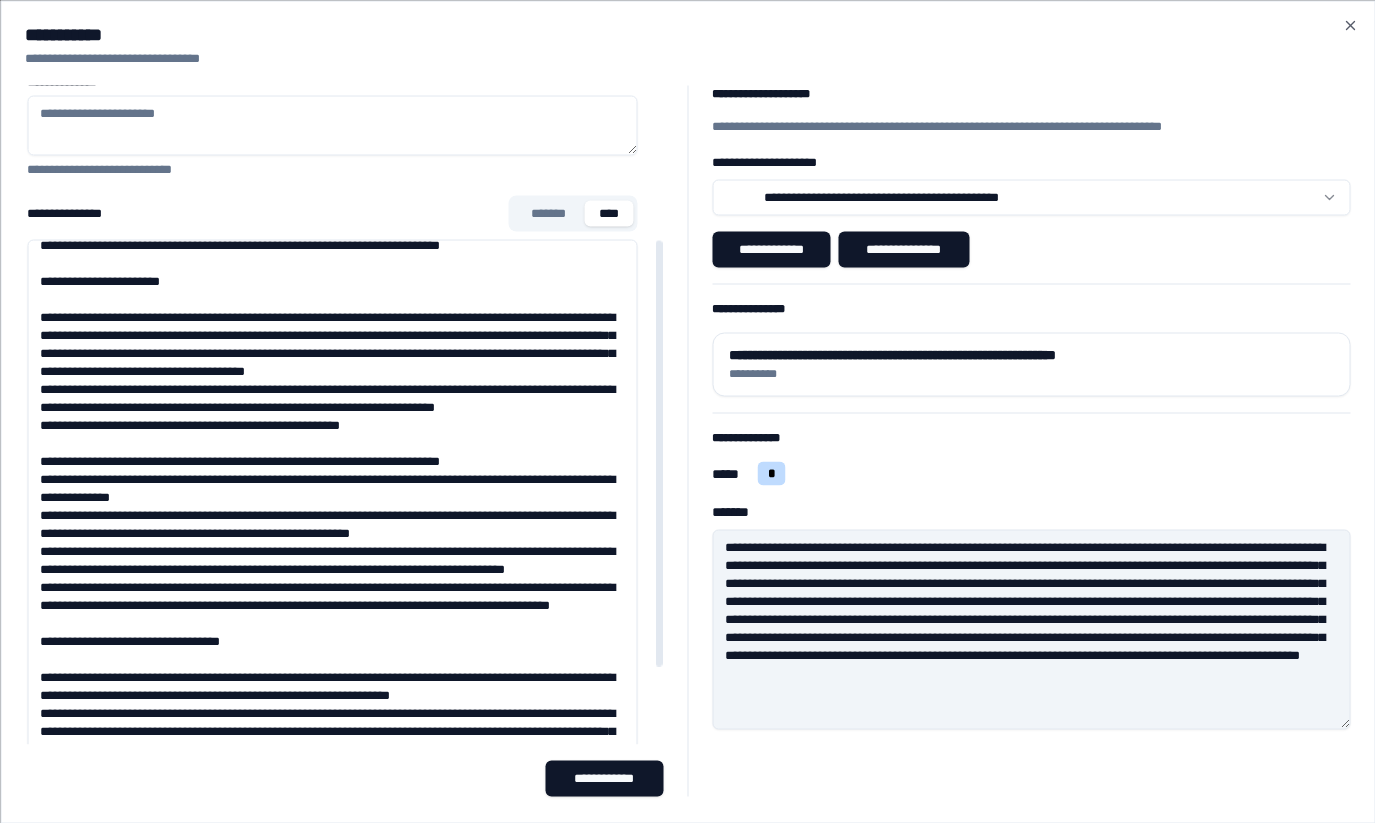 type on "**********" 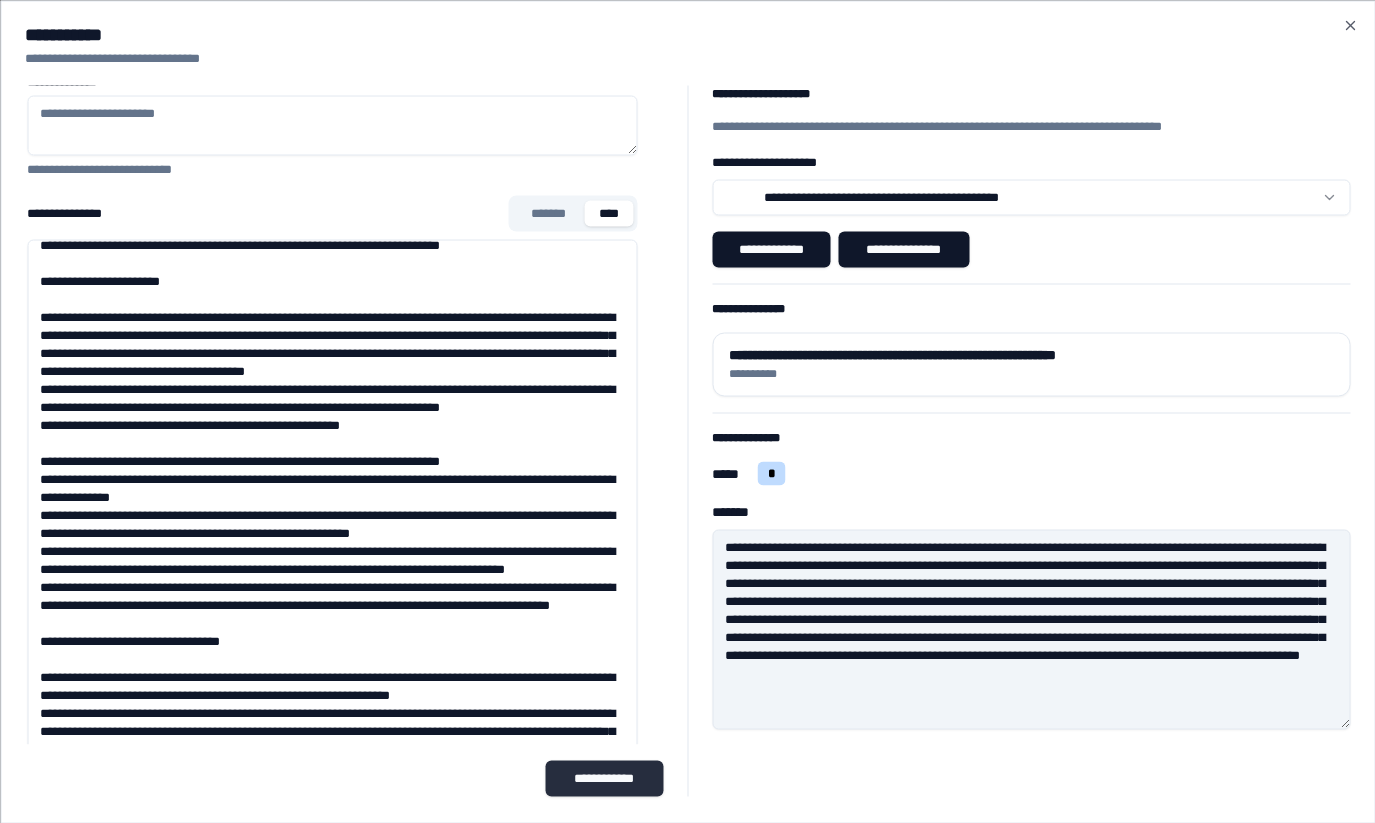 type on "**********" 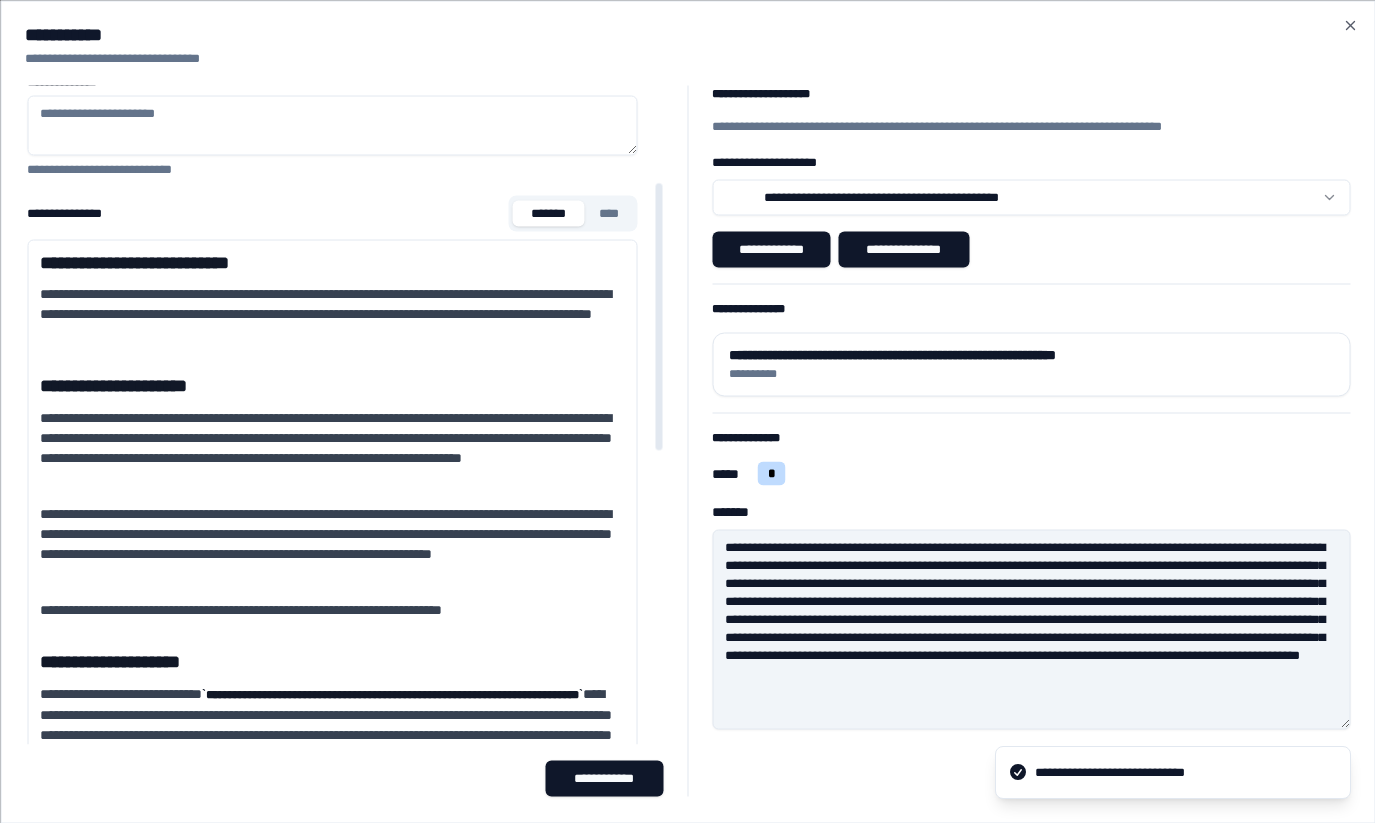 click on "*******" at bounding box center [548, 213] 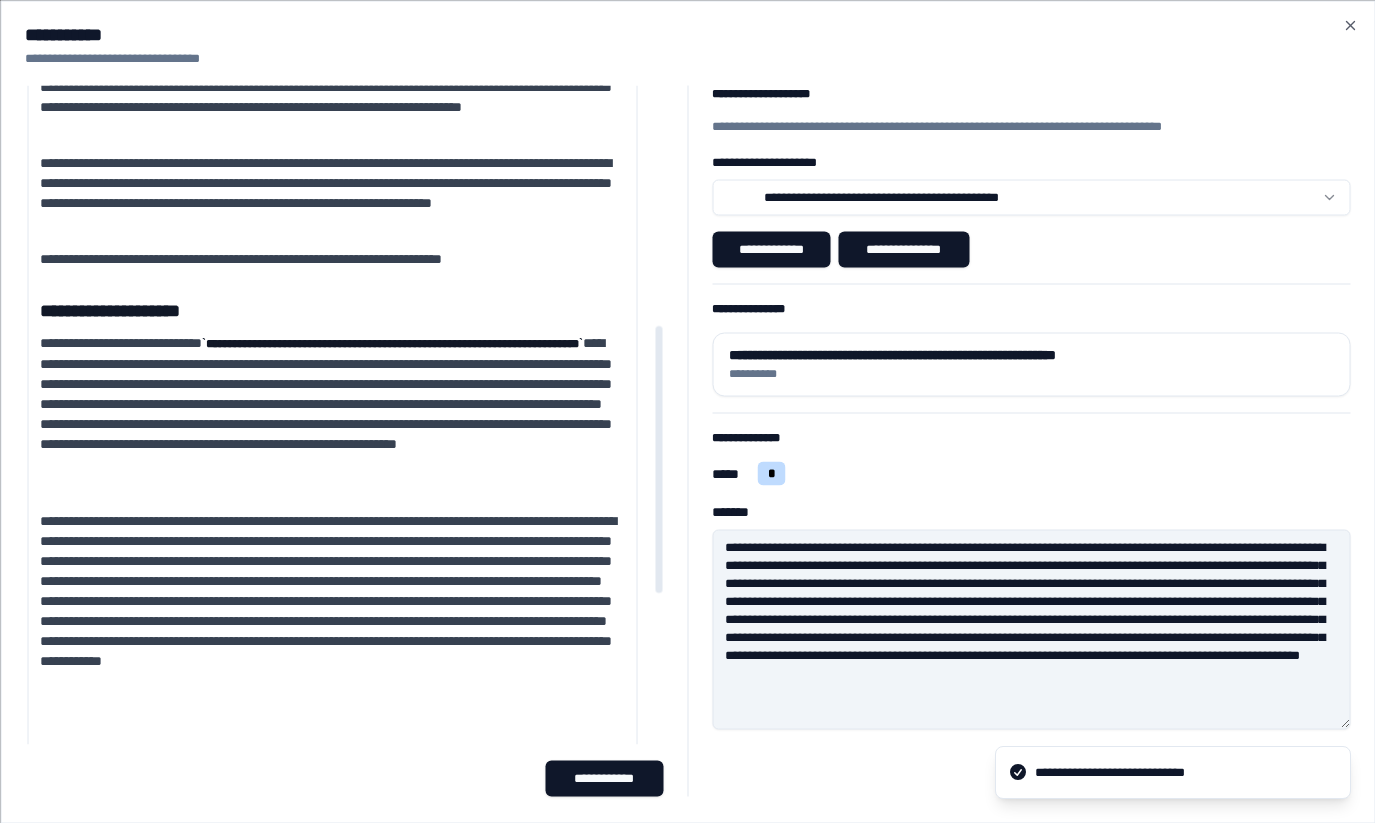scroll, scrollTop: 666, scrollLeft: 0, axis: vertical 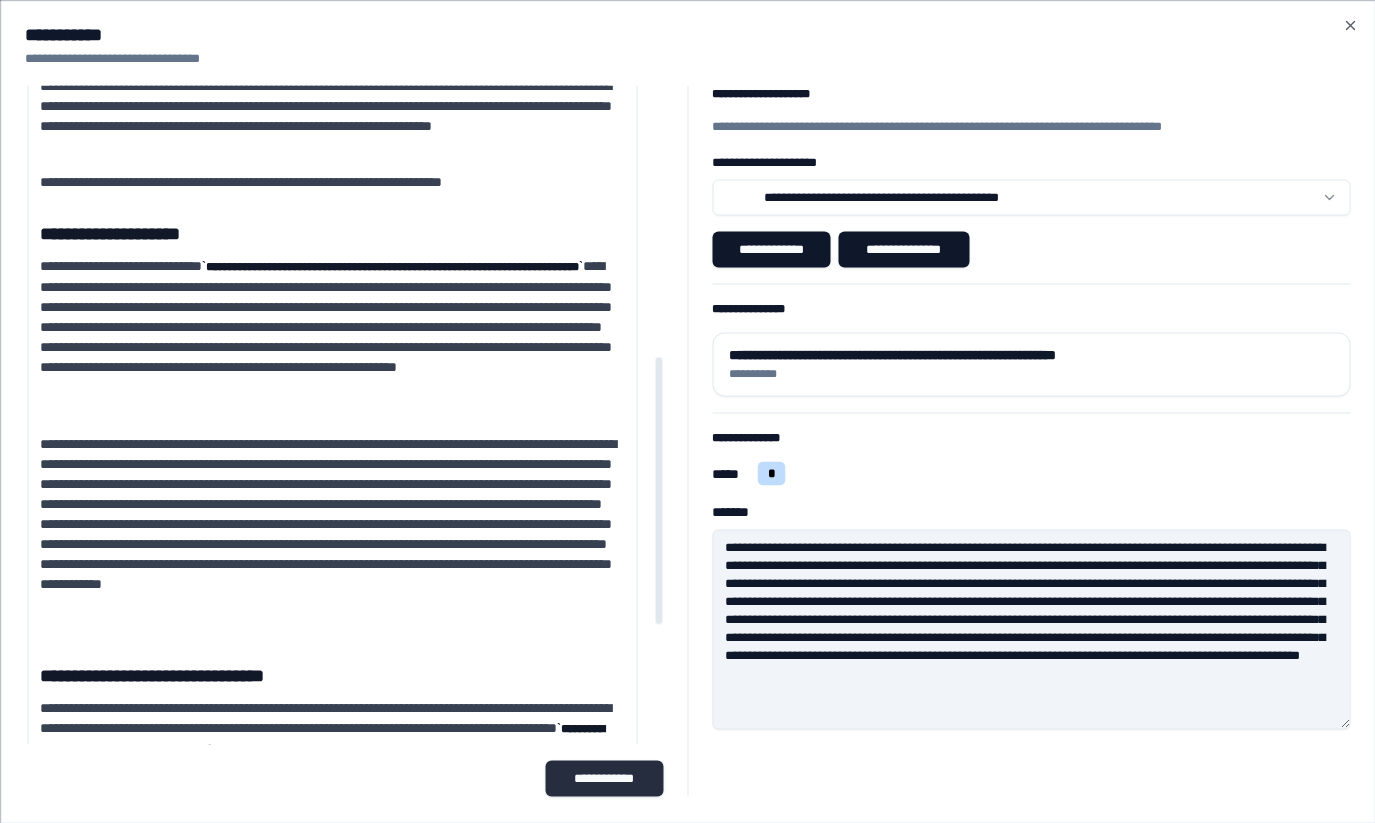 click on "**********" at bounding box center (604, 778) 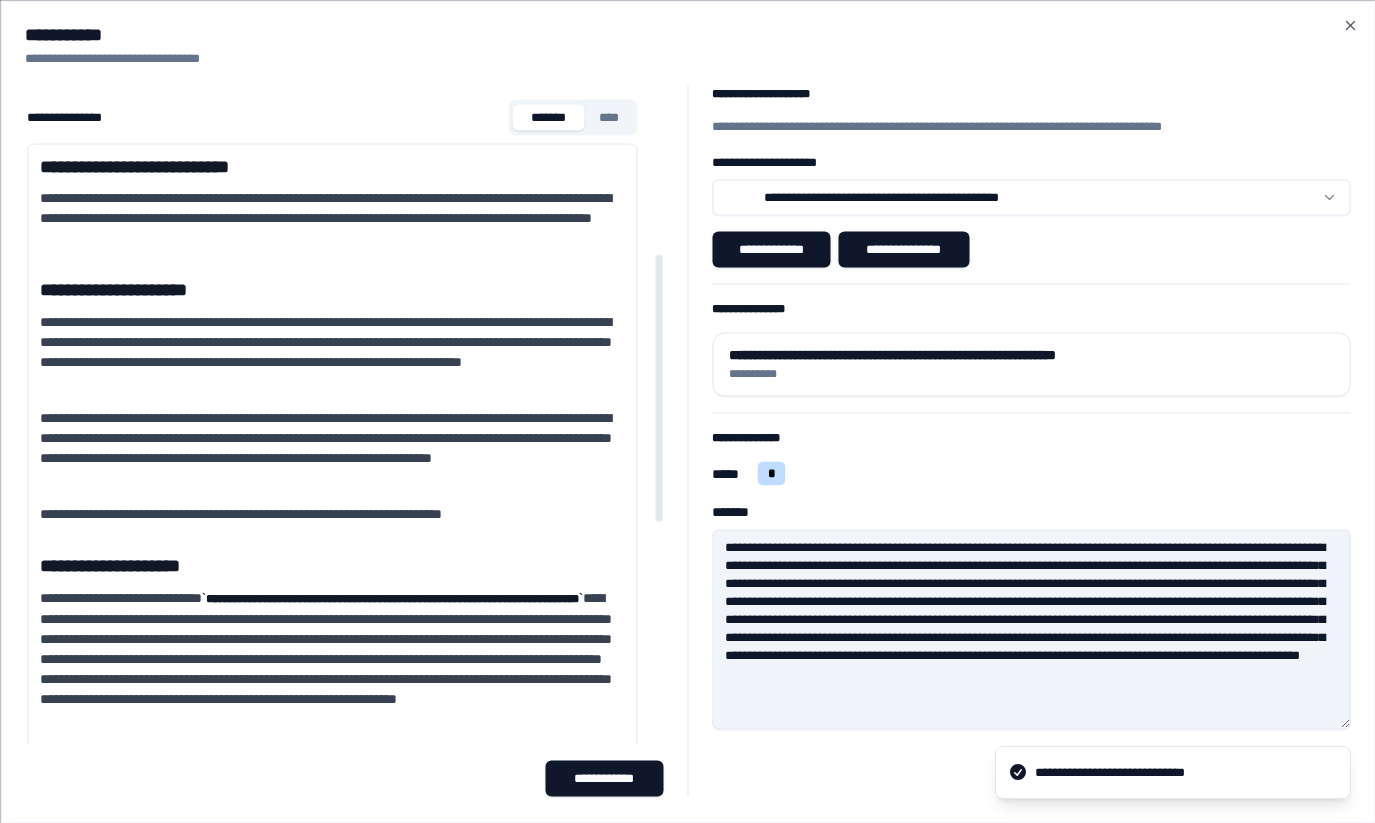scroll, scrollTop: 0, scrollLeft: 0, axis: both 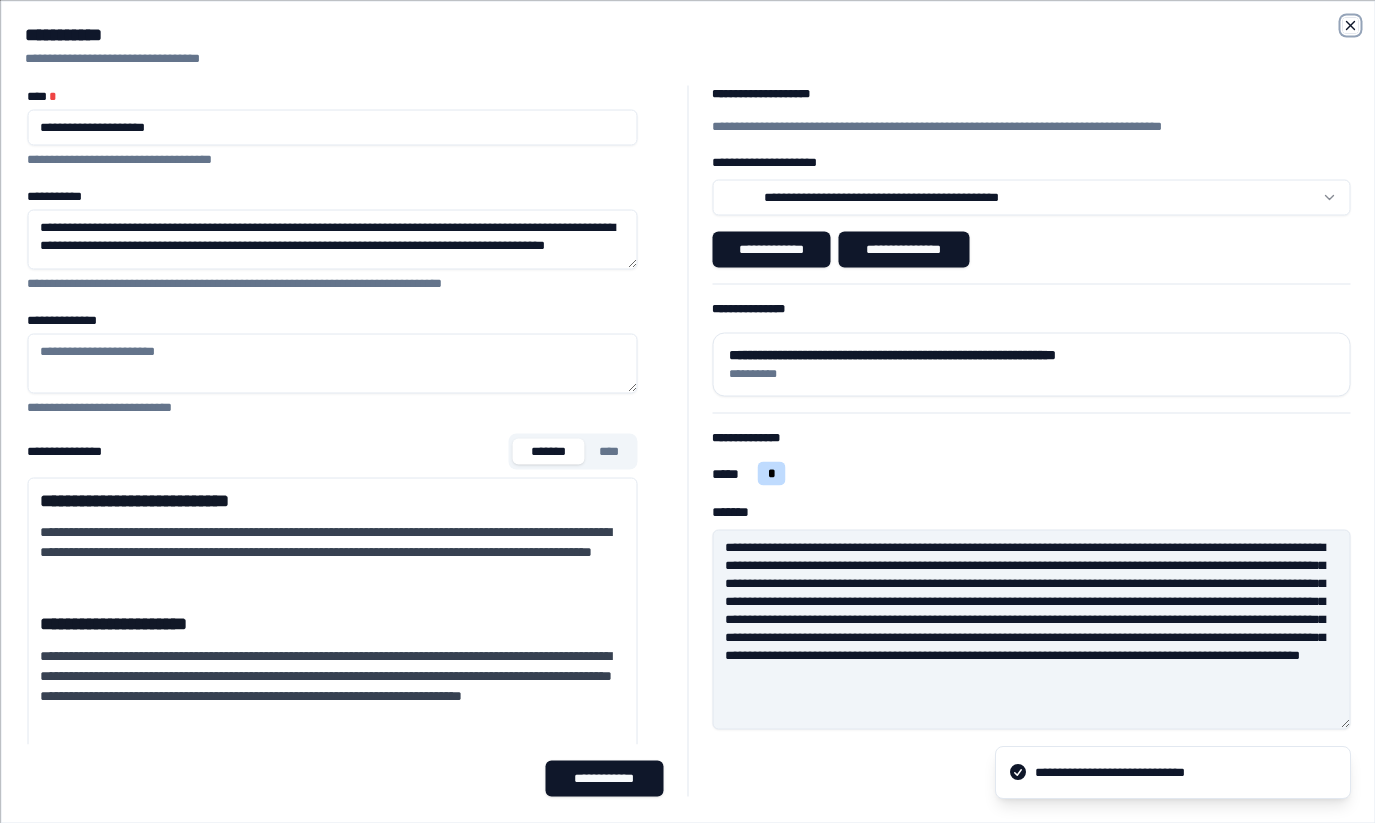 click 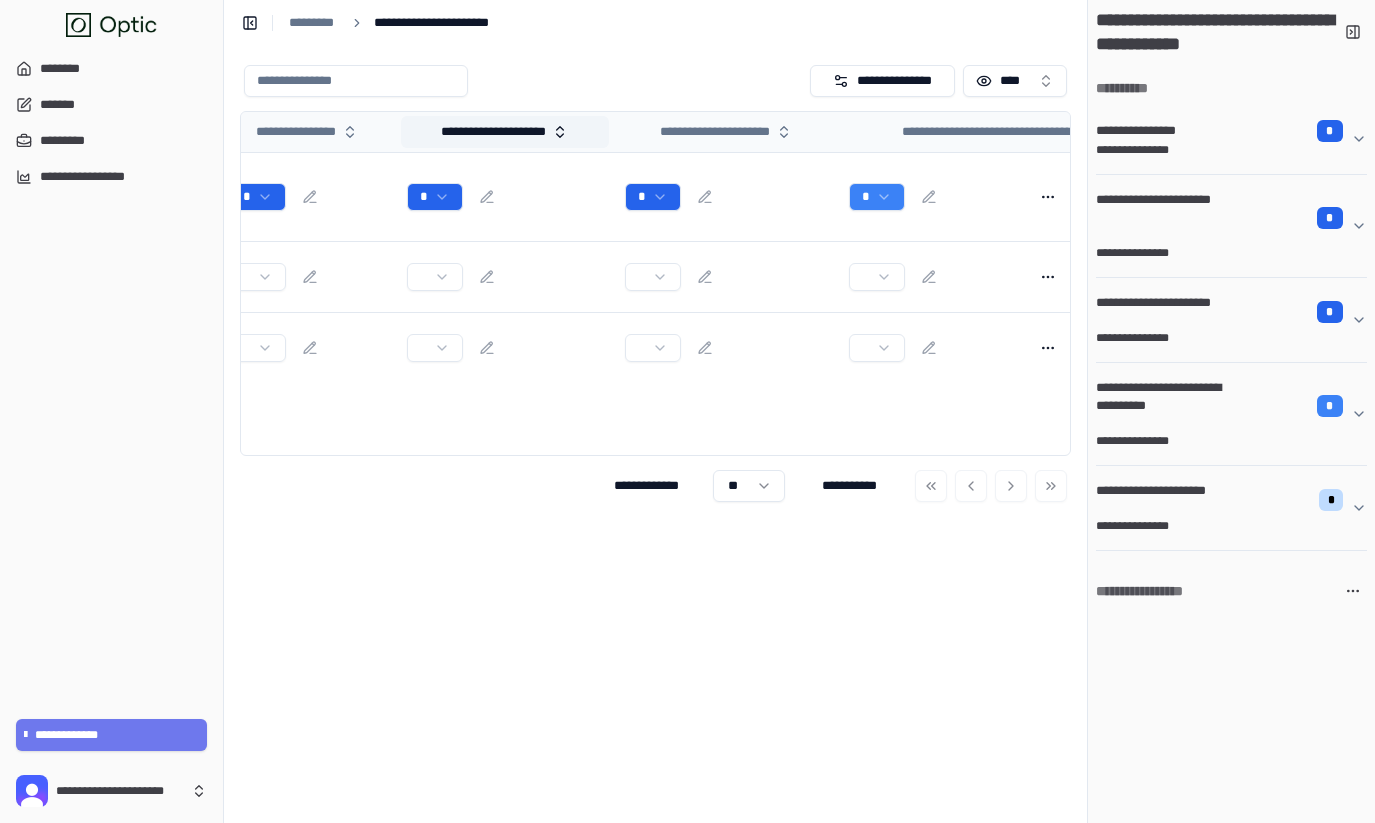 scroll, scrollTop: 0, scrollLeft: 367, axis: horizontal 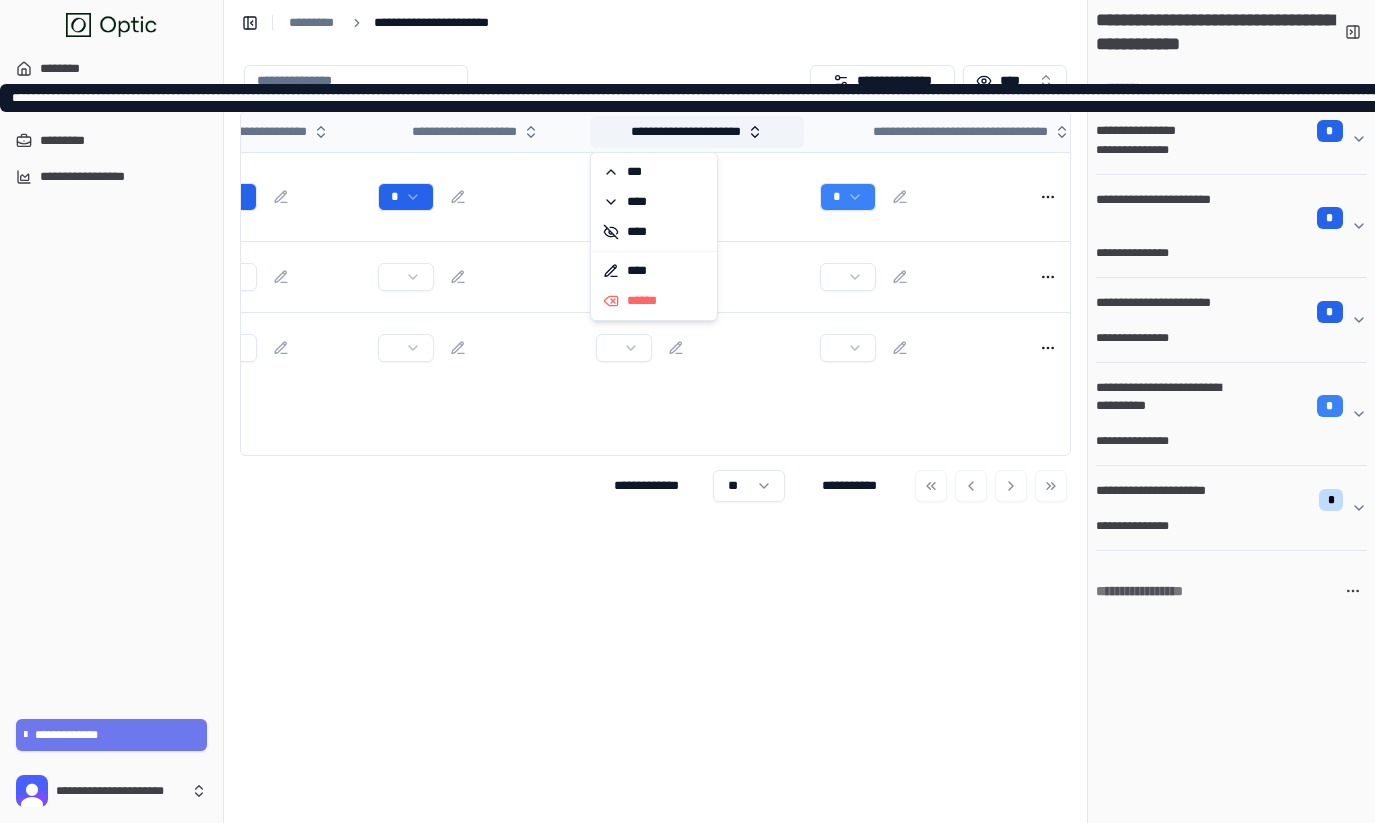 click on "**********" at bounding box center (697, 132) 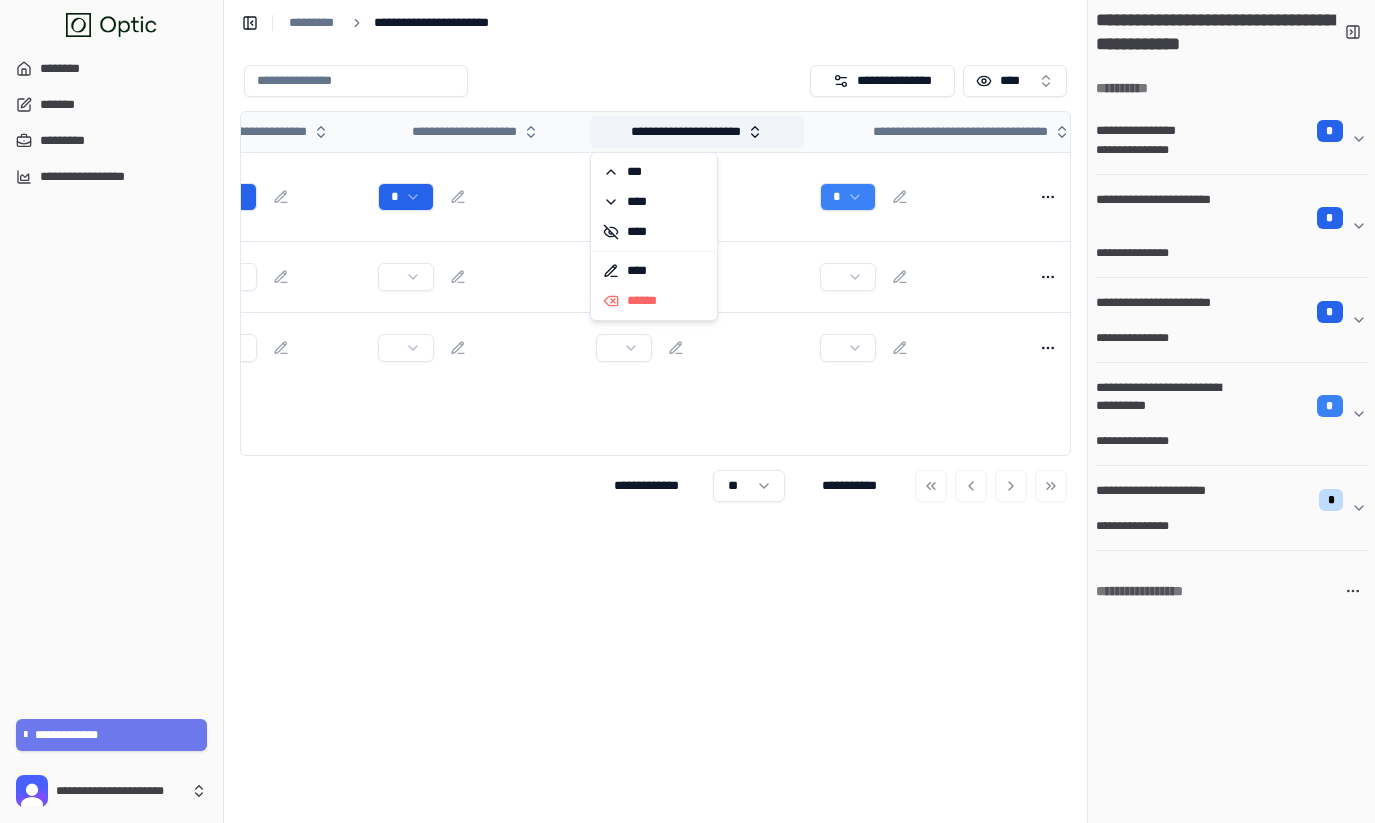 click on "**********" at bounding box center (697, 132) 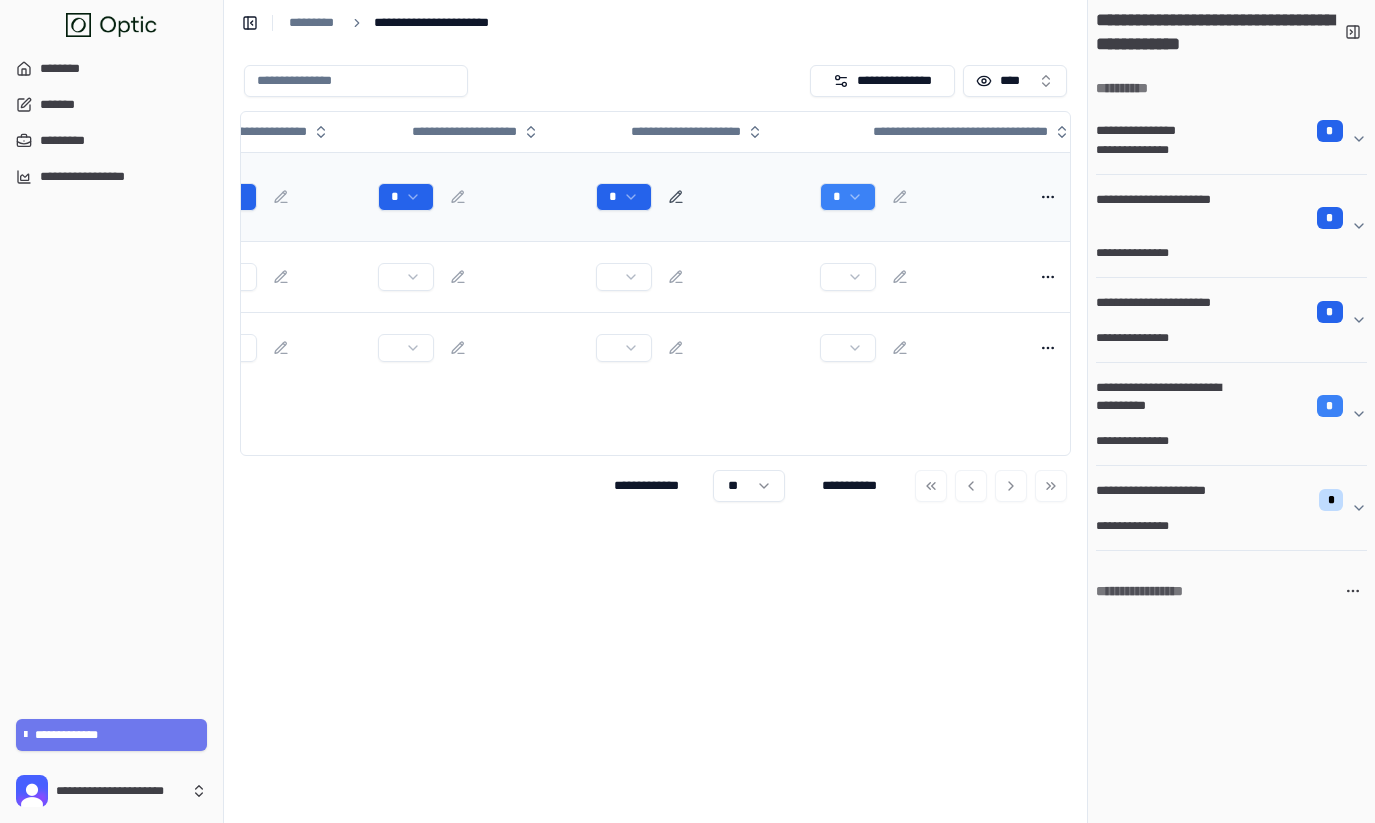 click 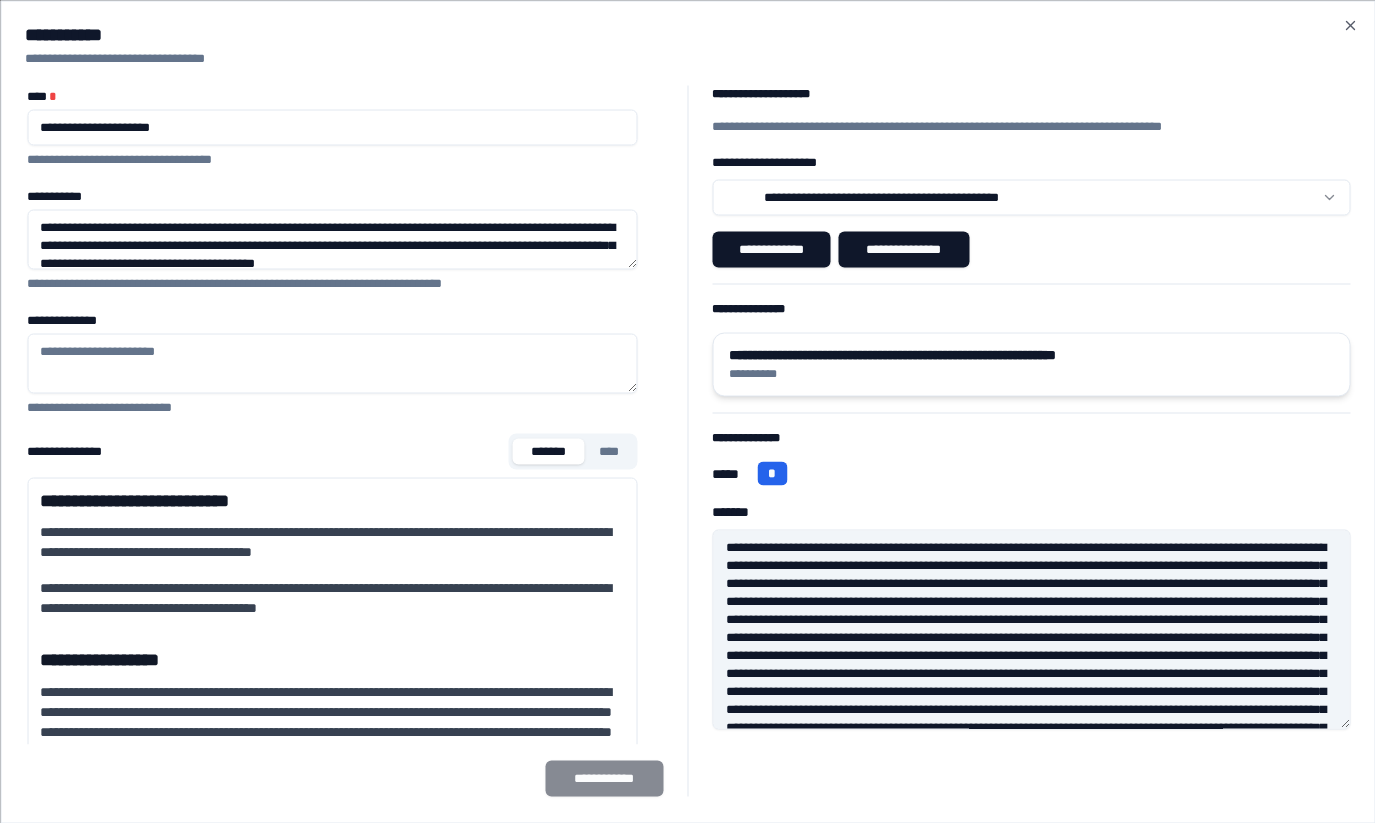 type on "**********" 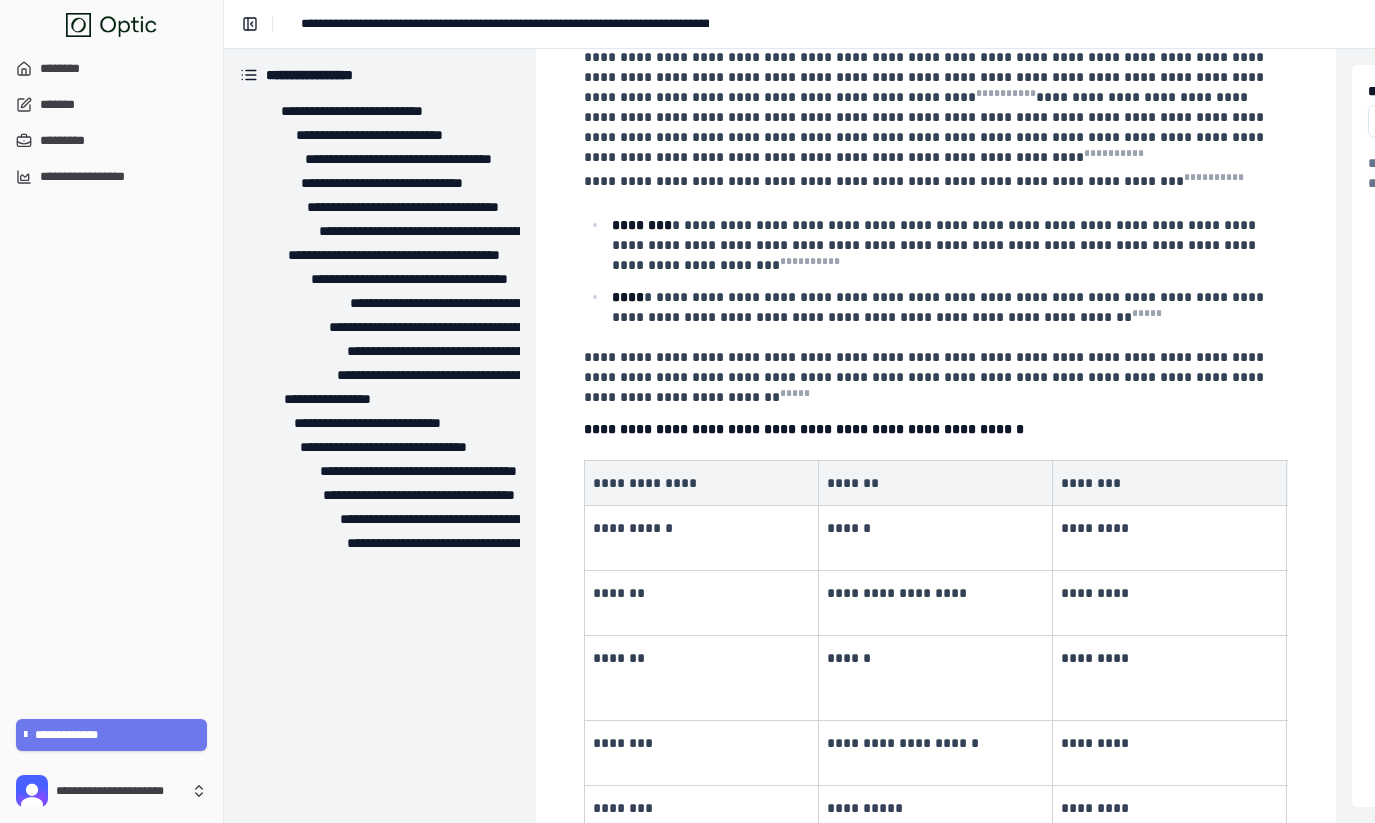 scroll, scrollTop: 7853, scrollLeft: 0, axis: vertical 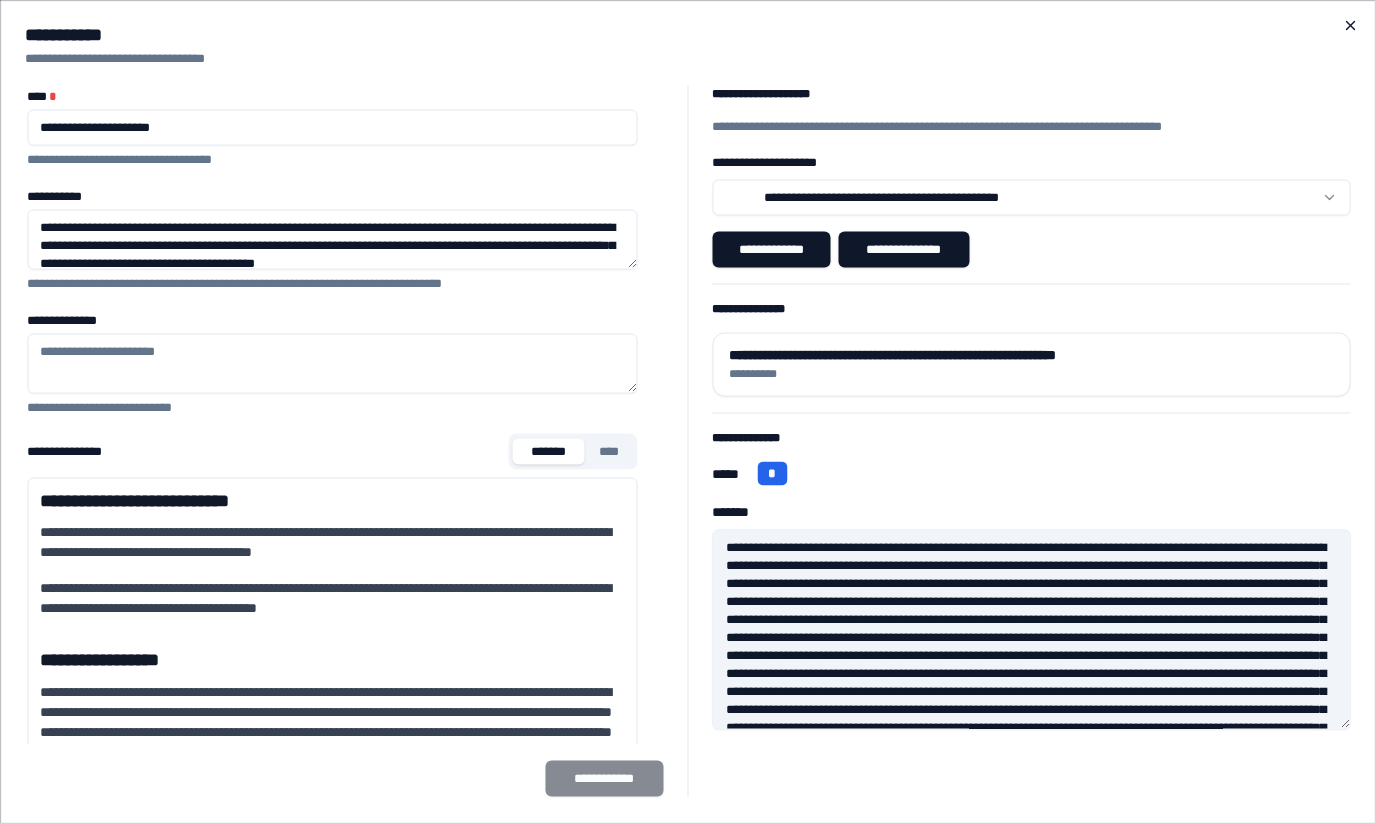 click 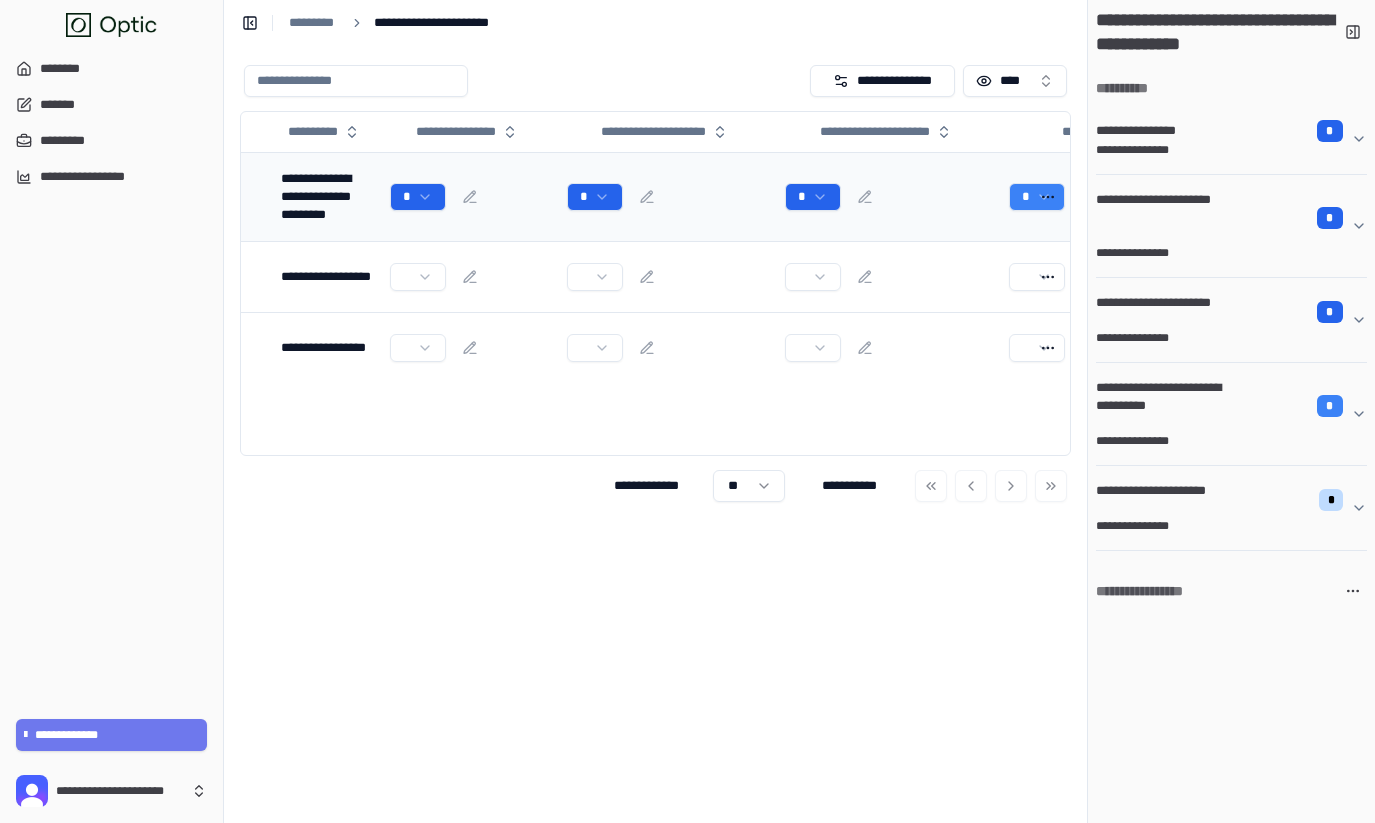 scroll, scrollTop: 0, scrollLeft: 193, axis: horizontal 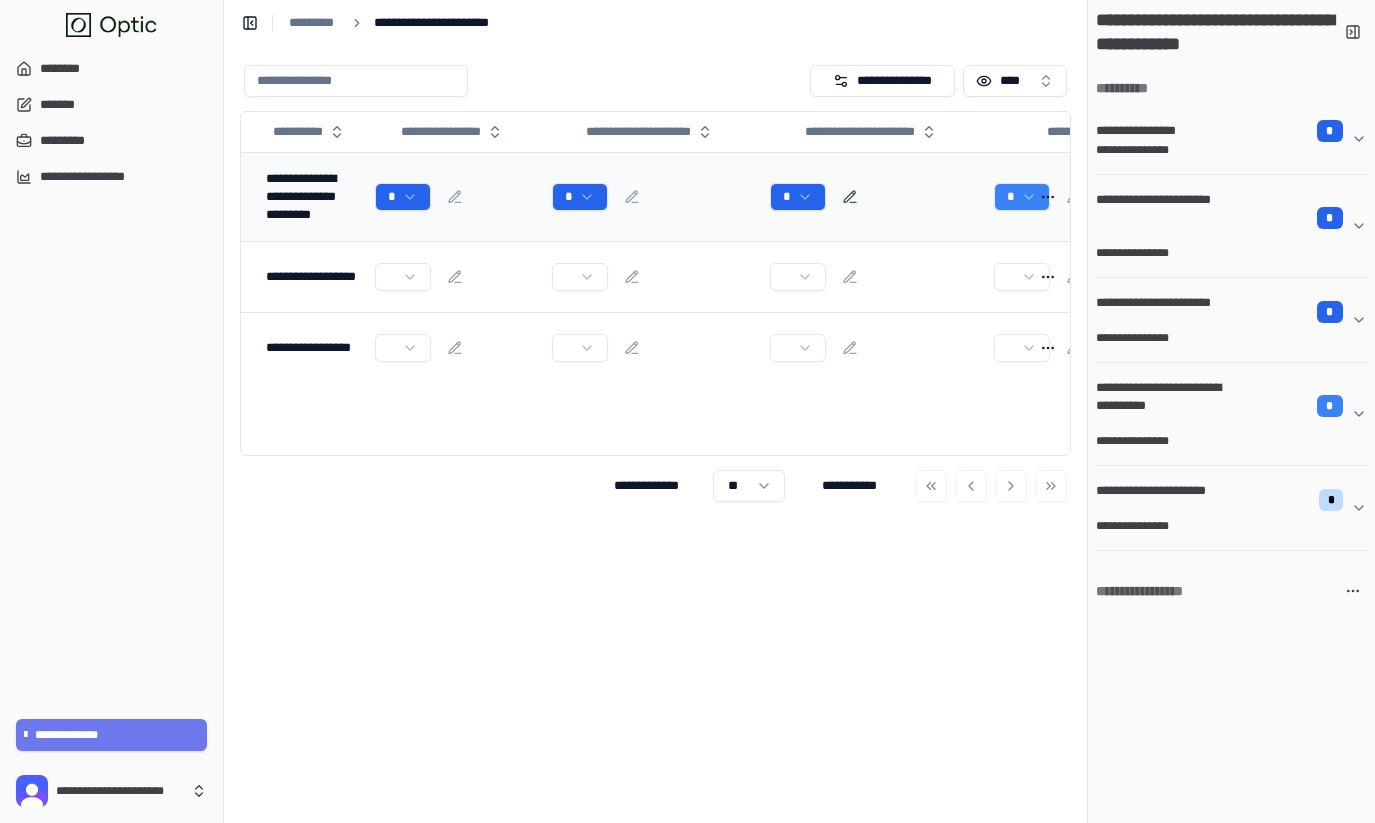 click 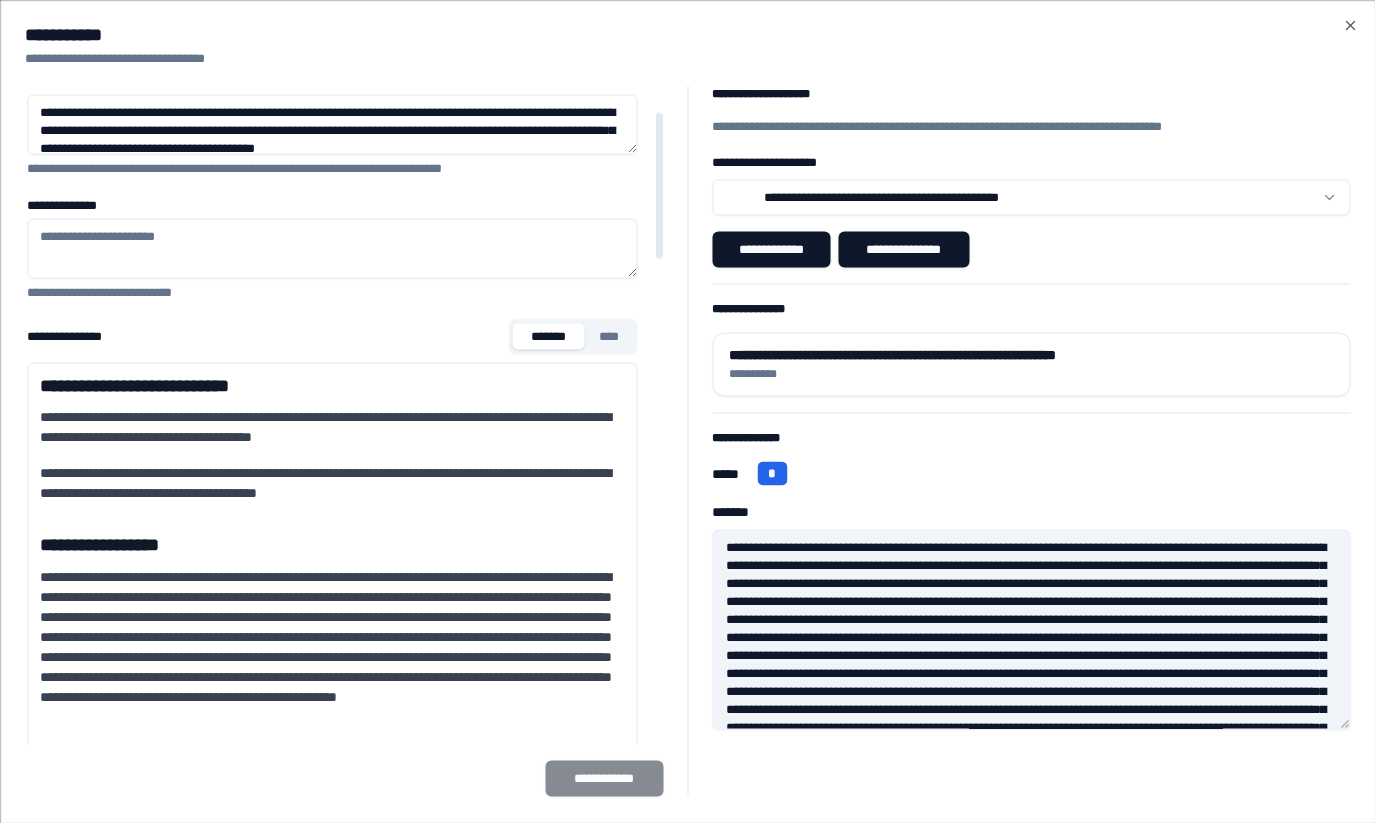 scroll, scrollTop: 118, scrollLeft: 0, axis: vertical 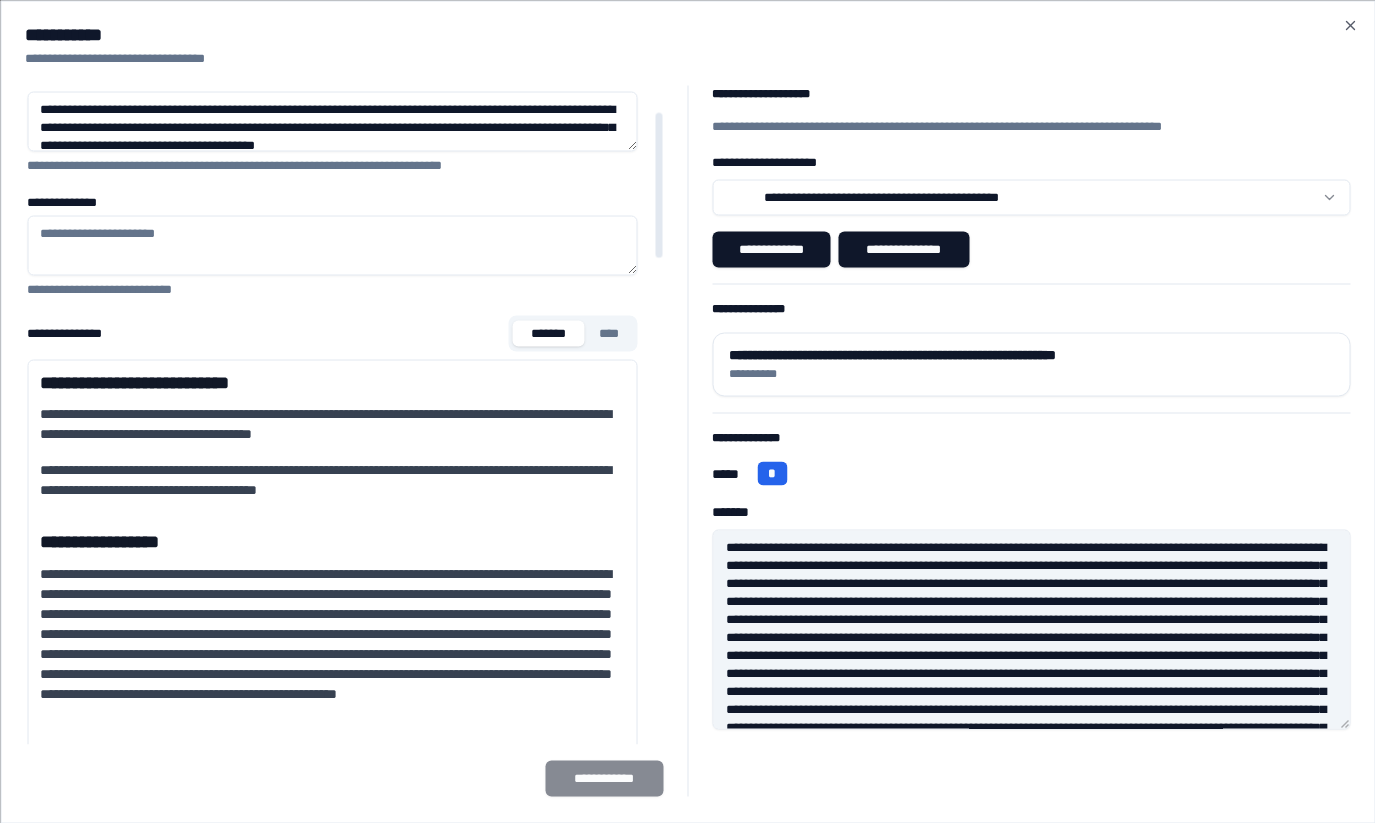 click on "****" at bounding box center [609, 333] 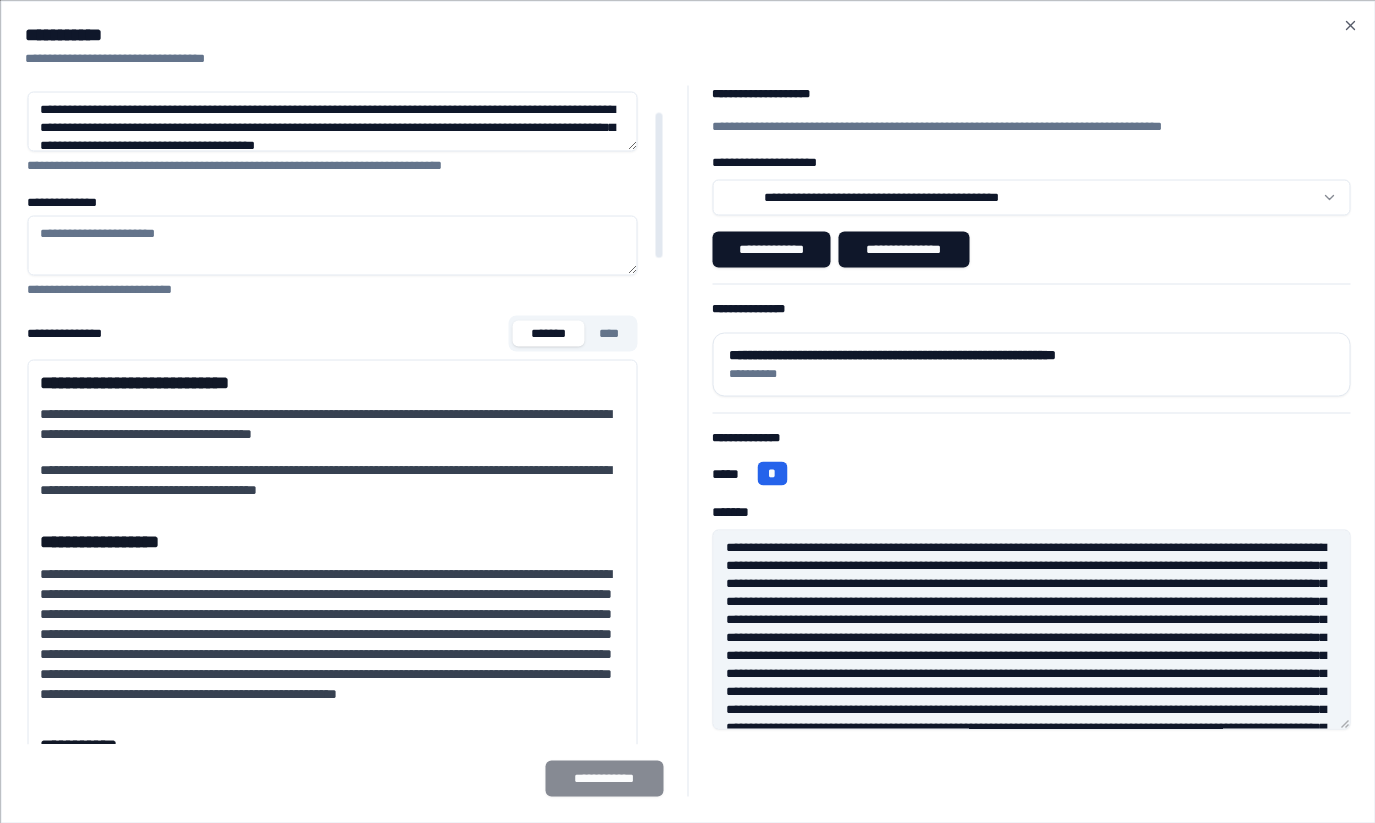 click on "*******" at bounding box center (548, 333) 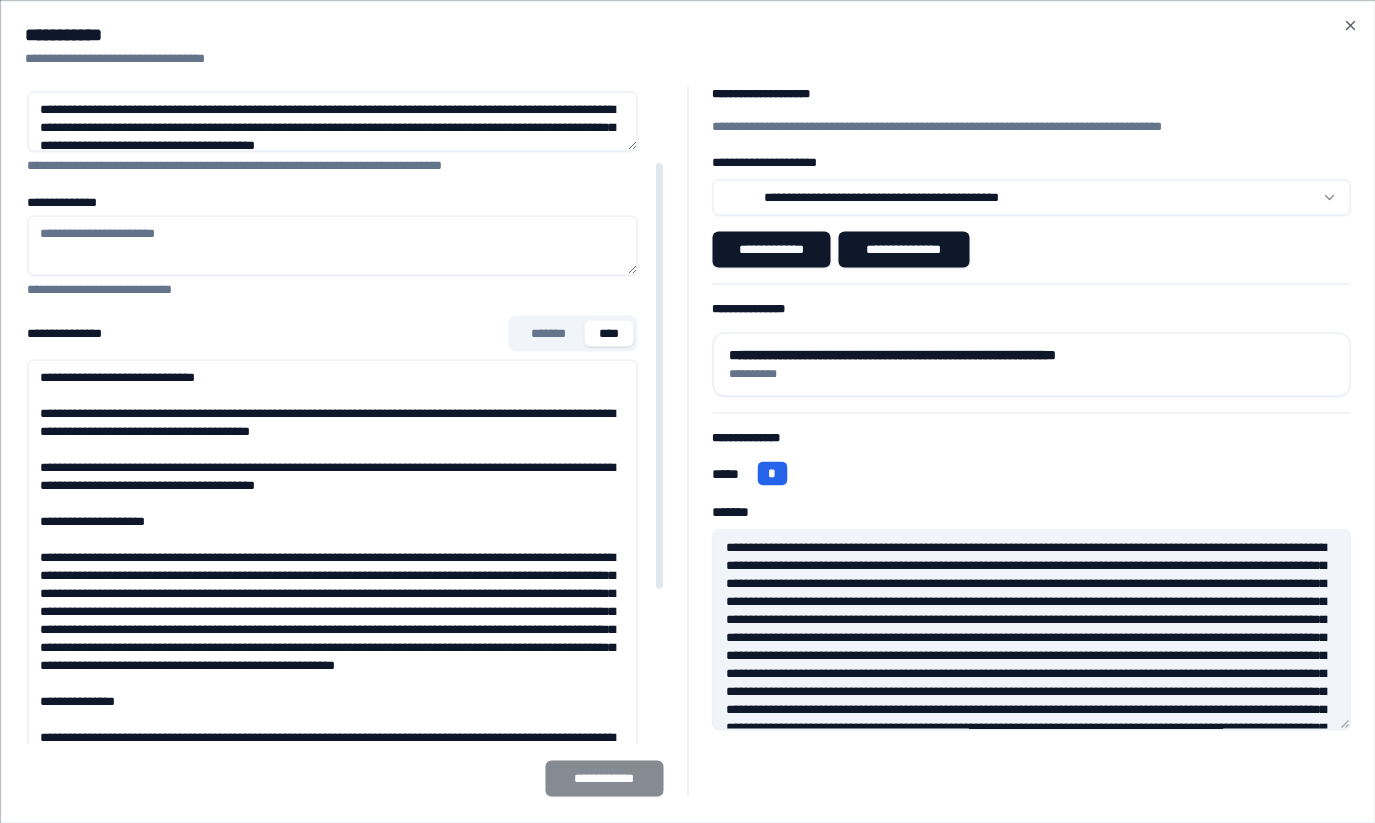 click on "****" at bounding box center (609, 333) 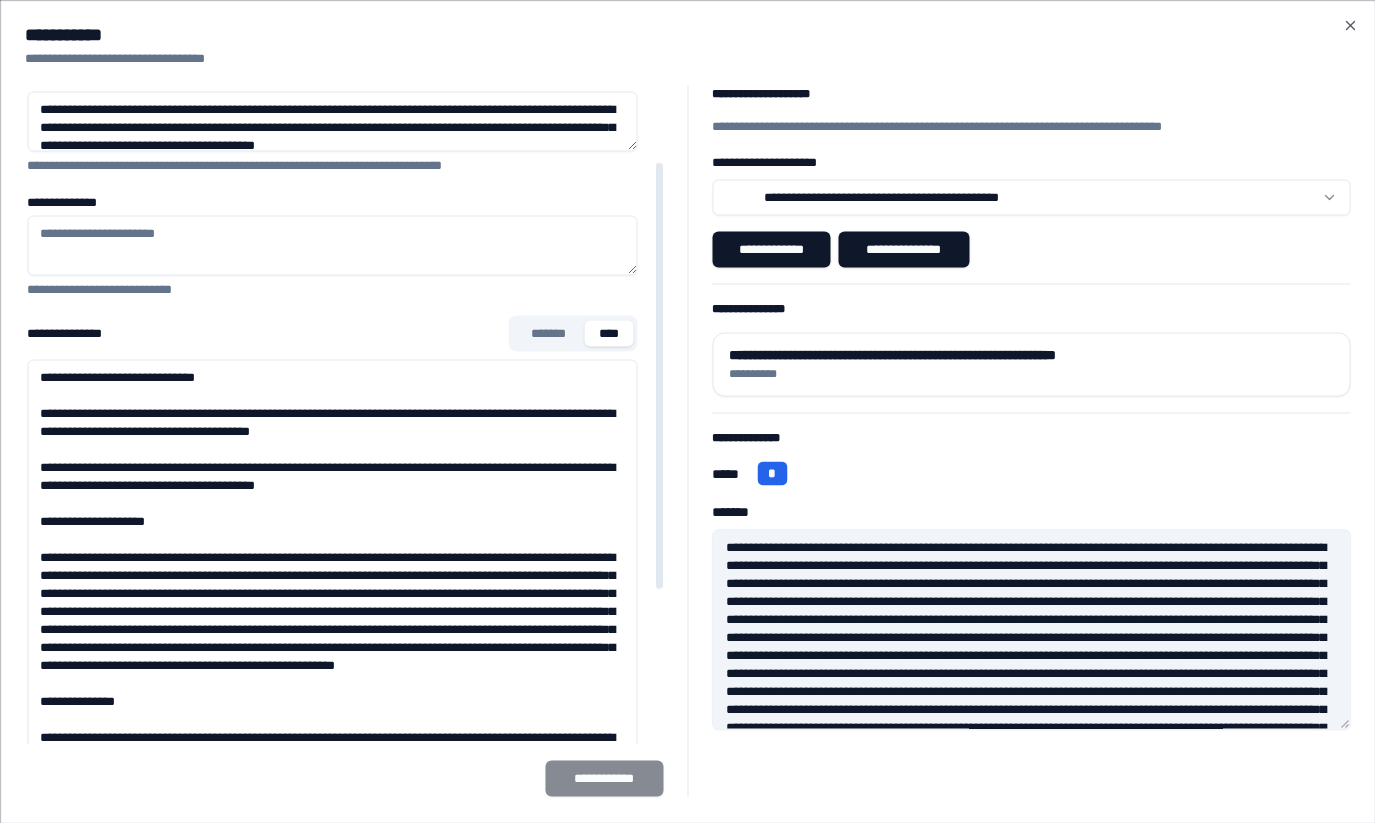 type on "**********" 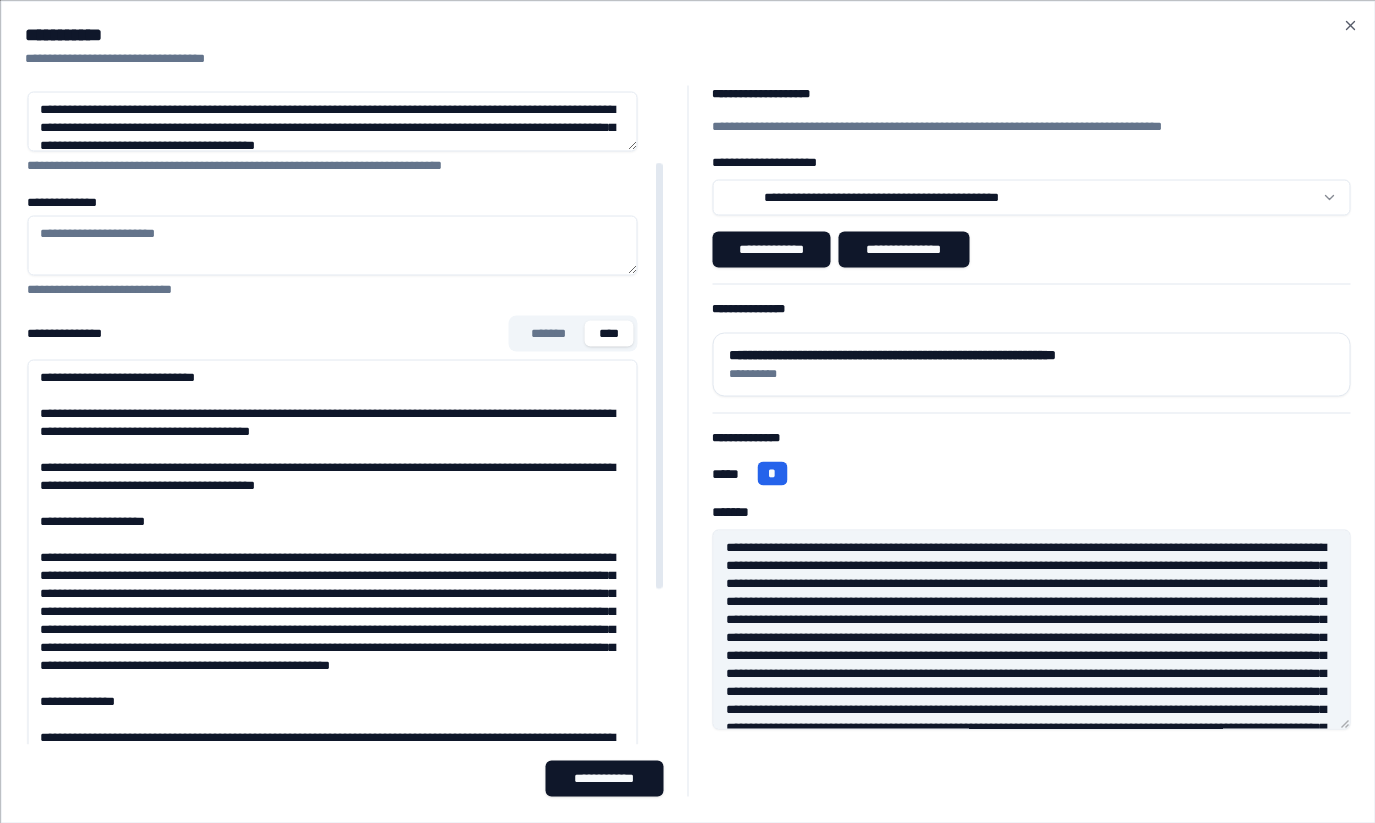 type on "**********" 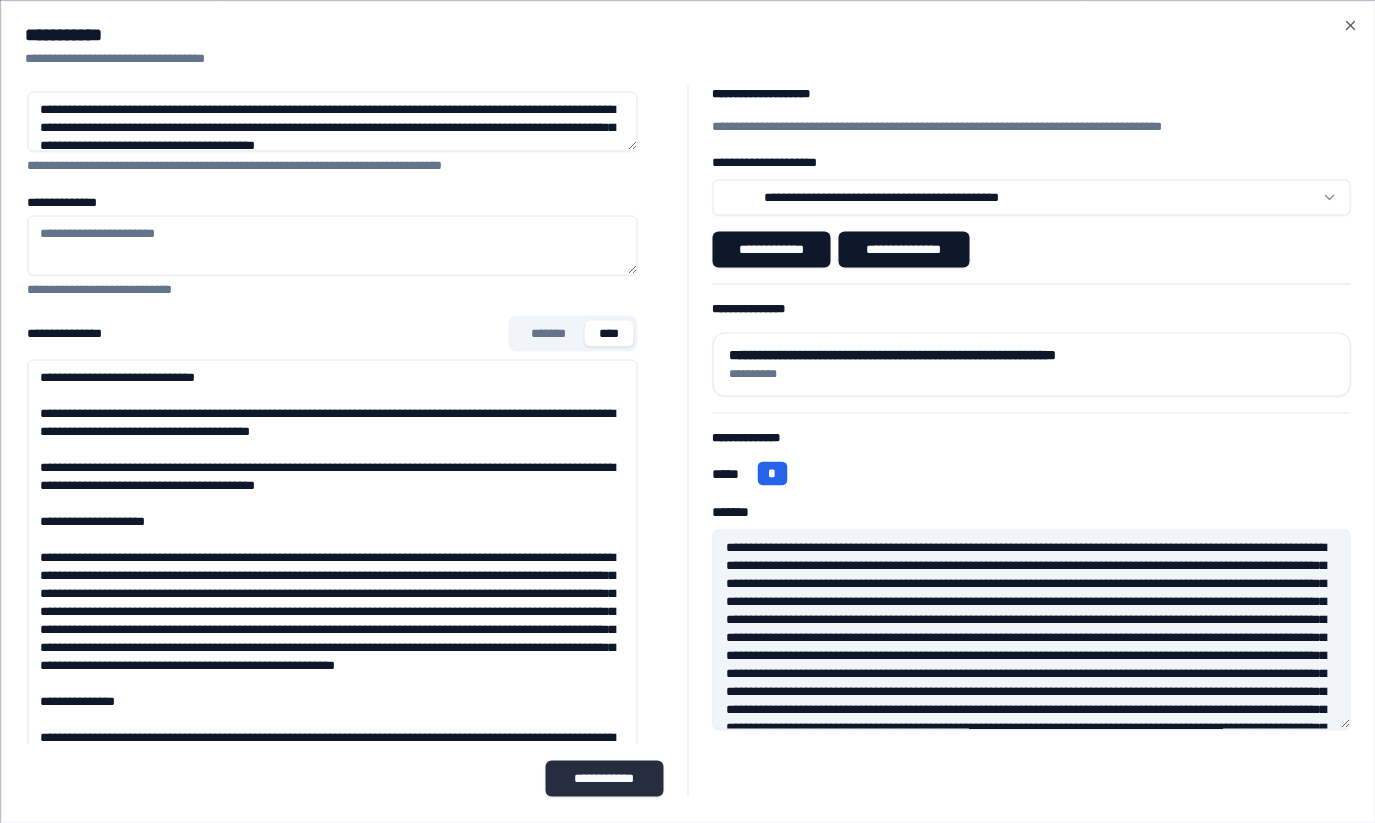 type on "**********" 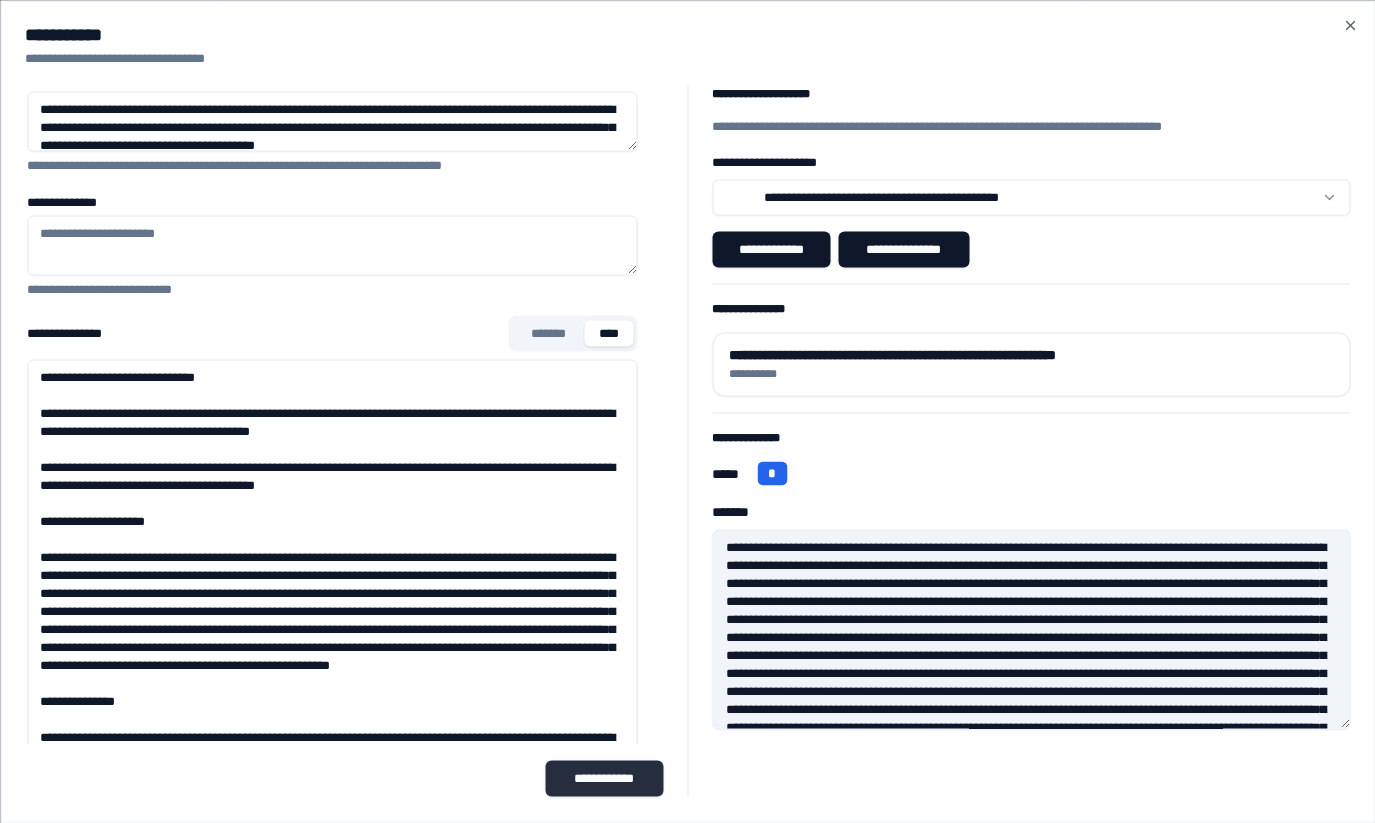type on "**********" 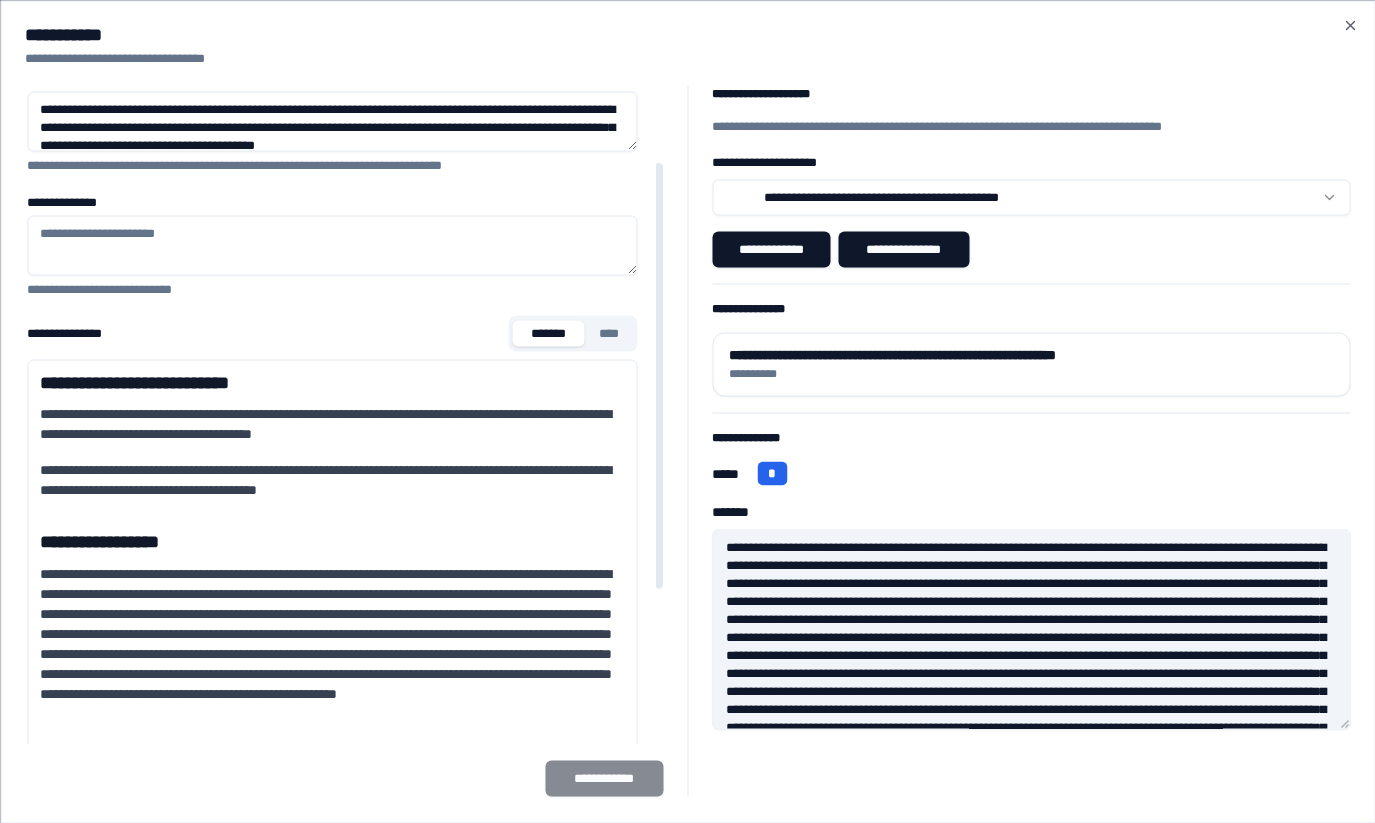 click on "*******" at bounding box center (548, 333) 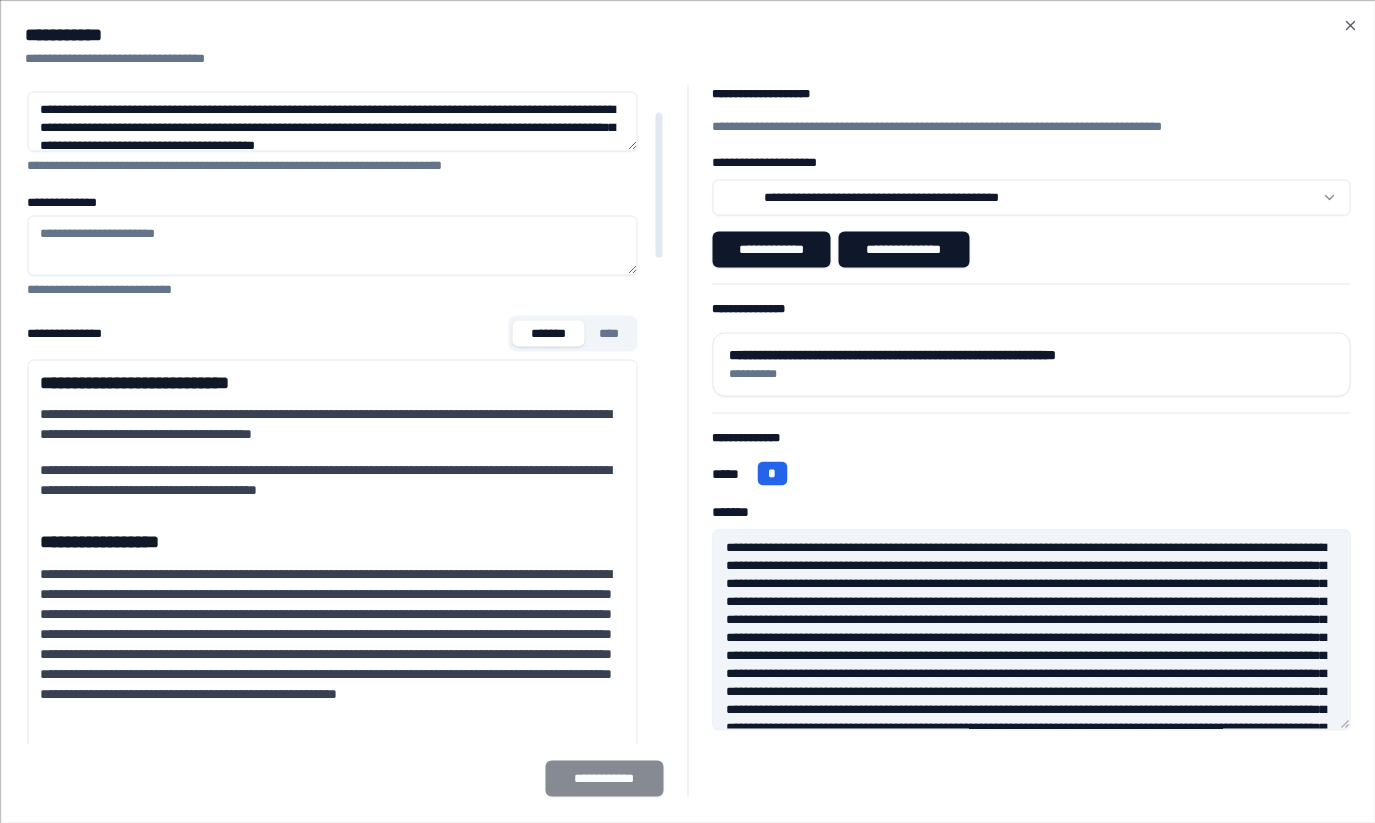 scroll, scrollTop: 0, scrollLeft: 0, axis: both 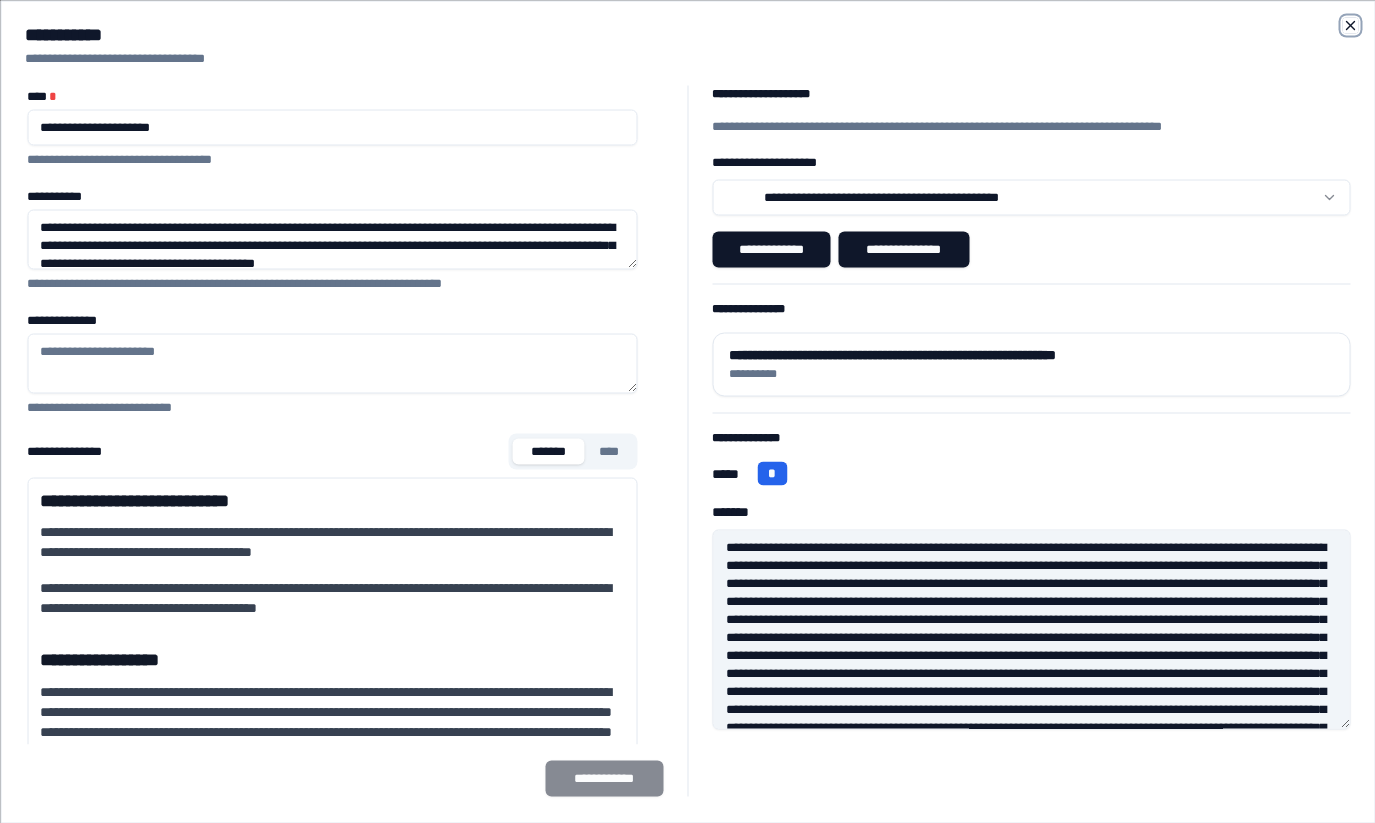 click 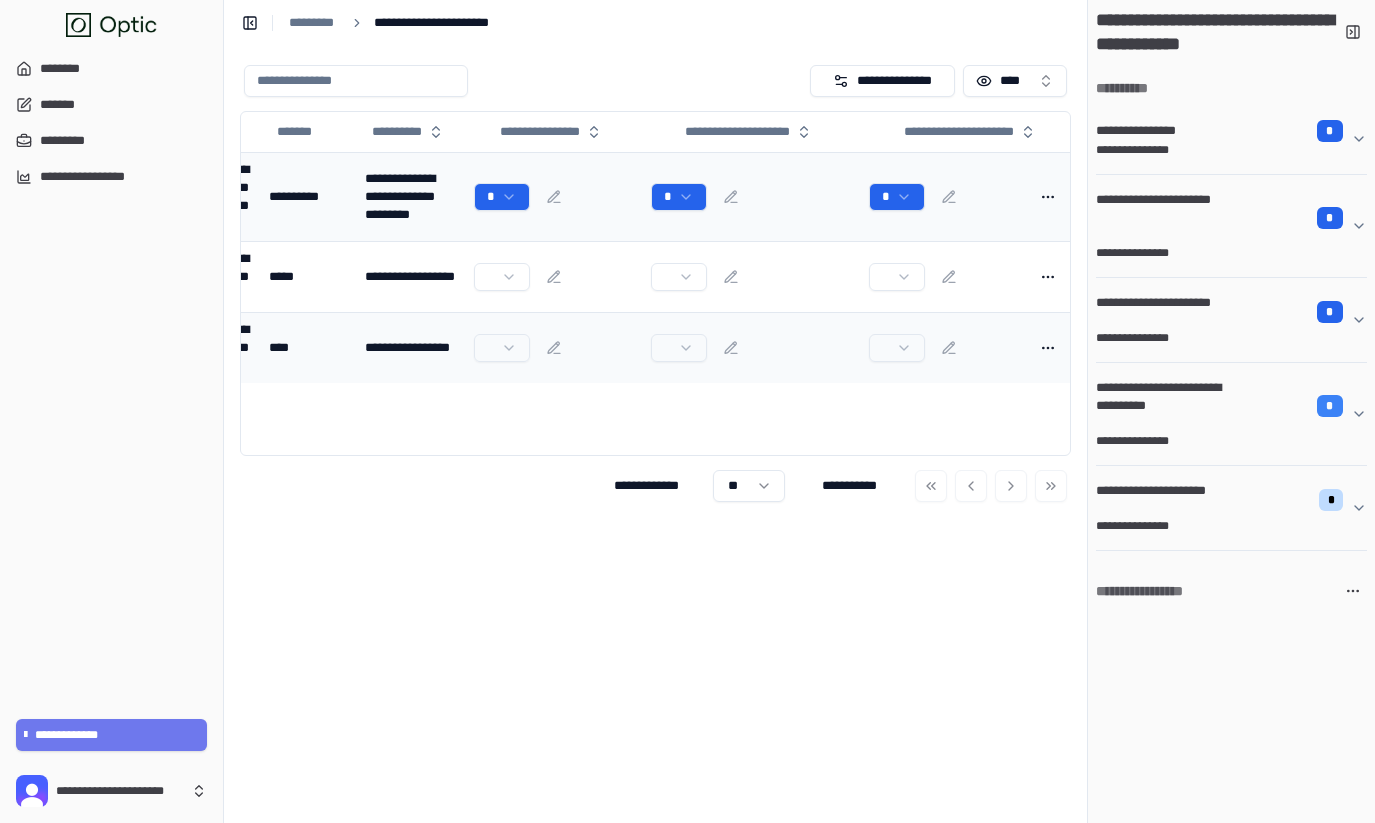 scroll, scrollTop: 0, scrollLeft: 0, axis: both 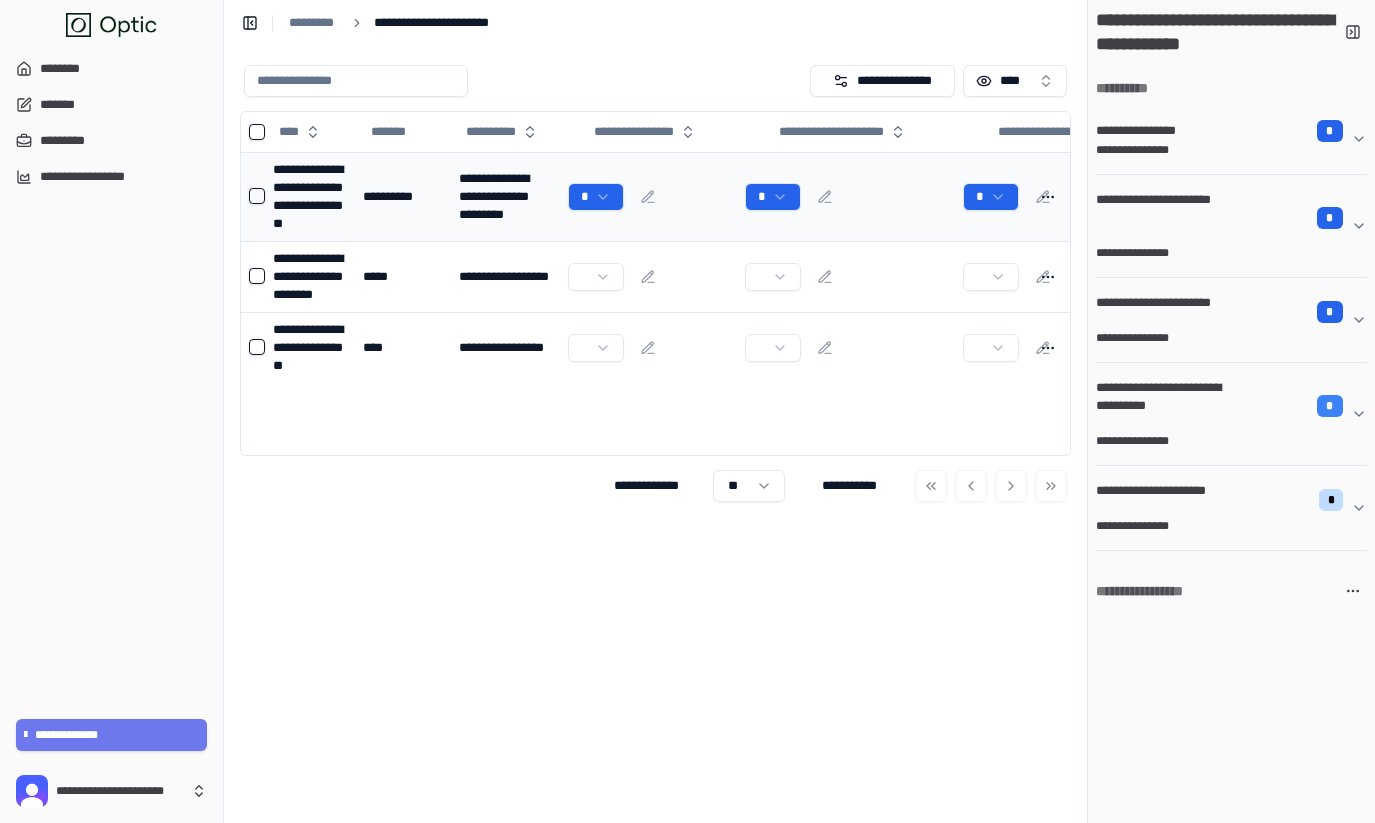 click at bounding box center [257, 196] 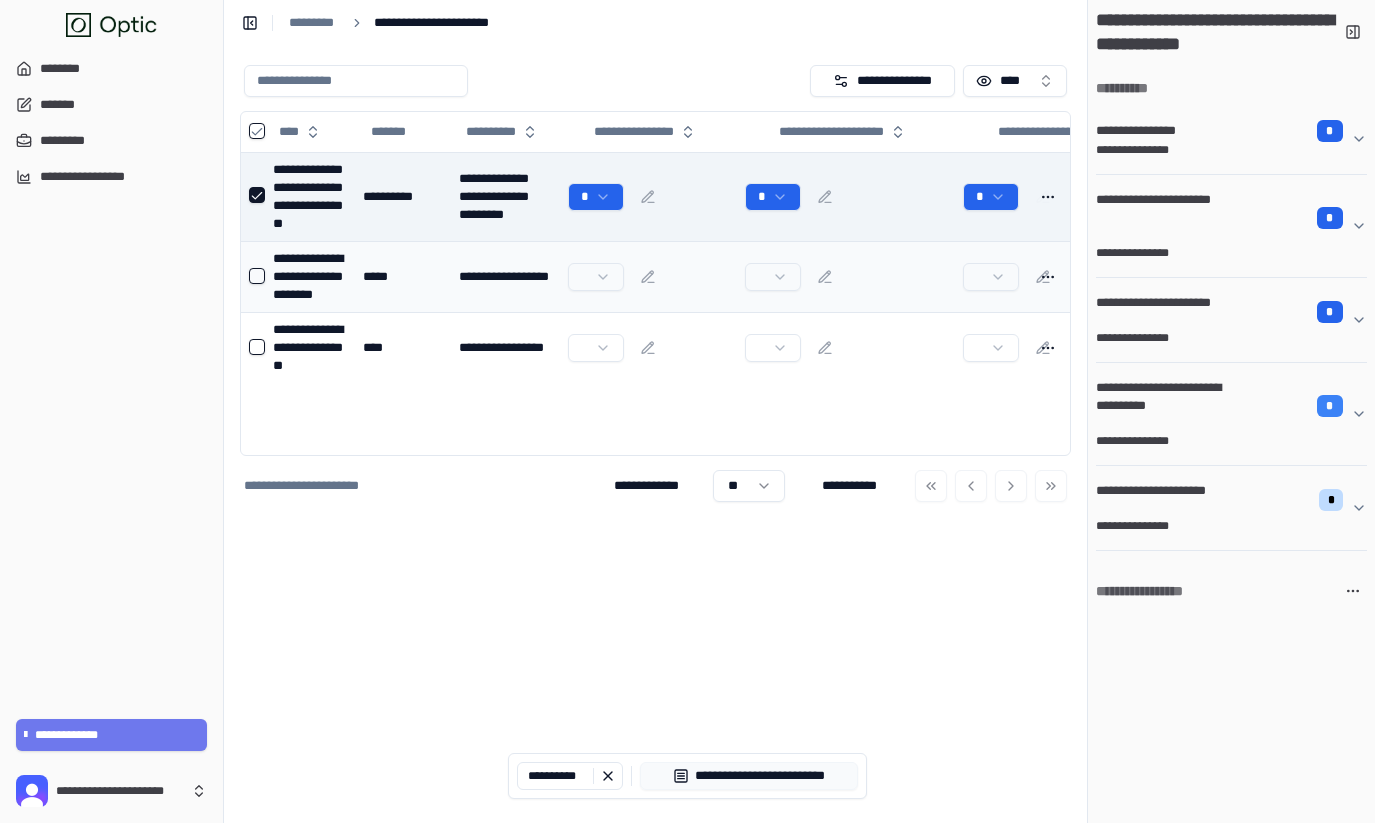 click at bounding box center [257, 276] 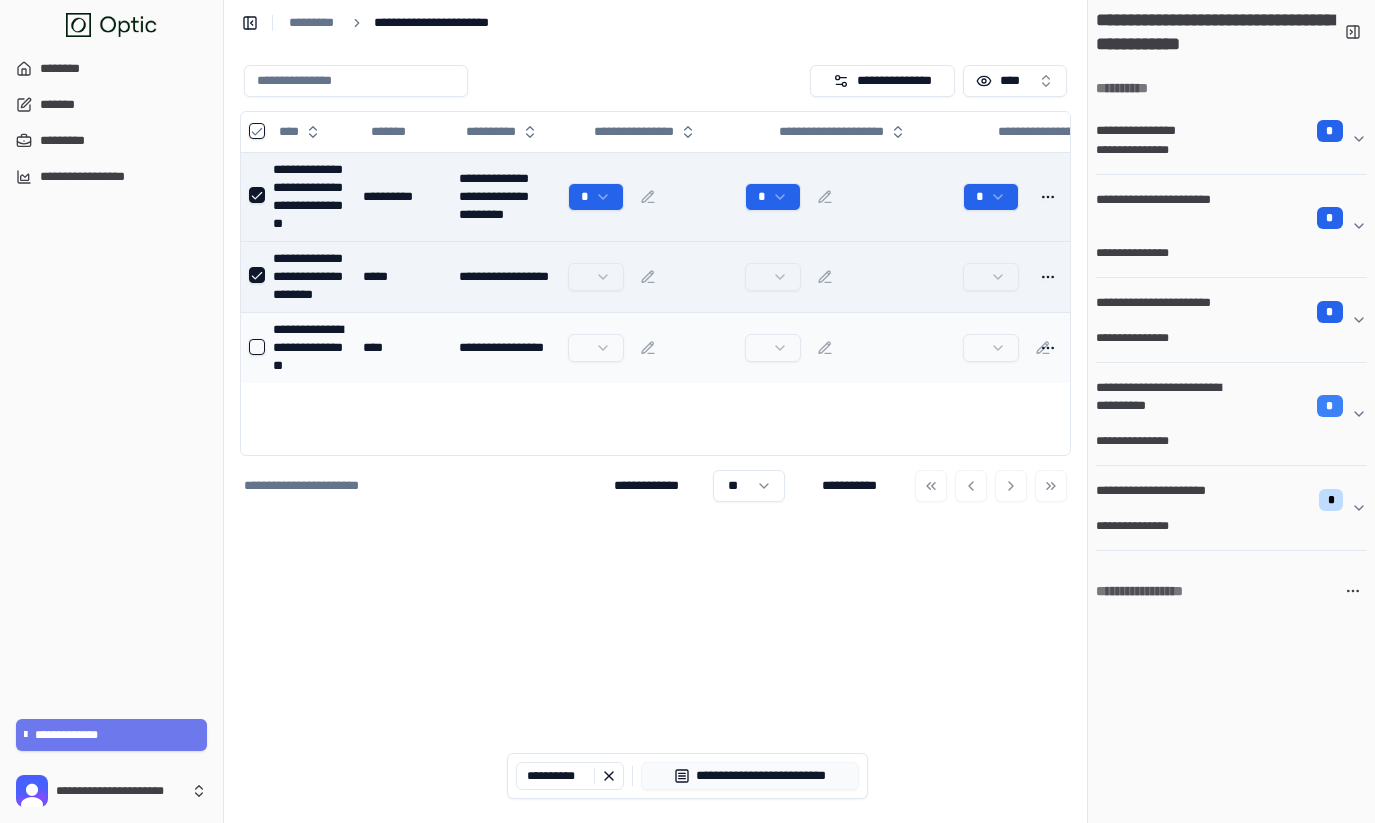 click at bounding box center (257, 347) 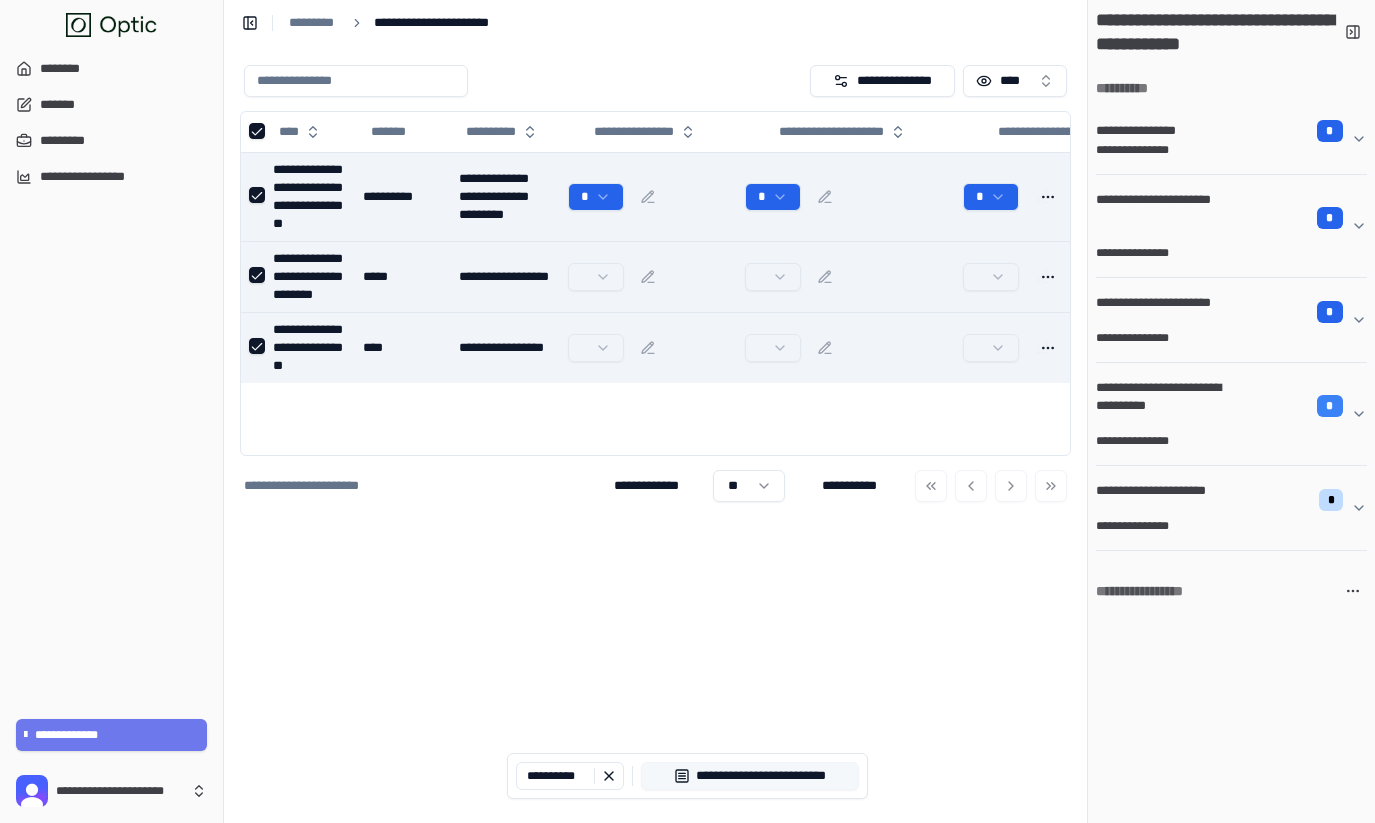 click on "**********" at bounding box center [750, 776] 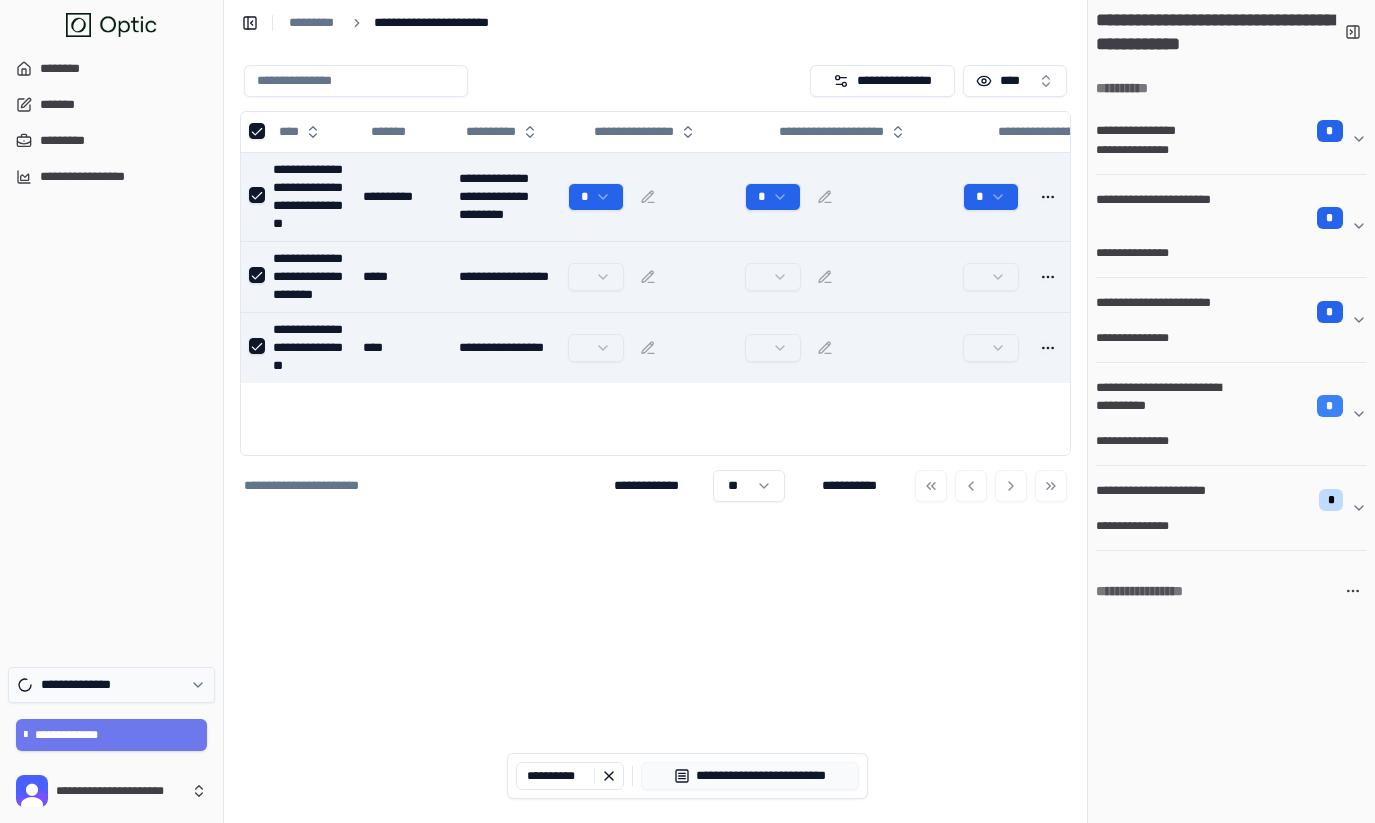 click 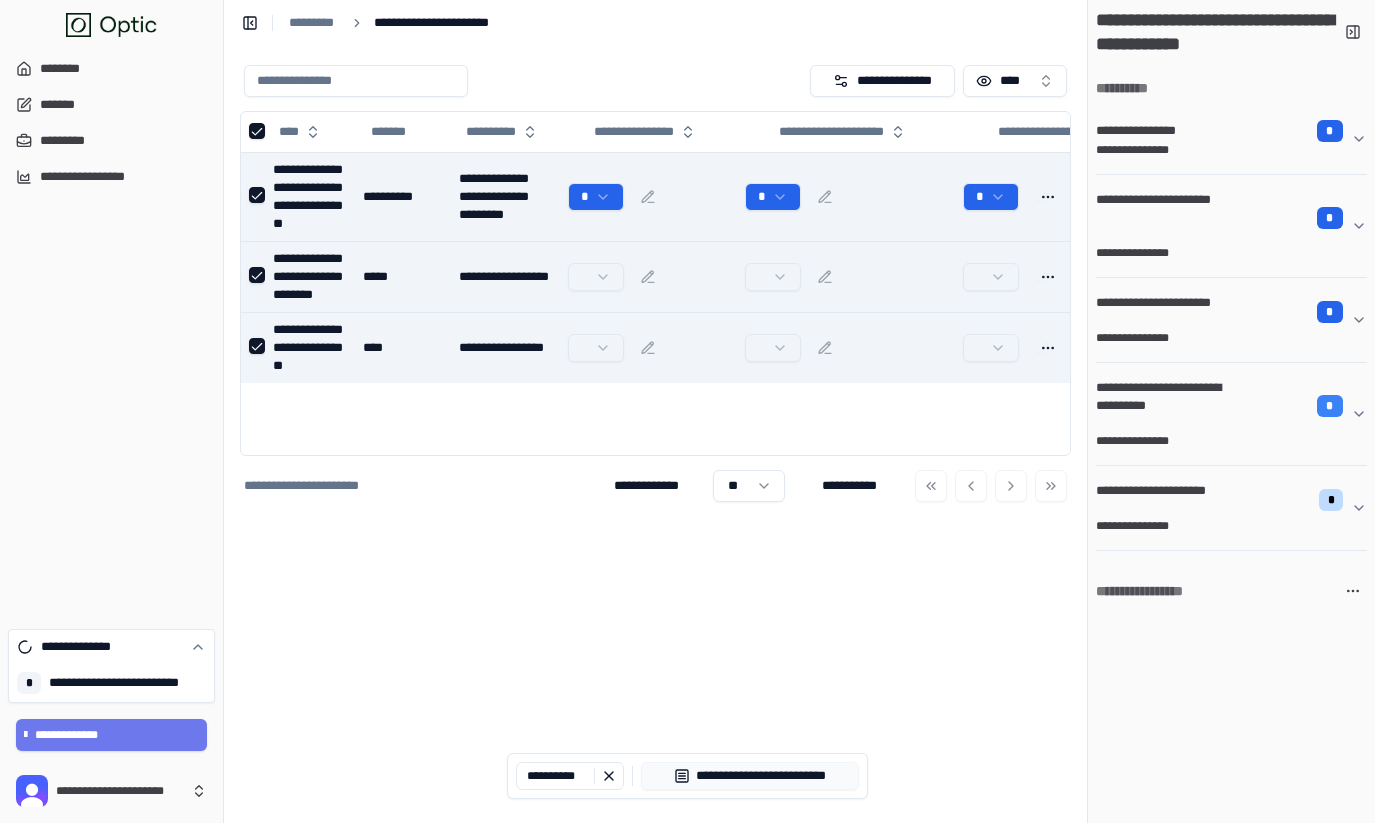click on "**********" at bounding box center (655, 434) 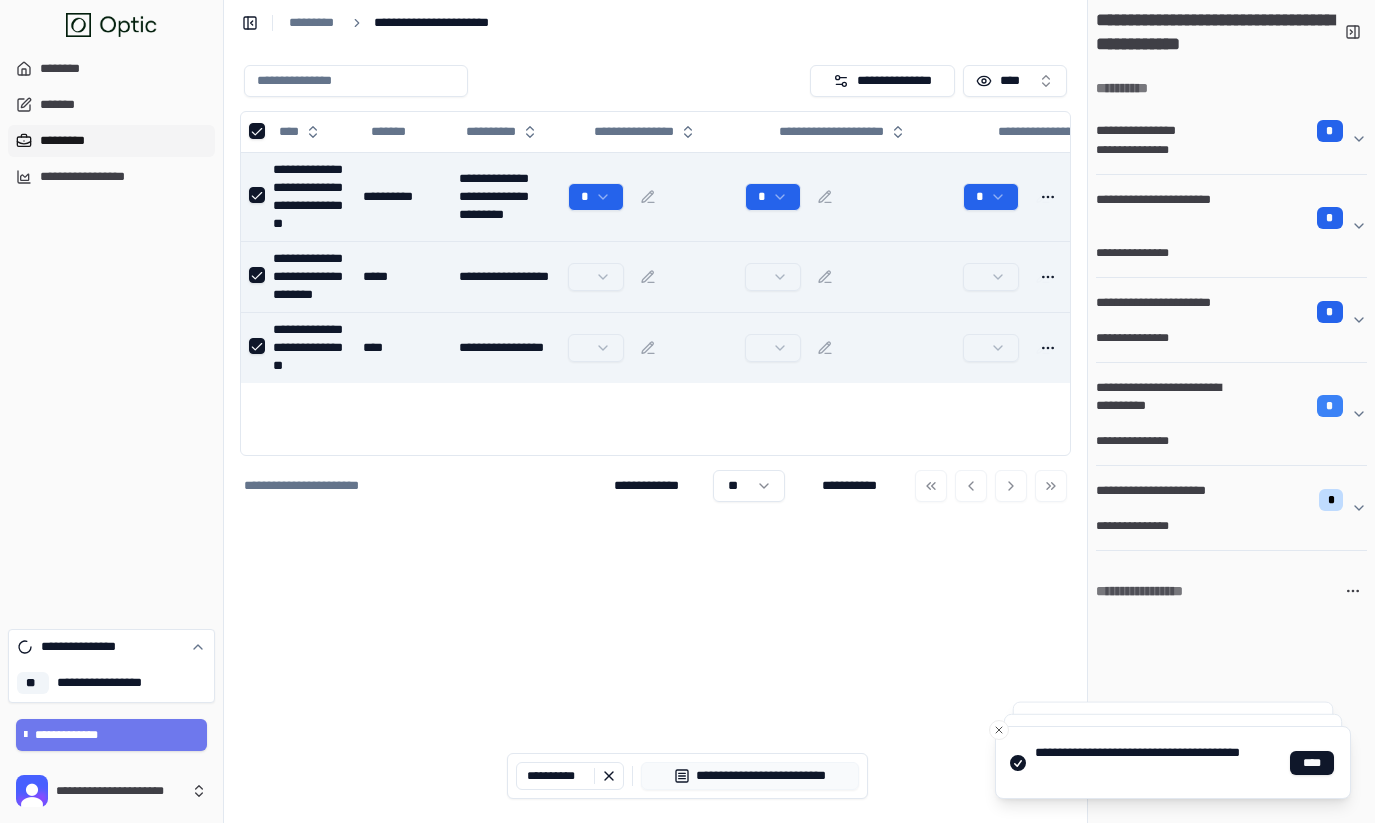 click on "*********" at bounding box center [111, 141] 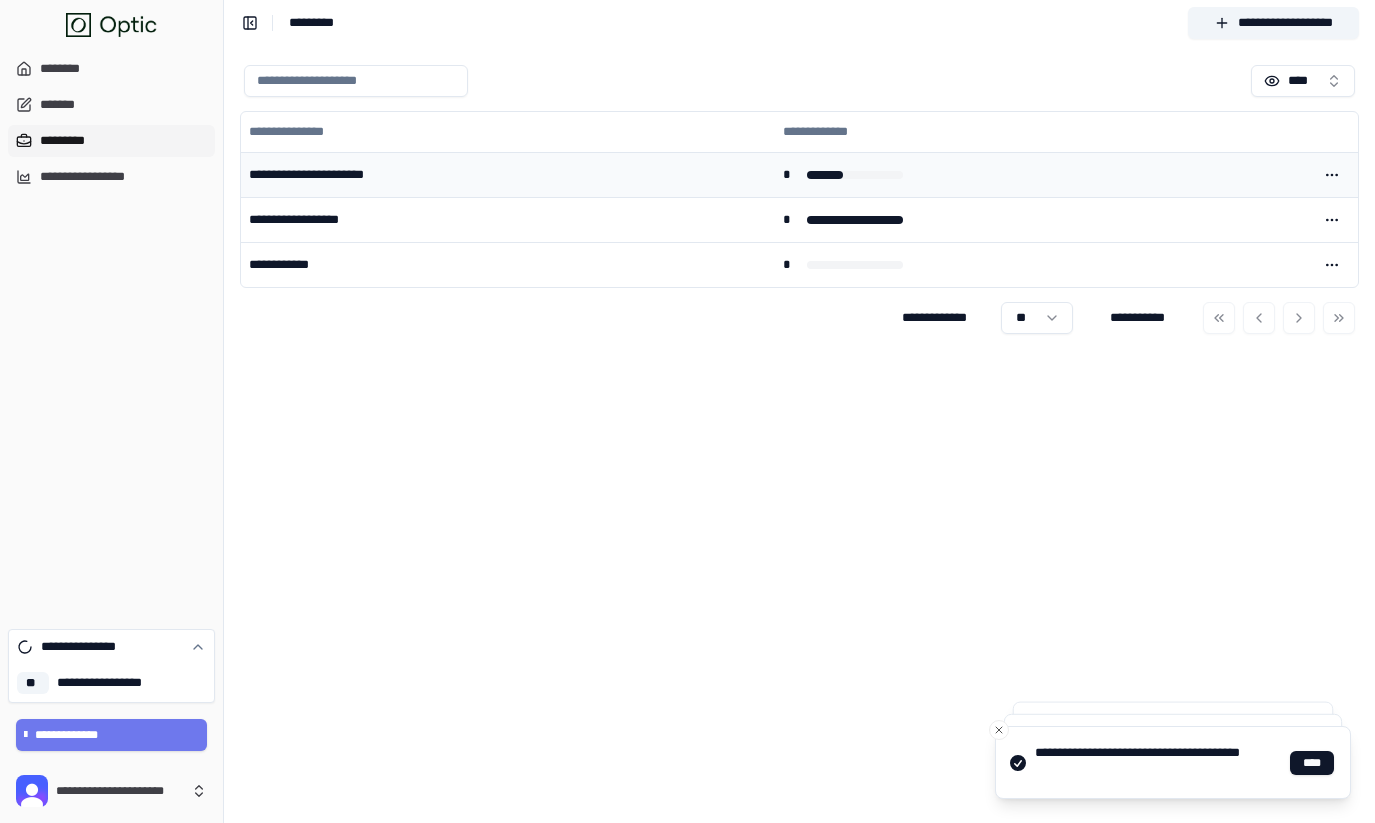 click on "**********" at bounding box center (508, 174) 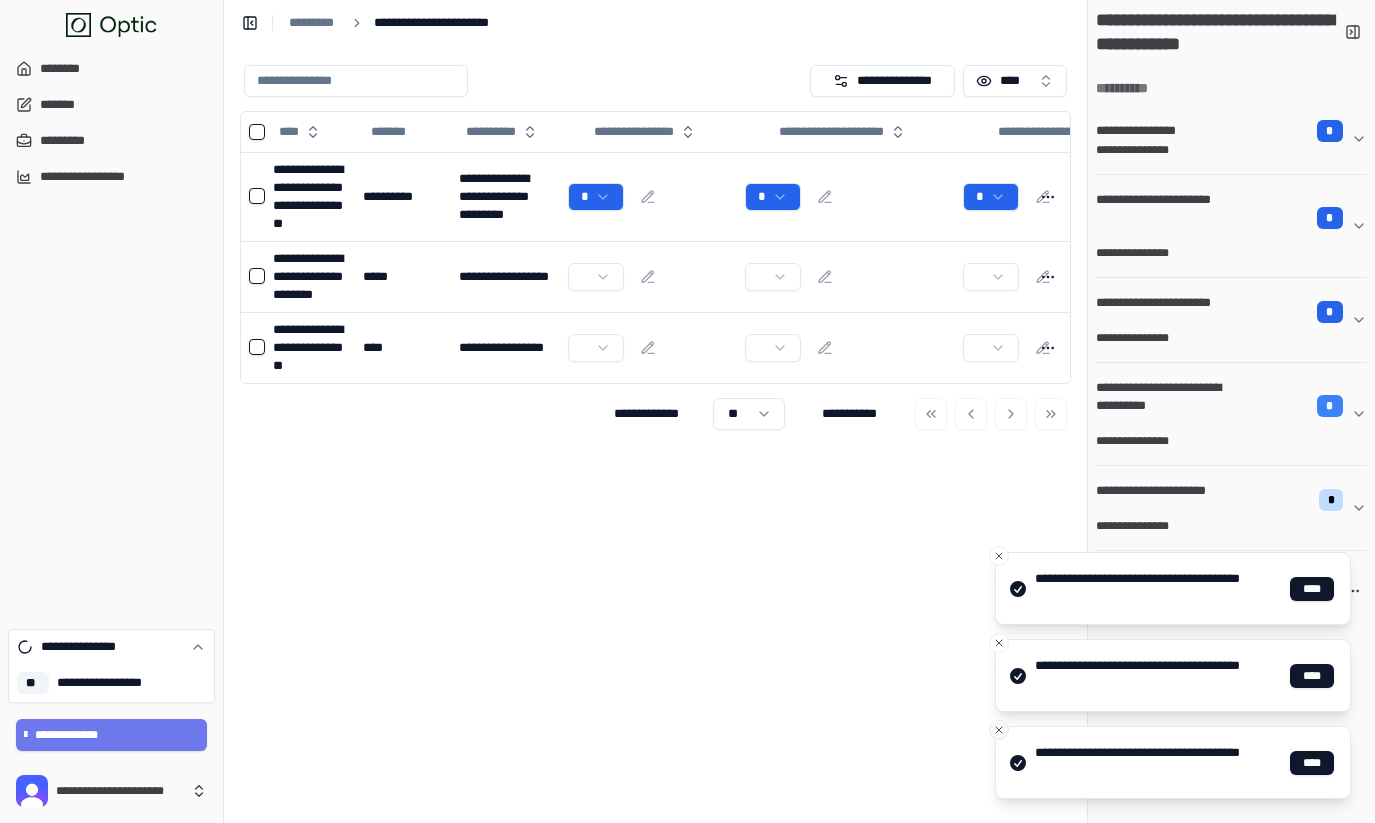 click 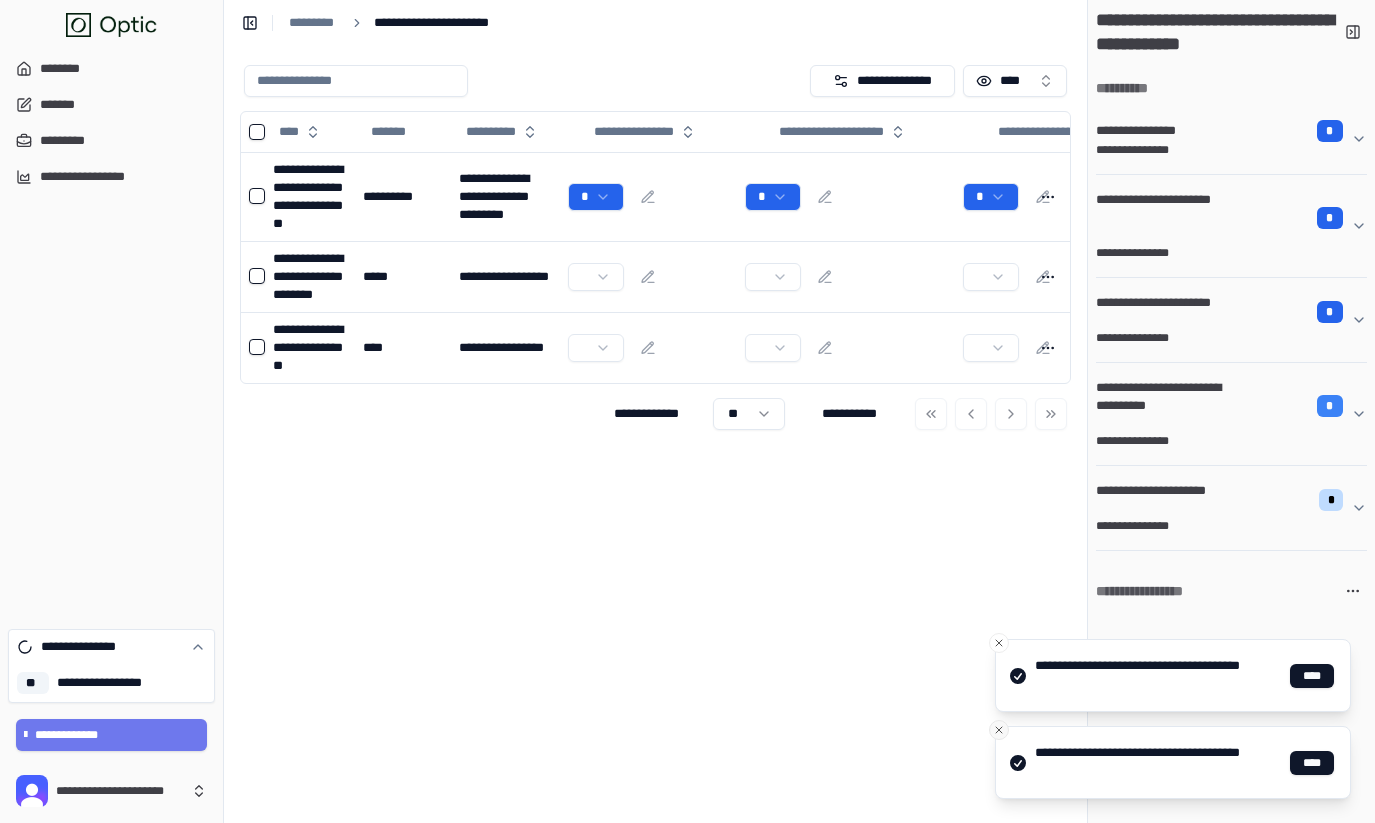 click 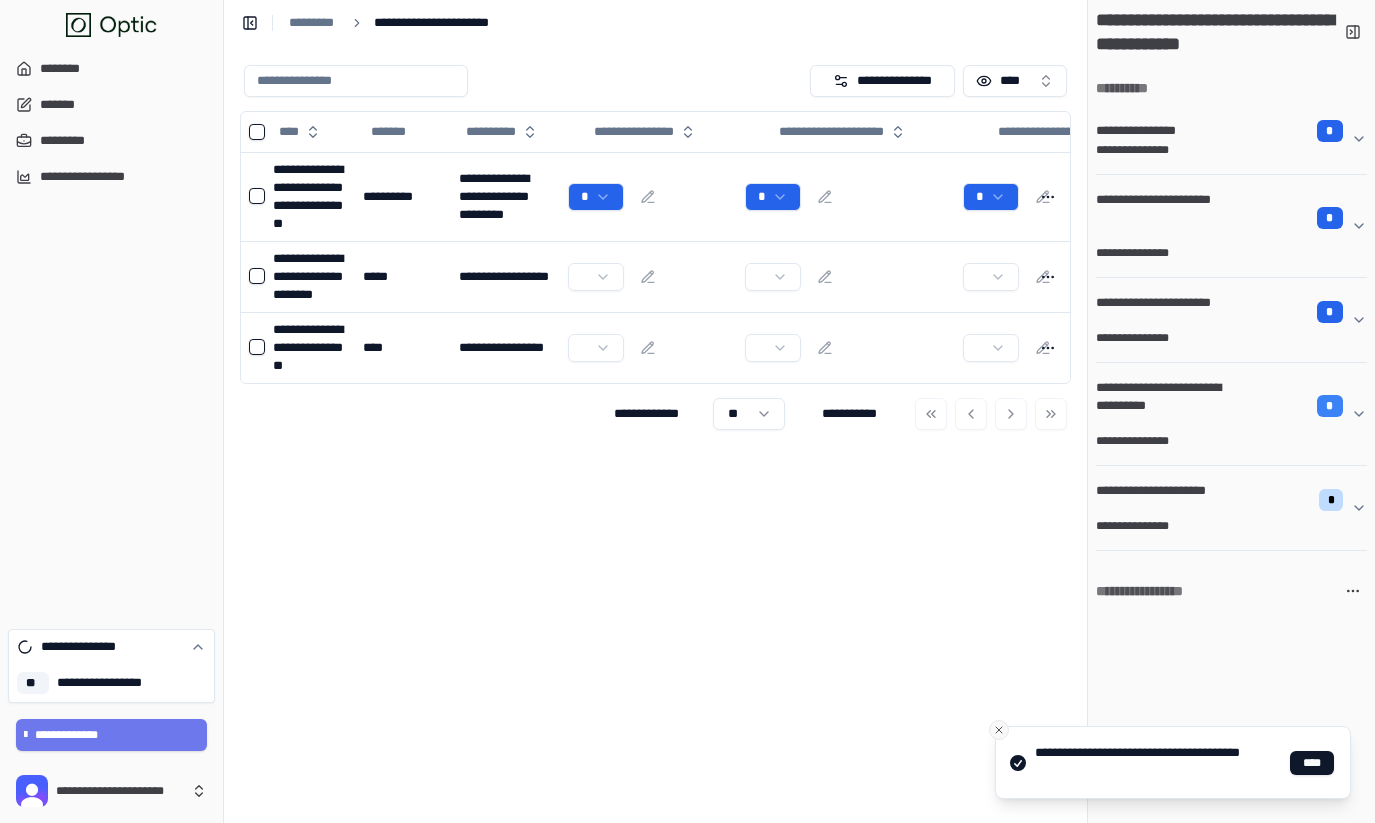 click 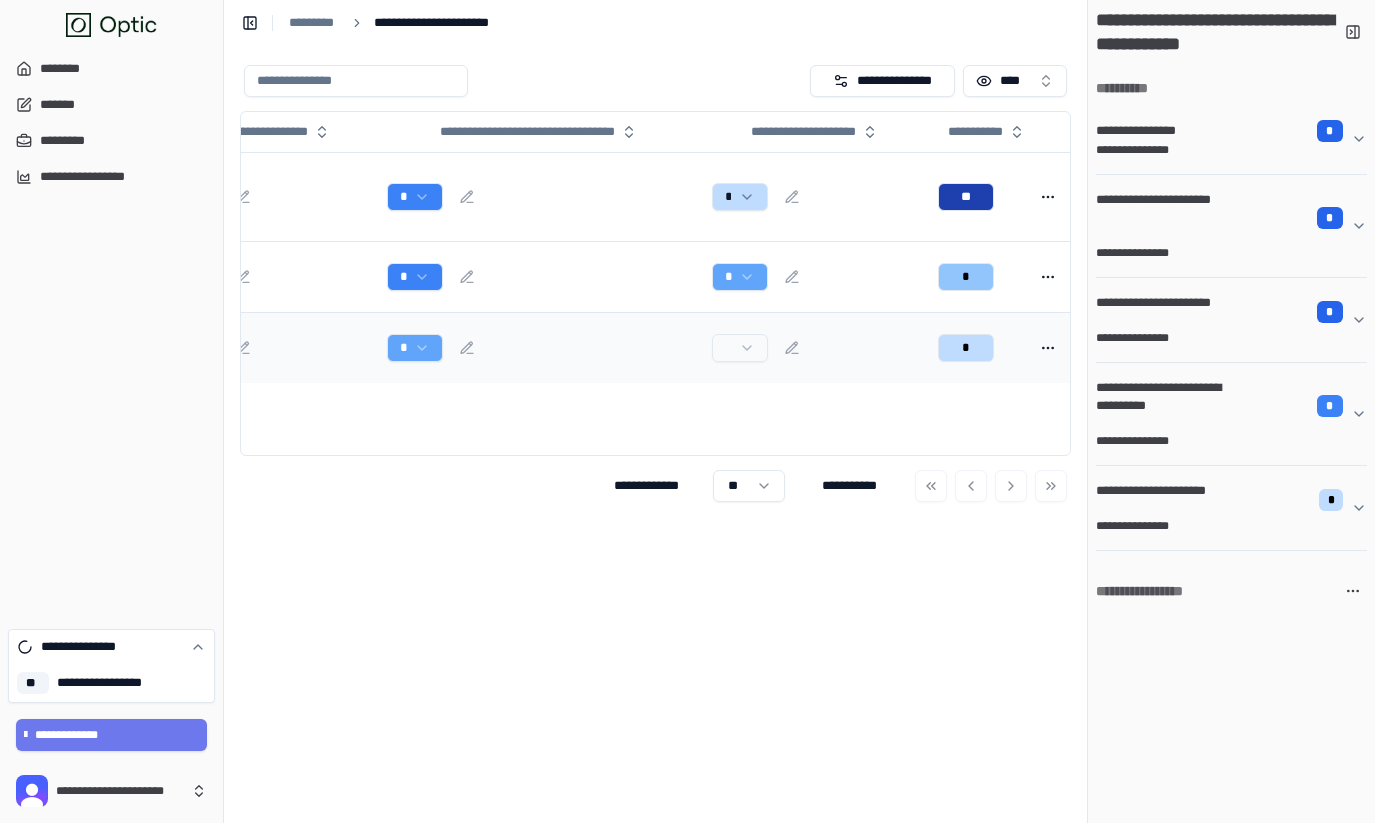 scroll, scrollTop: 0, scrollLeft: 822, axis: horizontal 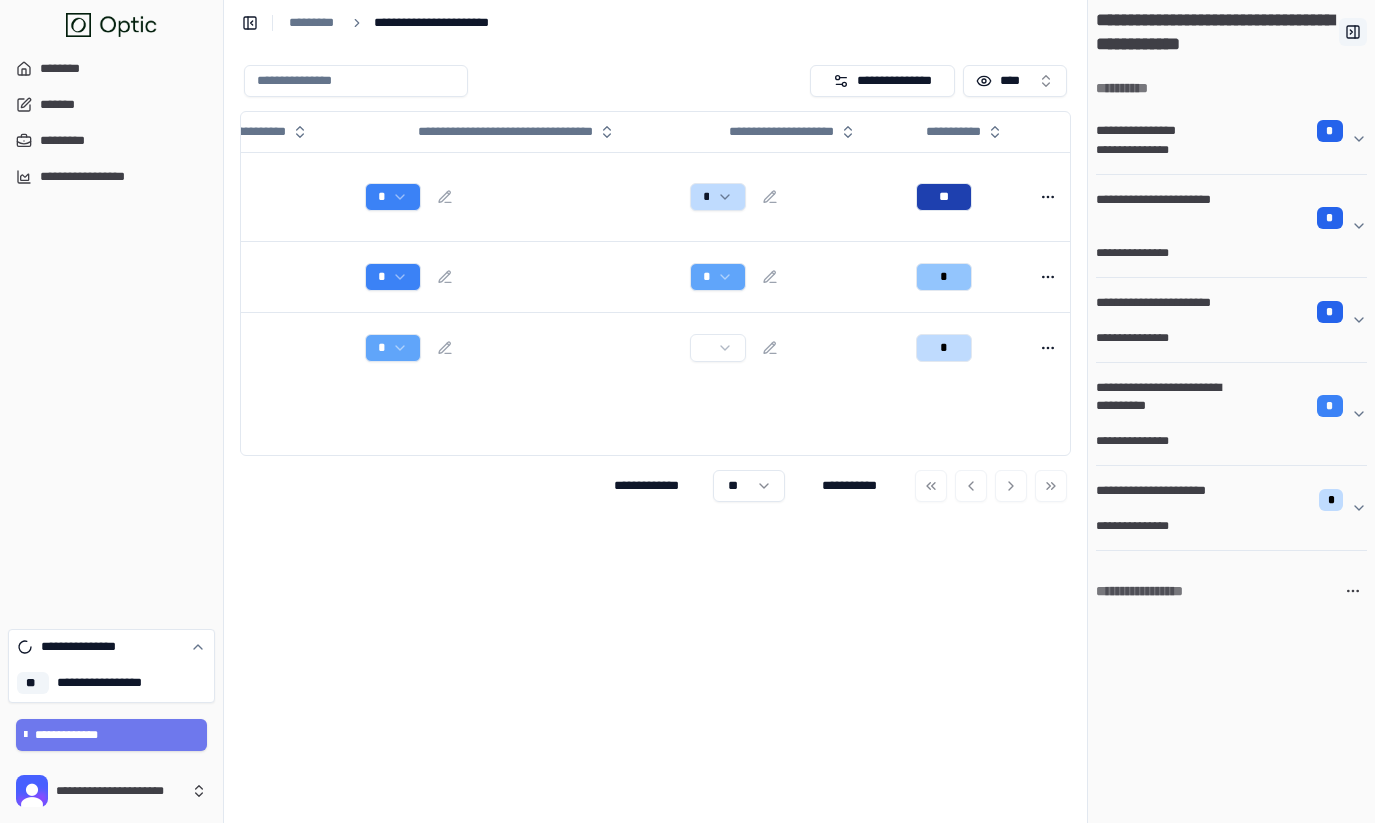 click at bounding box center [1353, 32] 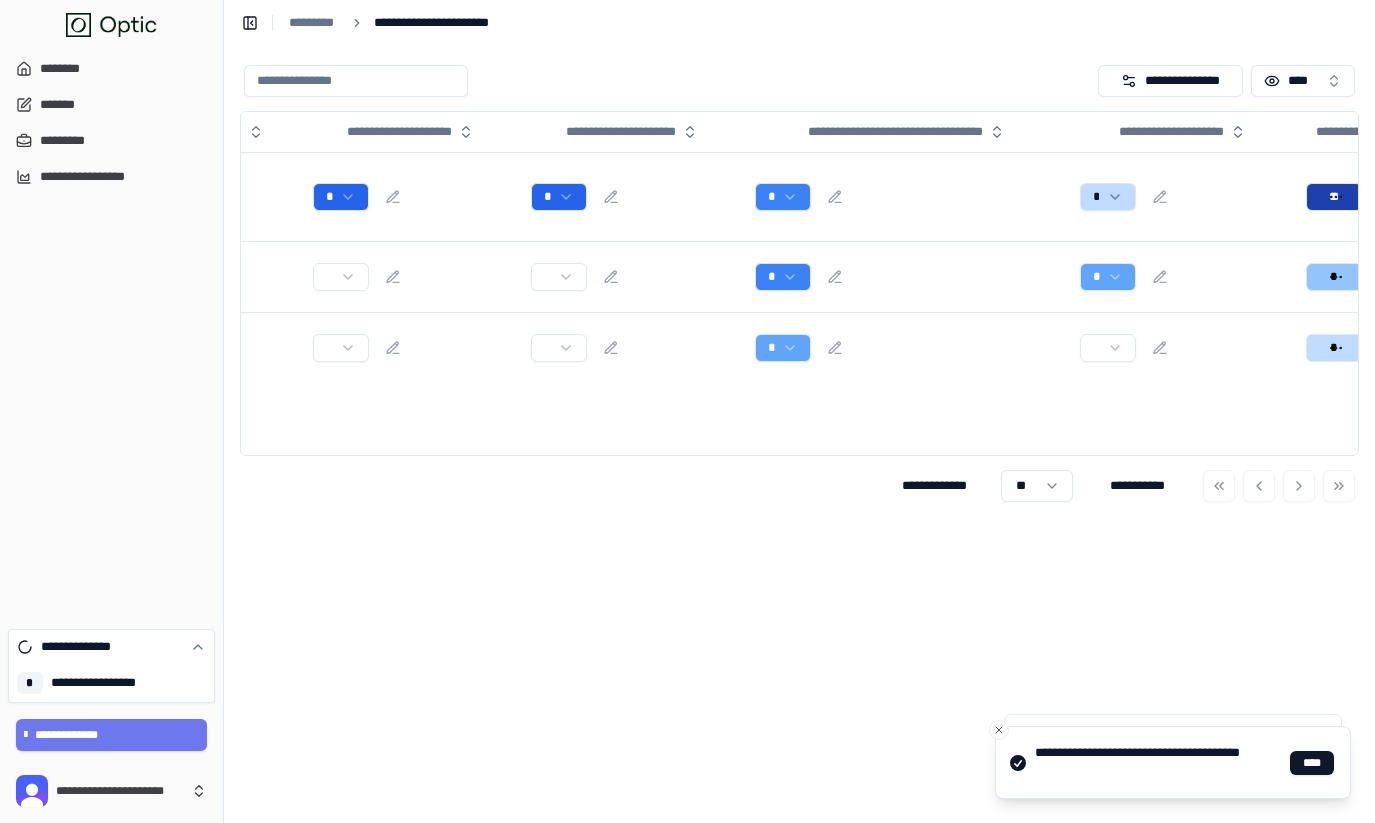 scroll, scrollTop: 0, scrollLeft: 534, axis: horizontal 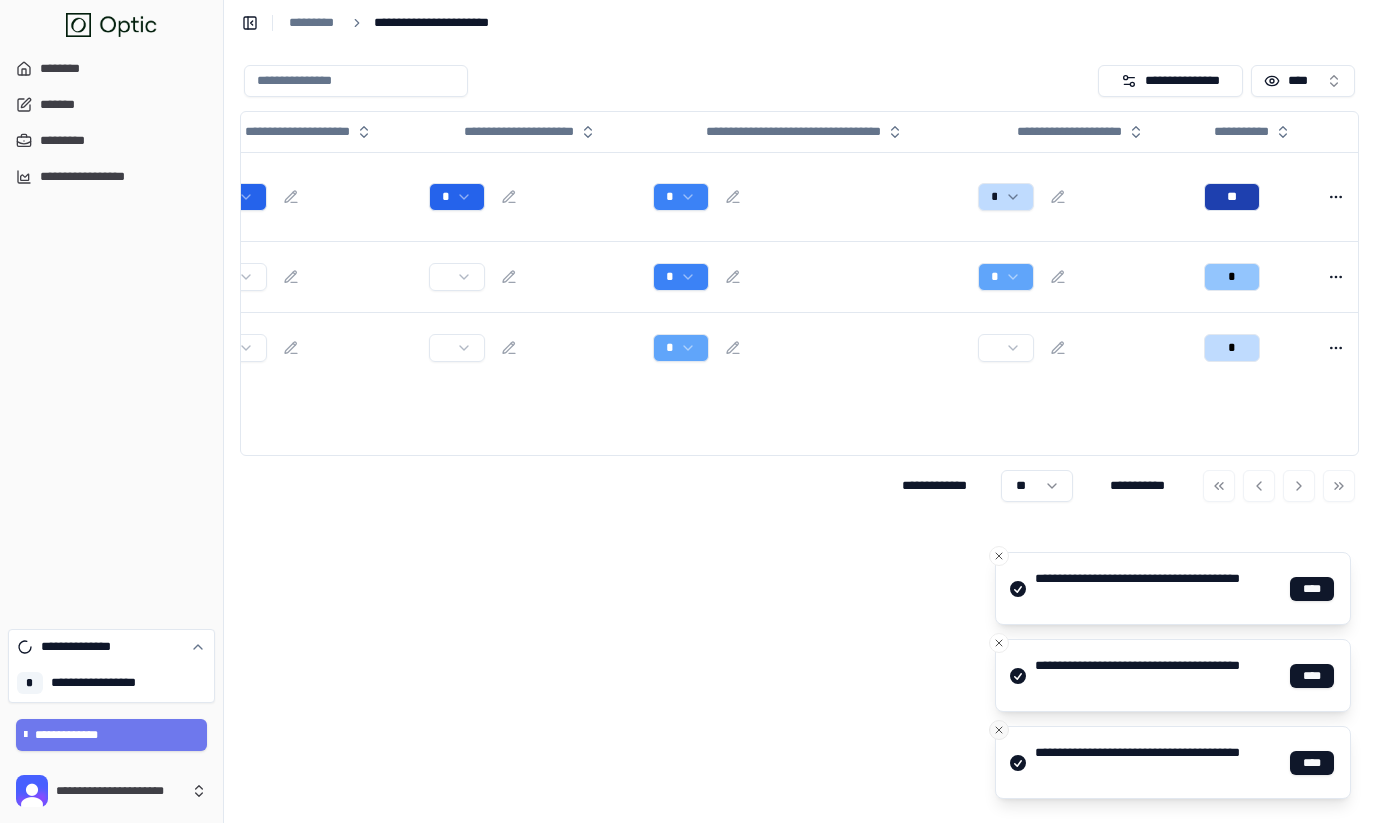 click 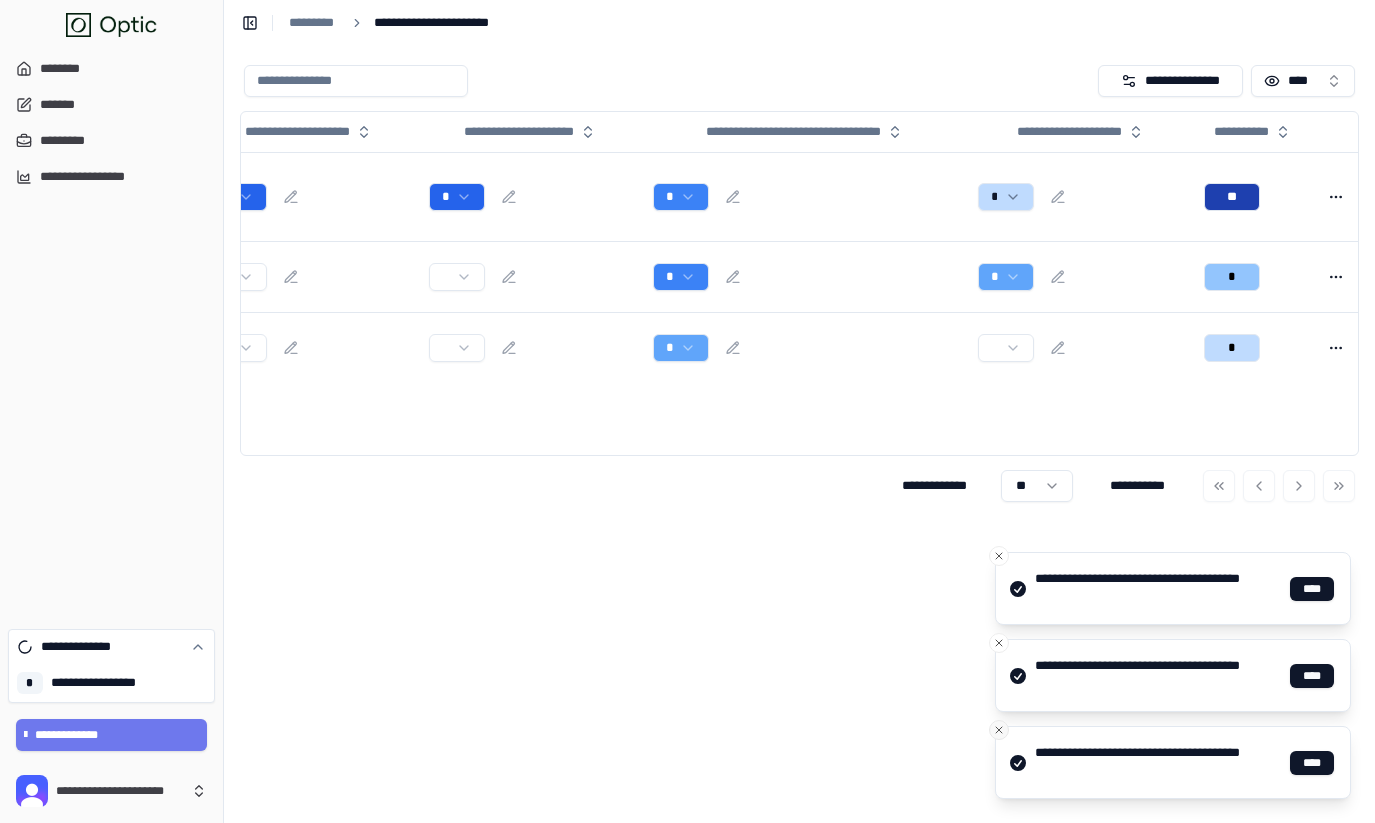 click 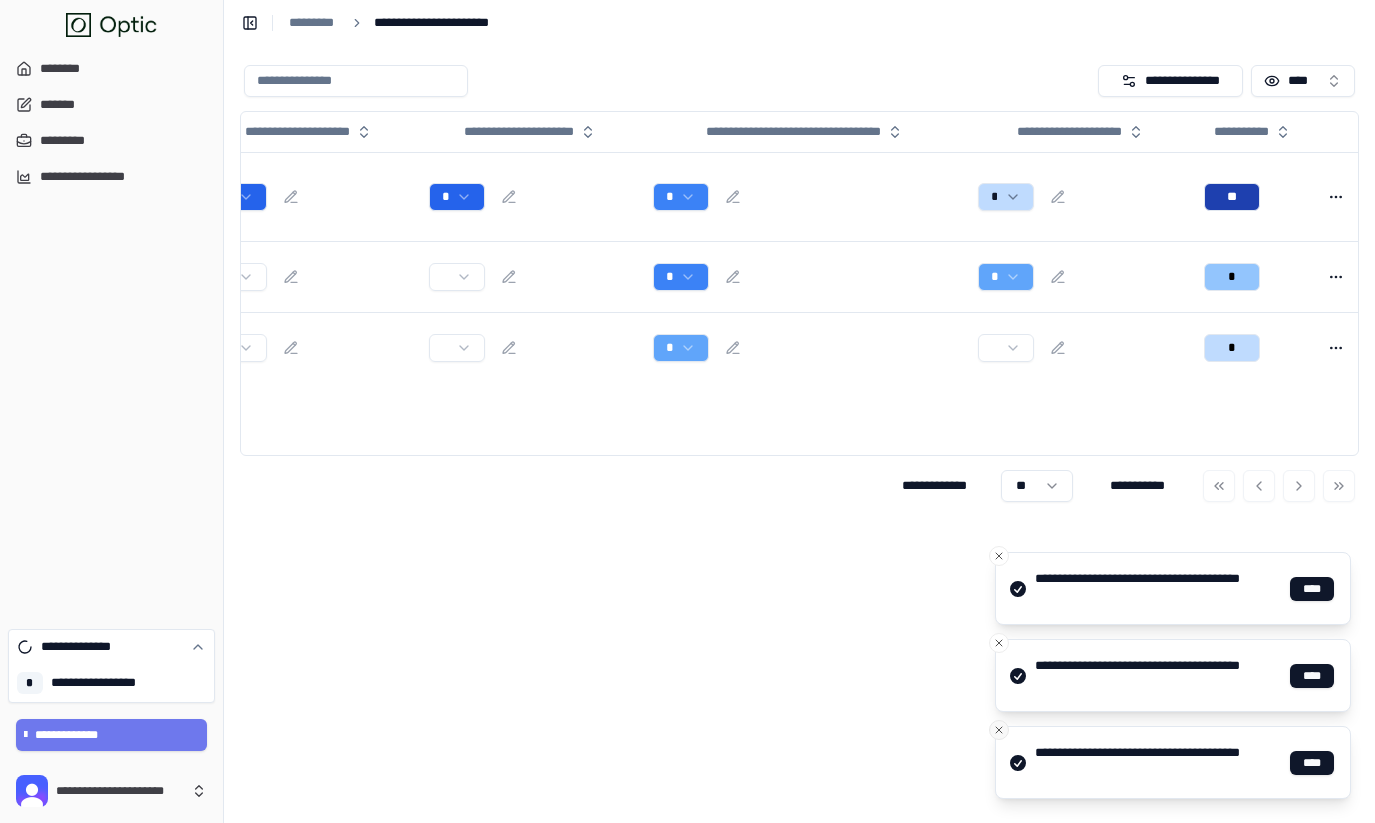 click 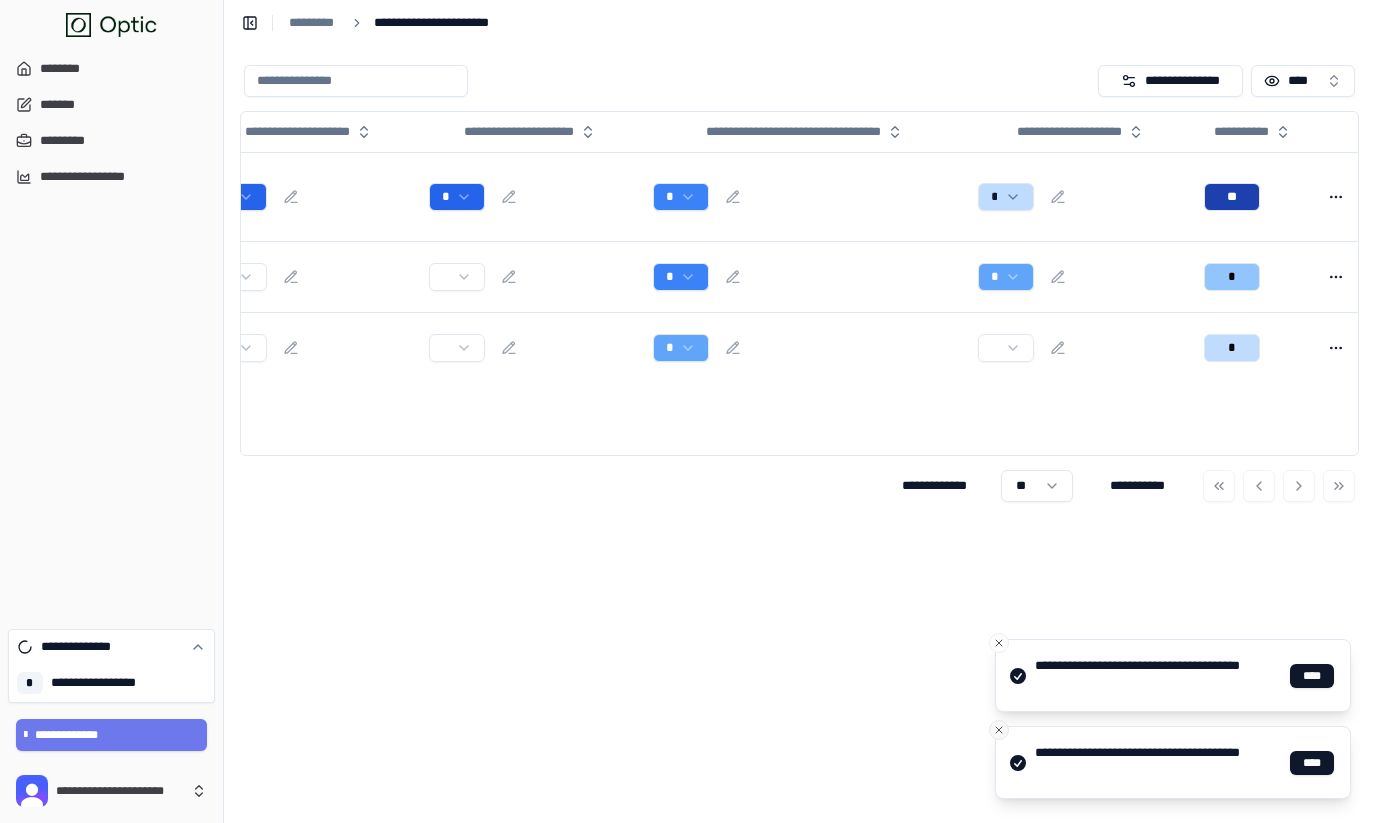 click at bounding box center [999, 730] 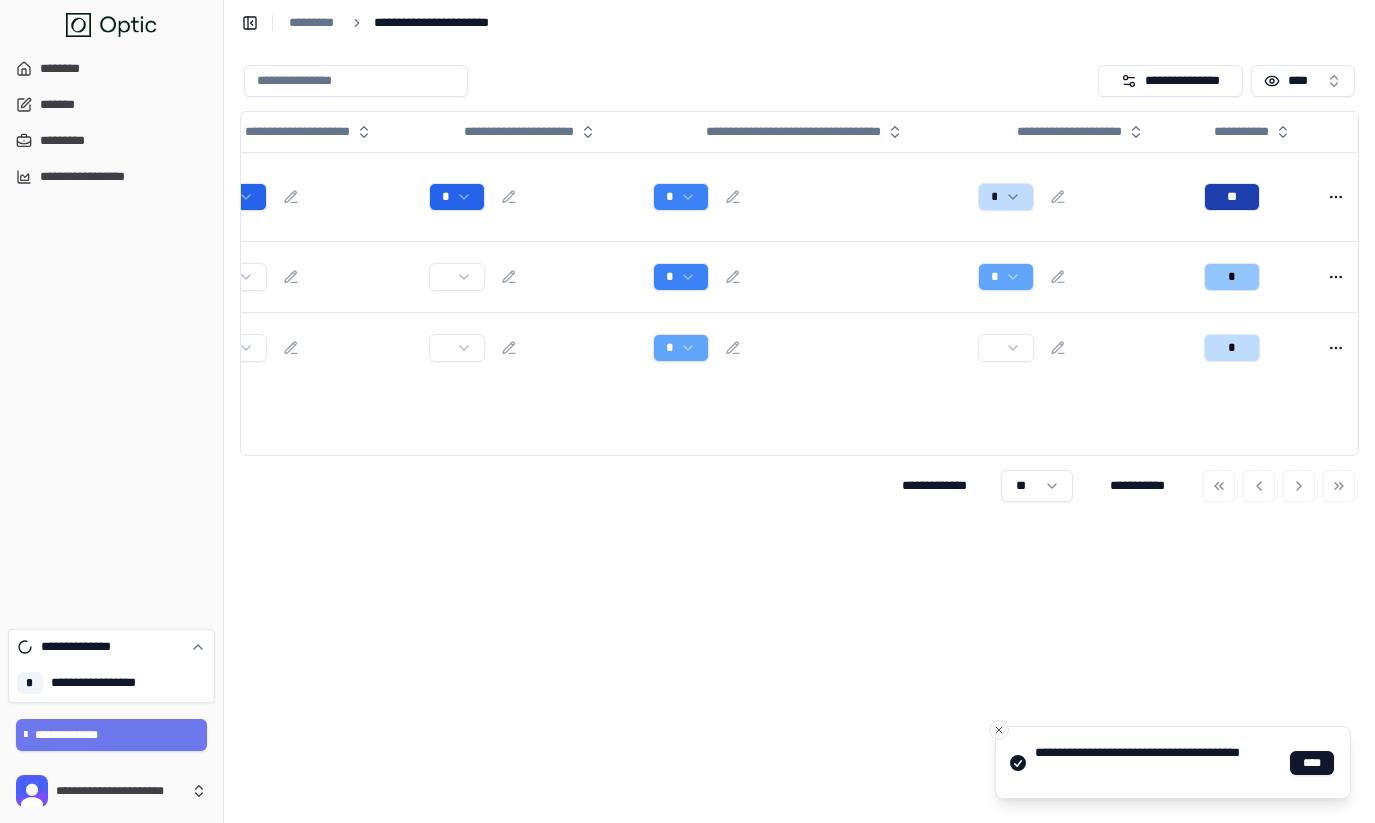 click 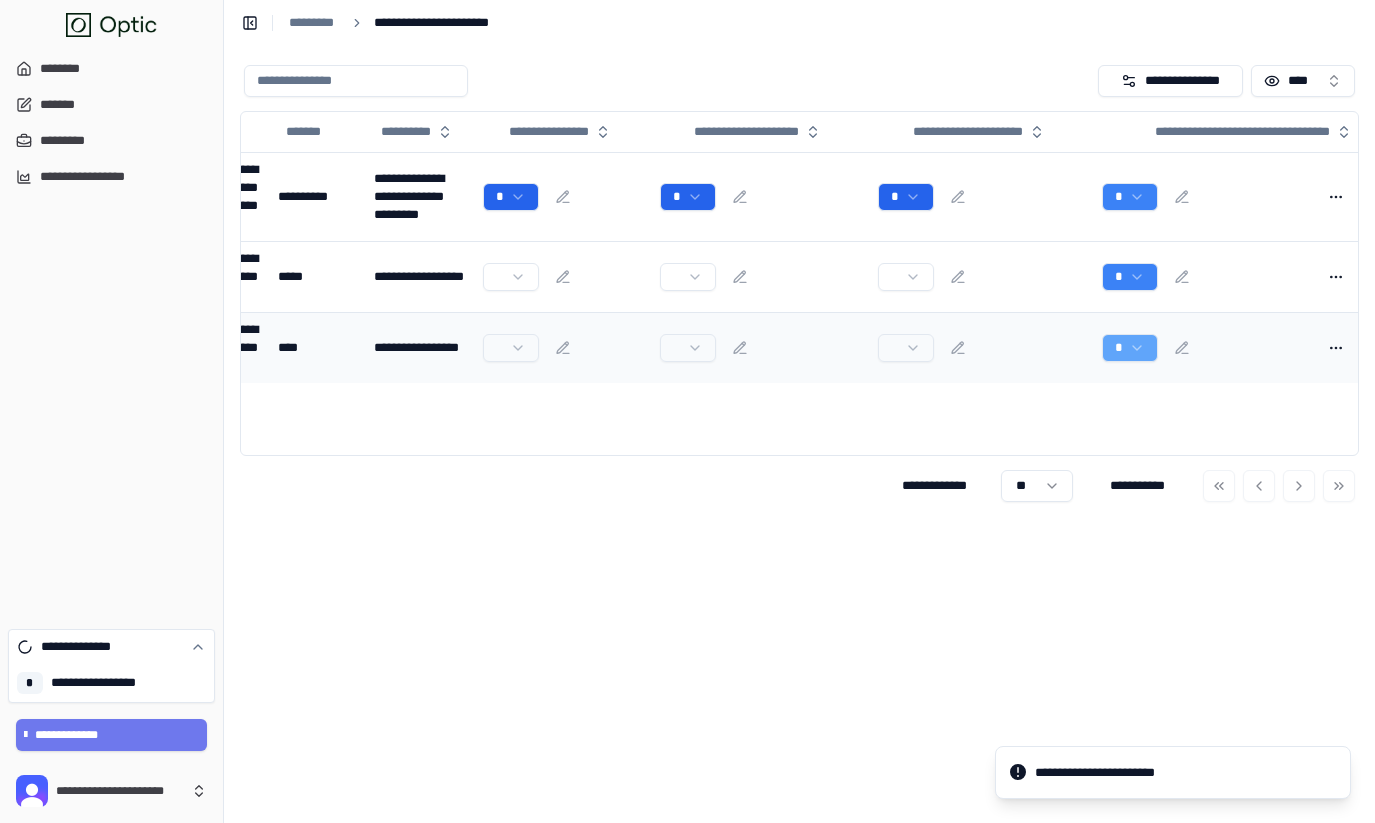 scroll, scrollTop: 0, scrollLeft: 0, axis: both 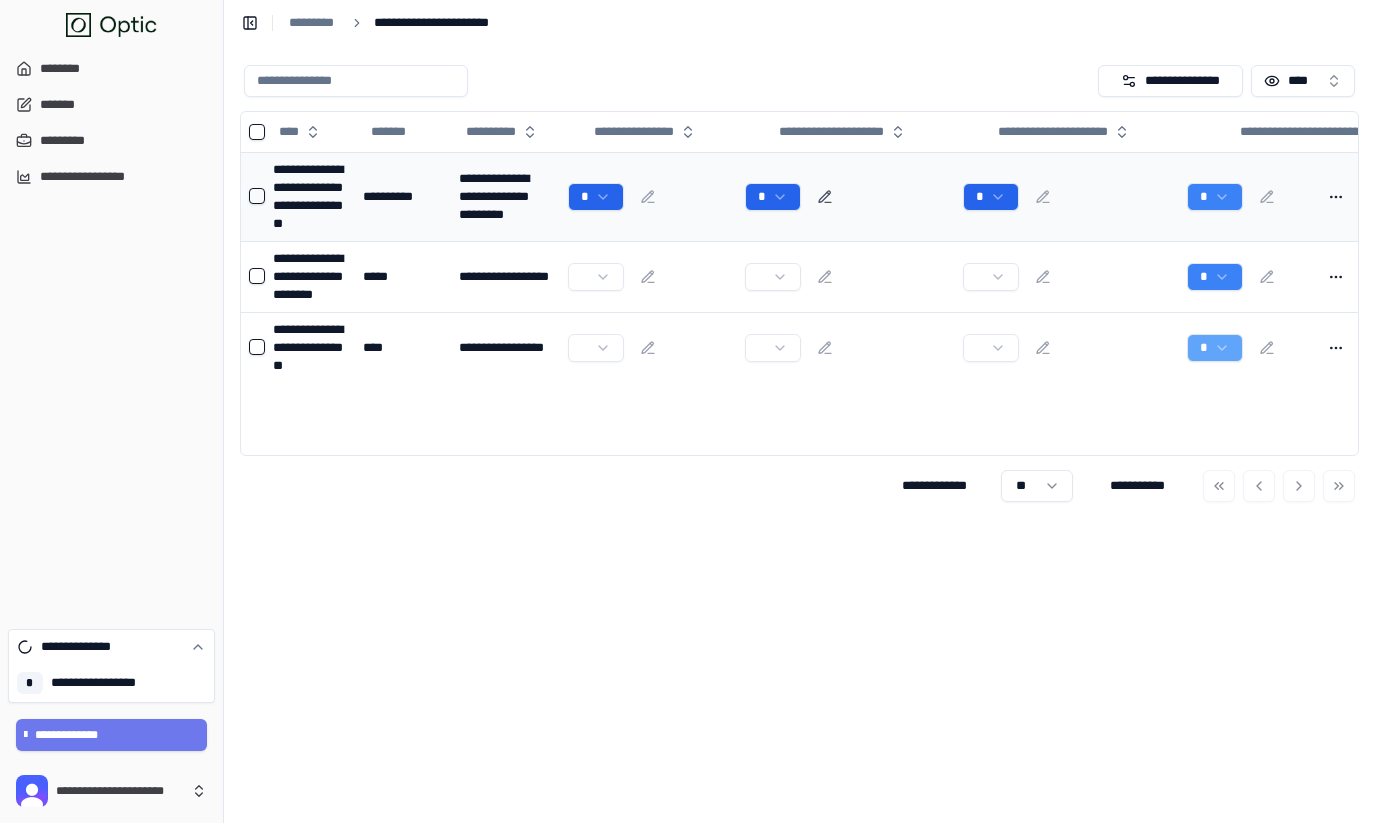 click 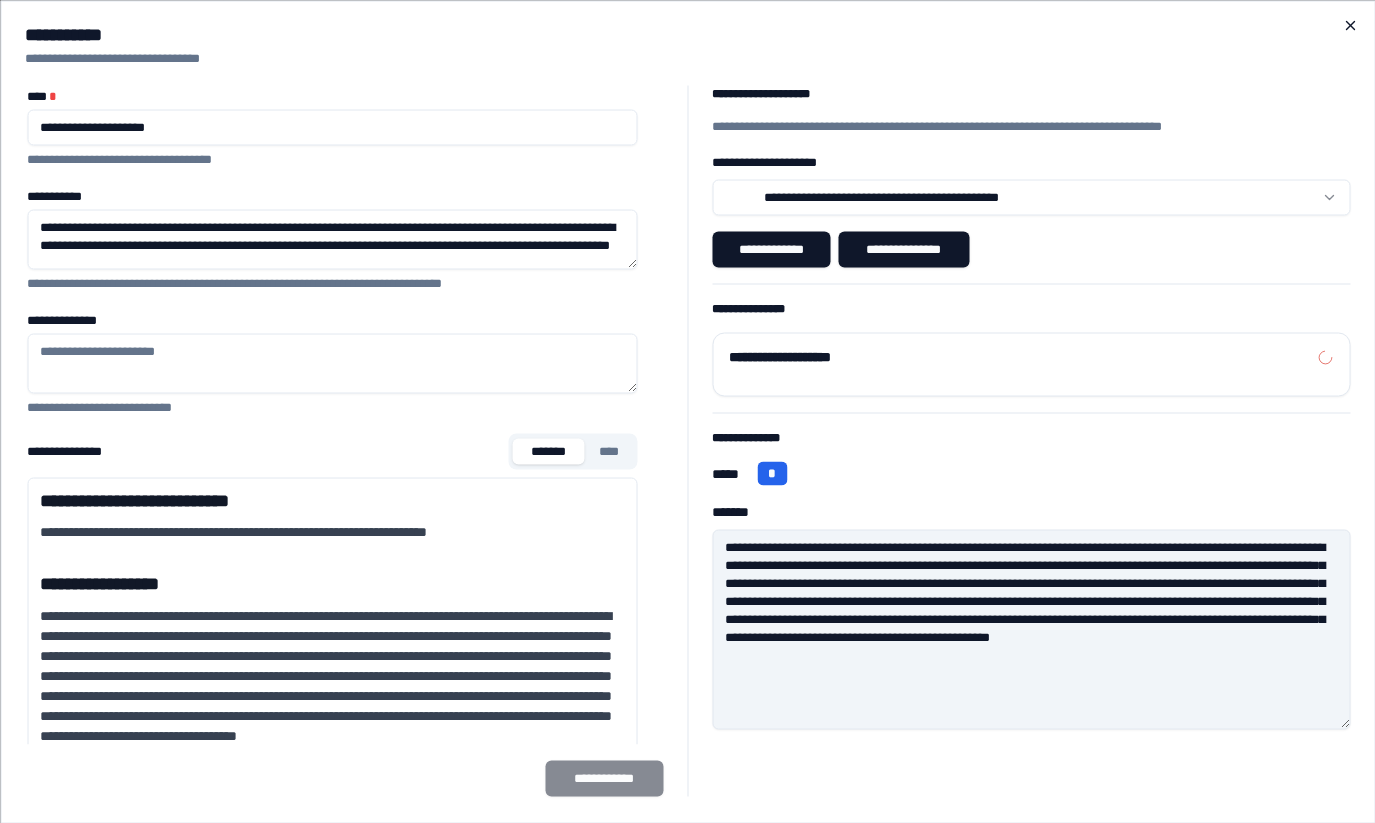 click 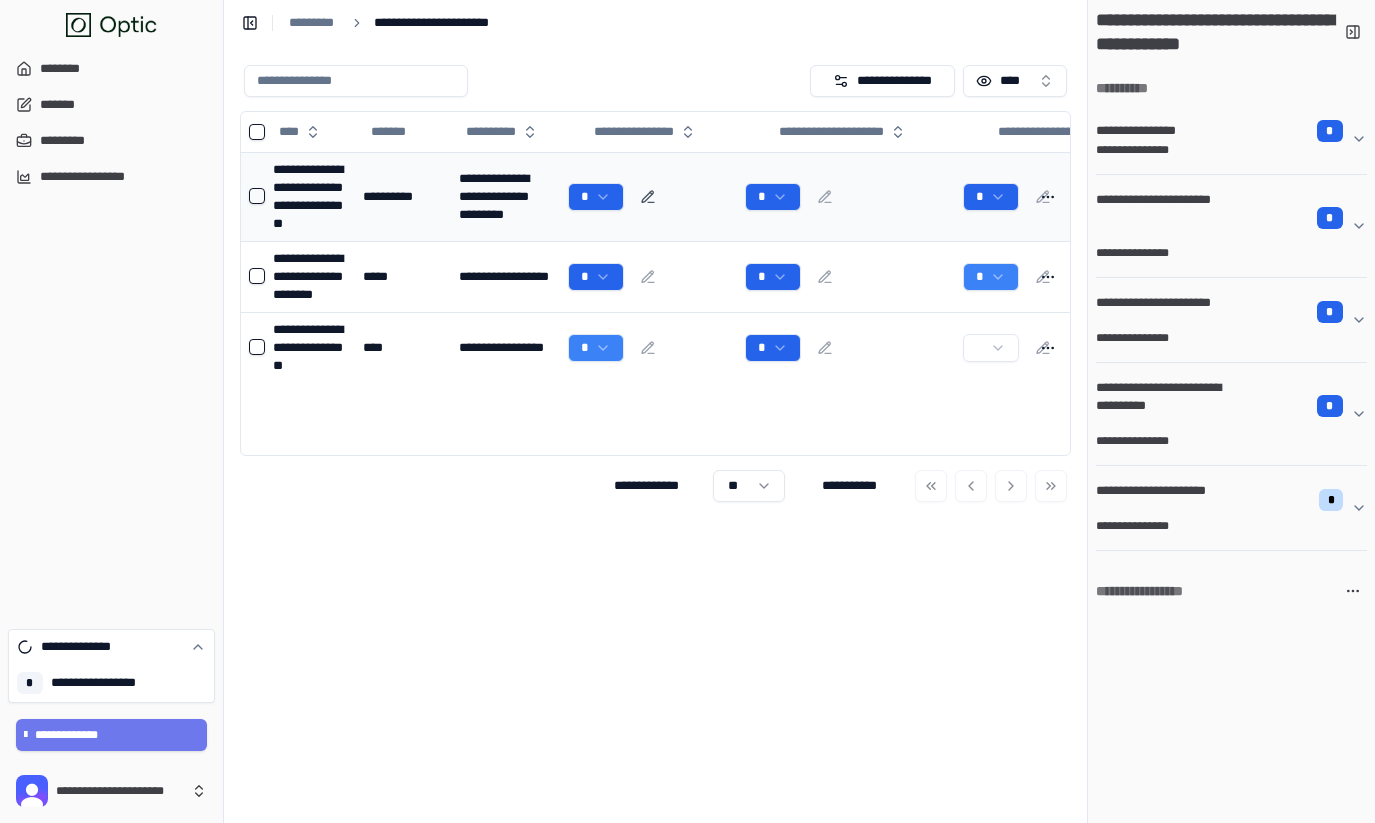 click 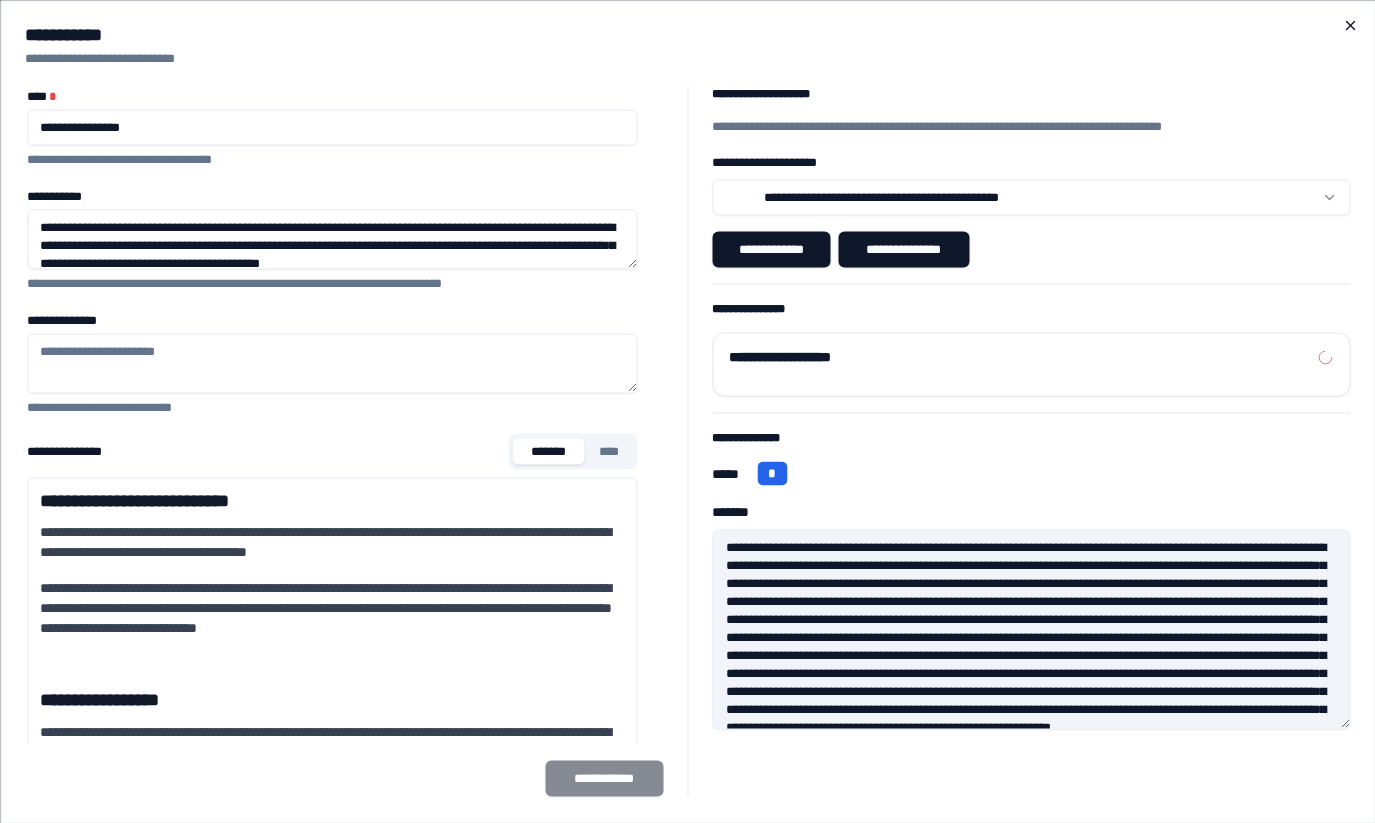 click 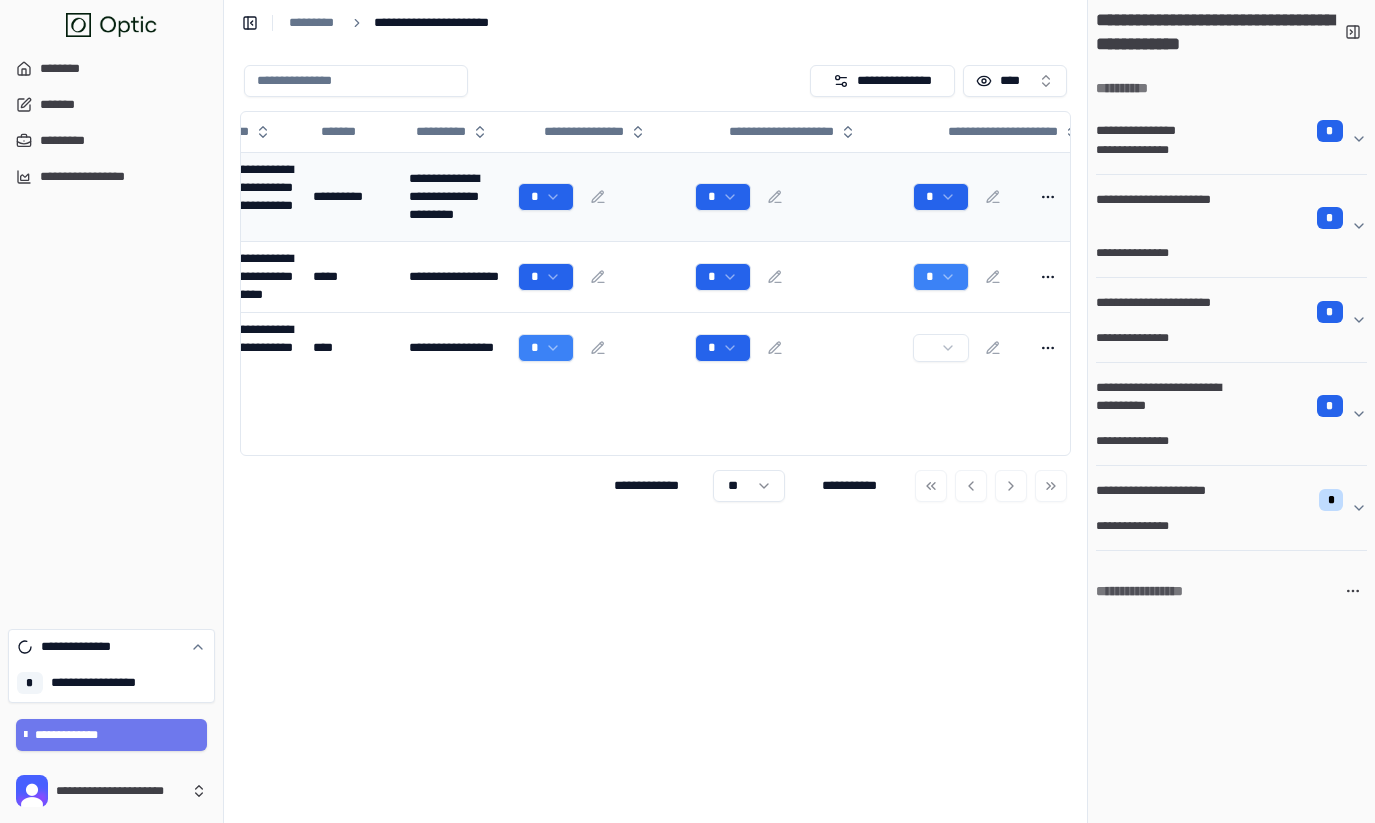 scroll, scrollTop: 0, scrollLeft: 0, axis: both 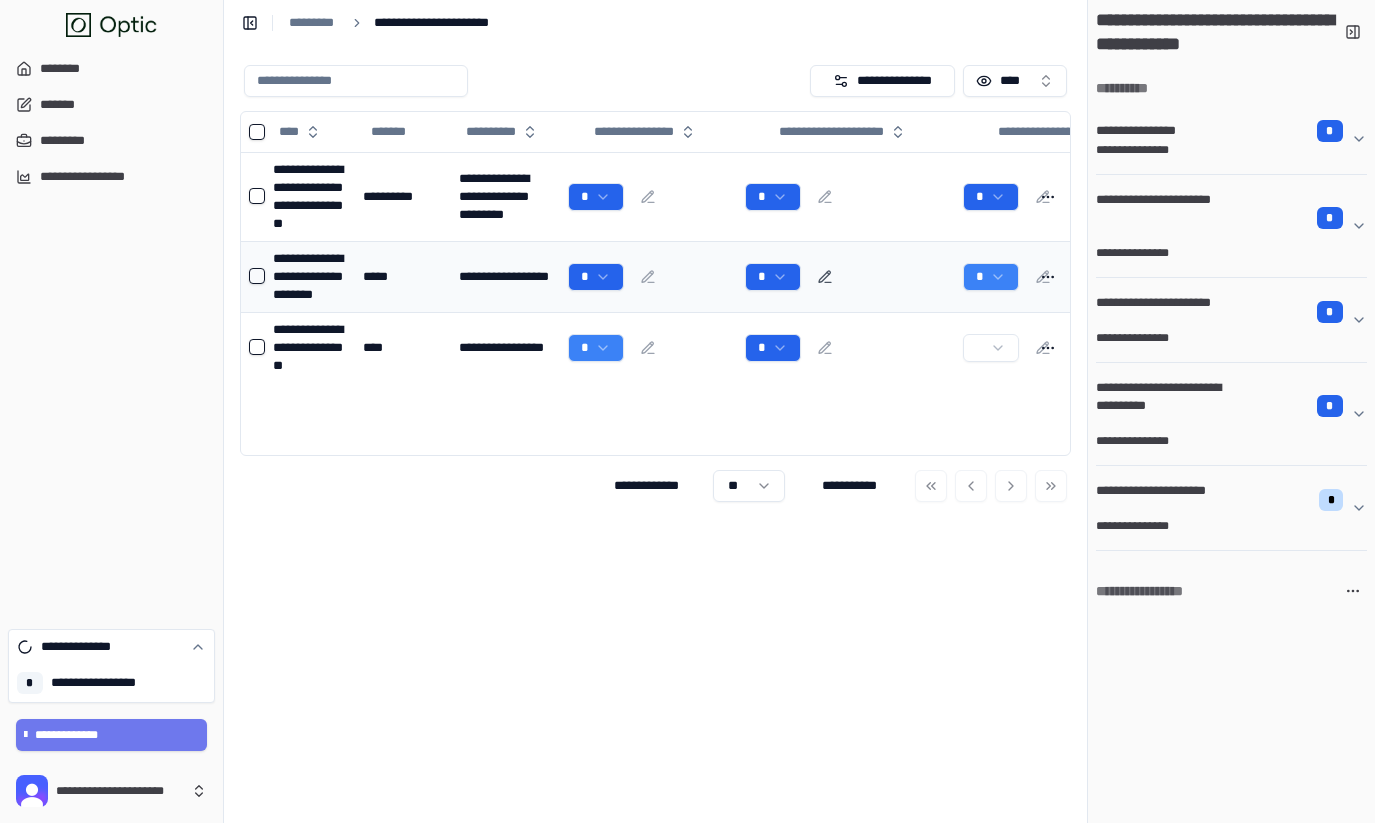 click 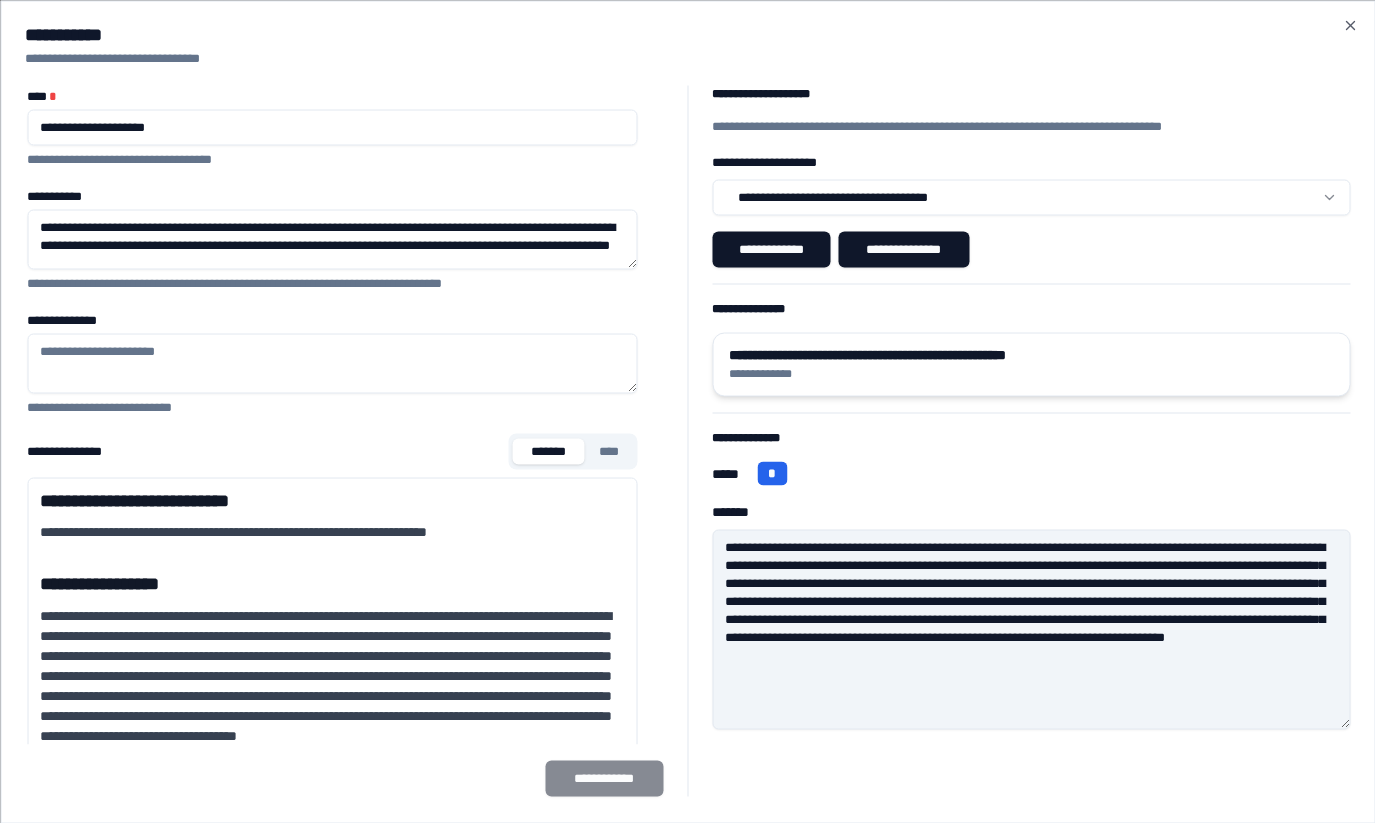 click on "**********" at bounding box center (1031, 373) 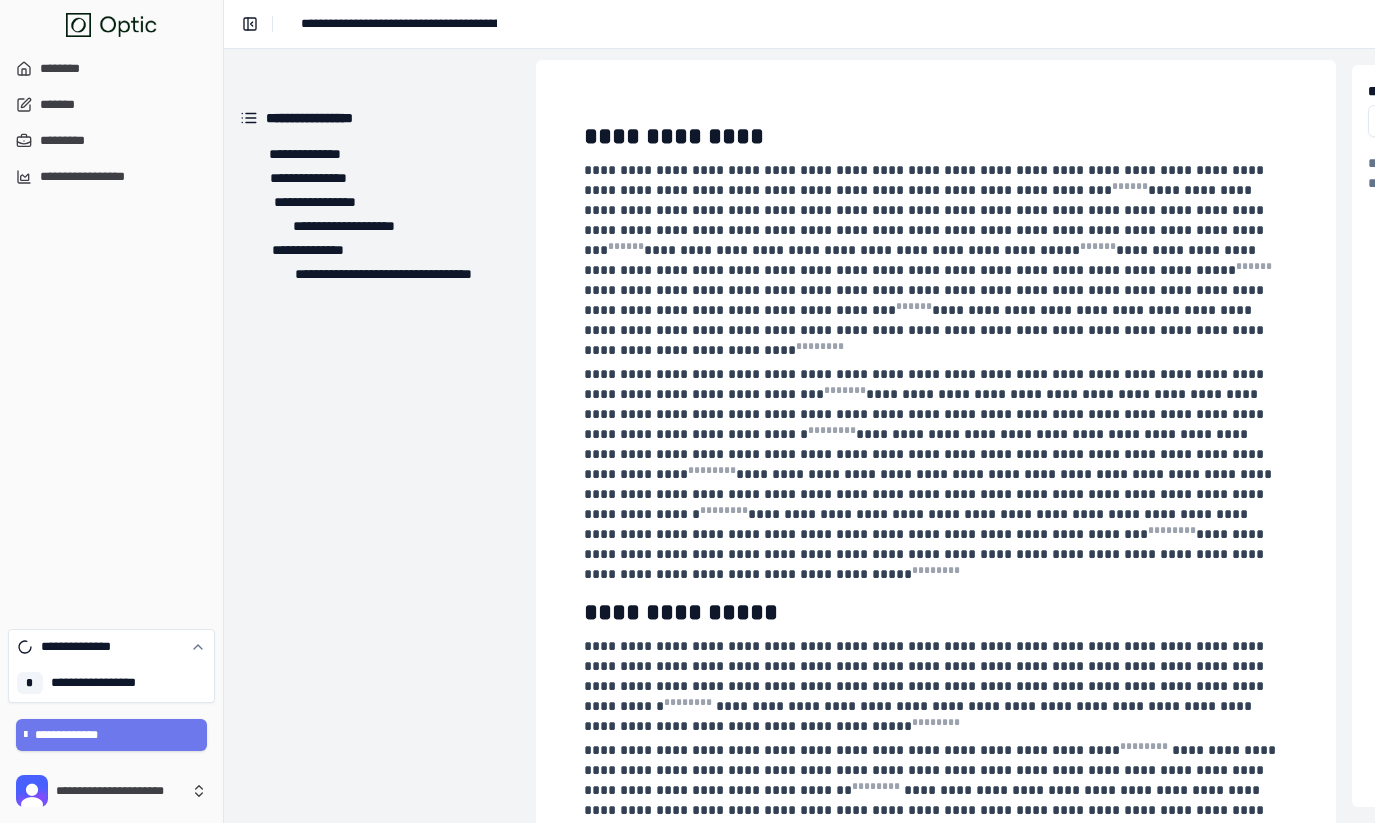 scroll, scrollTop: 0, scrollLeft: 0, axis: both 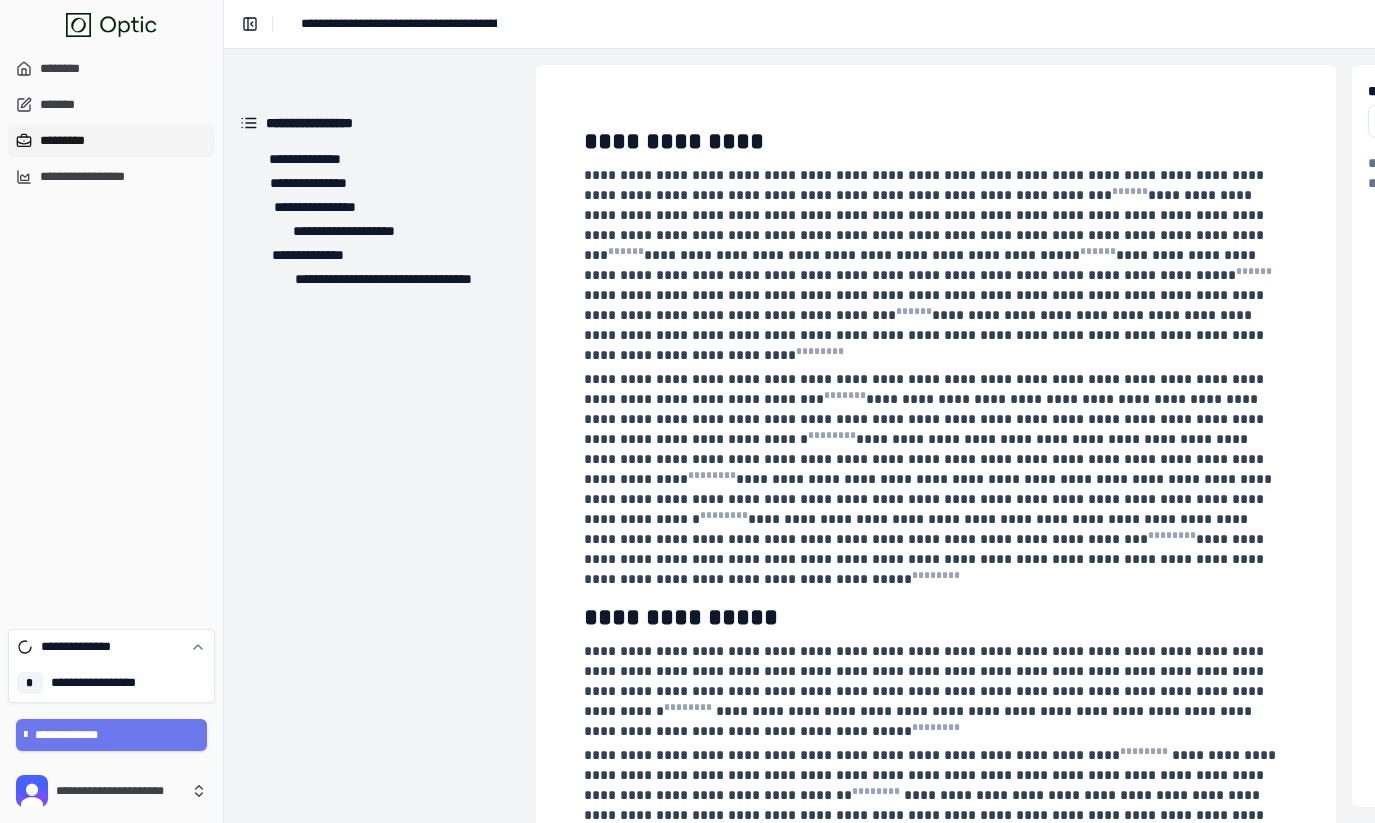 click on "*********" at bounding box center (111, 141) 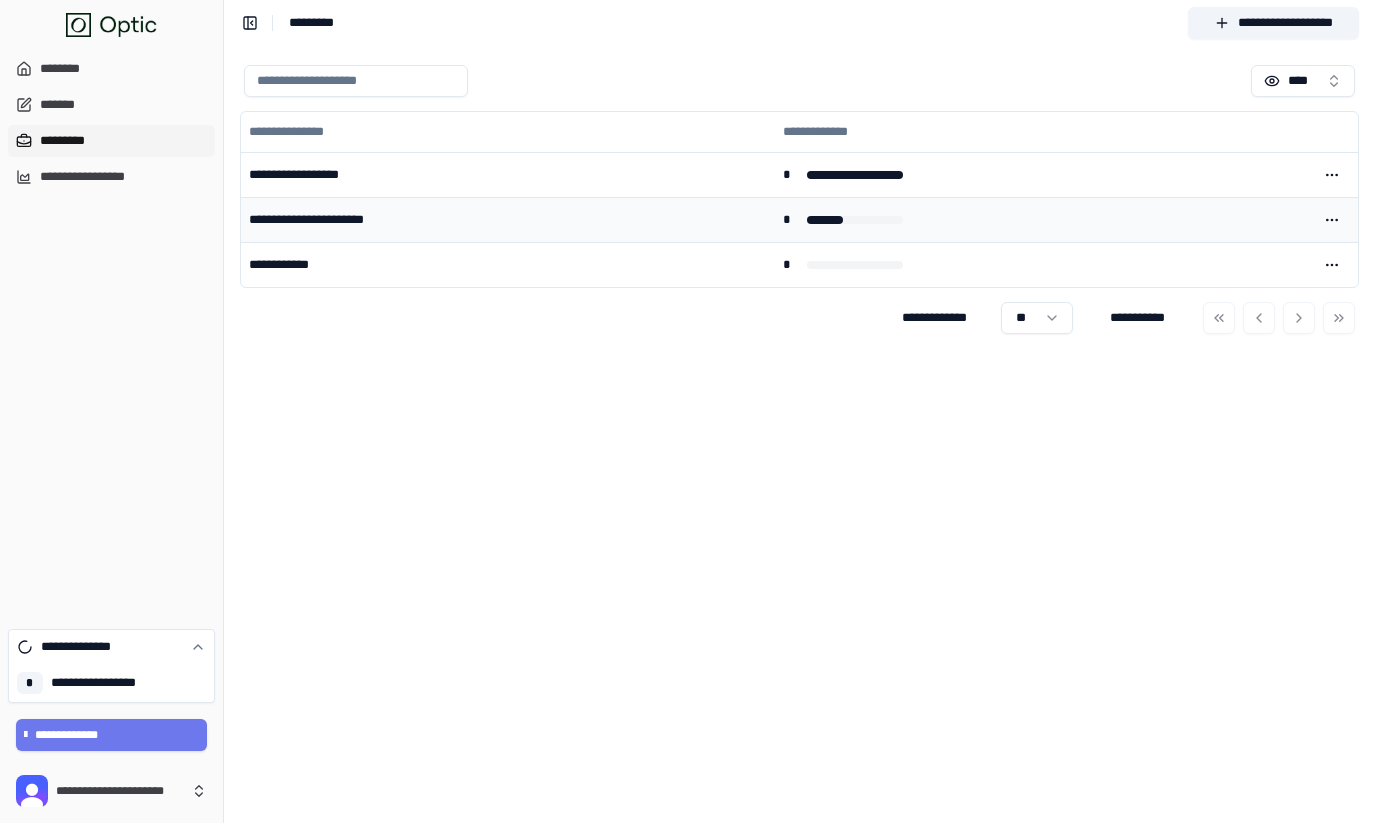click on "**********" at bounding box center [508, 219] 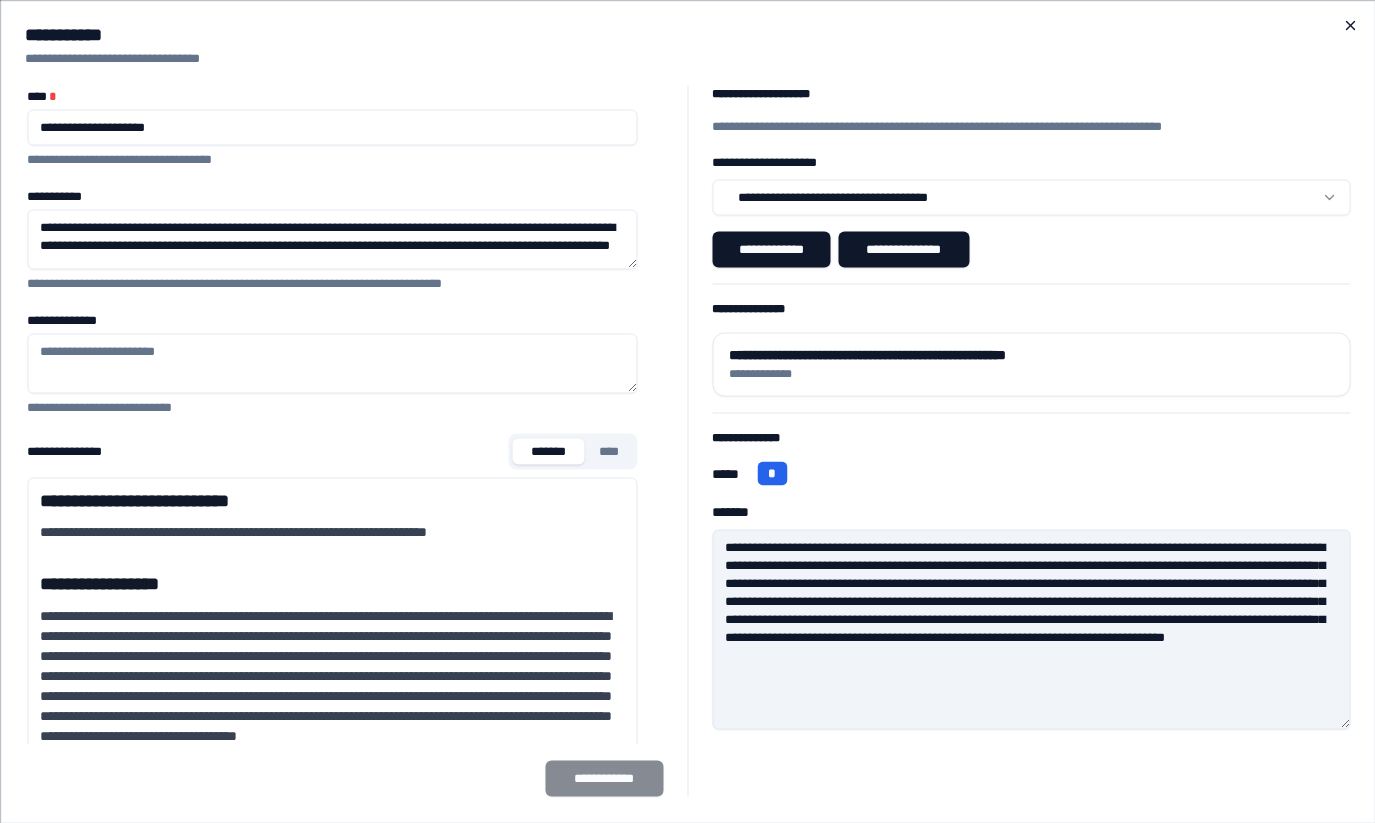 click 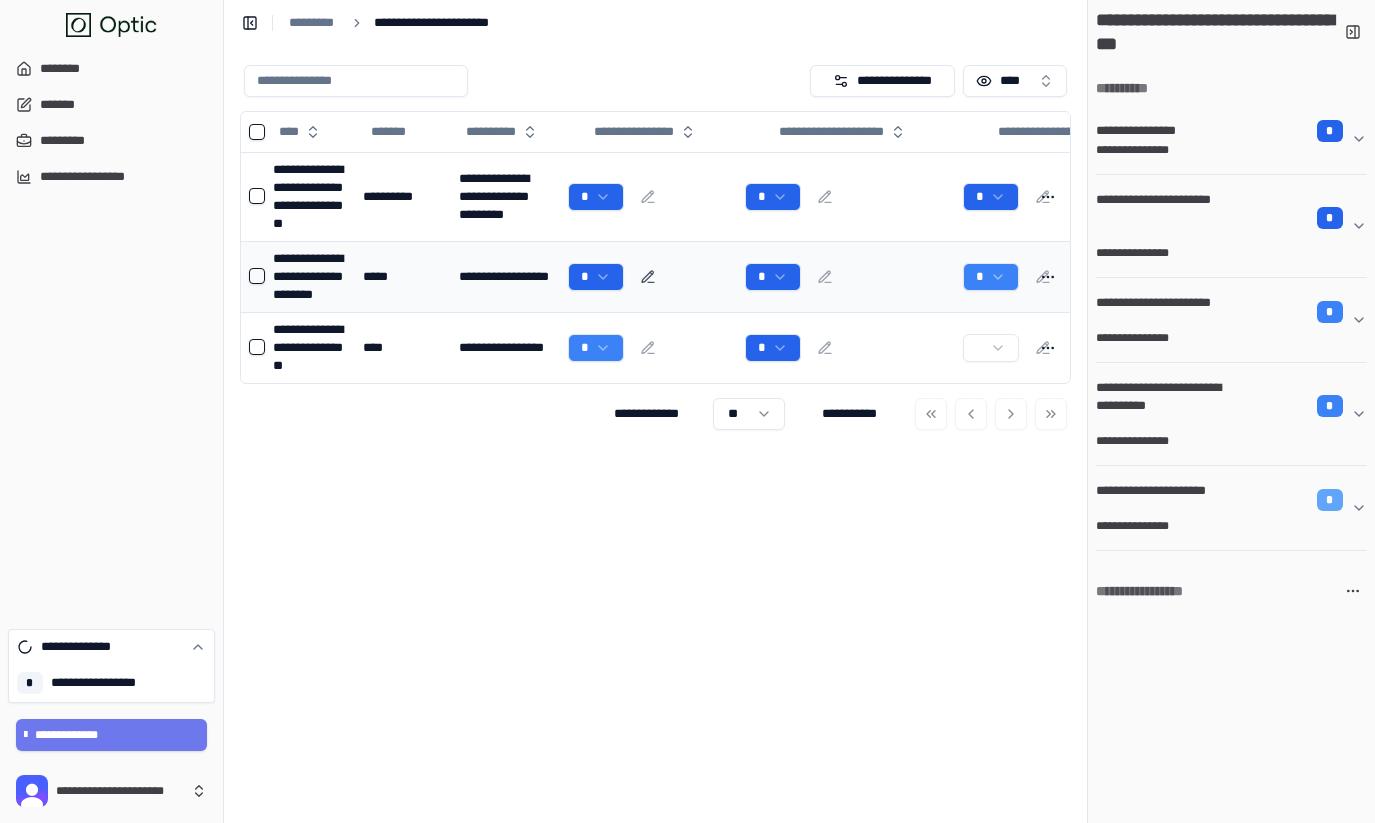 click 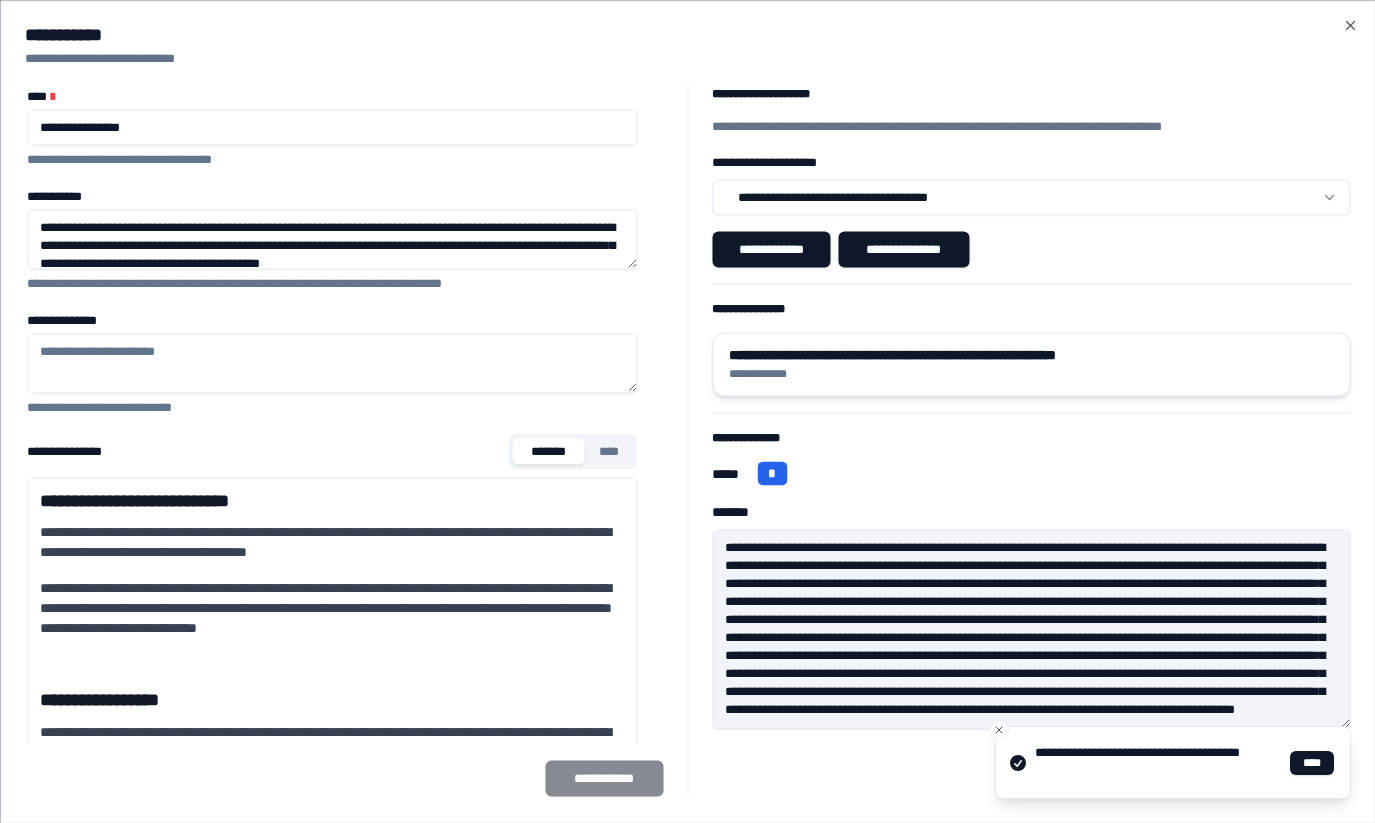 click on "**********" at bounding box center [1031, 373] 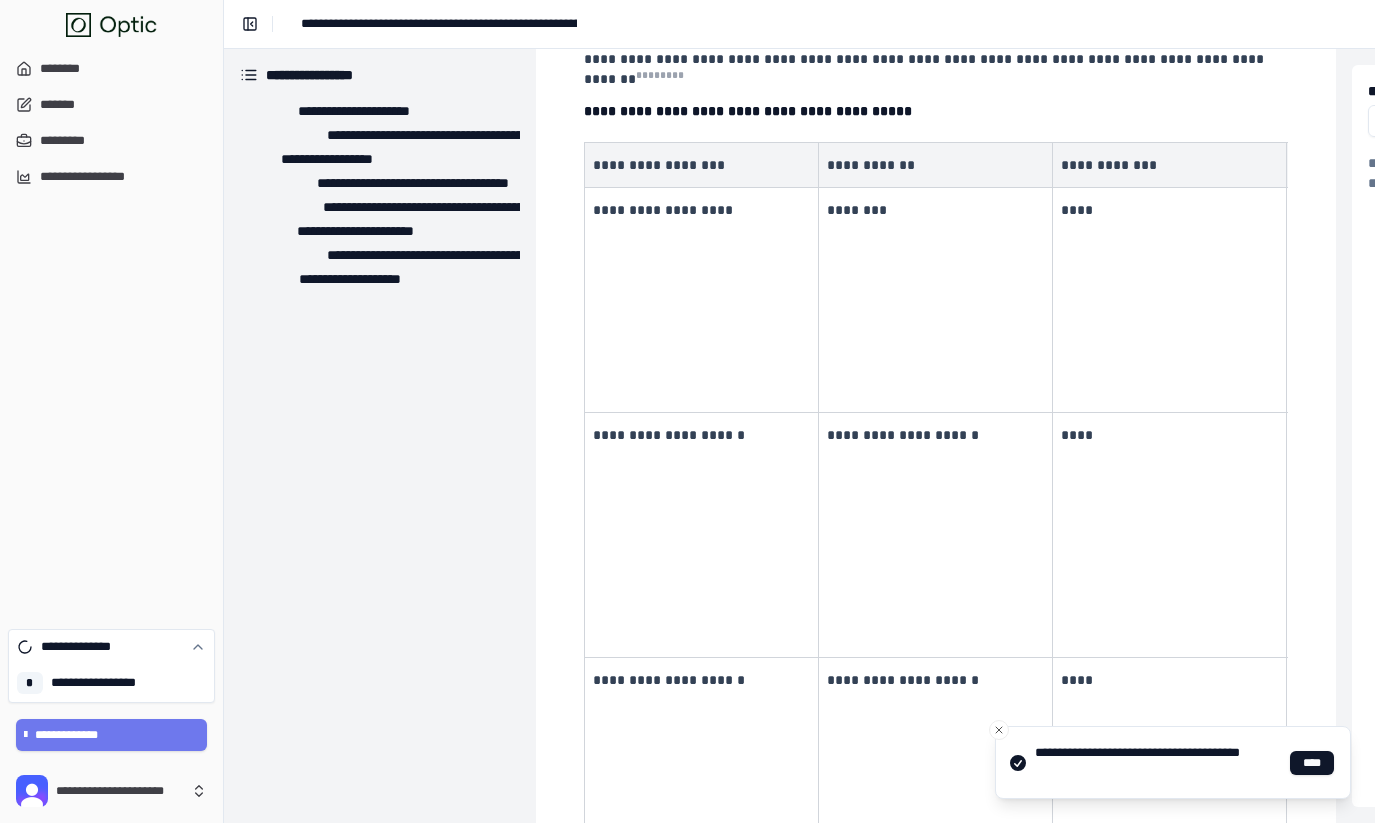scroll, scrollTop: 1090, scrollLeft: 0, axis: vertical 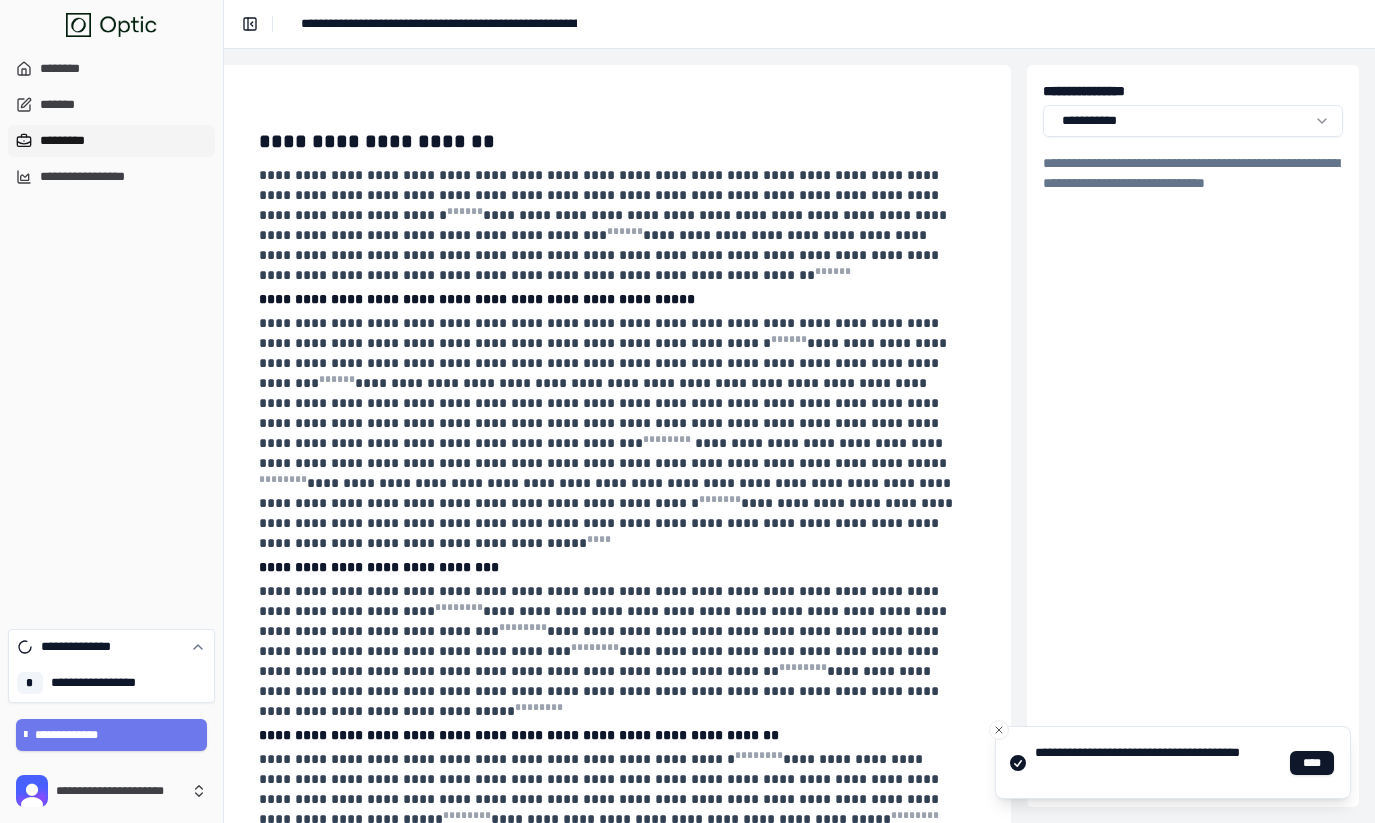 click on "*********" at bounding box center (111, 141) 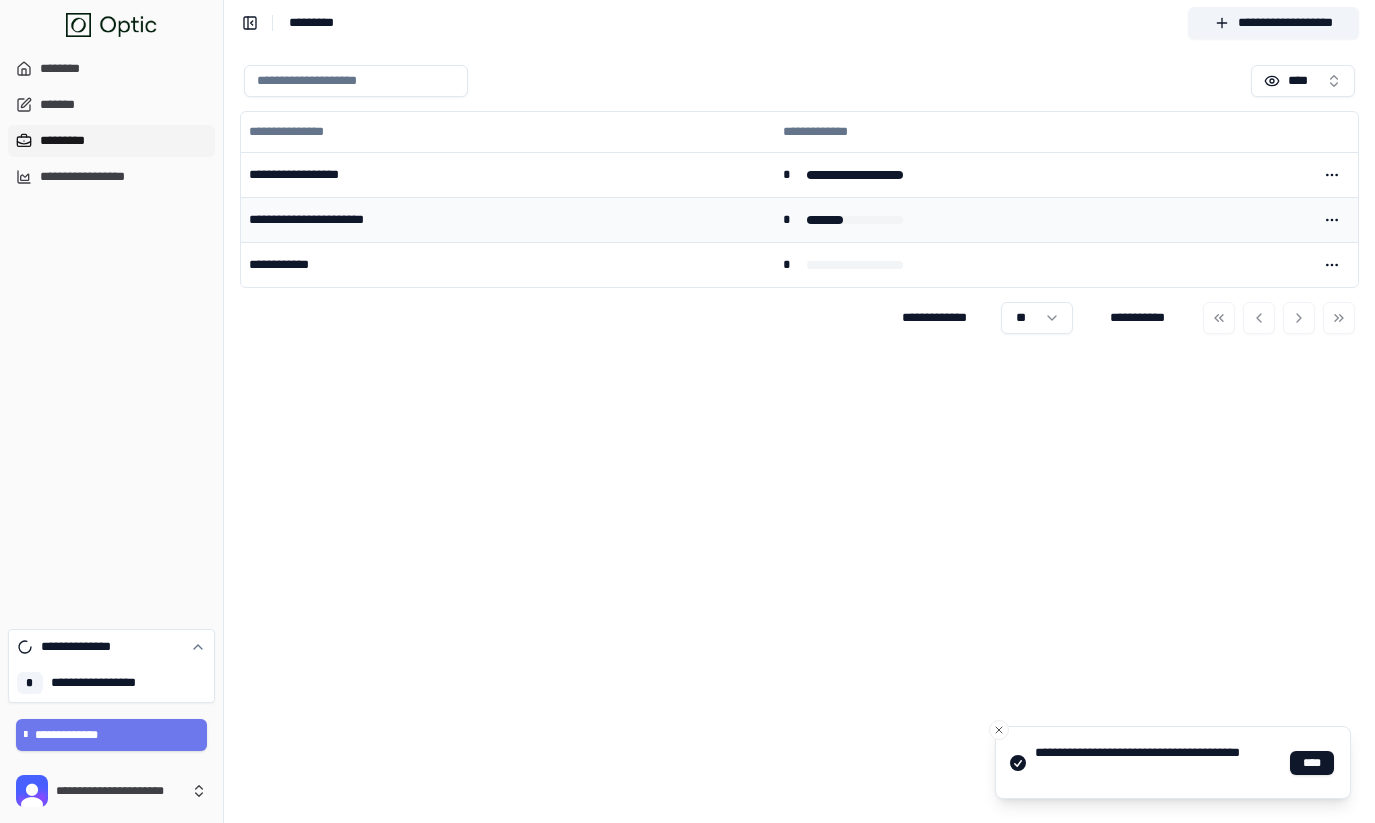 click on "**********" at bounding box center (508, 219) 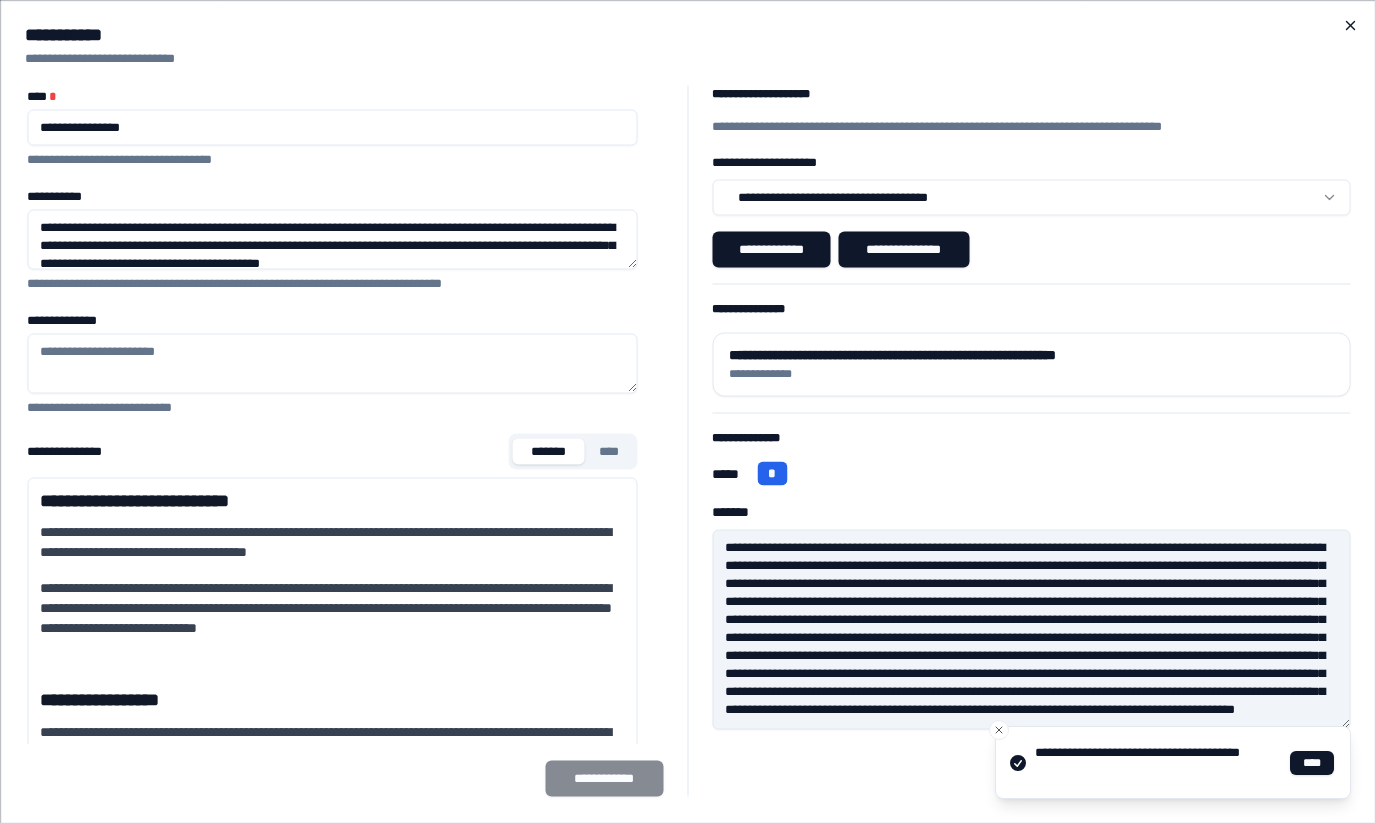 click 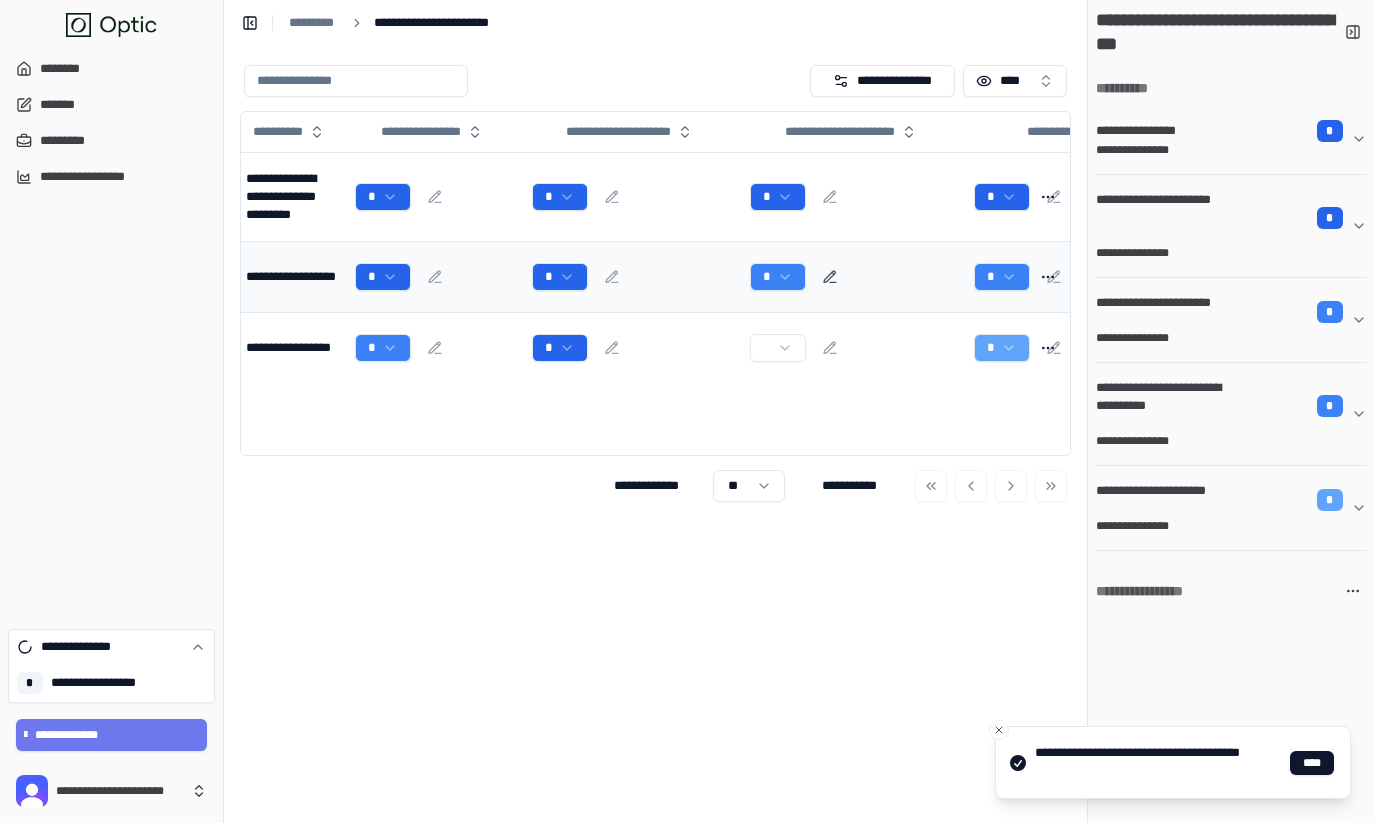 scroll, scrollTop: 0, scrollLeft: 173, axis: horizontal 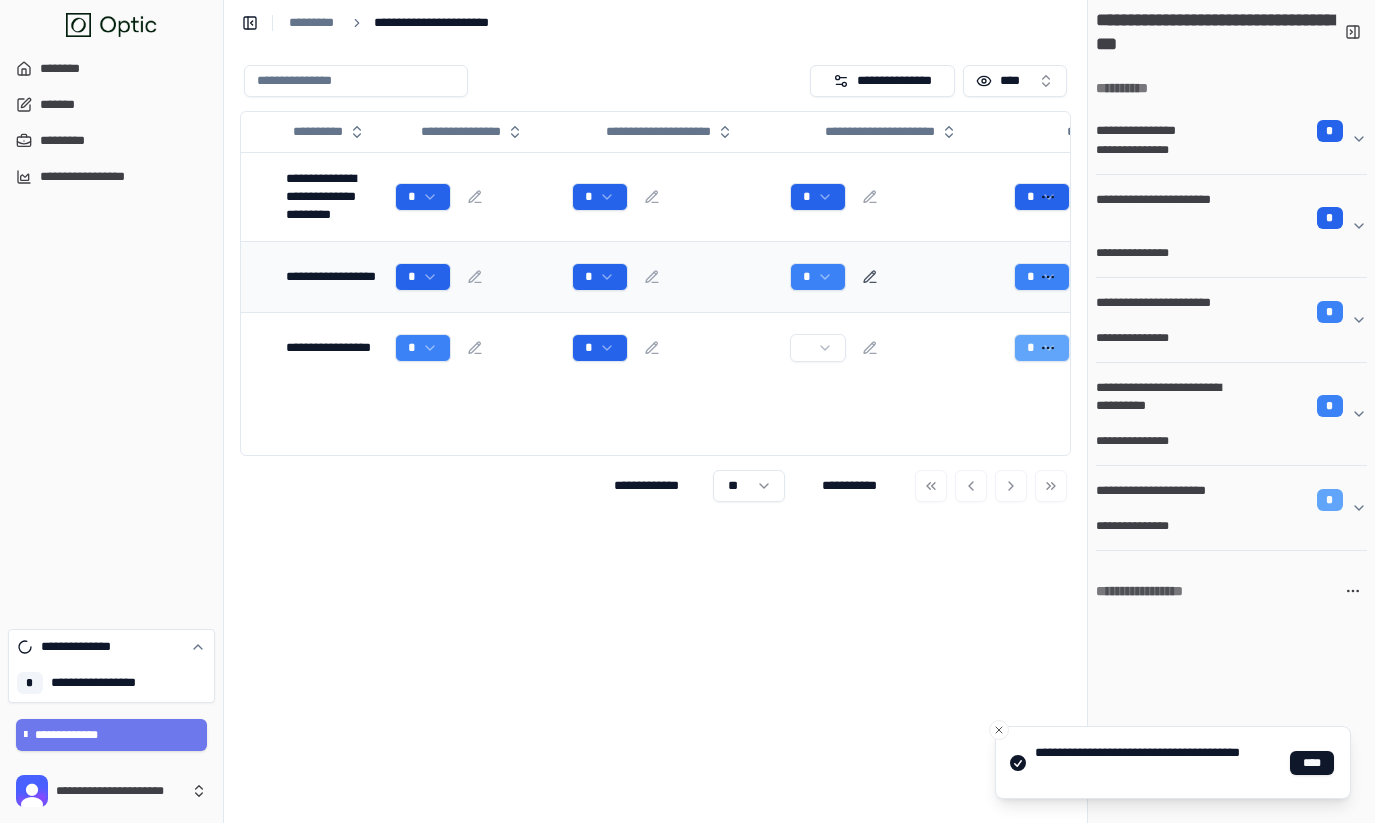 click 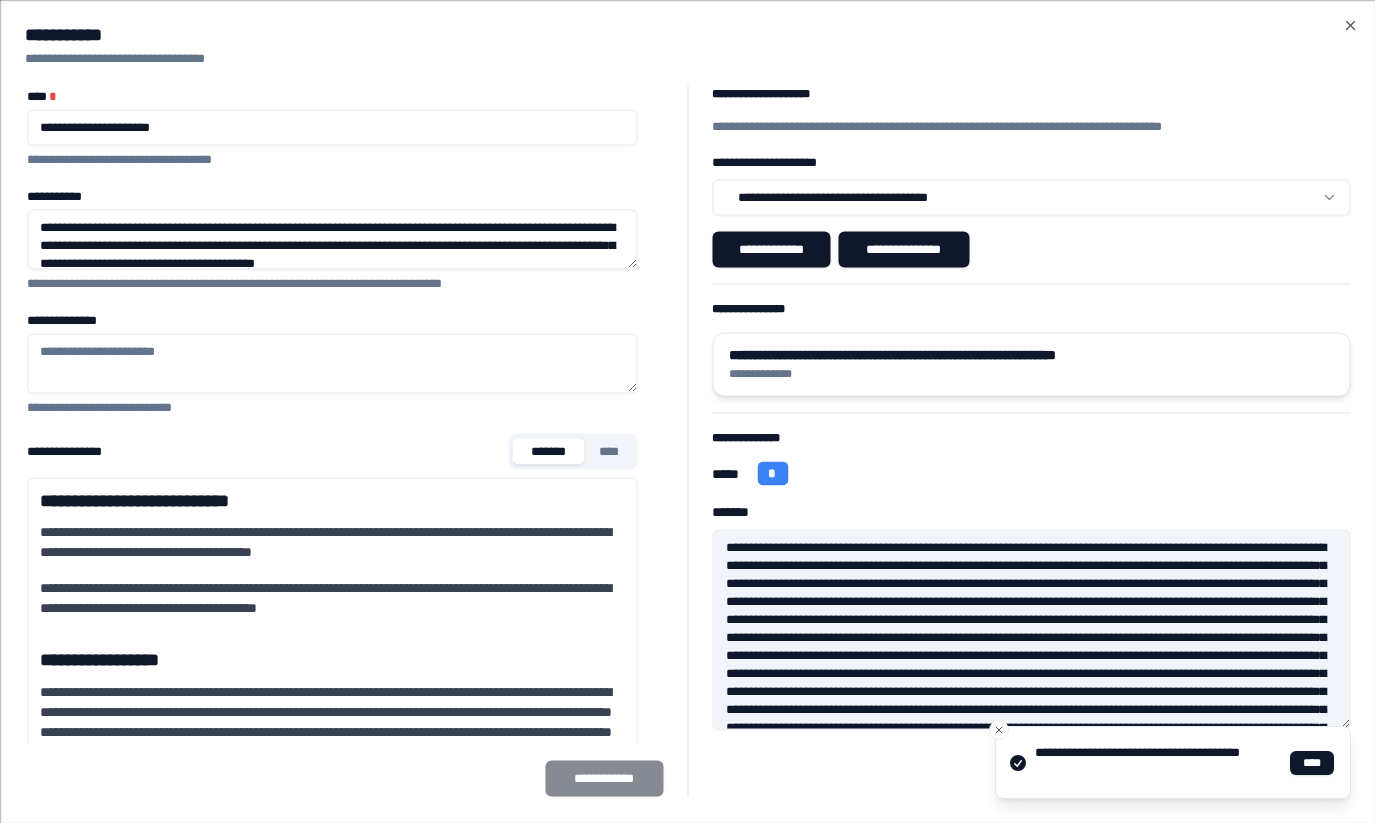 type on "**********" 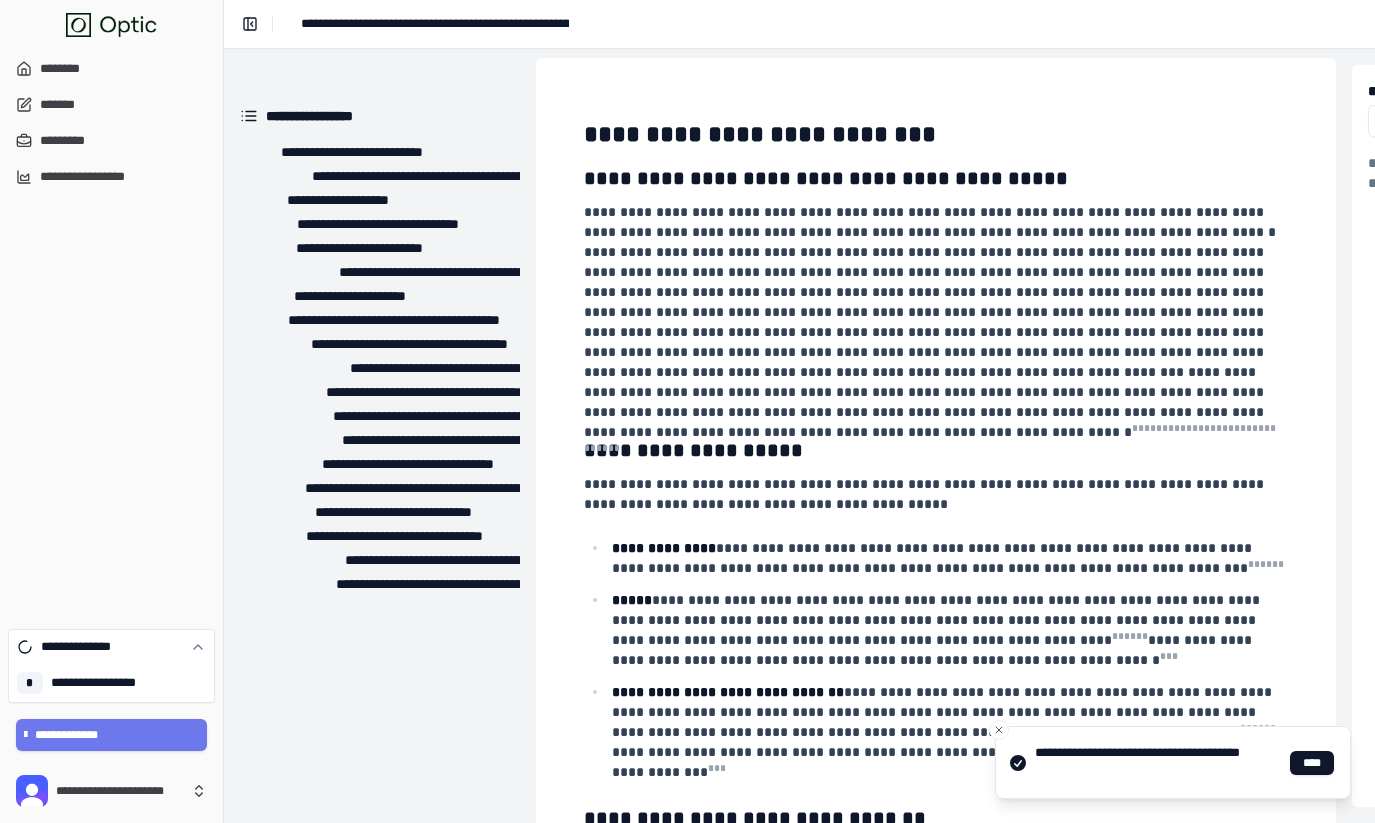 scroll, scrollTop: 0, scrollLeft: 0, axis: both 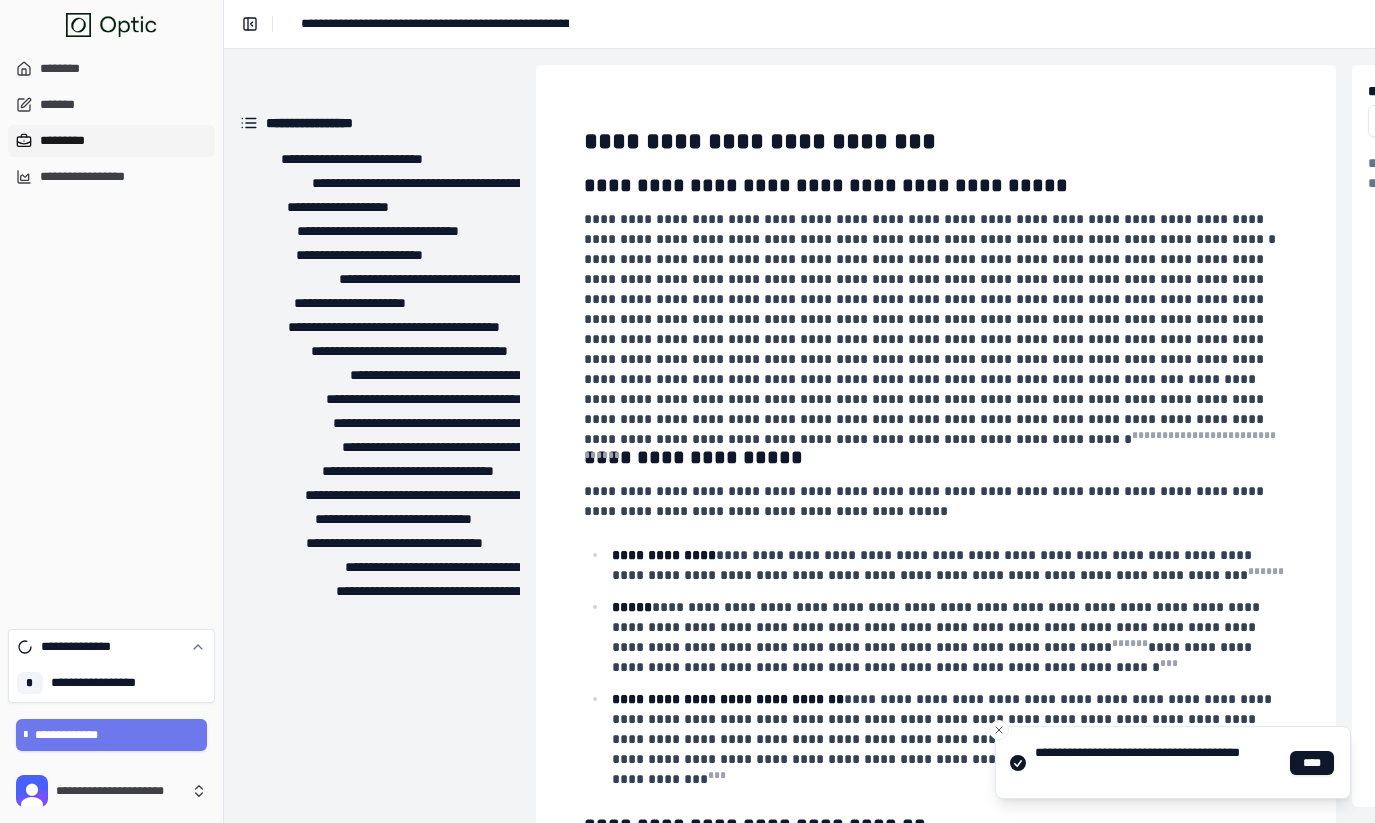 click on "*********" at bounding box center [111, 141] 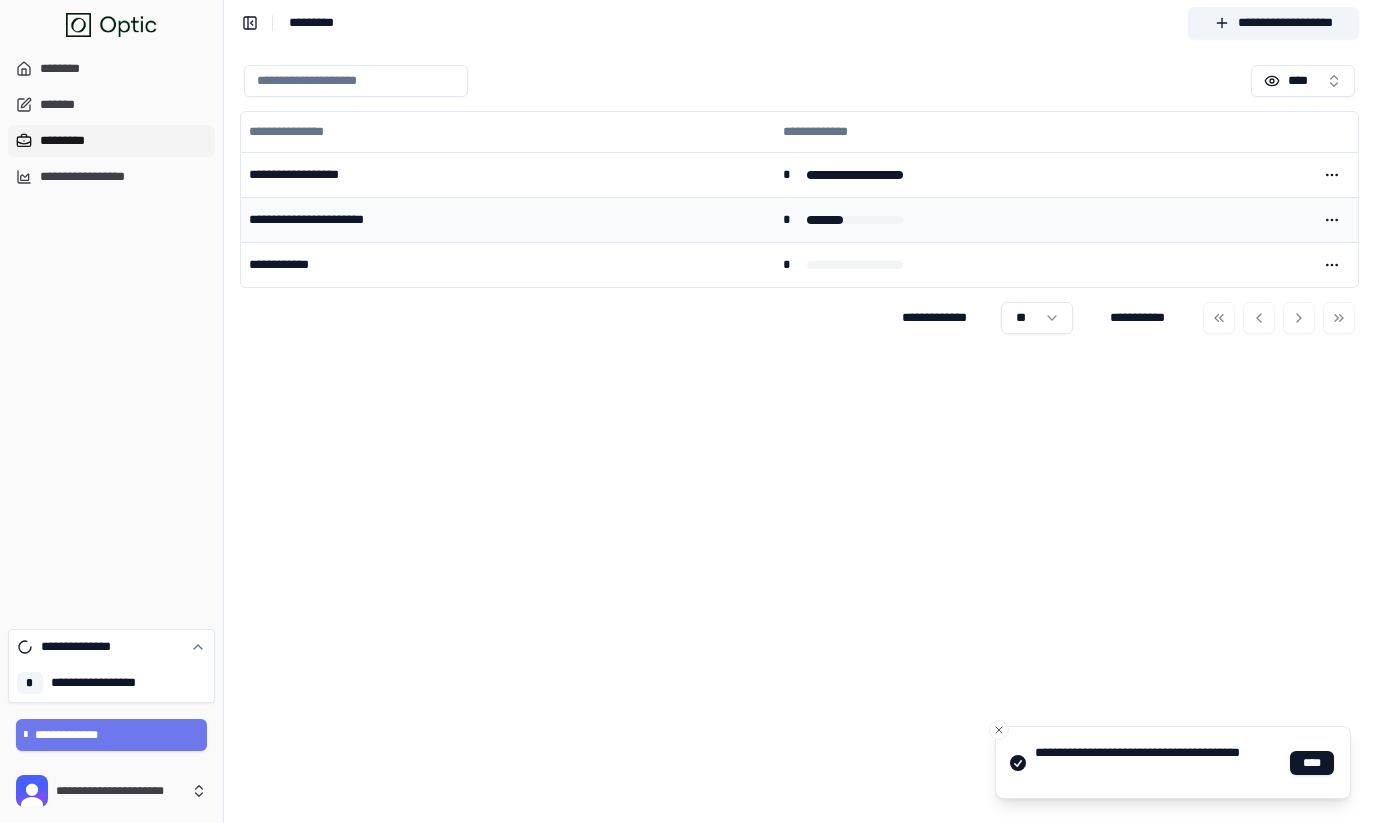 click on "**********" at bounding box center (508, 219) 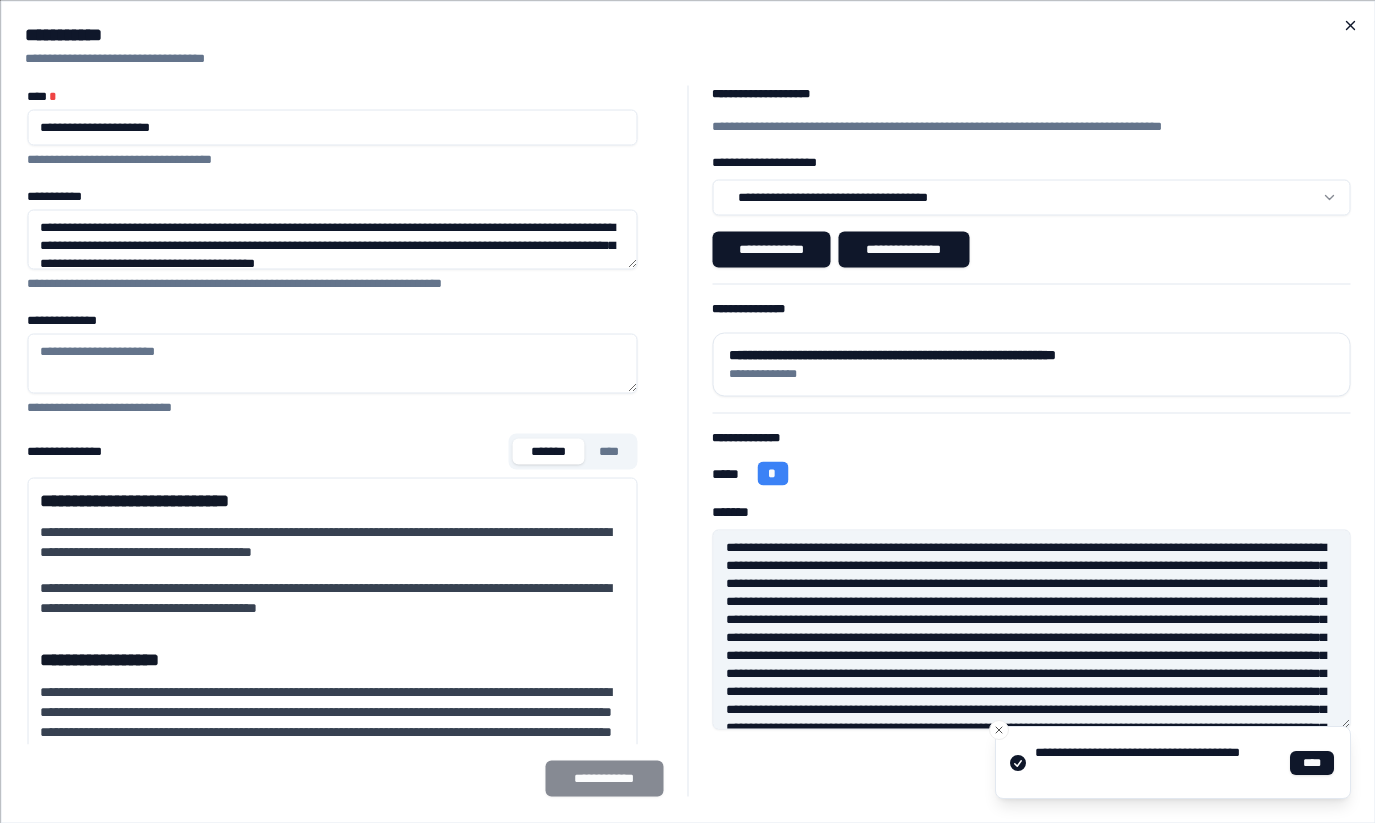 click 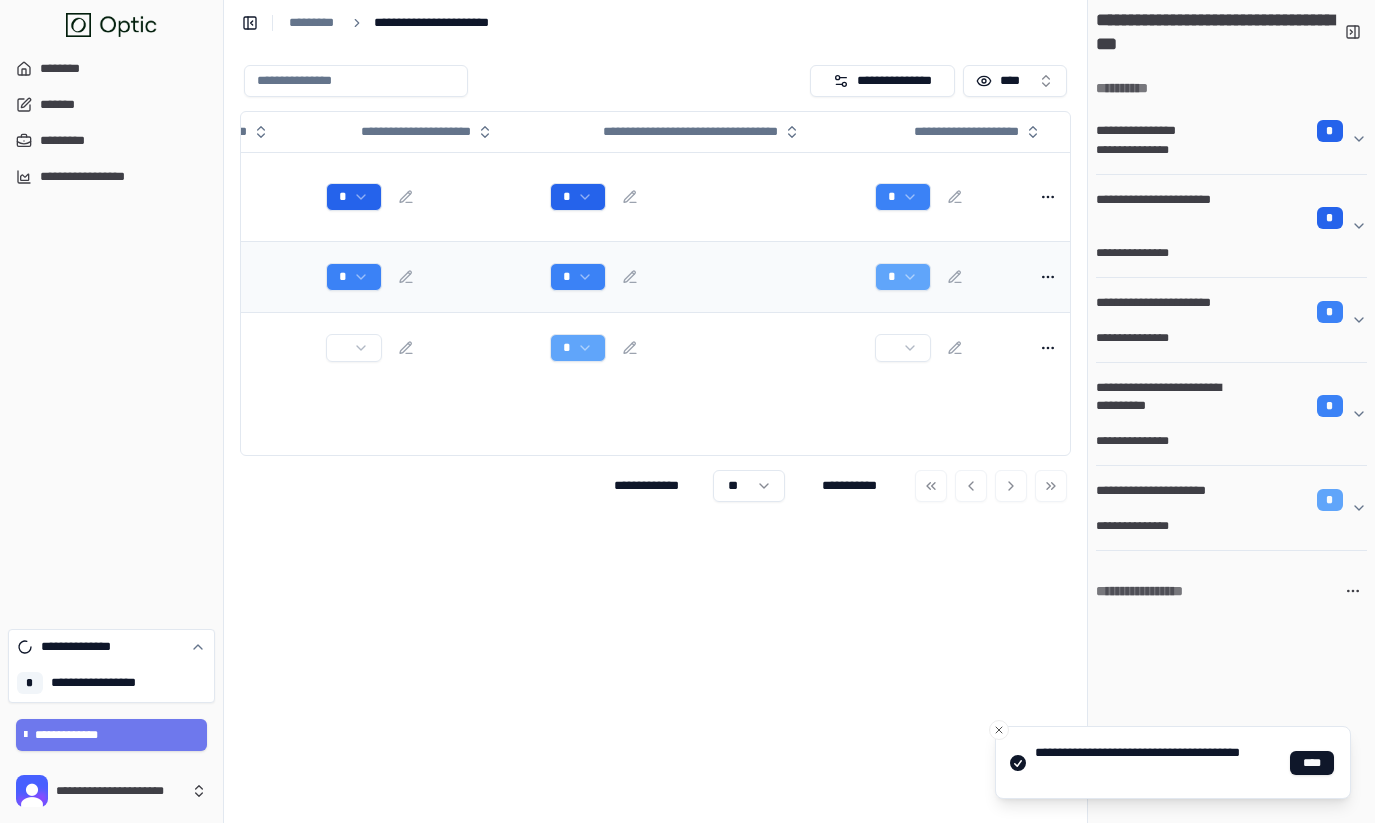 scroll, scrollTop: 0, scrollLeft: 641, axis: horizontal 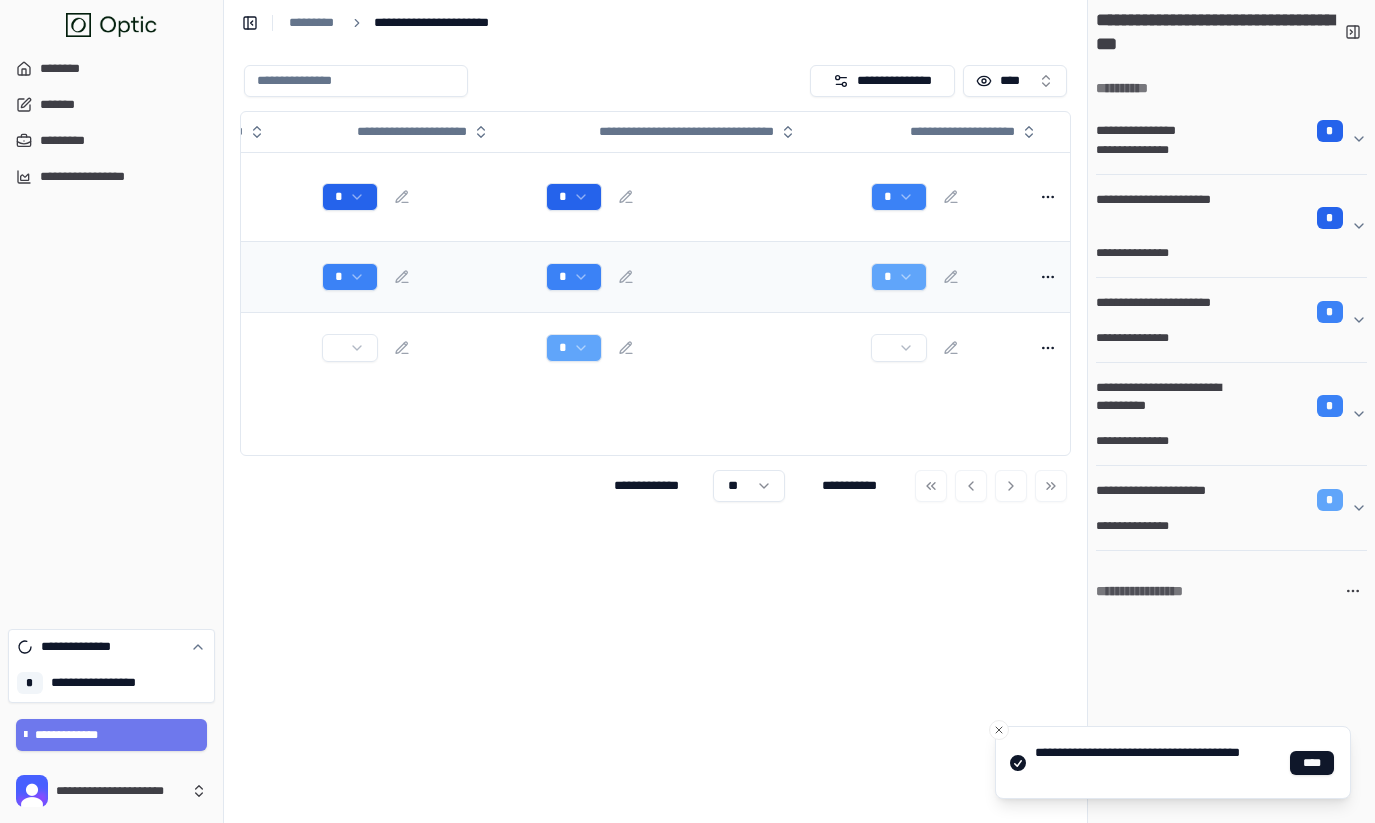 click on "*" at bounding box center (700, 277) 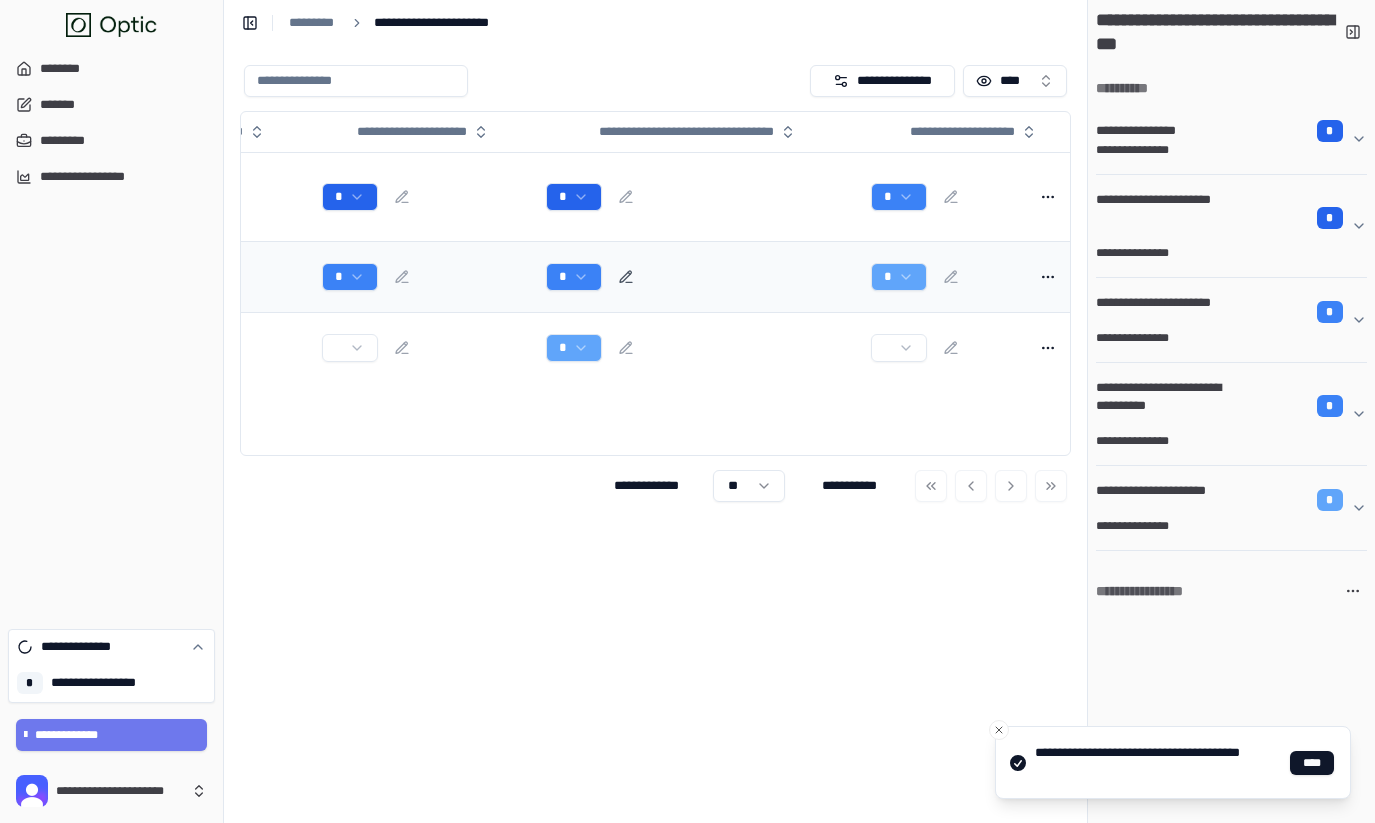 click 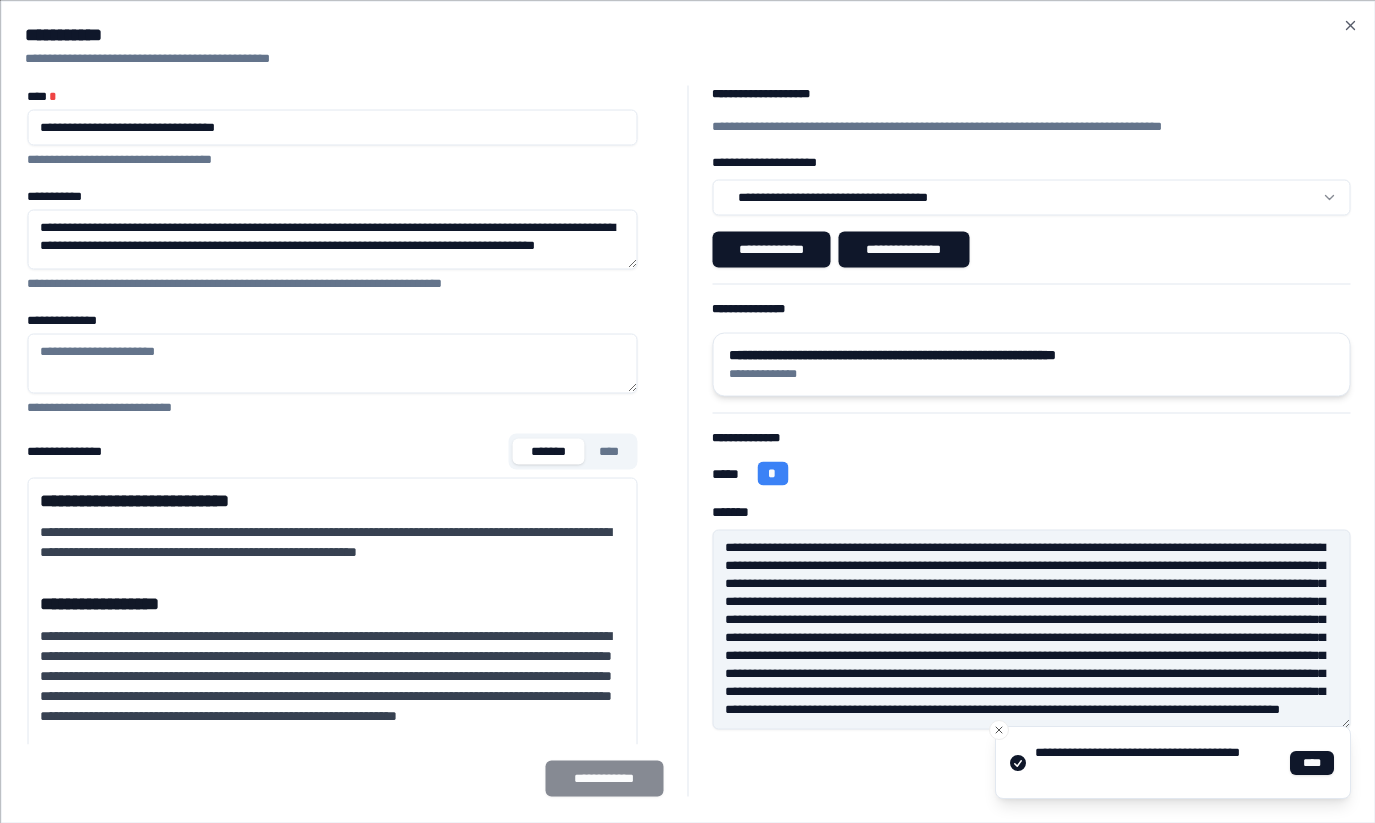 click on "**********" at bounding box center [1031, 354] 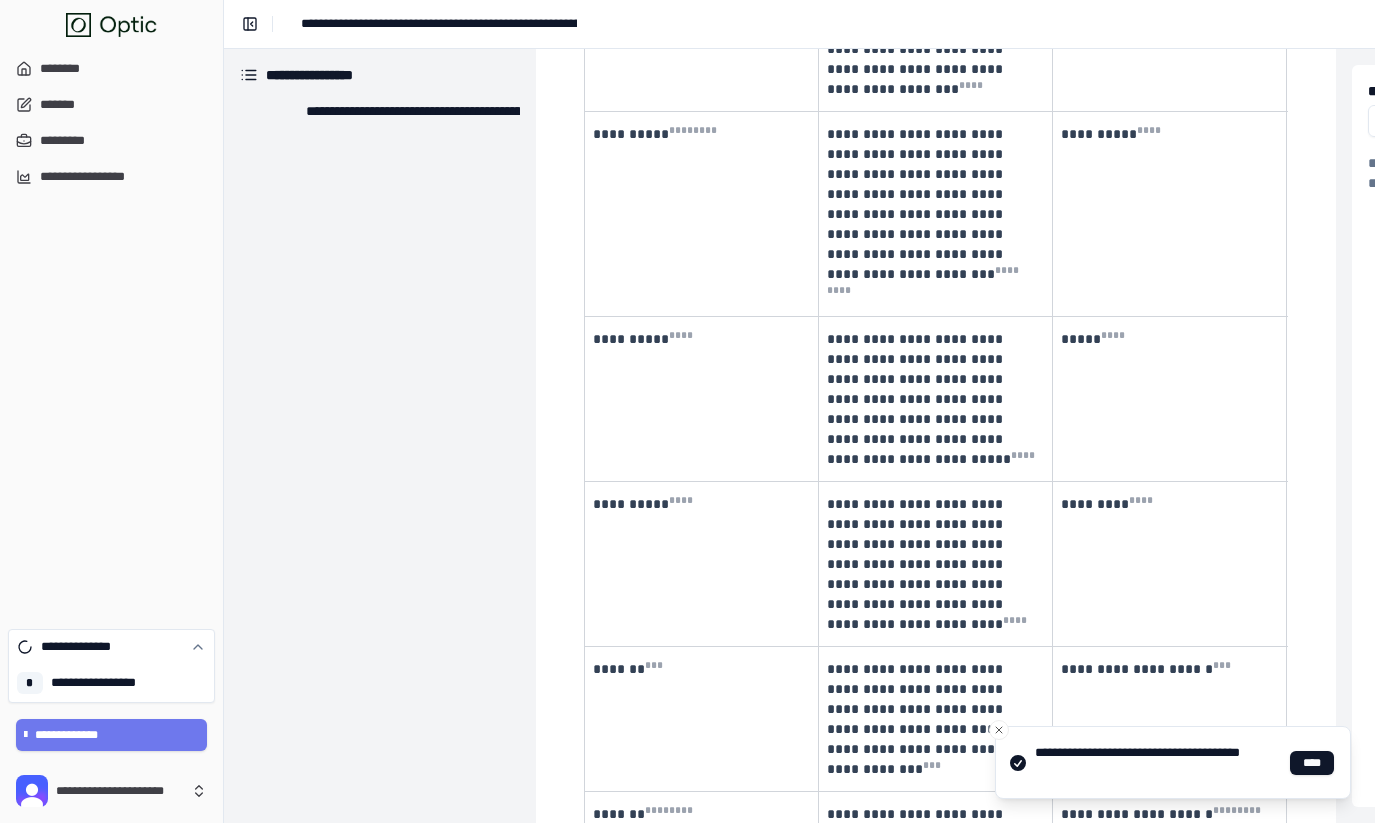 scroll, scrollTop: 2479, scrollLeft: 0, axis: vertical 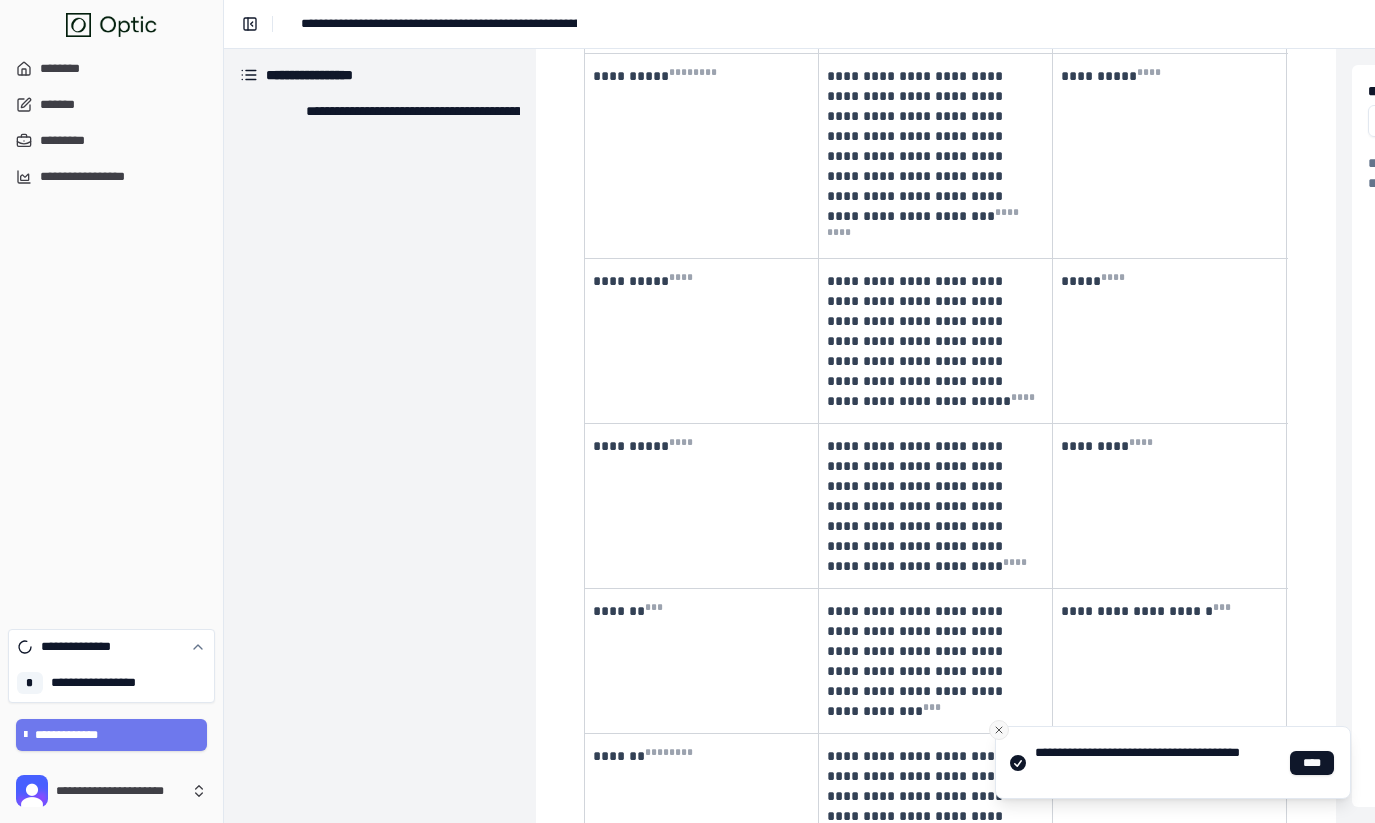 click 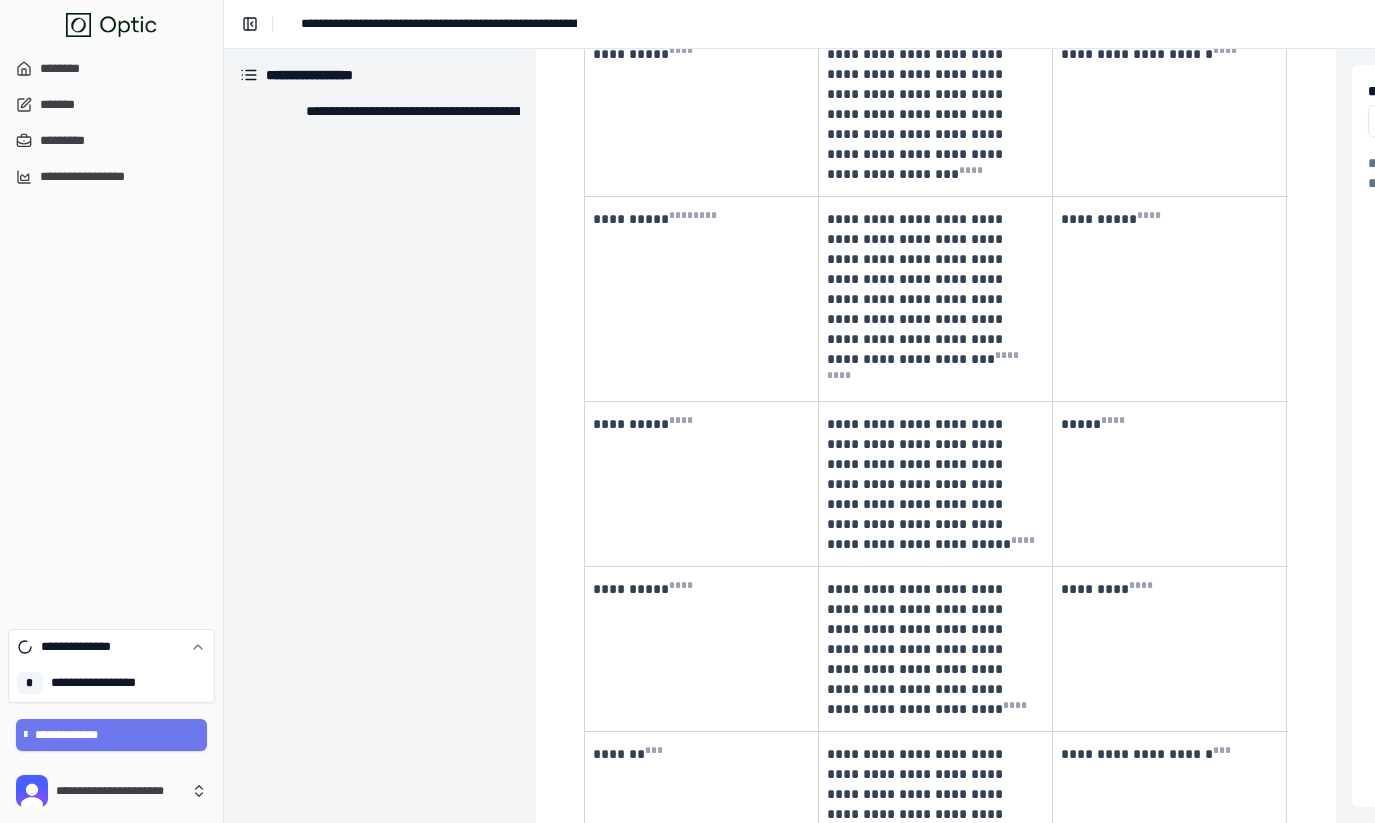 scroll, scrollTop: 2332, scrollLeft: 0, axis: vertical 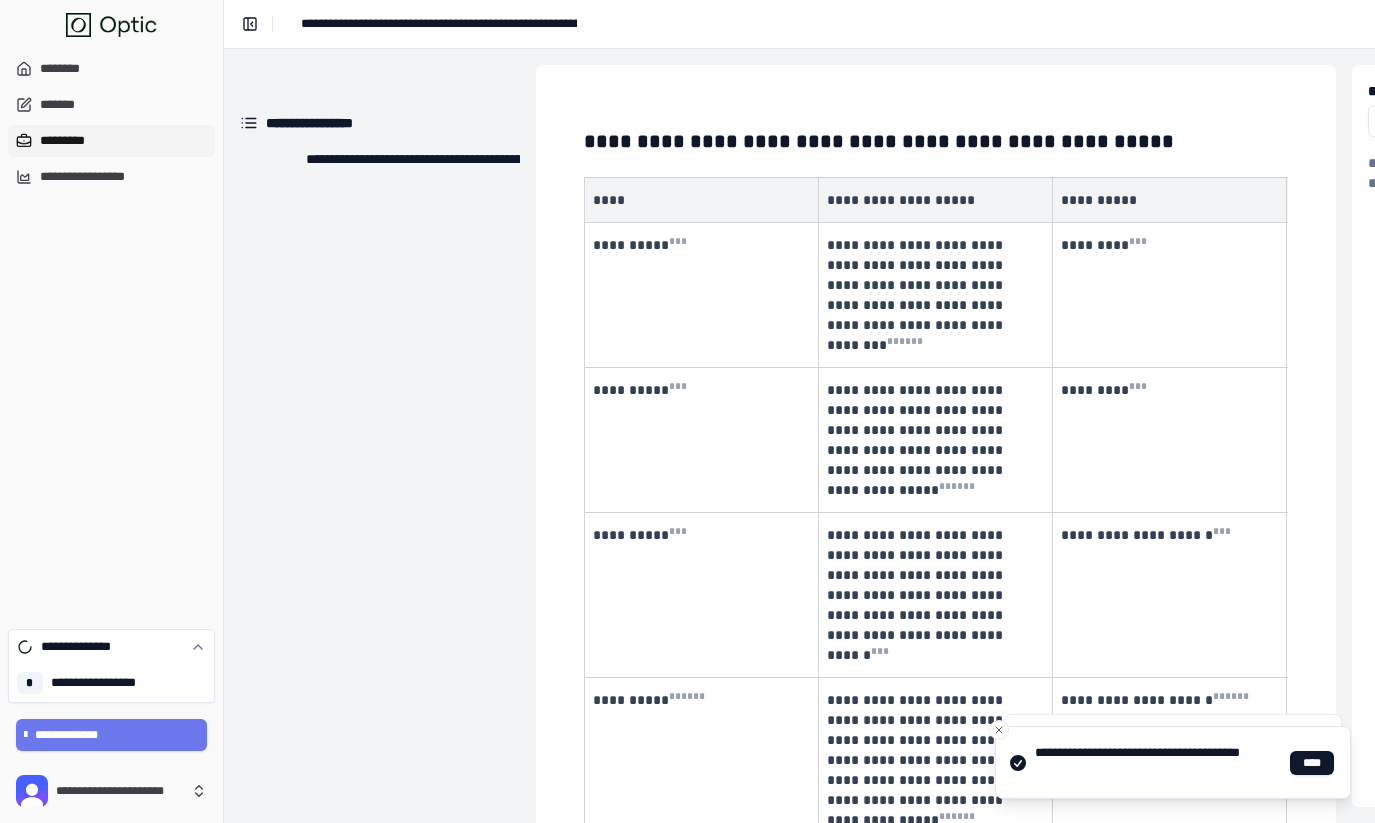 click on "*********" at bounding box center [111, 141] 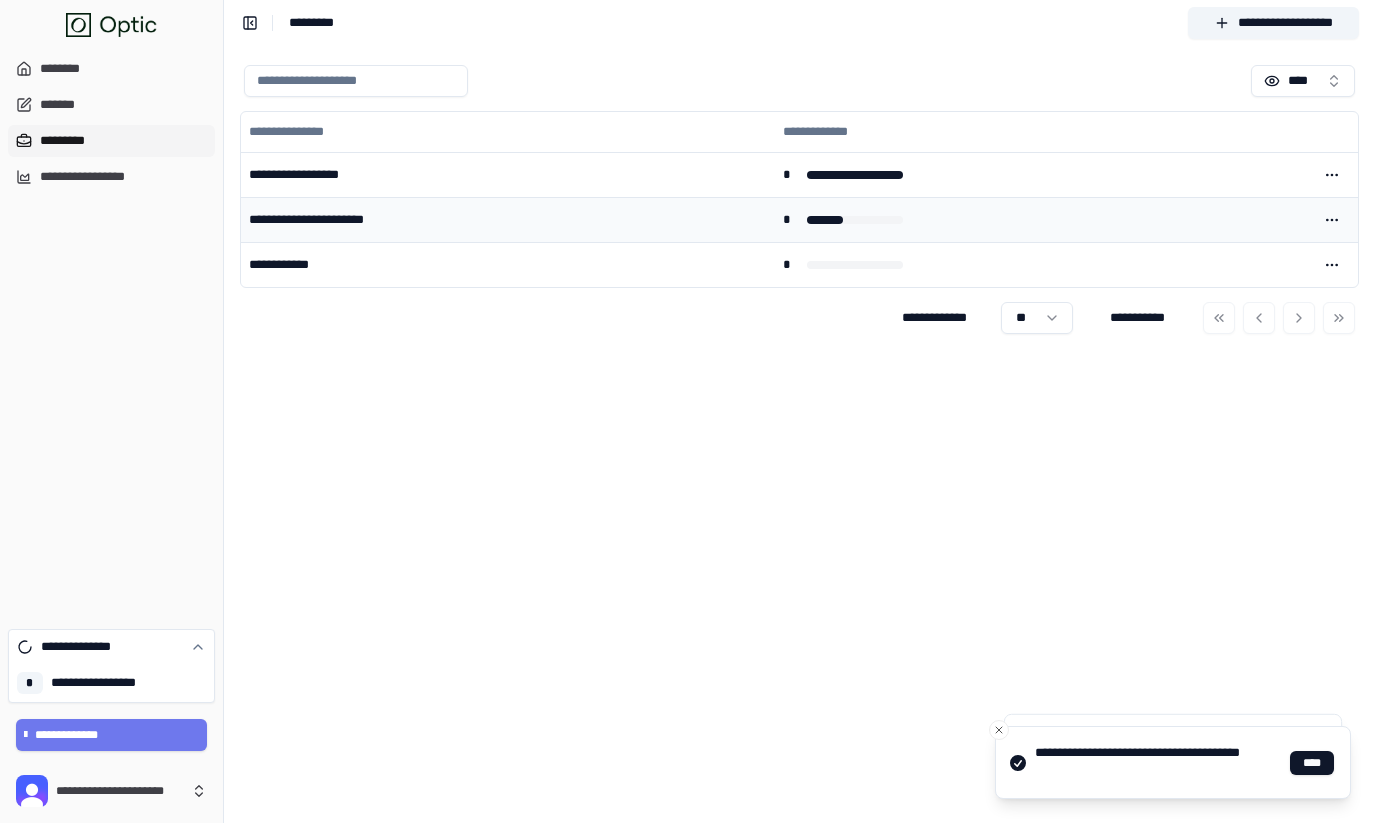 click on "**********" at bounding box center [508, 219] 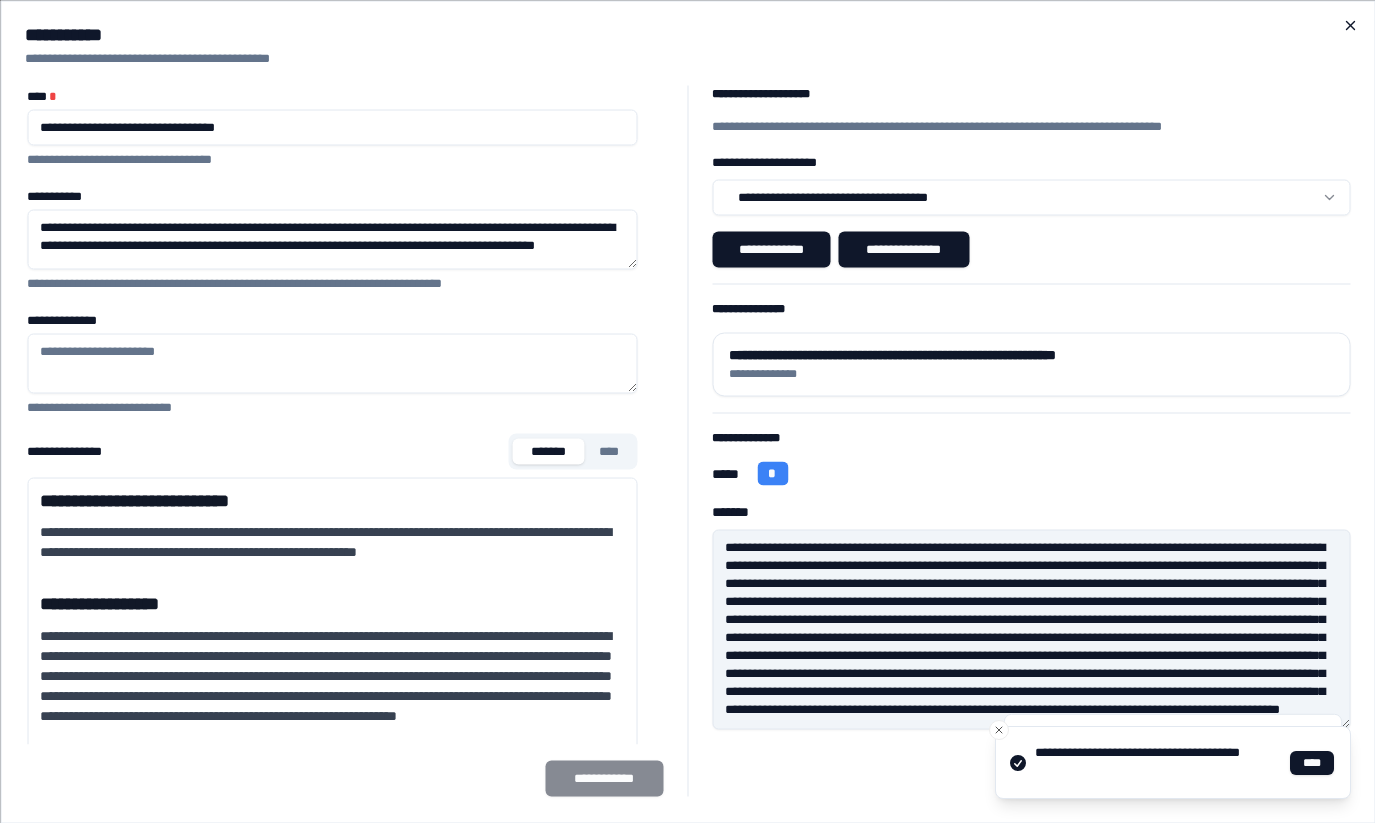 click 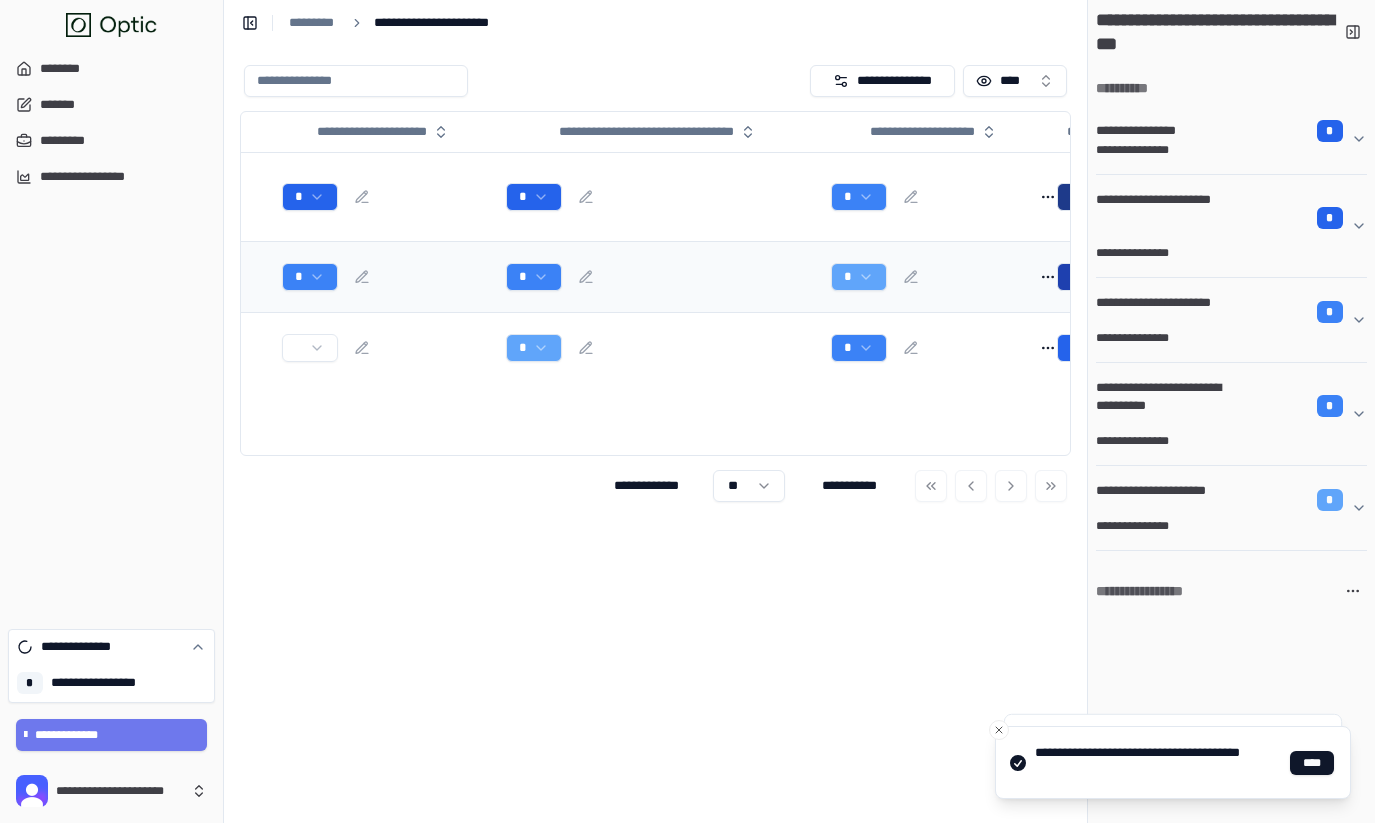 scroll, scrollTop: 0, scrollLeft: 822, axis: horizontal 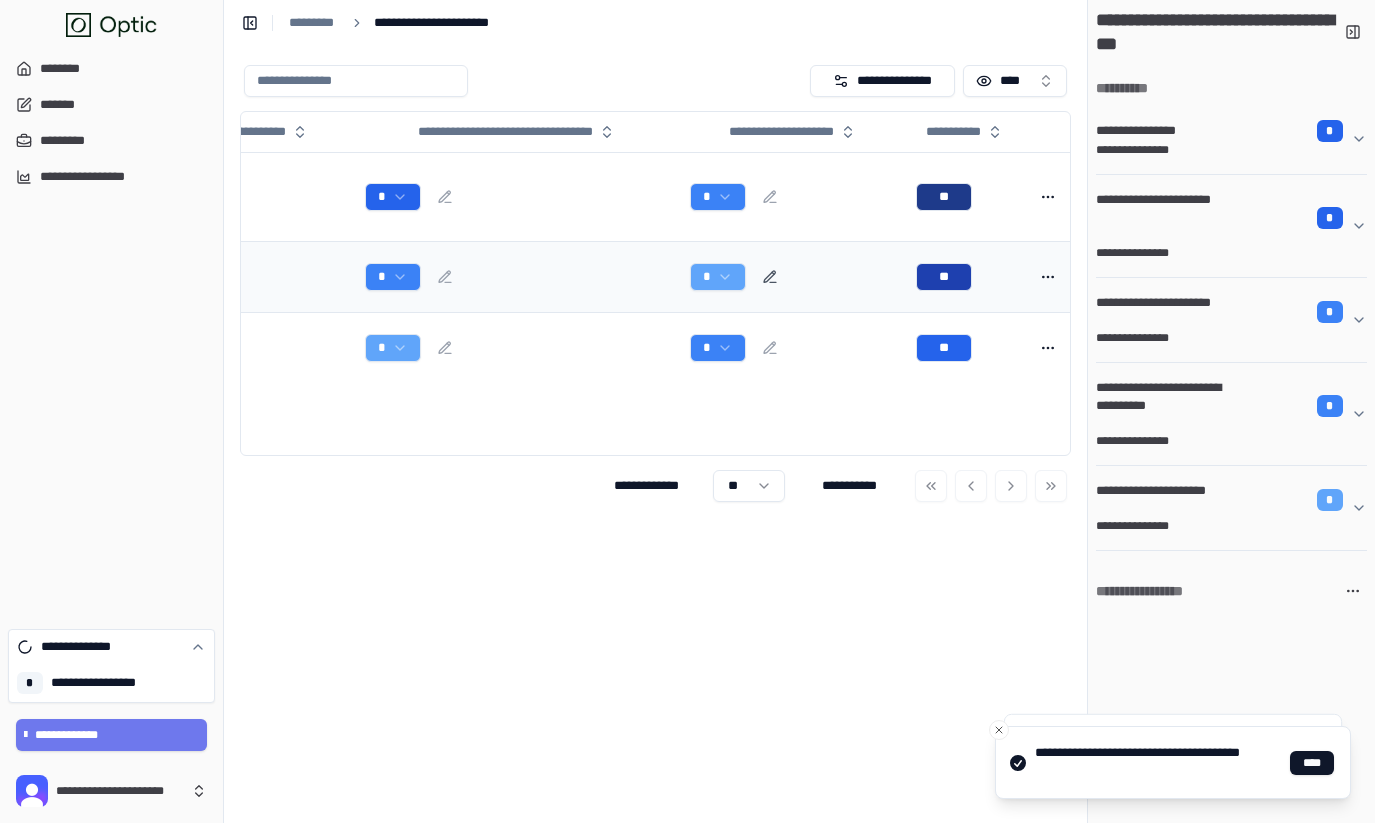 click 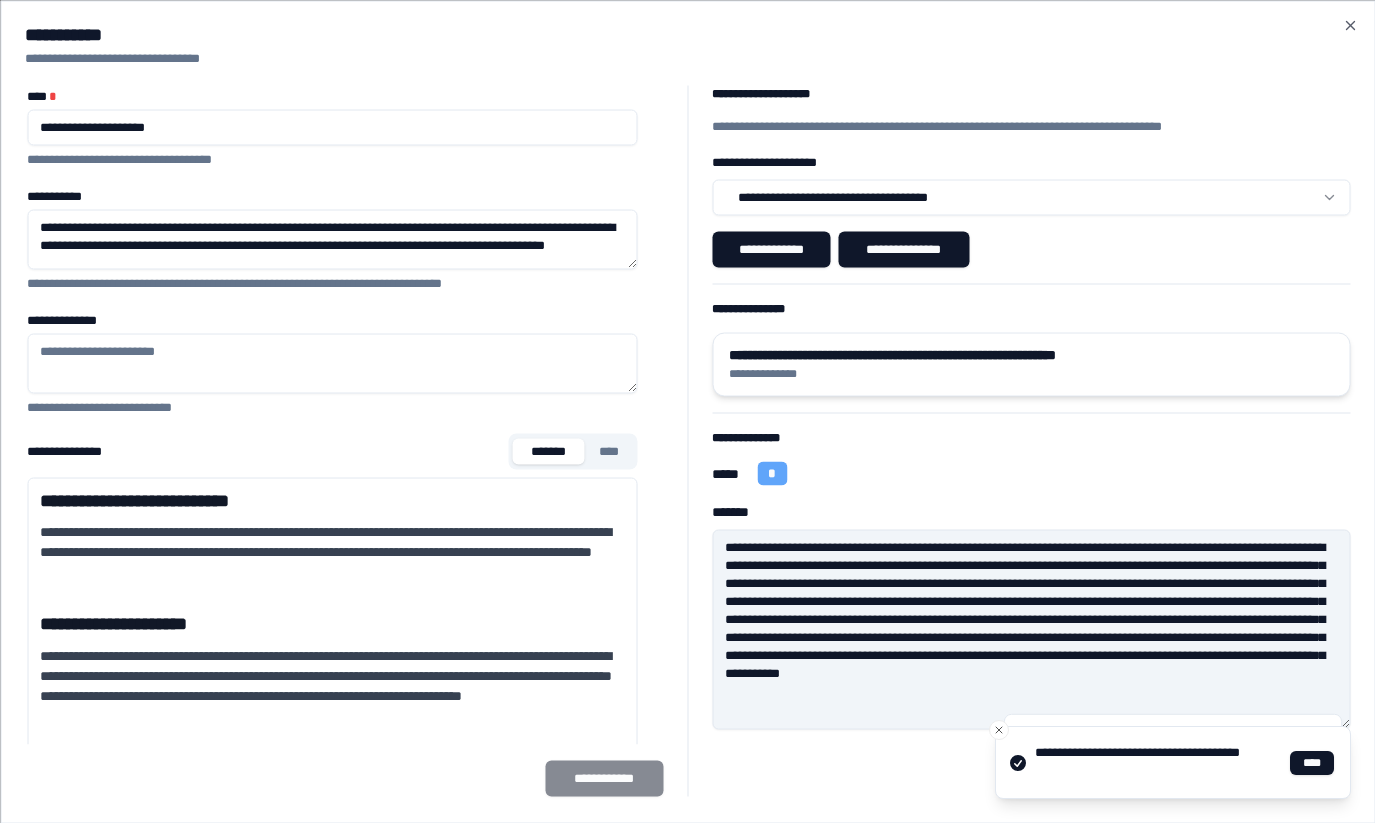 type on "**********" 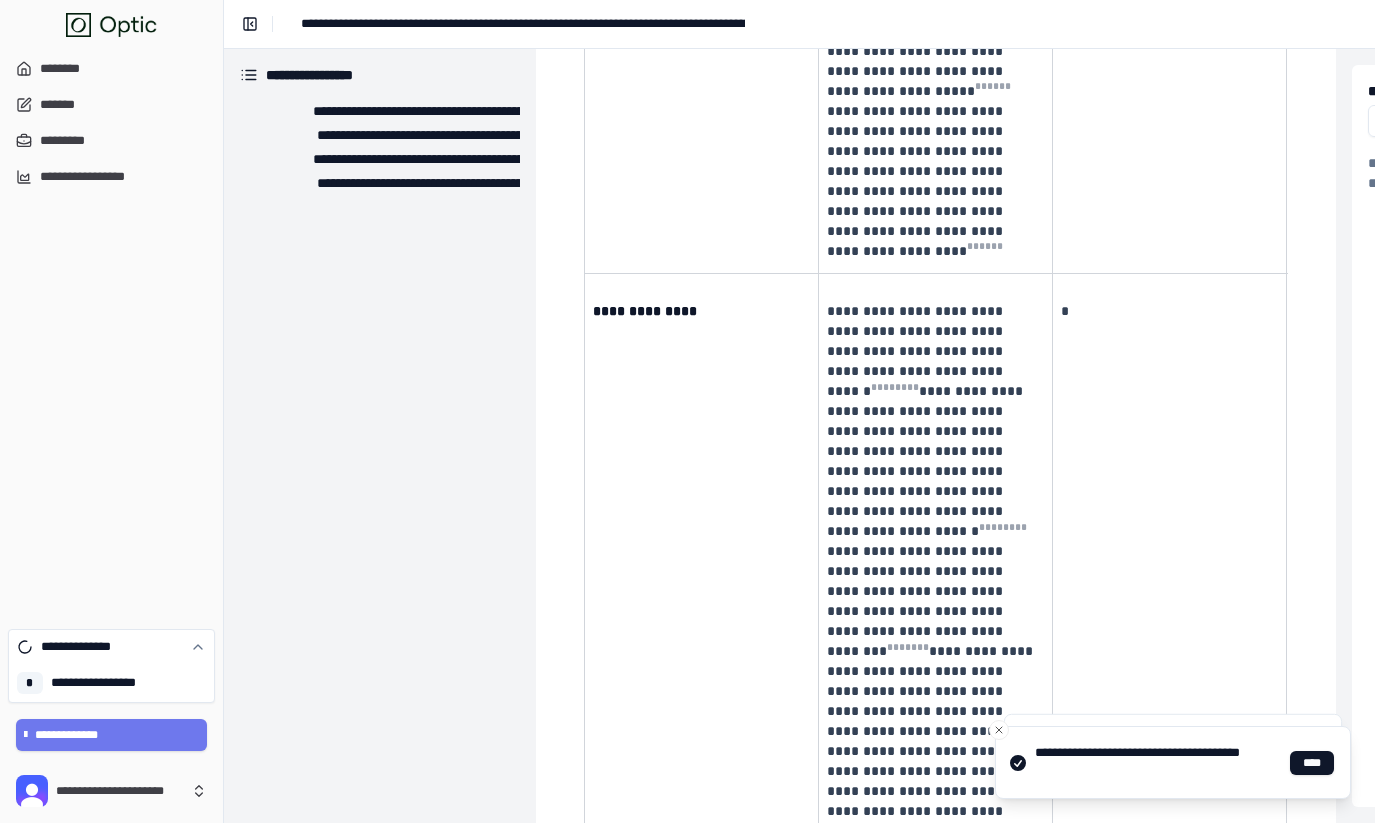 scroll, scrollTop: 531, scrollLeft: 0, axis: vertical 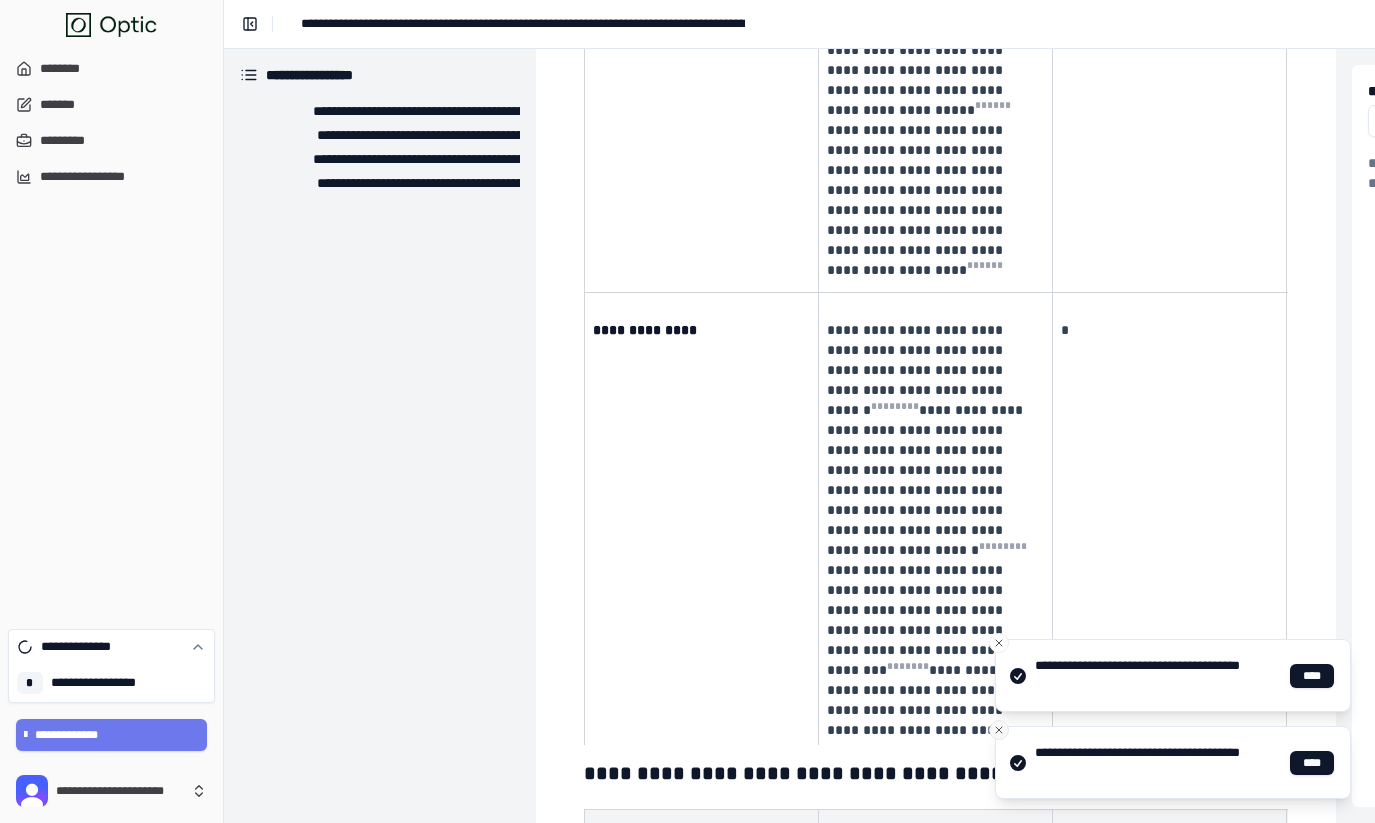click 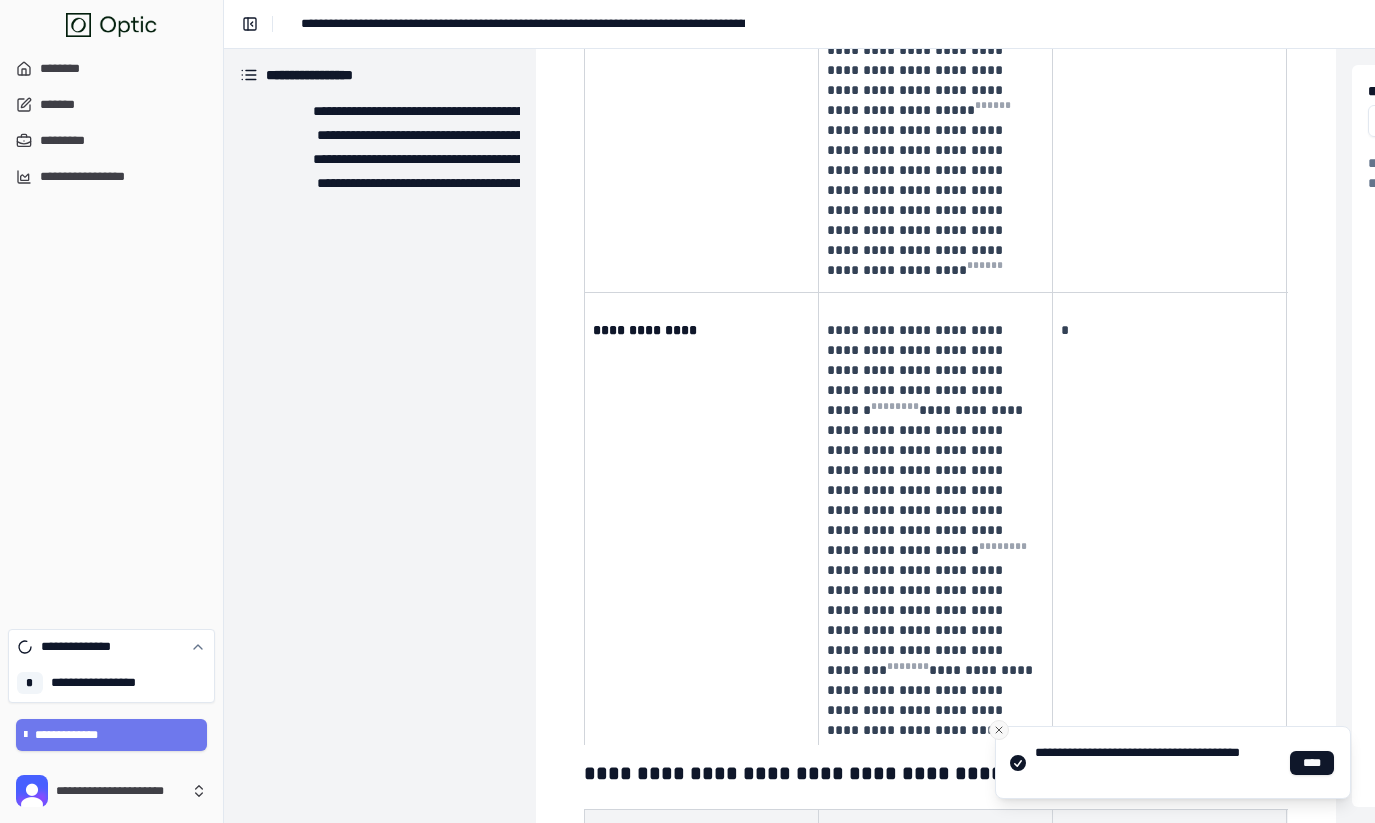 click 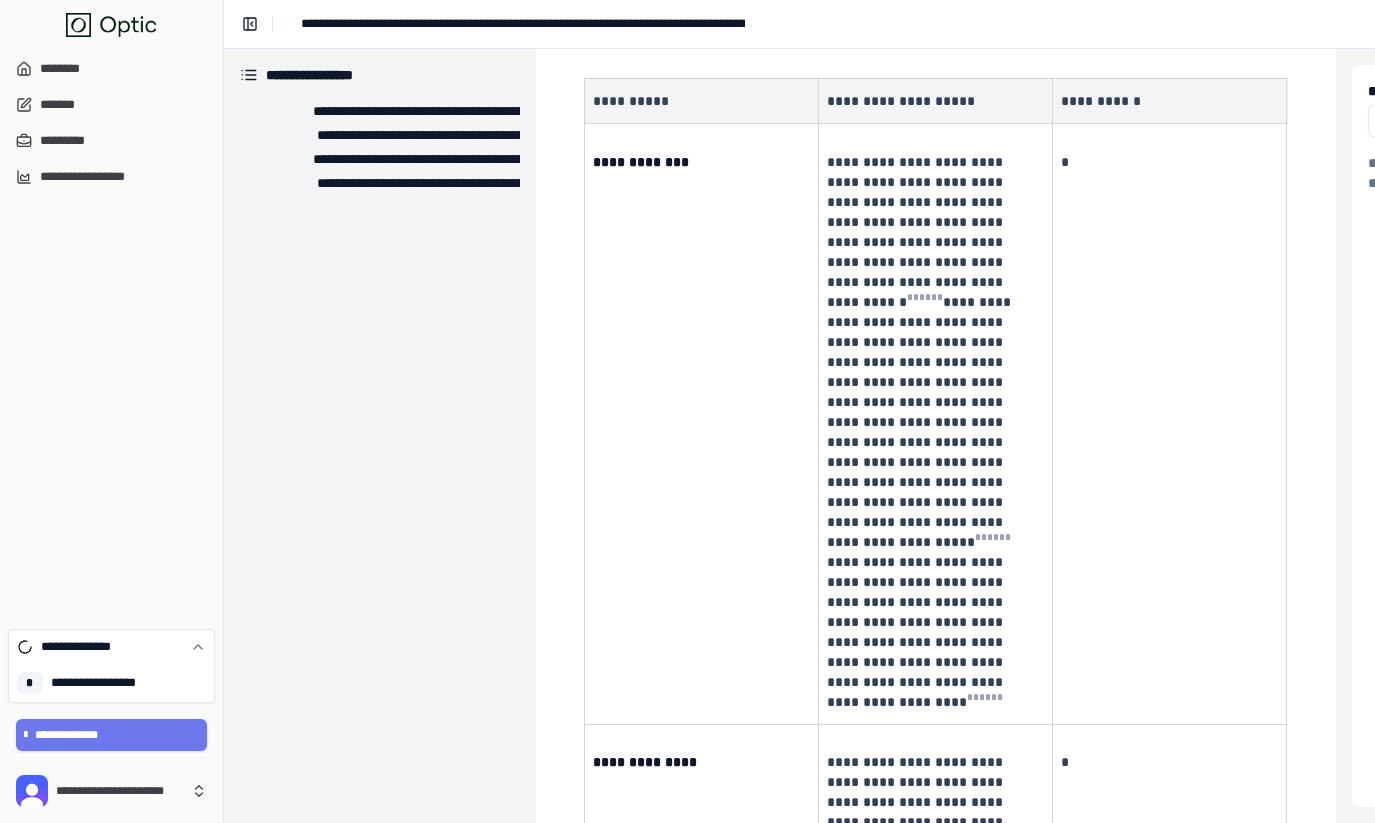 scroll, scrollTop: 0, scrollLeft: 0, axis: both 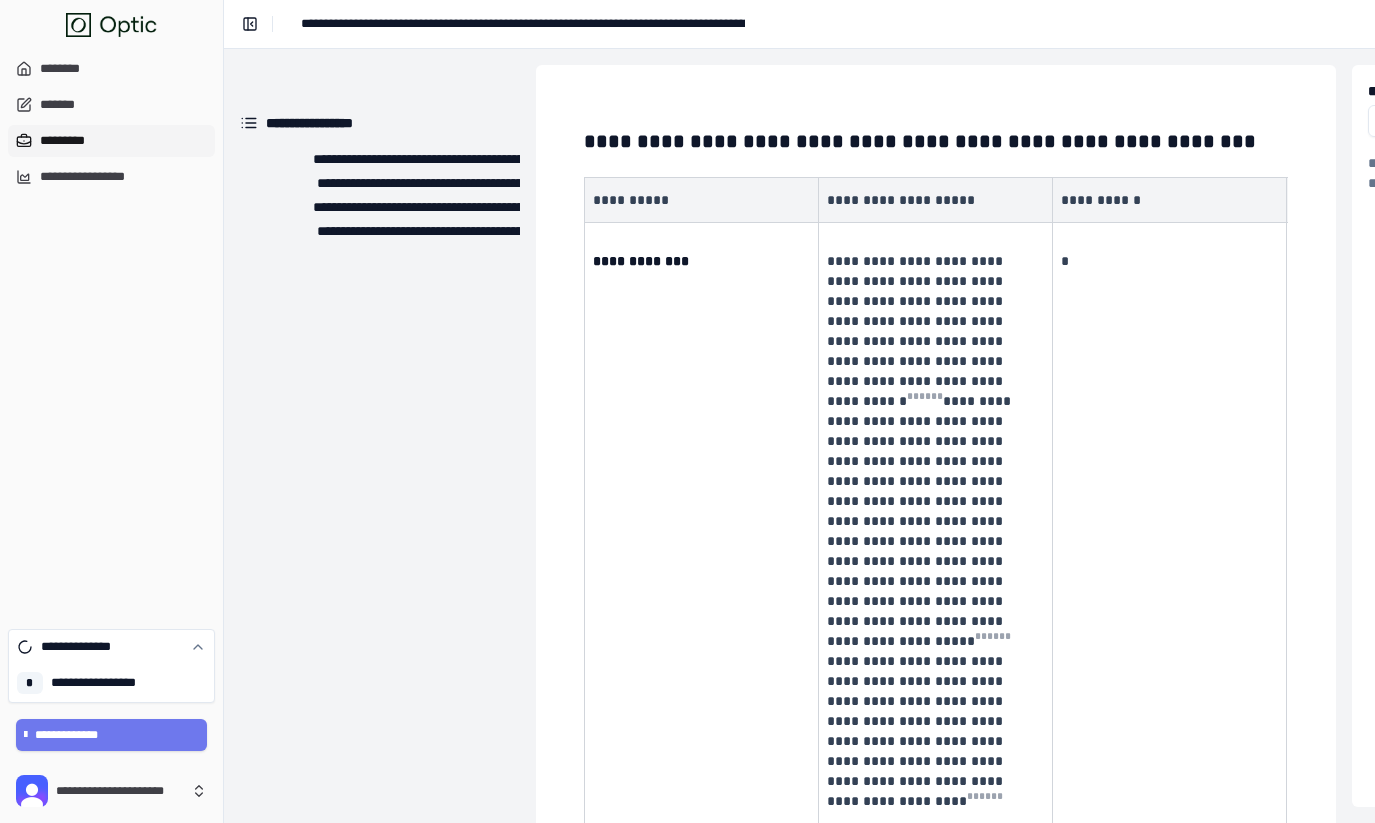 click on "*********" at bounding box center [111, 141] 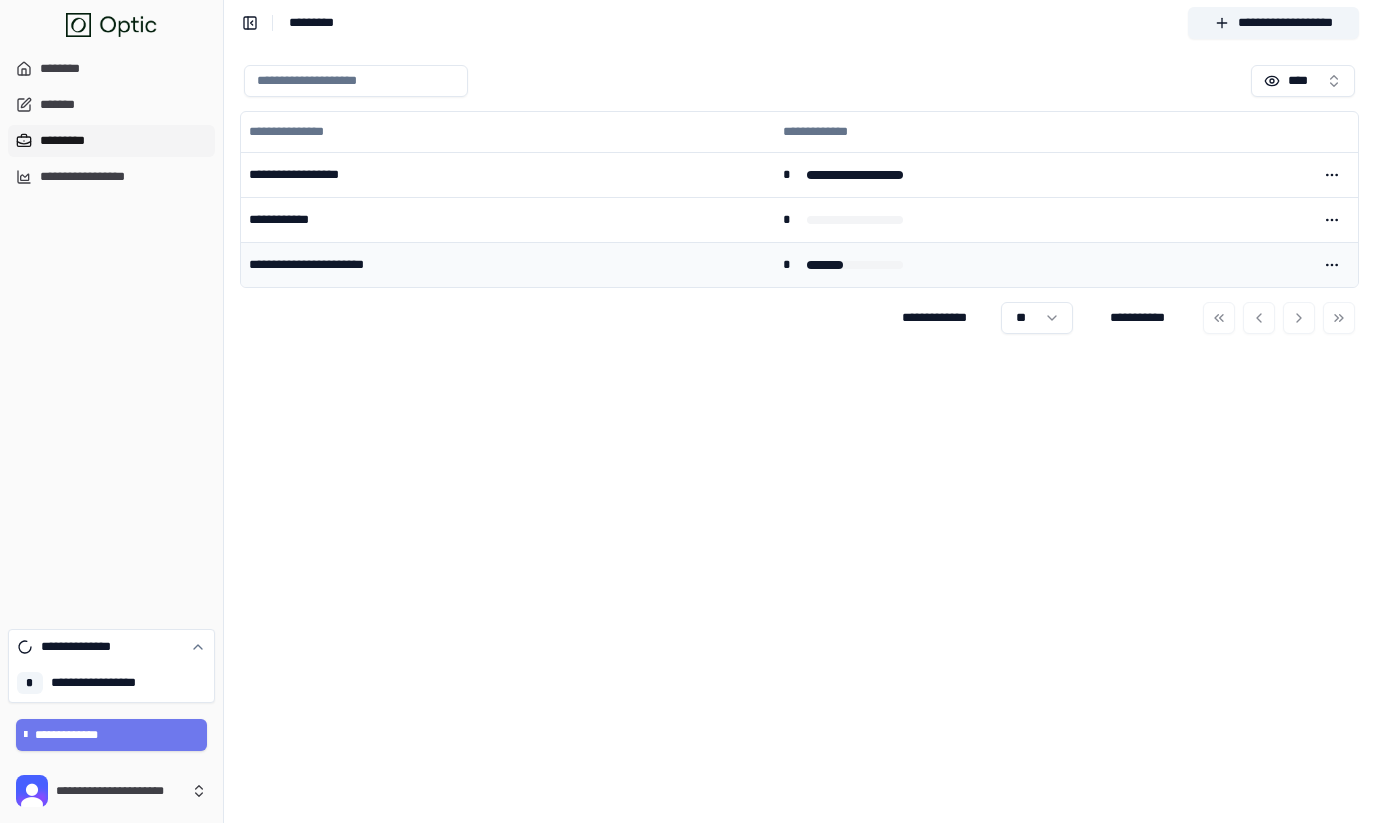 click on "**********" at bounding box center [508, 264] 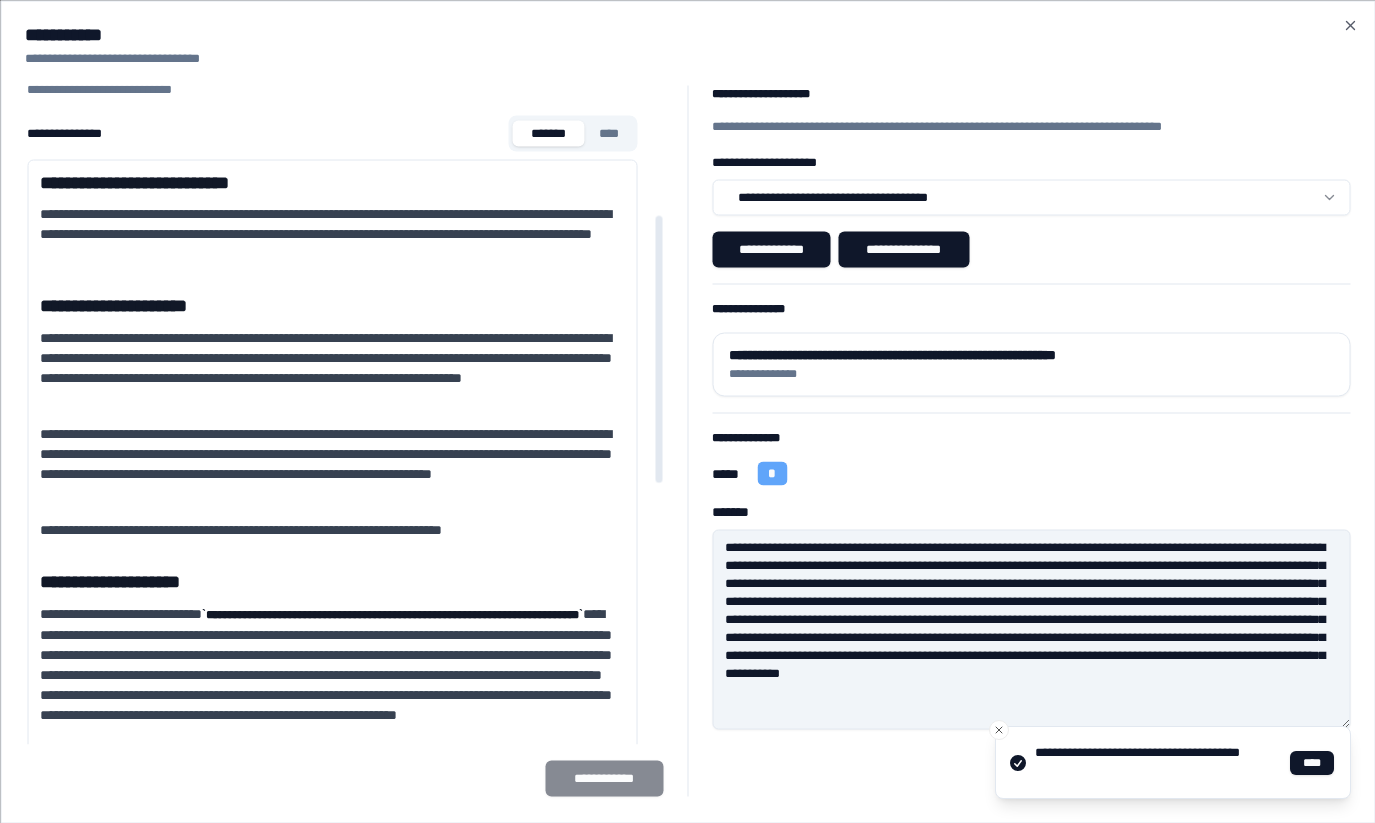 scroll, scrollTop: 303, scrollLeft: 0, axis: vertical 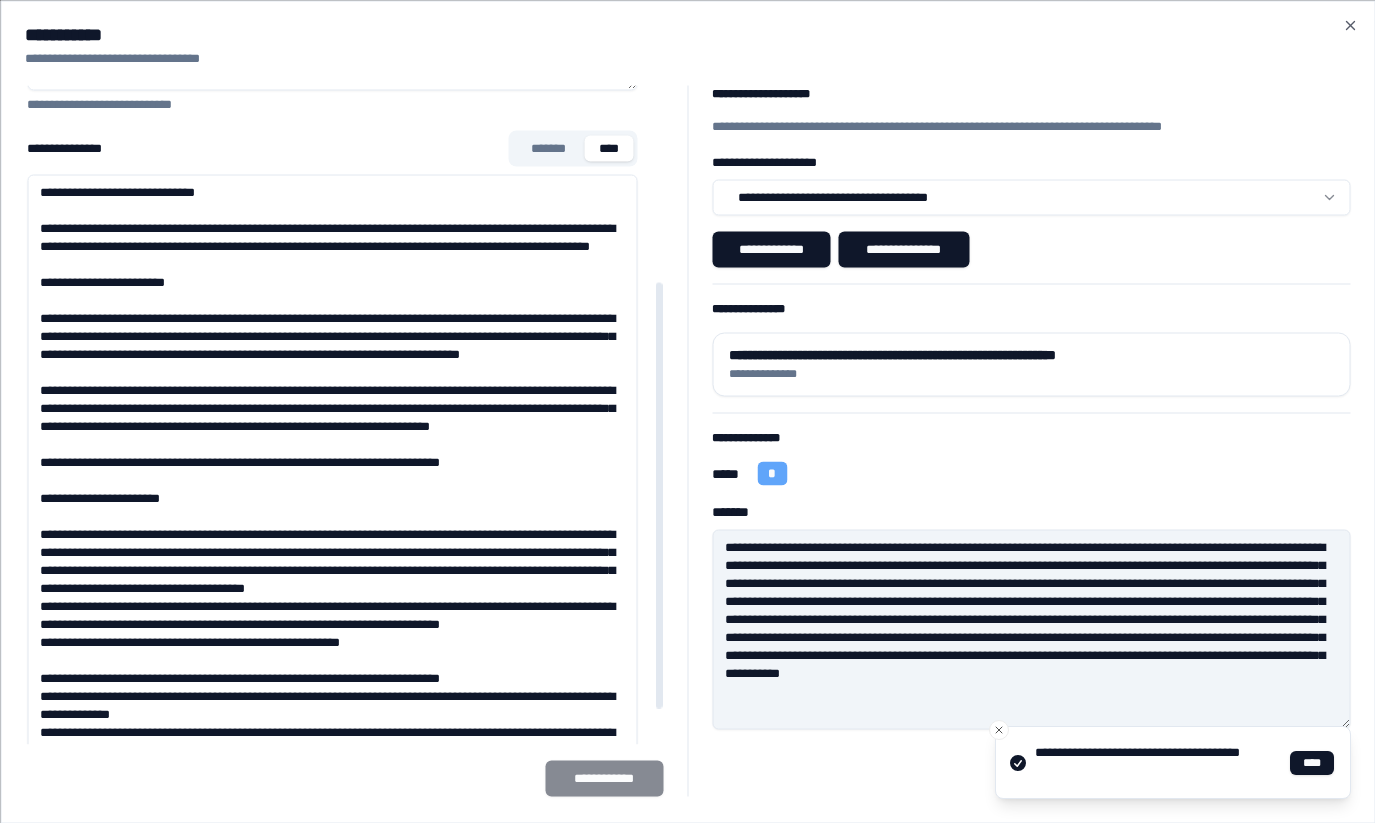click on "****" at bounding box center [609, 148] 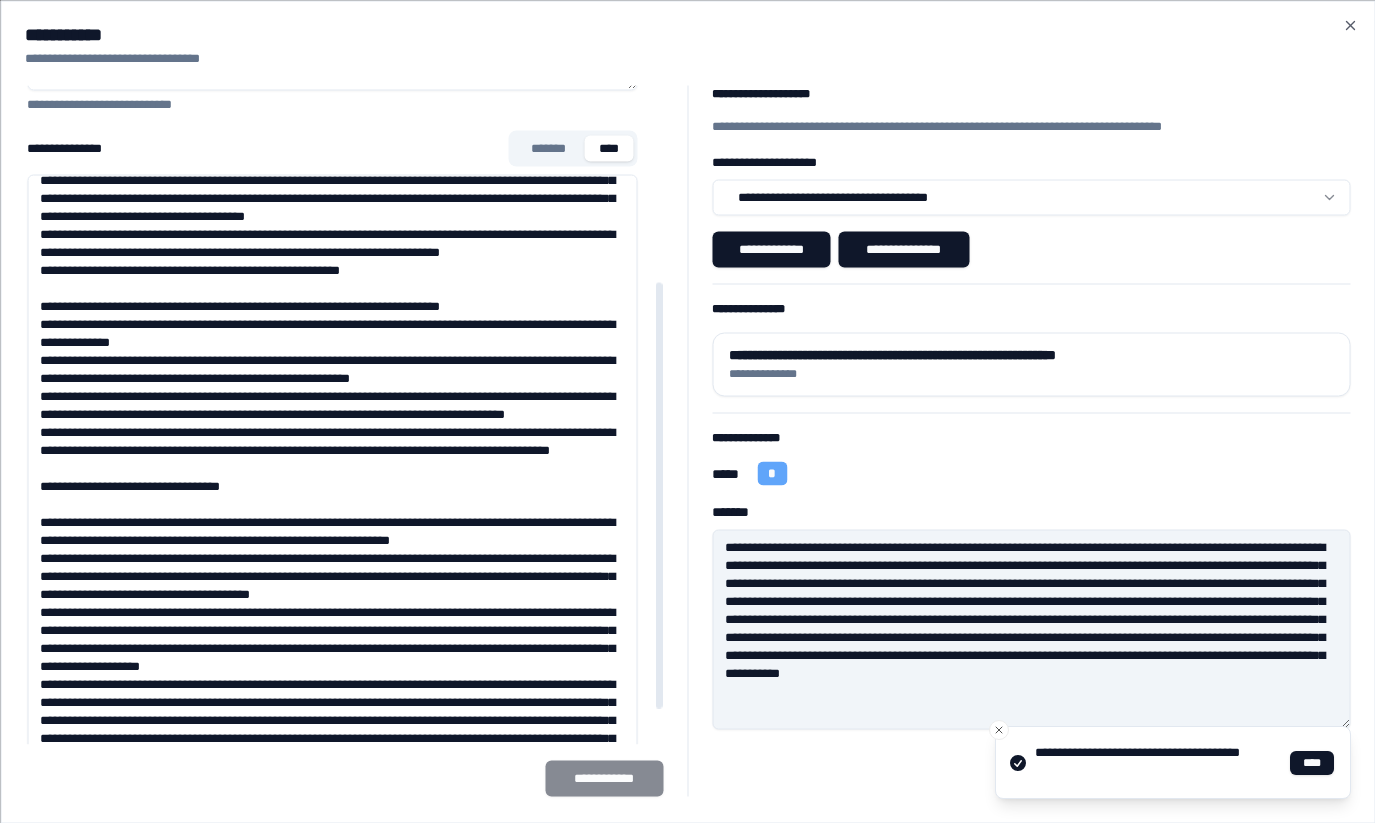 scroll, scrollTop: 387, scrollLeft: 0, axis: vertical 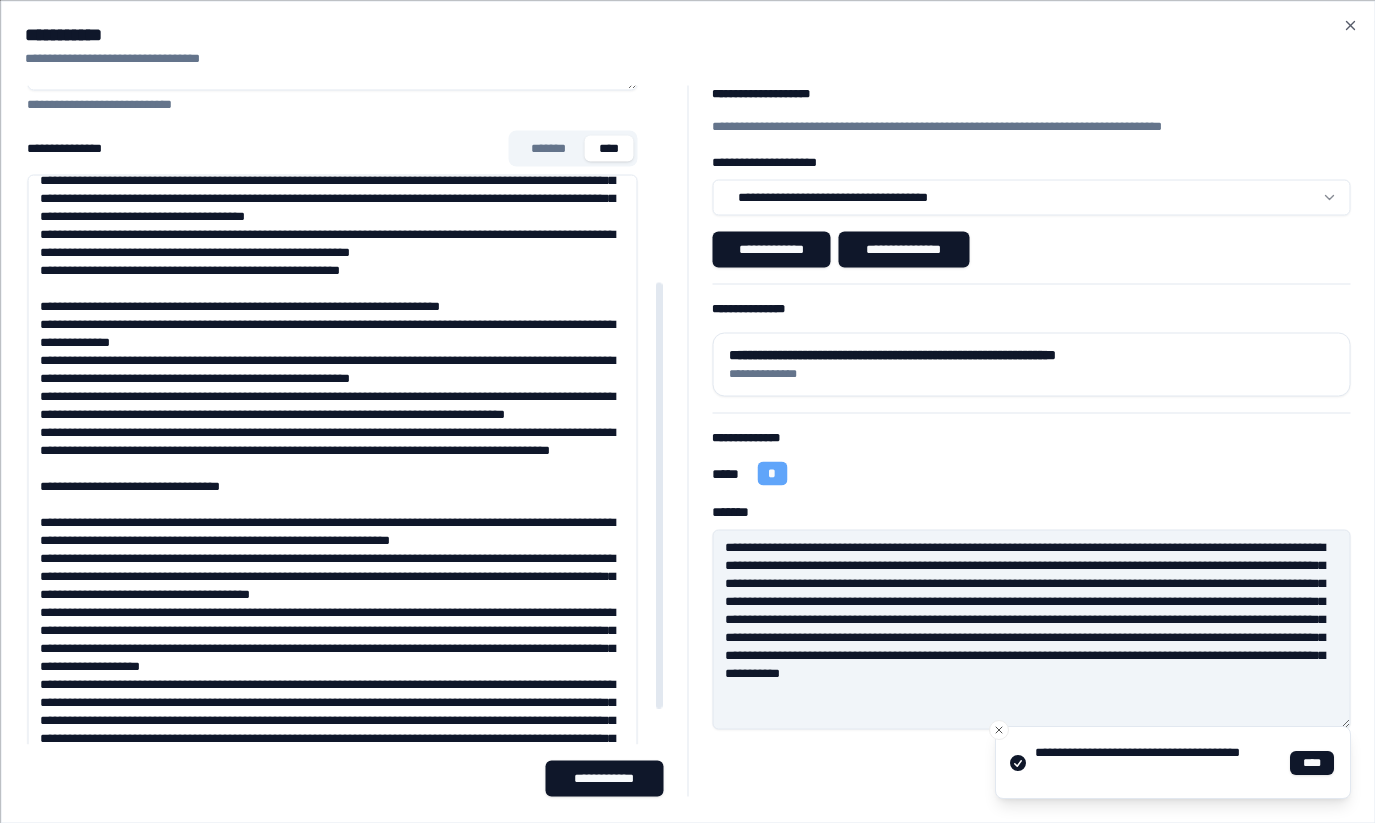 type on "**********" 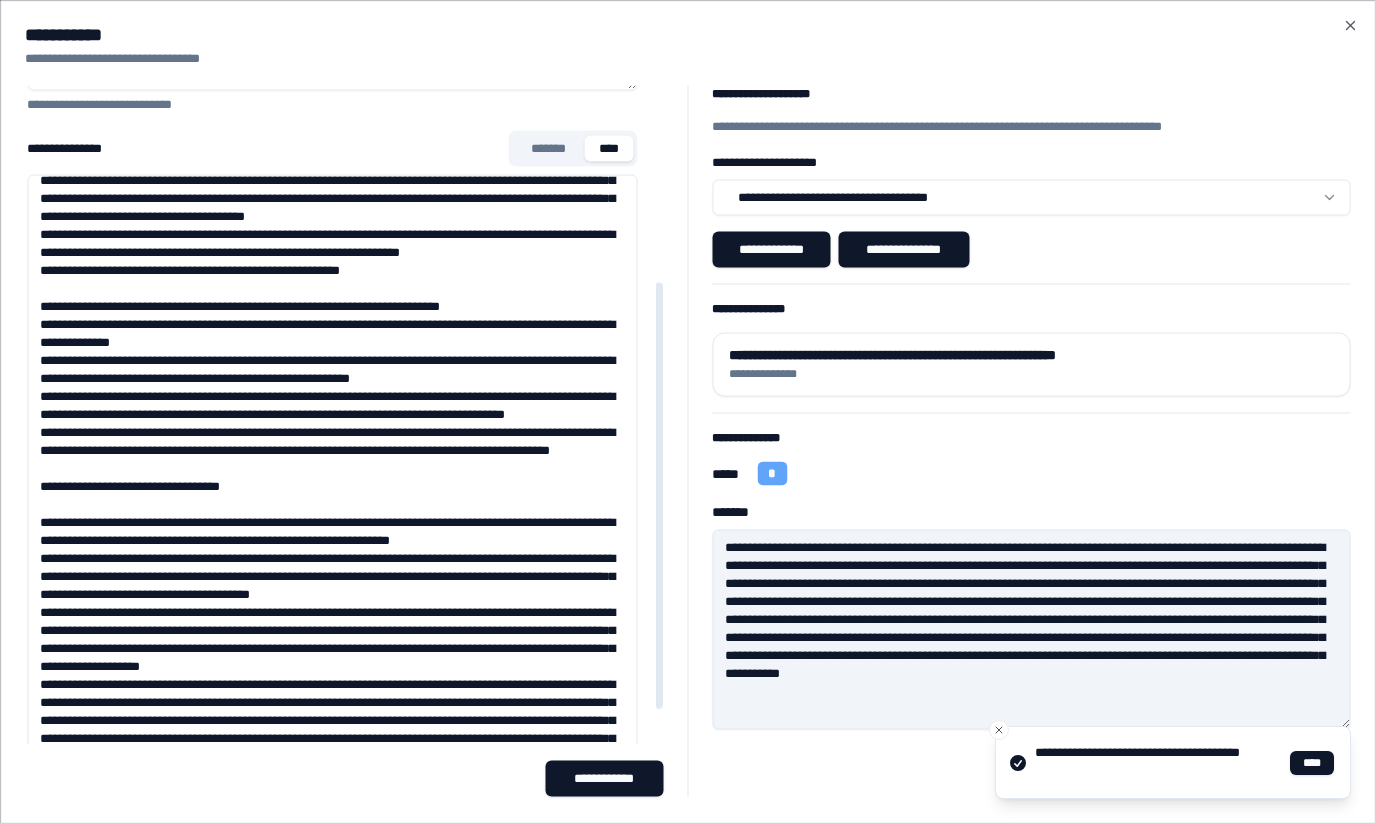 click on "**********" at bounding box center (332, 474) 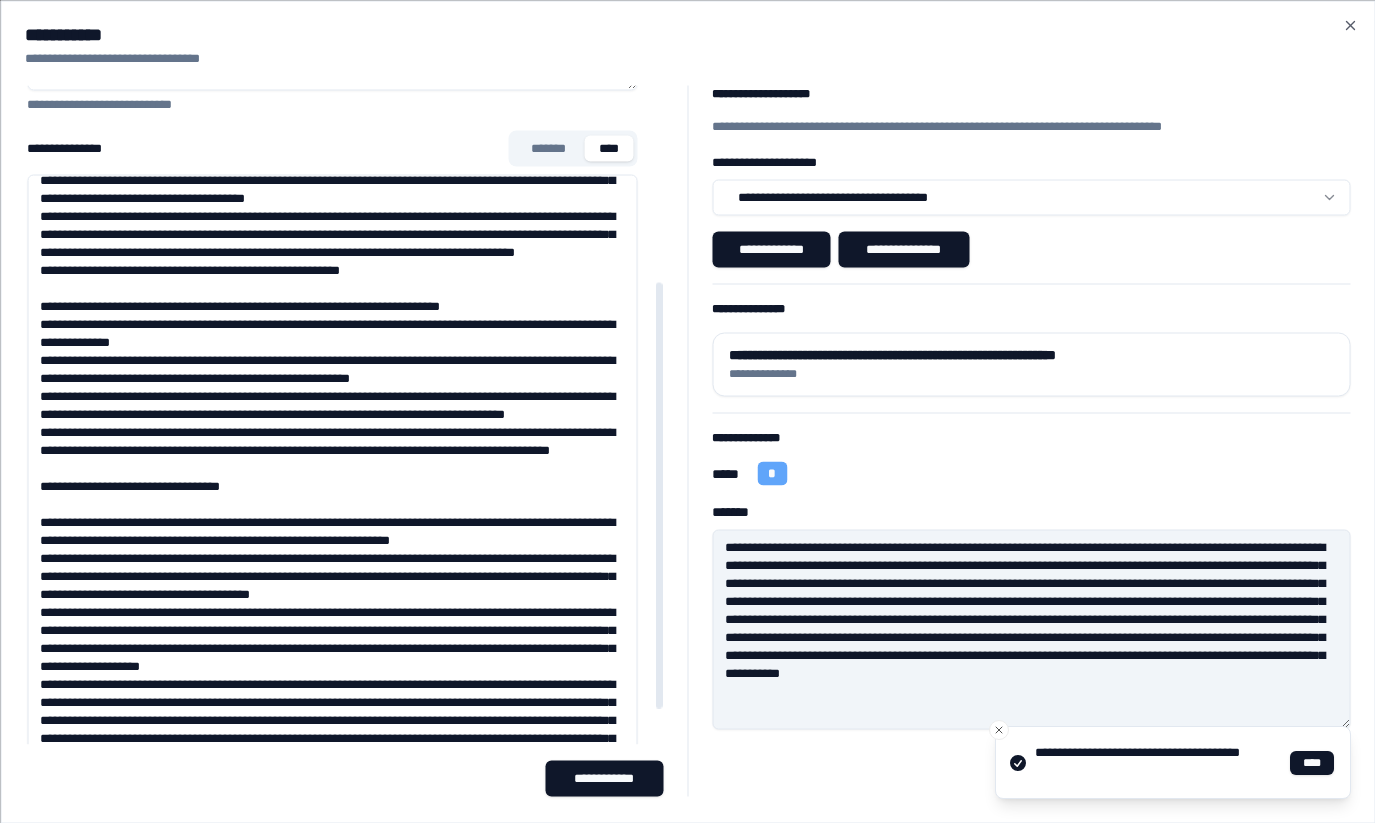 scroll, scrollTop: 452, scrollLeft: 0, axis: vertical 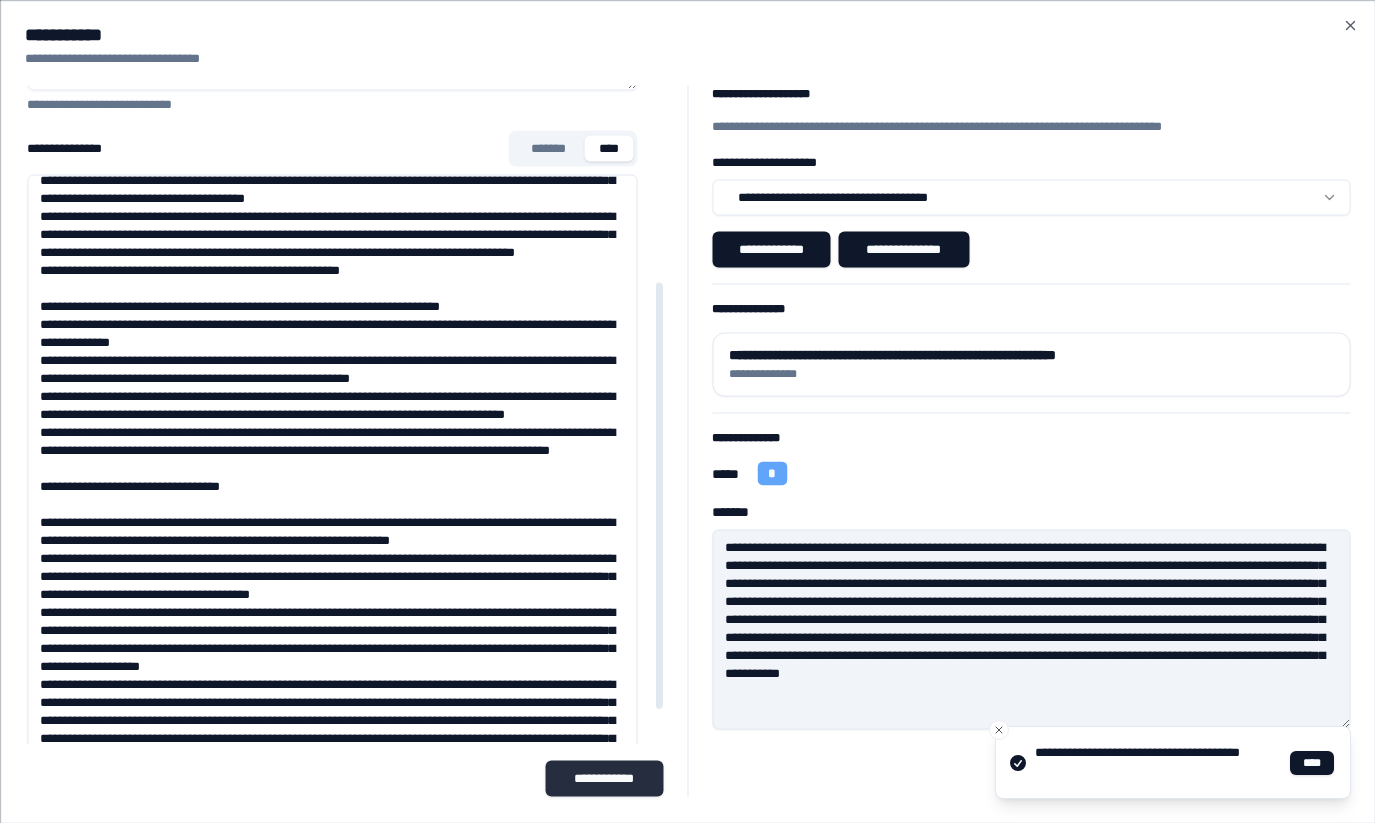 click on "**********" at bounding box center [604, 778] 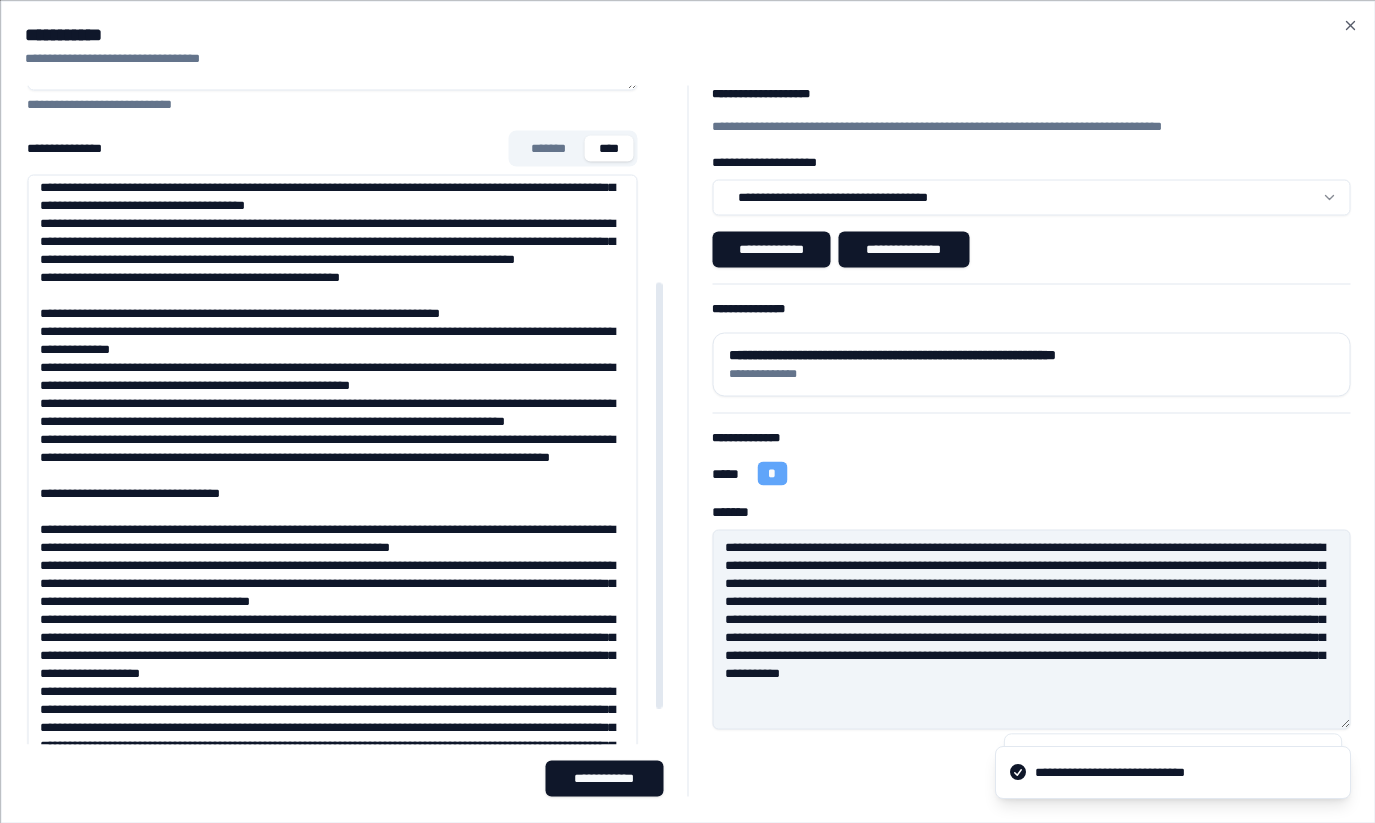 scroll, scrollTop: 351, scrollLeft: 0, axis: vertical 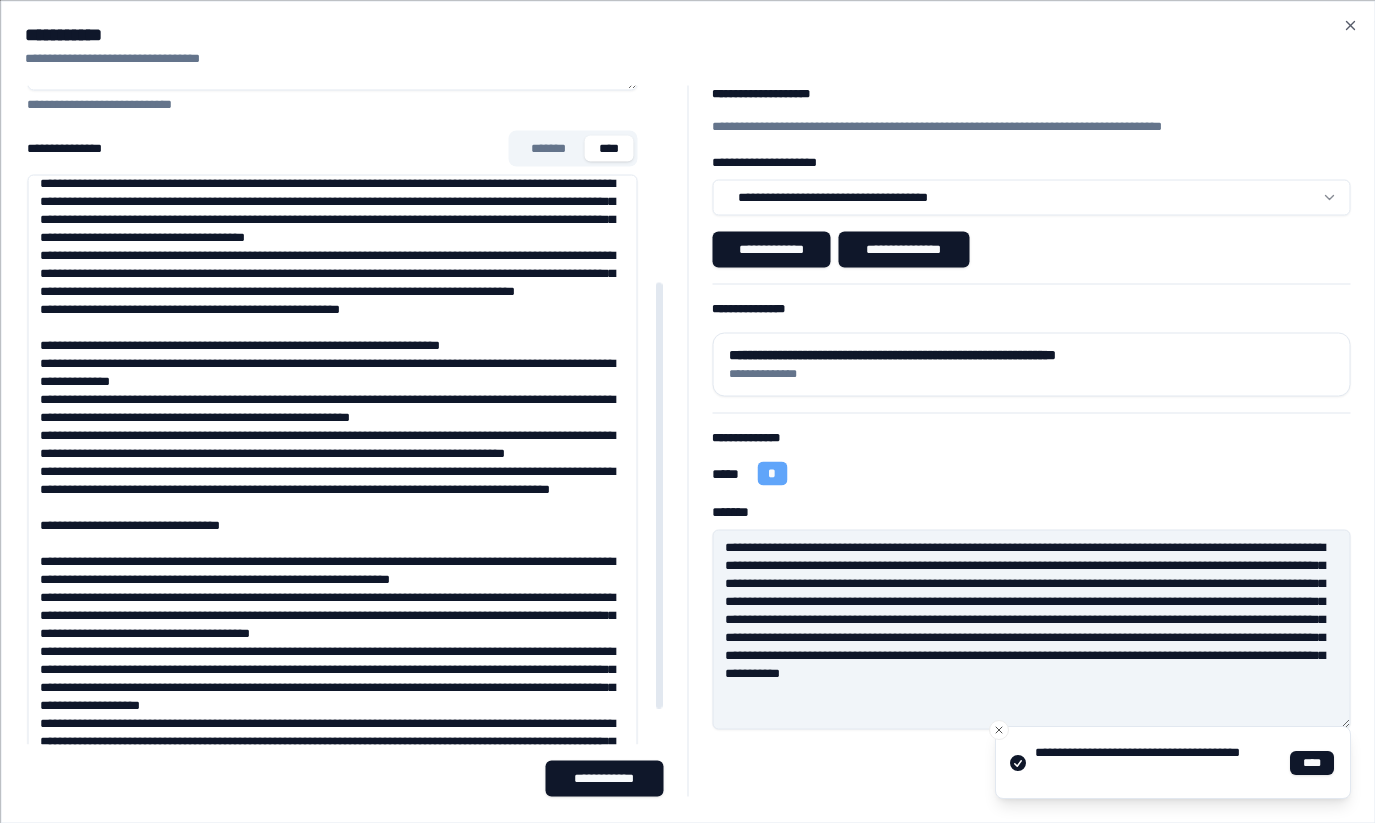 drag, startPoint x: 392, startPoint y: 487, endPoint x: 38, endPoint y: 421, distance: 360.09998 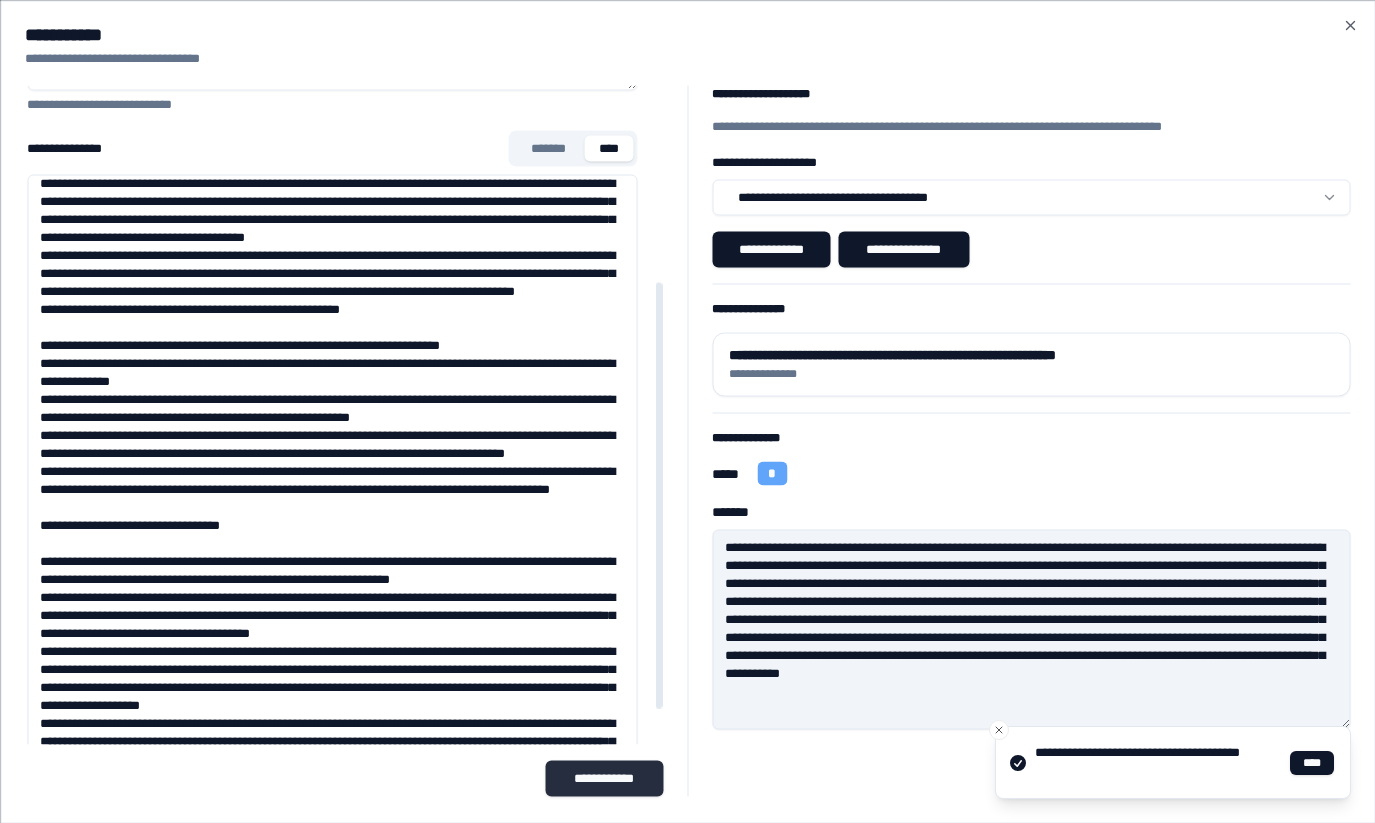 click on "**********" at bounding box center [604, 778] 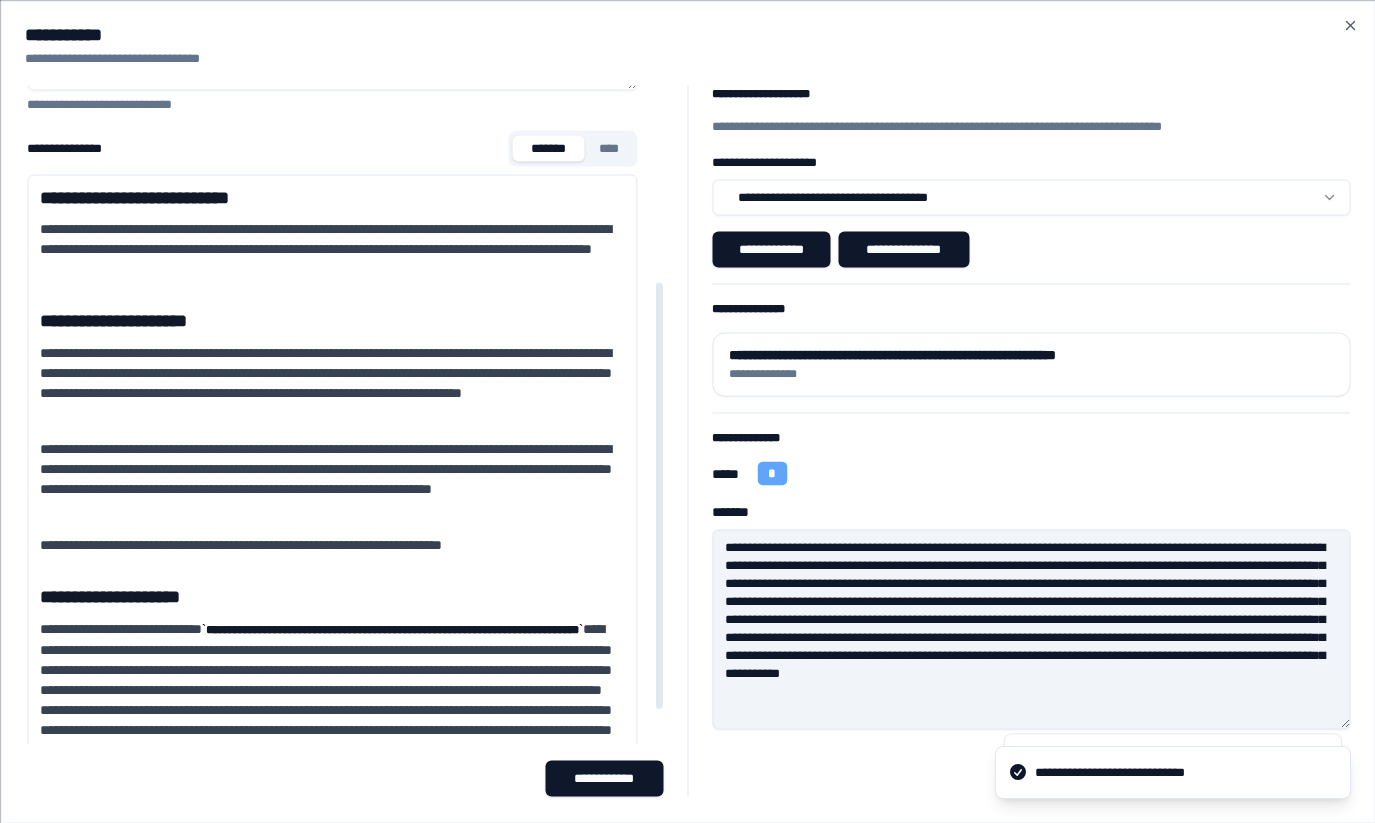 click on "*******" at bounding box center (548, 148) 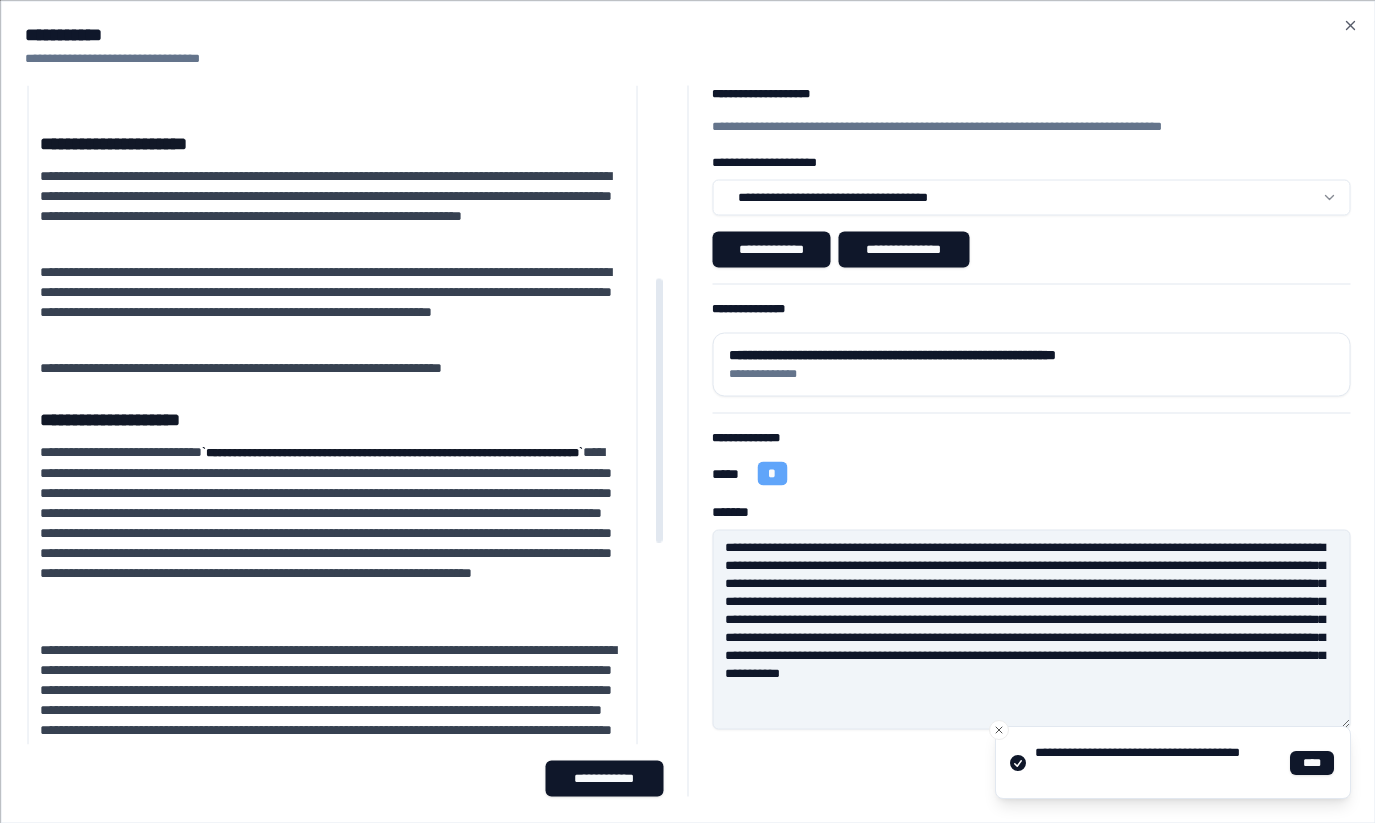 scroll, scrollTop: 481, scrollLeft: 0, axis: vertical 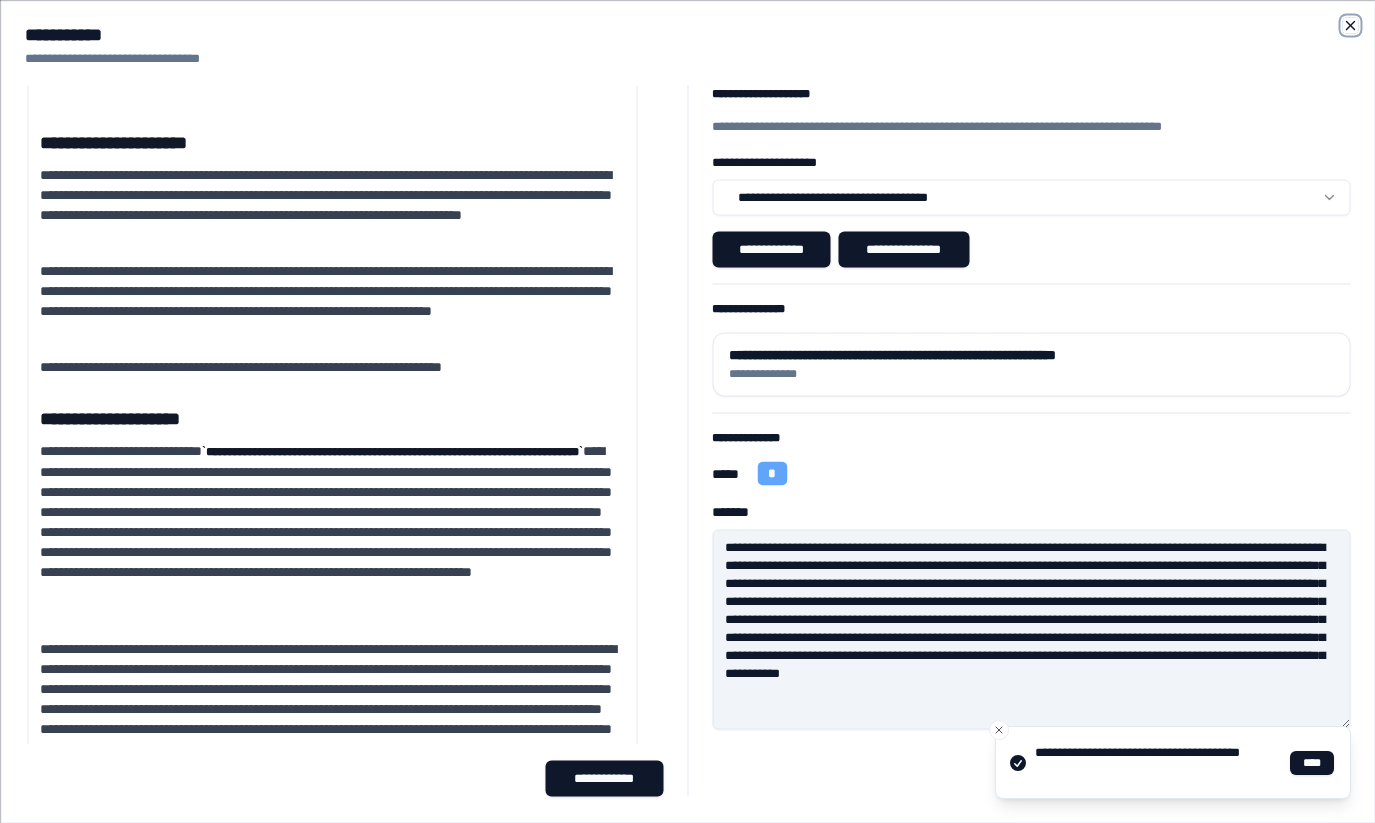 click 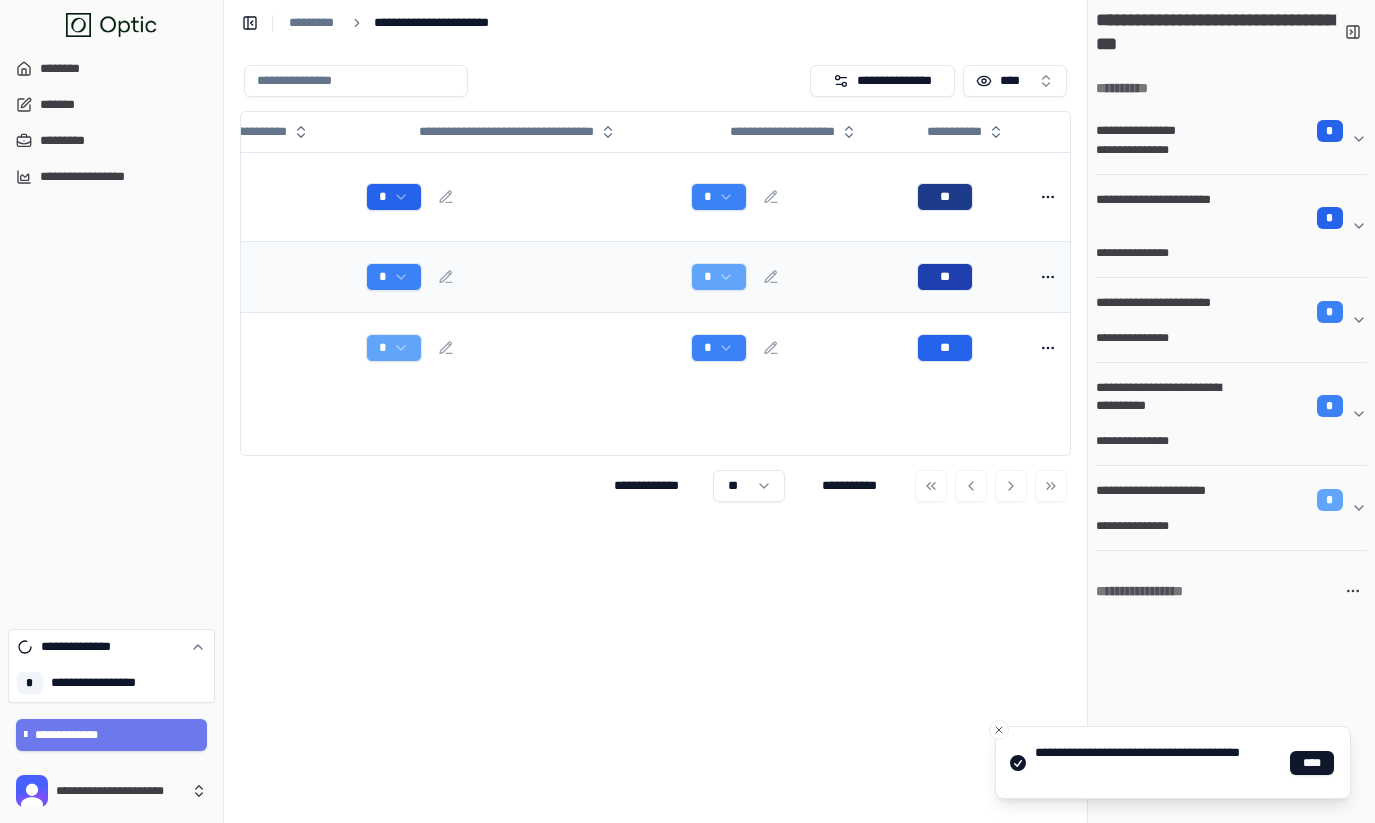 scroll, scrollTop: 0, scrollLeft: 822, axis: horizontal 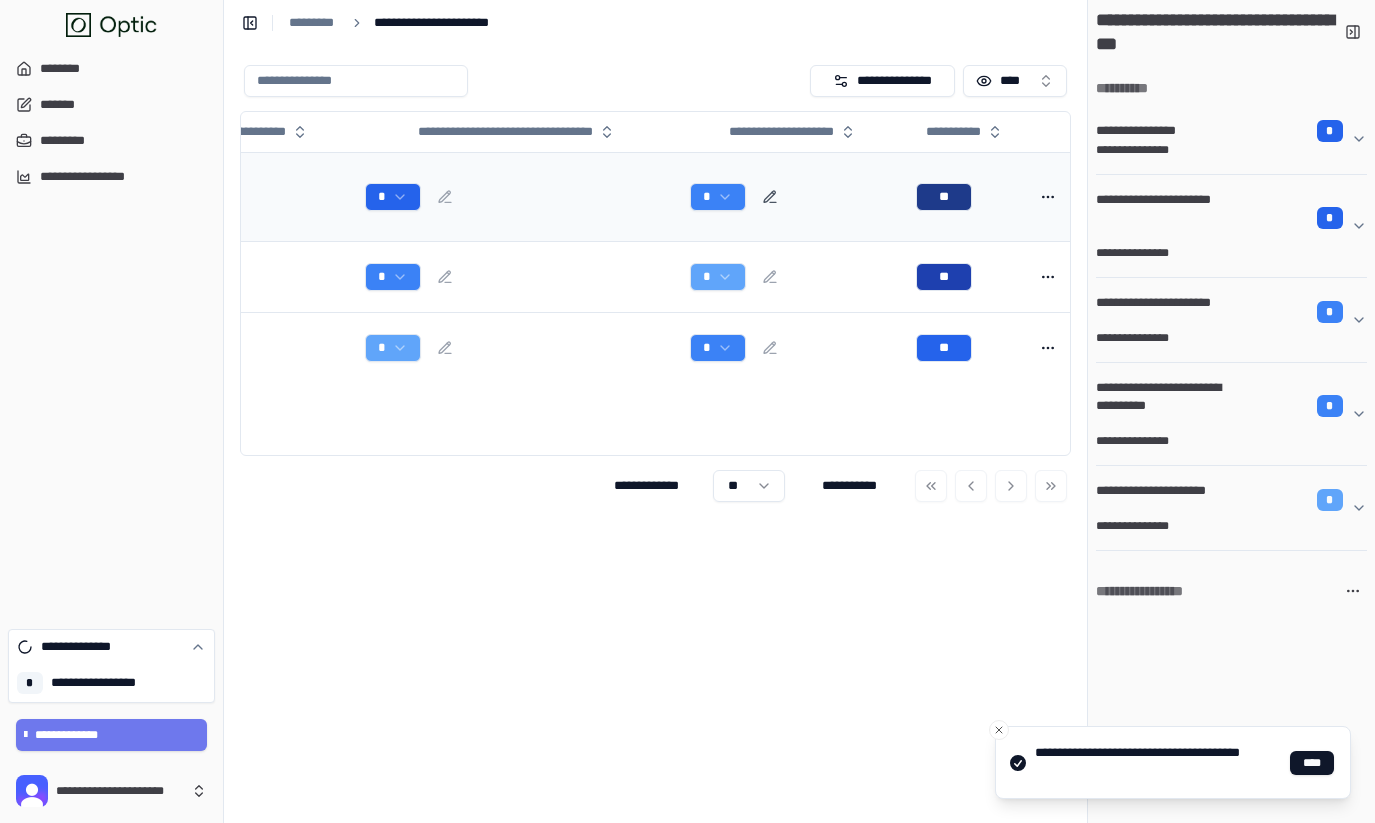 click 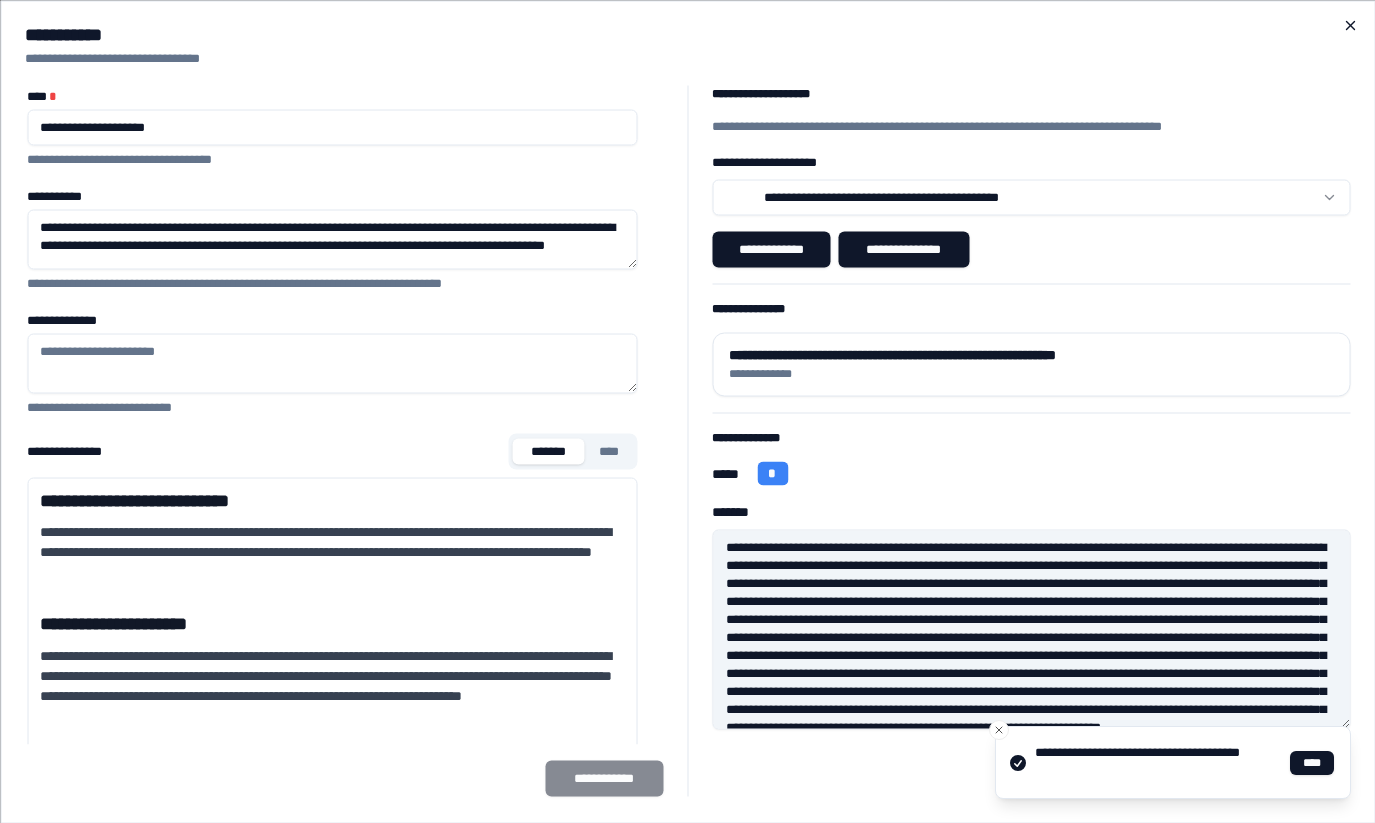 click 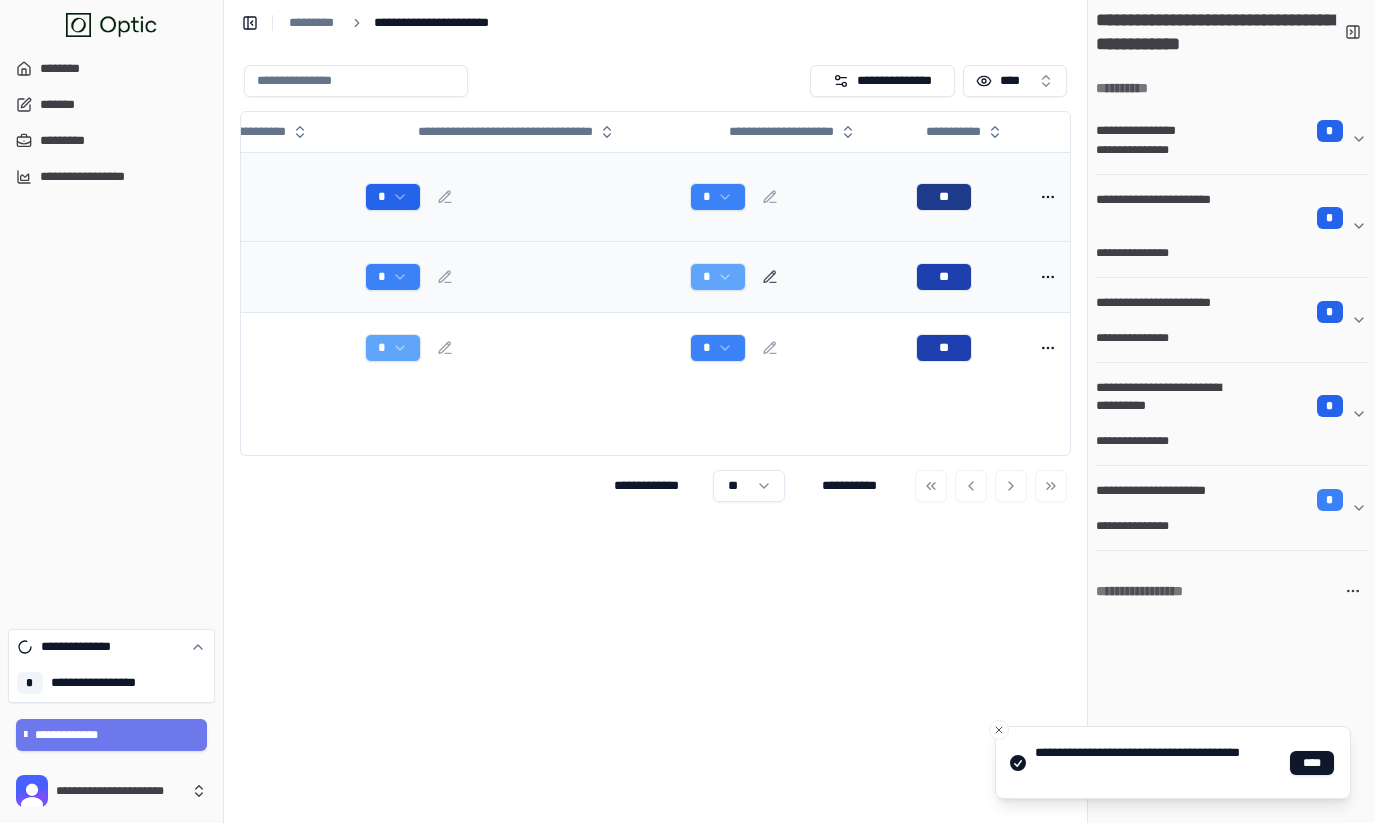 click 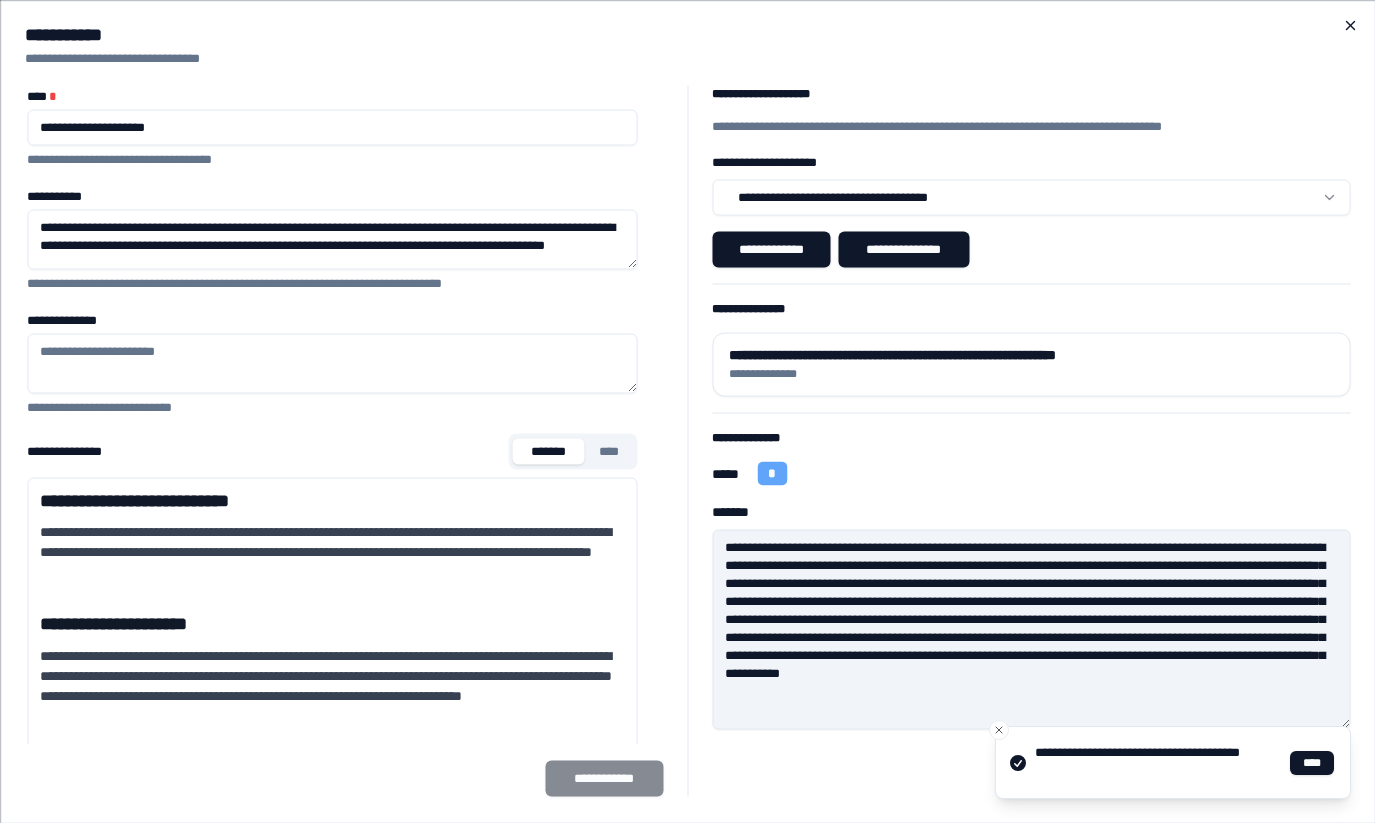 click 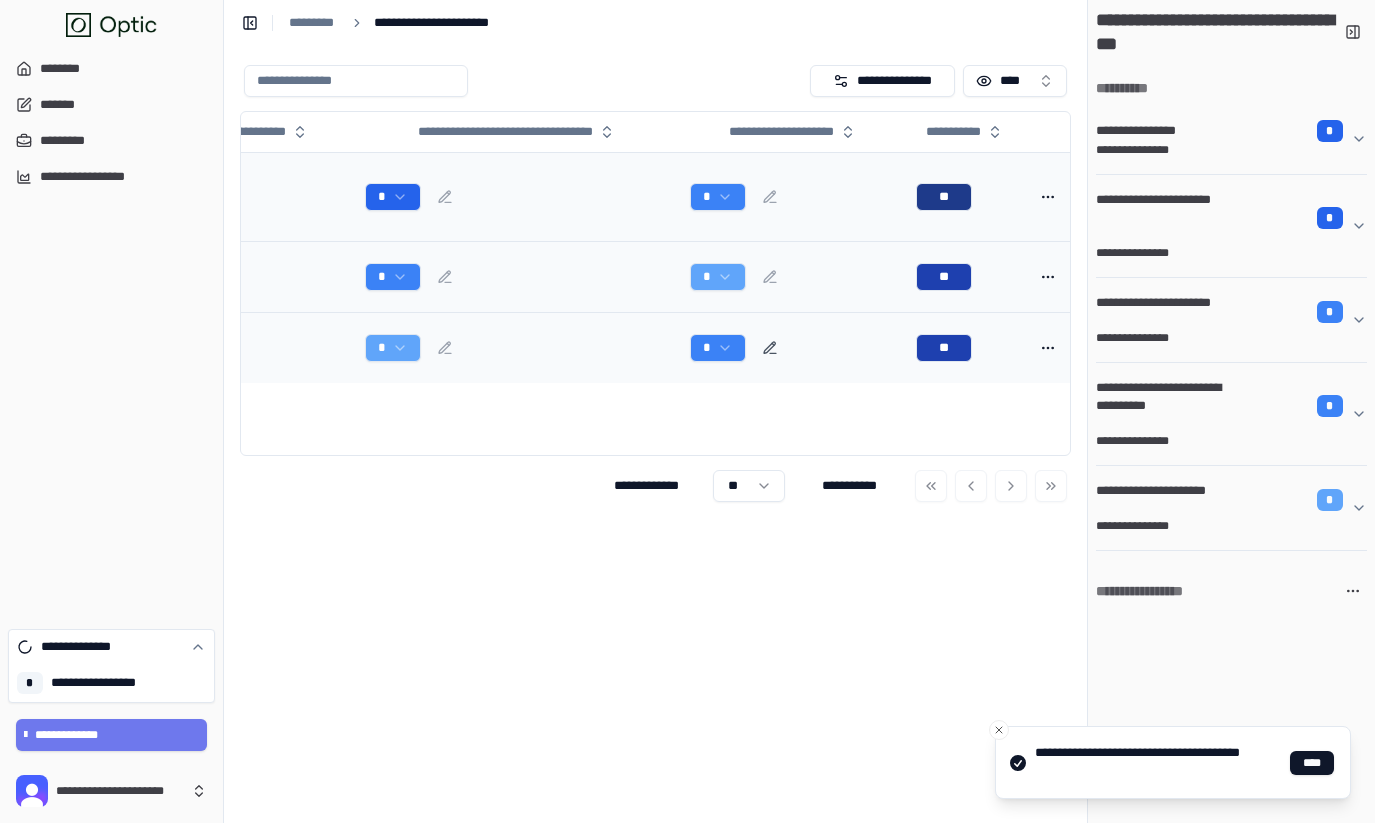 click 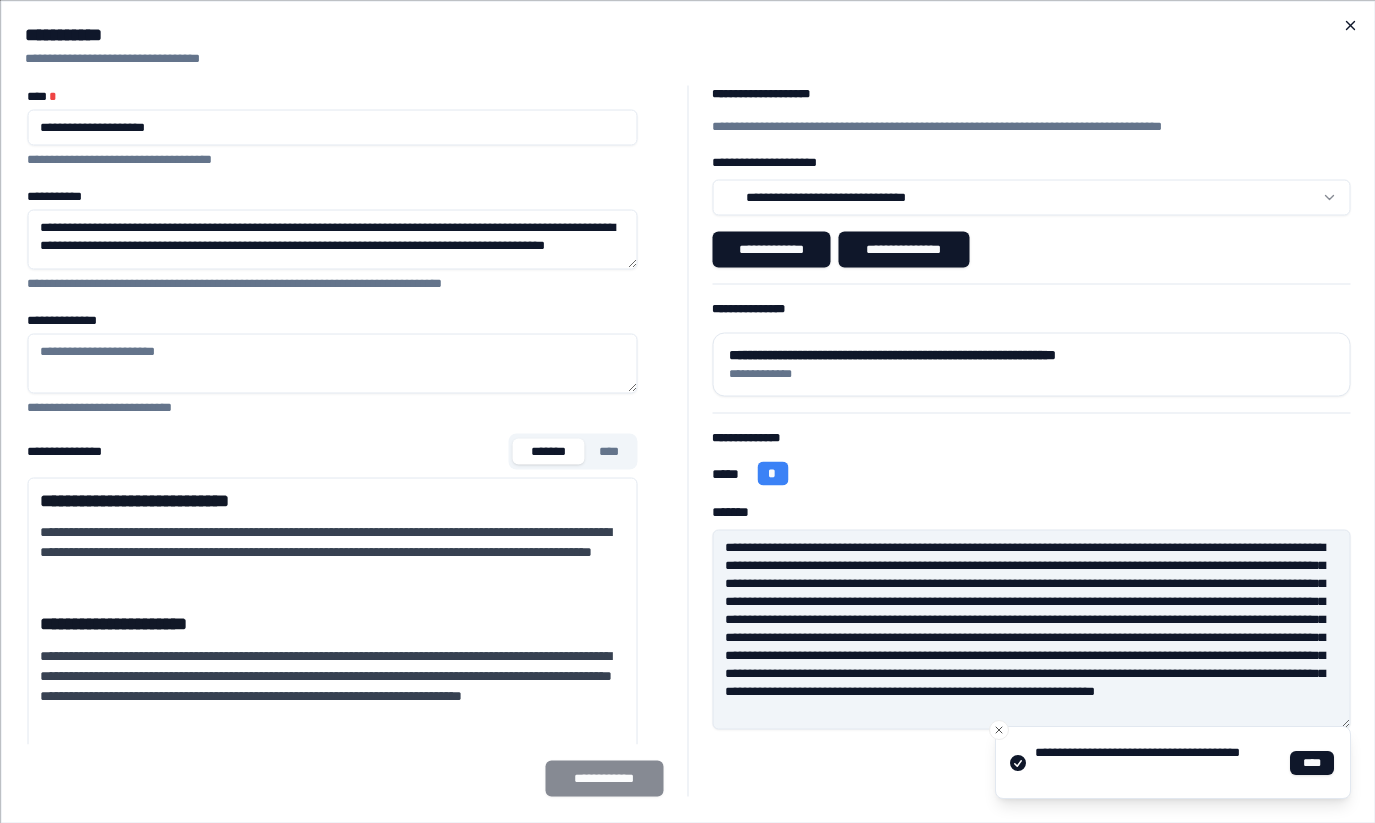 click 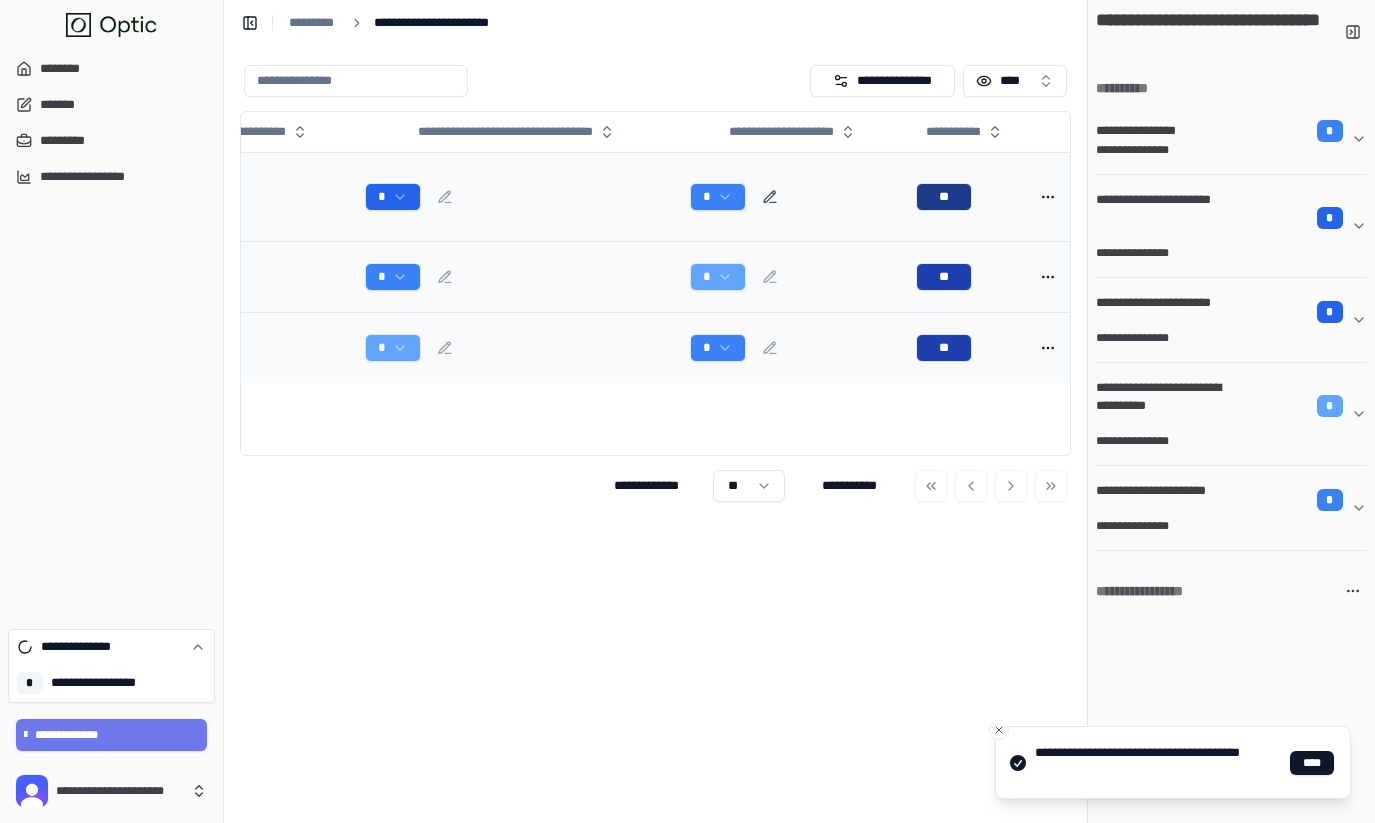 click 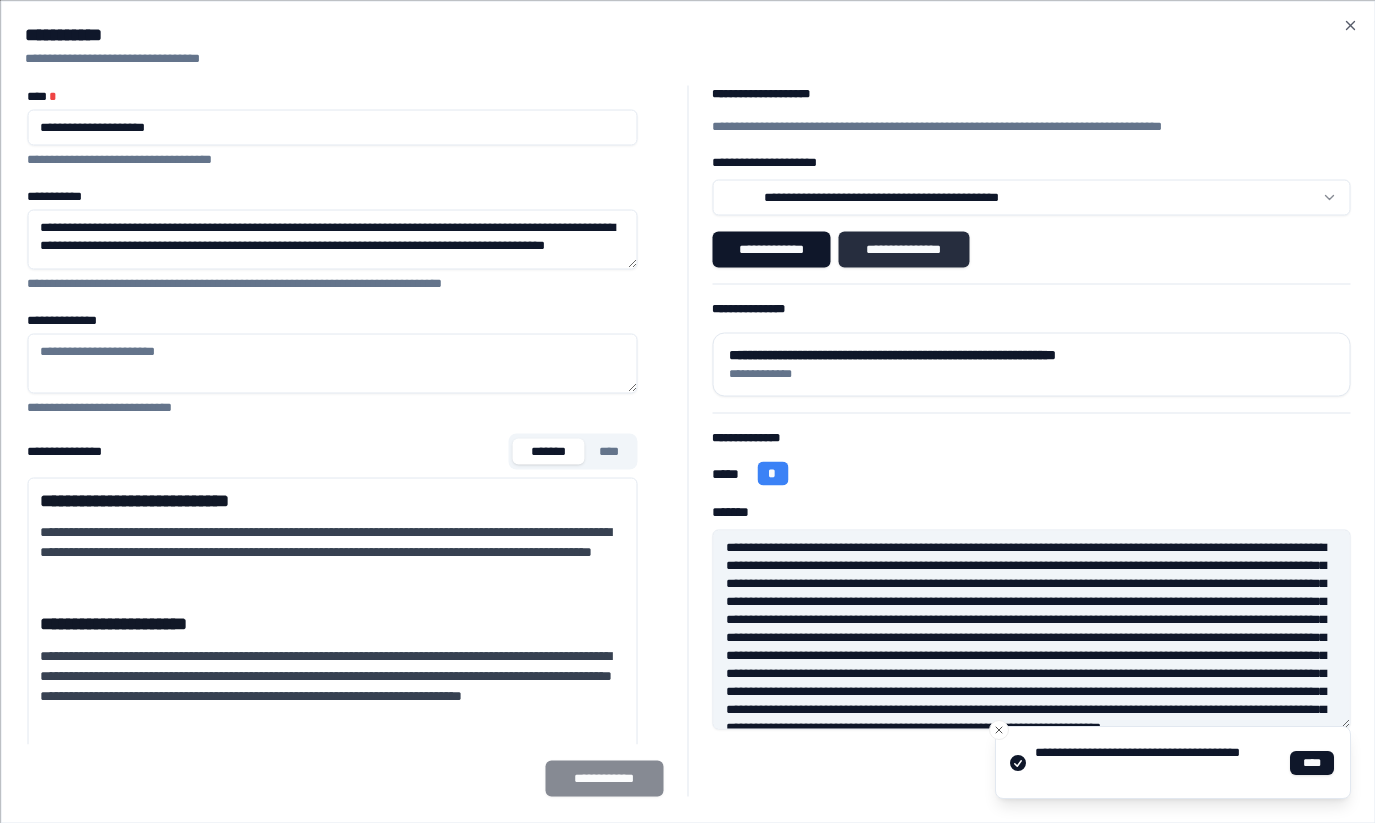 click on "**********" at bounding box center (904, 249) 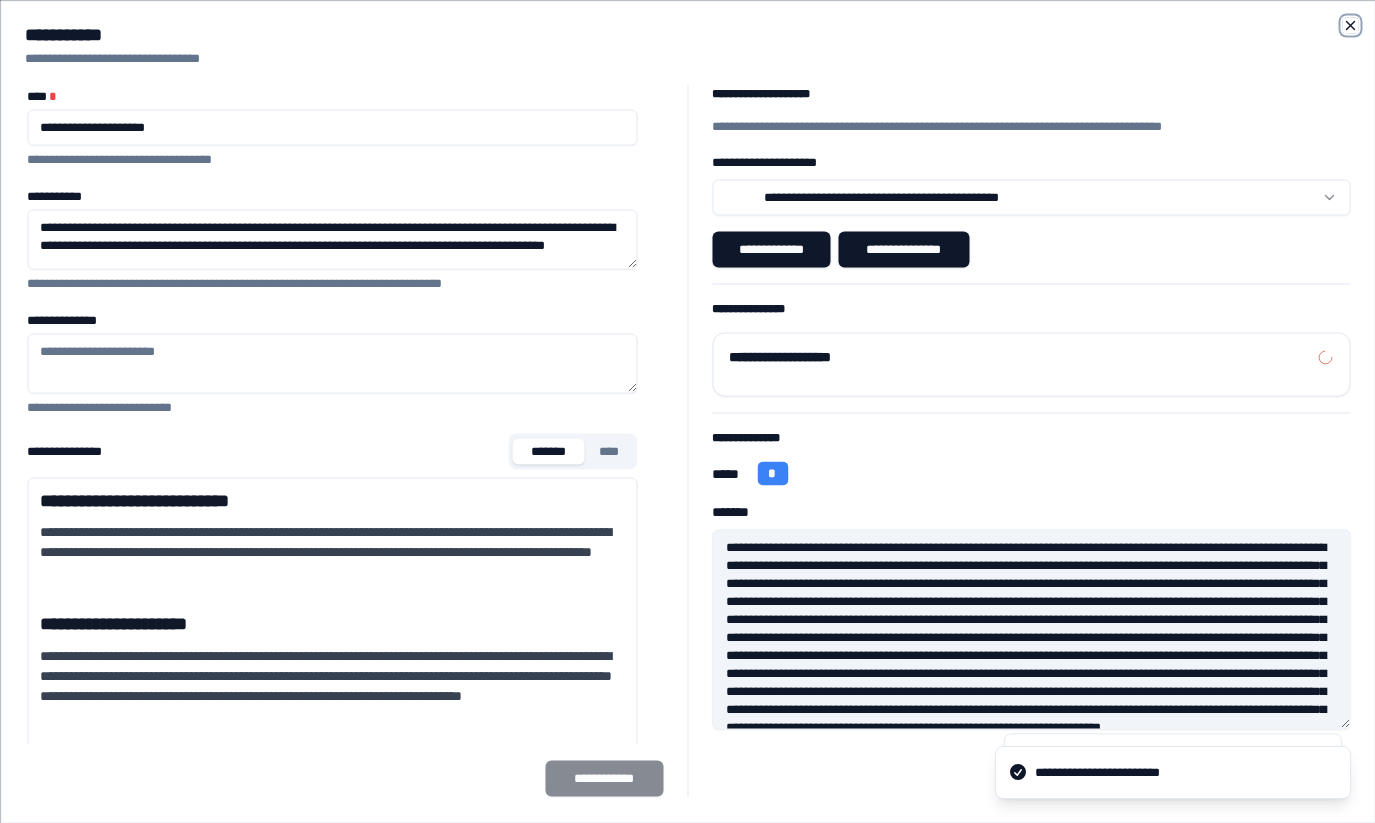 click 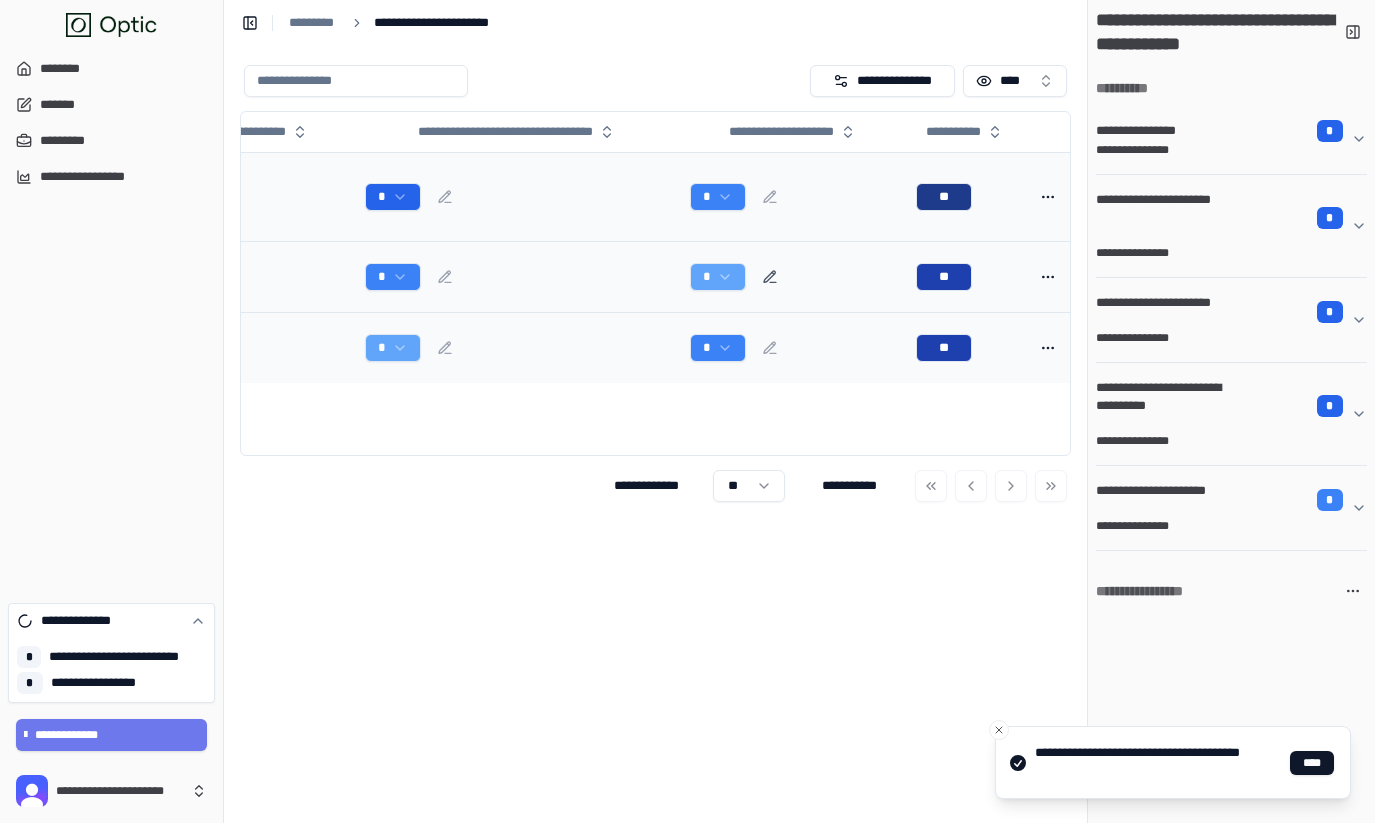 click 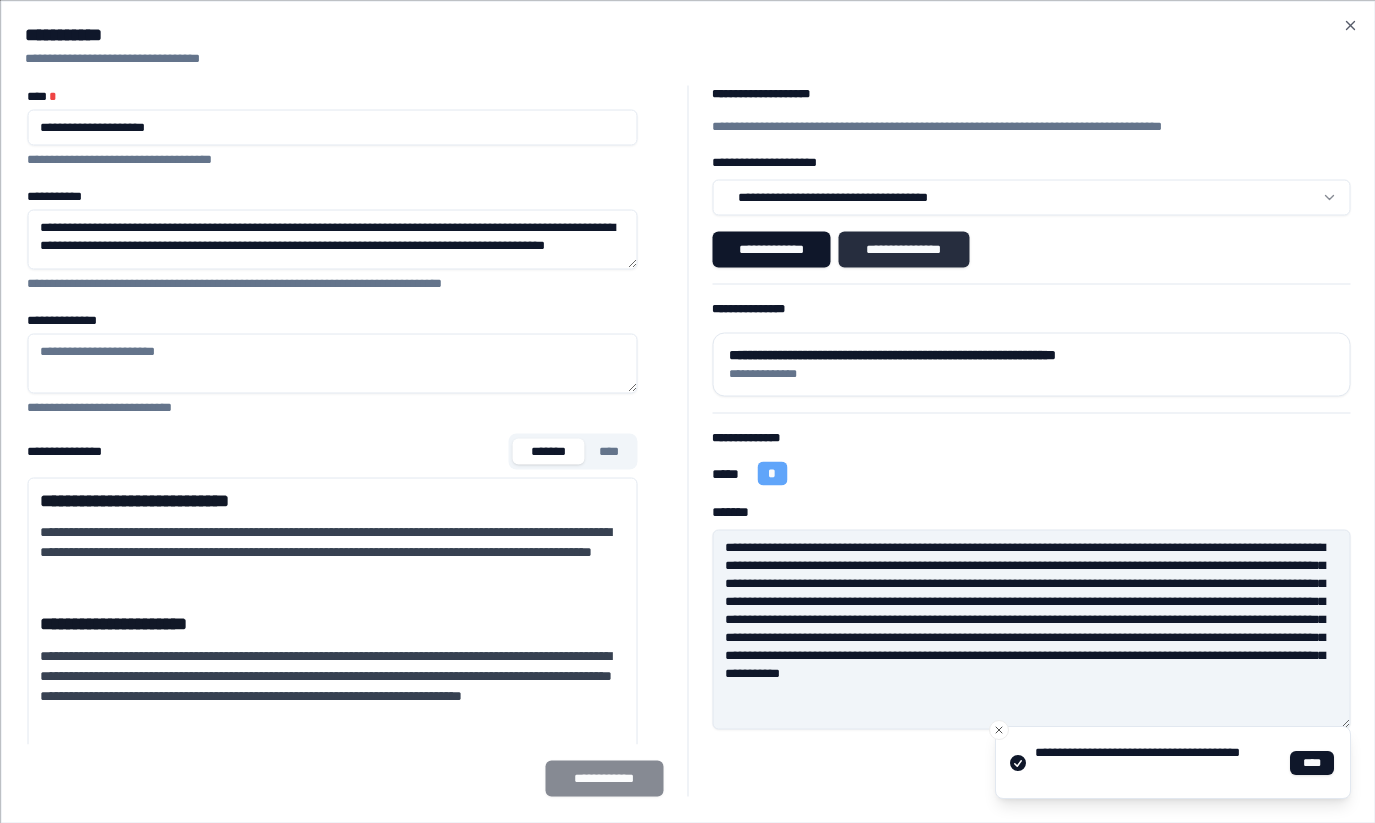 click on "**********" at bounding box center (904, 249) 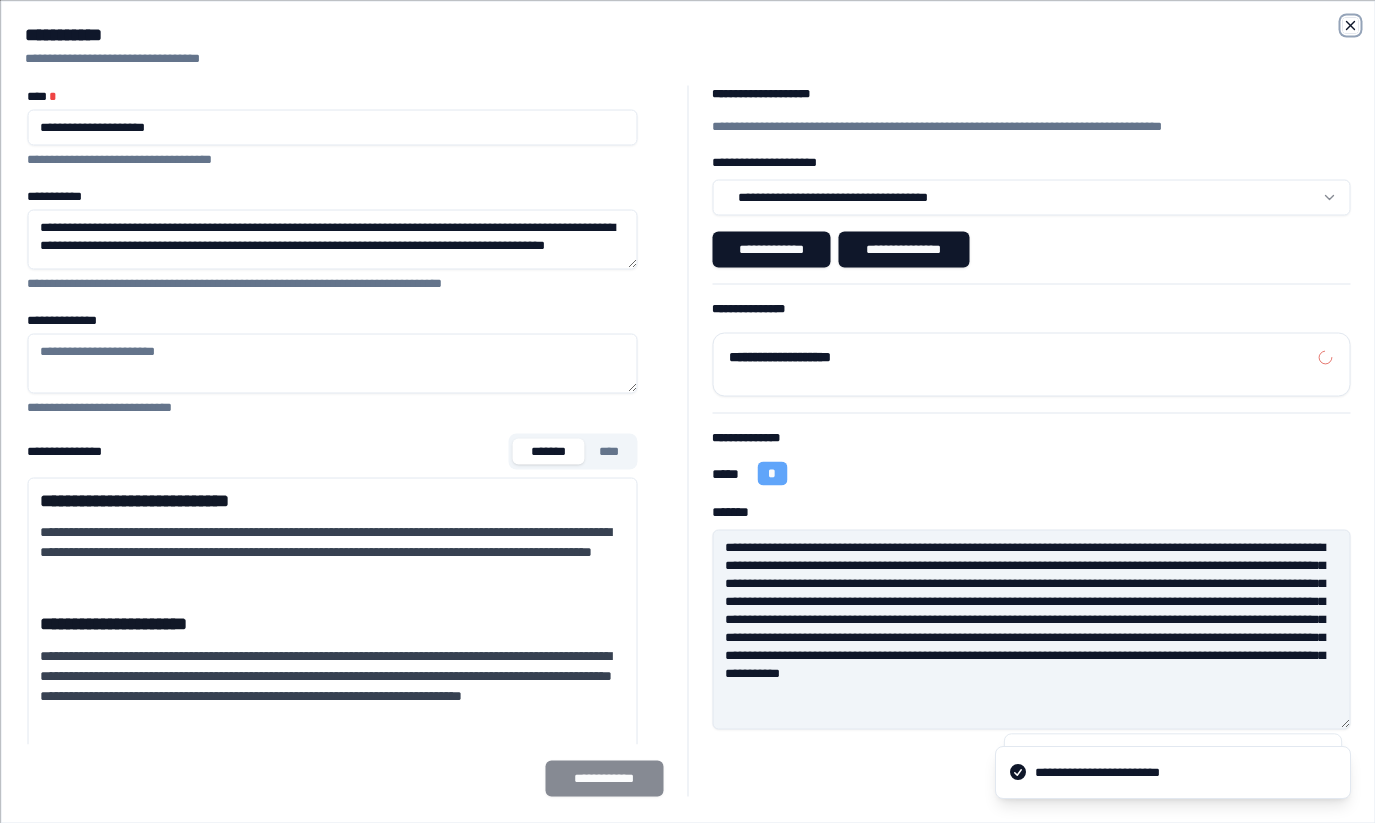 click 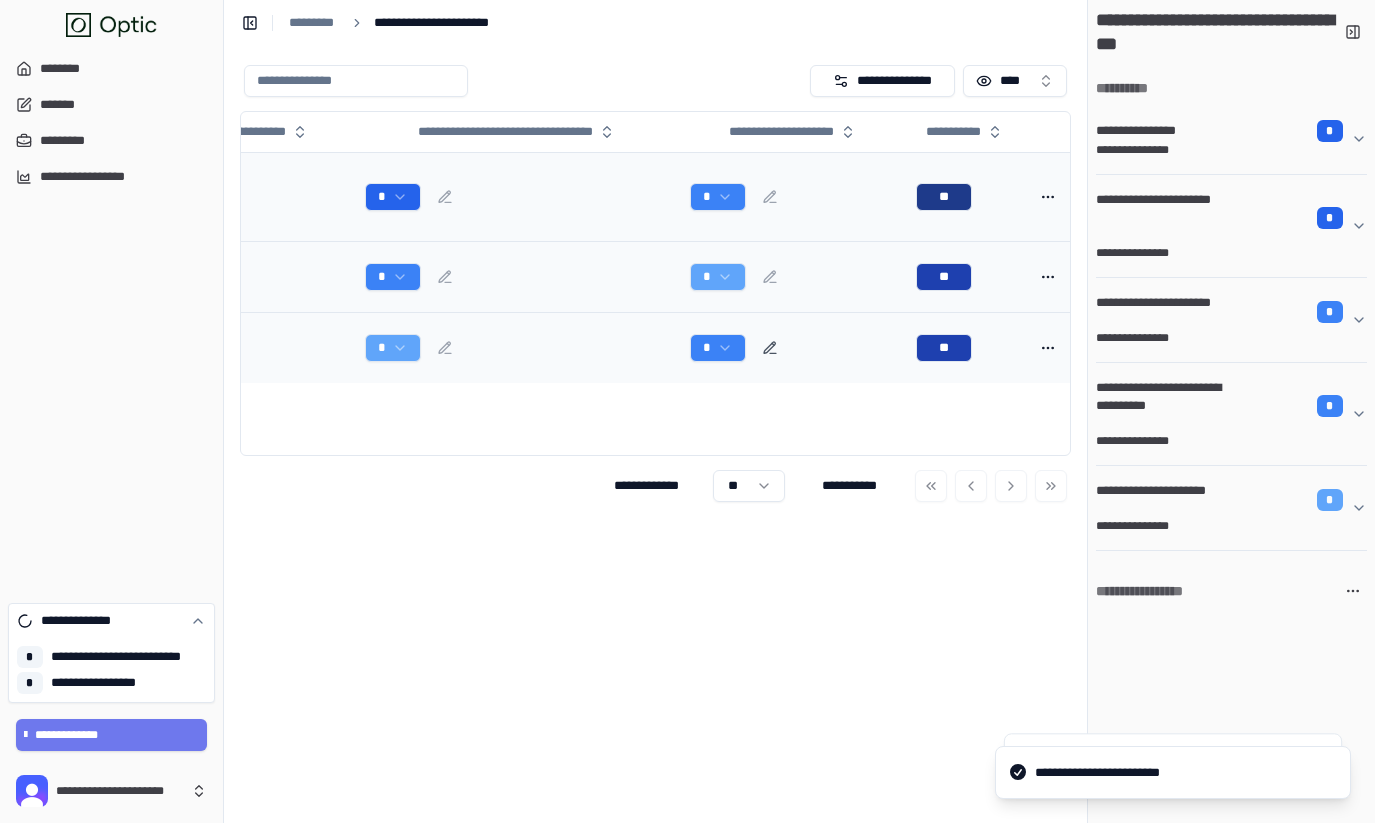 click 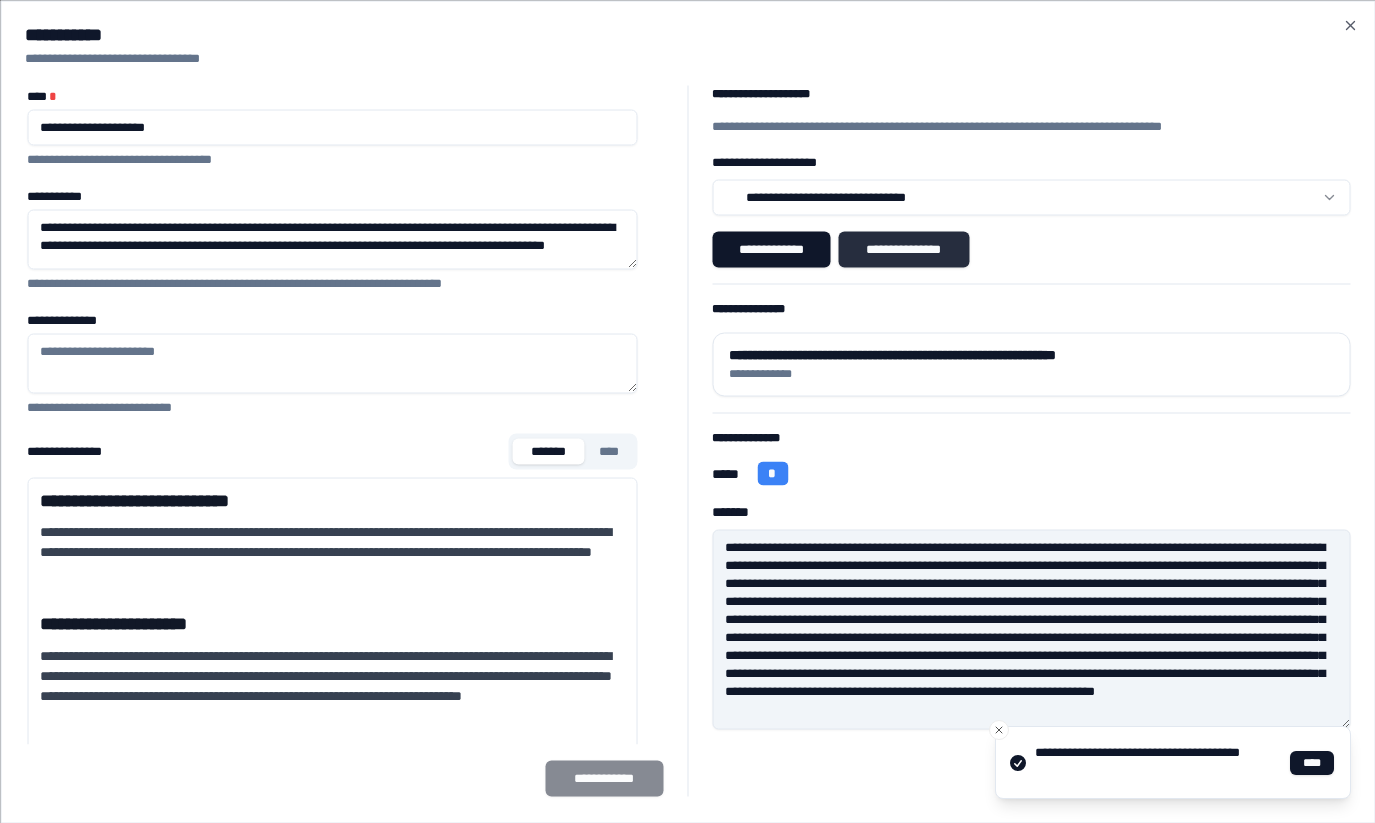click on "**********" at bounding box center [904, 249] 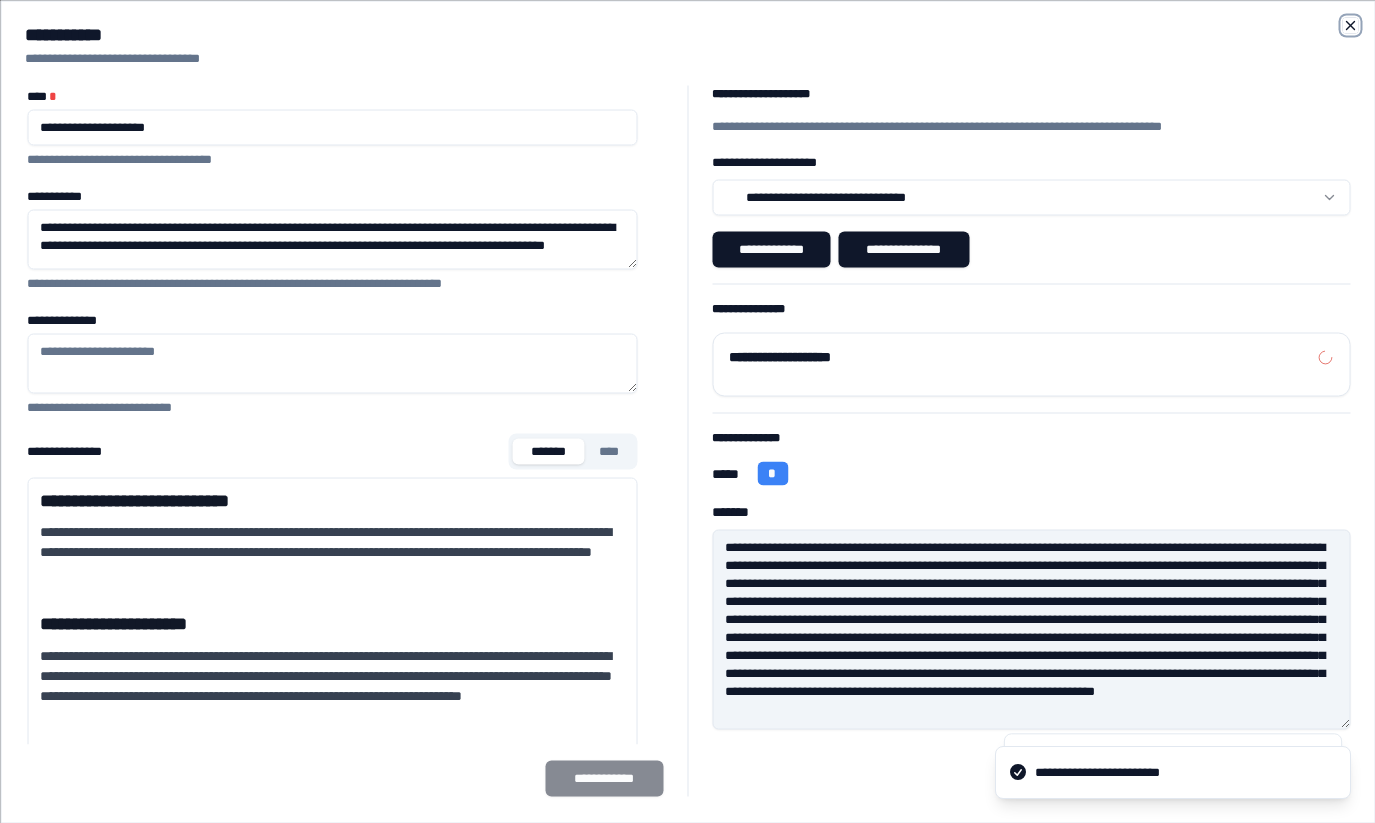 click 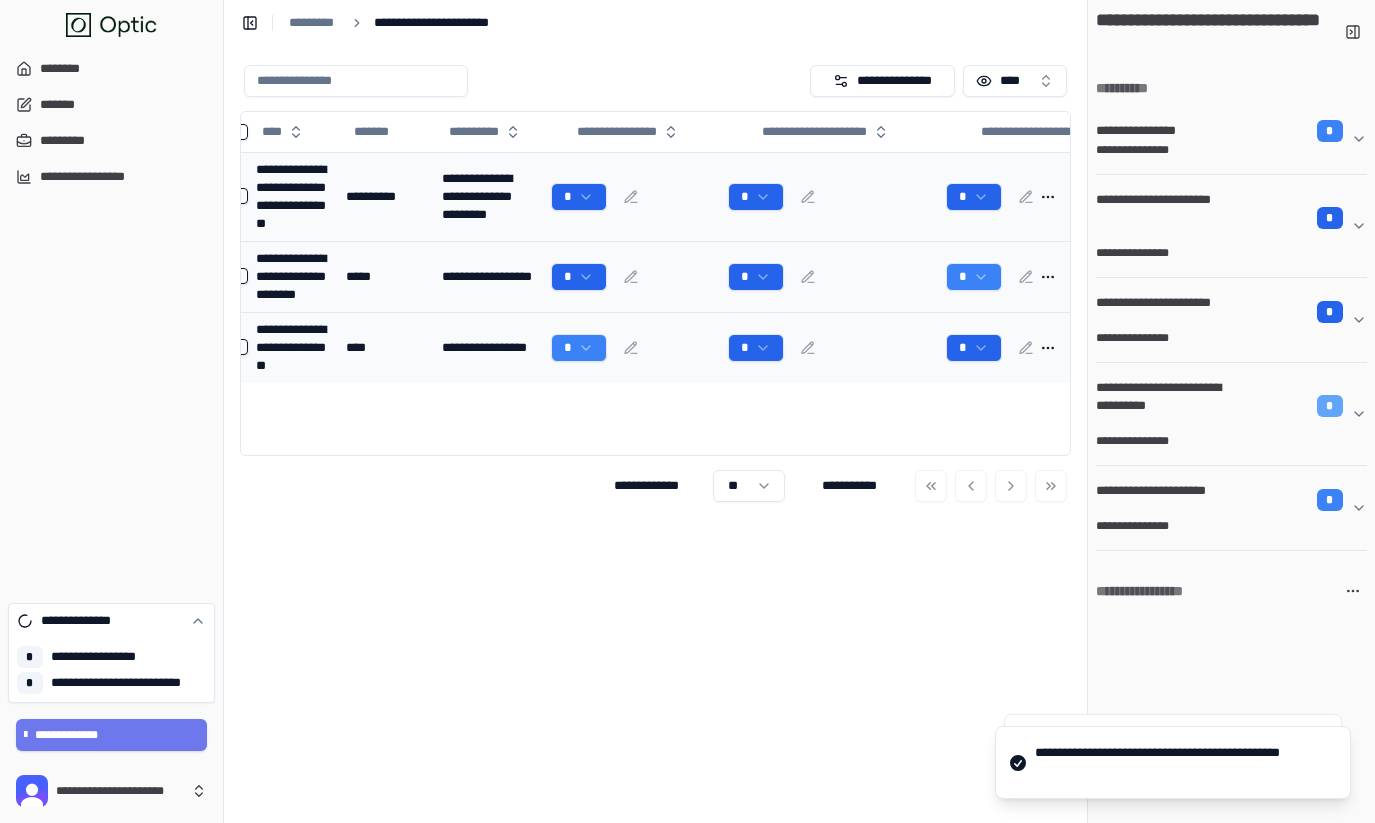 scroll, scrollTop: 0, scrollLeft: 0, axis: both 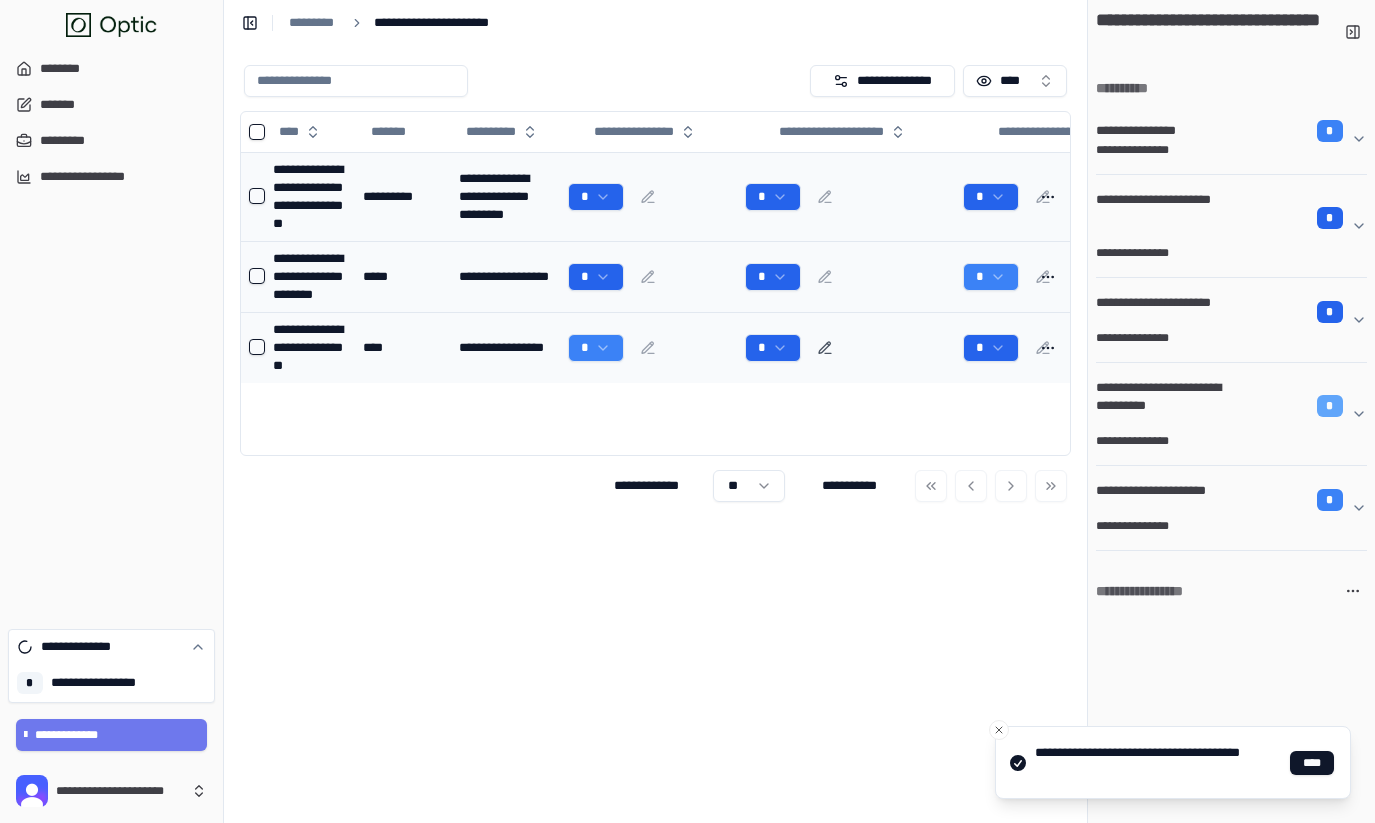 click 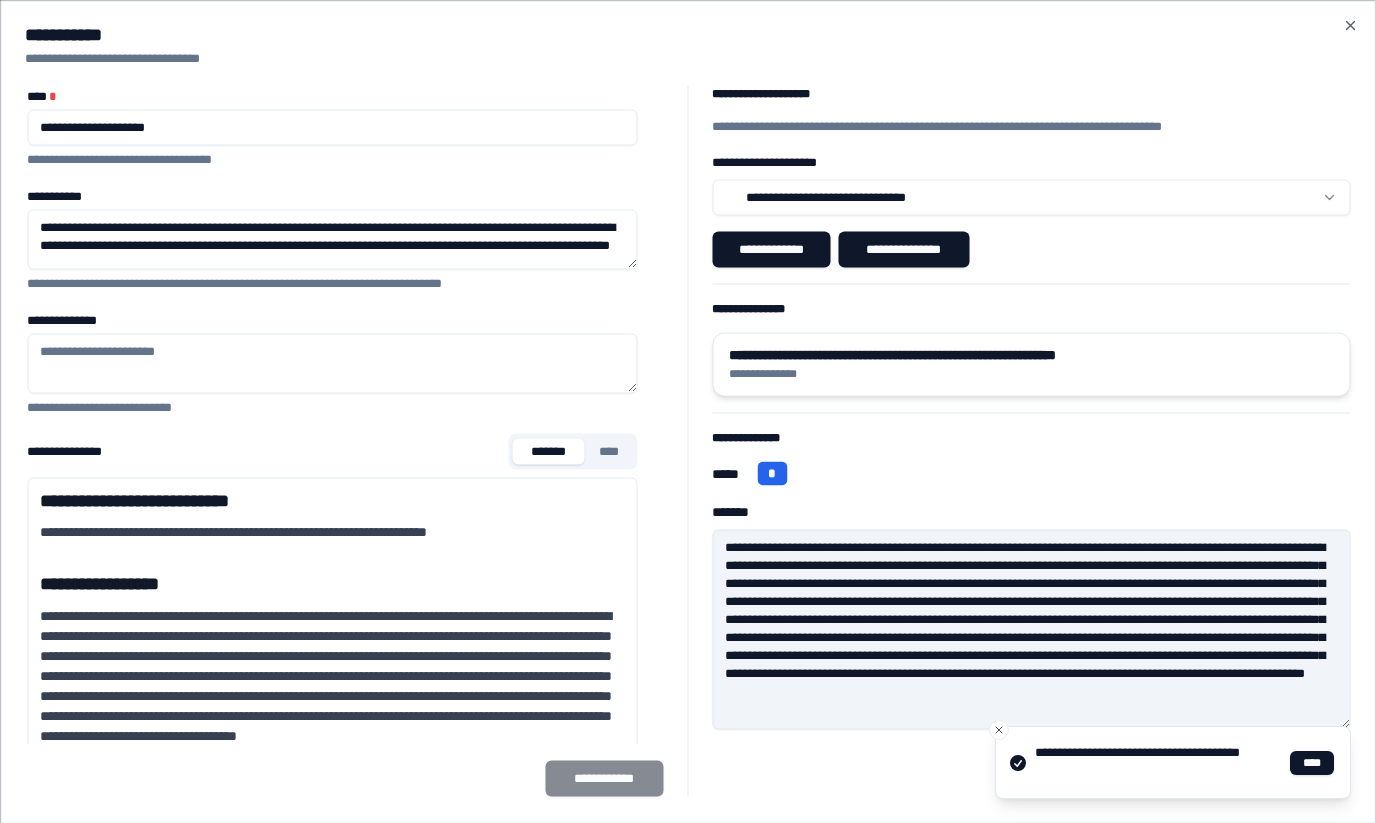 click on "**********" at bounding box center (1031, 373) 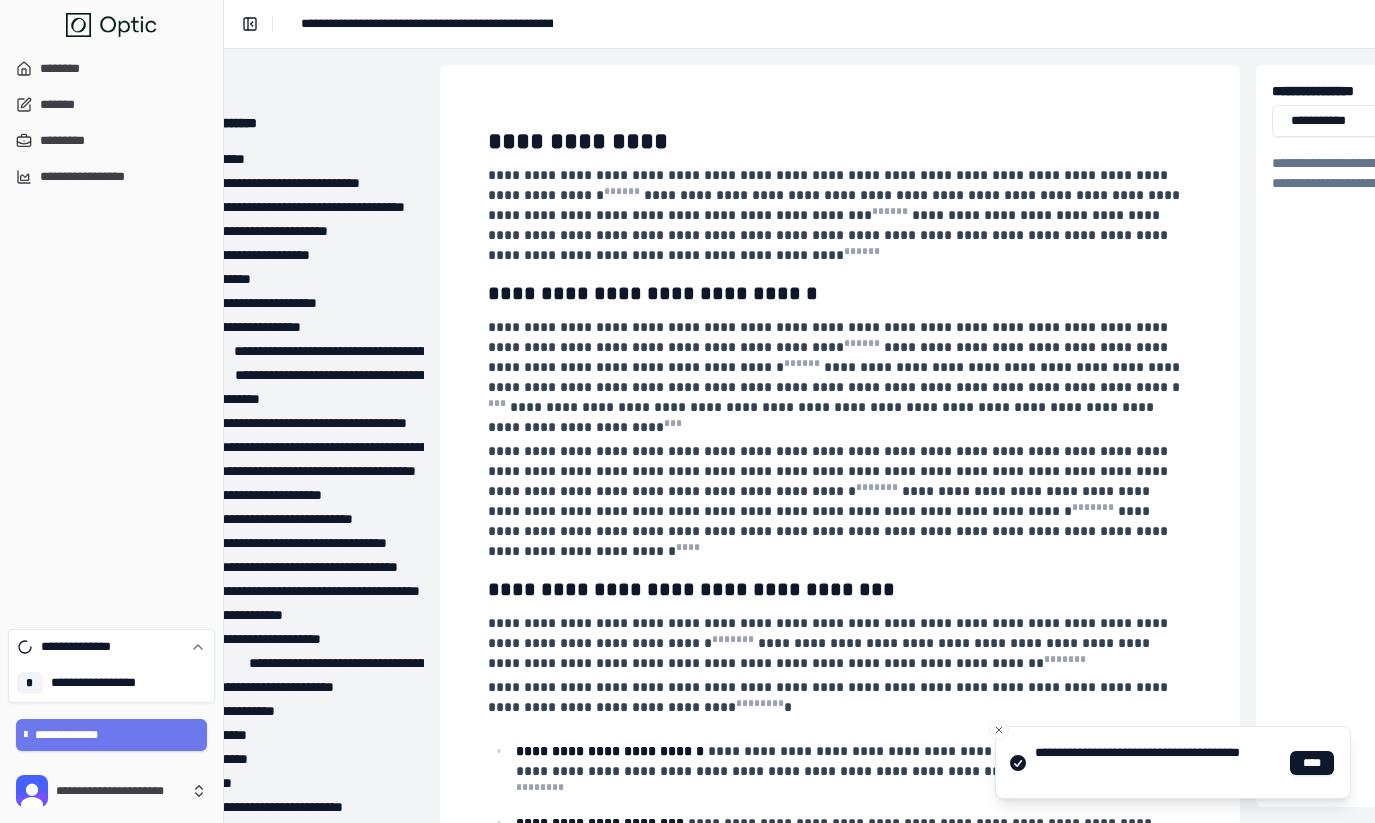 scroll, scrollTop: 0, scrollLeft: 325, axis: horizontal 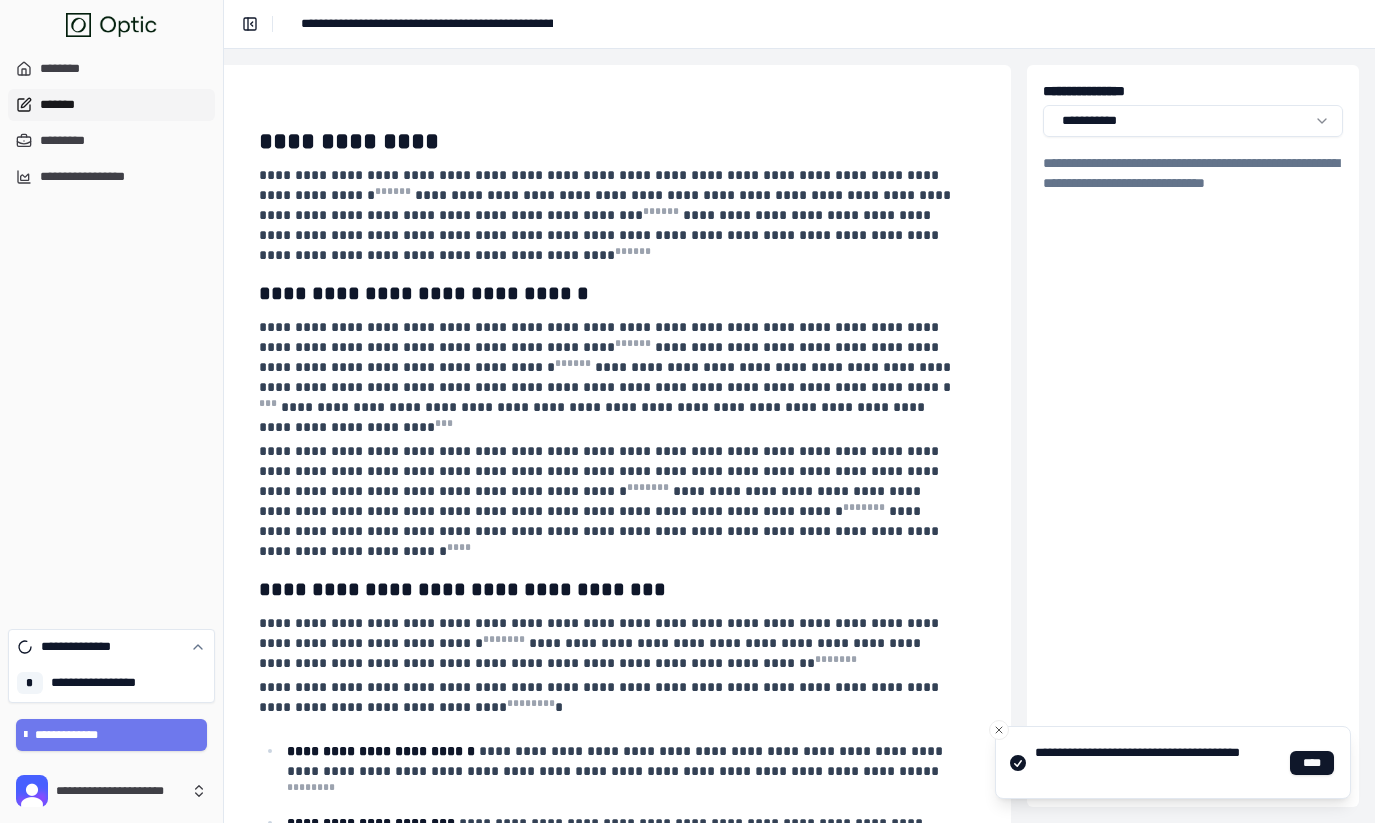 click on "*******" at bounding box center [111, 105] 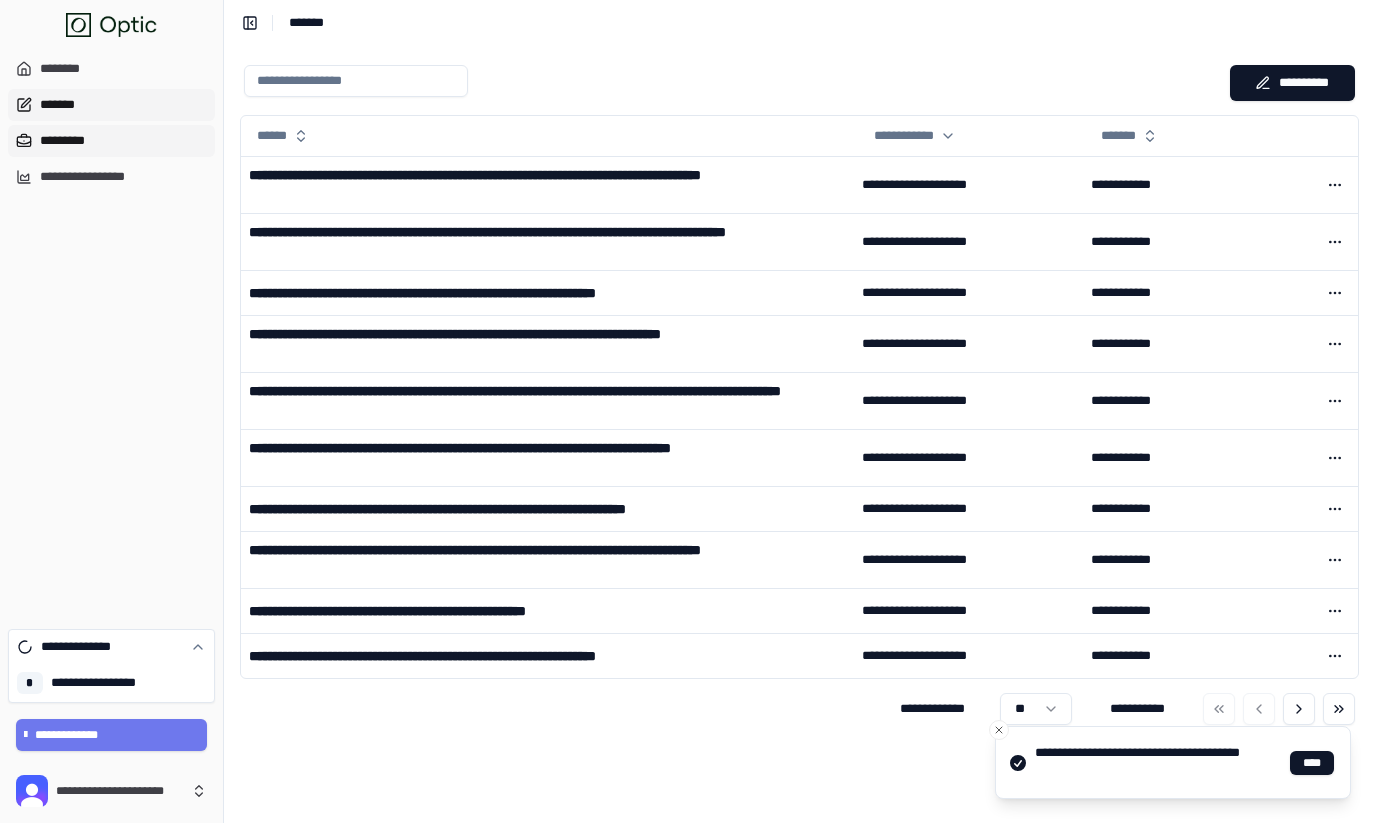 click on "*********" at bounding box center [111, 141] 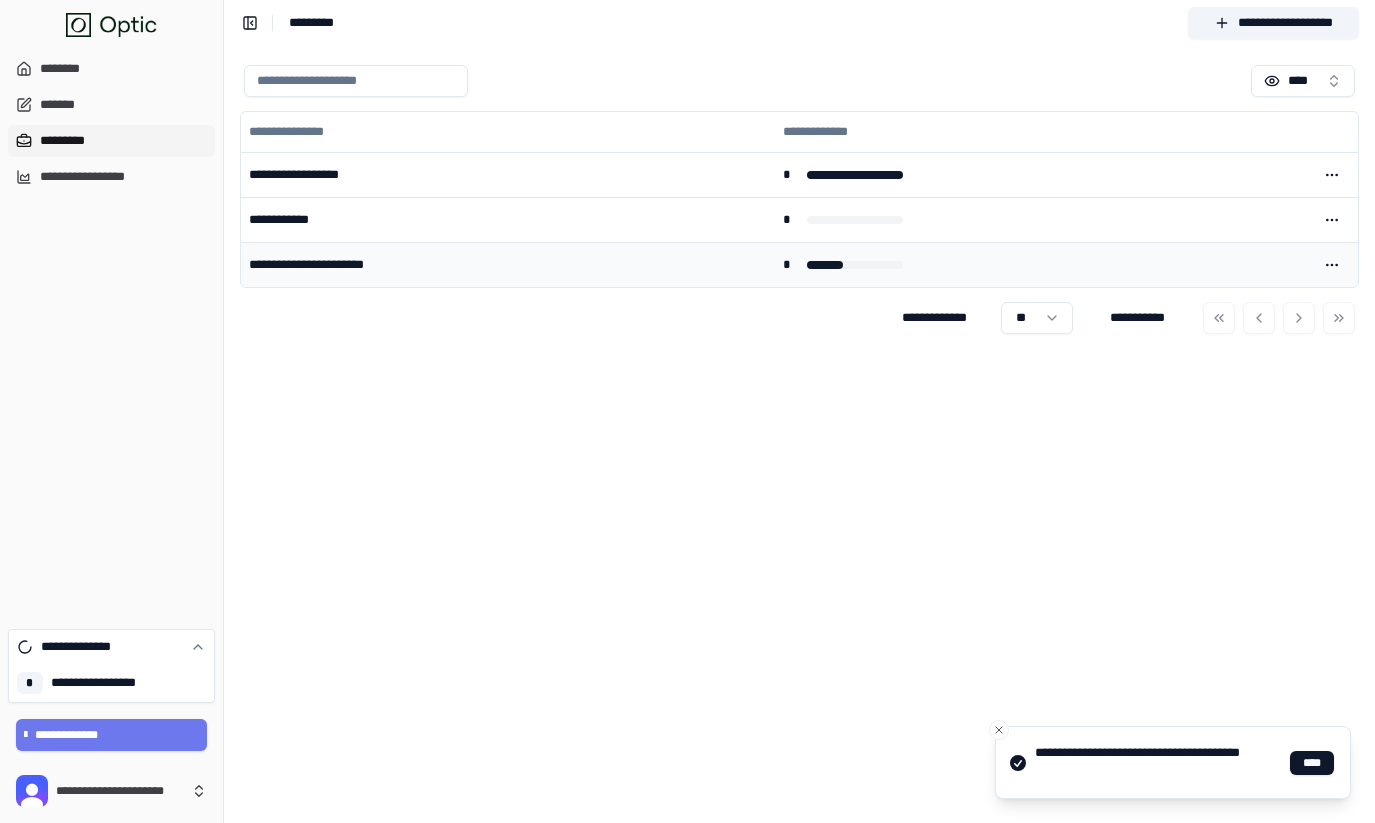 click on "**********" at bounding box center (508, 264) 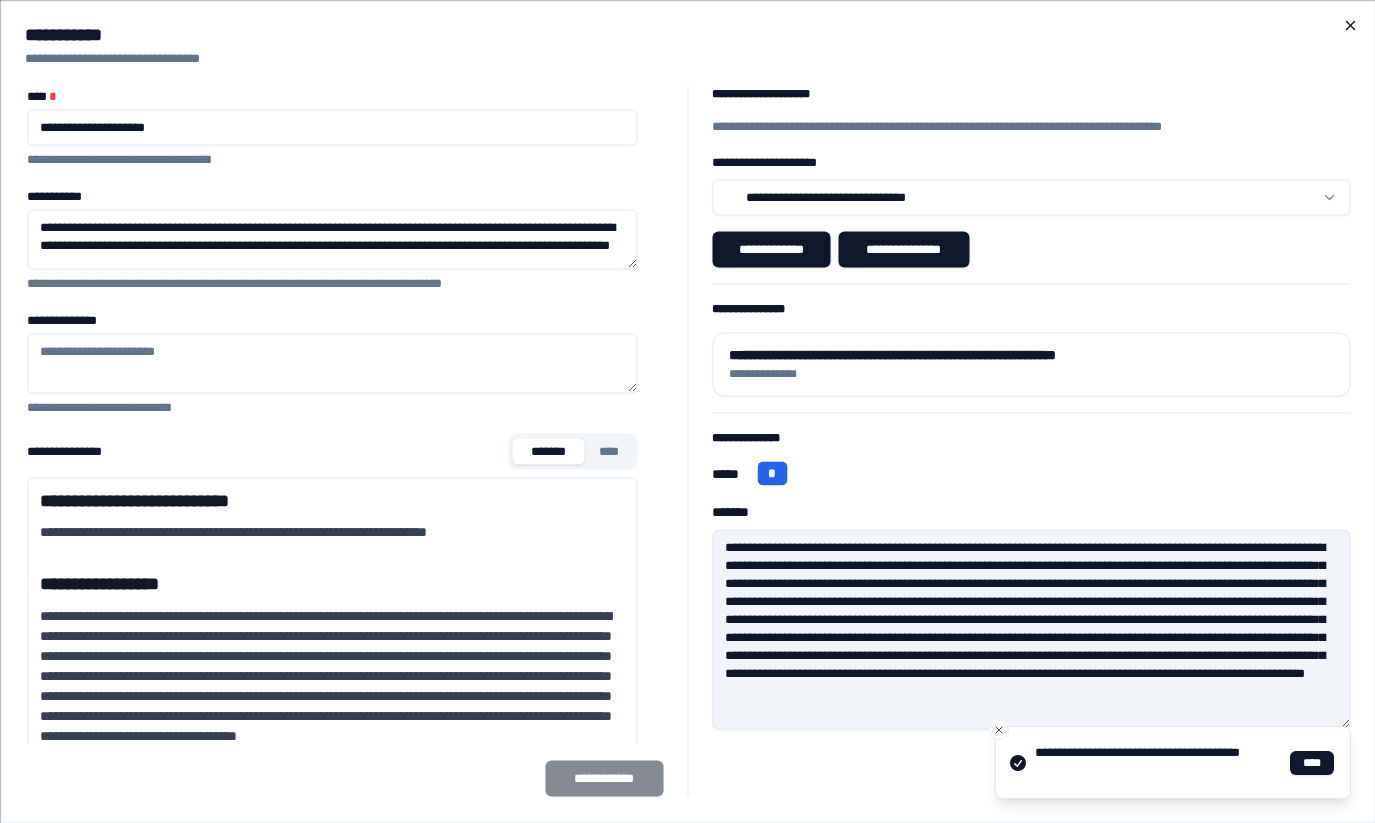 click 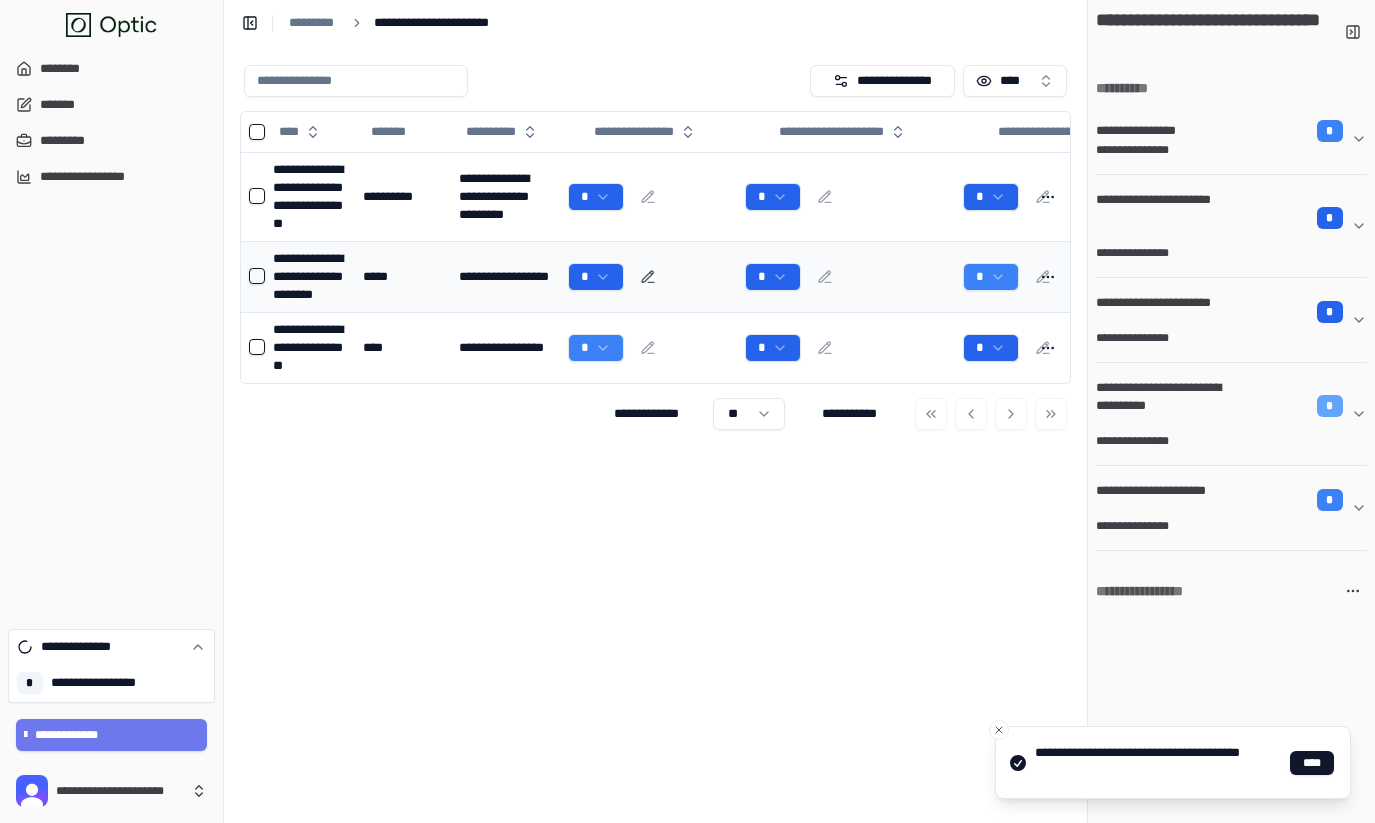 click 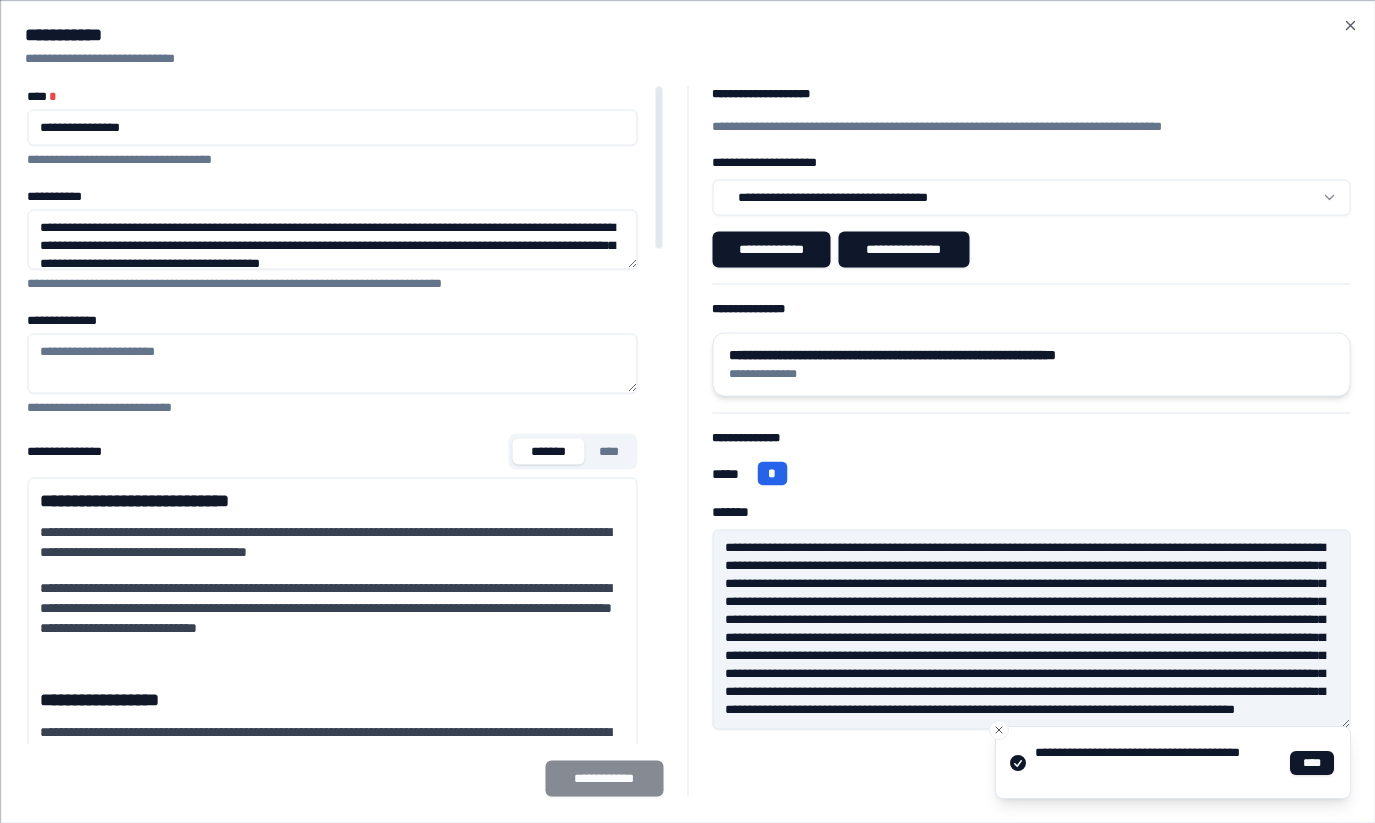 click on "**********" at bounding box center (1031, 354) 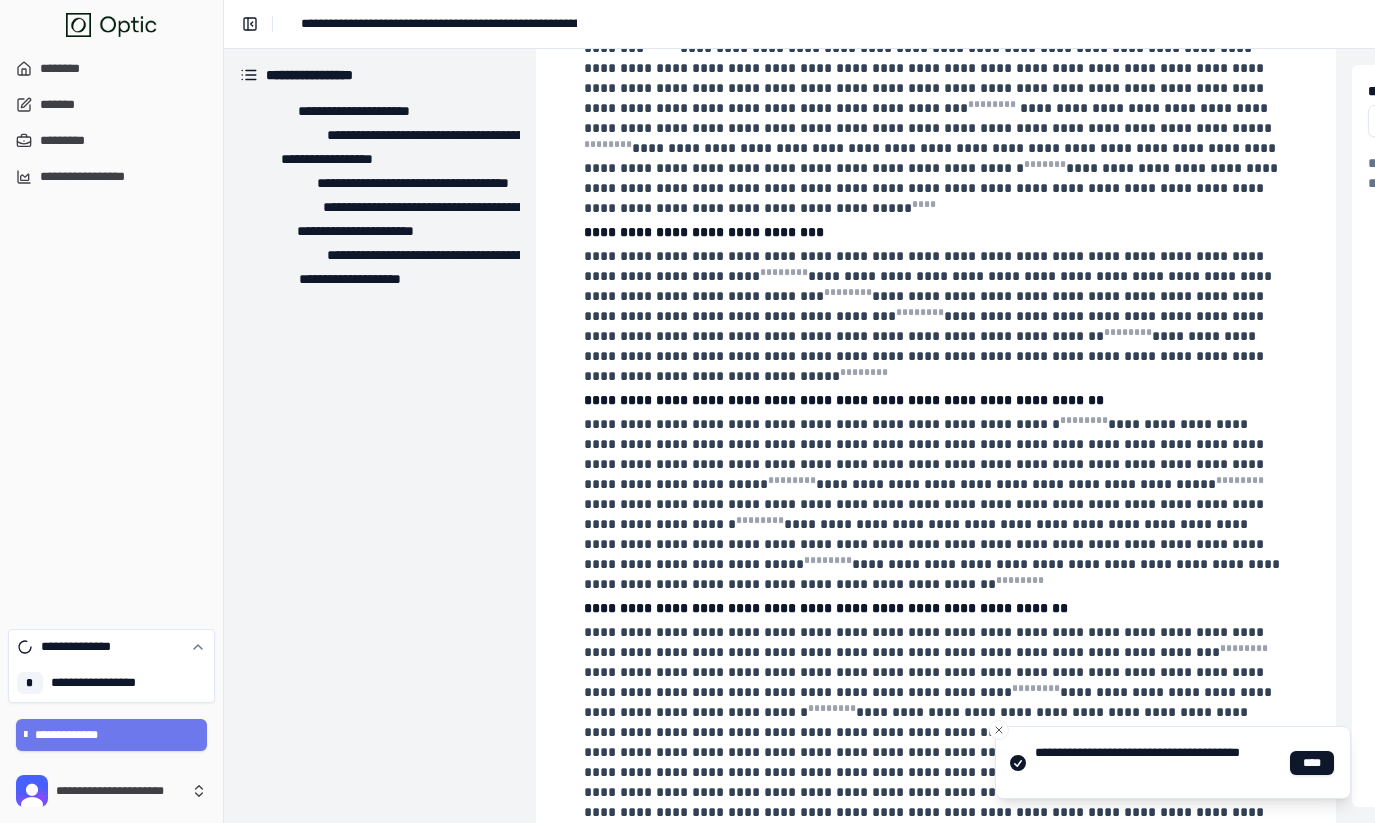 scroll, scrollTop: 0, scrollLeft: 0, axis: both 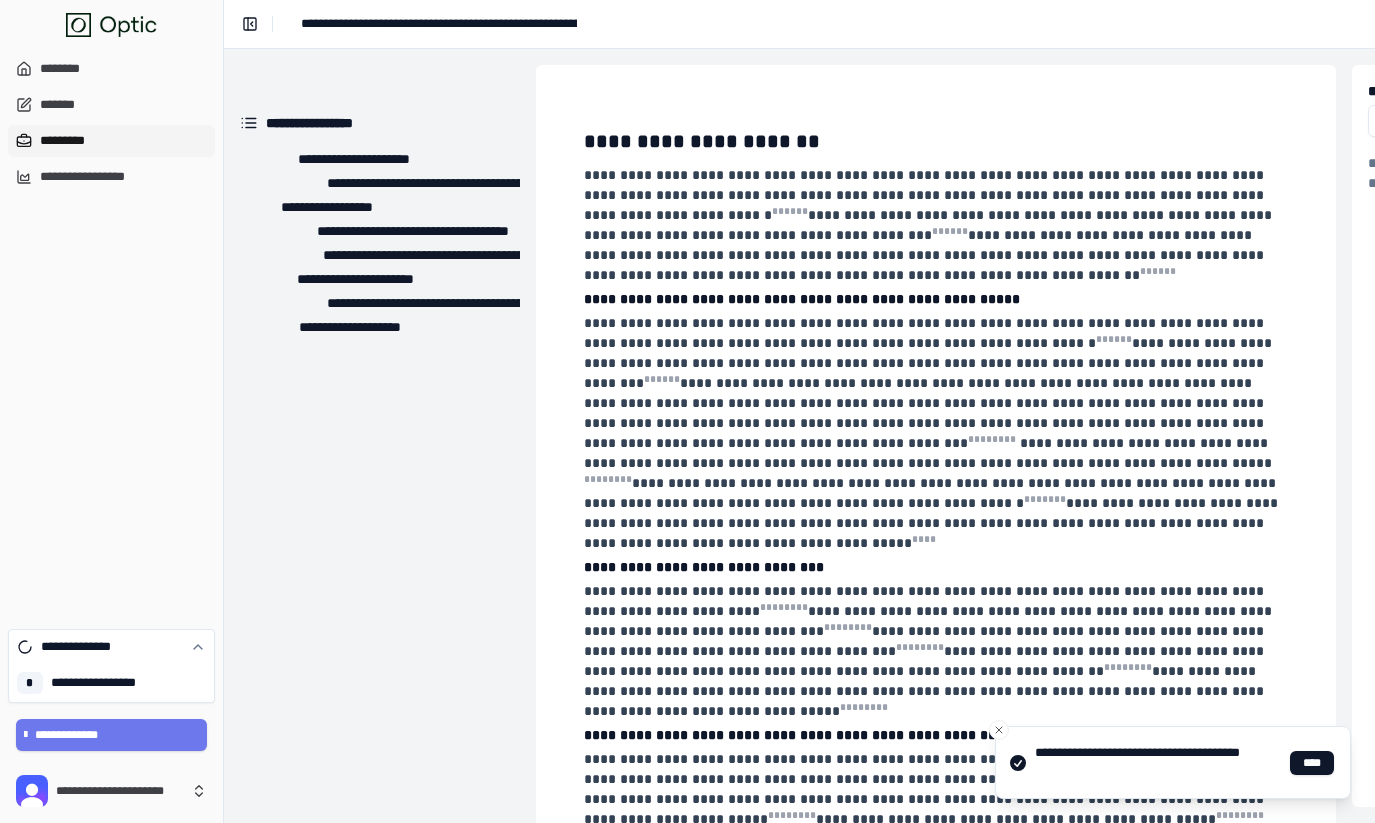 click on "*********" at bounding box center (111, 141) 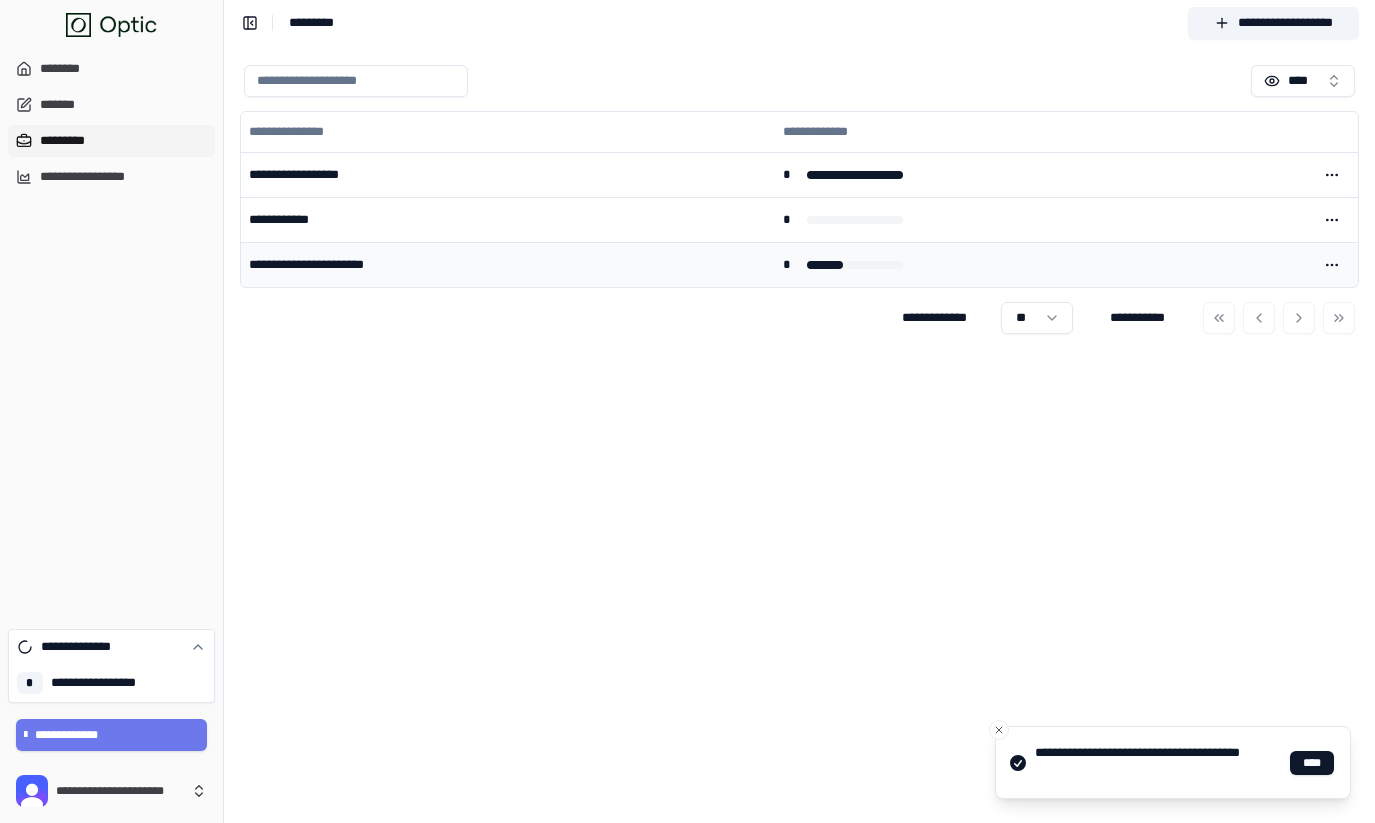 click on "**********" at bounding box center [508, 264] 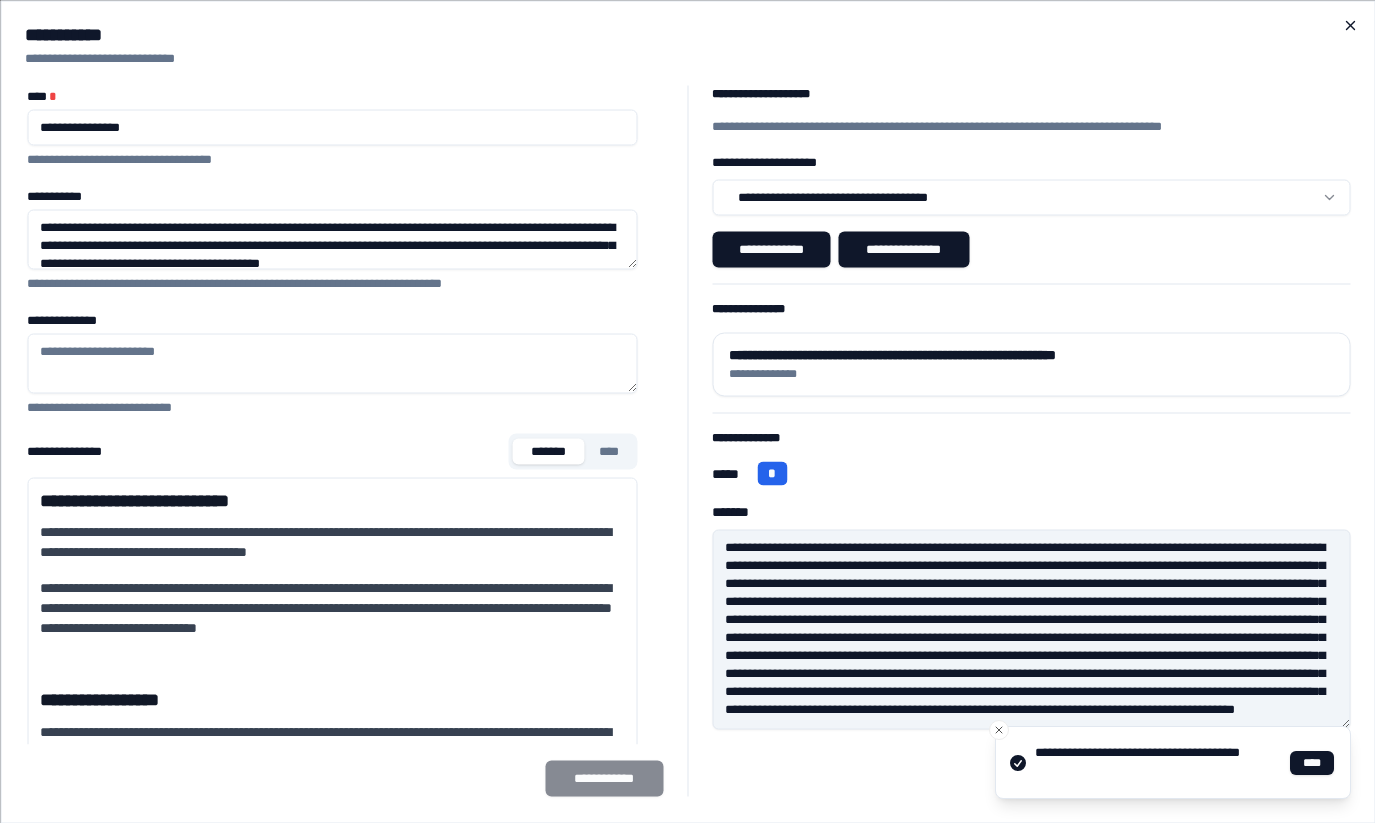 click 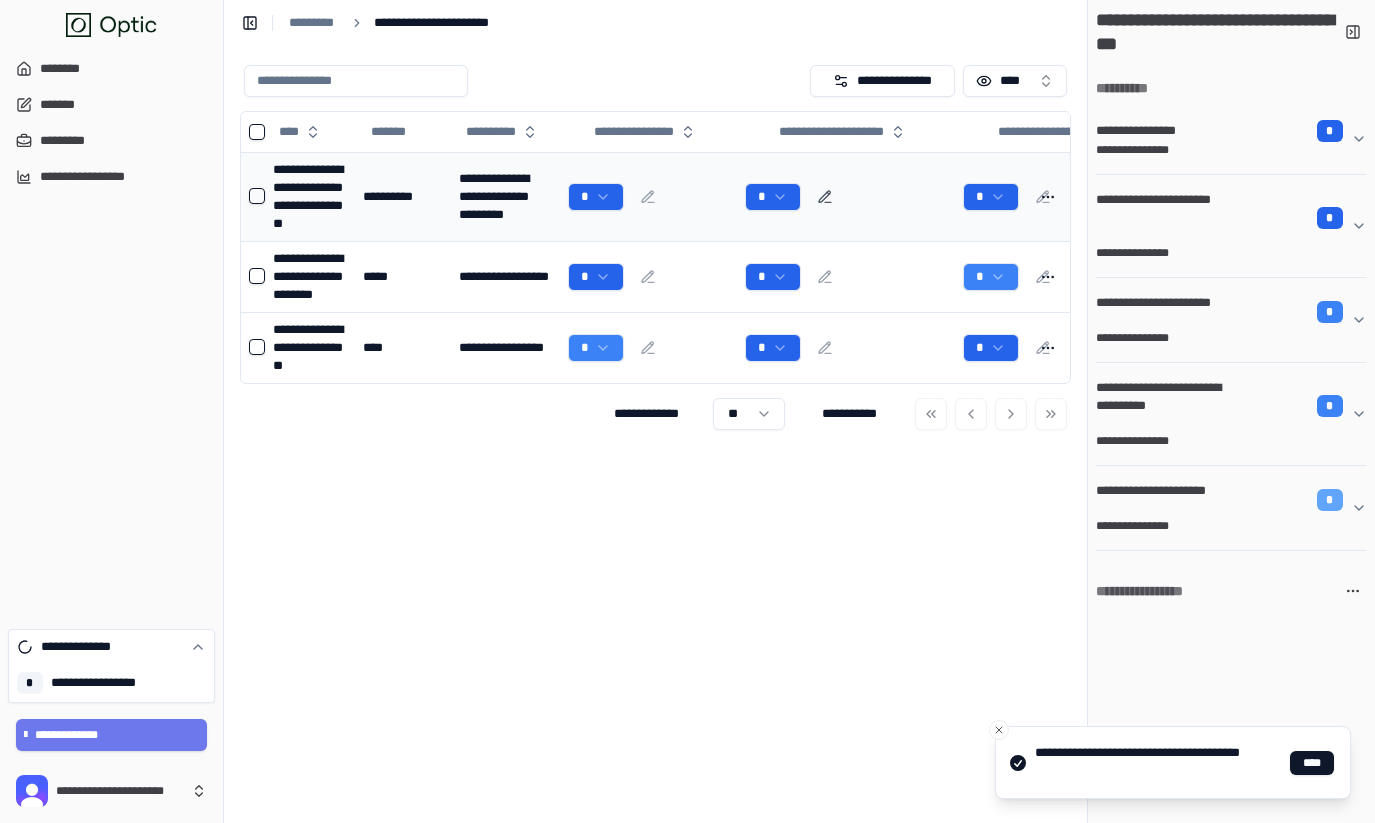 click 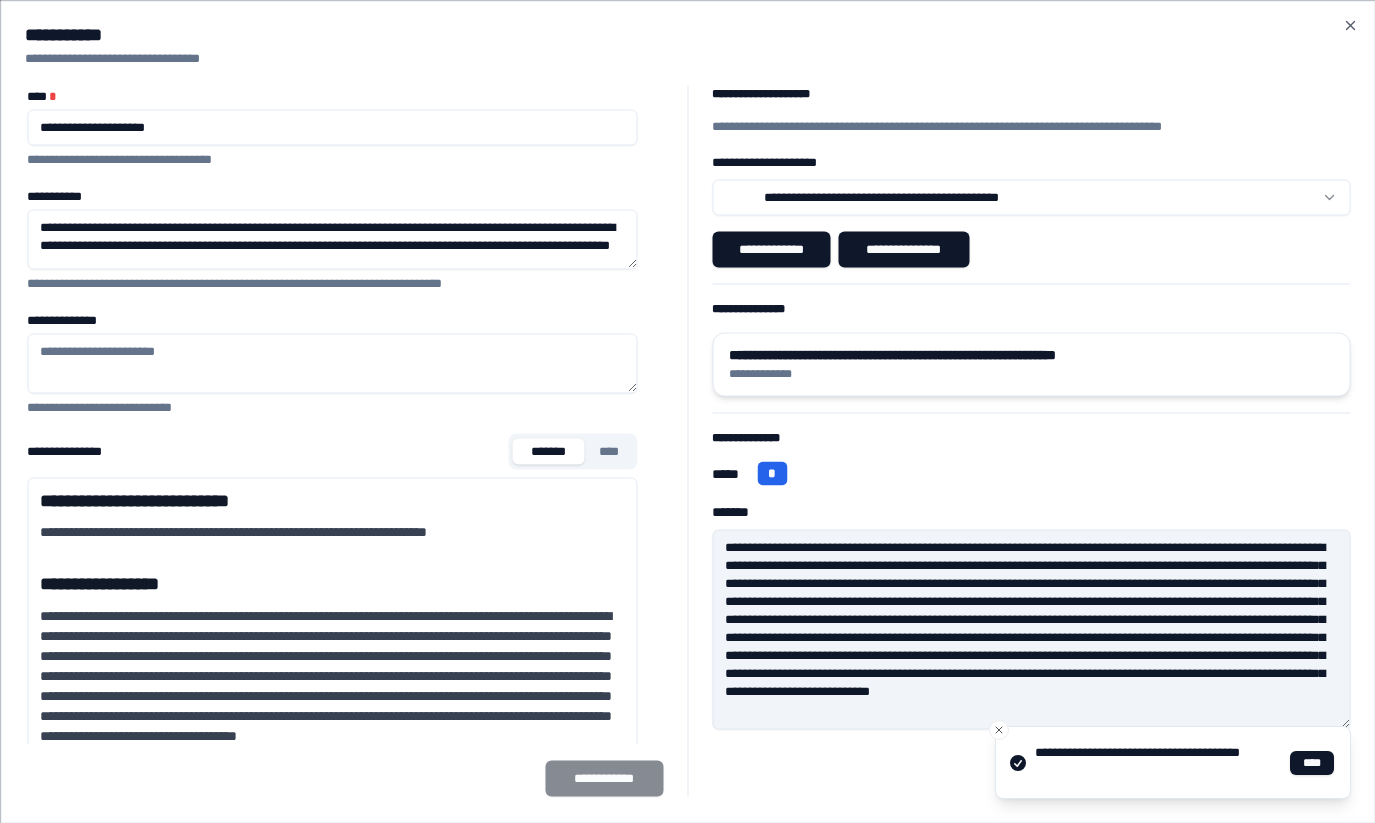 click on "**********" at bounding box center (1031, 354) 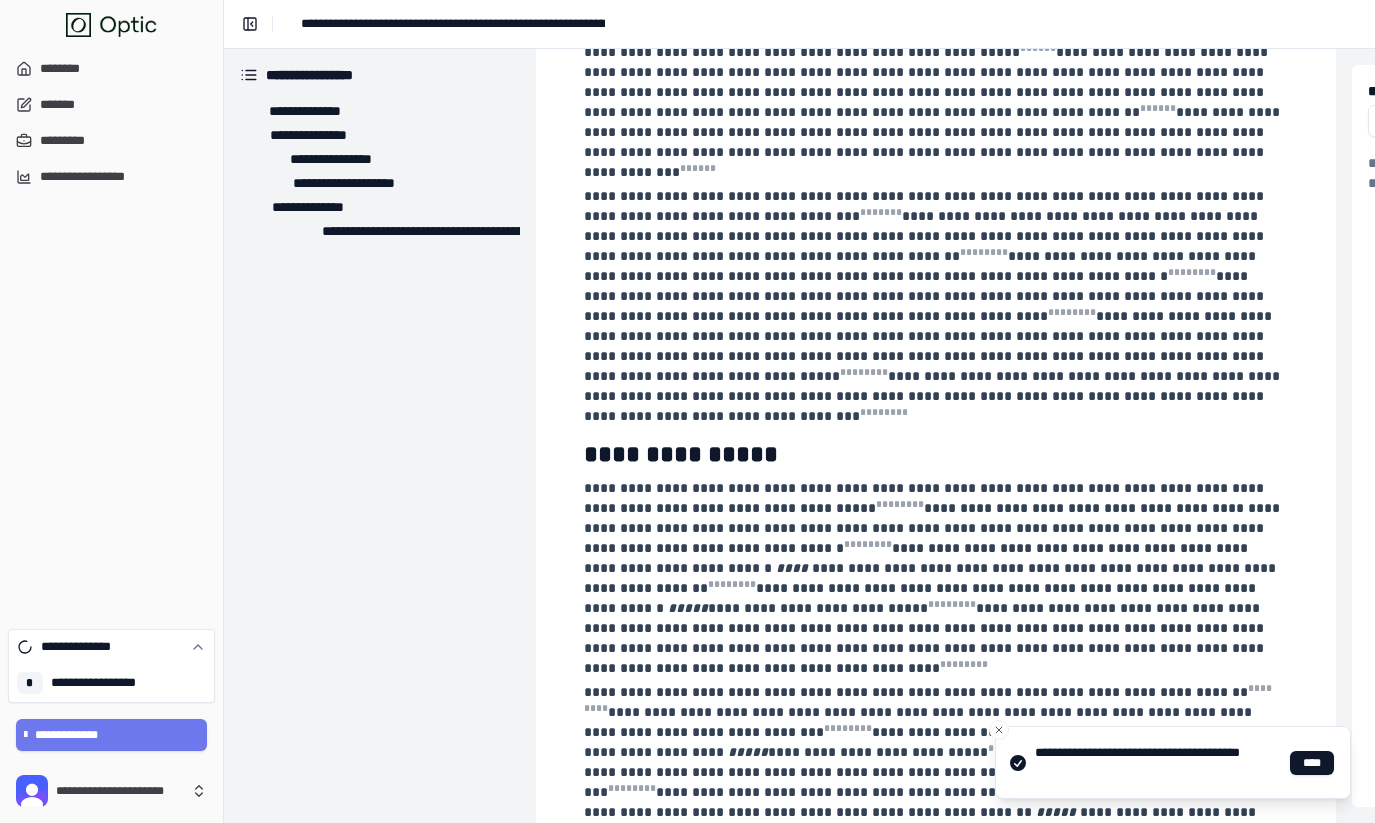 scroll, scrollTop: 0, scrollLeft: 0, axis: both 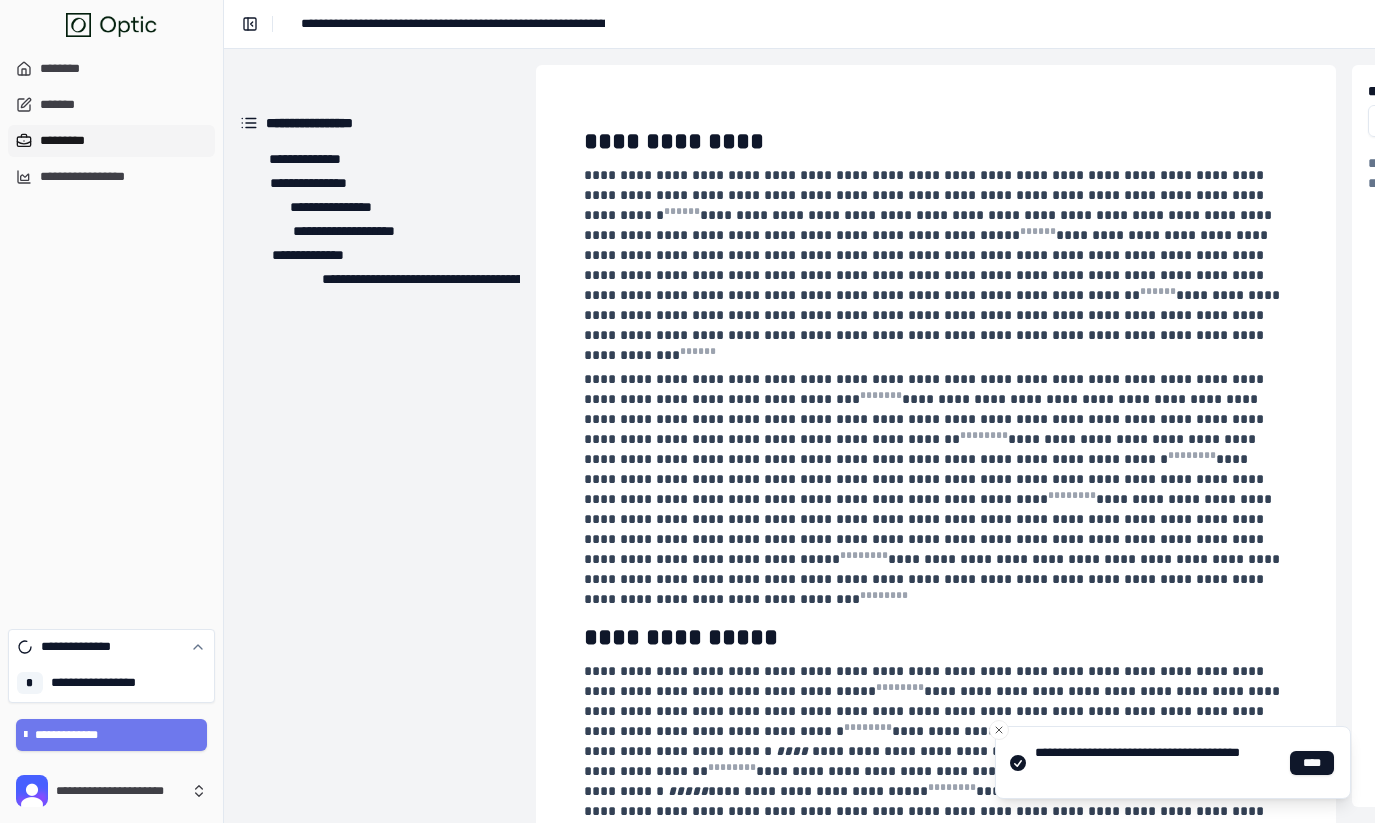 click on "*********" at bounding box center [111, 141] 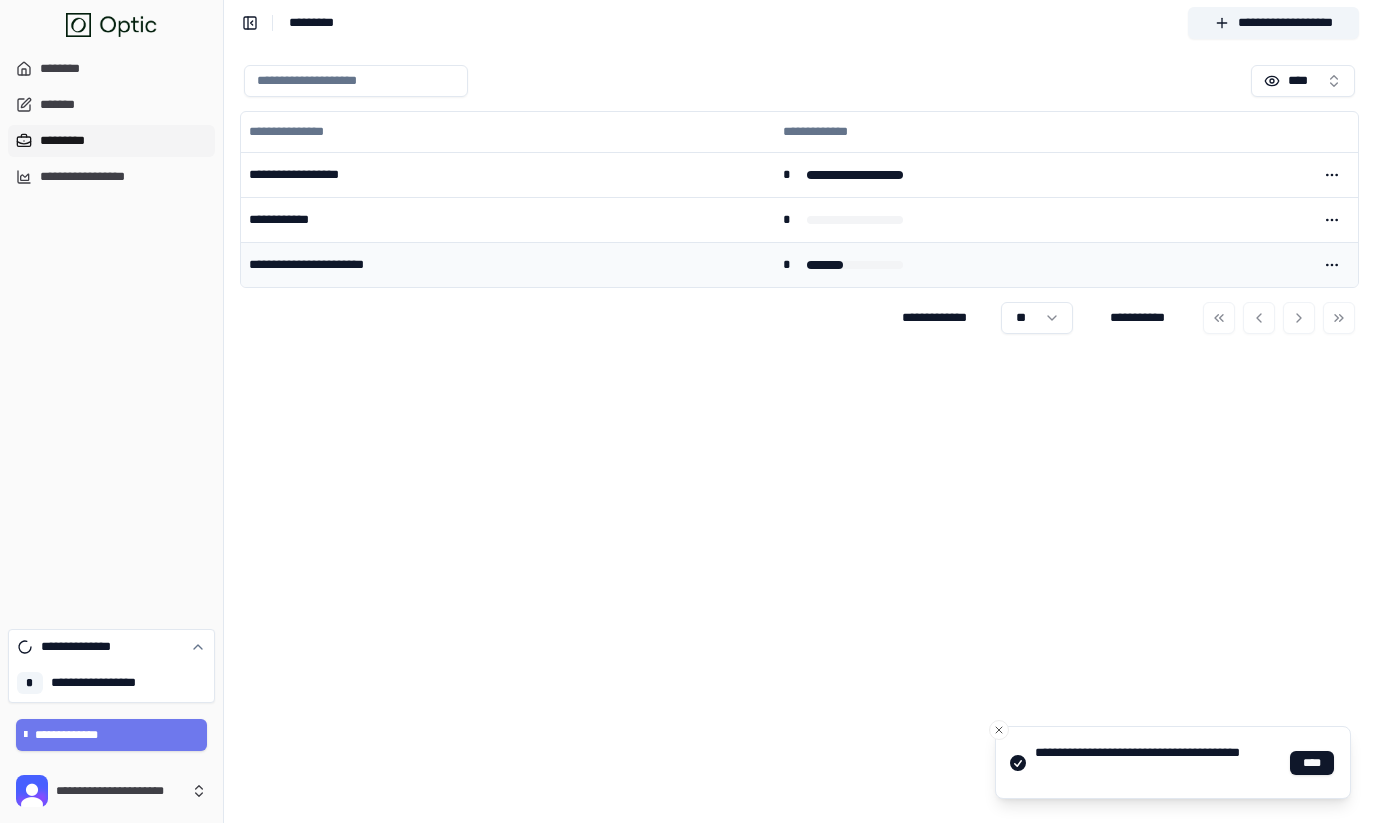 click on "**********" at bounding box center [508, 264] 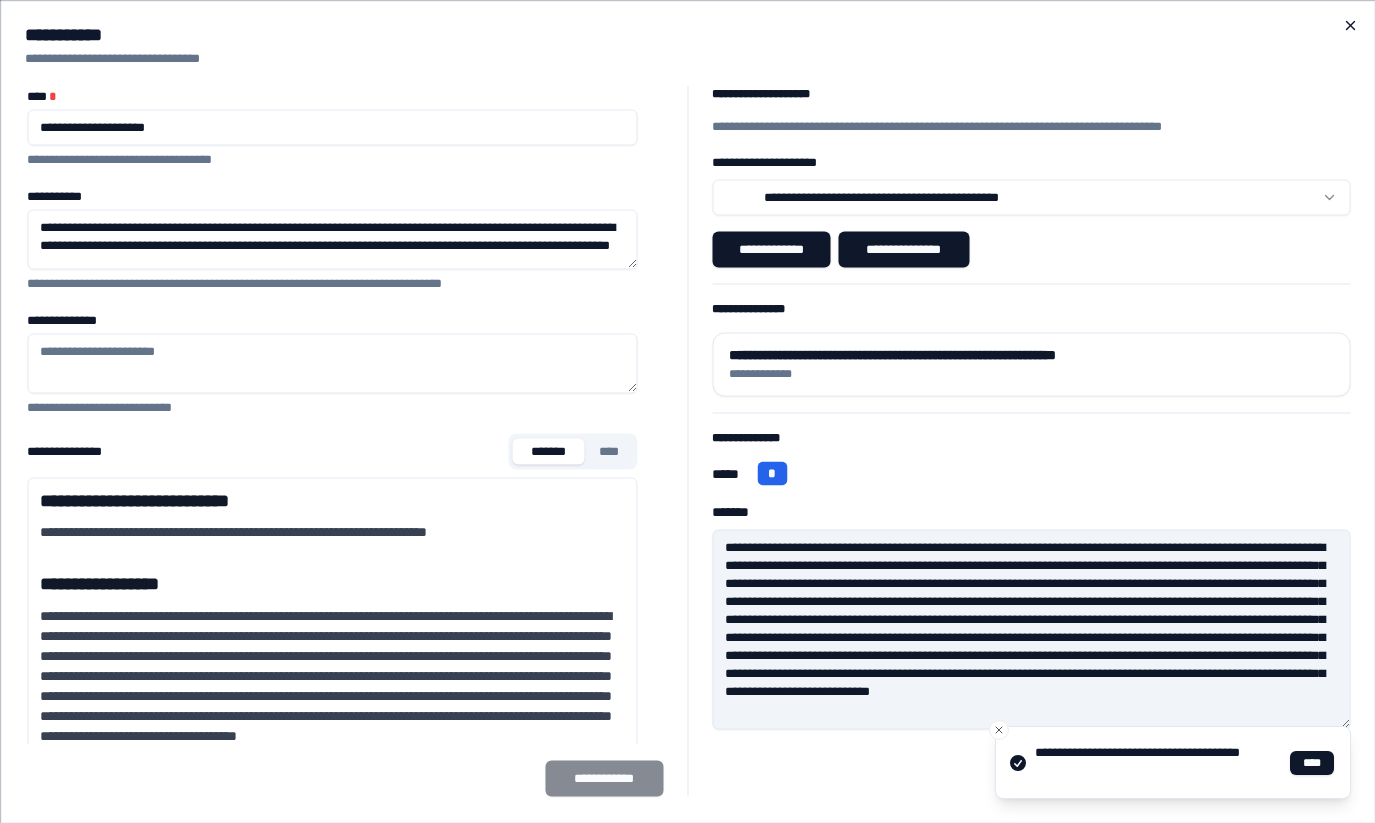 click 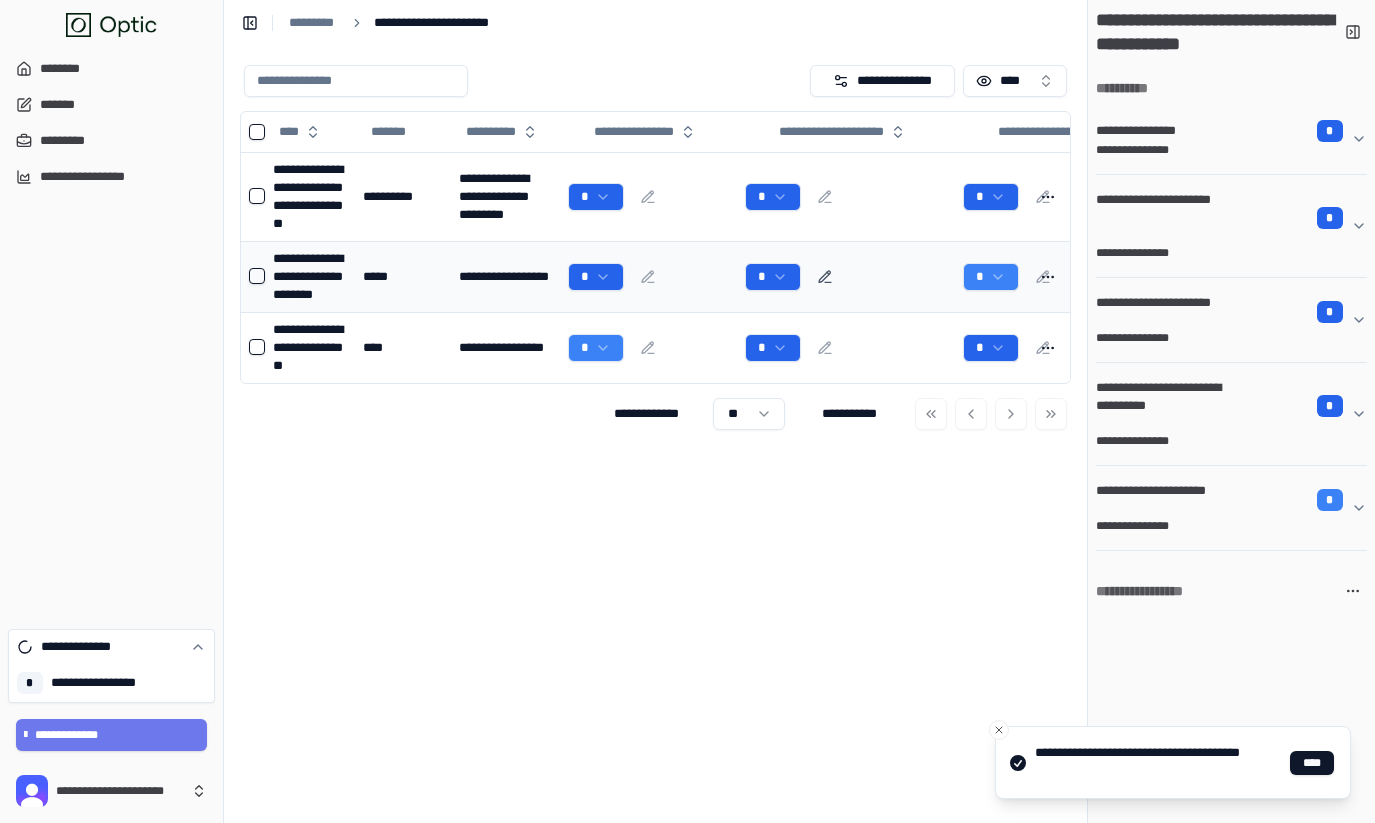 click 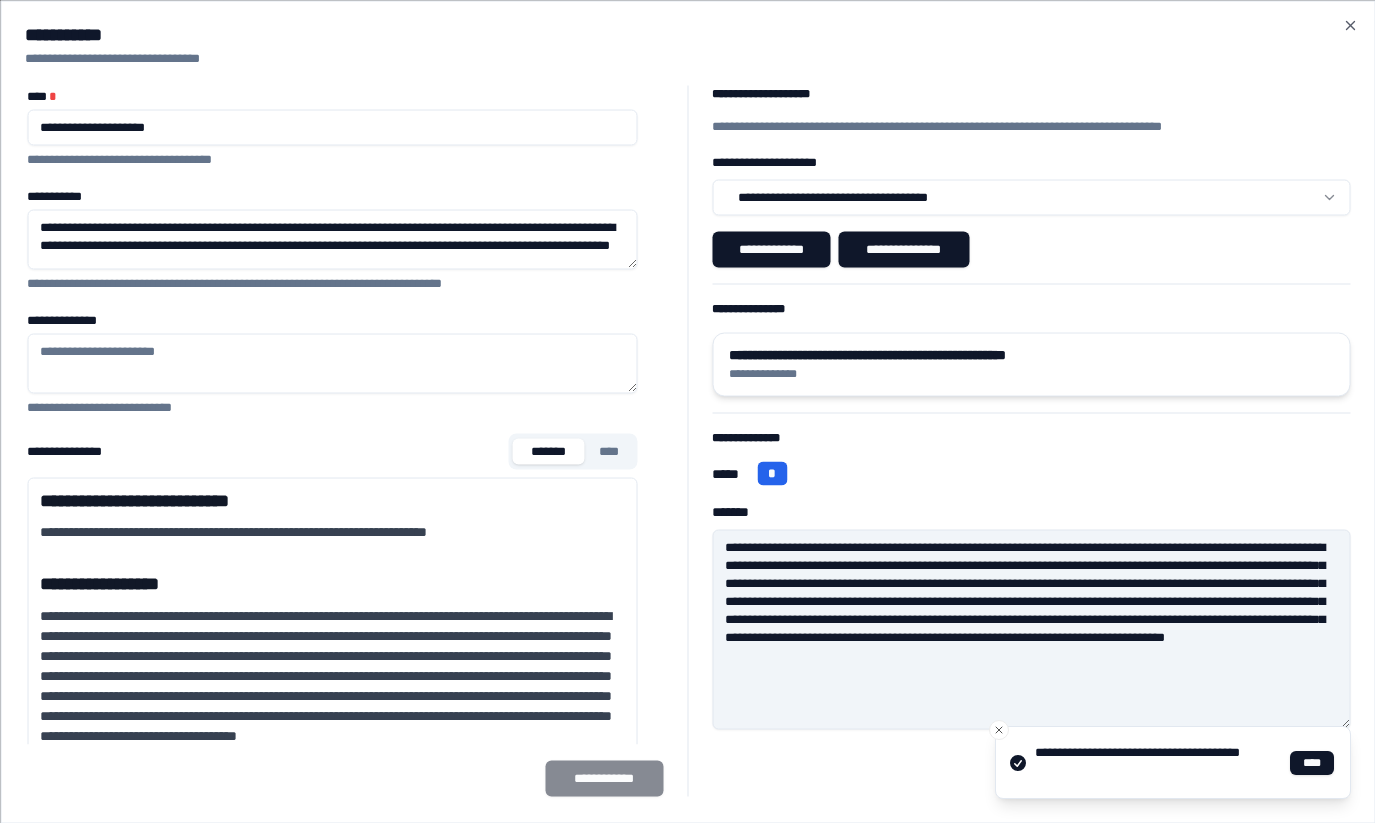 click on "**********" at bounding box center [1031, 373] 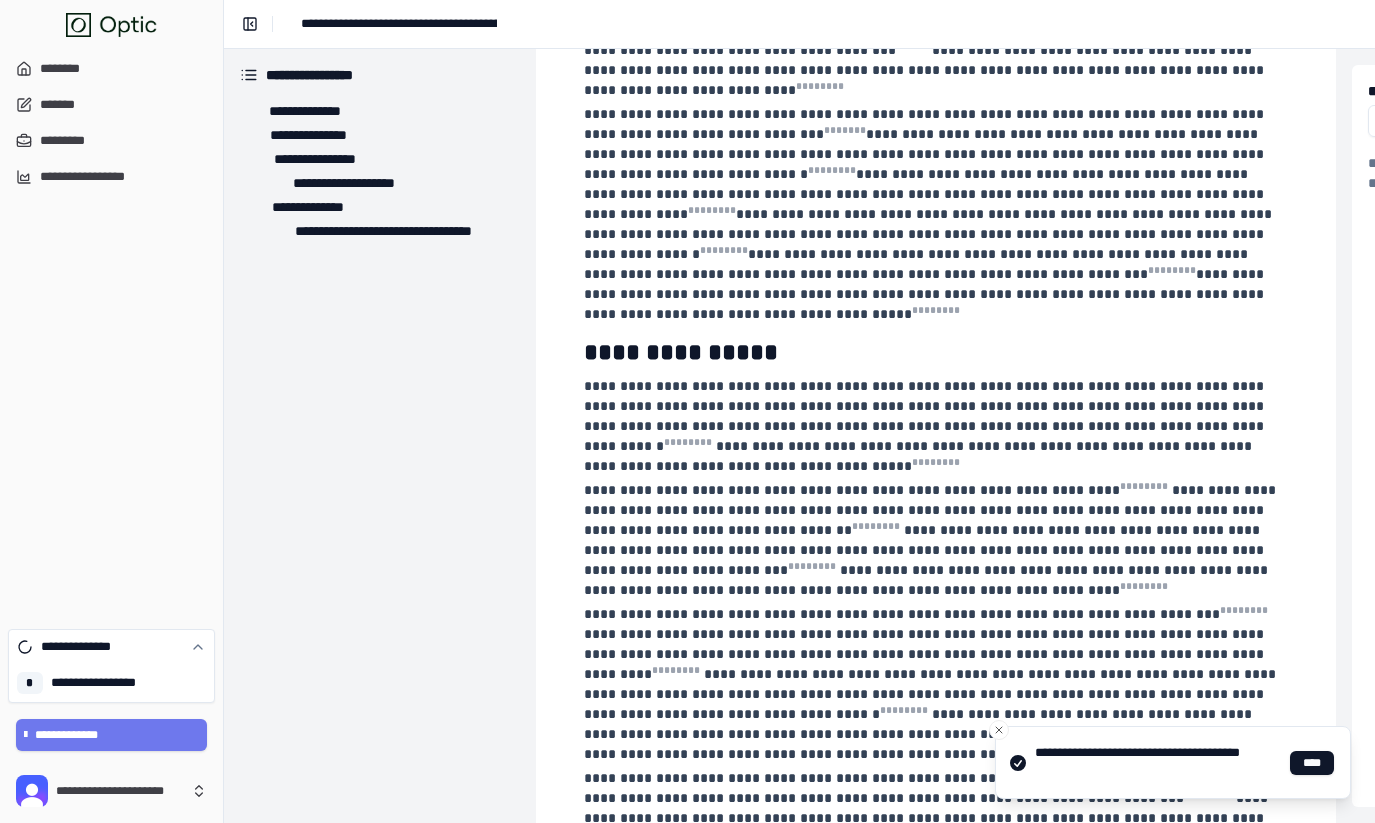 scroll, scrollTop: 0, scrollLeft: 0, axis: both 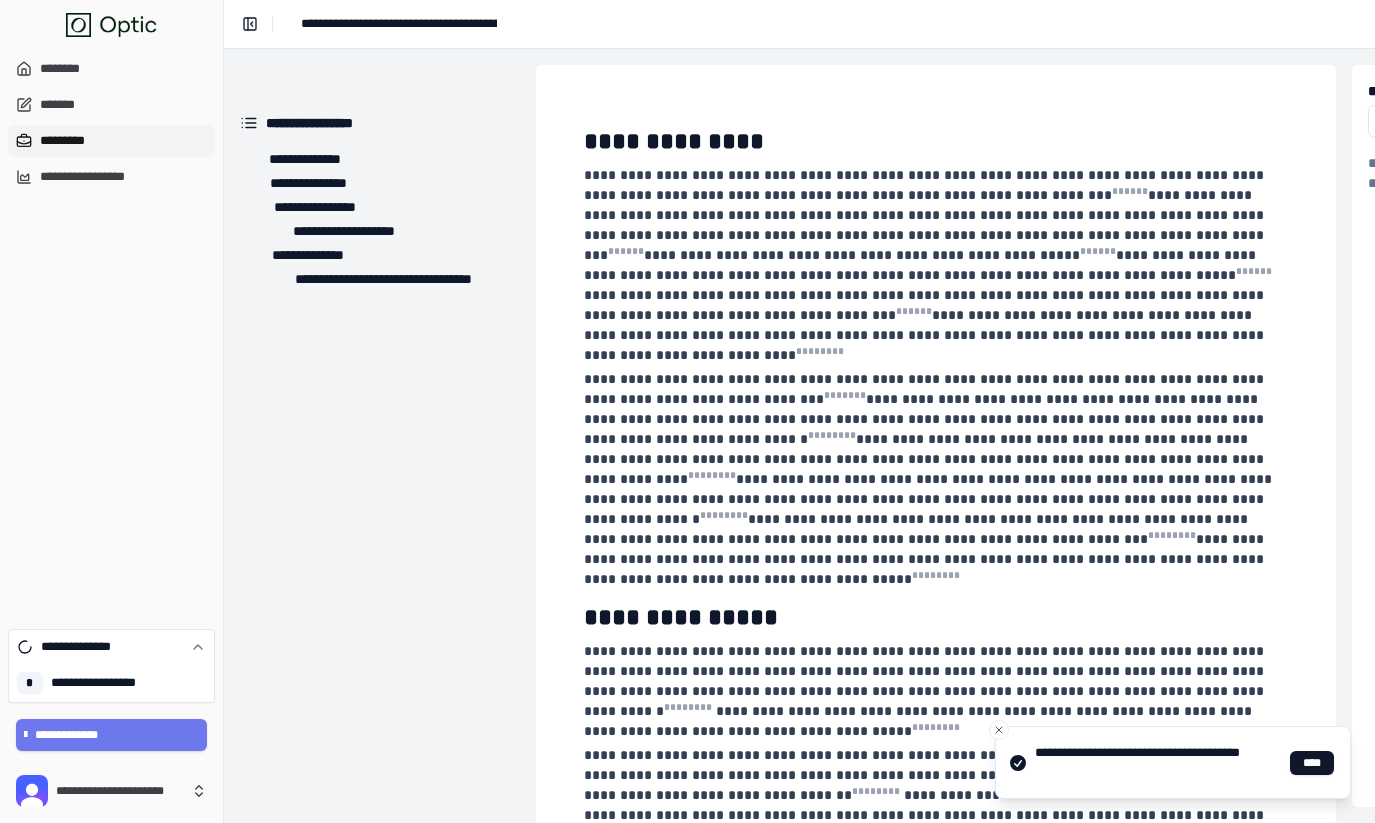click on "*********" at bounding box center [111, 141] 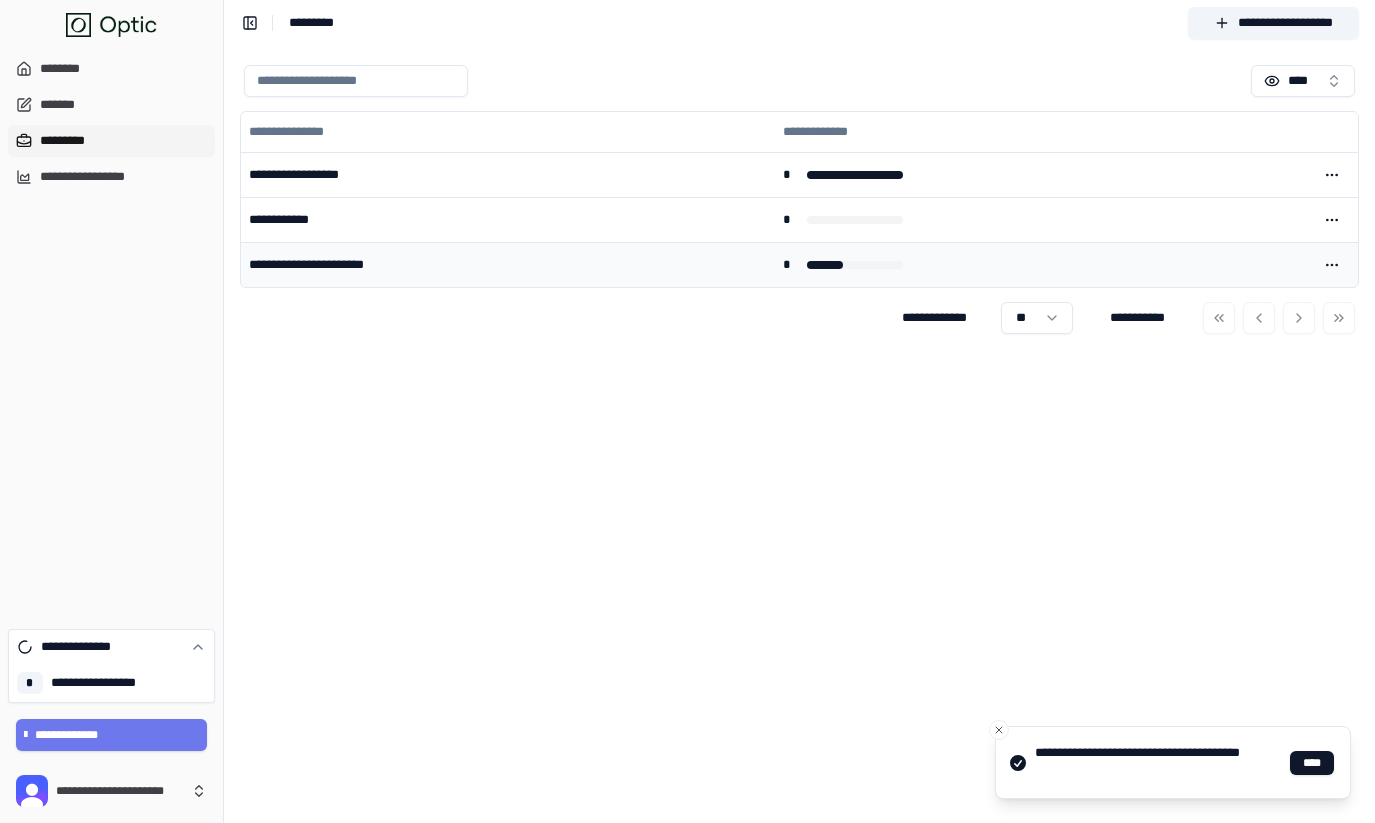click on "**********" at bounding box center [508, 264] 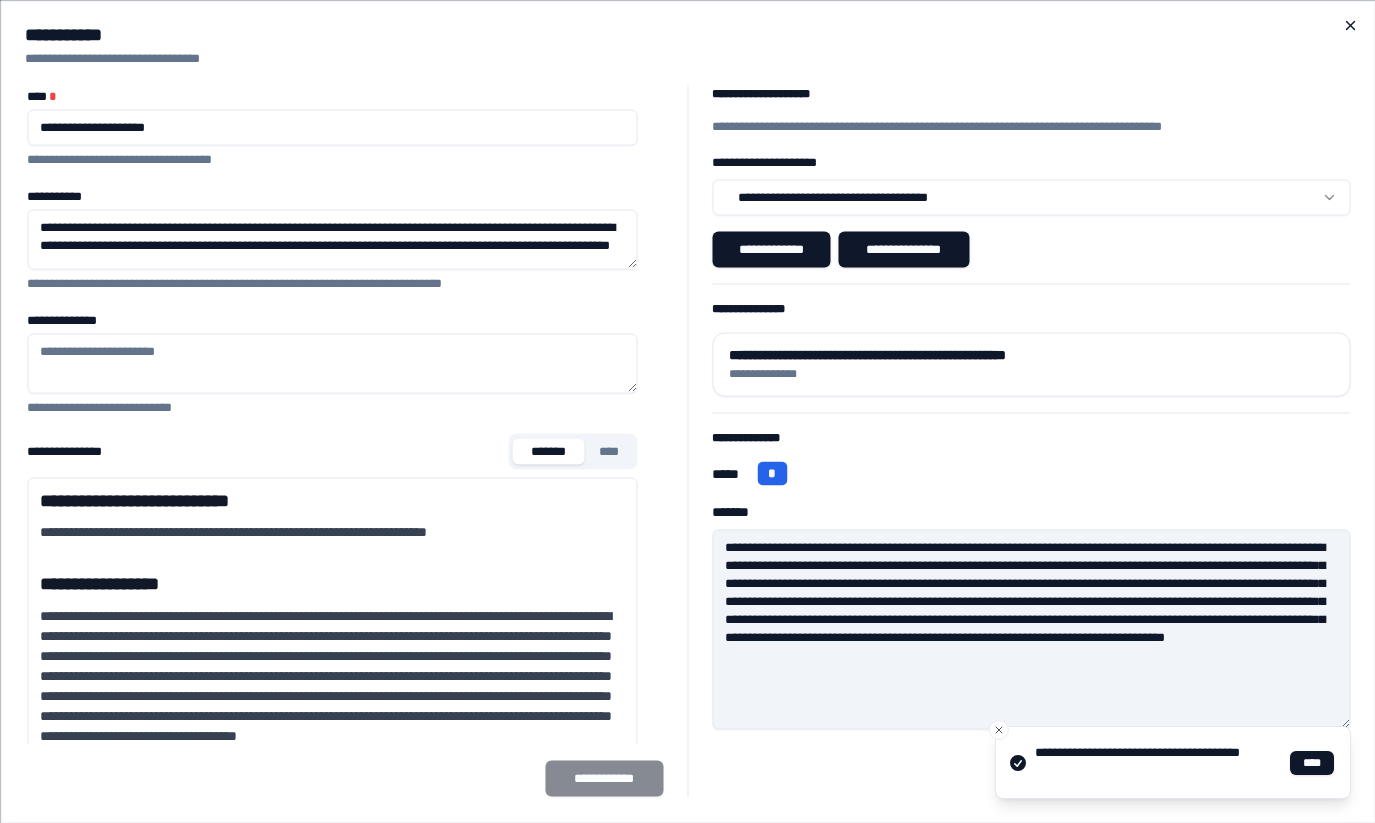 click 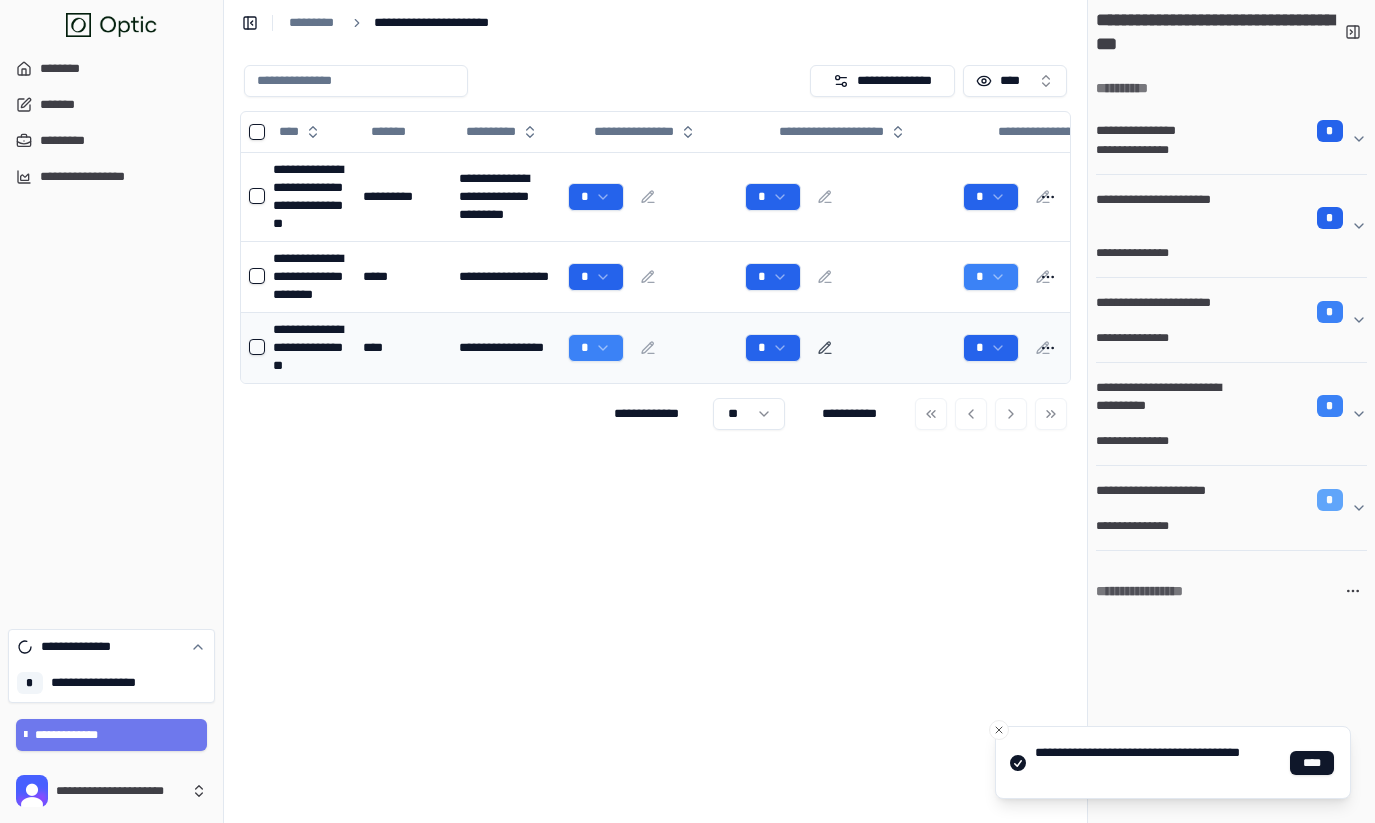 click 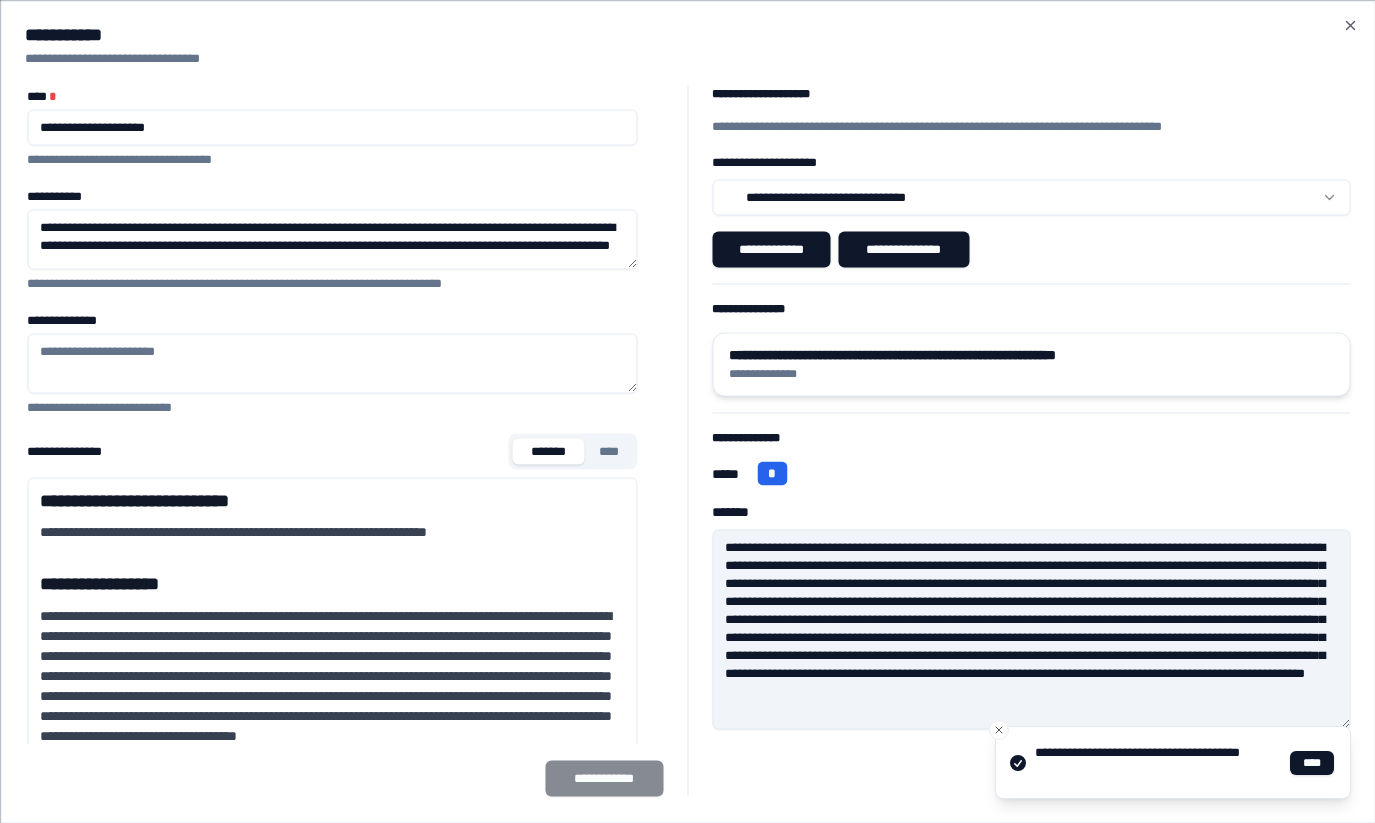 click on "**********" at bounding box center (1031, 373) 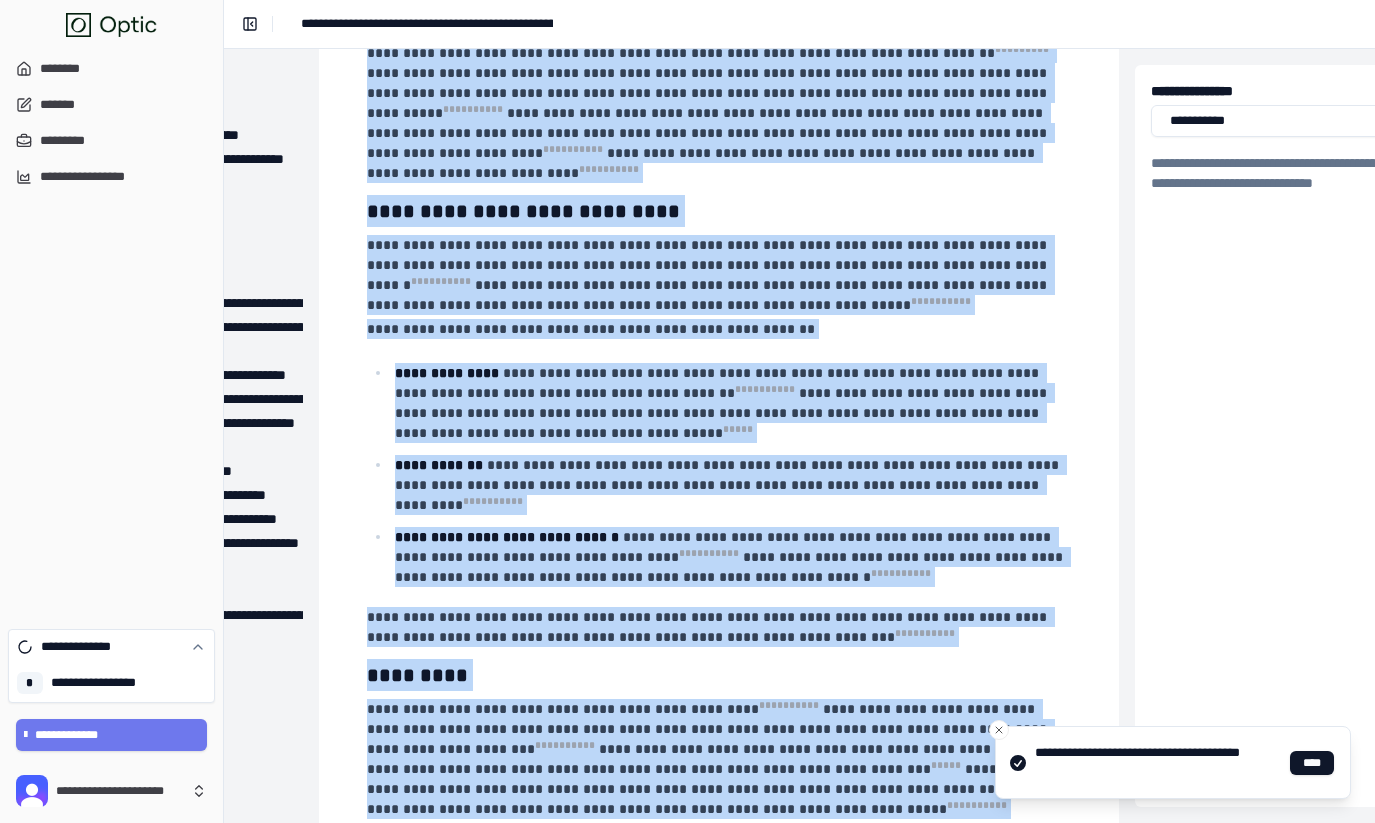 scroll, scrollTop: 9082, scrollLeft: 217, axis: both 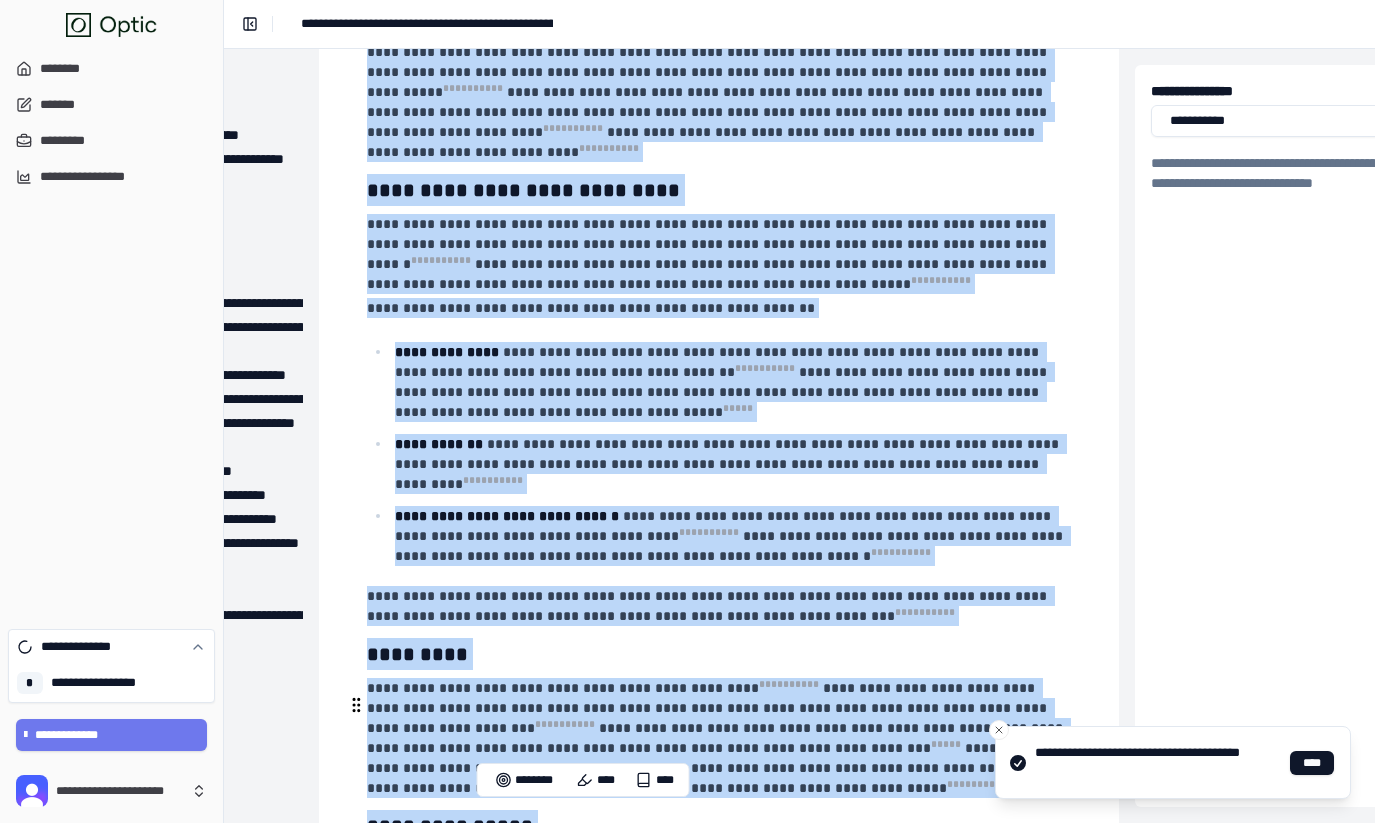 drag, startPoint x: 368, startPoint y: 143, endPoint x: 803, endPoint y: 750, distance: 746.77576 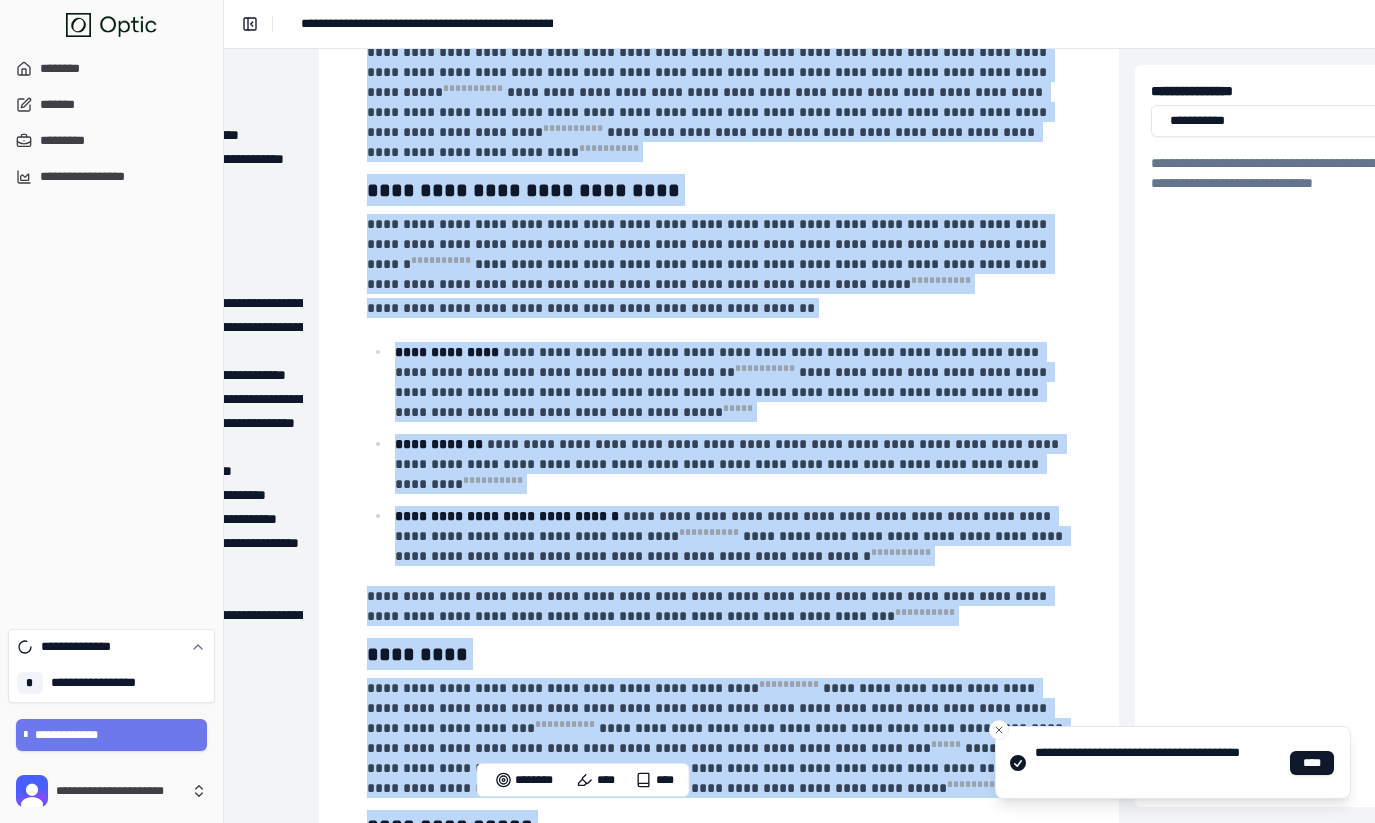copy on "**********" 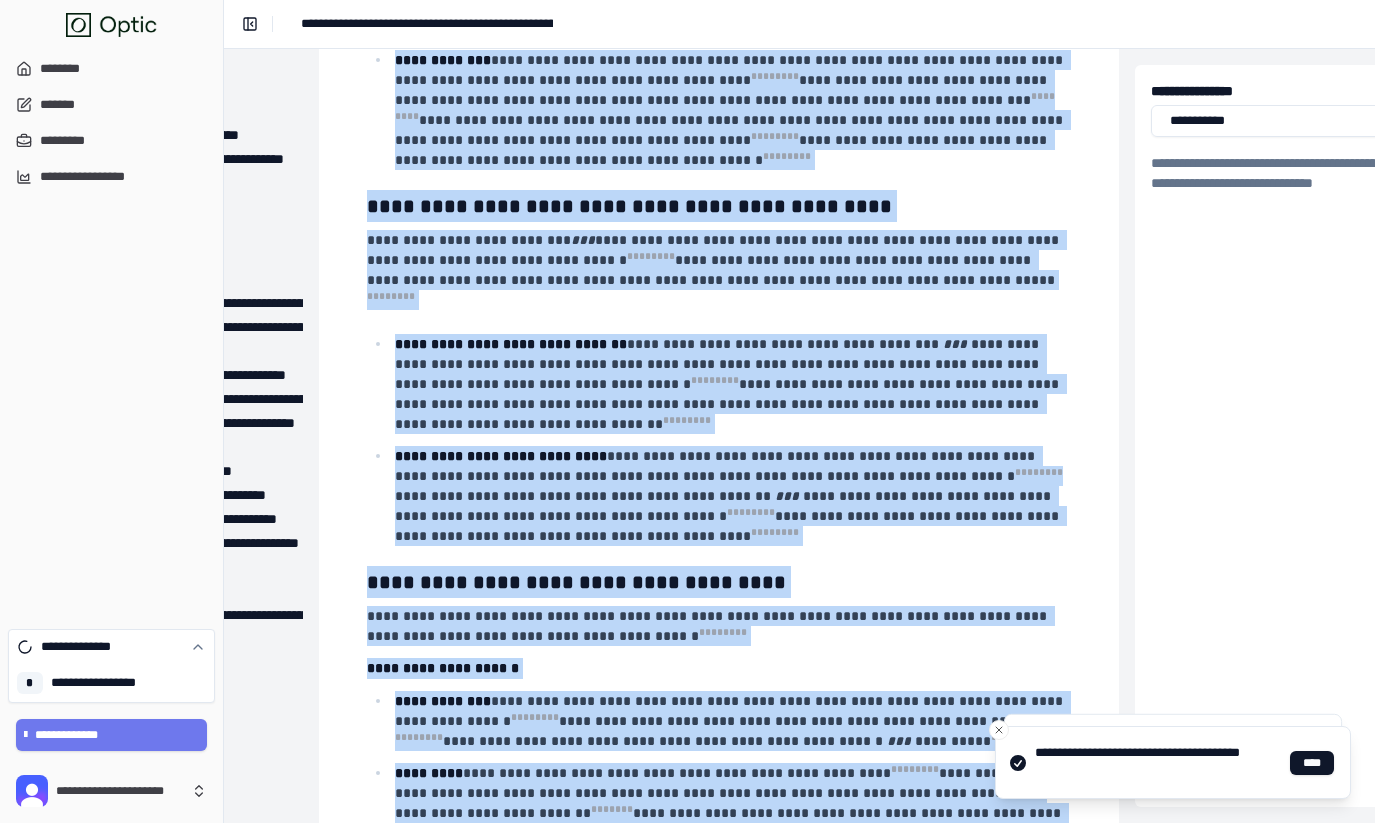 scroll, scrollTop: 4019, scrollLeft: 217, axis: both 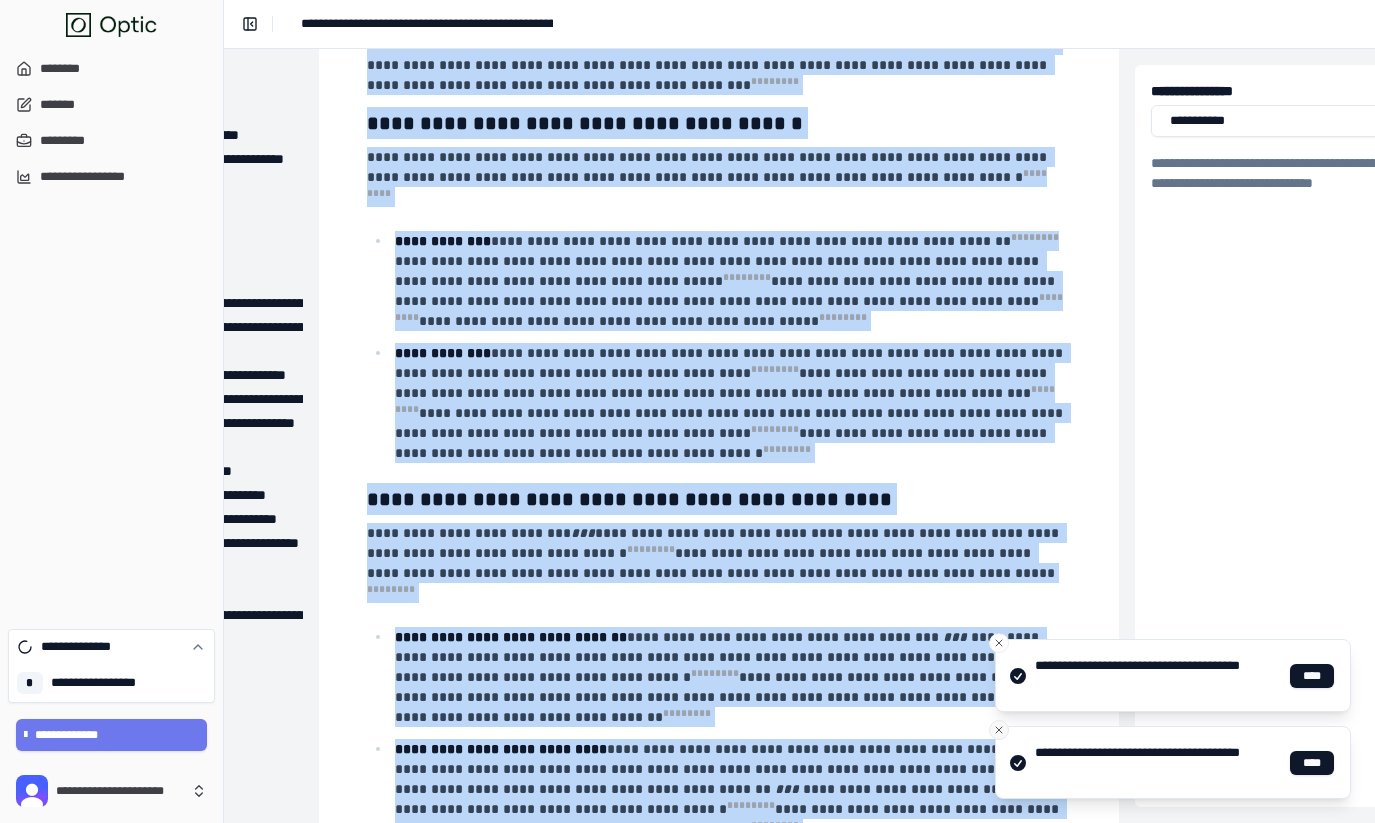 click 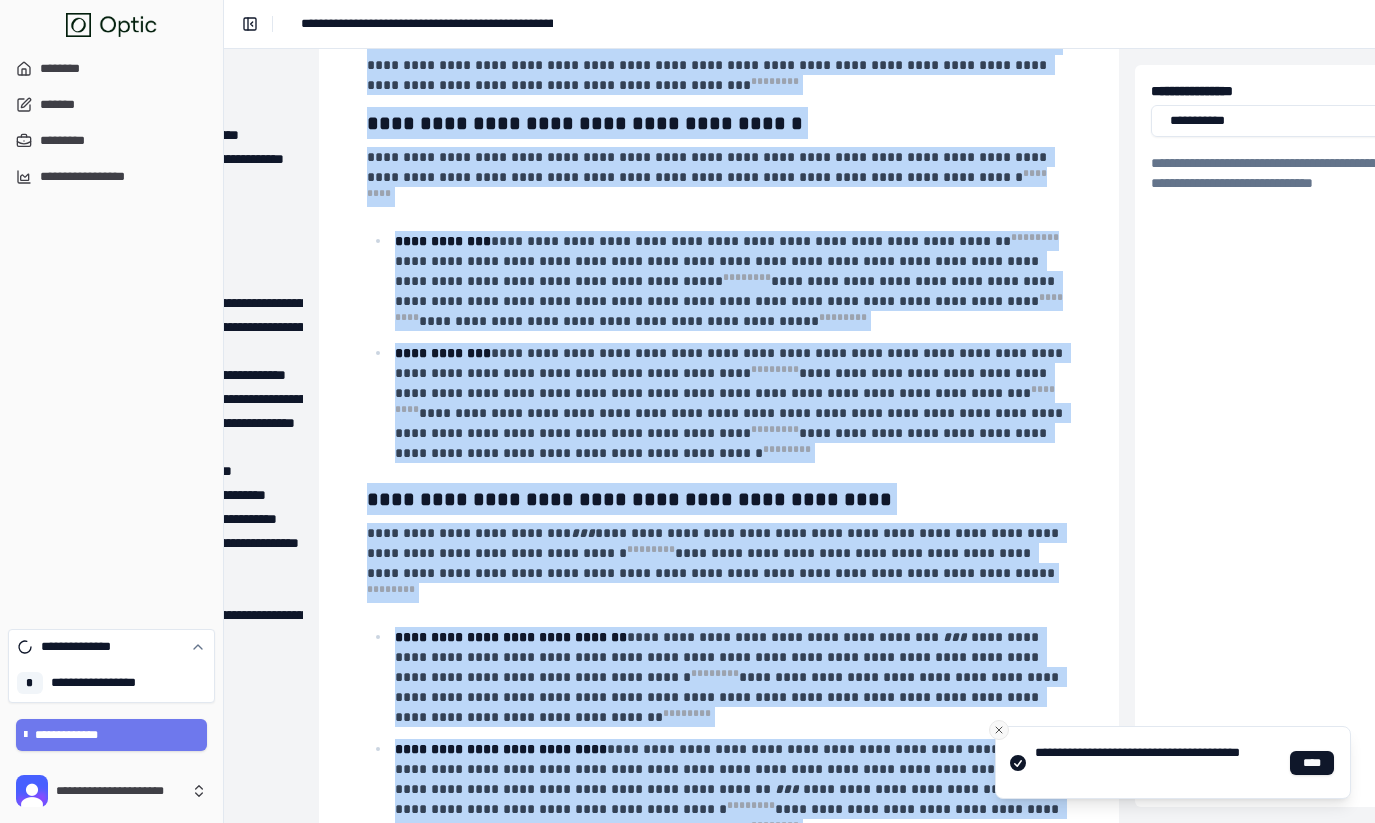 click 